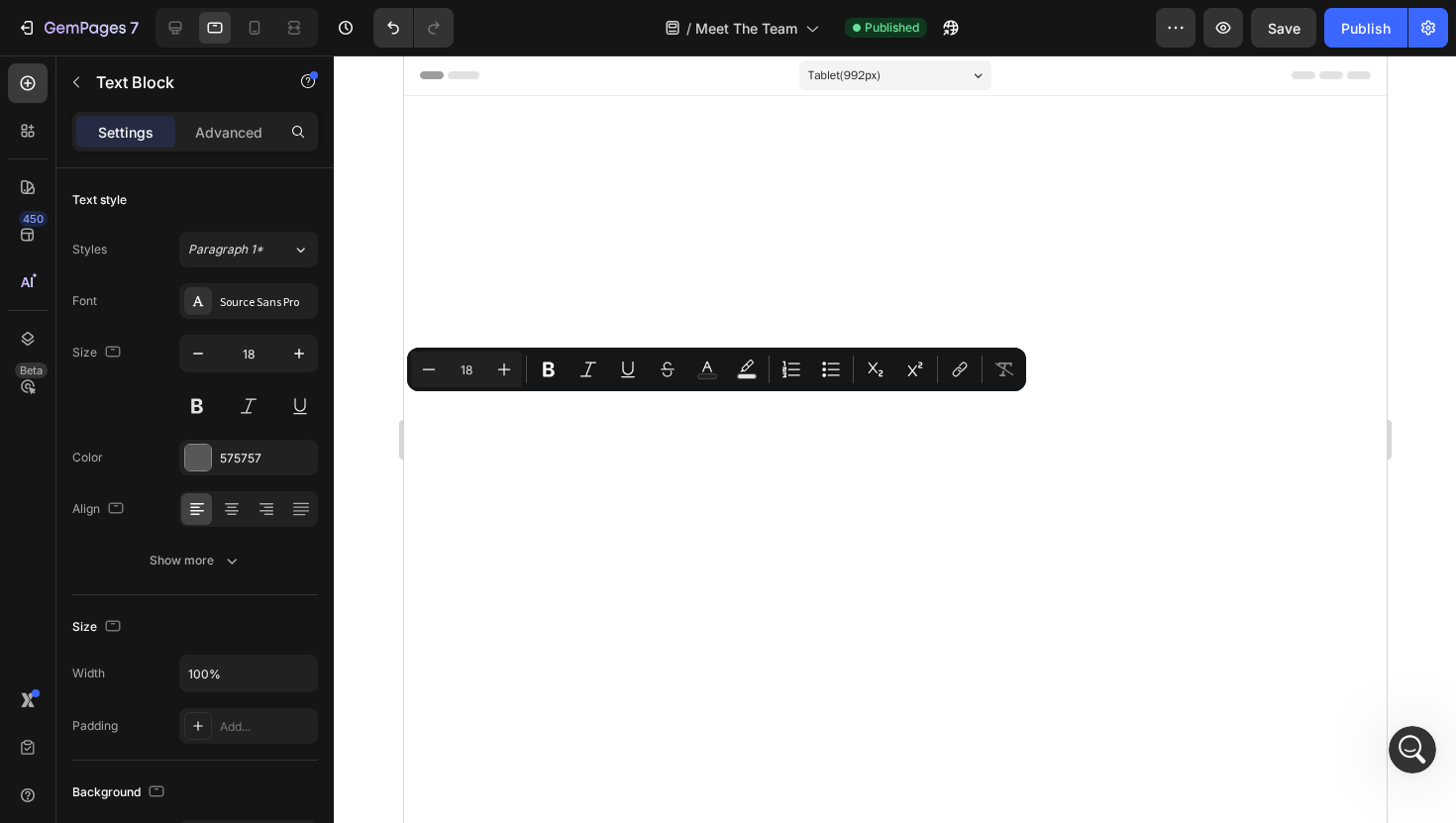 scroll, scrollTop: 2154, scrollLeft: 0, axis: vertical 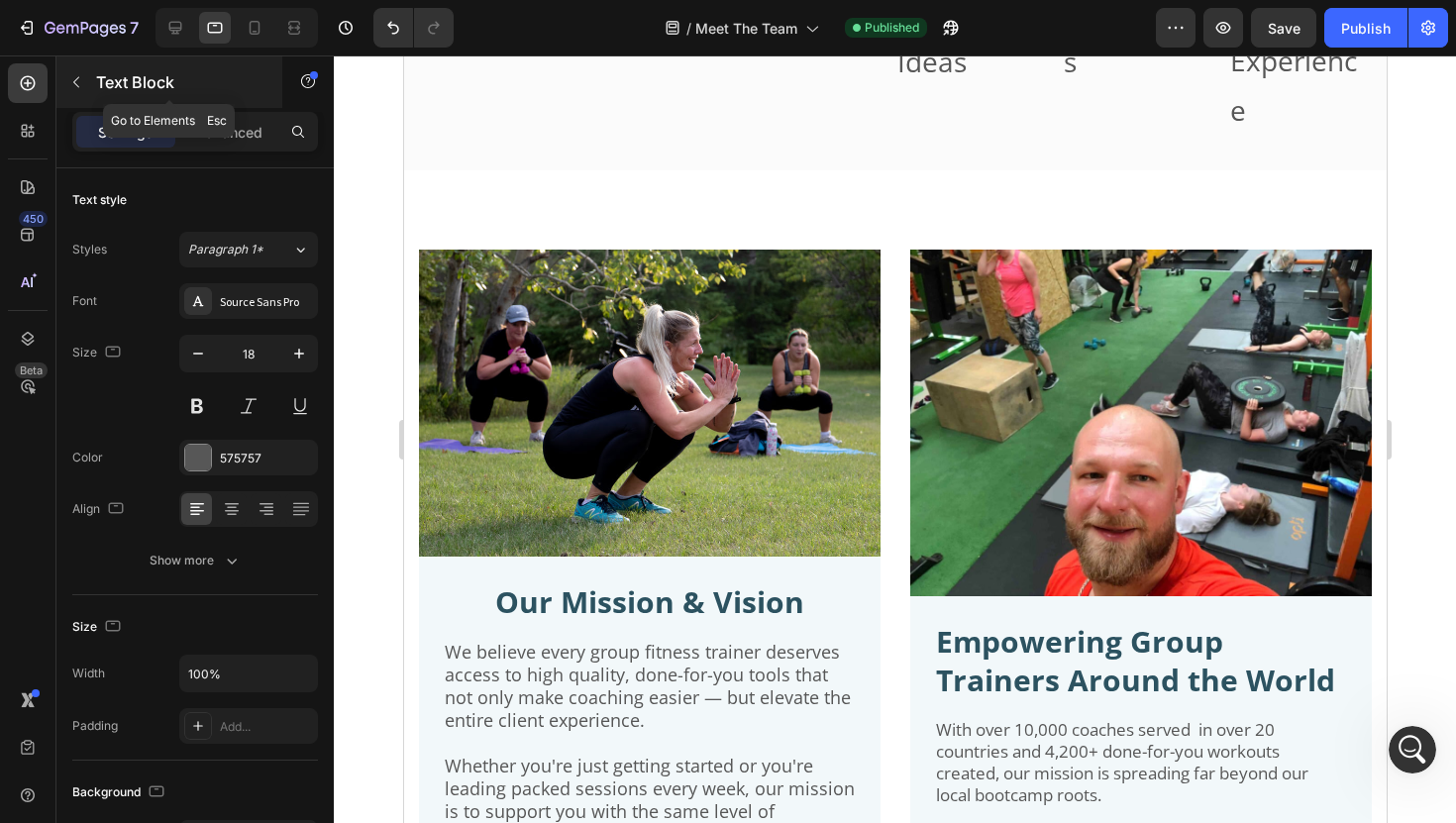 click 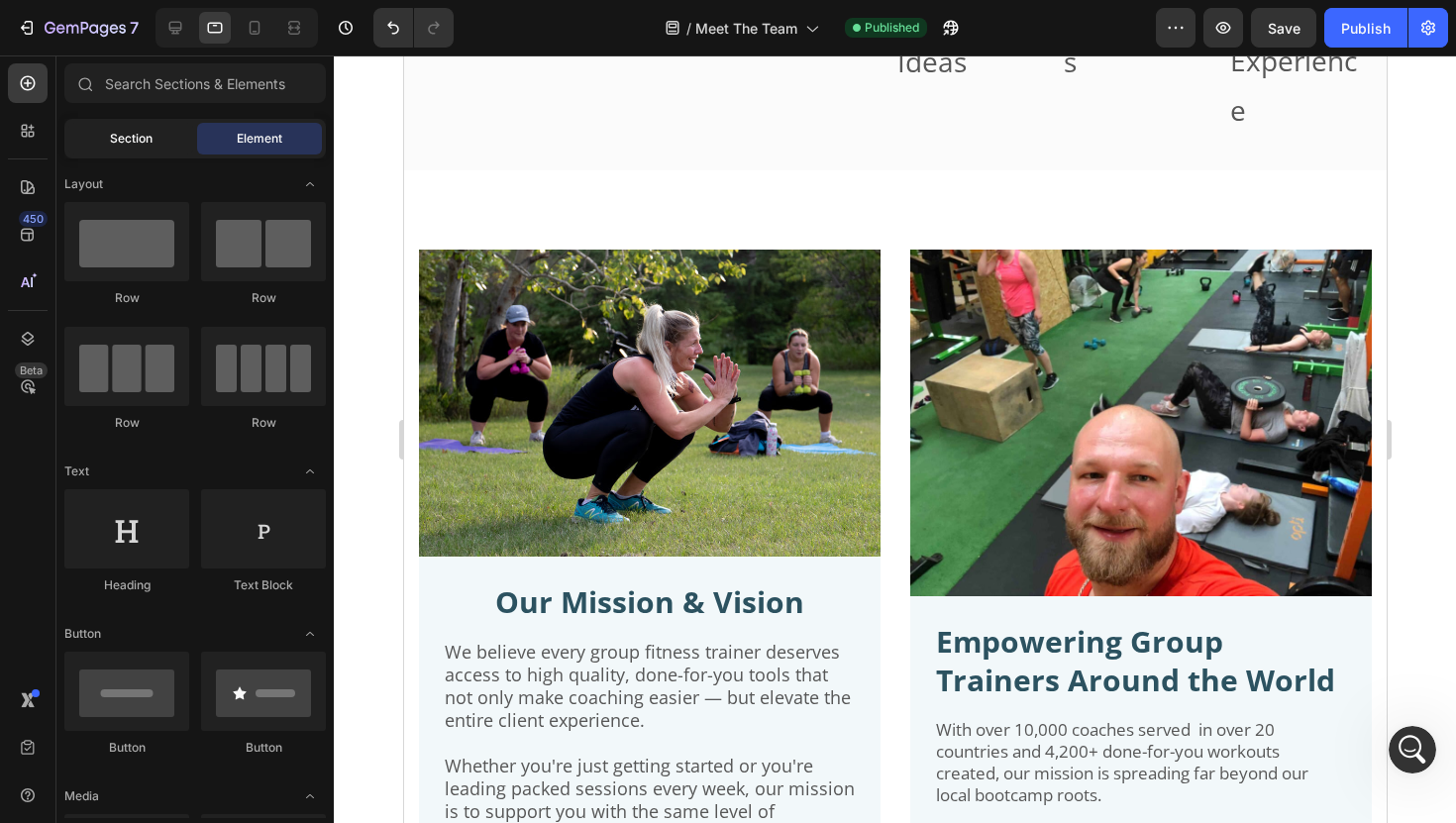 click on "Section" at bounding box center (131, 139) 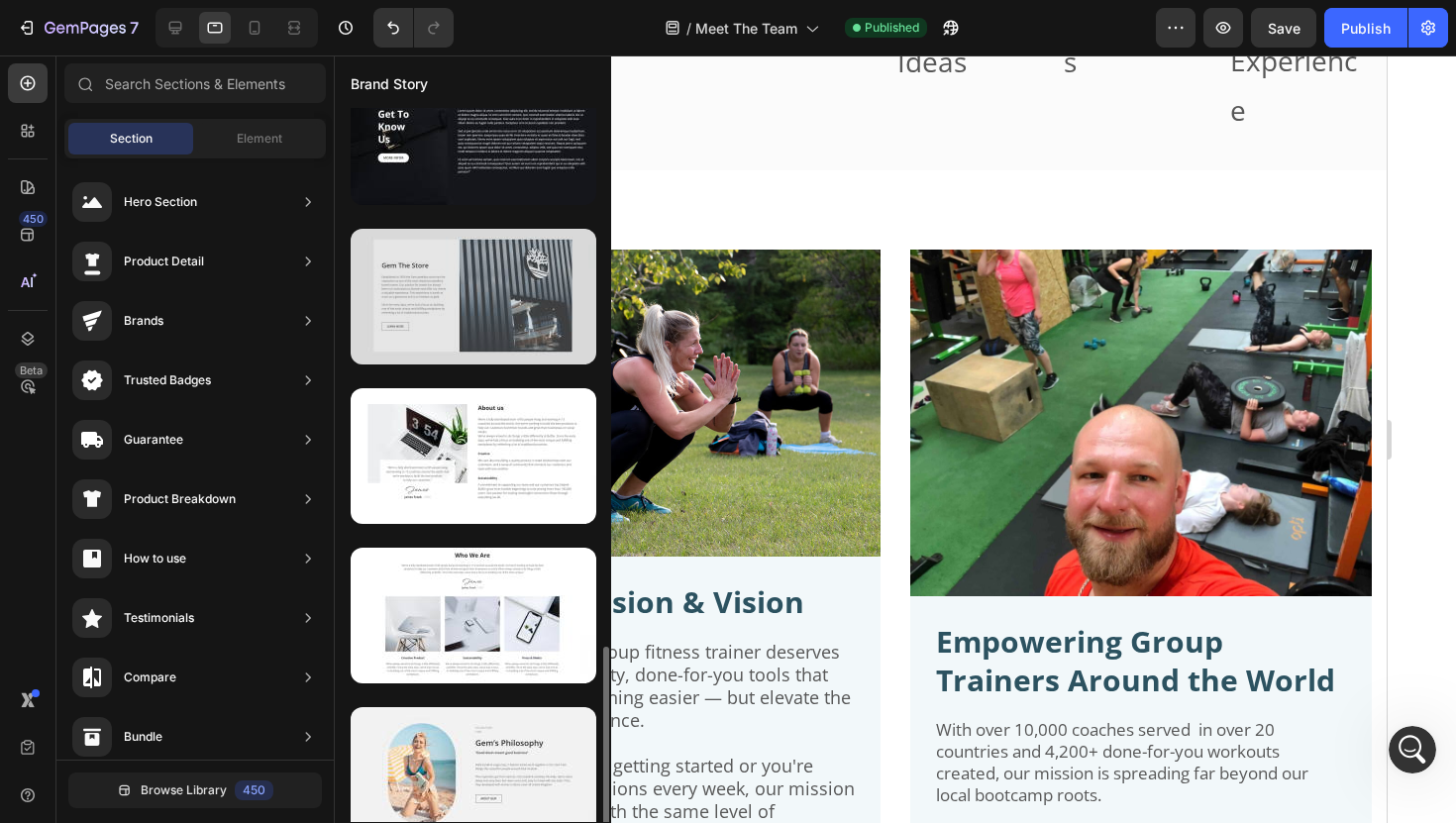 scroll, scrollTop: 2144, scrollLeft: 0, axis: vertical 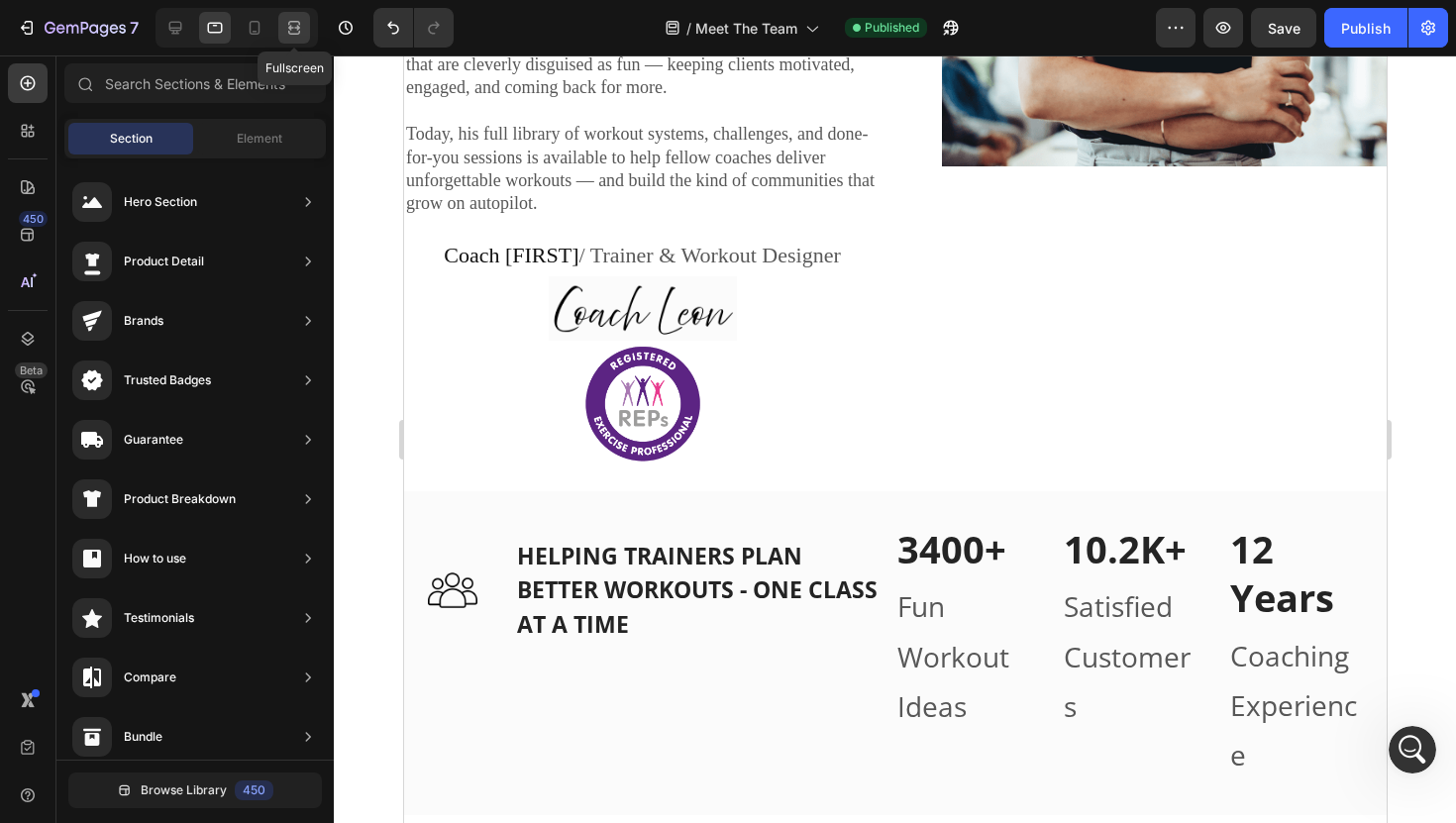 click 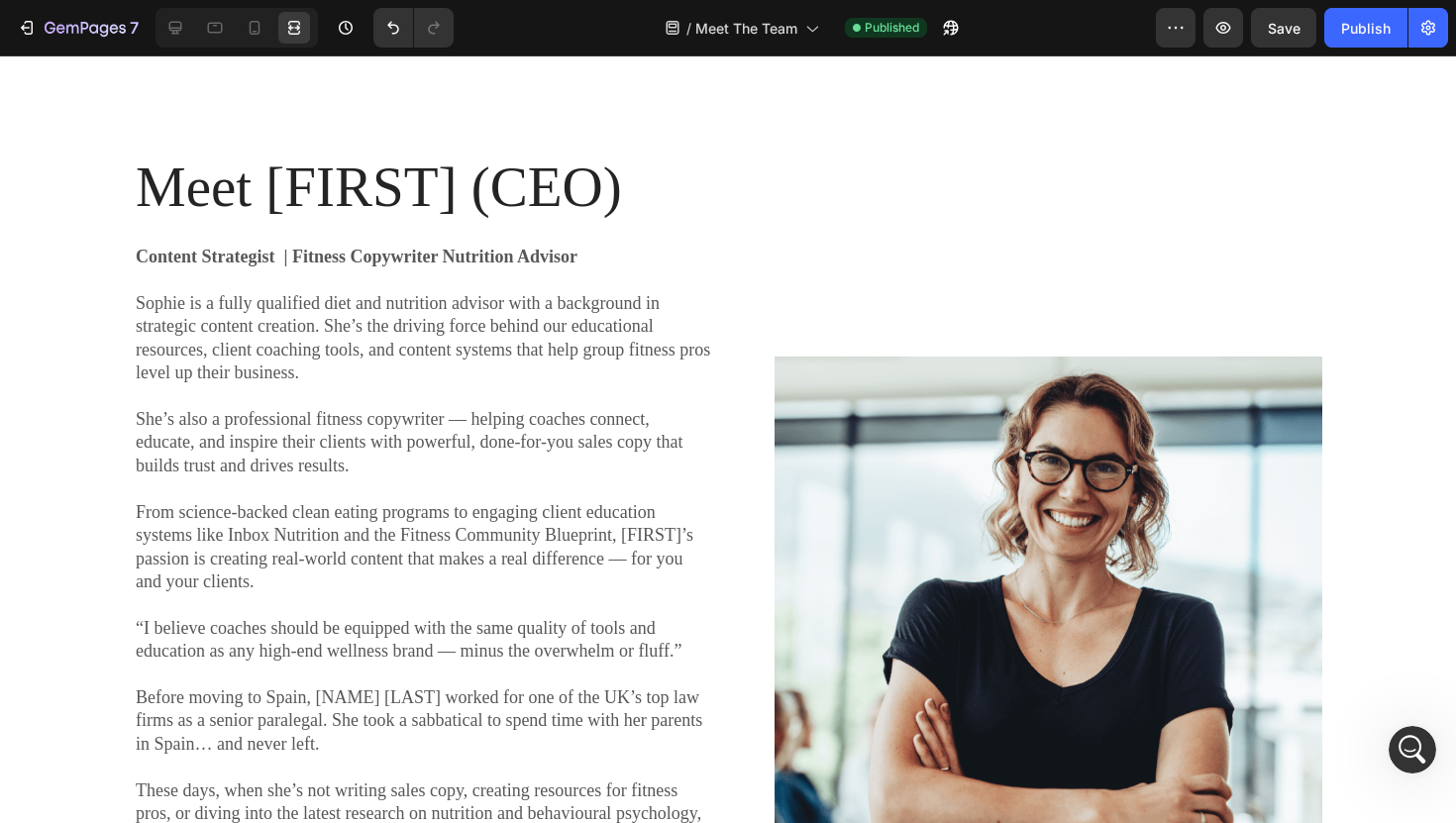 scroll, scrollTop: 966, scrollLeft: 0, axis: vertical 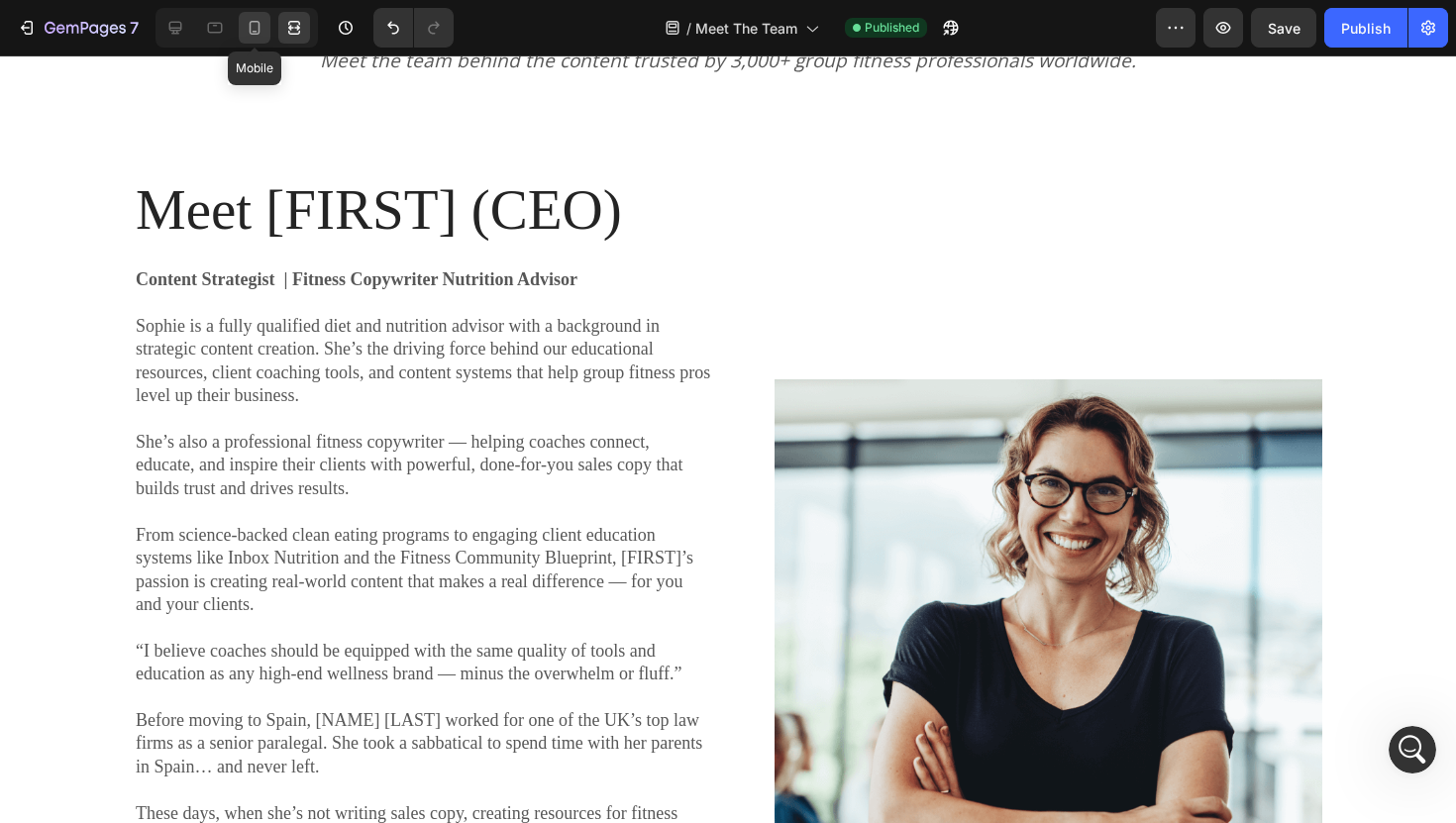 click 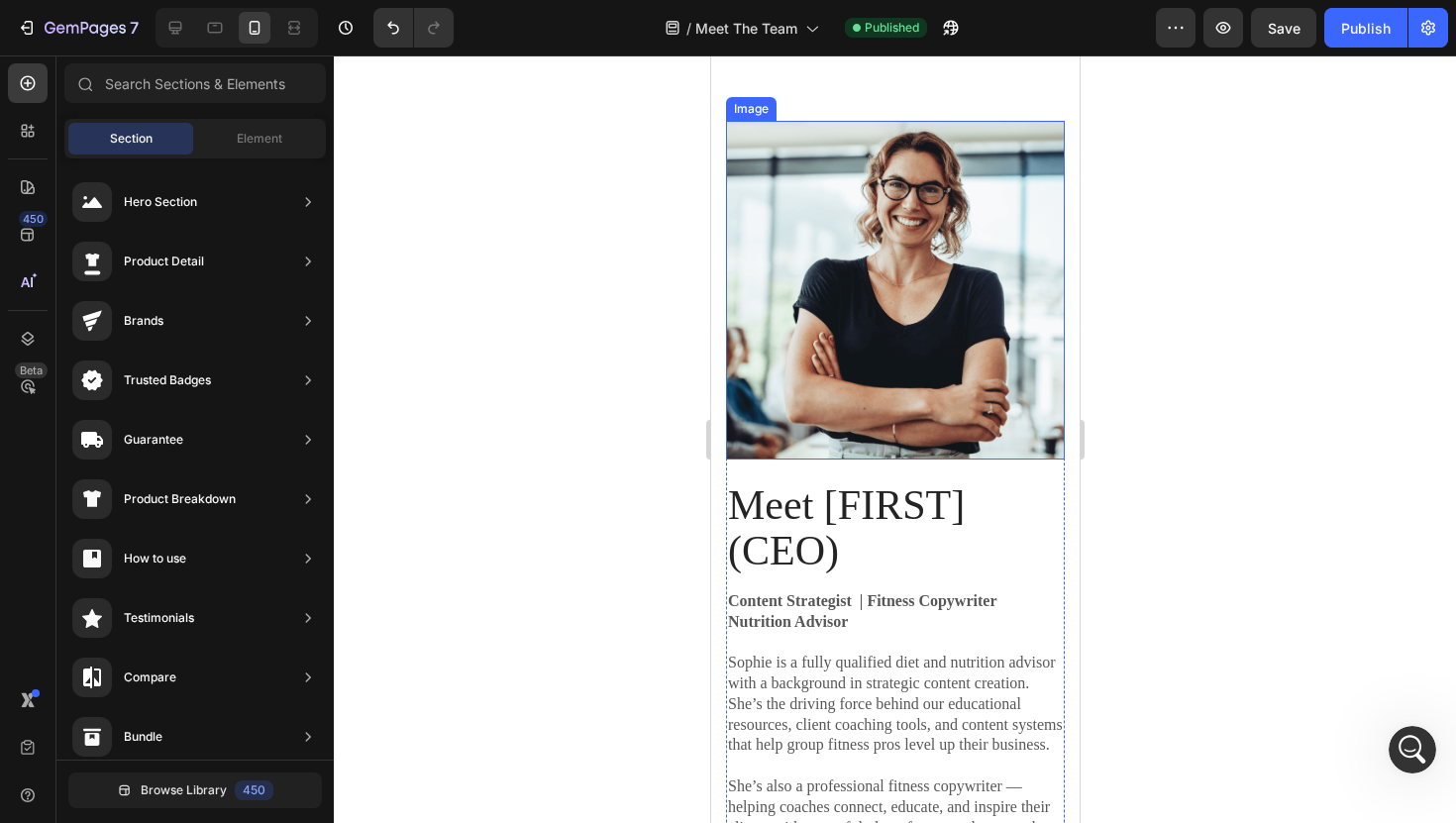 scroll, scrollTop: 0, scrollLeft: 0, axis: both 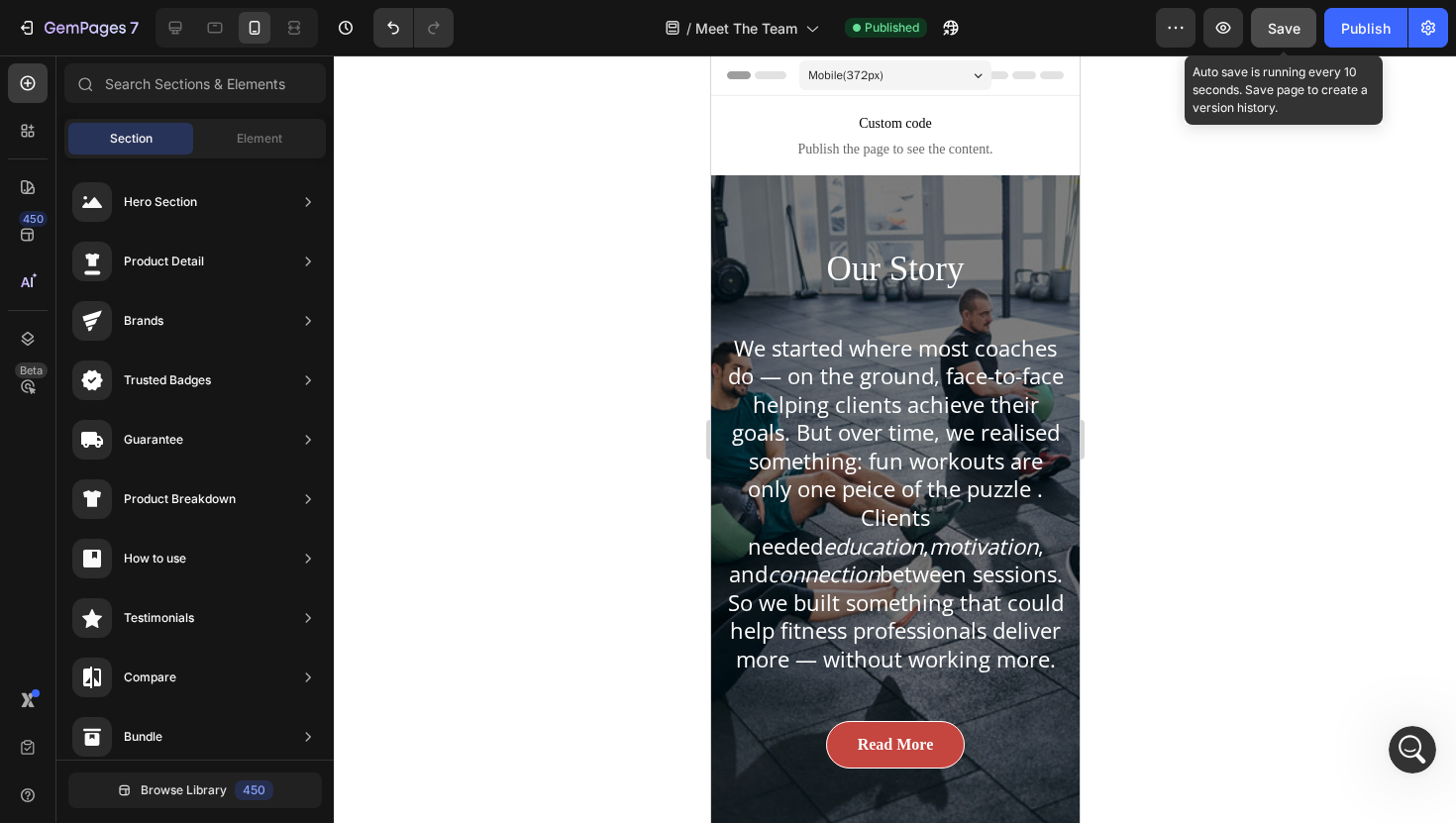 click on "Save" 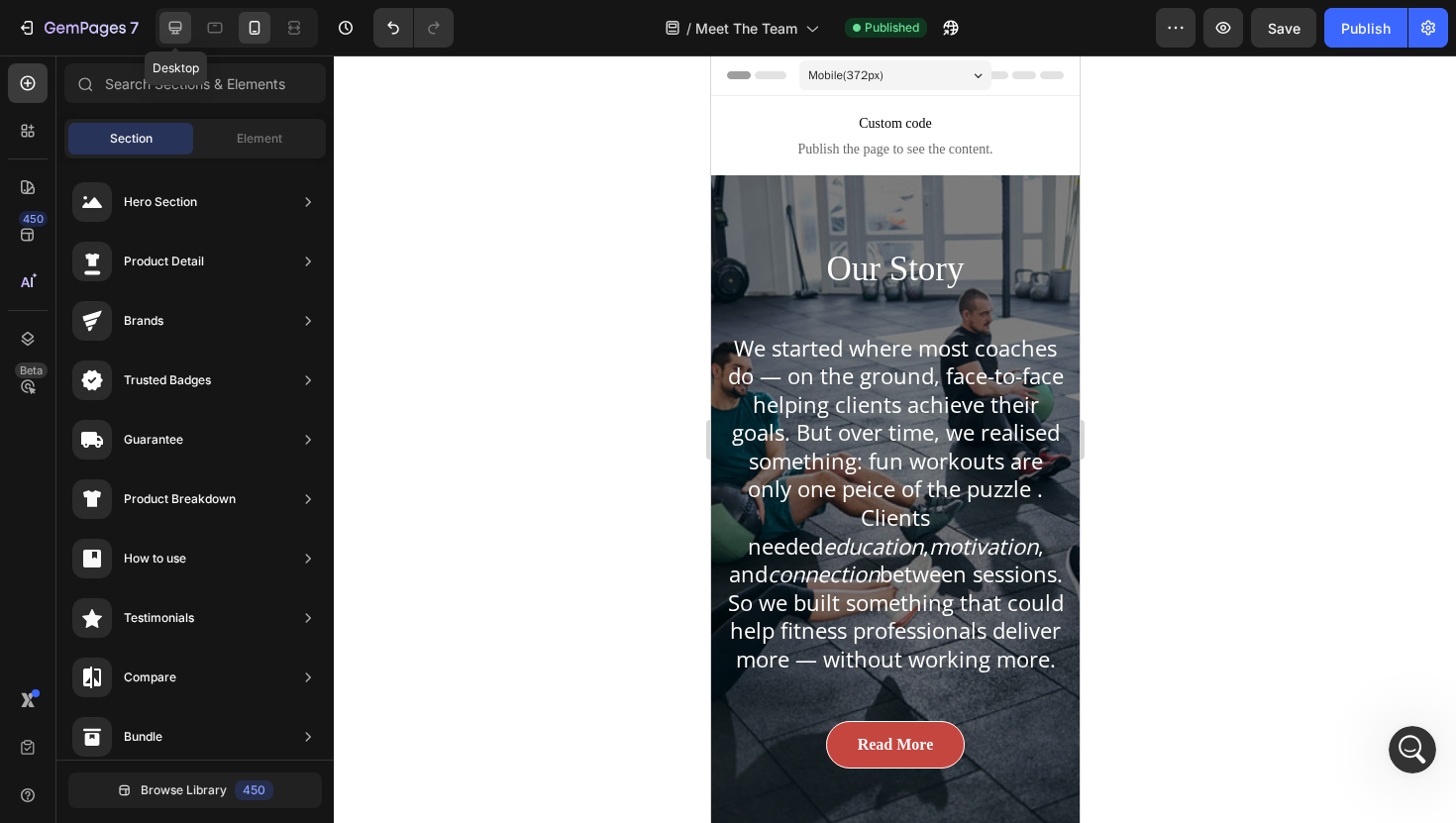 click 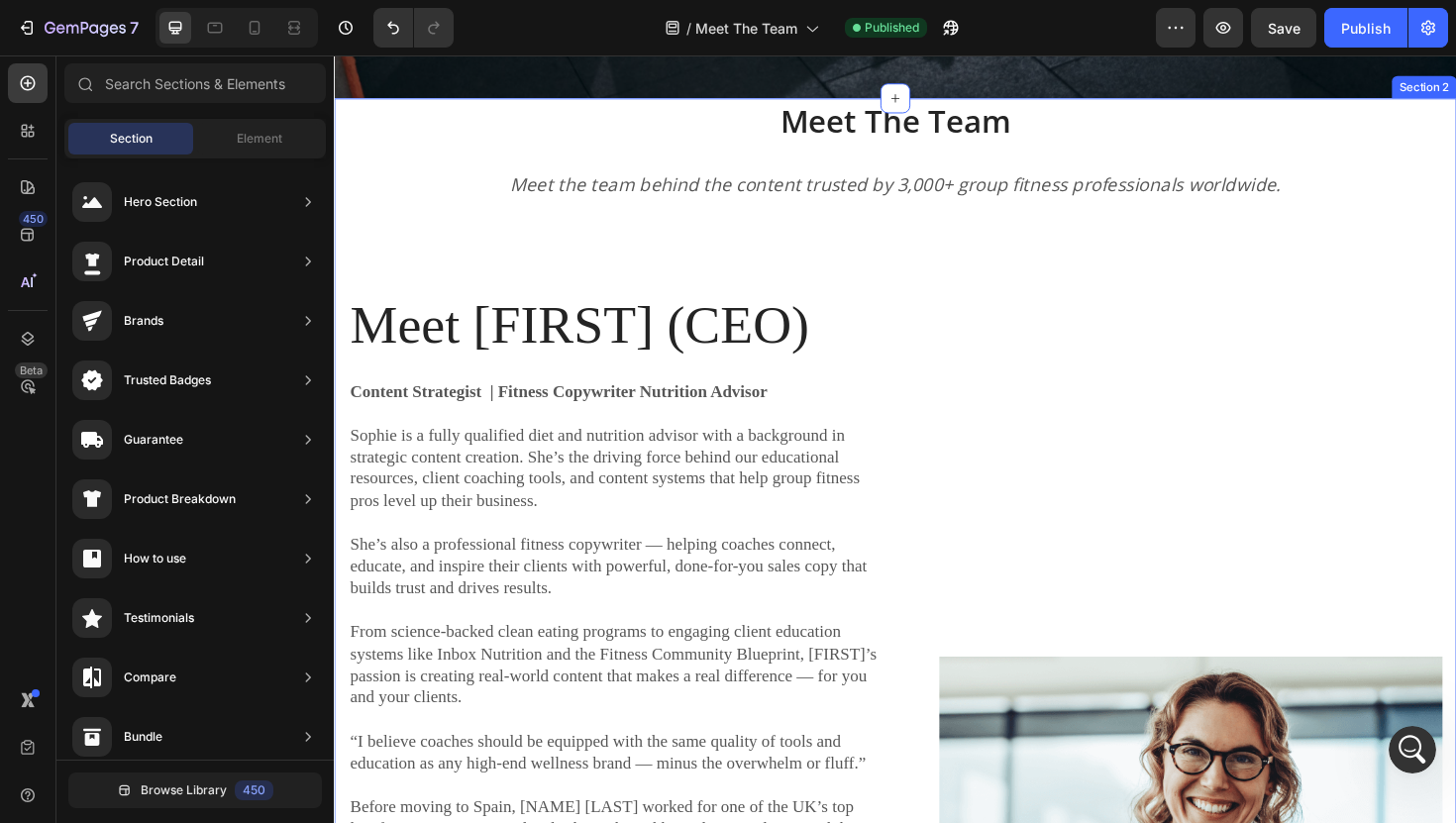 scroll, scrollTop: 695, scrollLeft: 0, axis: vertical 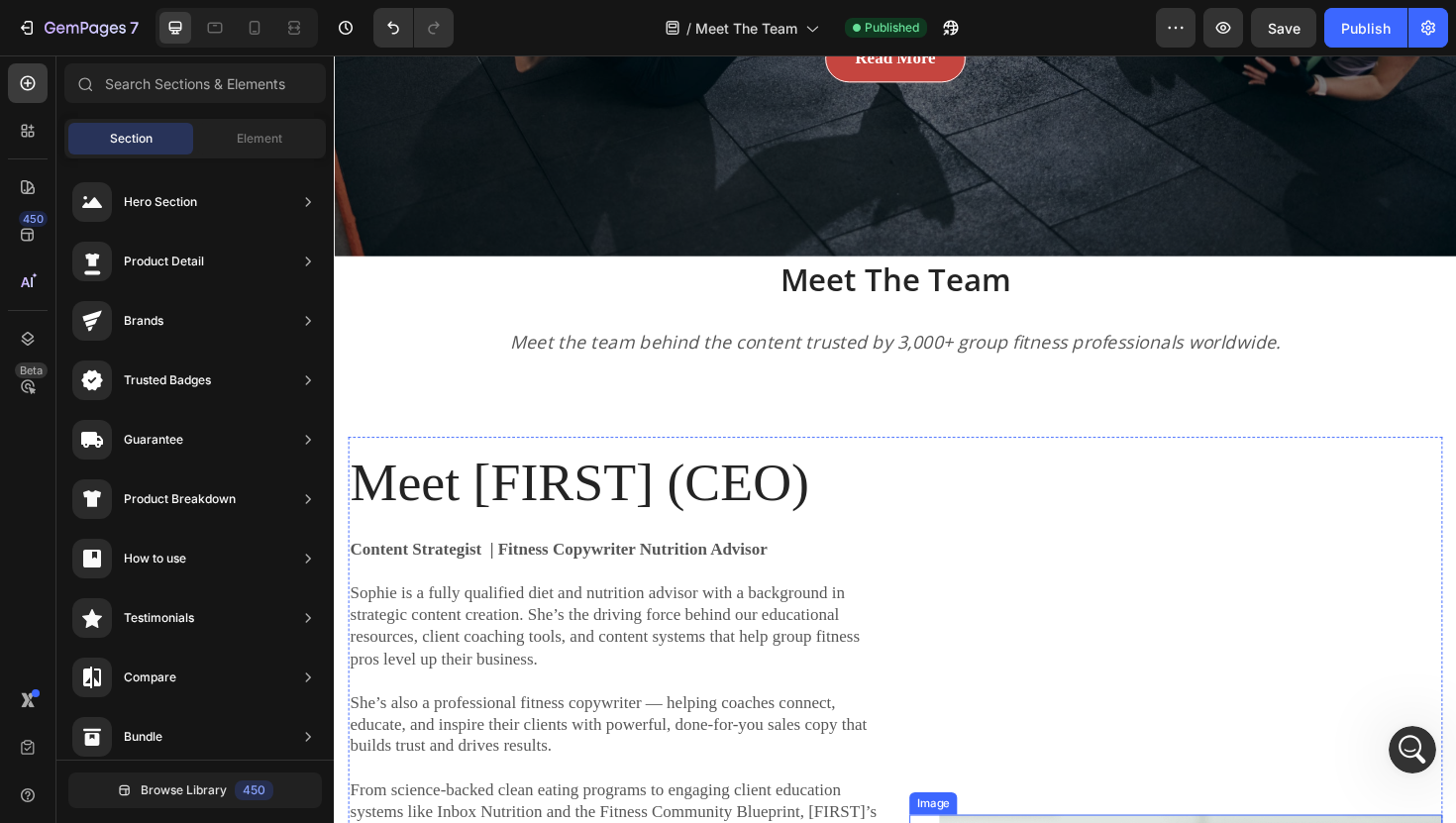 click at bounding box center (1241, 1126) 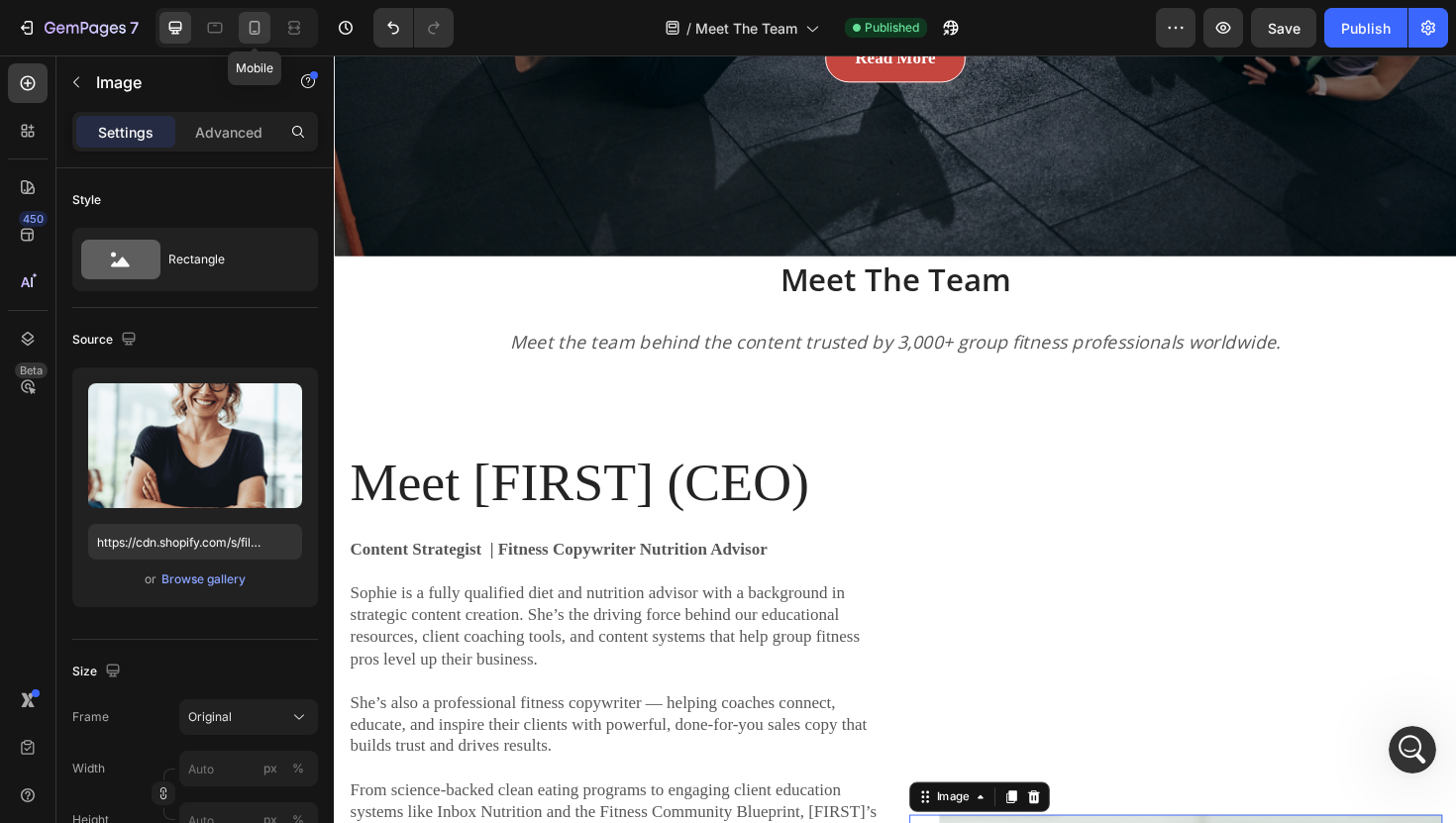 click 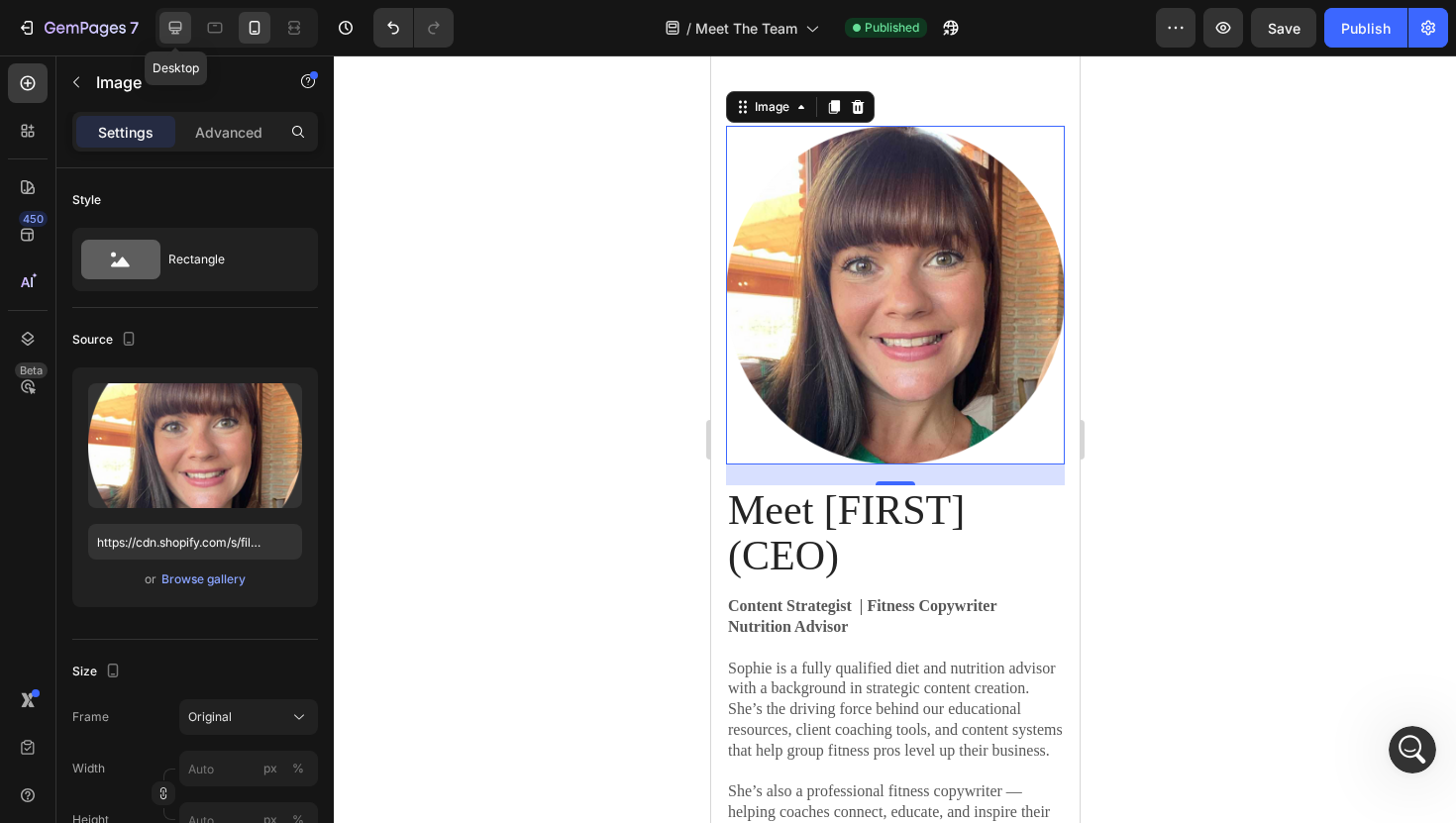 scroll, scrollTop: 791, scrollLeft: 0, axis: vertical 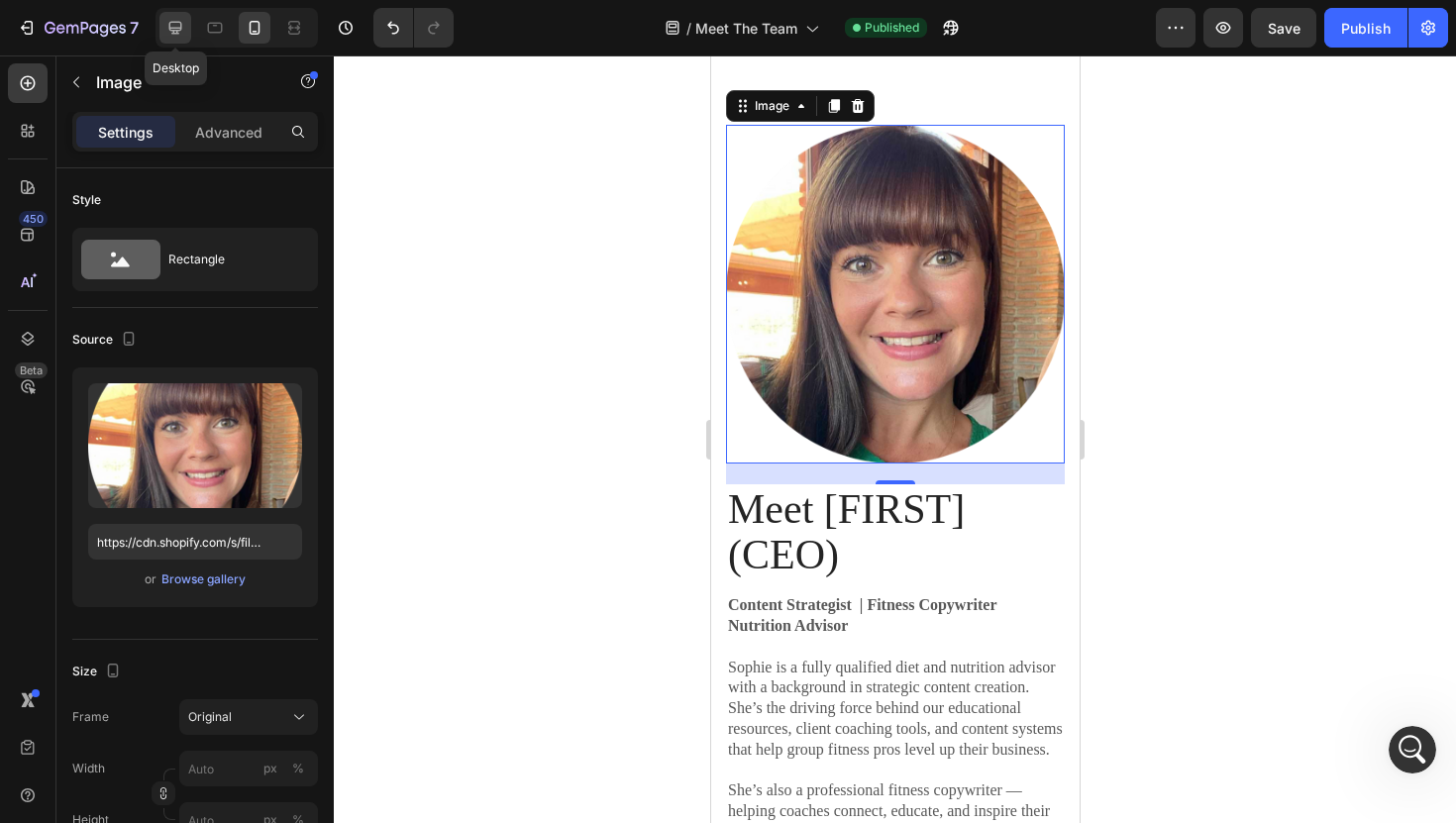 click 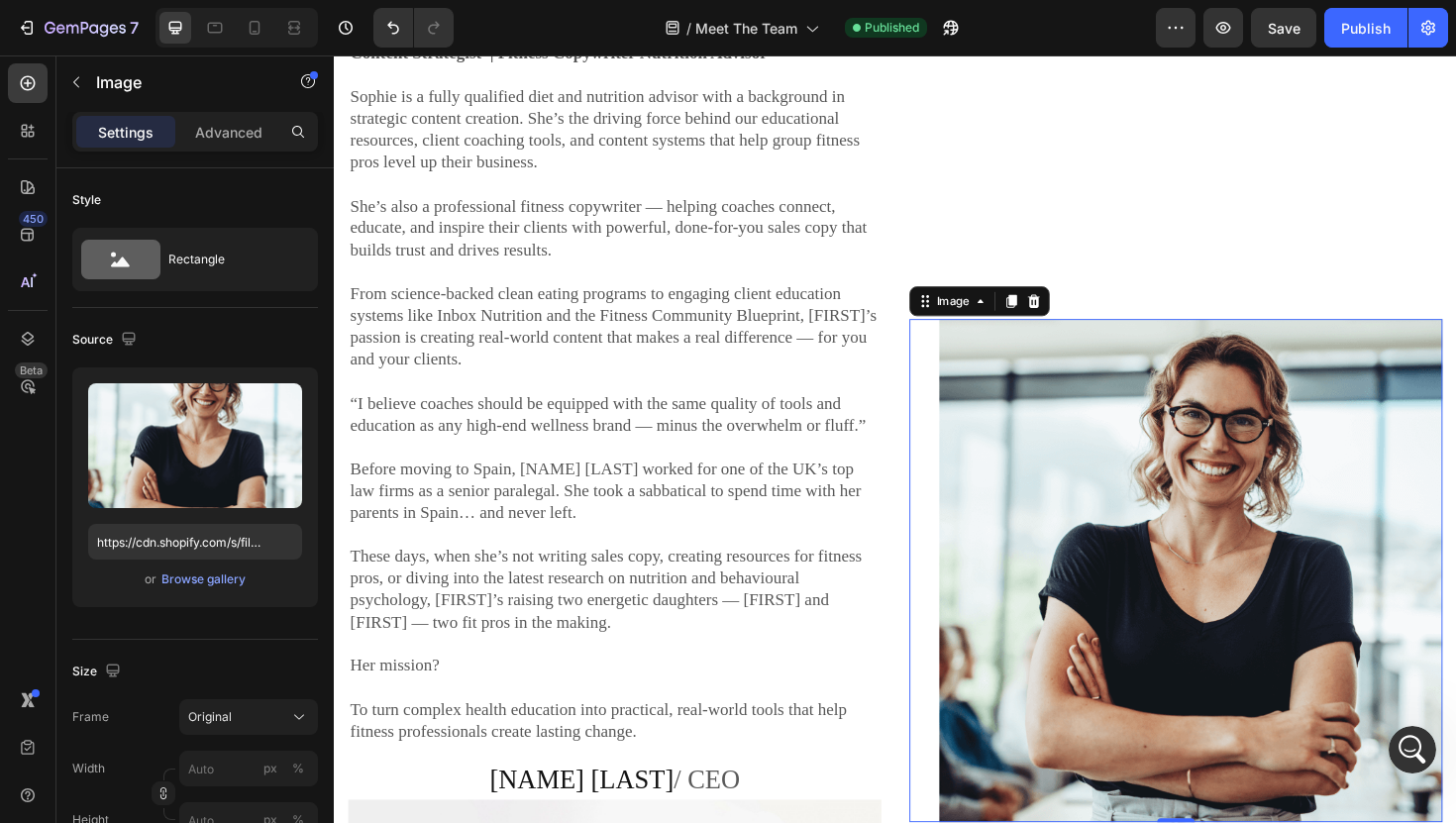 scroll, scrollTop: 748, scrollLeft: 0, axis: vertical 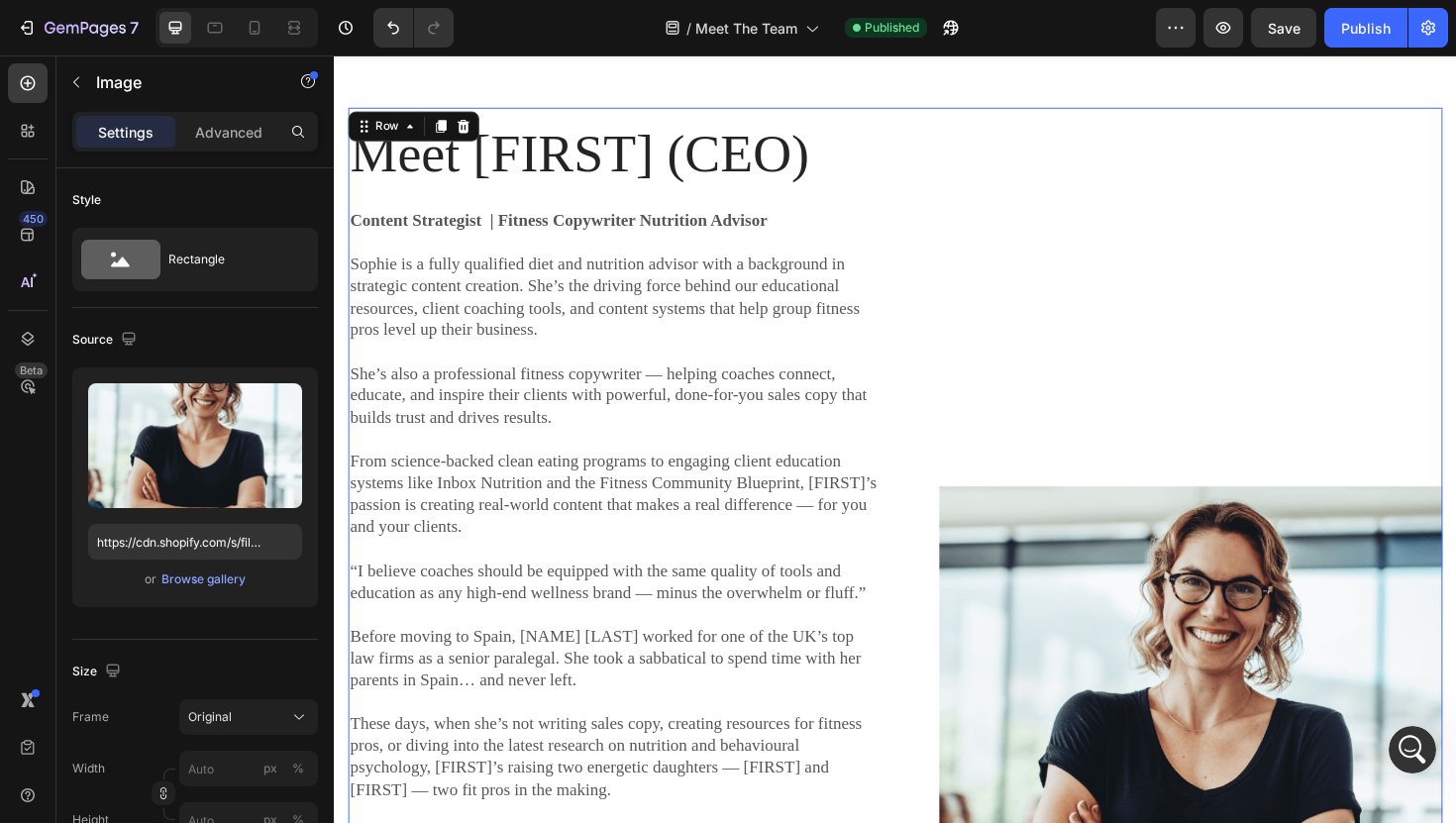 click on "Image" at bounding box center (1225, 777) 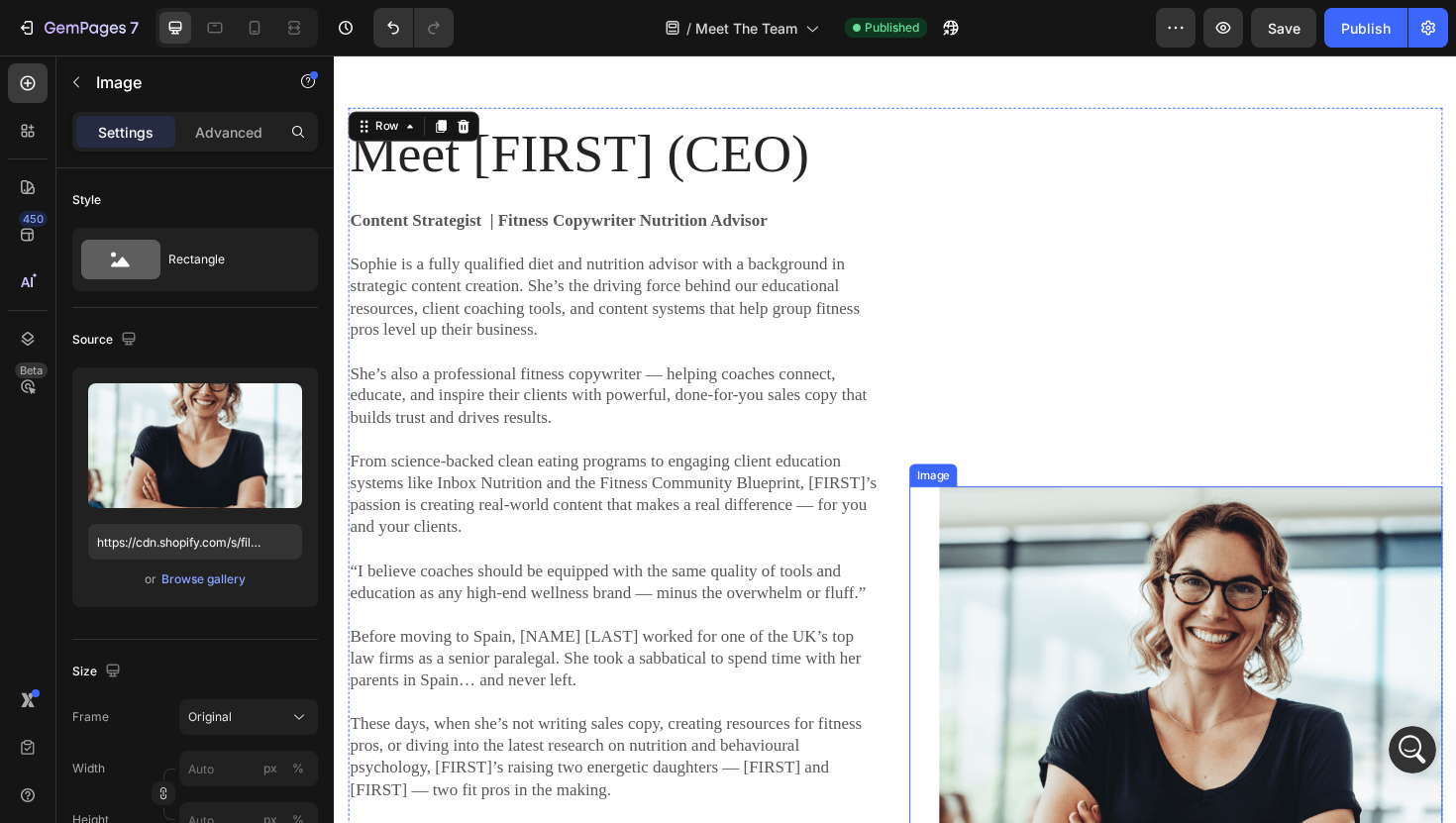 click at bounding box center (1241, 778) 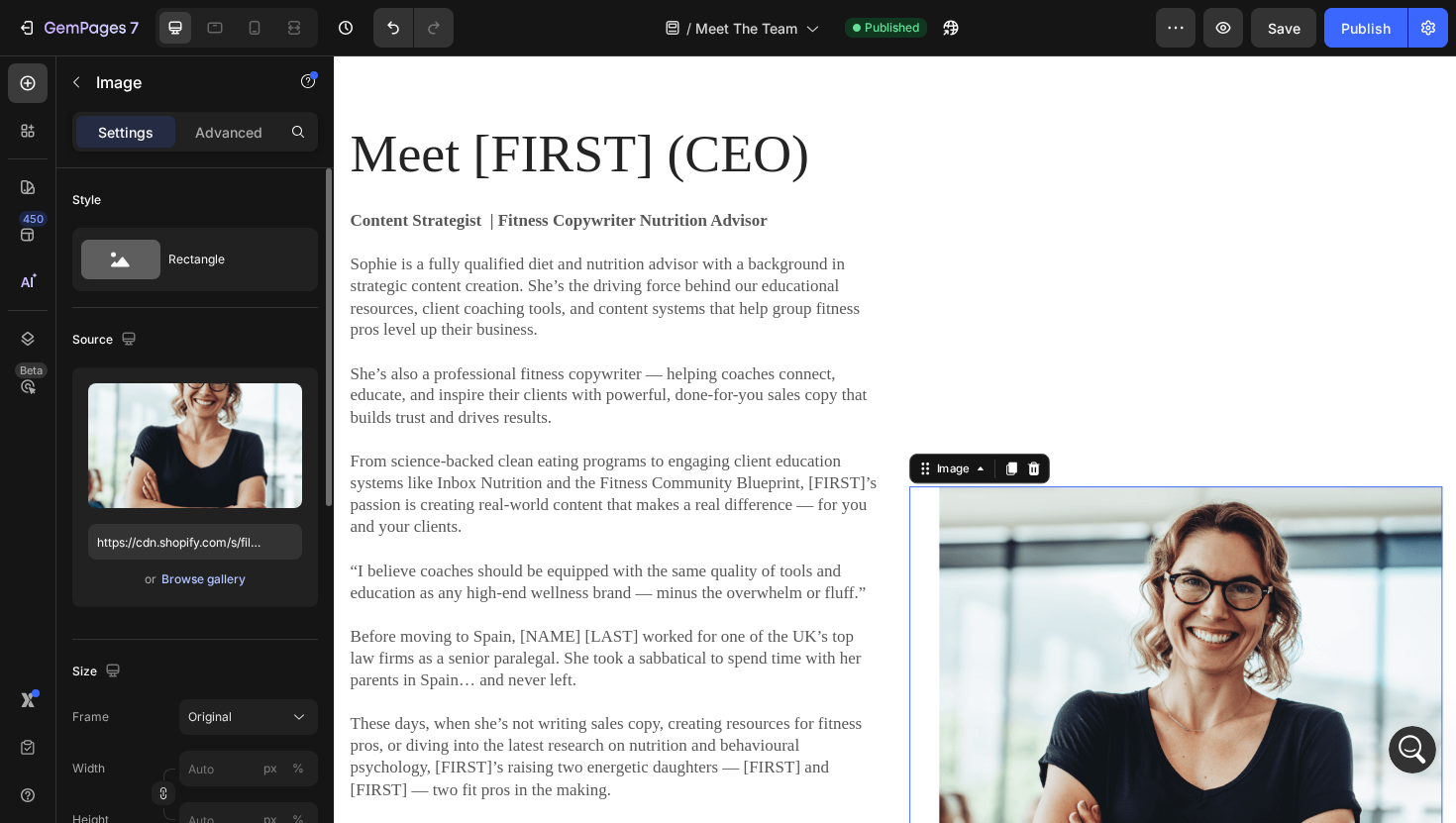 click on "Browse gallery" at bounding box center [203, 579] 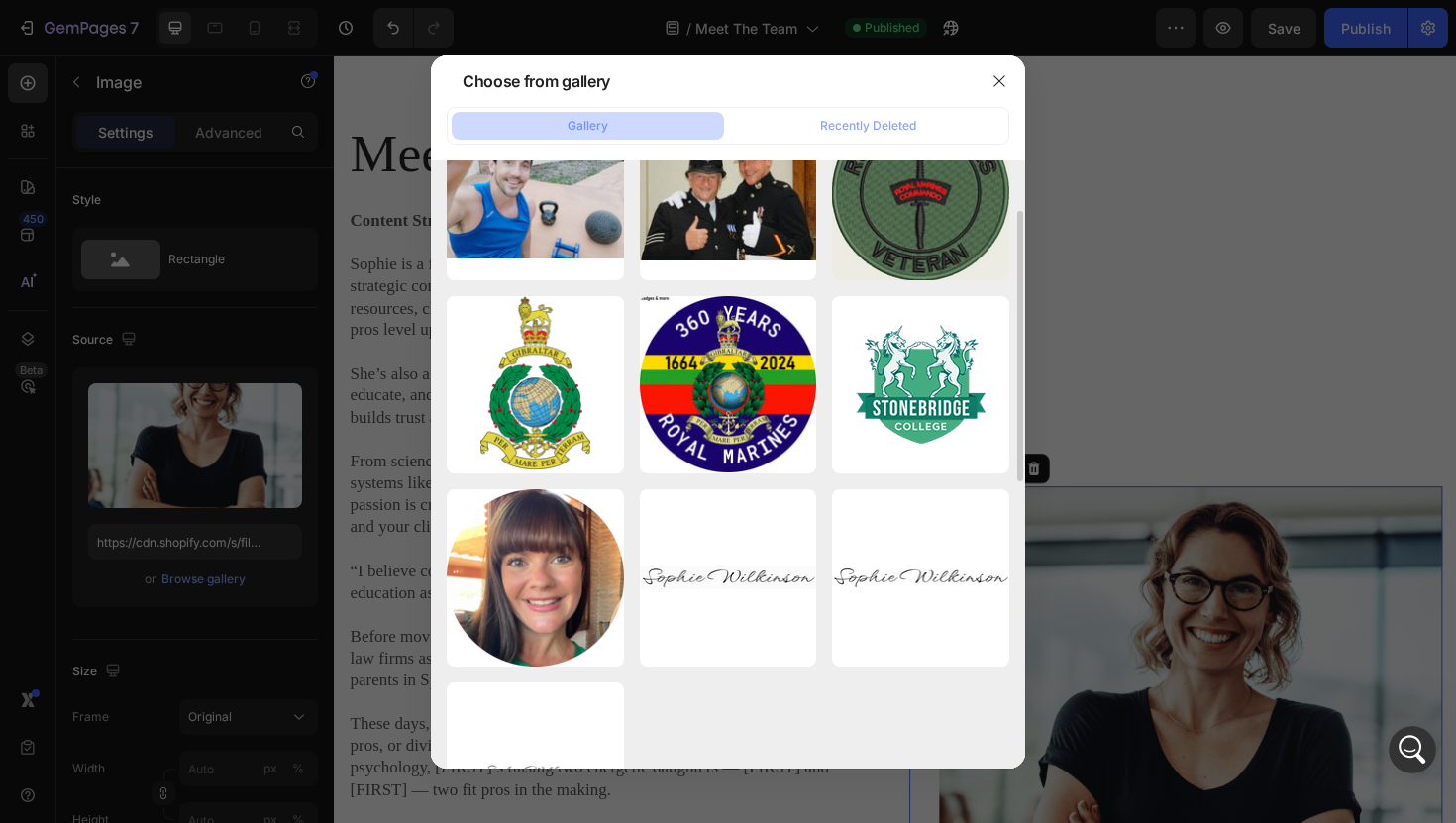 scroll, scrollTop: 757, scrollLeft: 0, axis: vertical 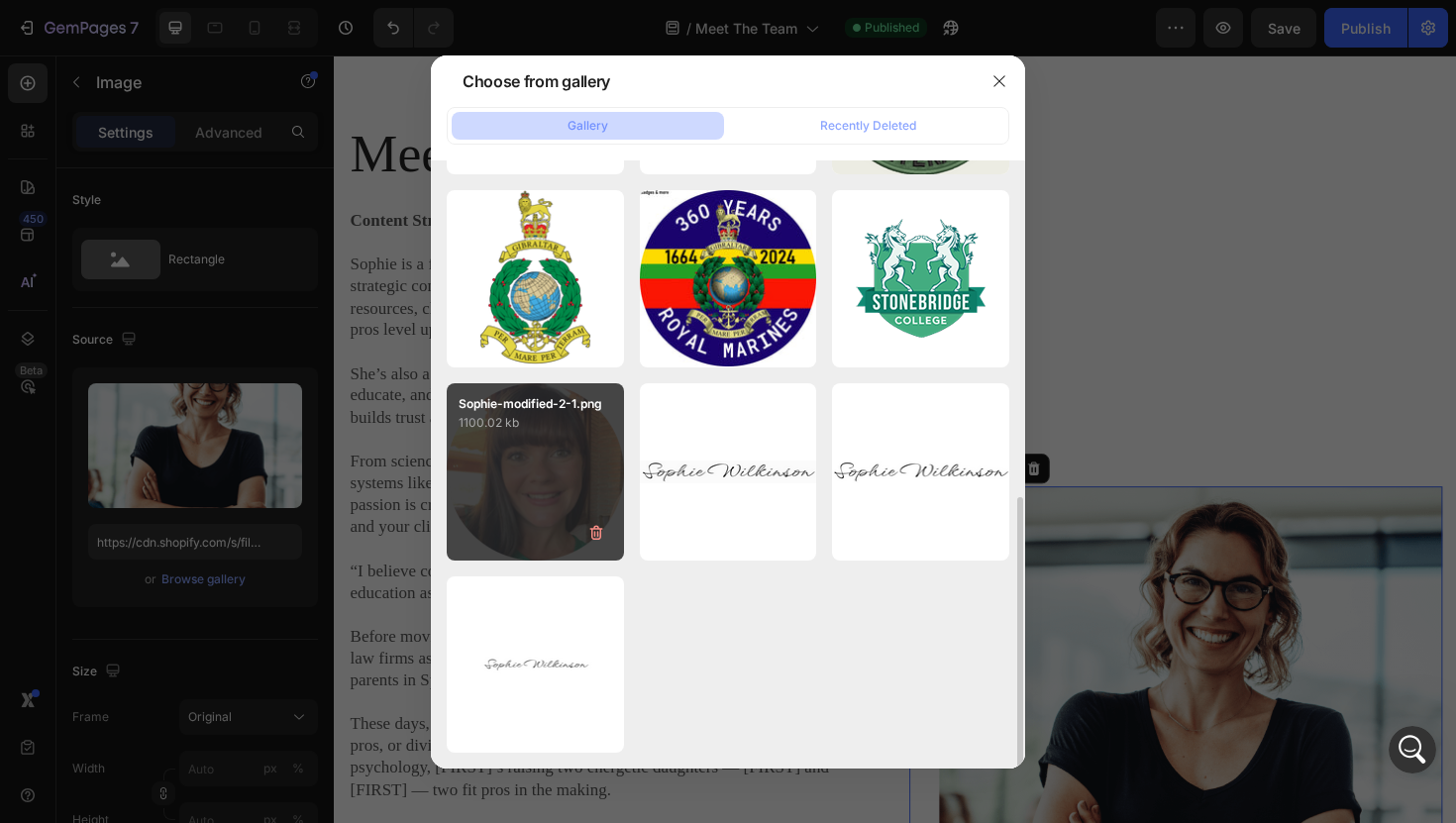 click on "[NAME]-modified-2-1.png 1100.02 kb" at bounding box center (535, 471) 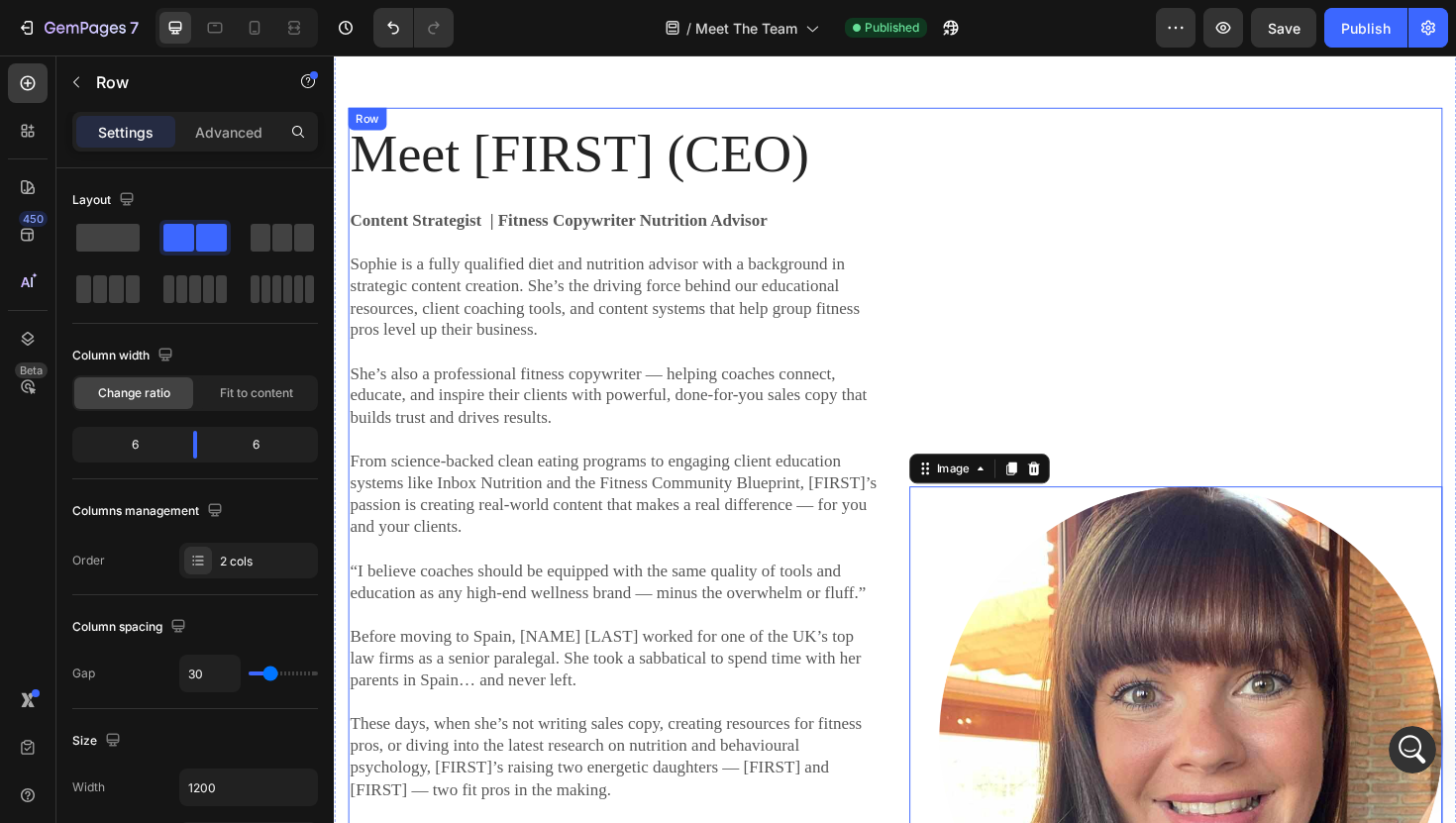 click on "Image   0" at bounding box center (1225, 777) 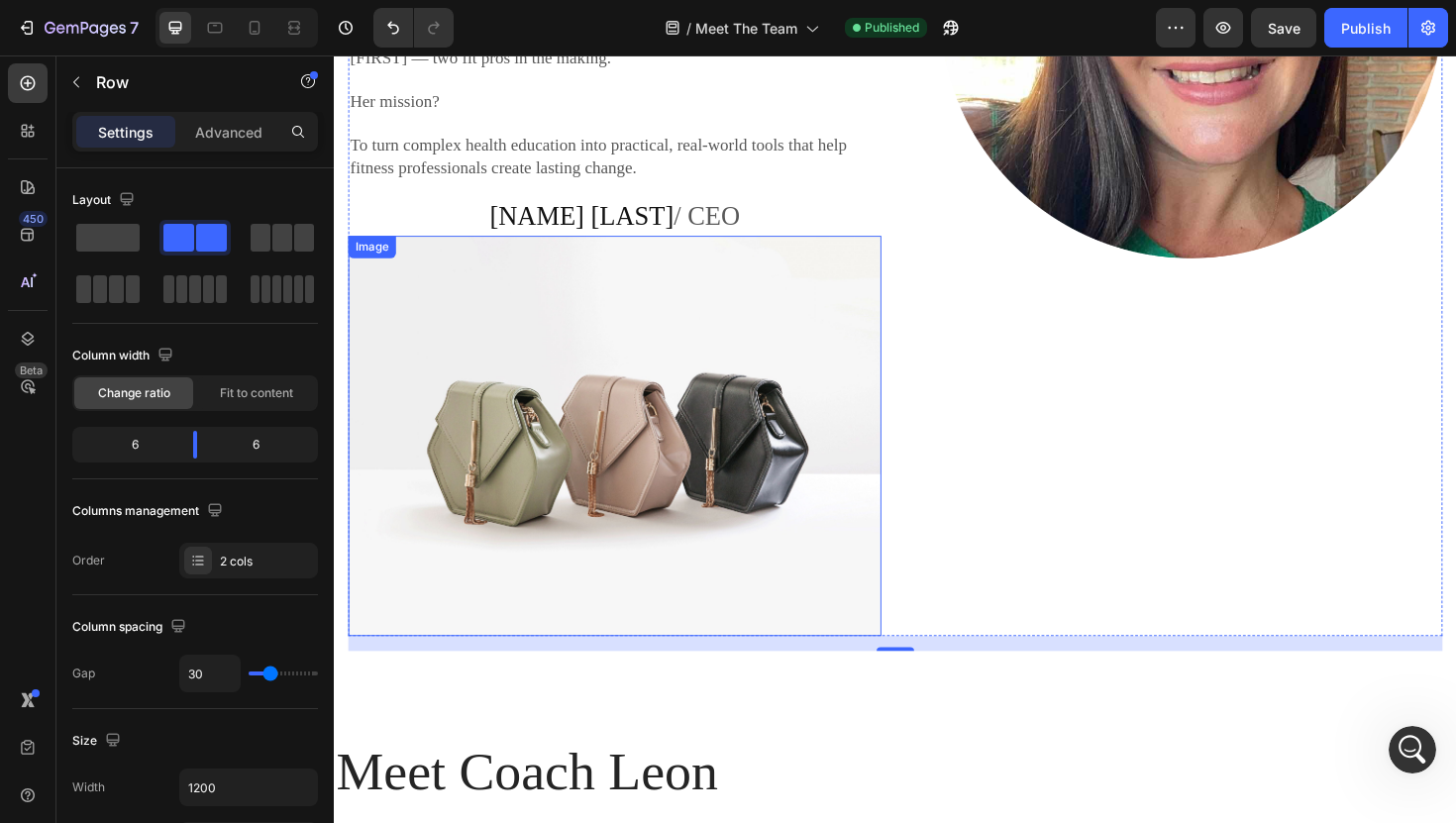 scroll, scrollTop: 1508, scrollLeft: 0, axis: vertical 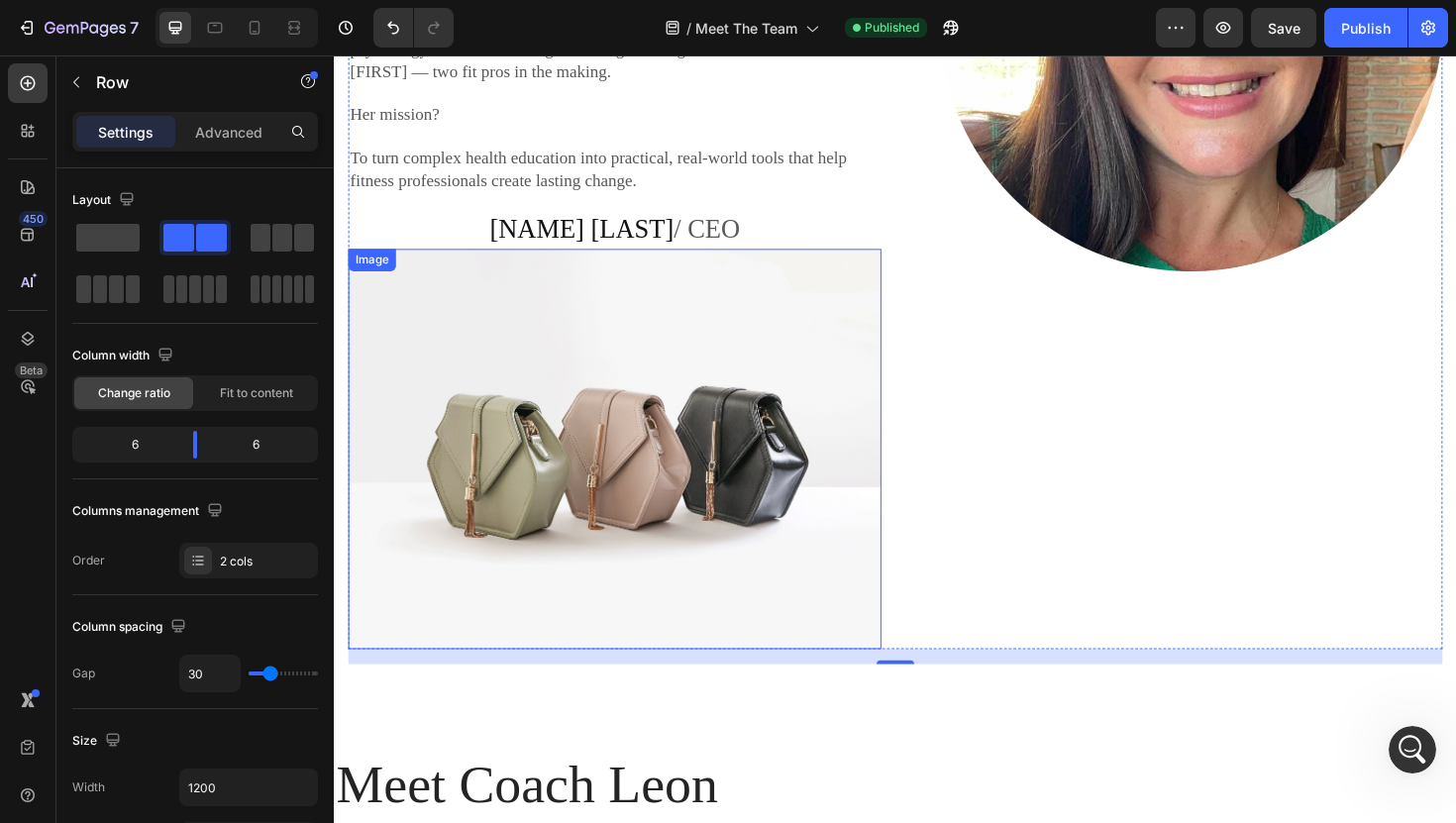 click at bounding box center (631, 472) 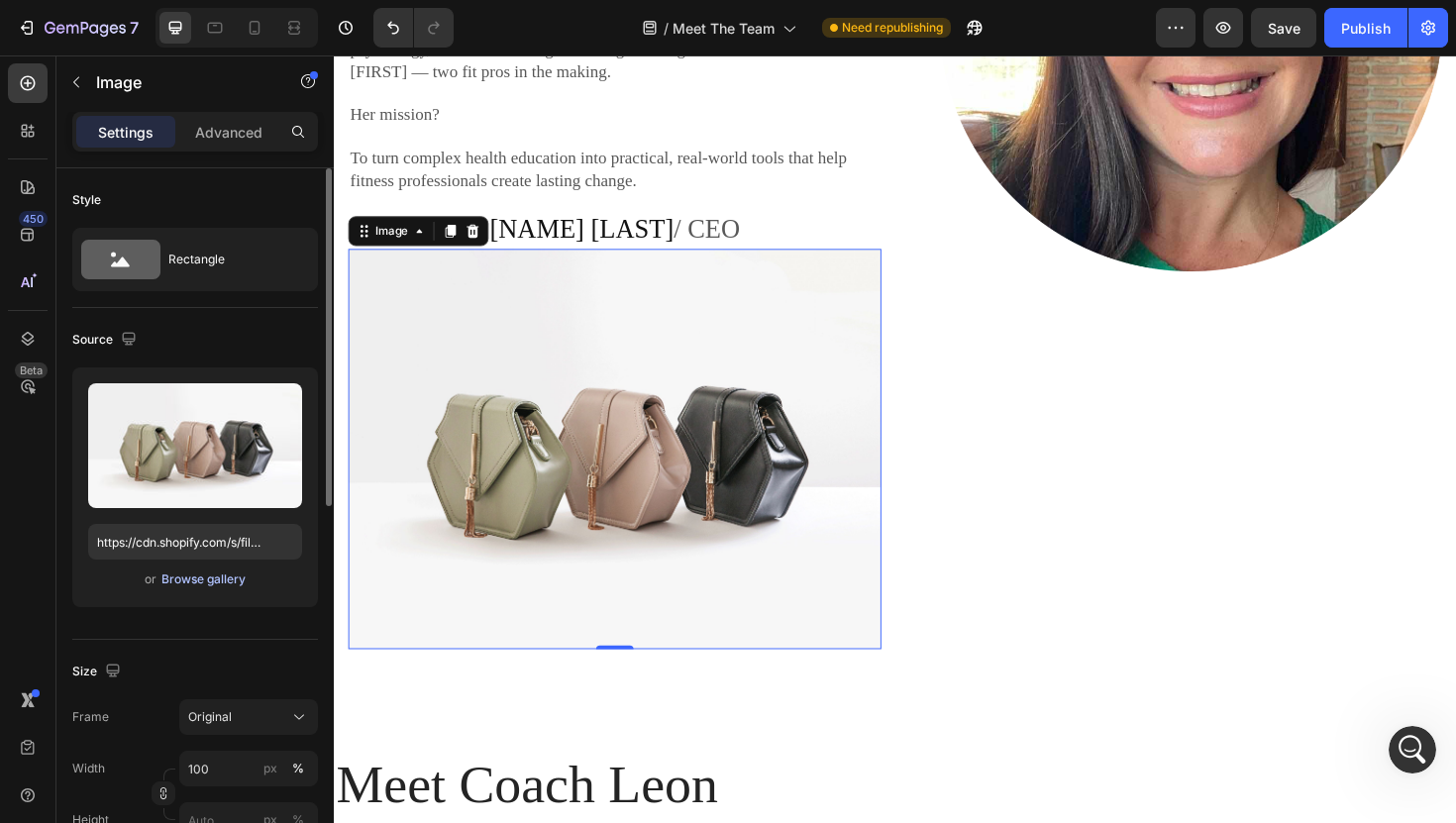 click on "Browse gallery" at bounding box center [203, 579] 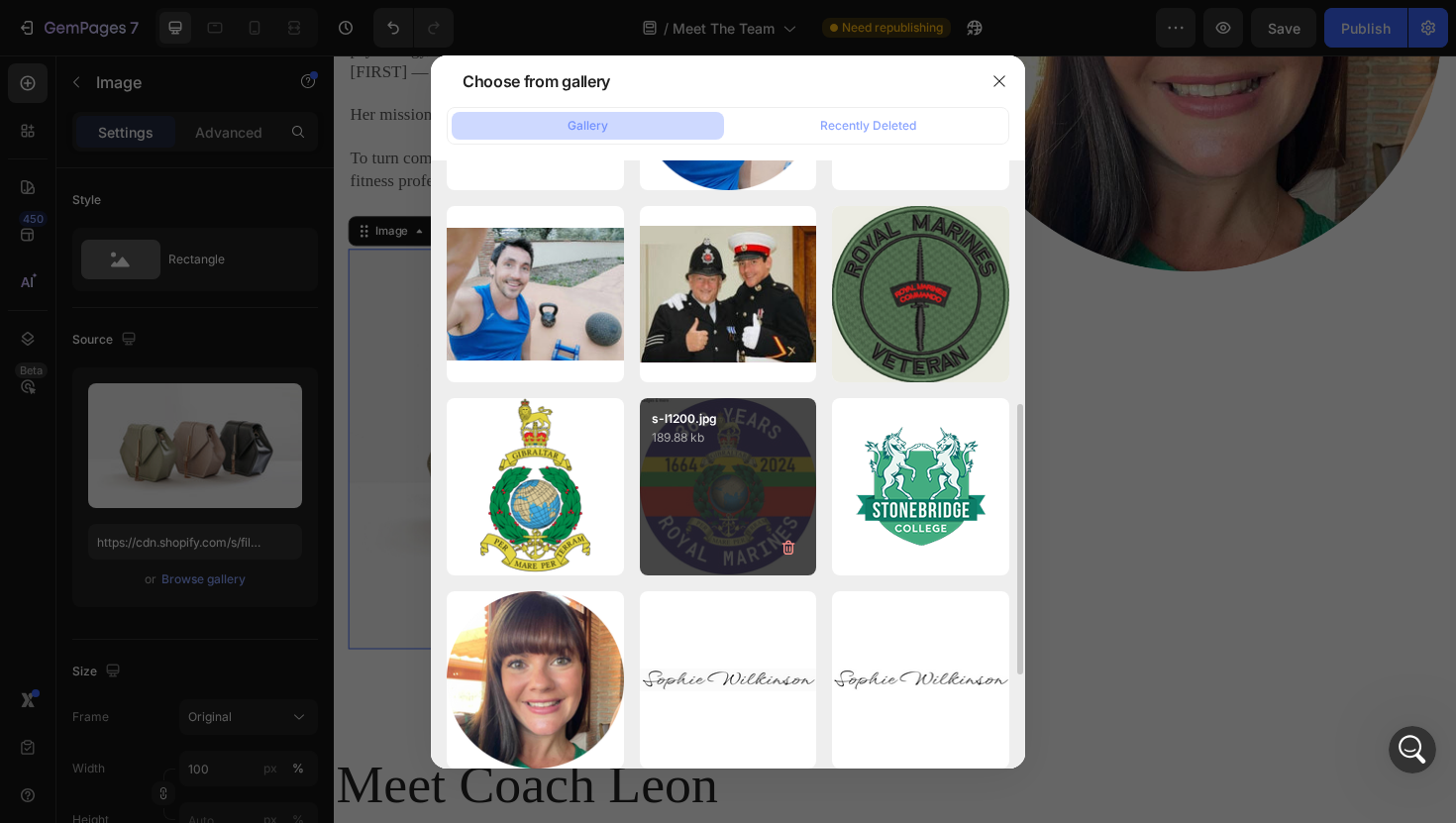 scroll, scrollTop: 655, scrollLeft: 0, axis: vertical 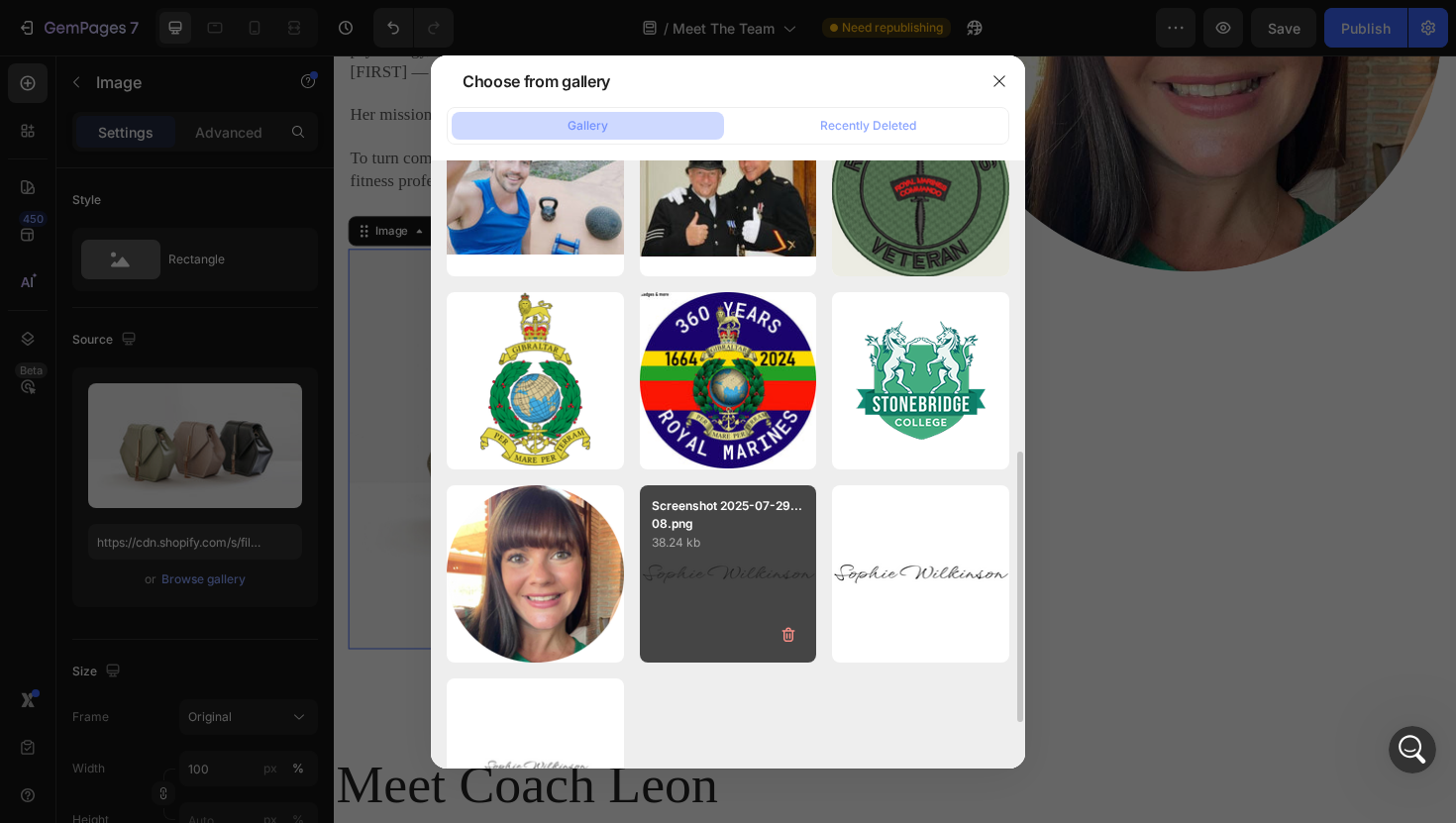 click on "Screenshot 2025-07-29...08.png 38.24 kb" at bounding box center [728, 573] 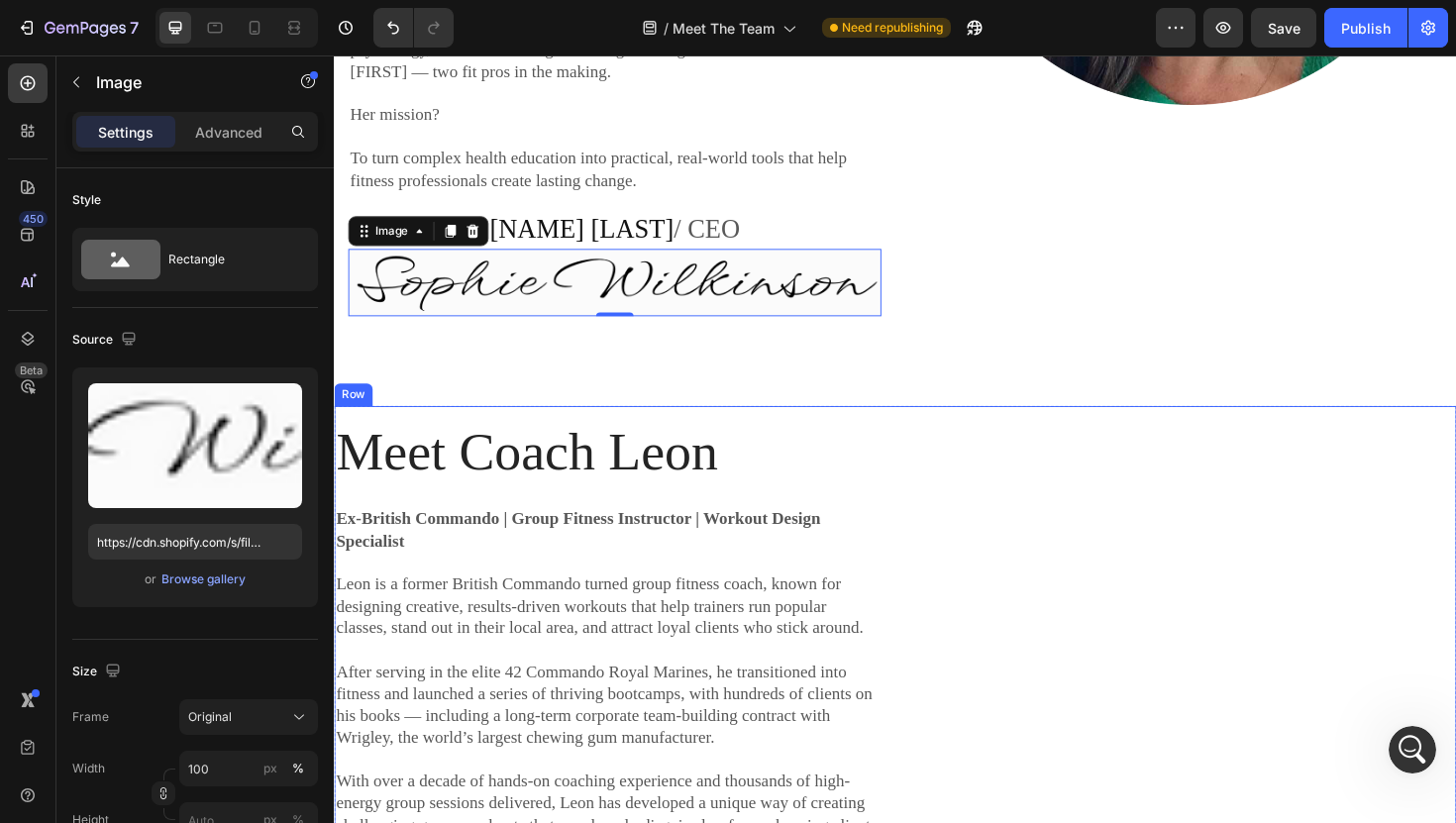 click on "Meet Coach [FIRST] Heading Ex-British Commando | Group Fitness Instructor | Workout Design Specialist [FIRST] is a former British Commando turned group fitness coach, known for designing creative, results-driven workouts that help trainers run popular classes, stand out in their local area, and attract loyal clients who stick around. After serving in the elite 42 Commando Royal Marines, he transitioned into fitness and launched a series of thriving bootcamps, with hundreds of clients on his books — including a long-term corporate team-building contract with Wrigley, the world’s largest chewing gum manufacturer. With over a decade of hands-on coaching experience and thousands of high-energy group sessions delivered, [FIRST] has developed a unique way of creating challenging group workouts that are cleverly disguised as fun — keeping clients motivated, engaged, and coming back for more. Text Block Coach [FIRST] / Trainer & Workout Designer Text block Image Image" at bounding box center [623, 1235] 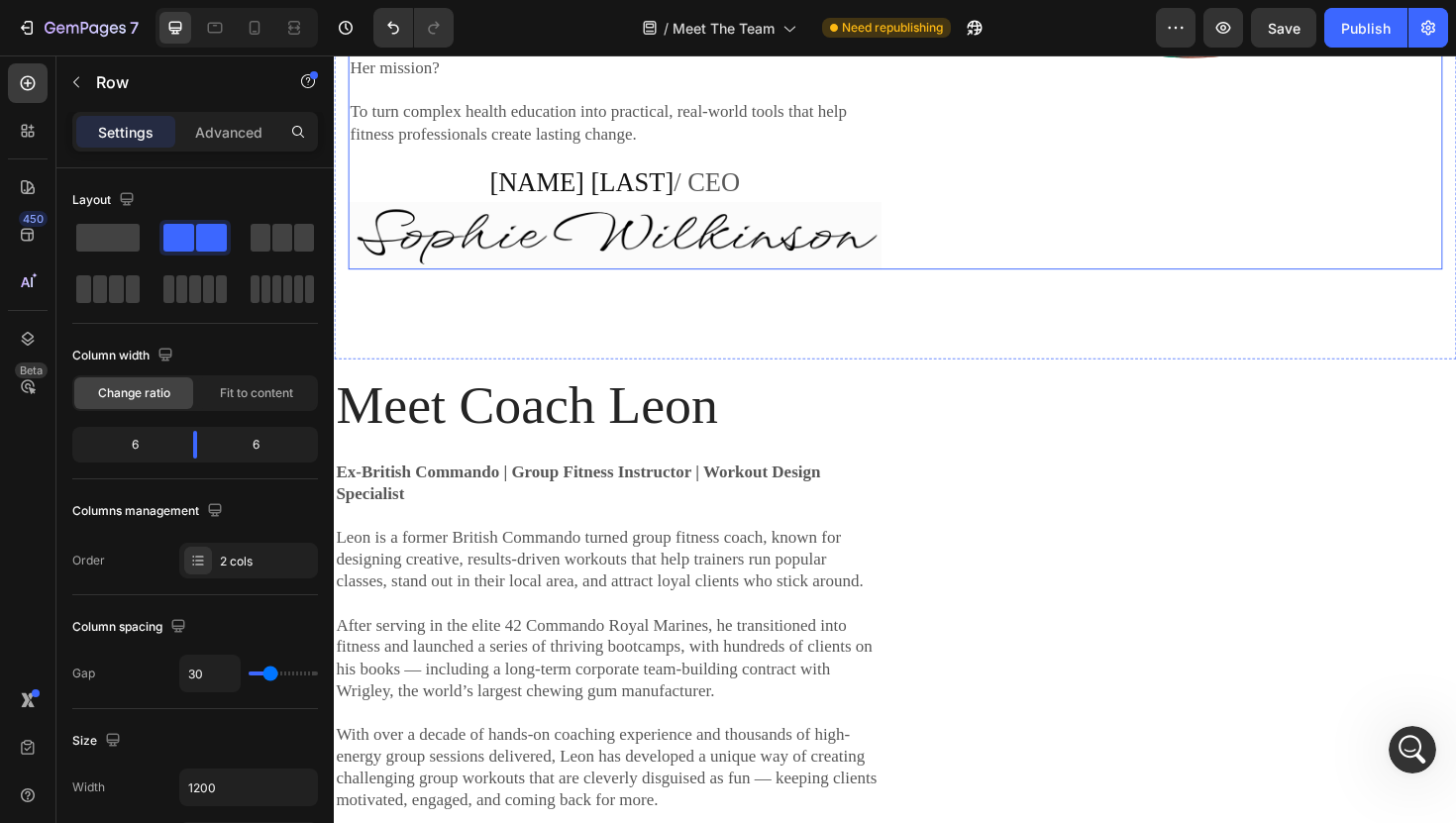 scroll, scrollTop: 1561, scrollLeft: 0, axis: vertical 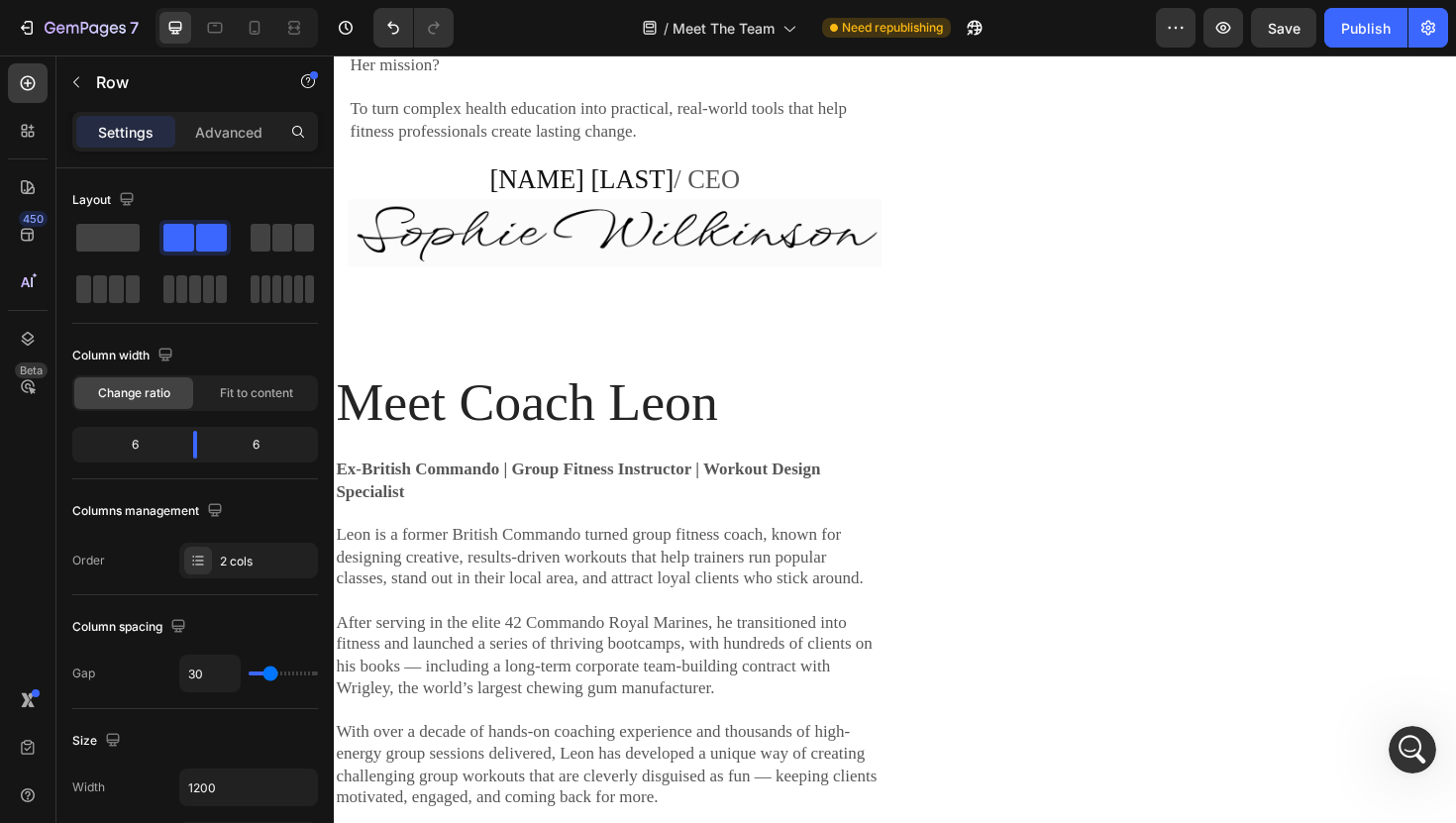 click on "Image" at bounding box center [1232, 1183] 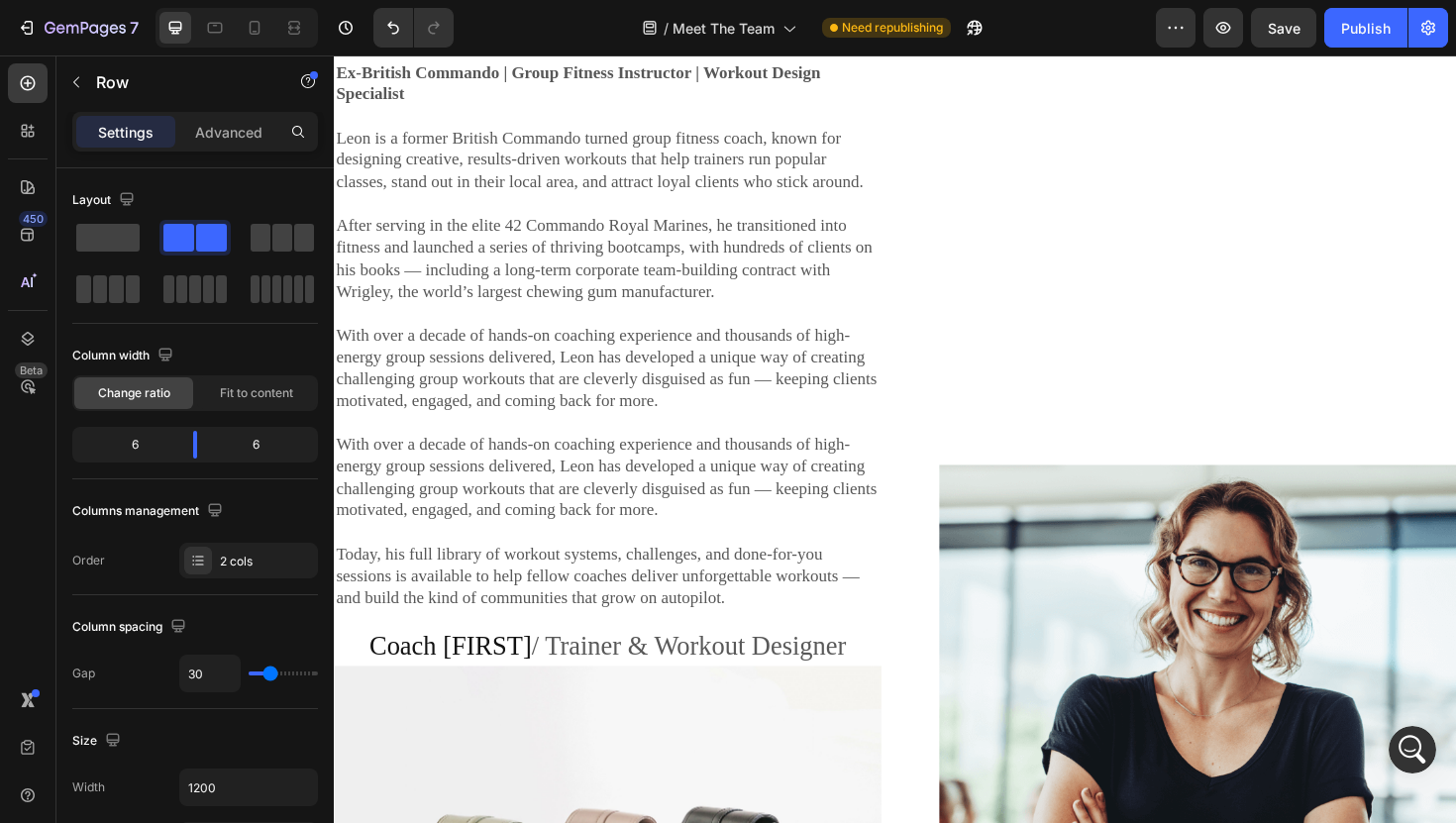 scroll, scrollTop: 1982, scrollLeft: 0, axis: vertical 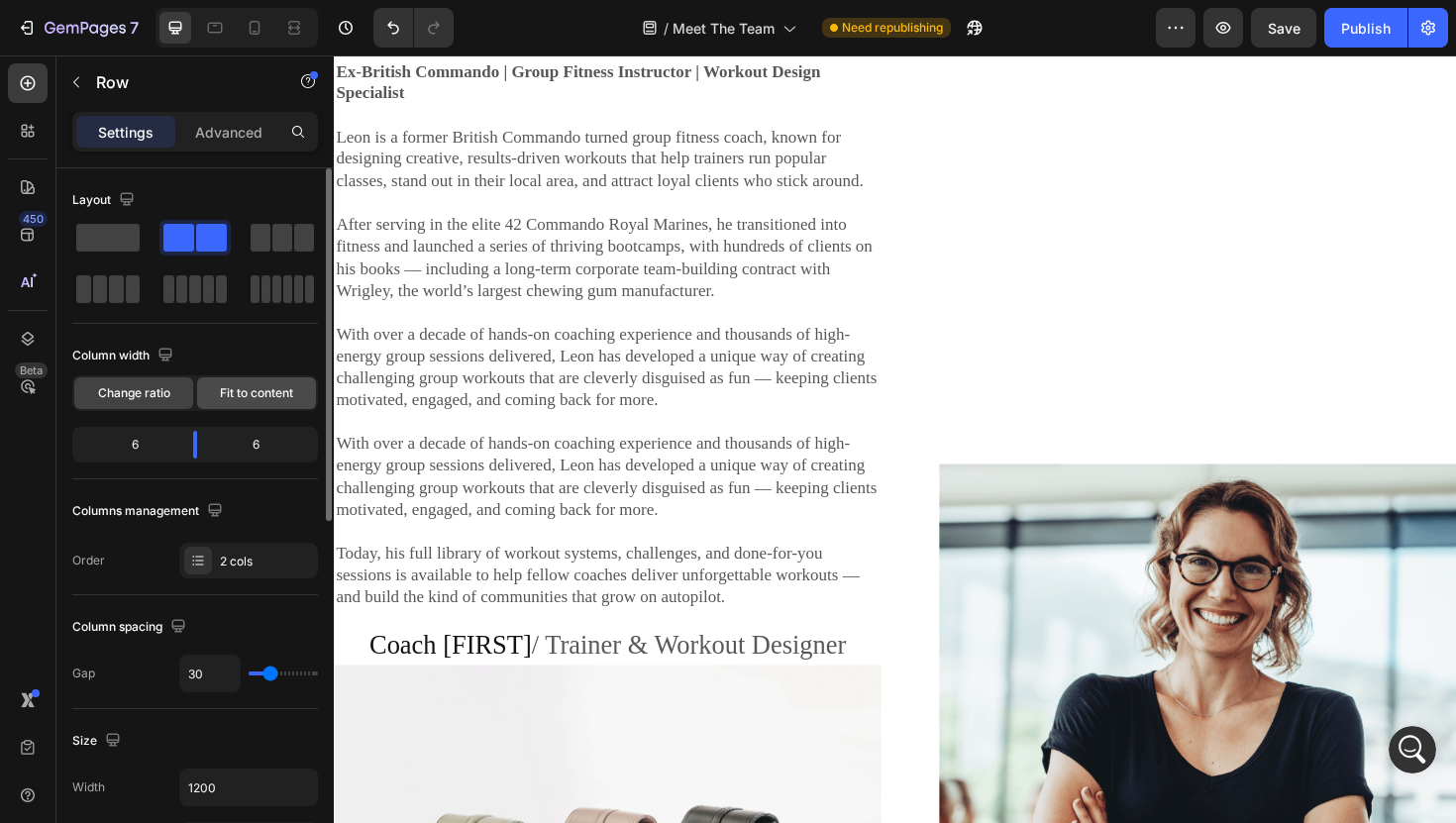 click on "Fit to content" 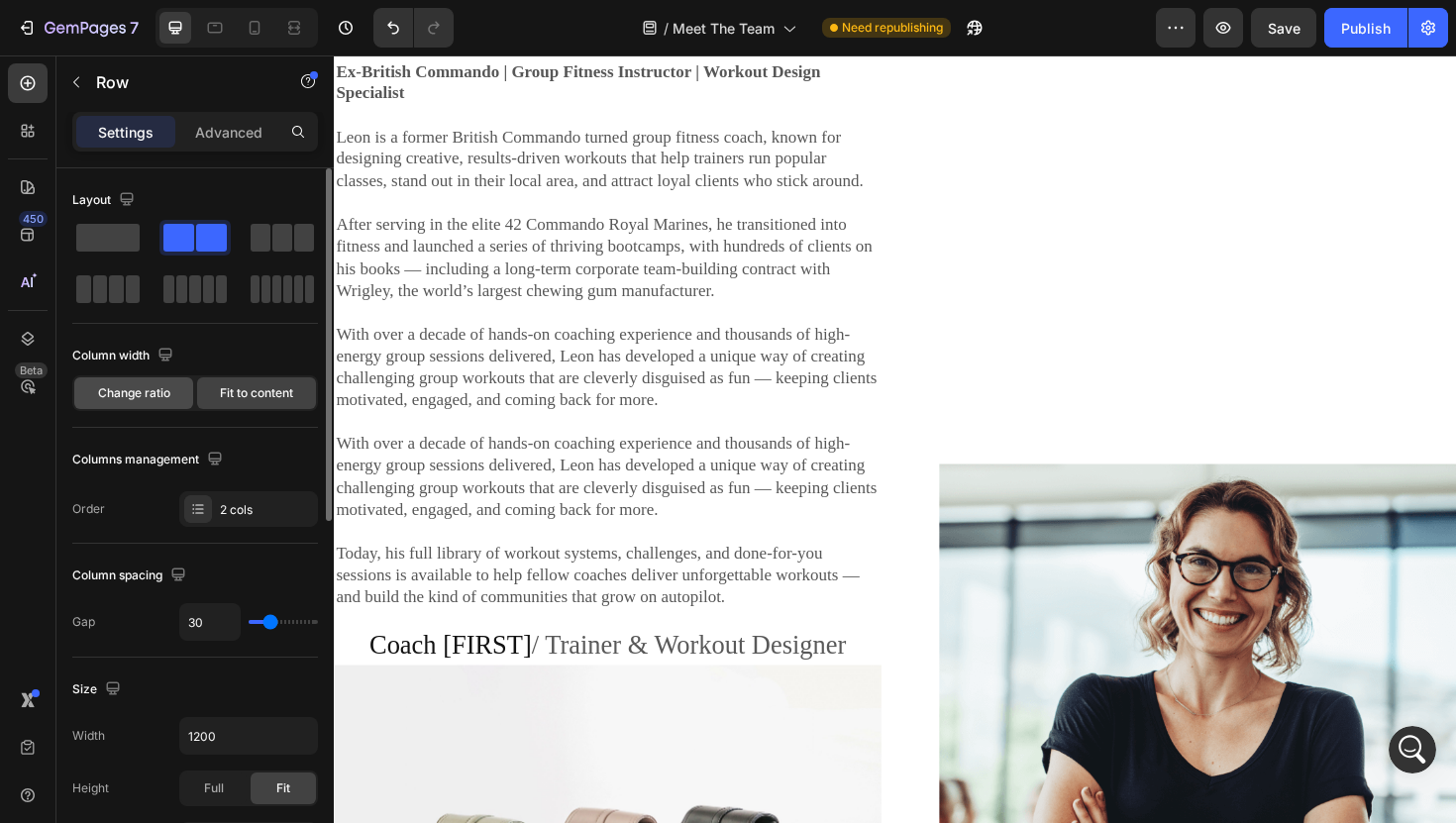 click on "Change ratio" 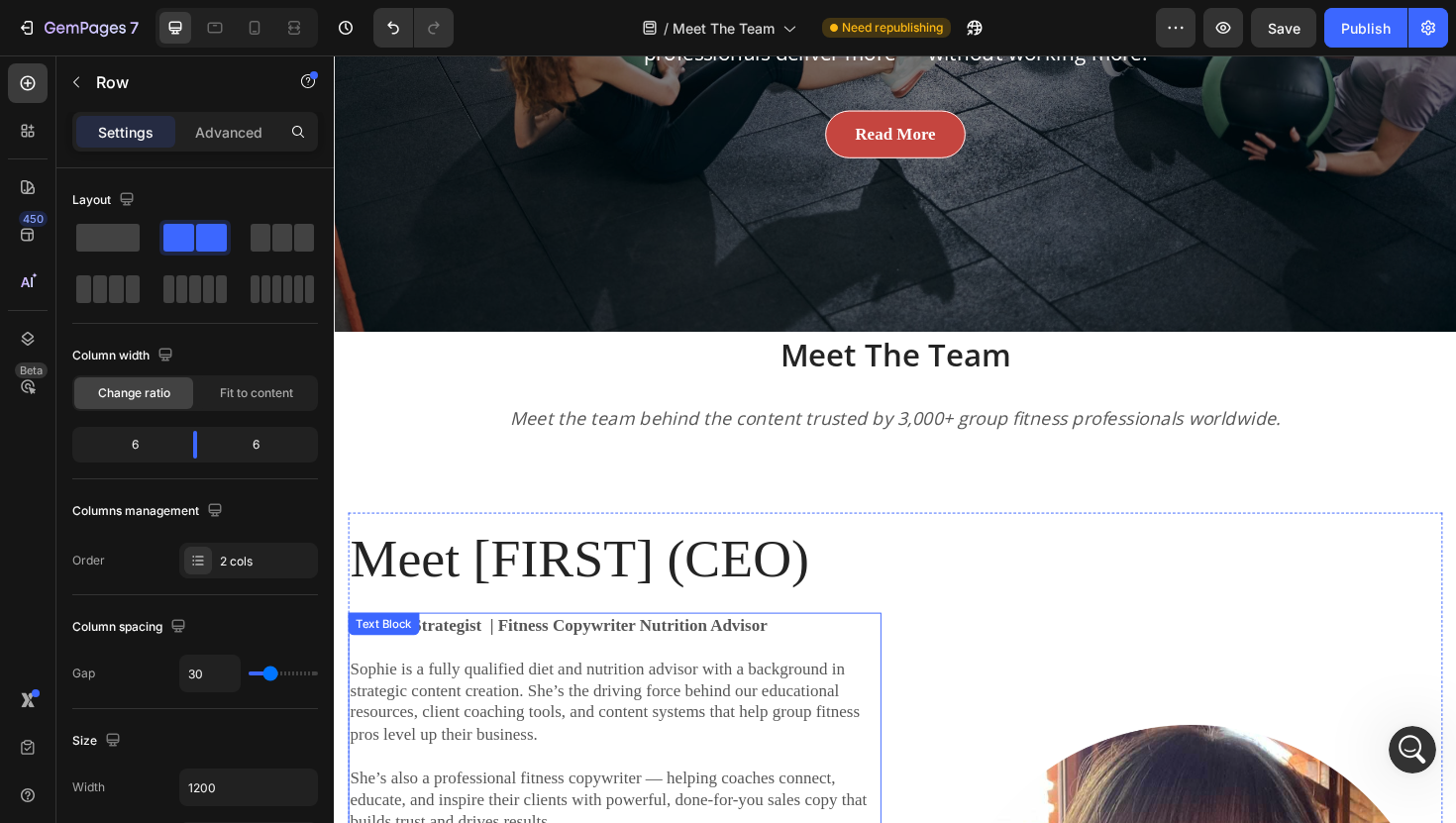 scroll, scrollTop: 613, scrollLeft: 0, axis: vertical 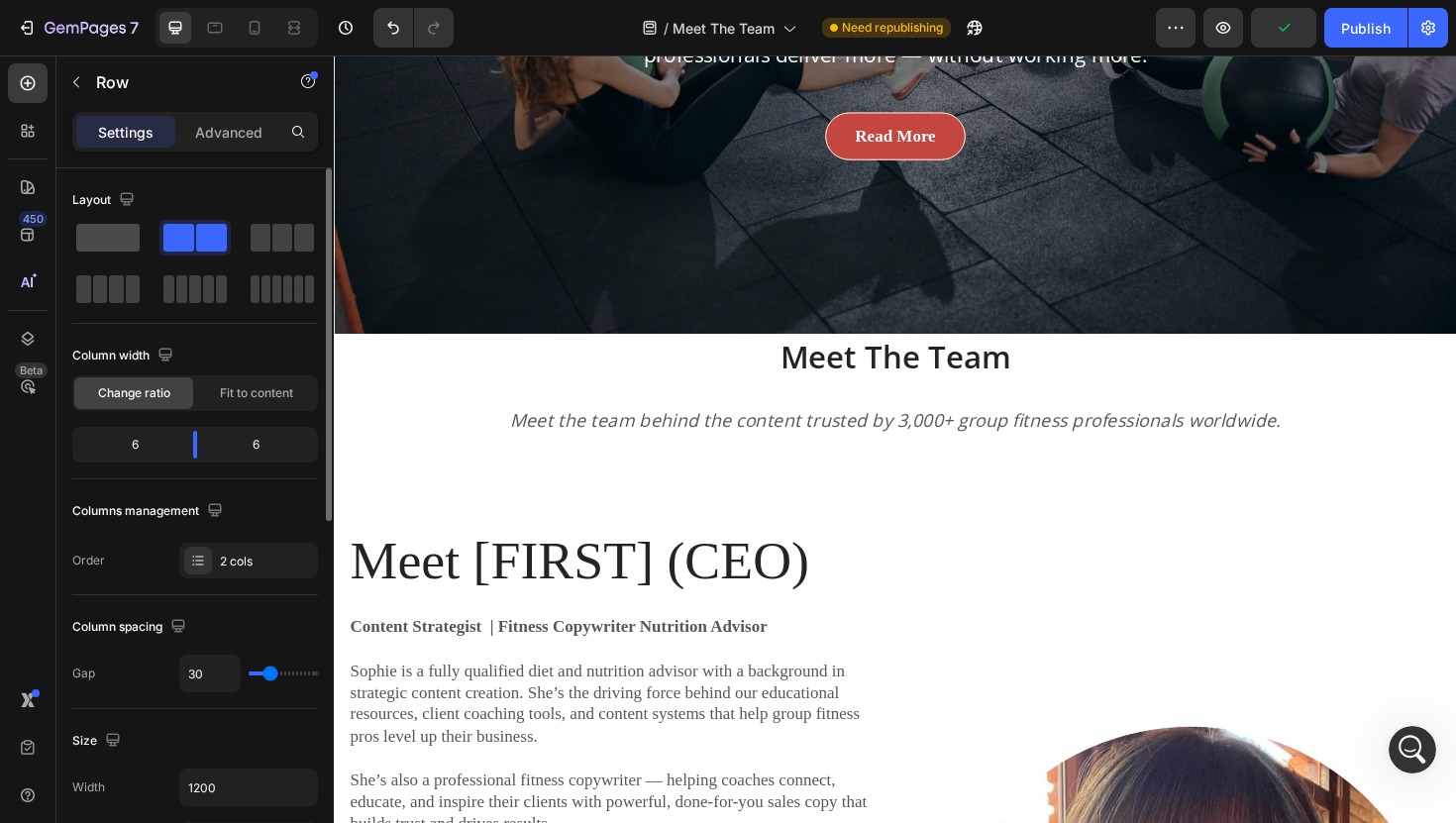 click 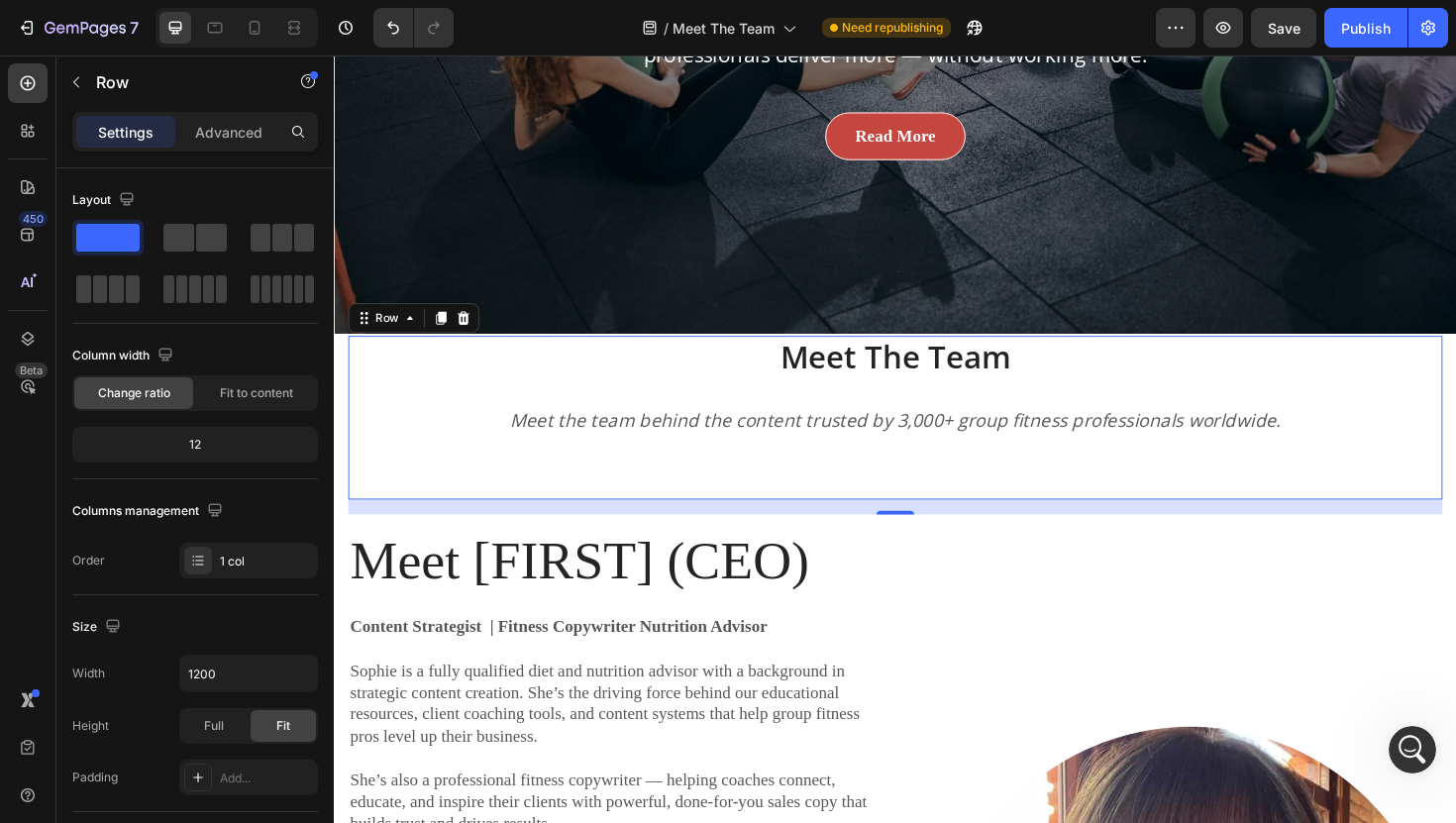 click on "Meet The Team Heading Meet the team behind the content trusted by 3,000+ group fitness professionals worldwide.   Text block Row   0" at bounding box center (928, 439) 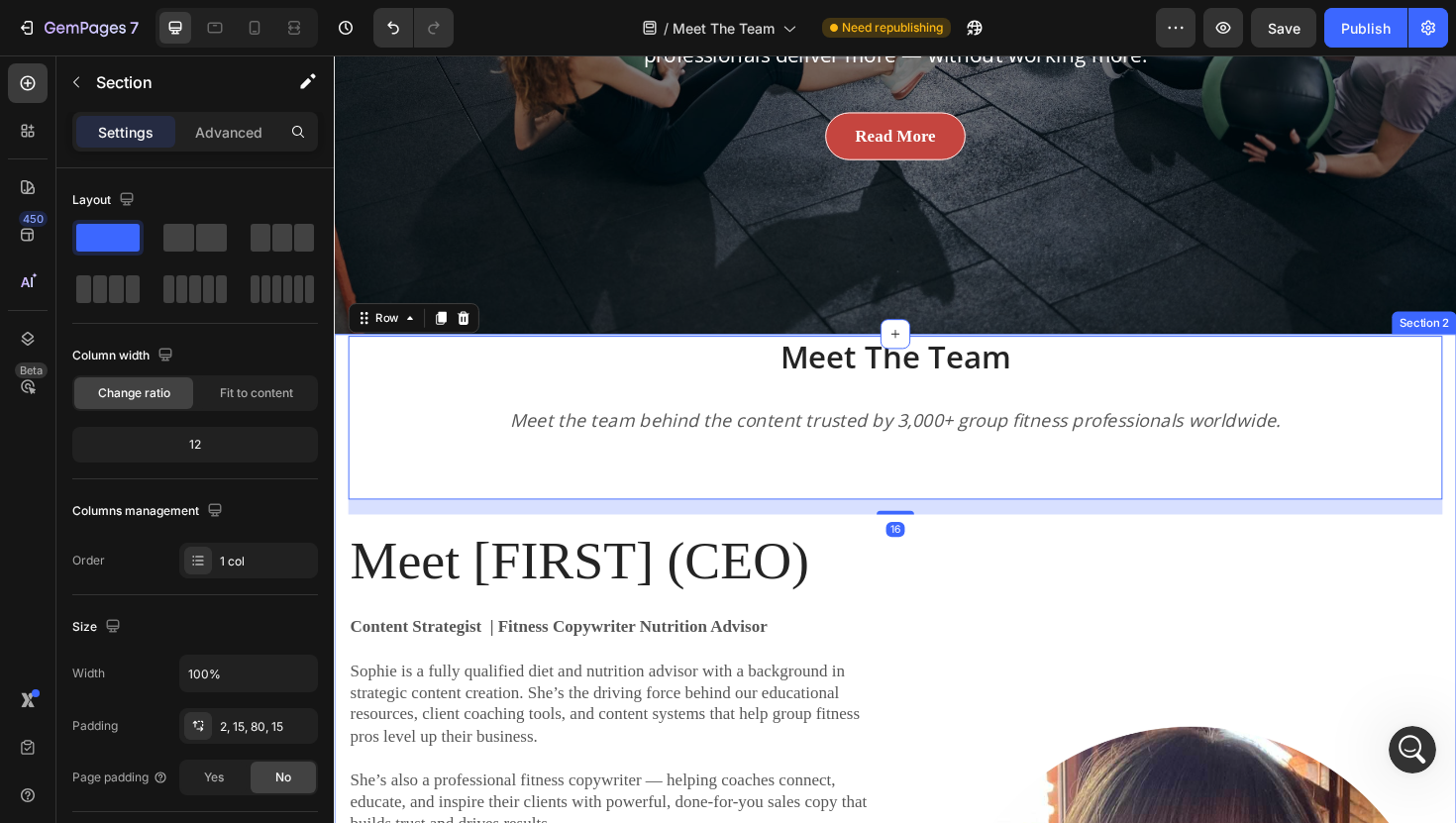 click on "Meet The Team Heading Meet the team behind the content trusted by 3,000+ group fitness professionals worldwide. Text block Row 16 Meet [FIRST] (CEO) Heading Content Strategist | Fitness Copywriter Nutrition Advisor [FIRST] is a fully qualified diet and nutrition advisor with a background in strategic content creation. She’s the driving force behind our educational resources, client coaching tools, and content systems that help group fitness pros level up their business. She’s also a professional fitness copywriter — helping coaches connect, educate, and inspire their clients with powerful, done-for-you sales copy that builds trust and drives results. From science-backed clean eating programs to engaging client education systems like Inbox Nutrition and the Fitness Community Blueprint, [FIRST]’s passion is creating real-world content that makes a real difference — for you and your clients. Her mission? Text Block [FIRST] [LAST] / CEO Text block Image Image Row Heading" at bounding box center [928, 984] 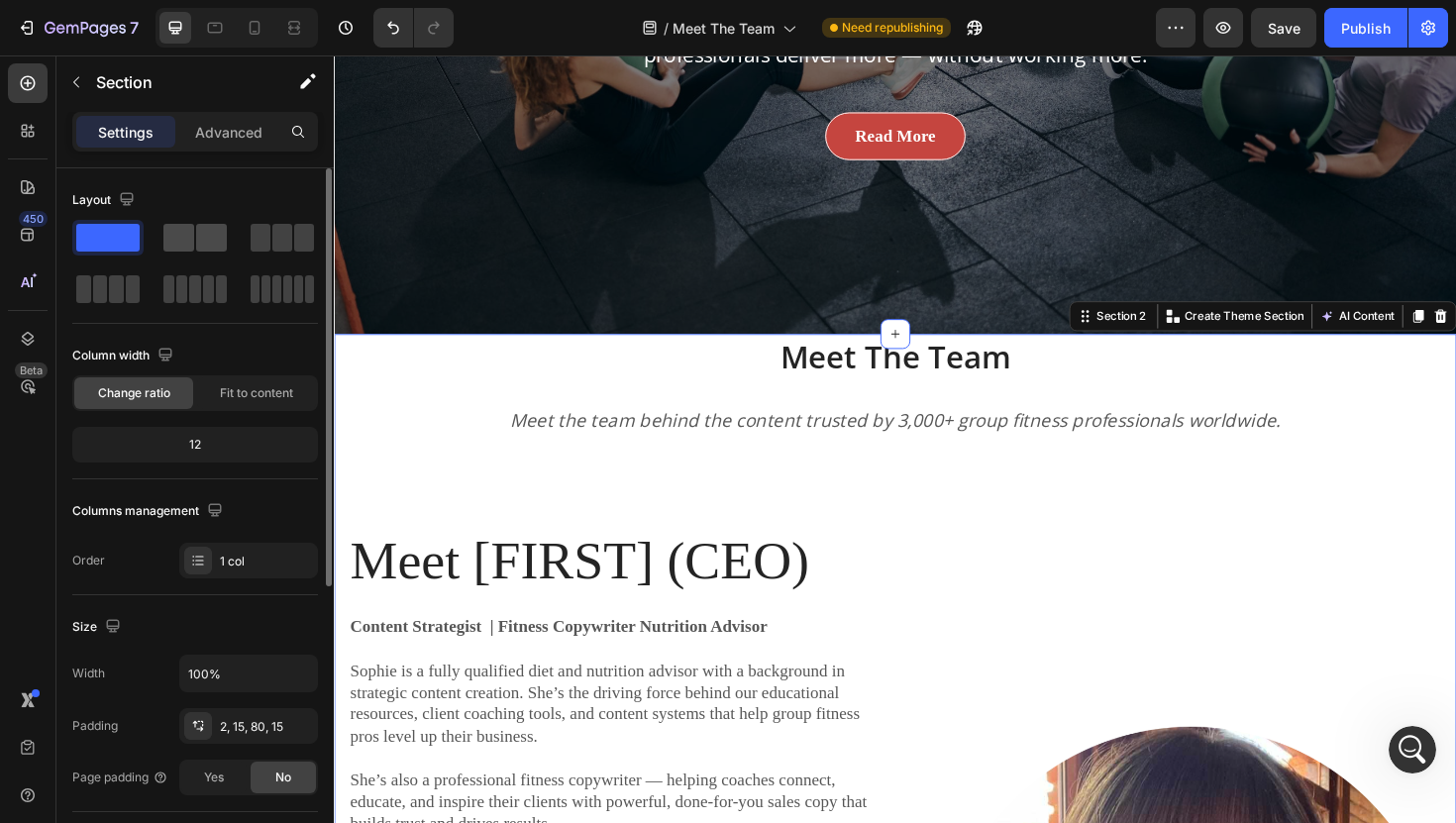 click 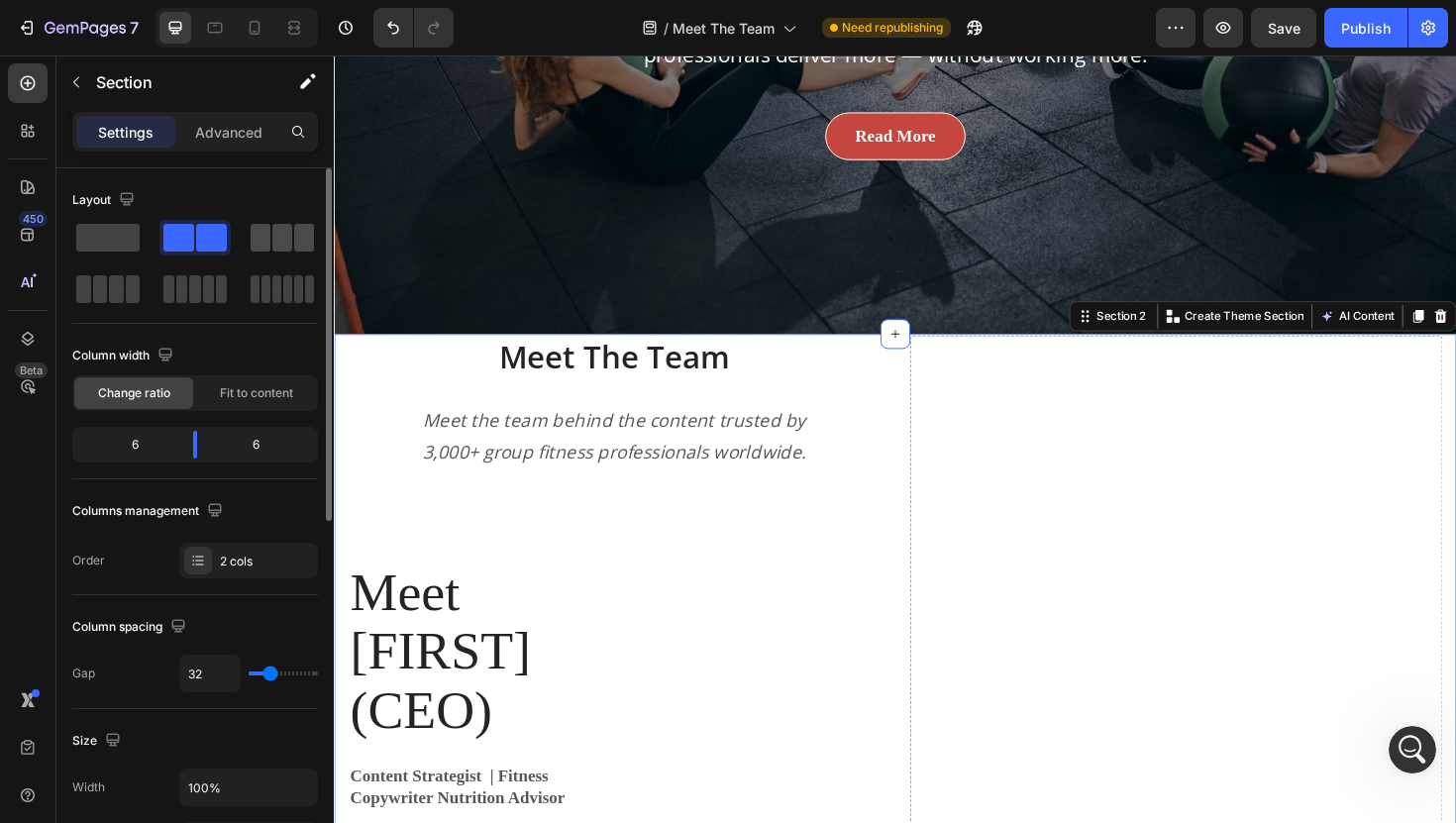 click 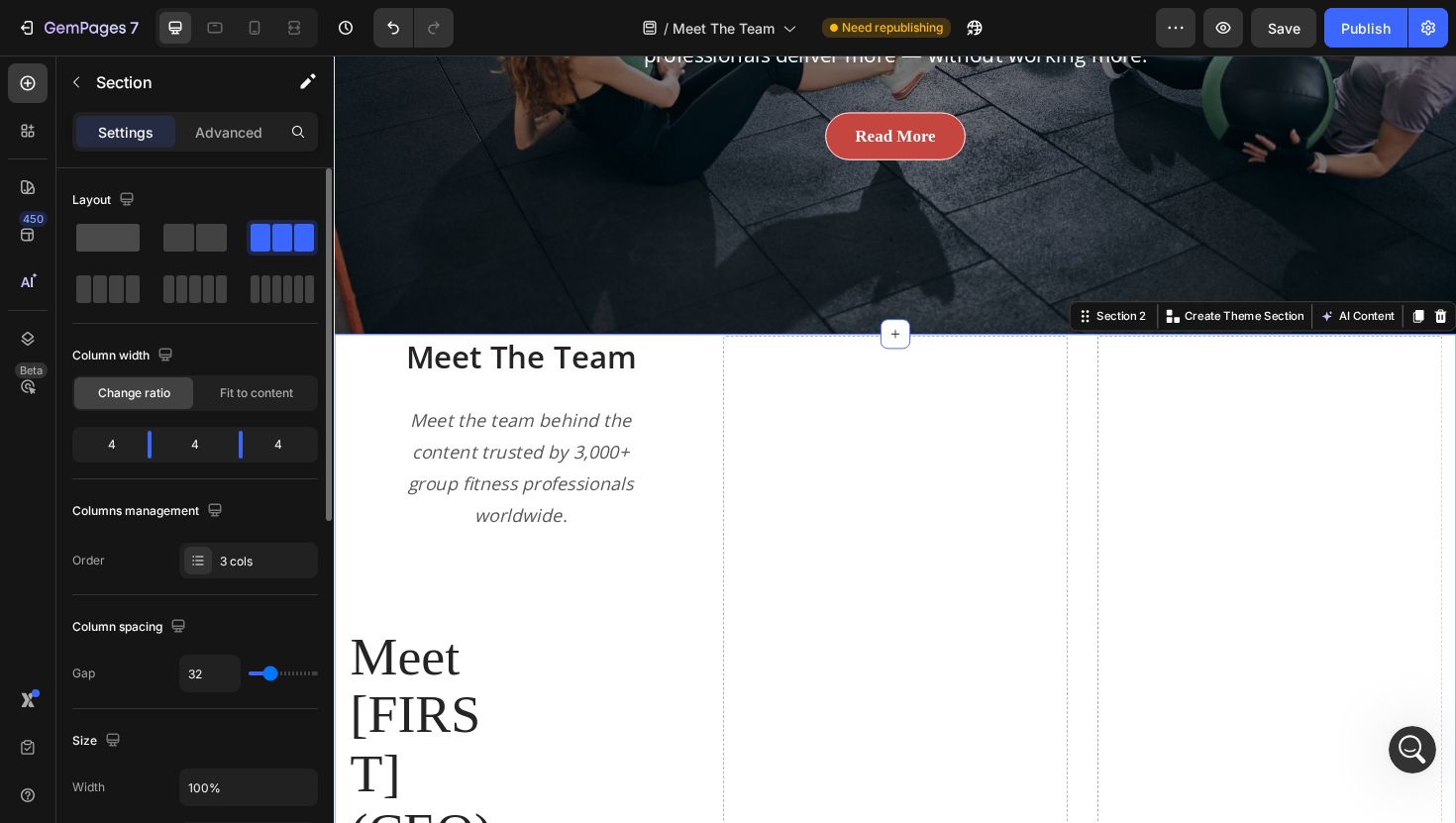 click 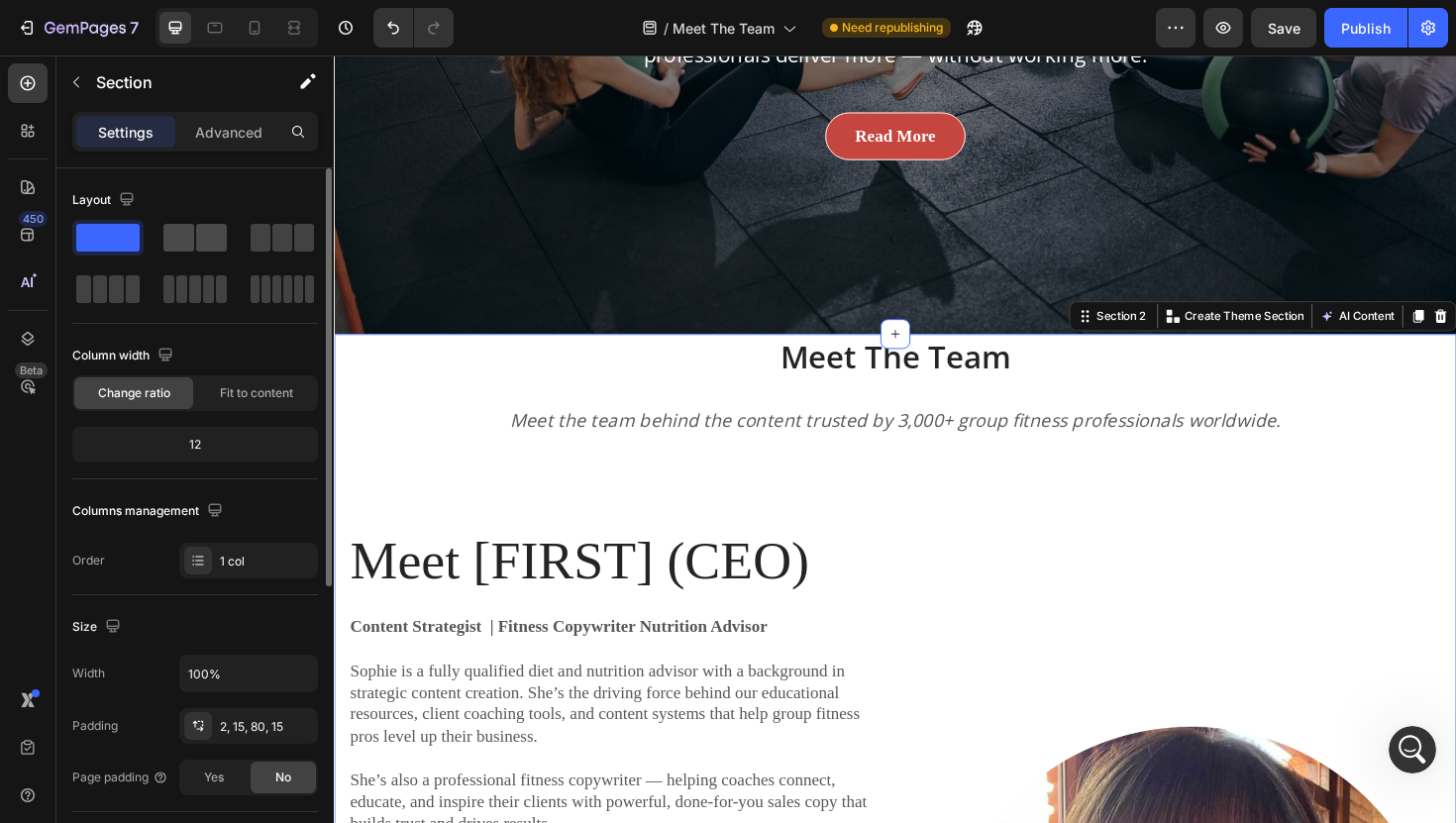 click 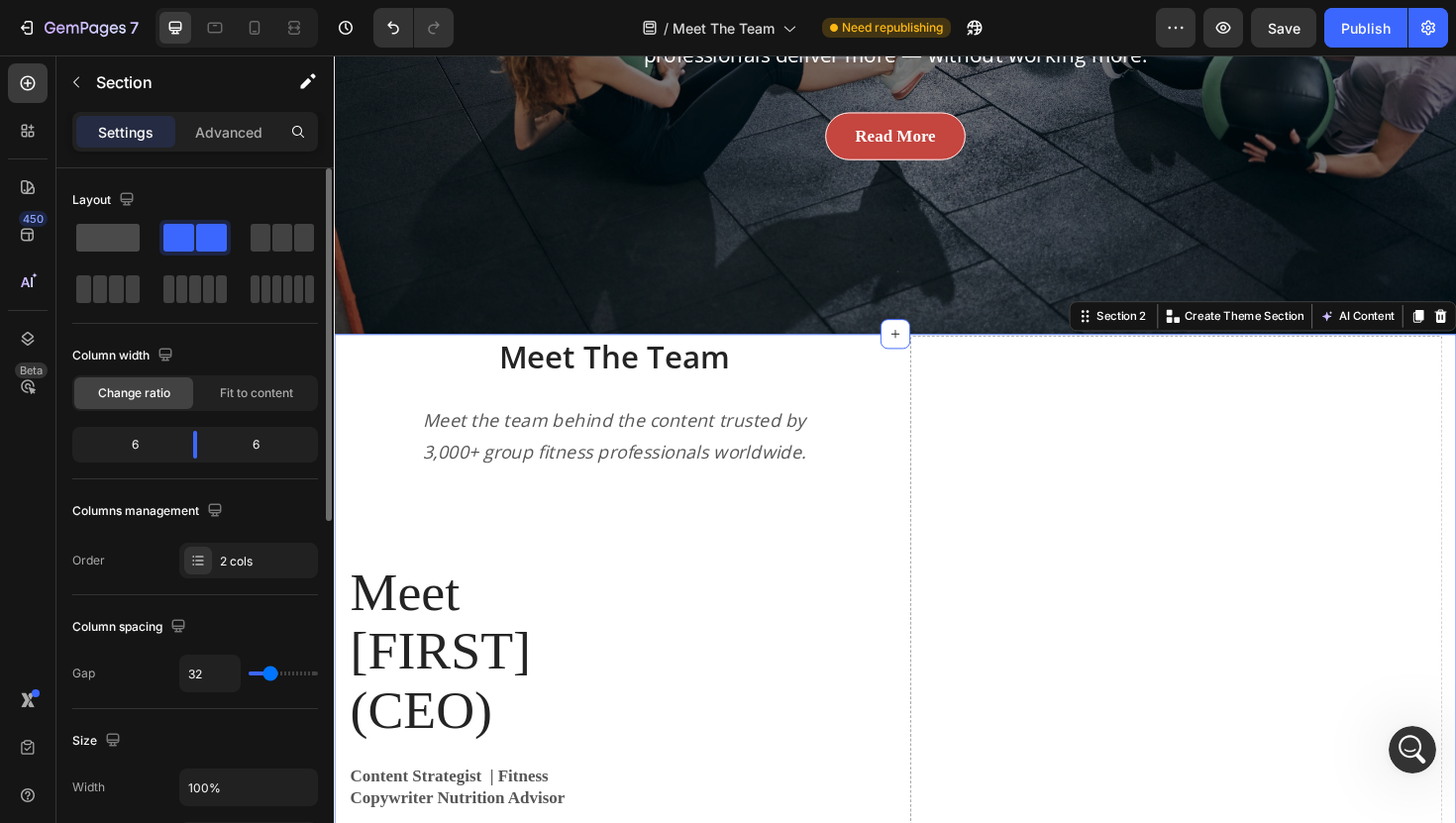 click 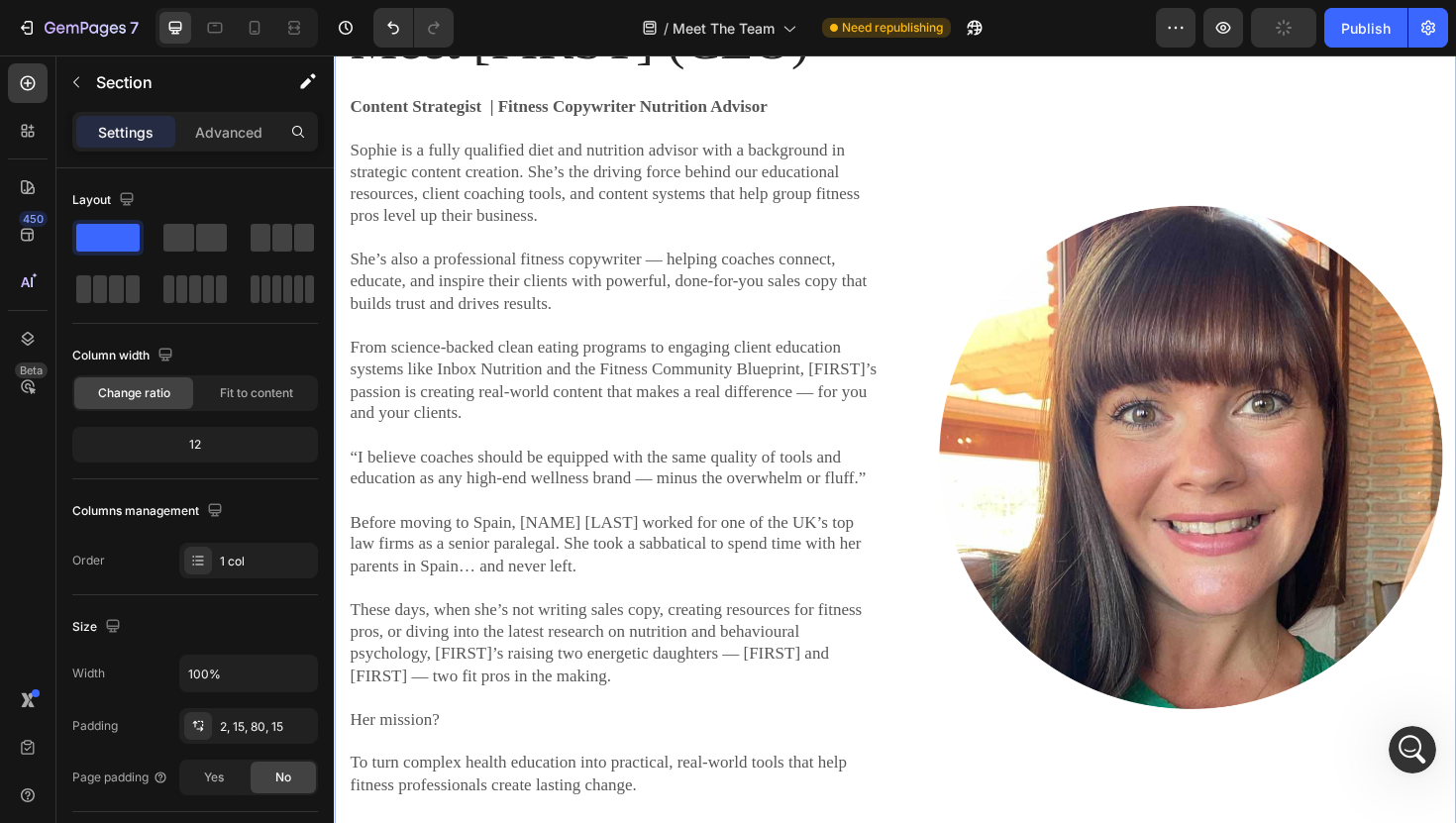 scroll, scrollTop: 949, scrollLeft: 0, axis: vertical 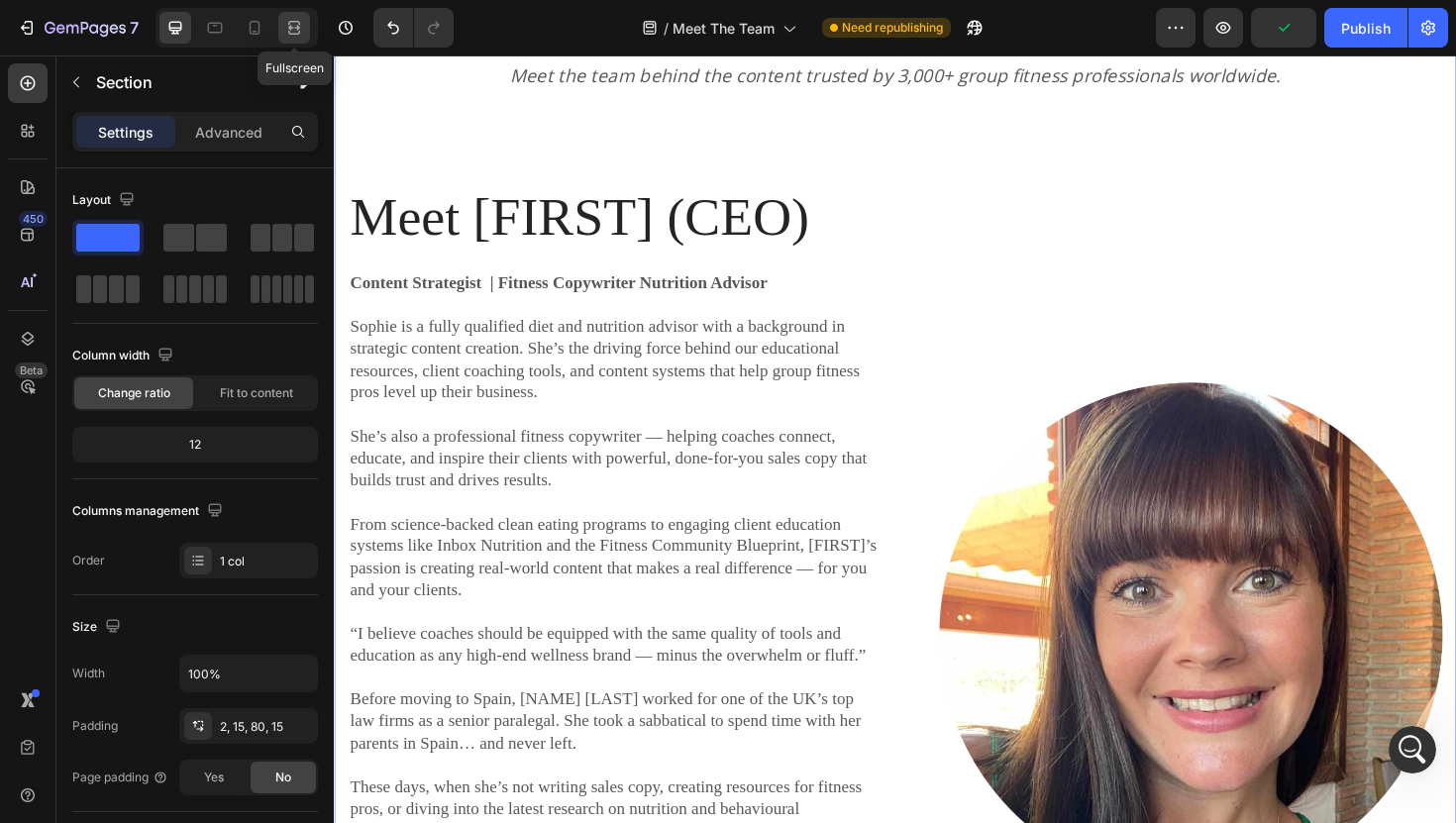 click 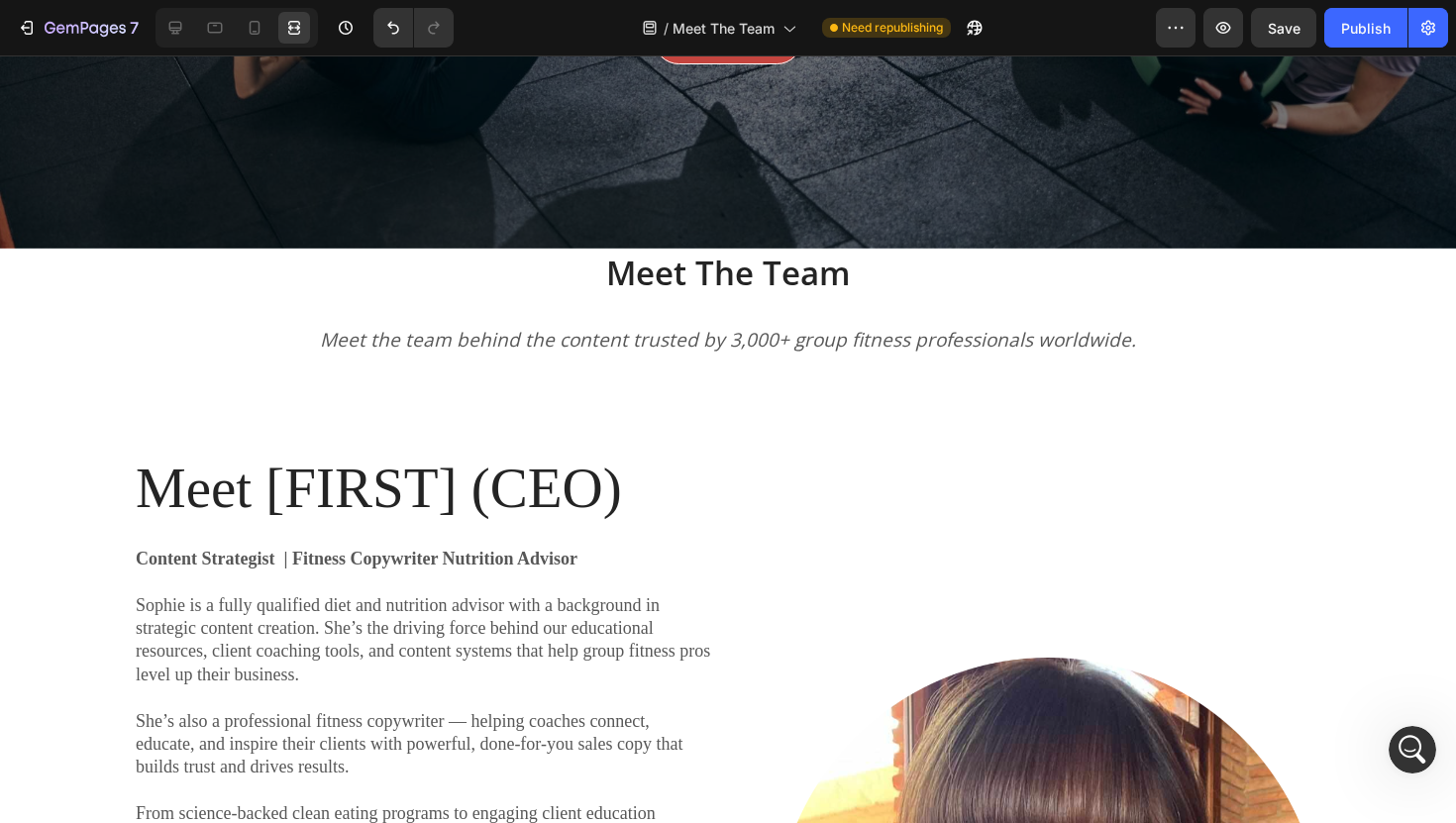 scroll, scrollTop: 709, scrollLeft: 0, axis: vertical 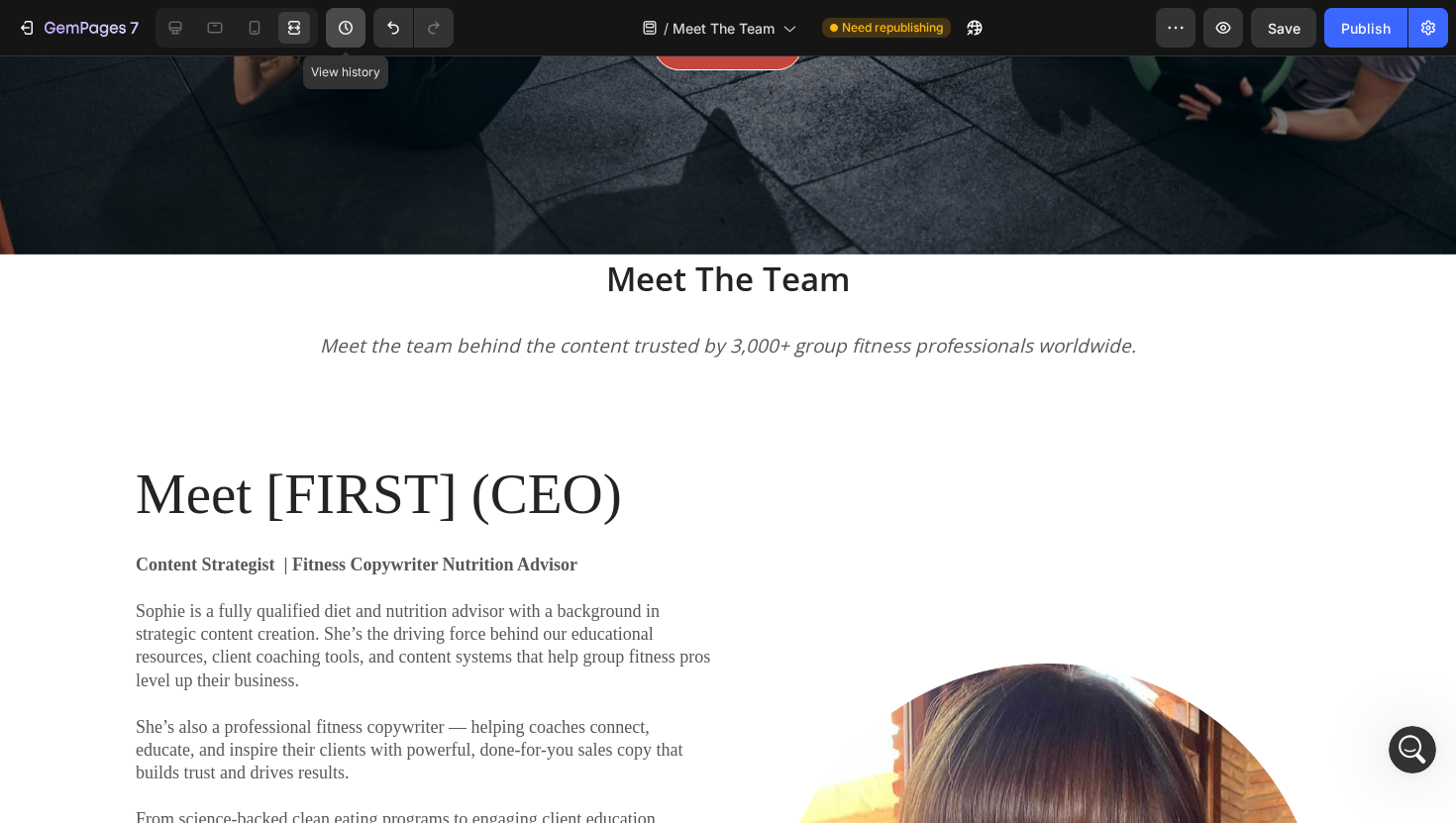 click 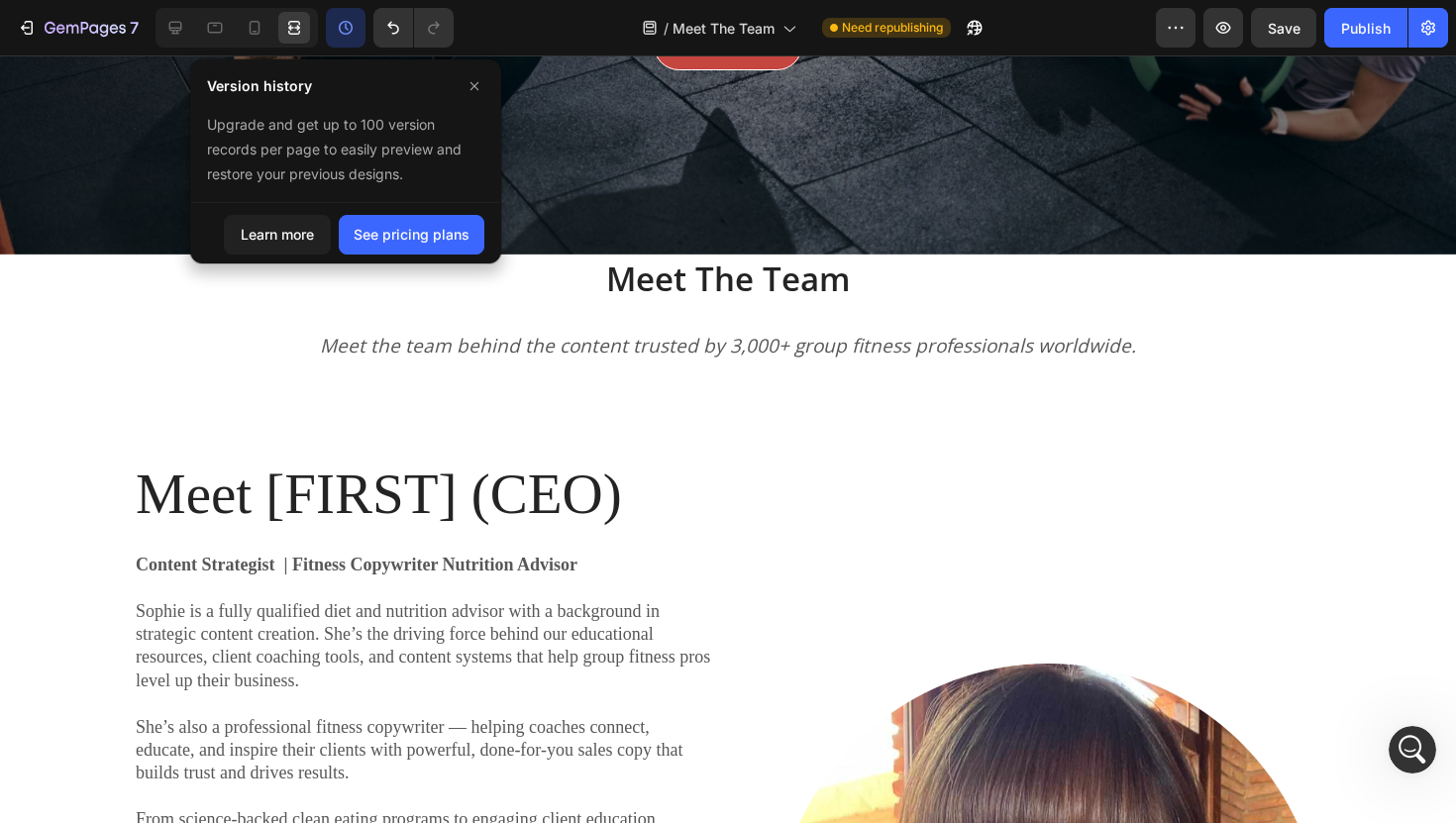 click 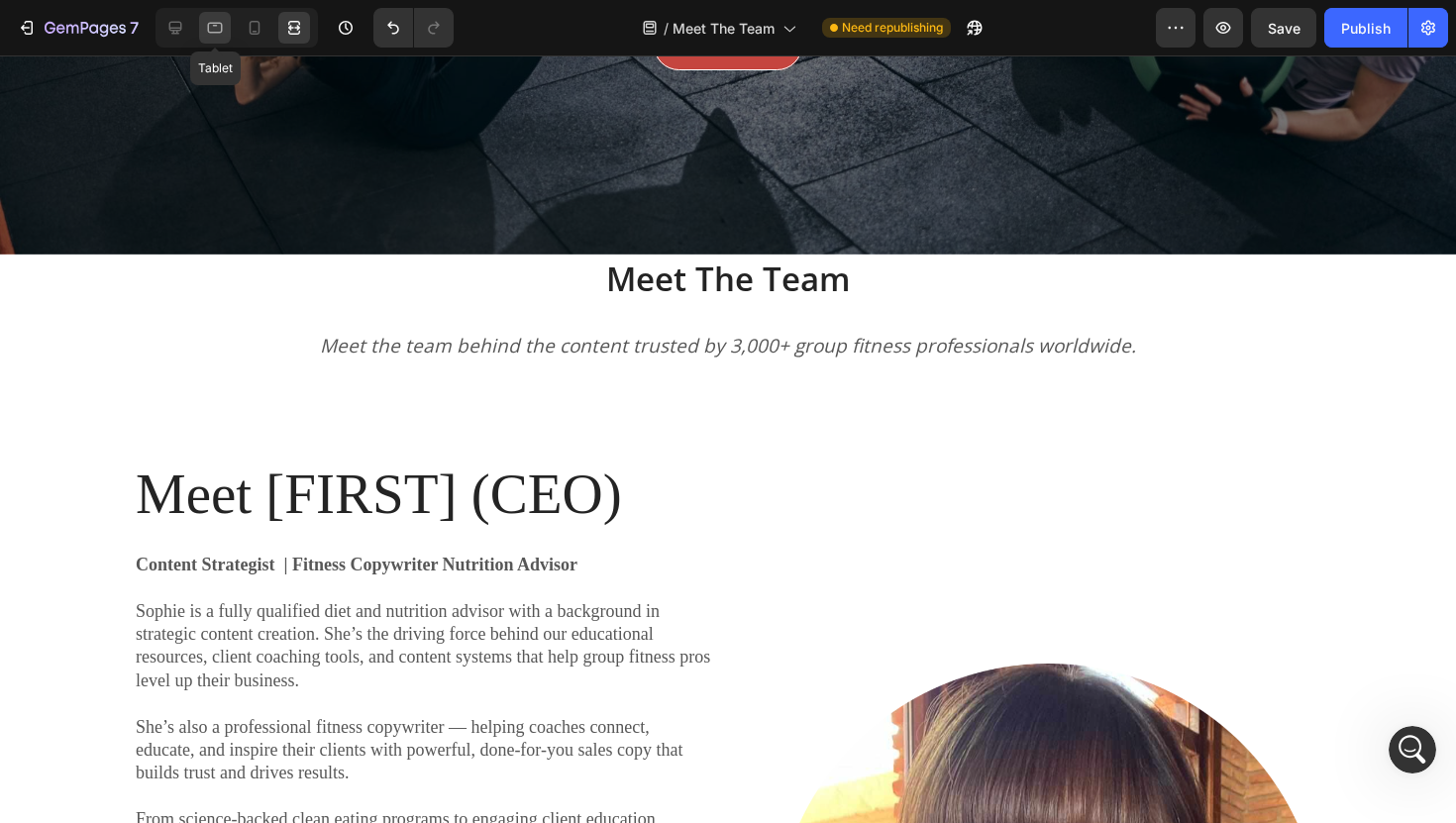 click 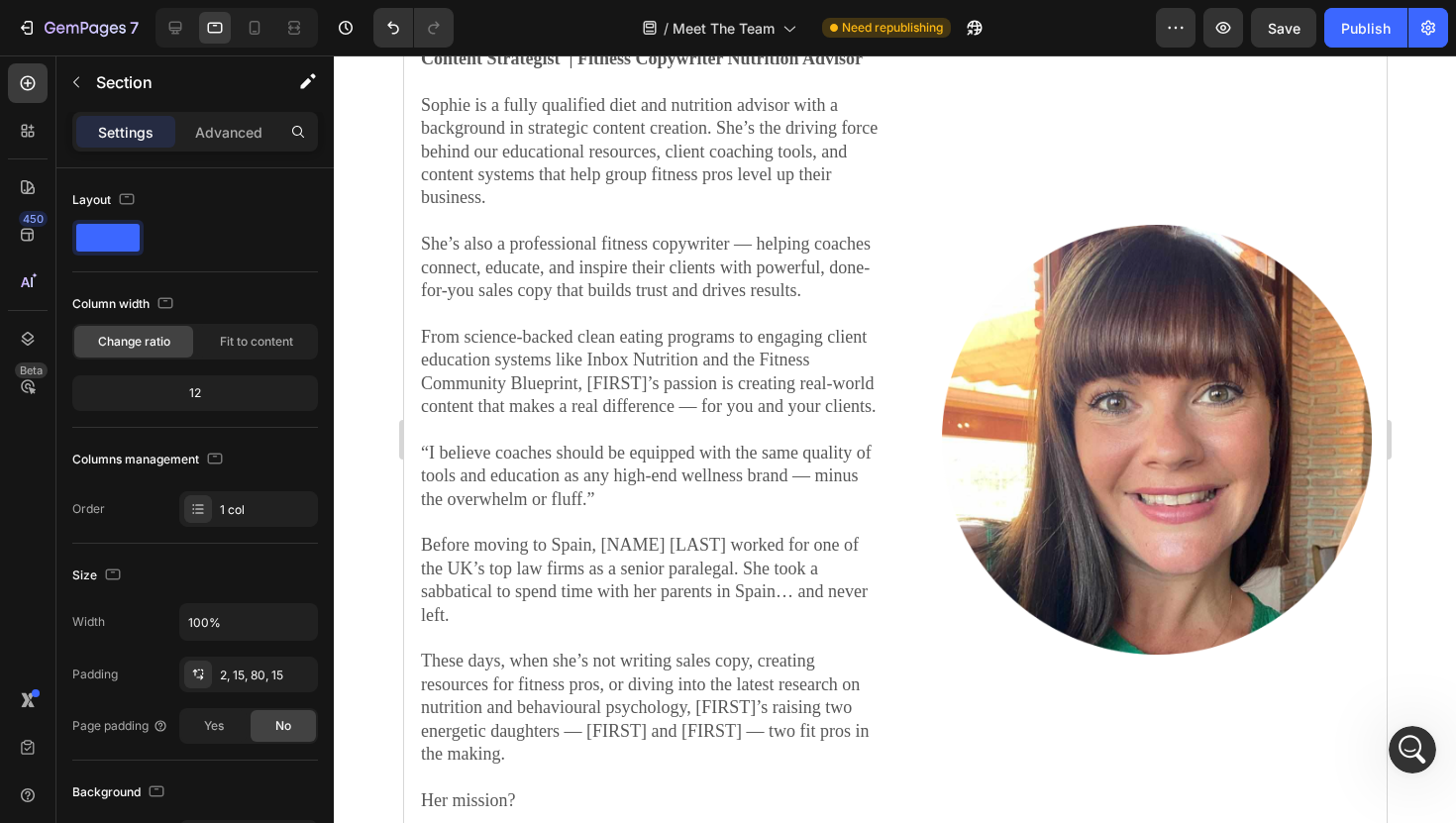 scroll, scrollTop: 795, scrollLeft: 0, axis: vertical 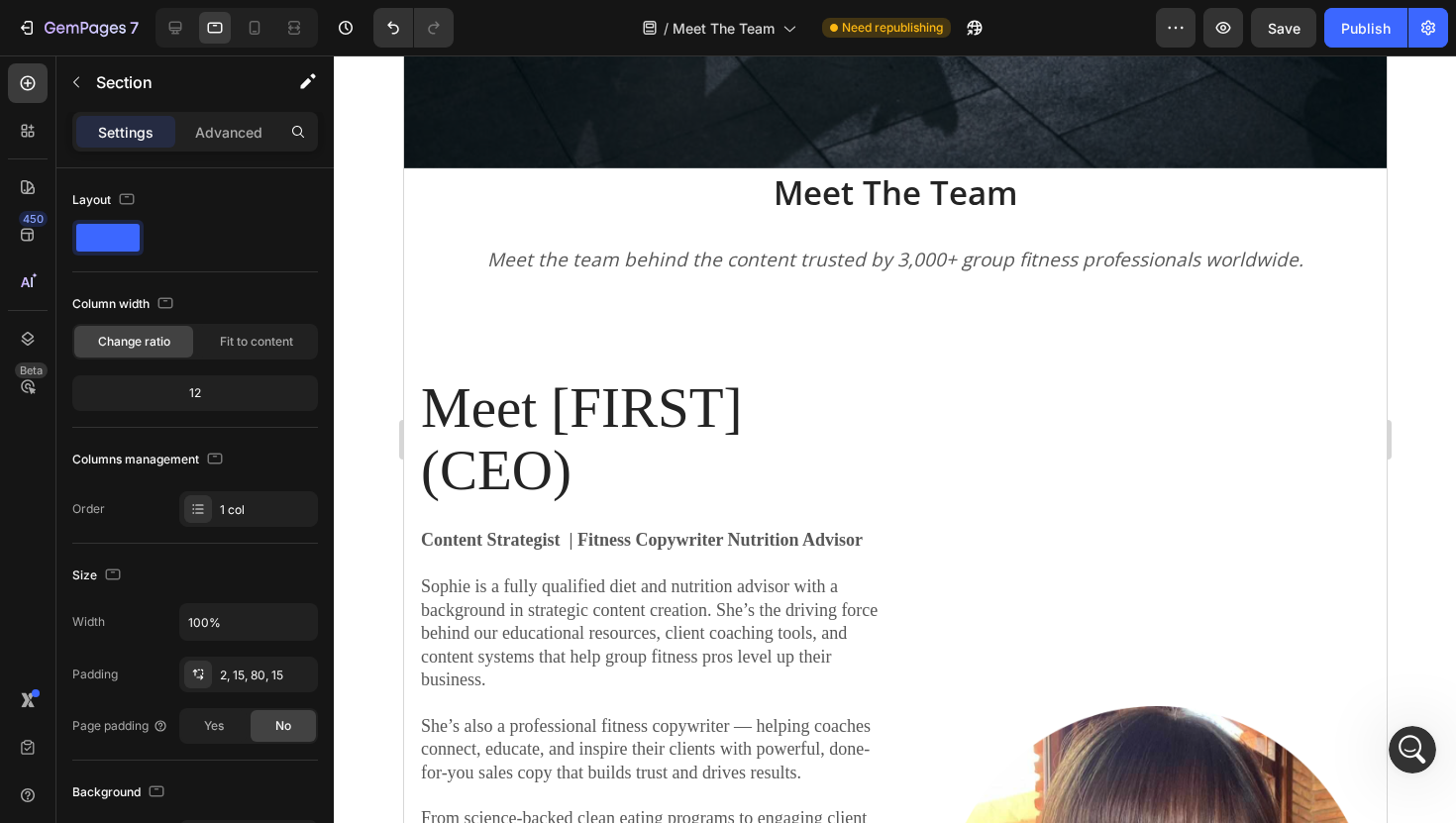 click 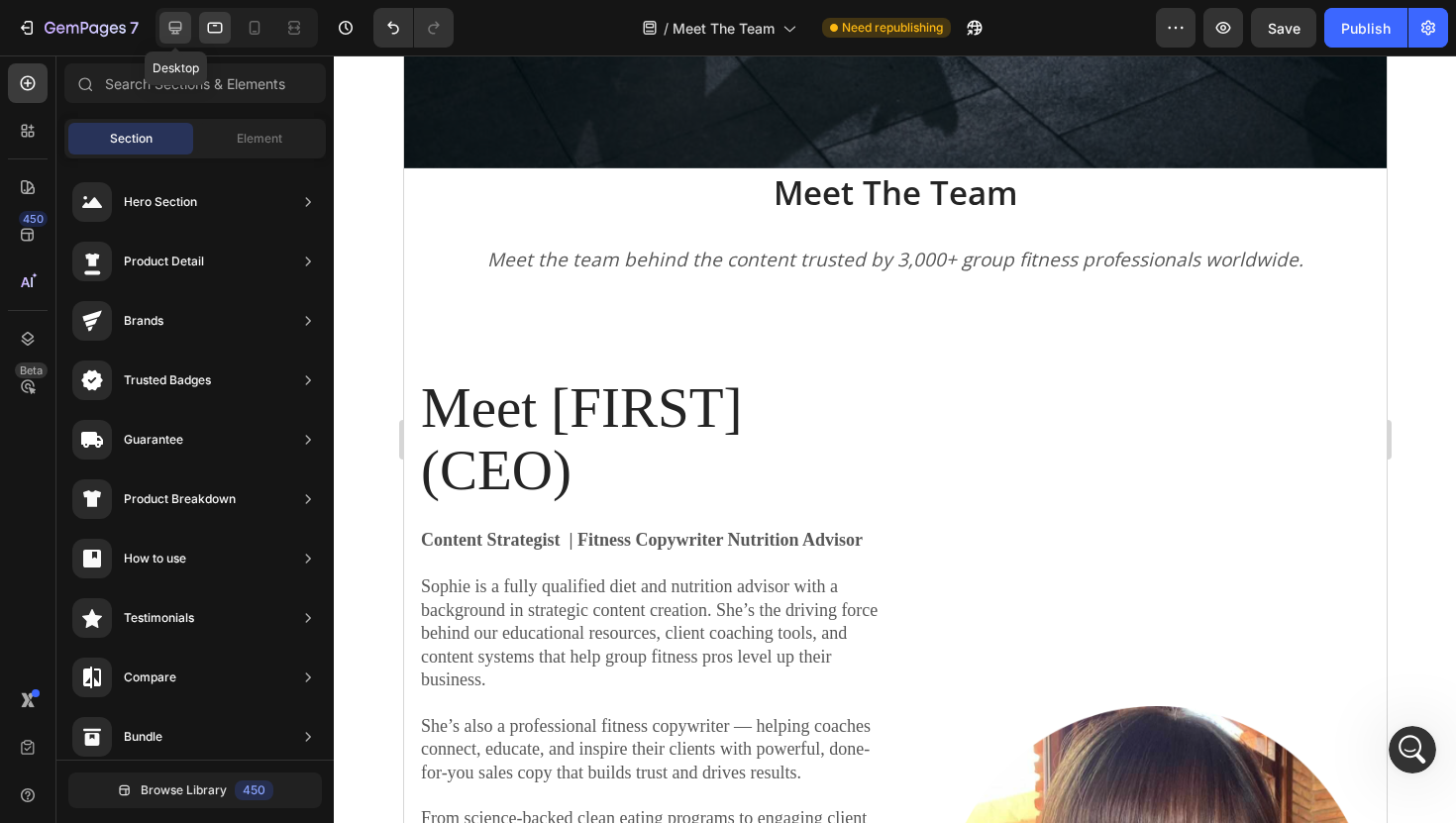 click 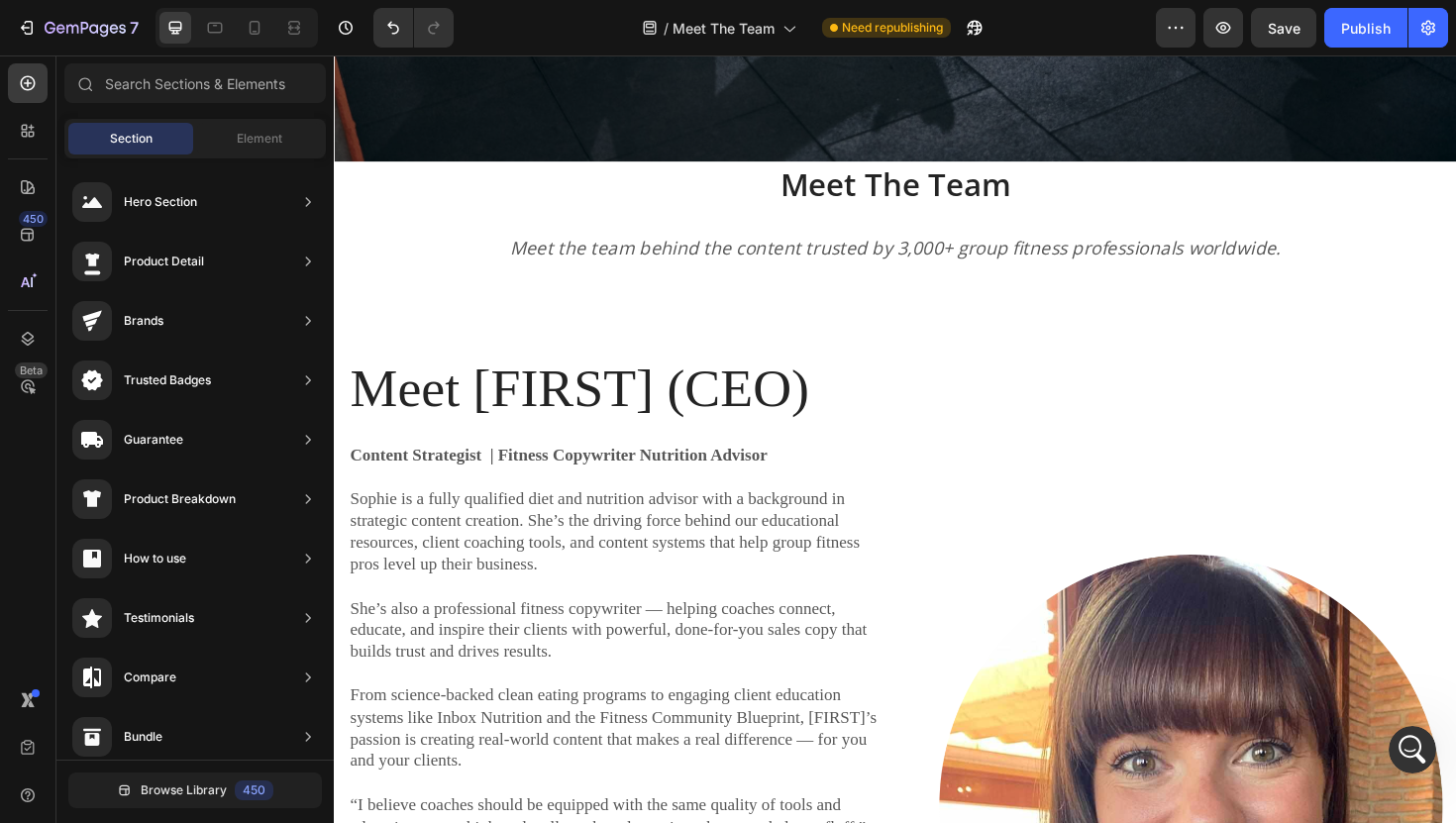 click on "Section" at bounding box center (131, 139) 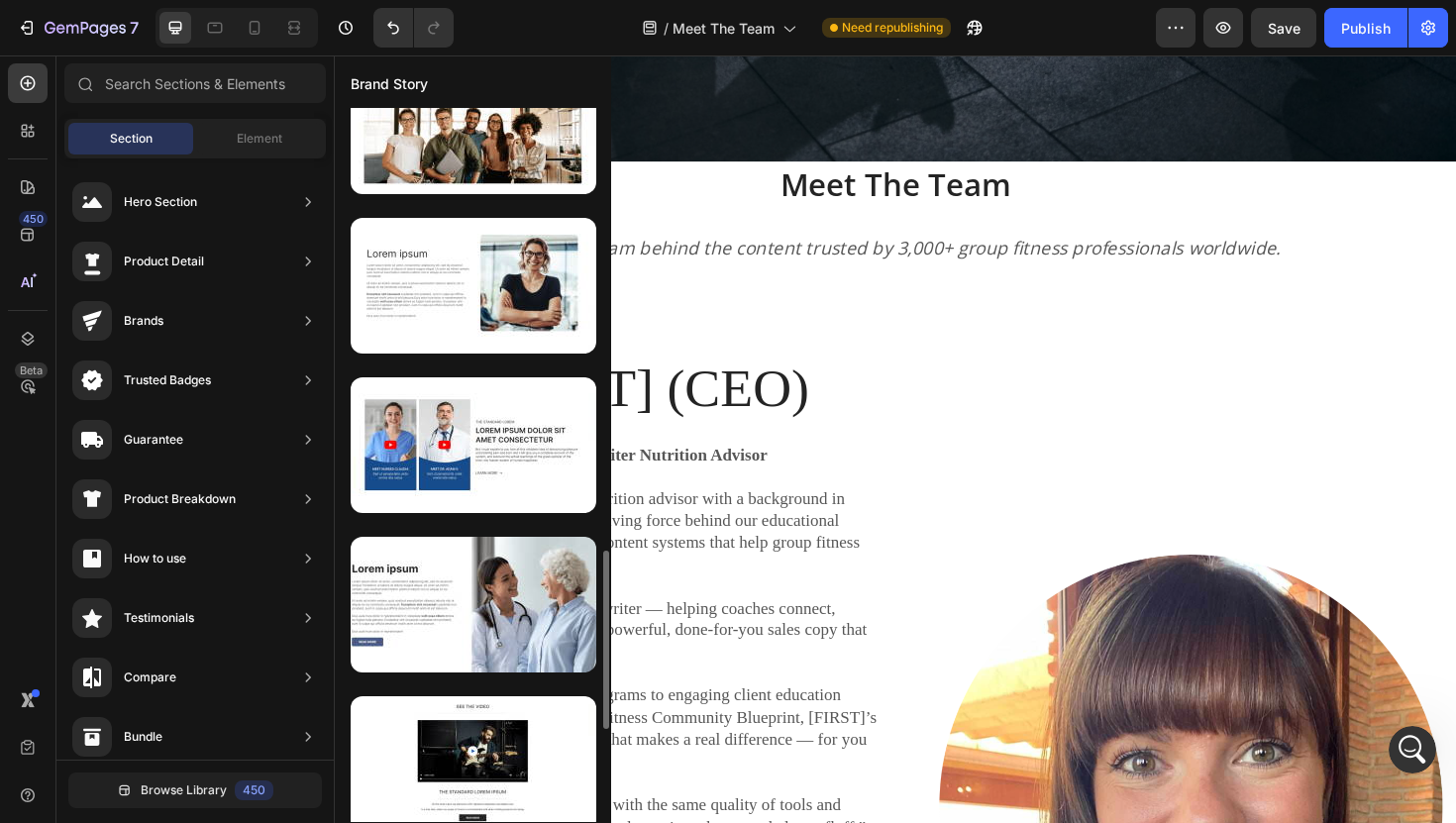 scroll, scrollTop: 0, scrollLeft: 0, axis: both 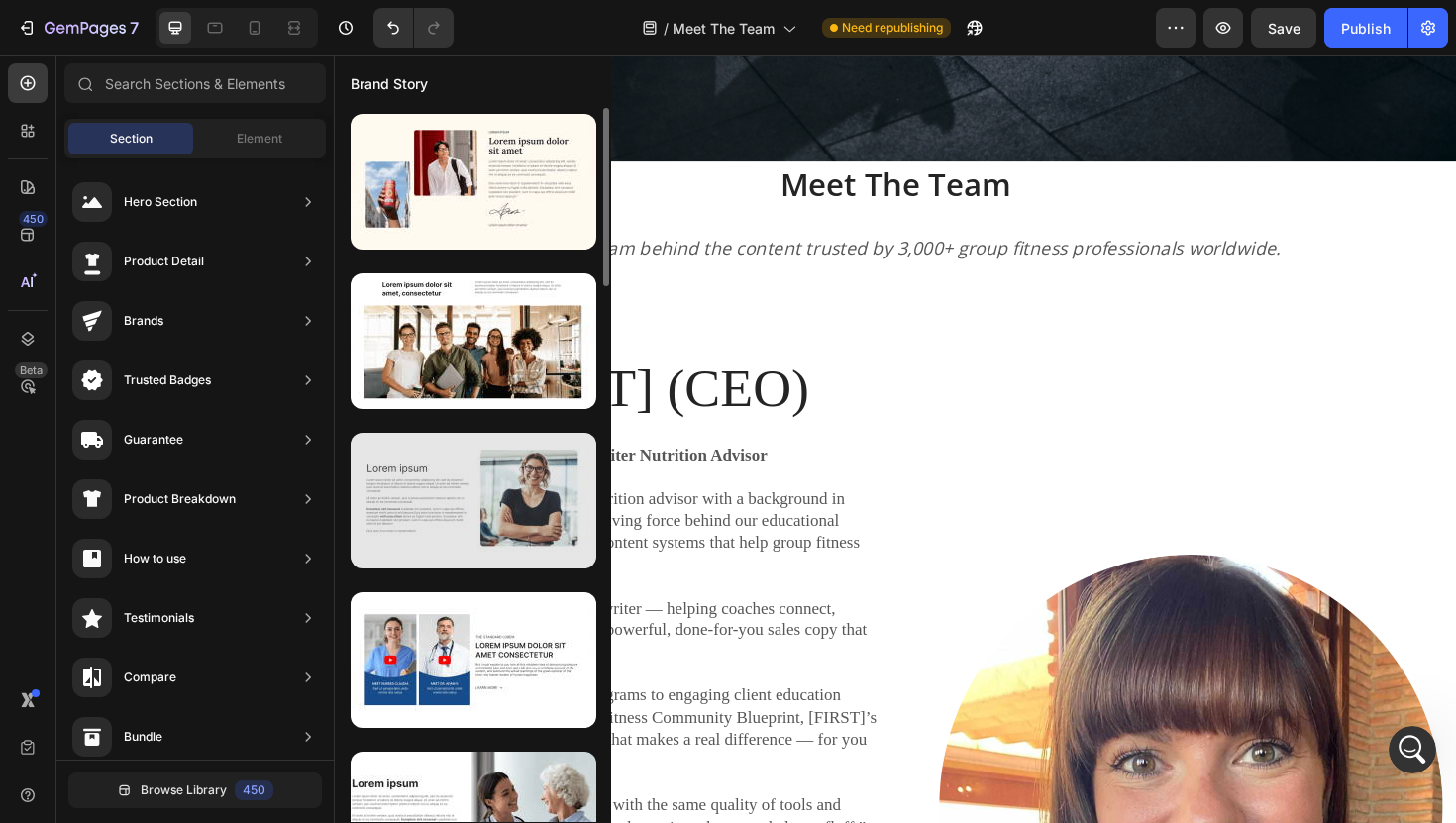 click at bounding box center (473, 500) 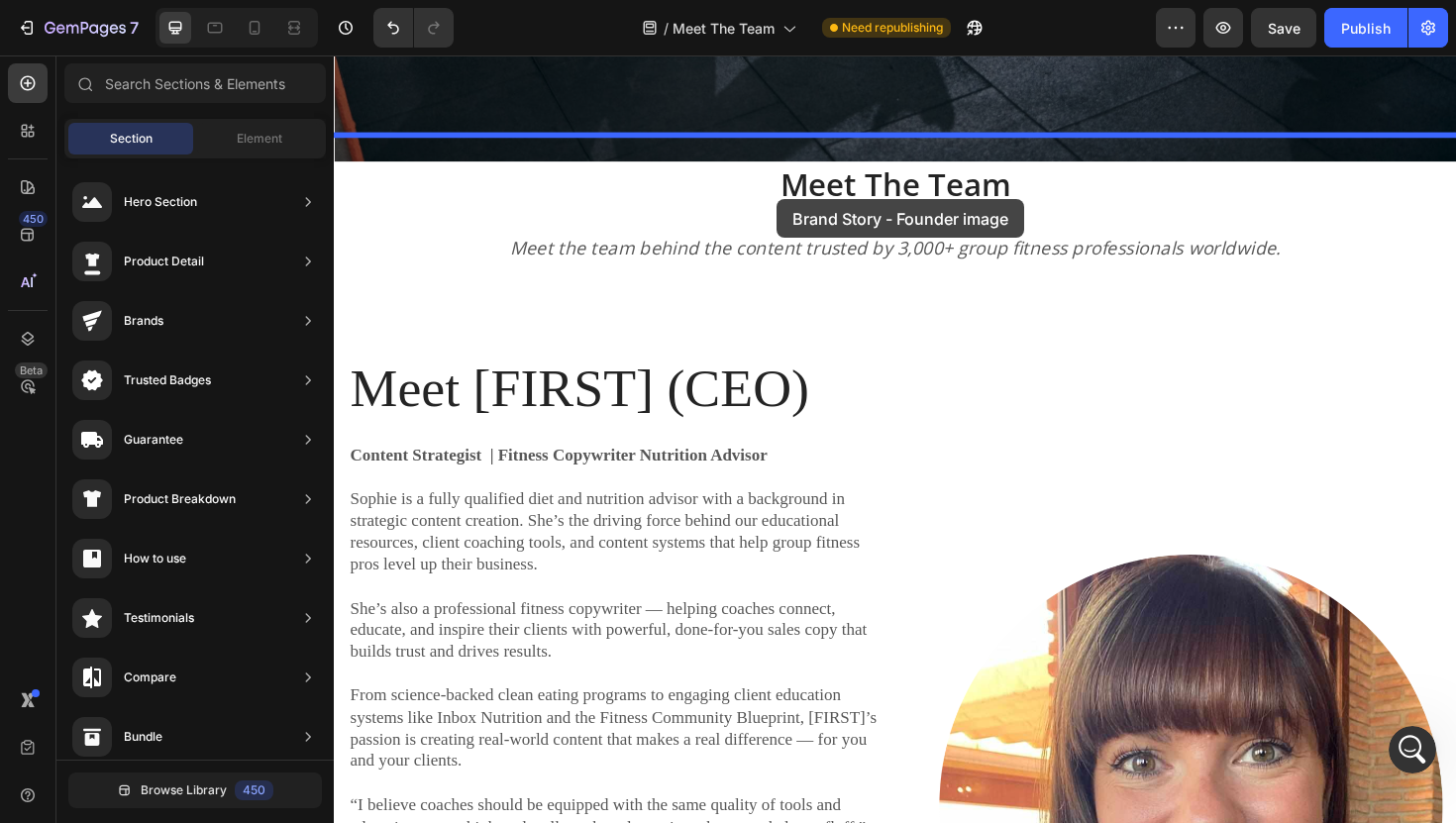 drag, startPoint x: 819, startPoint y: 544, endPoint x: 802, endPoint y: 208, distance: 336.43 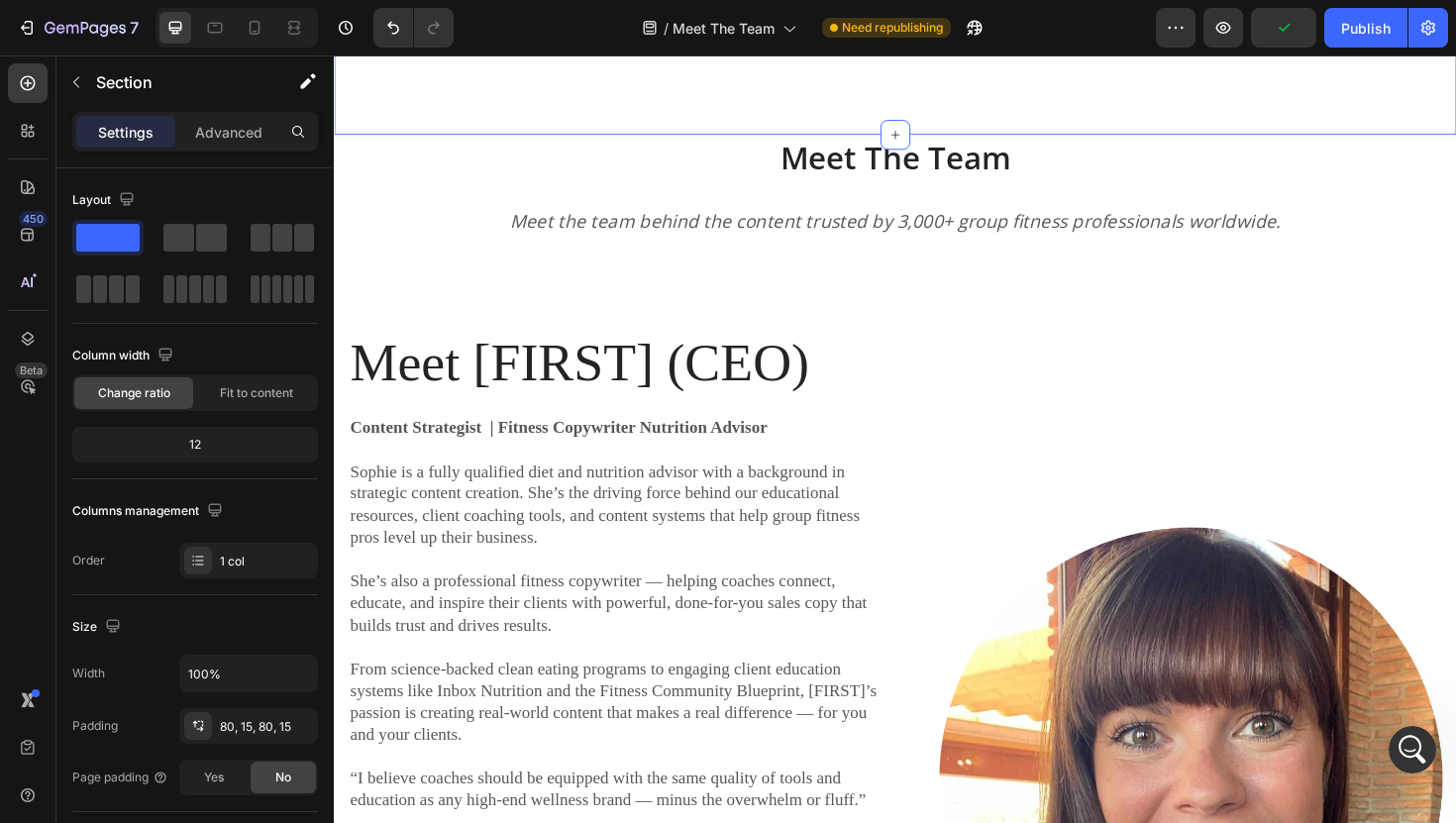 scroll, scrollTop: 1506, scrollLeft: 0, axis: vertical 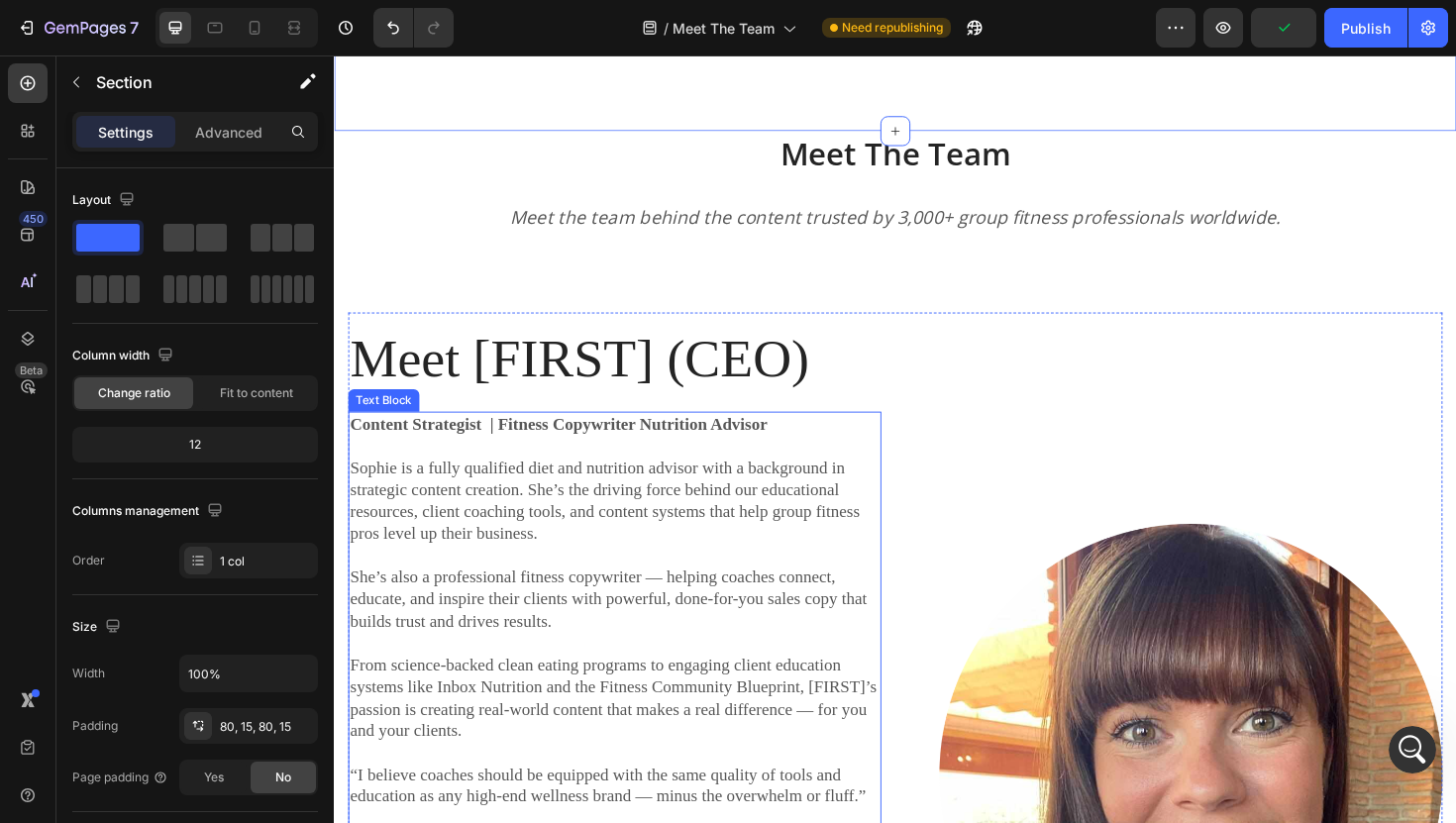 click on "Sophie is a fully qualified diet and nutrition advisor with a background in strategic content creation. She’s the driving force behind our educational resources, client coaching tools, and content systems that help group fitness pros level up their business." at bounding box center (631, 528) 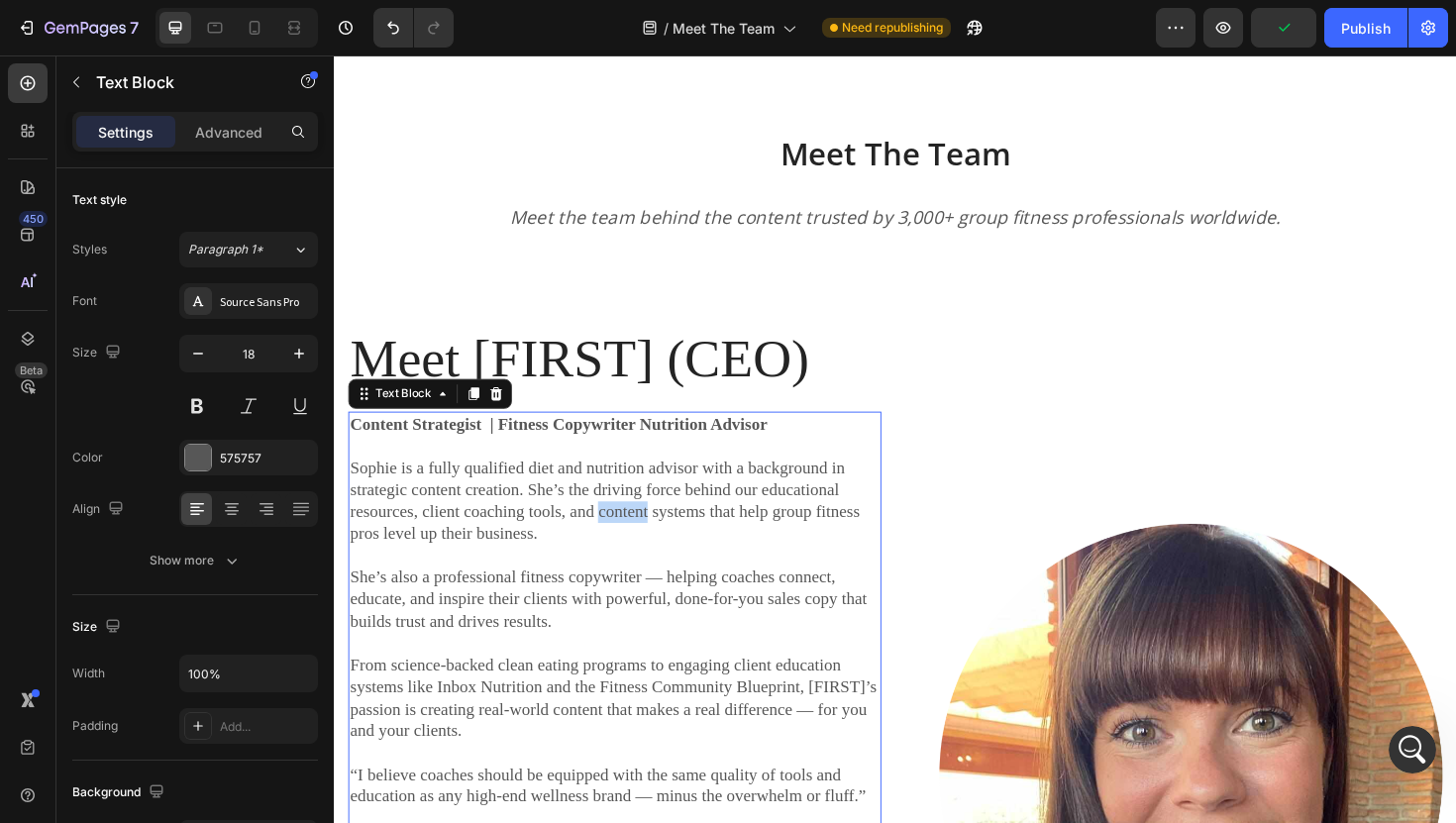 click on "Sophie is a fully qualified diet and nutrition advisor with a background in strategic content creation. She’s the driving force behind our educational resources, client coaching tools, and content systems that help group fitness pros level up their business." at bounding box center [631, 528] 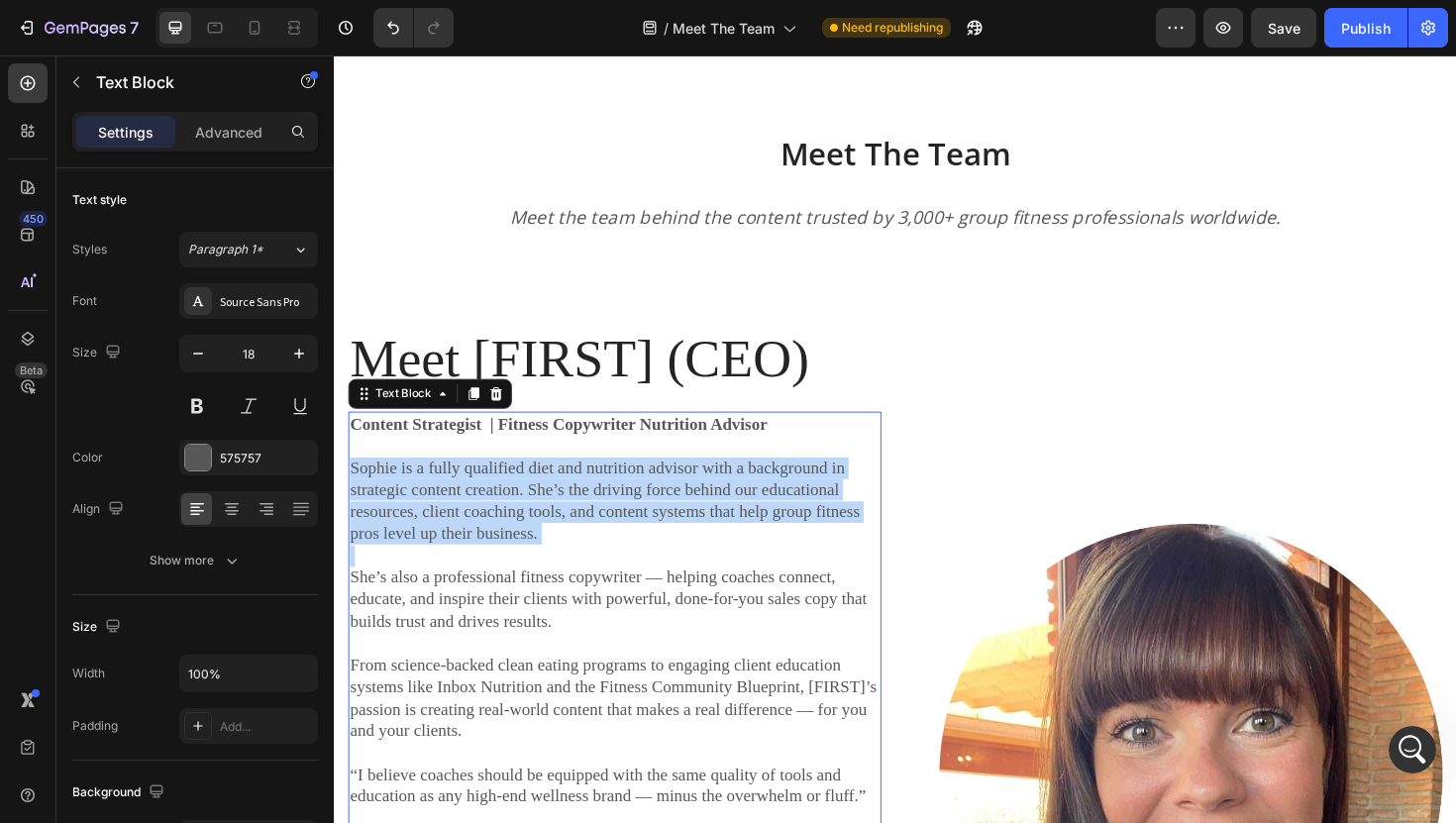 click on "Sophie is a fully qualified diet and nutrition advisor with a background in strategic content creation. She’s the driving force behind our educational resources, client coaching tools, and content systems that help group fitness pros level up their business." at bounding box center [631, 528] 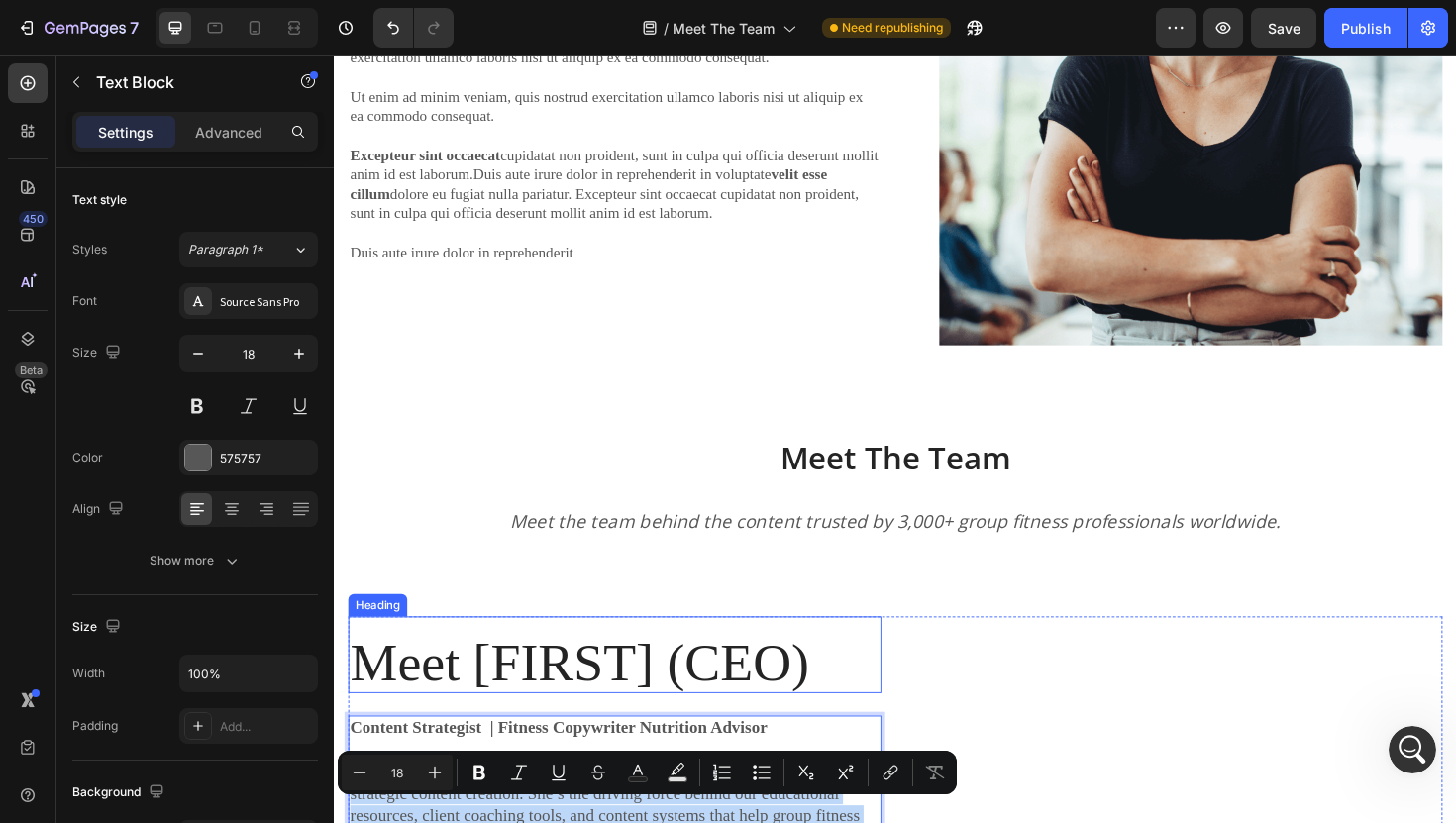 scroll, scrollTop: 1143, scrollLeft: 0, axis: vertical 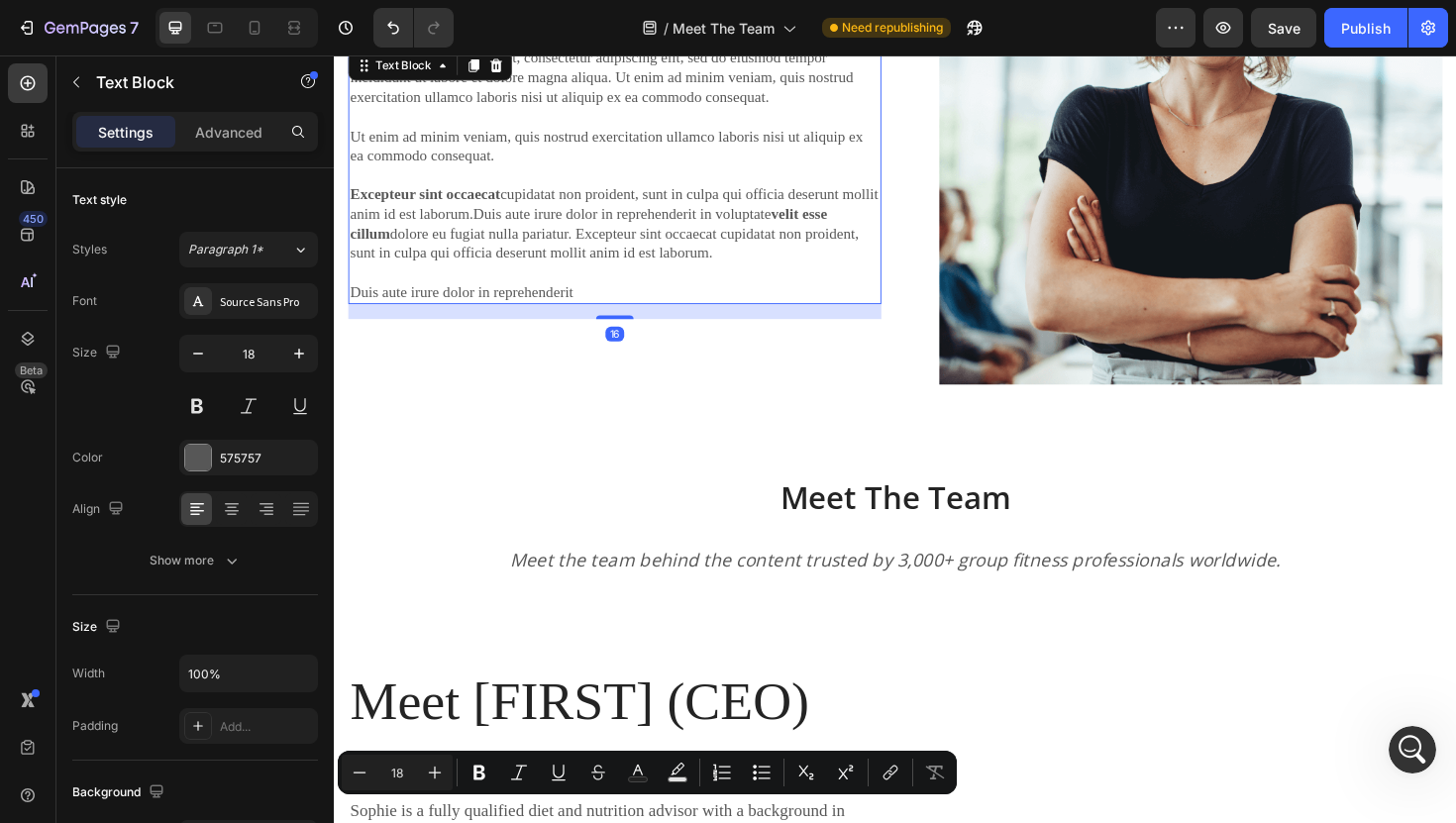 click on "Lorem ipsum dolor sit amet, consectetur adipiscing elit, sed do eiusmod tempor incididunt ut labore et dolore magna aliqua. Ut enim ad minim veniam, quis nostrud exercitation ullamco laboris nisi ut aliquip ex ea commodo consequat. Ut enim ad minim veniam, quis nostrud exercitation ullamco laboris nisi ut aliquip ex ea commodo consequat. Excepteur sint occaecat  cupidatat non proident, sunt in culpa qui officia deserunt mollit anim id est laborum.Duis aute irure dolor in reprehenderit in voluptate  velit esse cillum  dolore eu fugiat nulla pariatur. Excepteur sint occaecat cupidatat non proident, sunt in culpa qui officia deserunt mollit anim id est laborum. Duis aute irure dolor in reprehenderit" at bounding box center [631, 182] 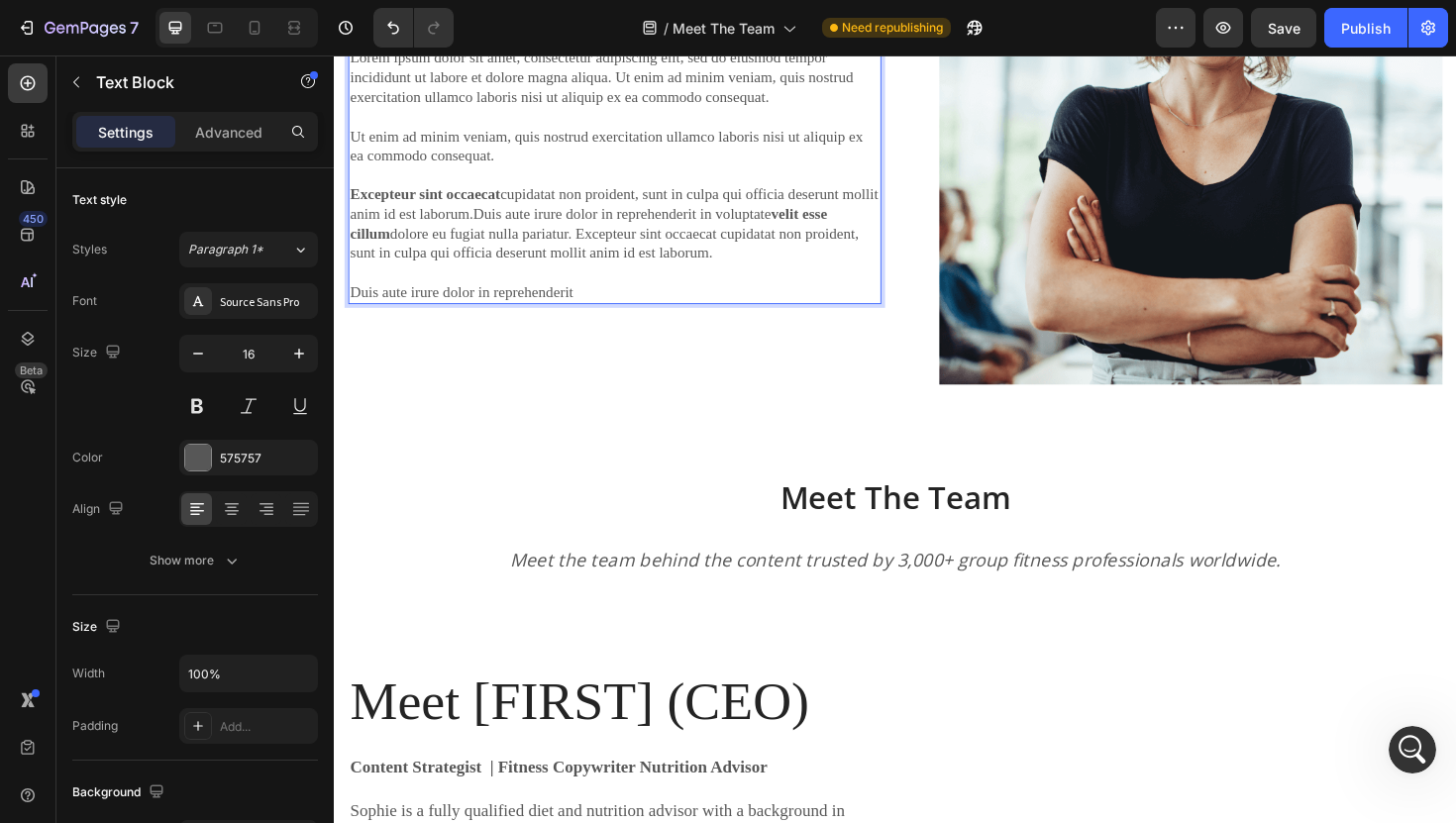 click on "Lorem ipsum dolor sit amet, consectetur adipiscing elit, sed do eiusmod tempor incididunt ut labore et dolore magna aliqua. Ut enim ad minim veniam, quis nostrud exercitation ullamco laboris nisi ut aliquip ex ea commodo consequat. Ut enim ad minim veniam, quis nostrud exercitation ullamco laboris nisi ut aliquip ex ea commodo consequat. Excepteur sint occaecat  cupidatat non proident, sunt in culpa qui officia deserunt mollit anim id est laborum.Duis aute irure dolor in reprehenderit in voluptate  velit esse cillum  dolore eu fugiat nulla pariatur. Excepteur sint occaecat cupidatat non proident, sunt in culpa qui officia deserunt mollit anim id est laborum. Duis aute irure dolor in reprehenderit" at bounding box center (631, 182) 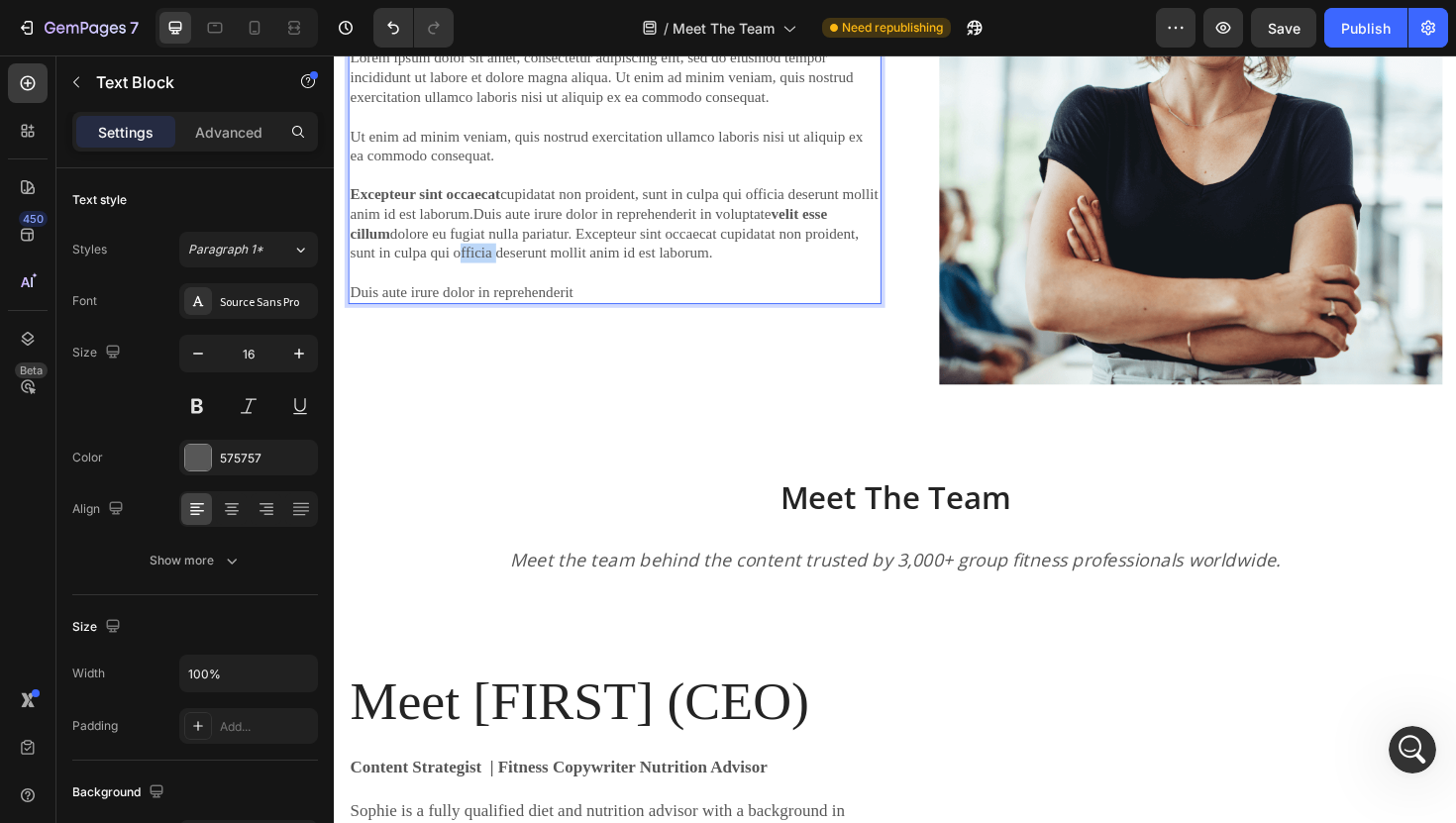 click on "Lorem ipsum dolor sit amet, consectetur adipiscing elit, sed do eiusmod tempor incididunt ut labore et dolore magna aliqua. Ut enim ad minim veniam, quis nostrud exercitation ullamco laboris nisi ut aliquip ex ea commodo consequat. Ut enim ad minim veniam, quis nostrud exercitation ullamco laboris nisi ut aliquip ex ea commodo consequat. Excepteur sint occaecat  cupidatat non proident, sunt in culpa qui officia deserunt mollit anim id est laborum.Duis aute irure dolor in reprehenderit in voluptate  velit esse cillum  dolore eu fugiat nulla pariatur. Excepteur sint occaecat cupidatat non proident, sunt in culpa qui officia deserunt mollit anim id est laborum. Duis aute irure dolor in reprehenderit" at bounding box center (631, 182) 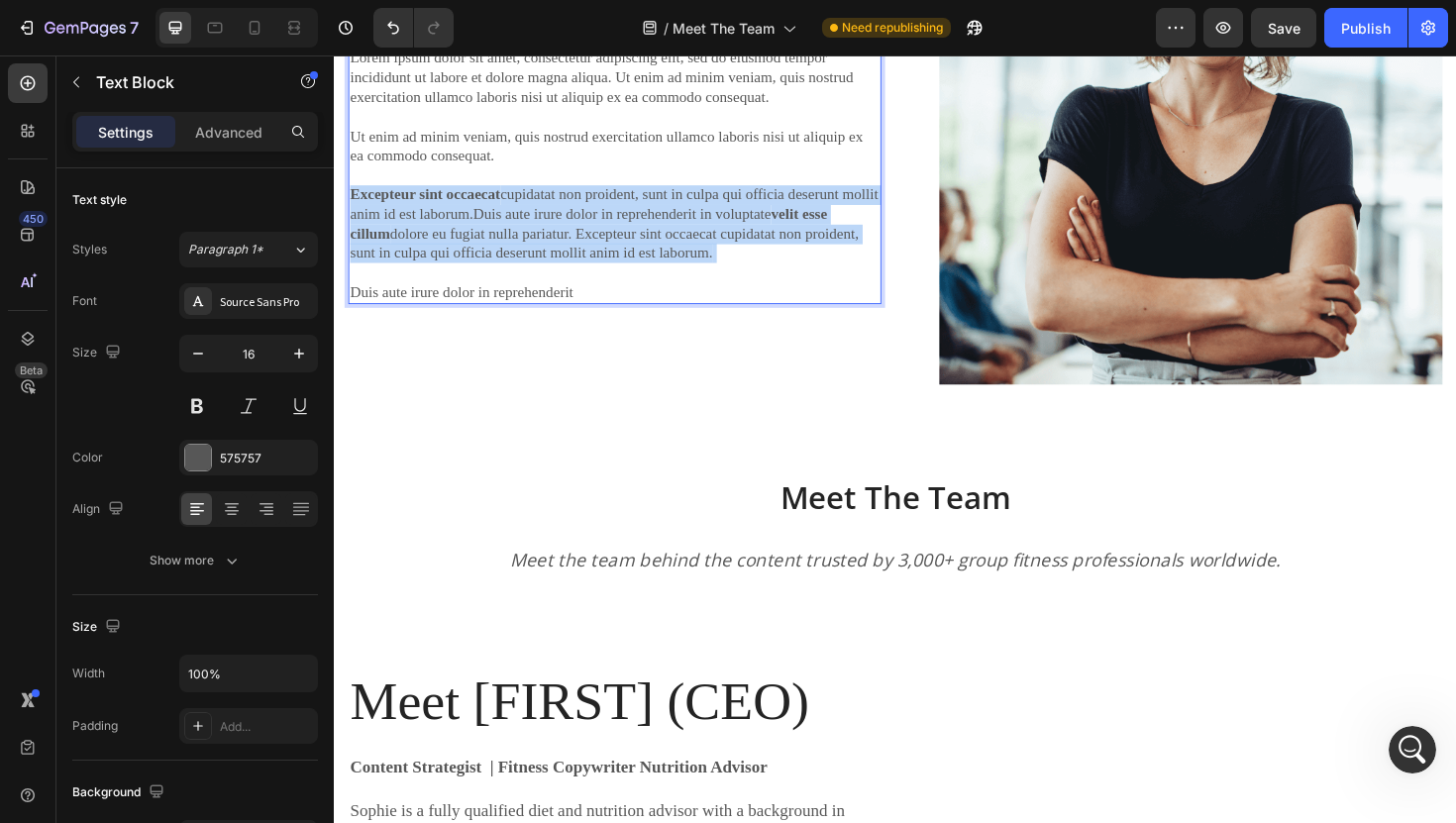 click on "Lorem ipsum dolor sit amet, consectetur adipiscing elit, sed do eiusmod tempor incididunt ut labore et dolore magna aliqua. Ut enim ad minim veniam, quis nostrud exercitation ullamco laboris nisi ut aliquip ex ea commodo consequat. Ut enim ad minim veniam, quis nostrud exercitation ullamco laboris nisi ut aliquip ex ea commodo consequat. Excepteur sint occaecat  cupidatat non proident, sunt in culpa qui officia deserunt mollit anim id est laborum.Duis aute irure dolor in reprehenderit in voluptate  velit esse cillum  dolore eu fugiat nulla pariatur. Excepteur sint occaecat cupidatat non proident, sunt in culpa qui officia deserunt mollit anim id est laborum. Duis aute irure dolor in reprehenderit" at bounding box center (631, 182) 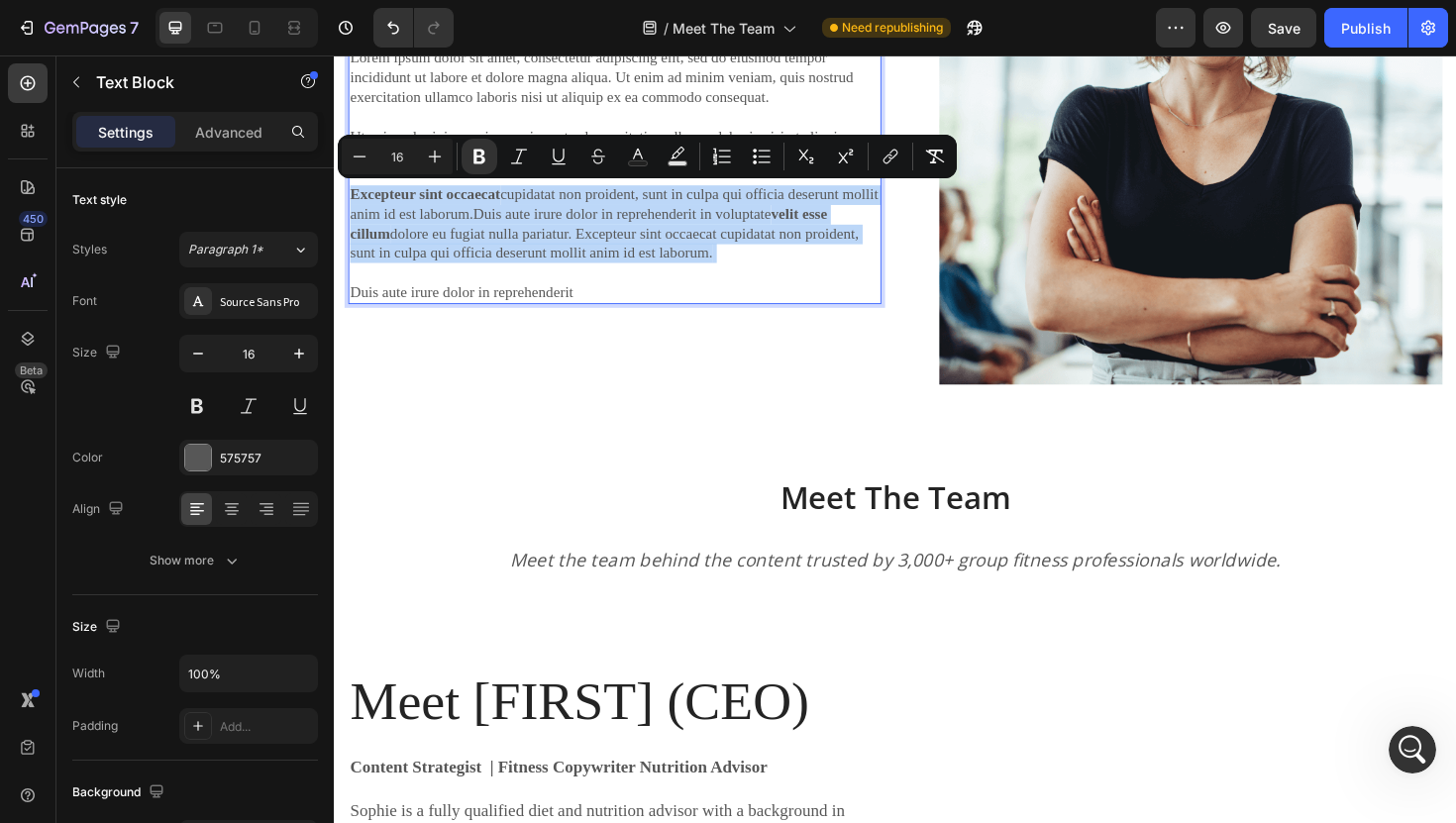 click on "Lorem ipsum dolor sit amet, consectetur adipiscing elit, sed do eiusmod tempor incididunt ut labore et dolore magna aliqua. Ut enim ad minim veniam, quis nostrud exercitation ullamco laboris nisi ut aliquip ex ea commodo consequat. Ut enim ad minim veniam, quis nostrud exercitation ullamco laboris nisi ut aliquip ex ea commodo consequat. Excepteur sint occaecat  cupidatat non proident, sunt in culpa qui officia deserunt mollit anim id est laborum.Duis aute irure dolor in reprehenderit in voluptate  velit esse cillum  dolore eu fugiat nulla pariatur. Excepteur sint occaecat cupidatat non proident, sunt in culpa qui officia deserunt mollit anim id est laborum. Duis aute irure dolor in reprehenderit" at bounding box center [631, 182] 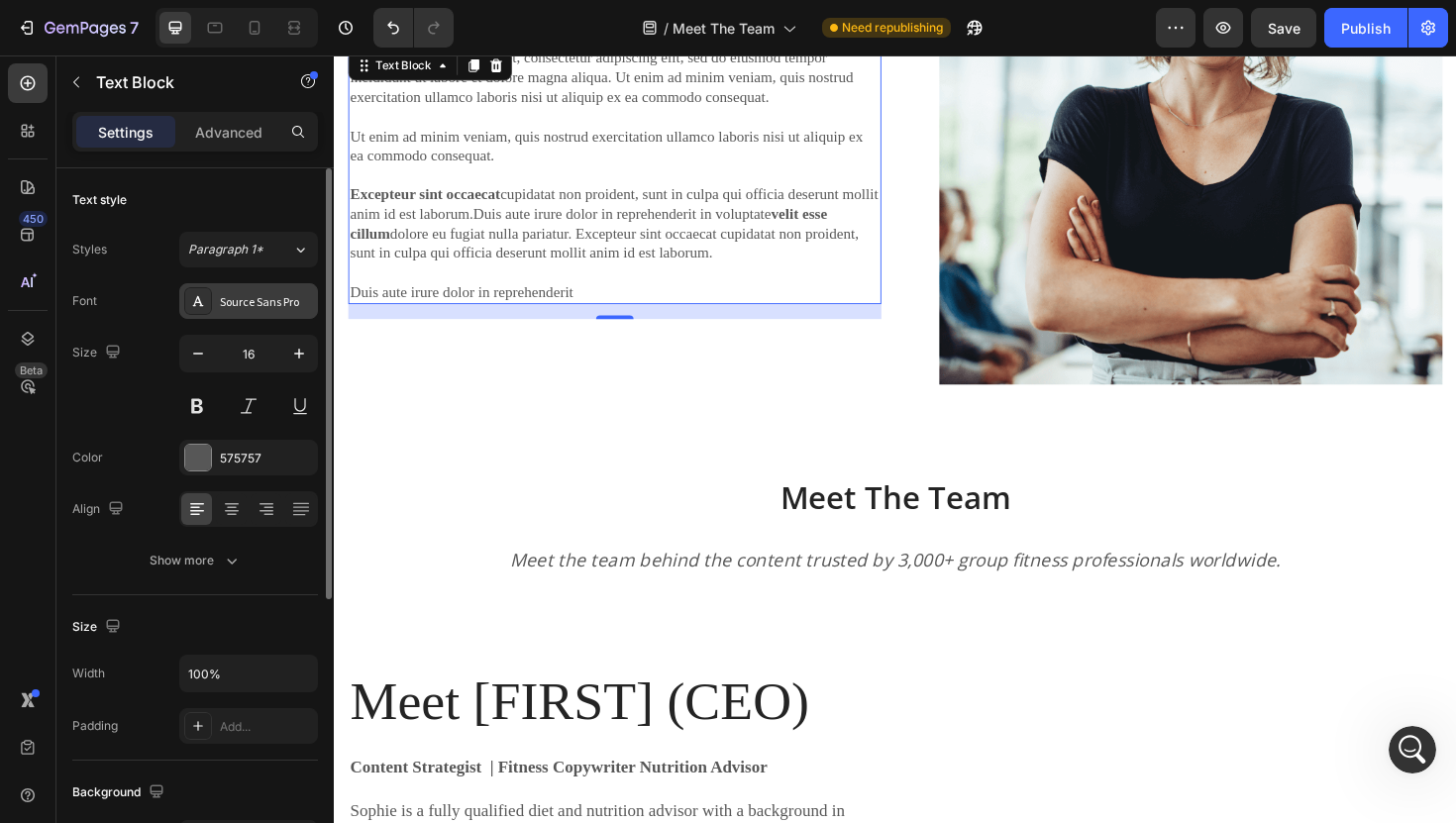 click on "Source Sans Pro" at bounding box center [266, 302] 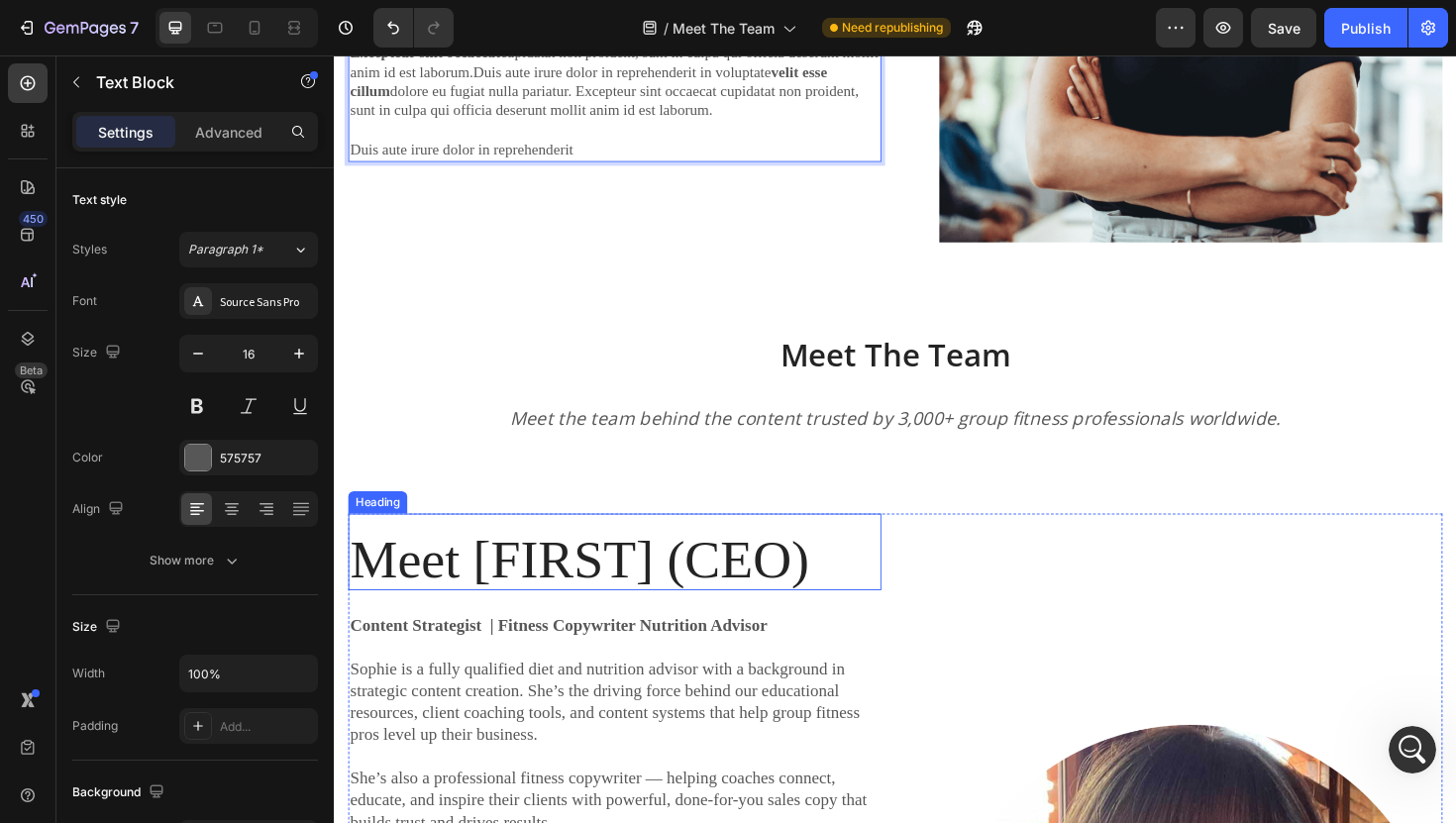 scroll, scrollTop: 1306, scrollLeft: 0, axis: vertical 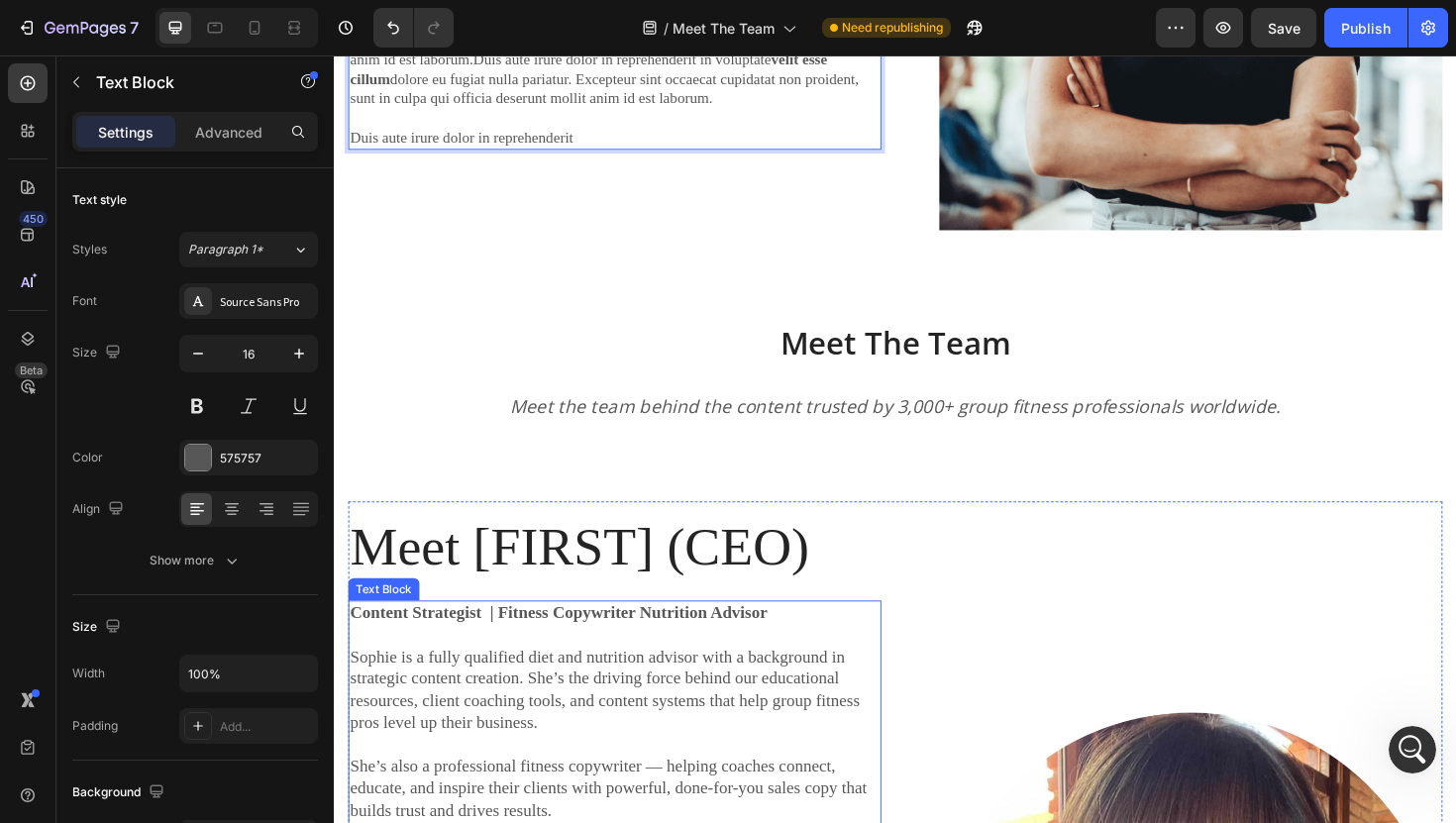 click on "Sophie is a fully qualified diet and nutrition advisor with a background in strategic content creation. She’s the driving force behind our educational resources, client coaching tools, and content systems that help group fitness pros level up their business." at bounding box center (631, 728) 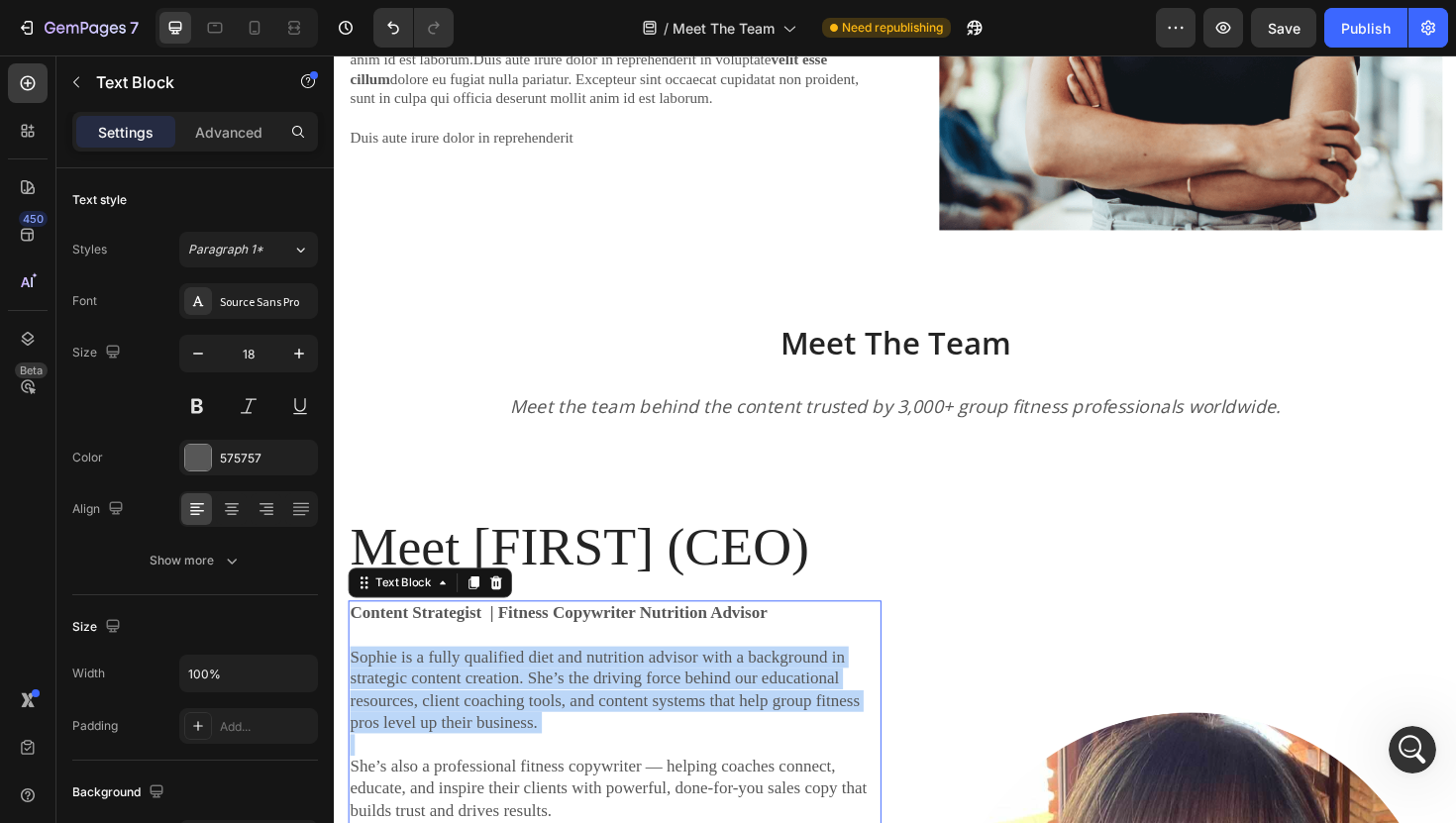 click on "Sophie is a fully qualified diet and nutrition advisor with a background in strategic content creation. She’s the driving force behind our educational resources, client coaching tools, and content systems that help group fitness pros level up their business." at bounding box center [631, 728] 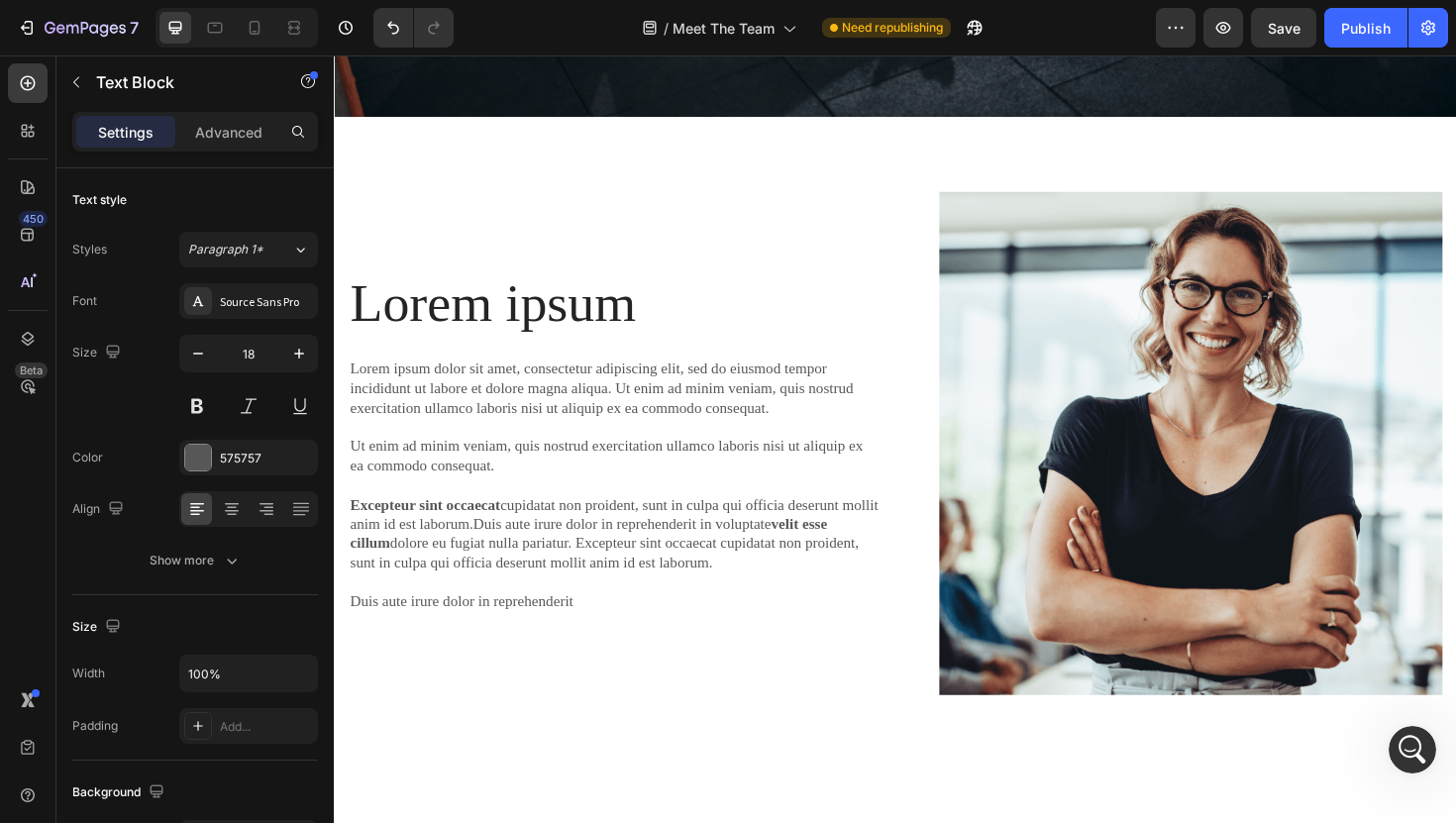 type on "16" 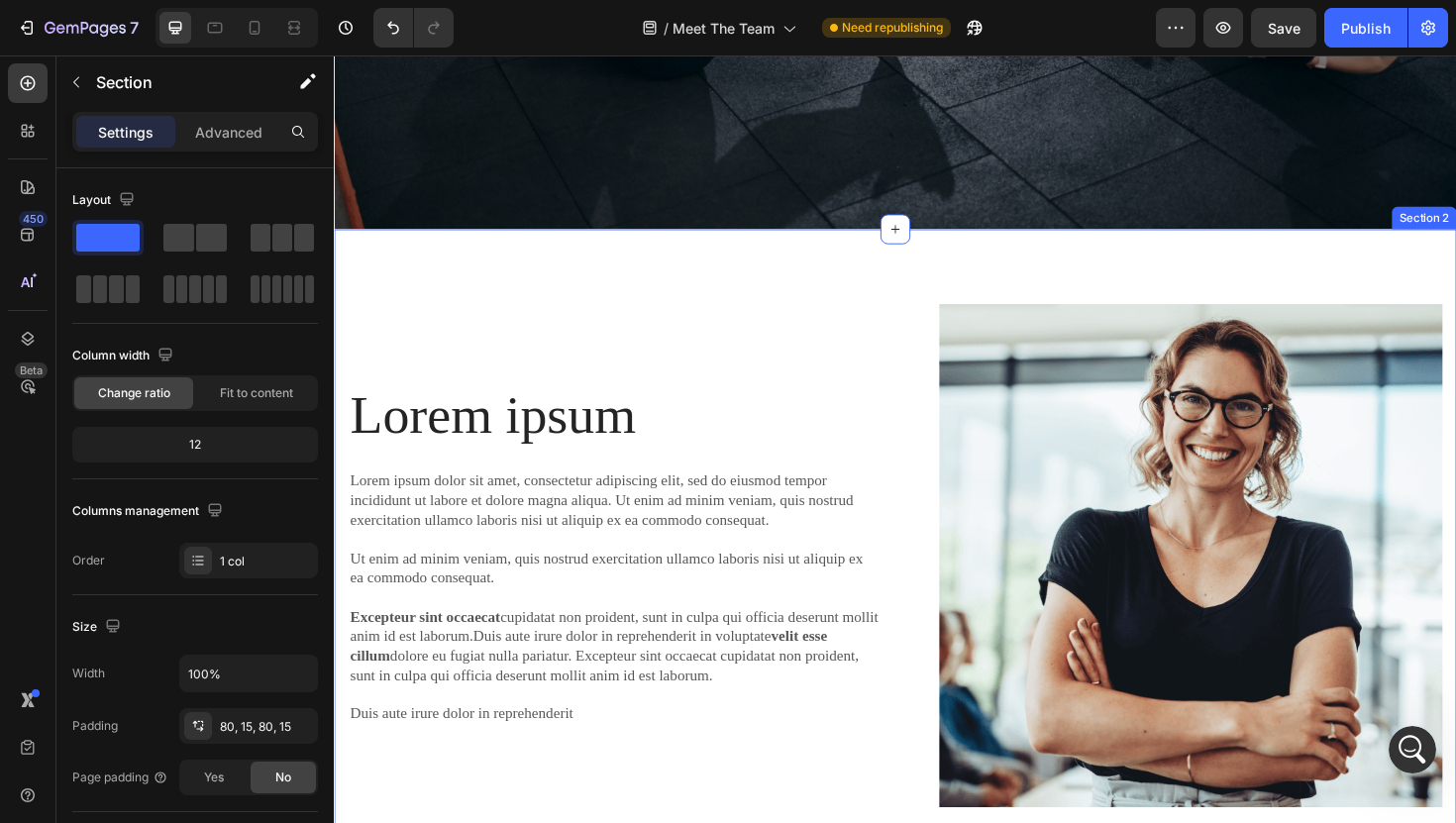 click on "Lorem ipsum Heading Lorem ipsum dolor sit amet, consectetur adipiscing elit, sed do eiusmod tempor incididunt ut labore et dolore magna aliqua. Ut enim ad minim veniam, quis nostrud exercitation ullamco laboris nisi ut aliquip ex ea commodo consequat. Ut enim ad minim veniam, quis nostrud exercitation ullamco laboris nisi ut aliquip ex ea commodo consequat. Excepteur sint occaecat  cupidatat non proident, sunt in culpa qui officia deserunt mollit anim id est laborum.Duis aute irure dolor in reprehenderit in voluptate  velit esse cillum  dolore eu fugiat nulla pariatur. Excepteur sint occaecat cupidatat non proident, sunt in culpa qui officia deserunt mollit anim id est laborum. Duis aute irure dolor in reprehenderit Text Block Image Row Section 2" at bounding box center (928, 593) 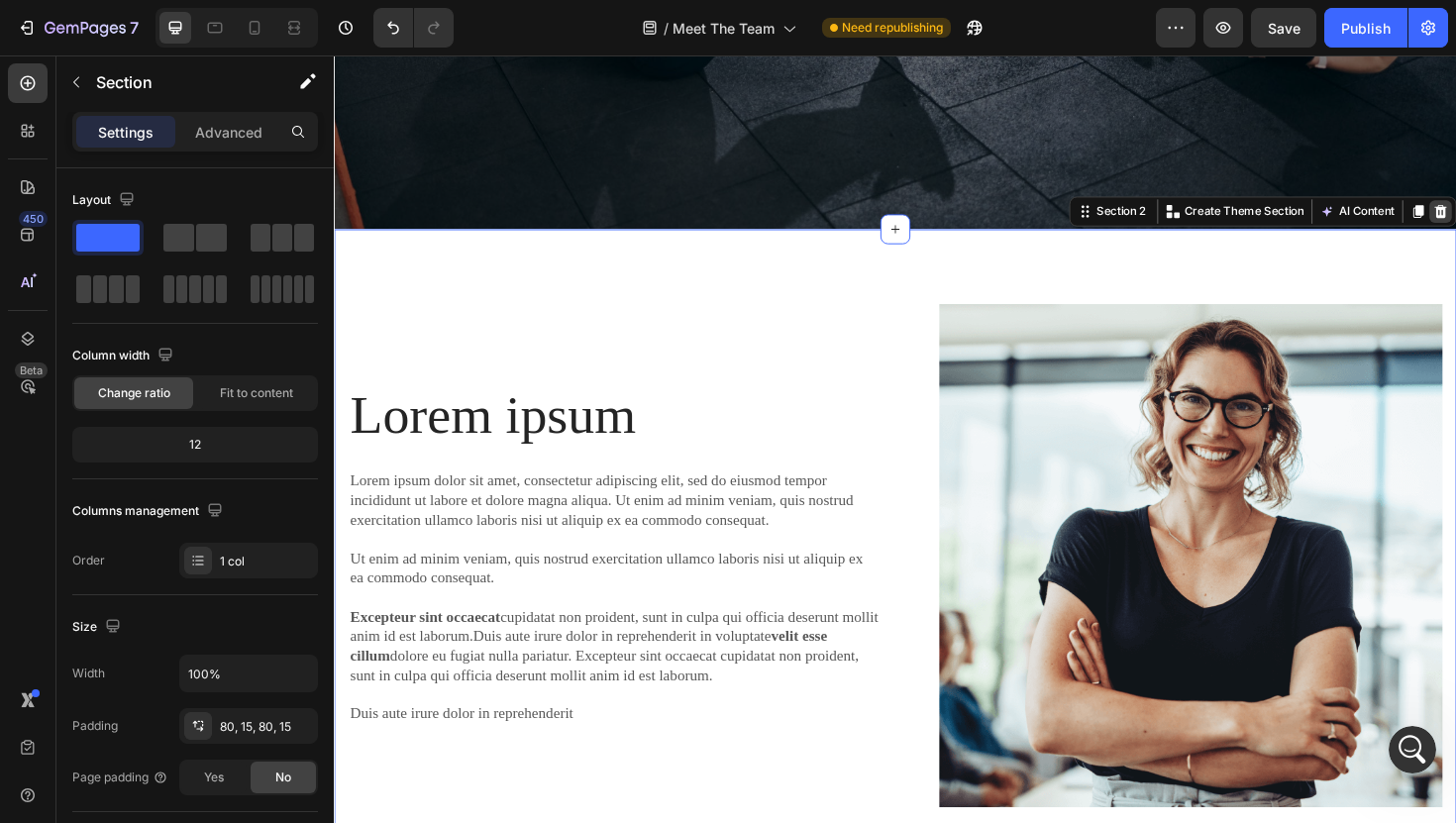 click 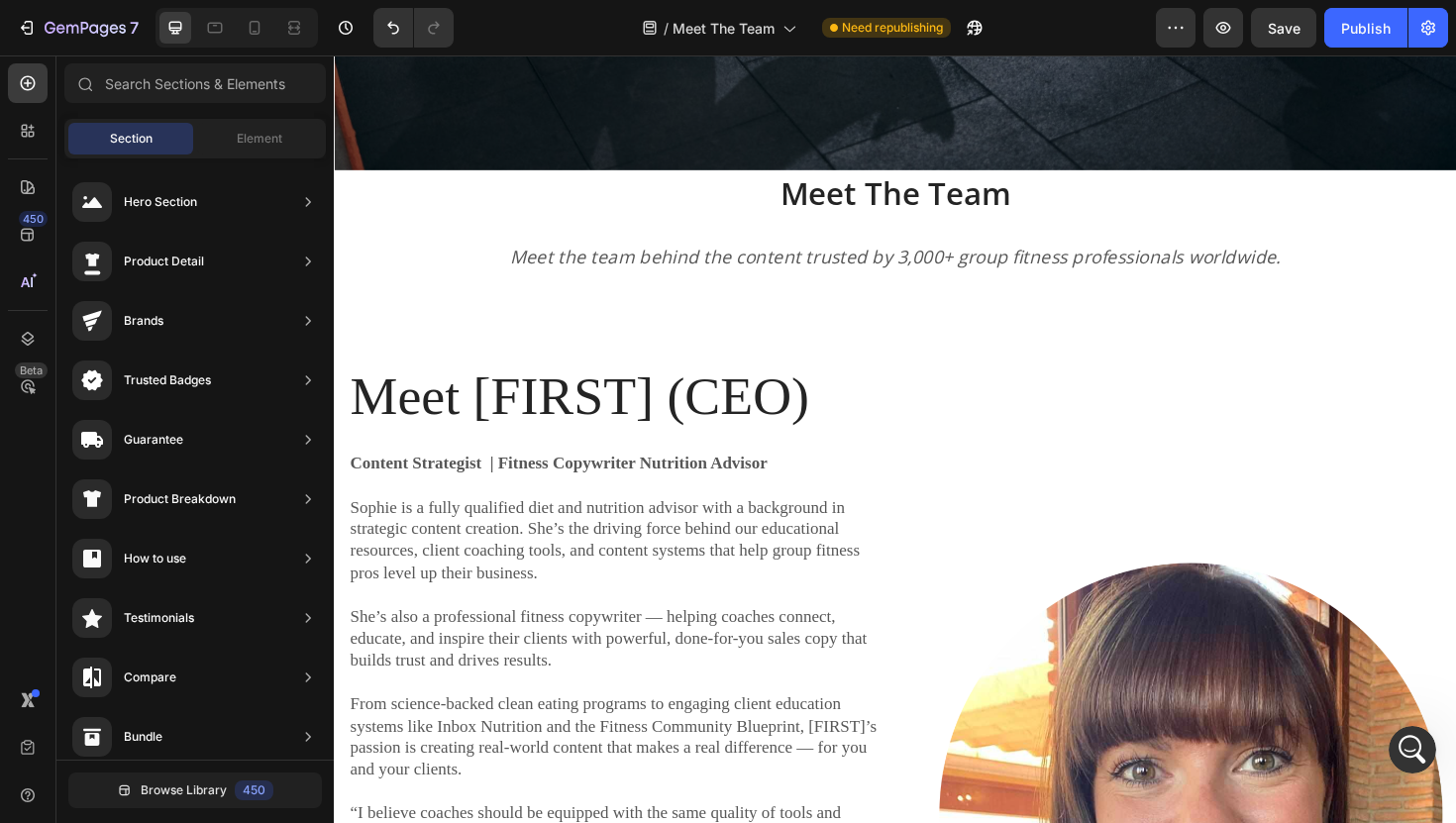 scroll, scrollTop: 716, scrollLeft: 0, axis: vertical 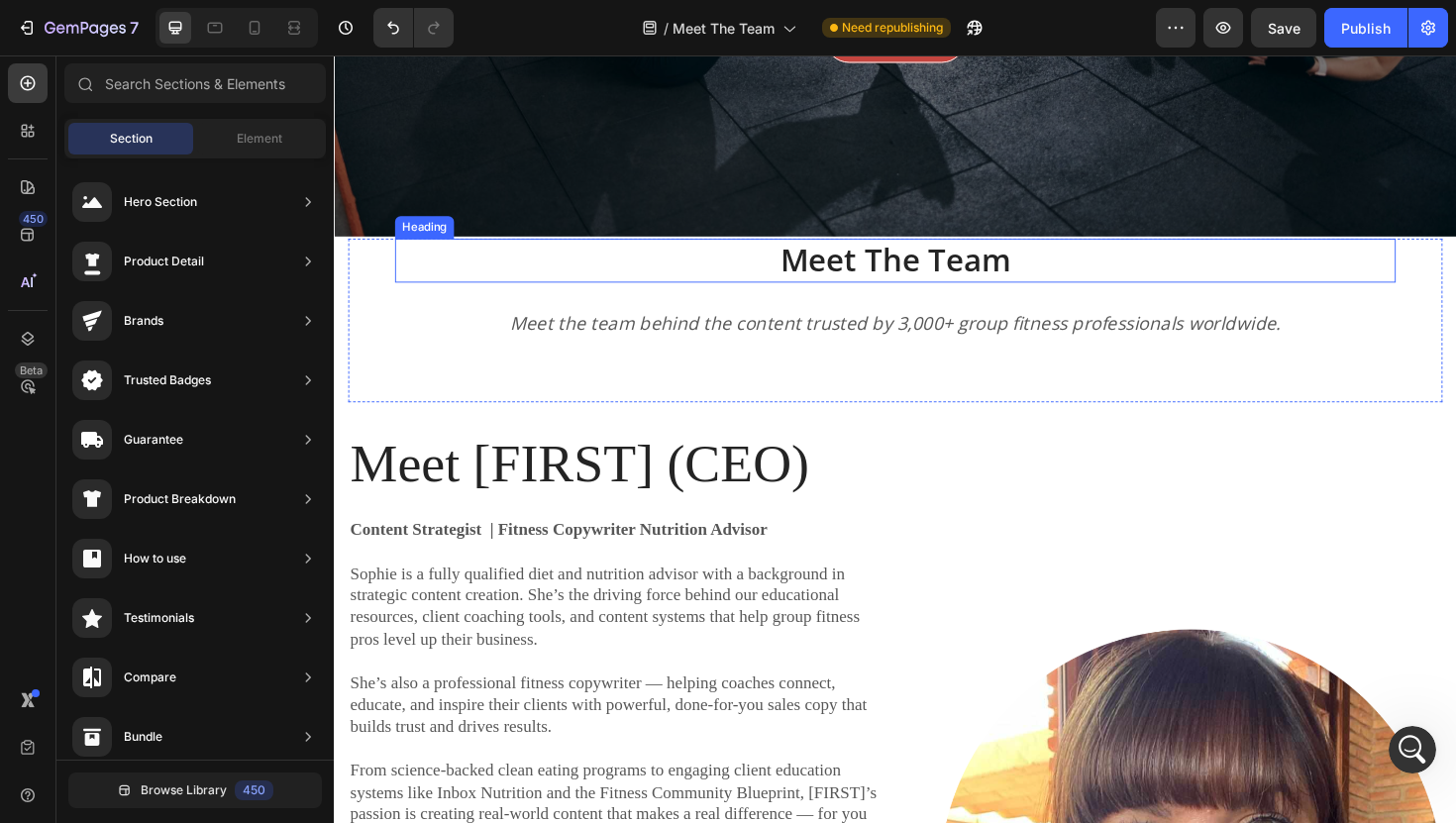 click on "Meet The Team" at bounding box center (928, 272) 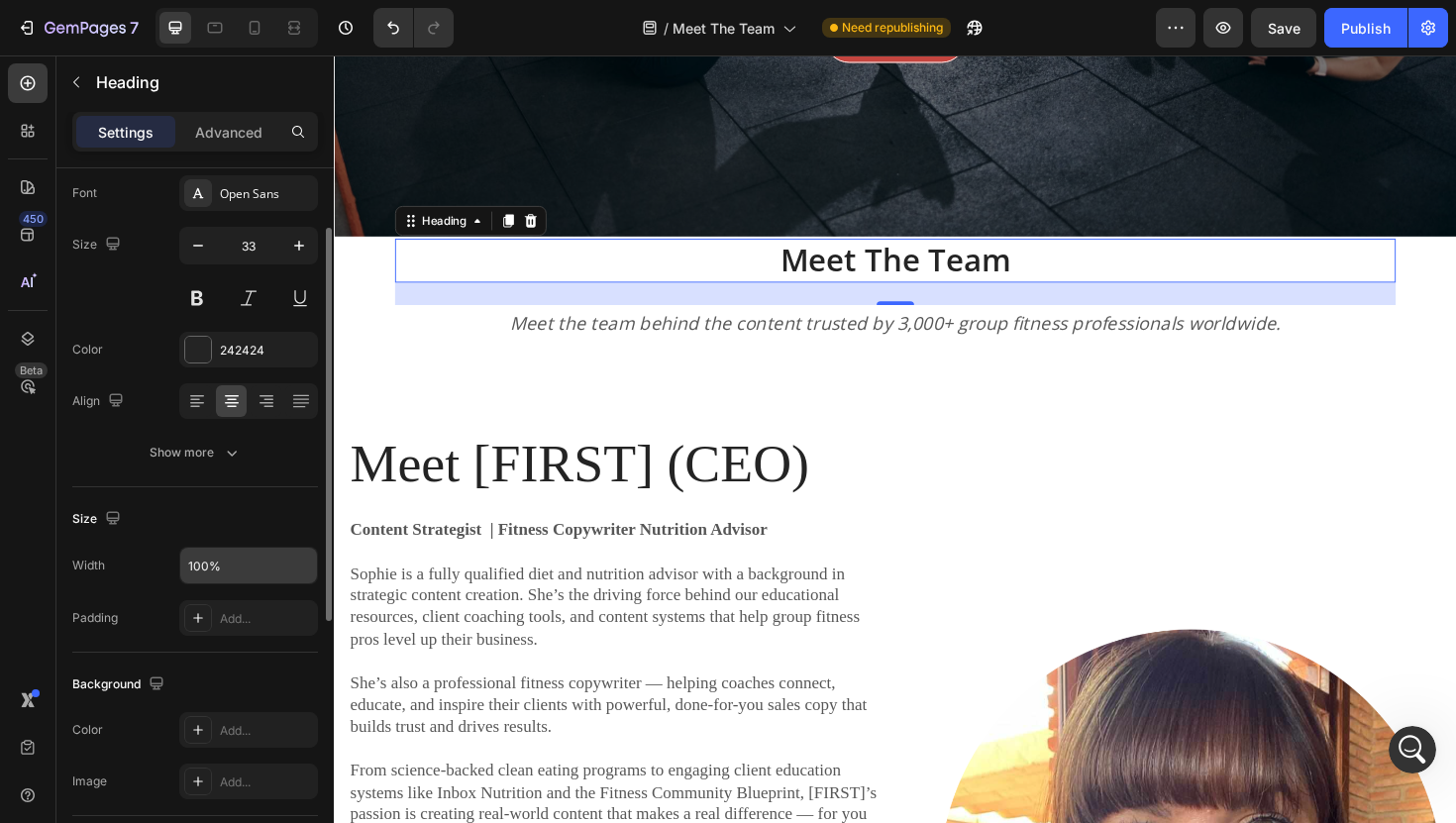scroll, scrollTop: 145, scrollLeft: 0, axis: vertical 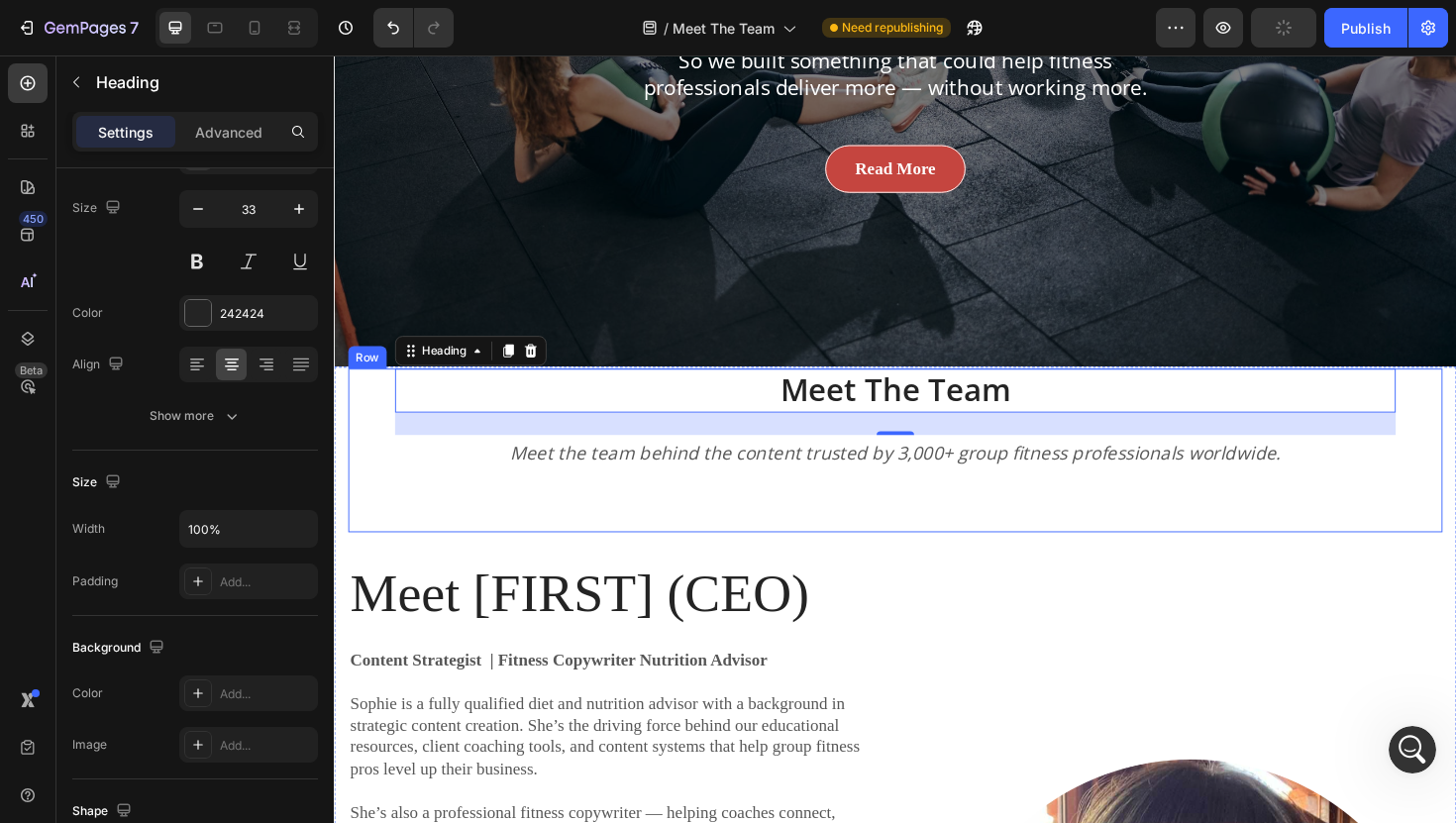 click on "Meet The Team Heading   24 Meet the team behind the content trusted by 3,000+ group fitness professionals worldwide.   Text block Row" at bounding box center (928, 473) 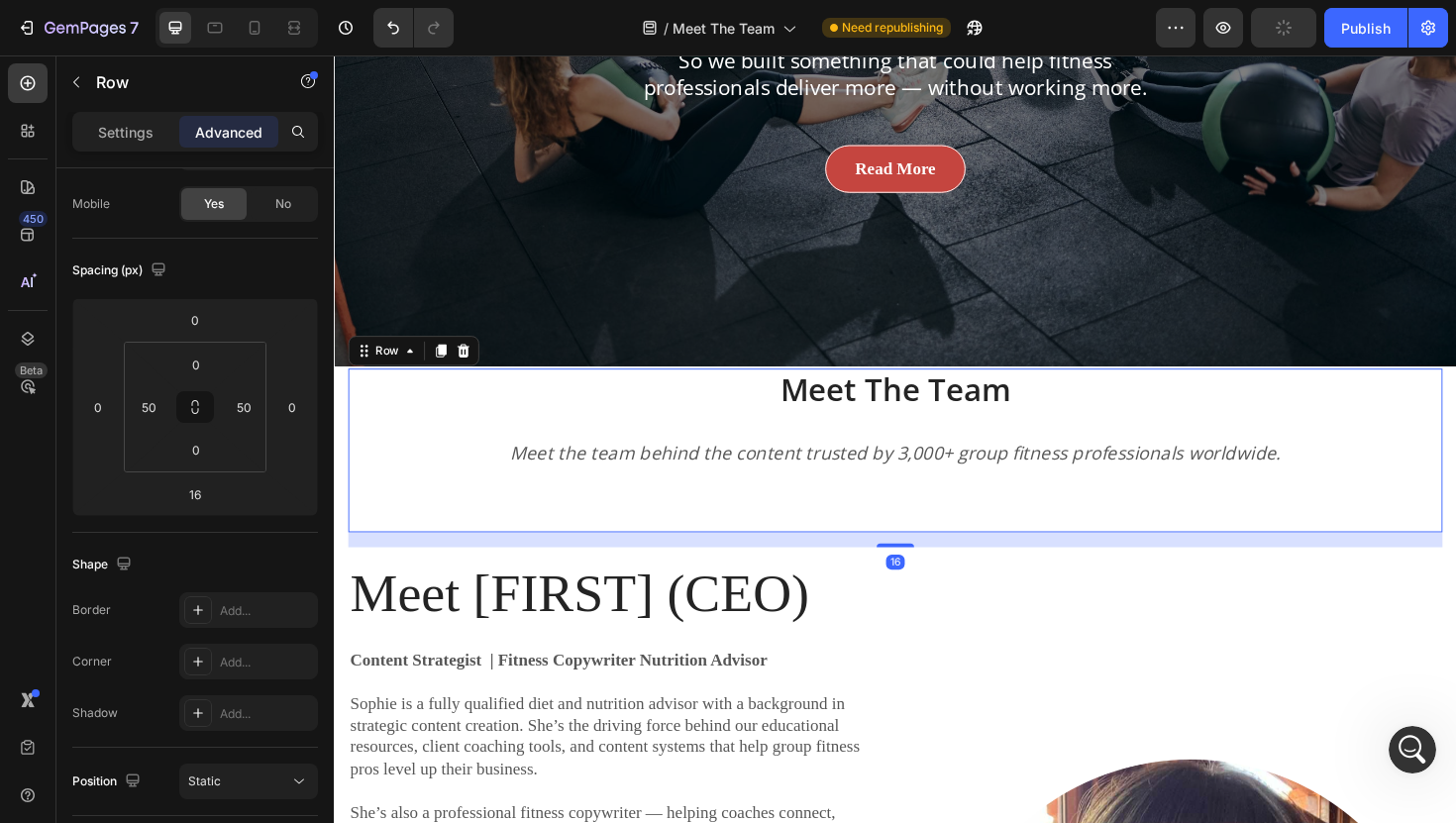 scroll, scrollTop: 0, scrollLeft: 0, axis: both 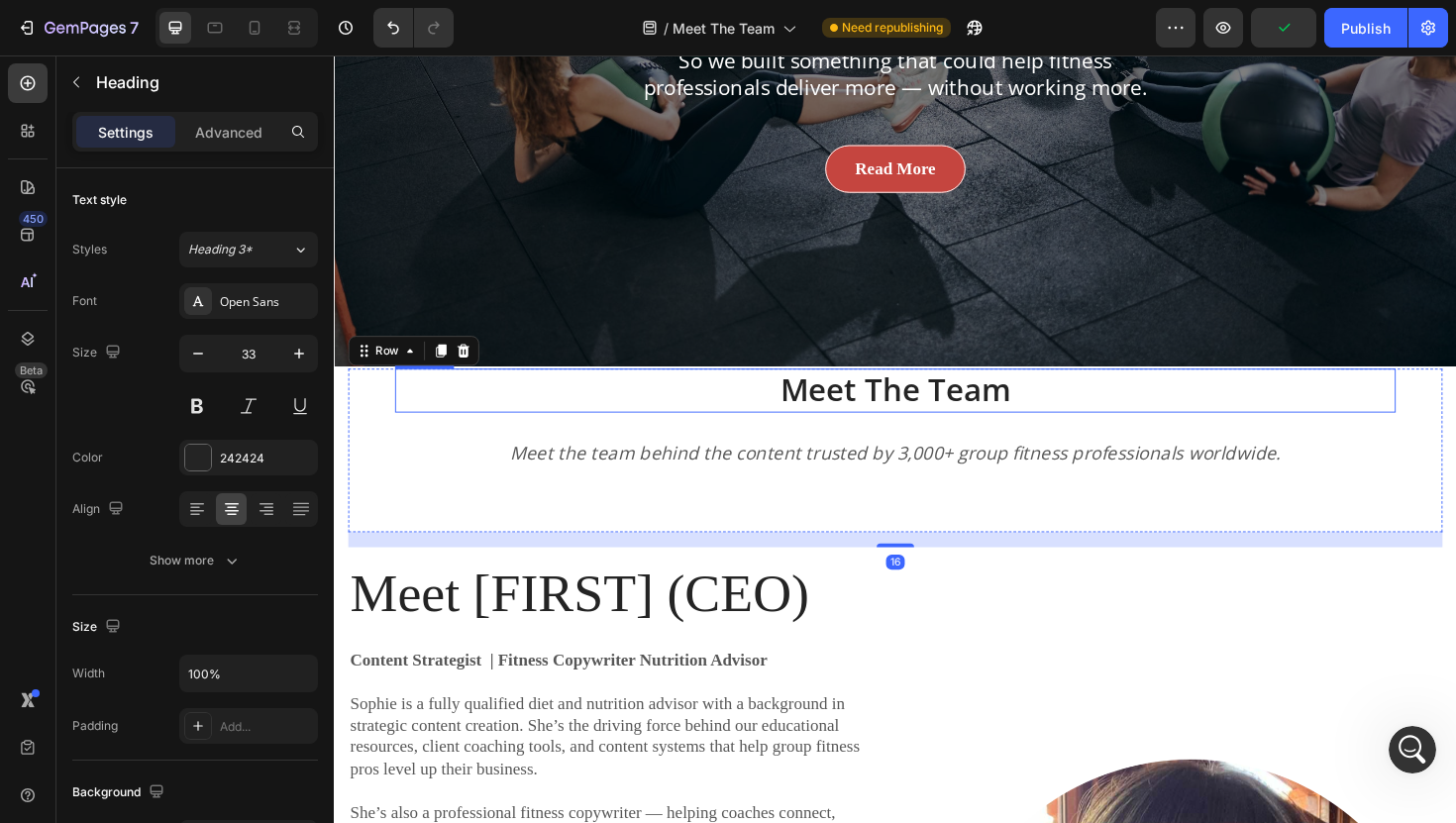 click on "Meet The Team" at bounding box center (928, 410) 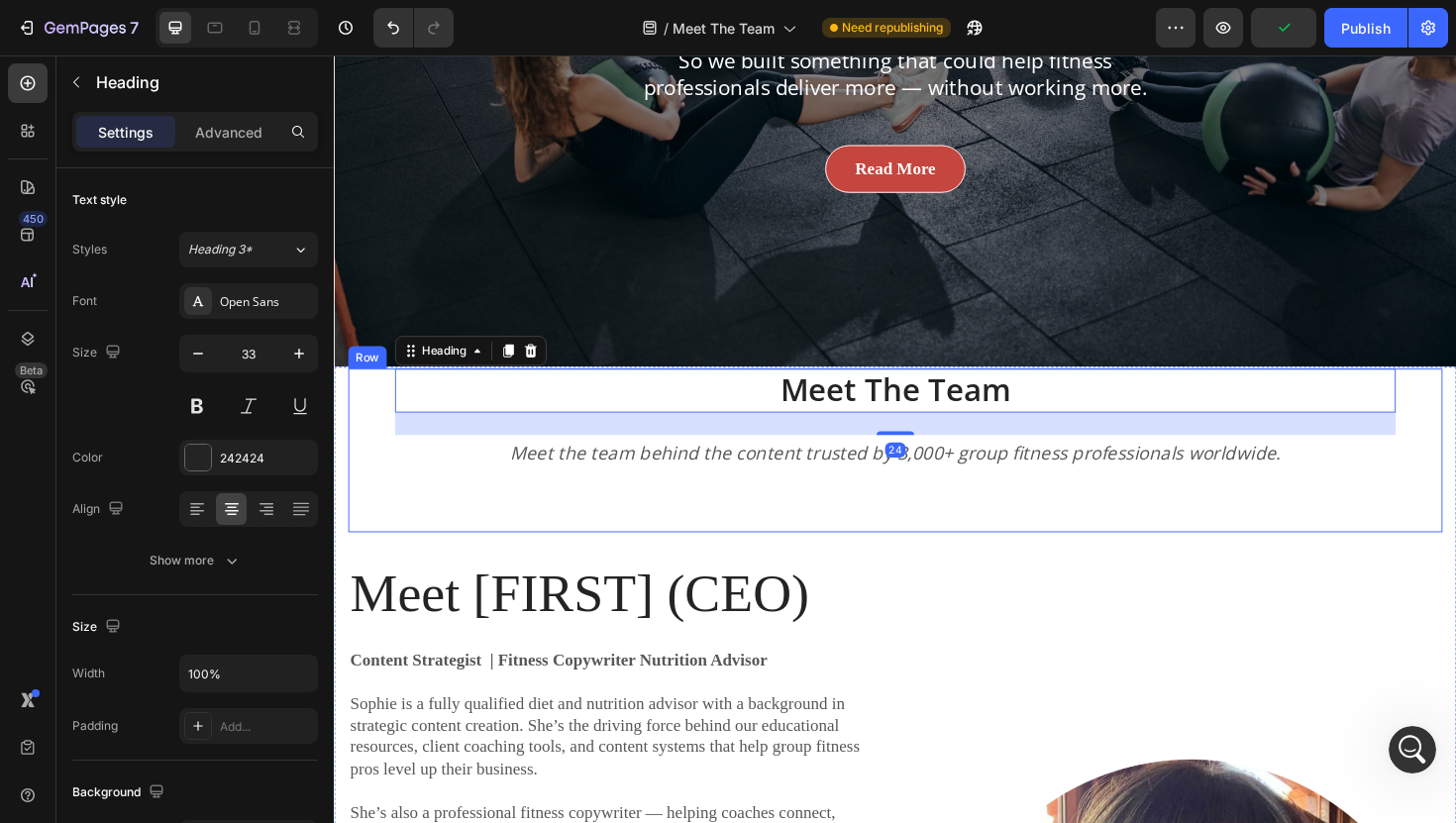 click on "Meet The Team Heading   24 Meet the team behind the content trusted by 3,000+ group fitness professionals worldwide.   Text block Row" at bounding box center [928, 473] 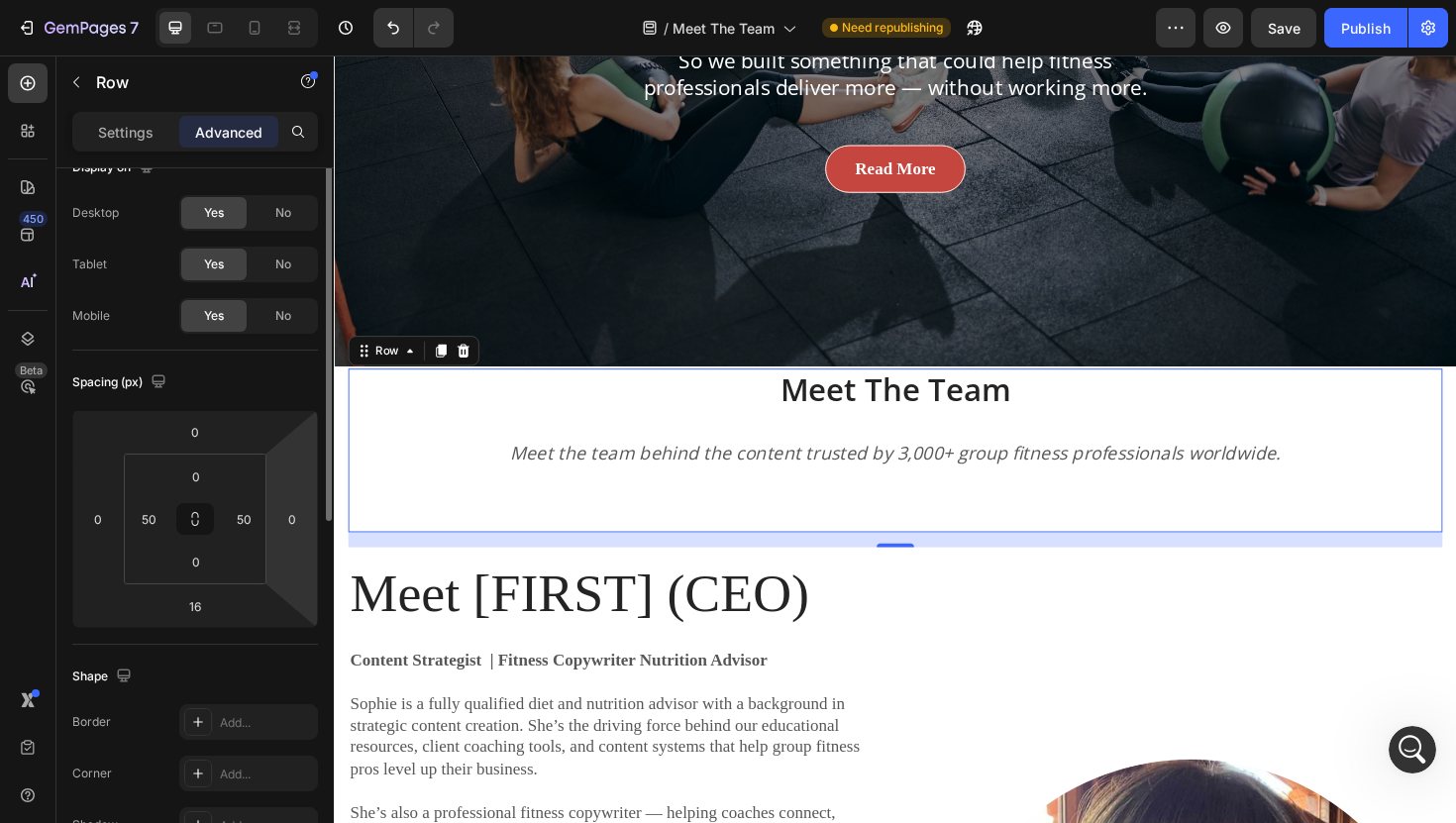 scroll, scrollTop: 0, scrollLeft: 0, axis: both 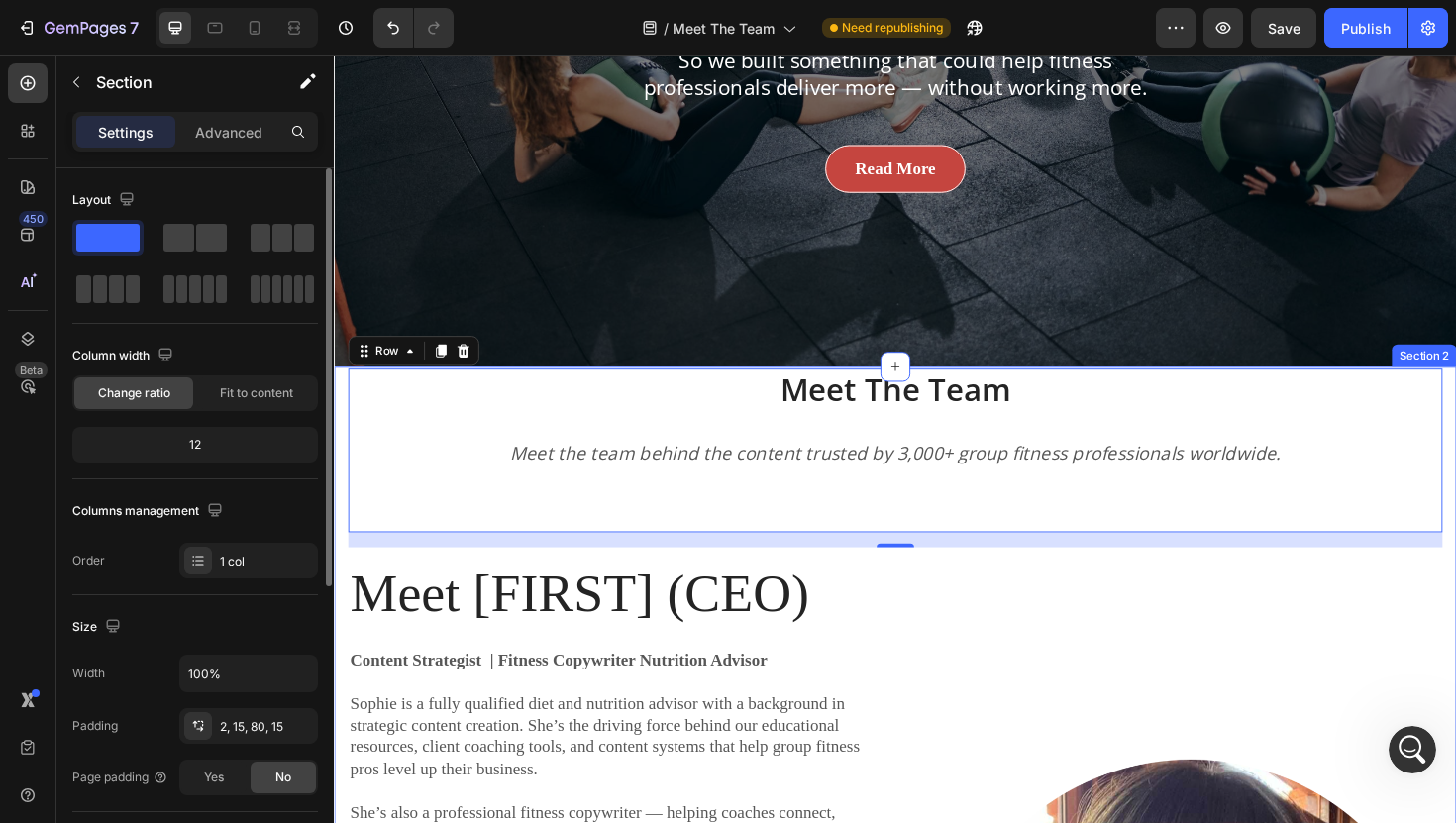 click on "Meet The Team Heading Meet the team behind the content trusted by 3,000+ group fitness professionals worldwide. Text block Row 16 Meet [FIRST] (CEO) Heading Content Strategist | Fitness Copywriter Nutrition Advisor [FIRST] is a fully qualified diet and nutrition advisor with a background in strategic content creation. She’s the driving force behind our educational resources, client coaching tools, and content systems that help group fitness pros level up their business. She’s also a professional fitness copywriter — helping coaches connect, educate, and inspire their clients with powerful, done-for-you sales copy that builds trust and drives results. From science-backed clean eating programs to engaging client education systems like Inbox Nutrition and the Fitness Community Blueprint, [FIRST]’s passion is creating real-world content that makes a real difference — for you and your clients. Her mission? Text Block [FIRST] [LAST] / CEO Text block Image Image Row Heading" at bounding box center (928, 1019) 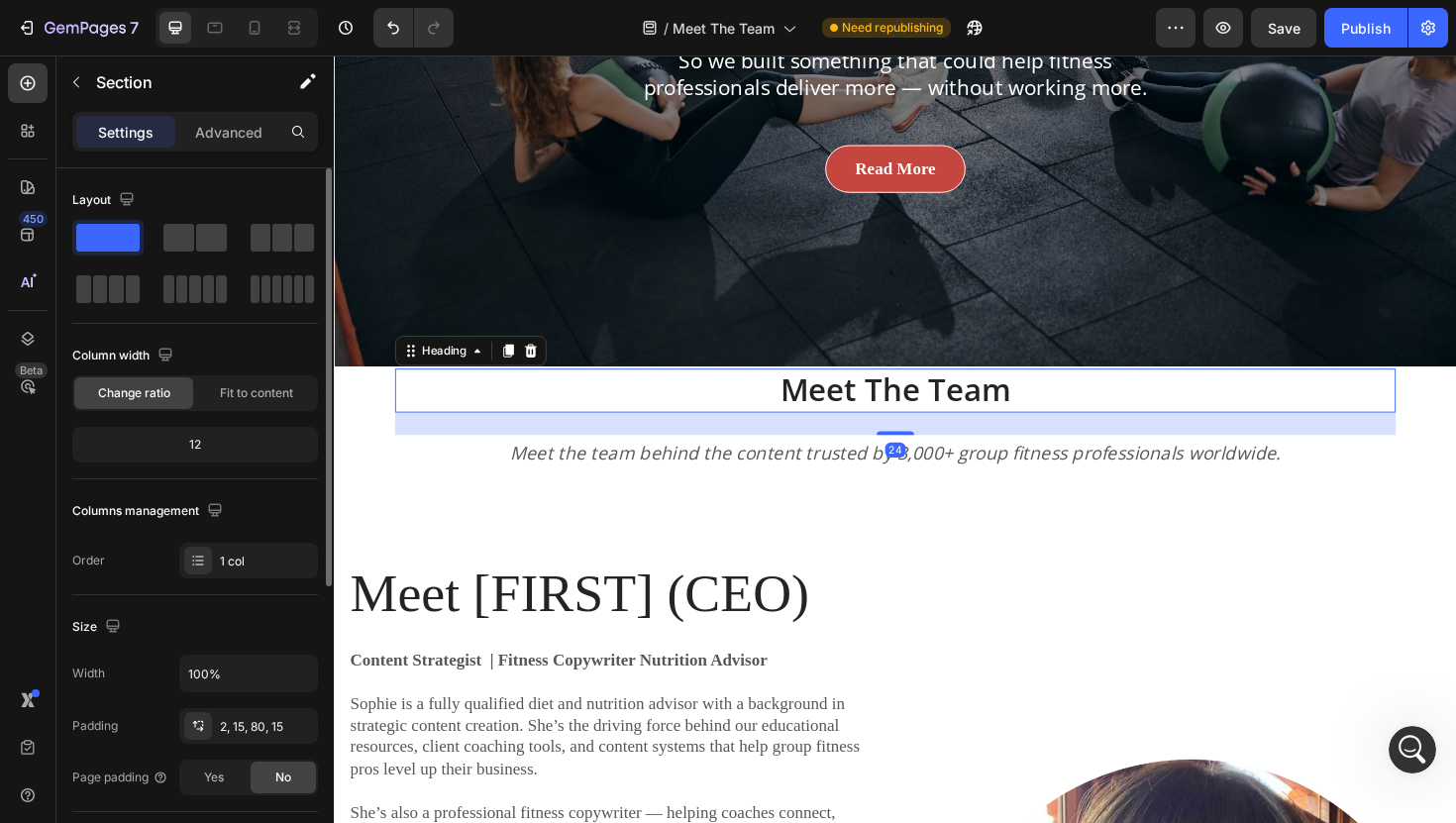 click on "Meet The Team" at bounding box center (928, 410) 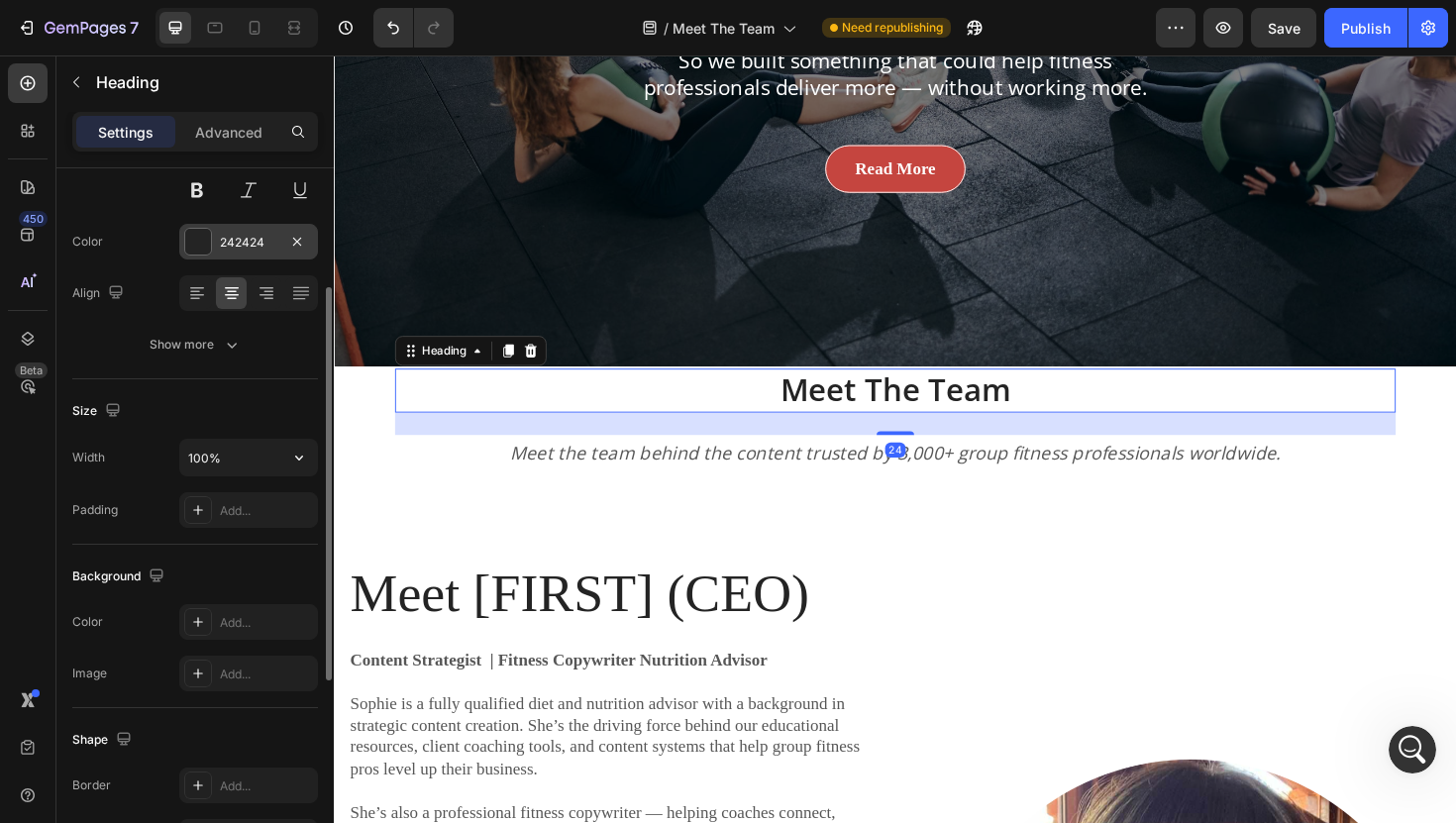 scroll, scrollTop: 245, scrollLeft: 0, axis: vertical 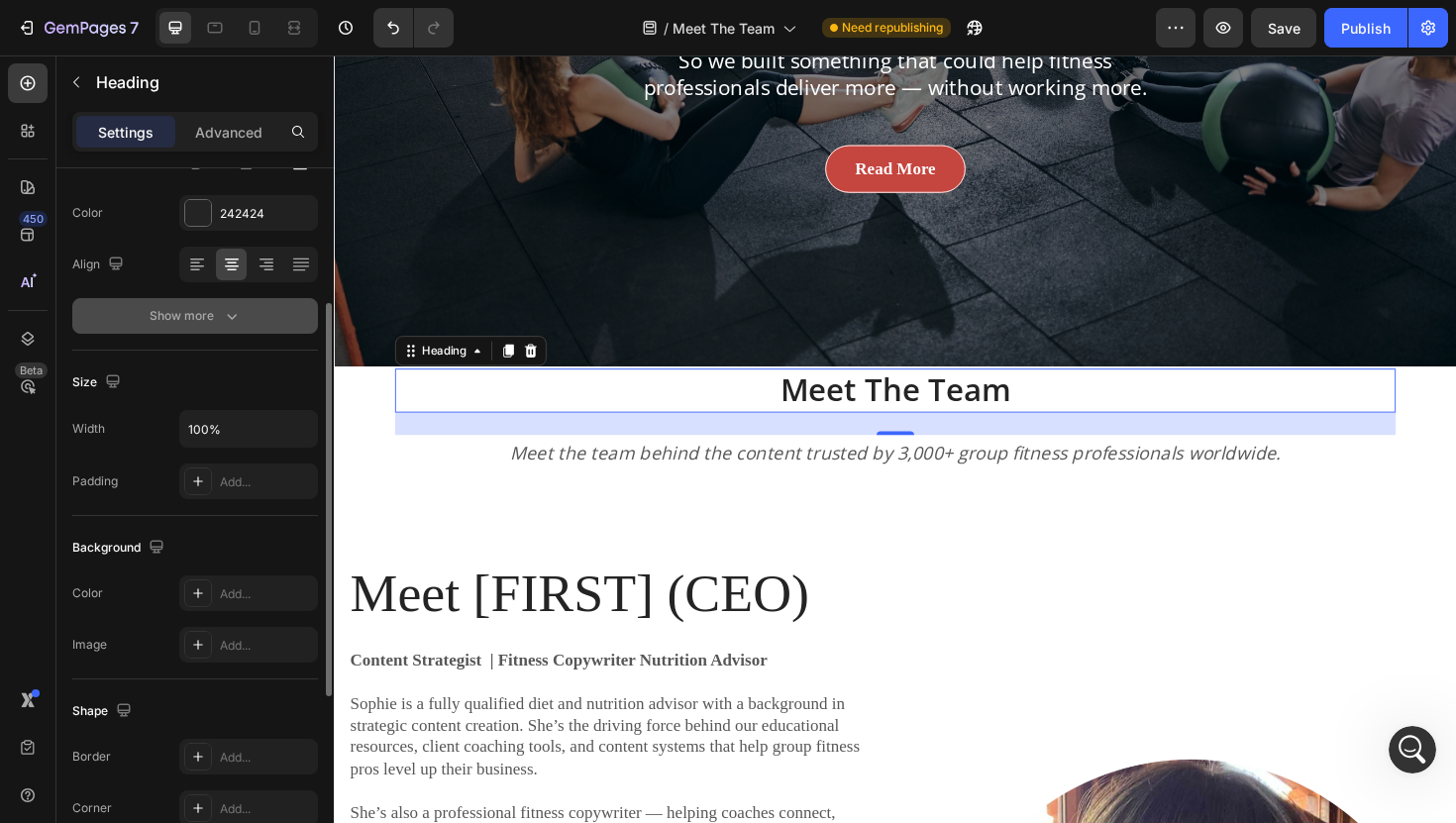 click 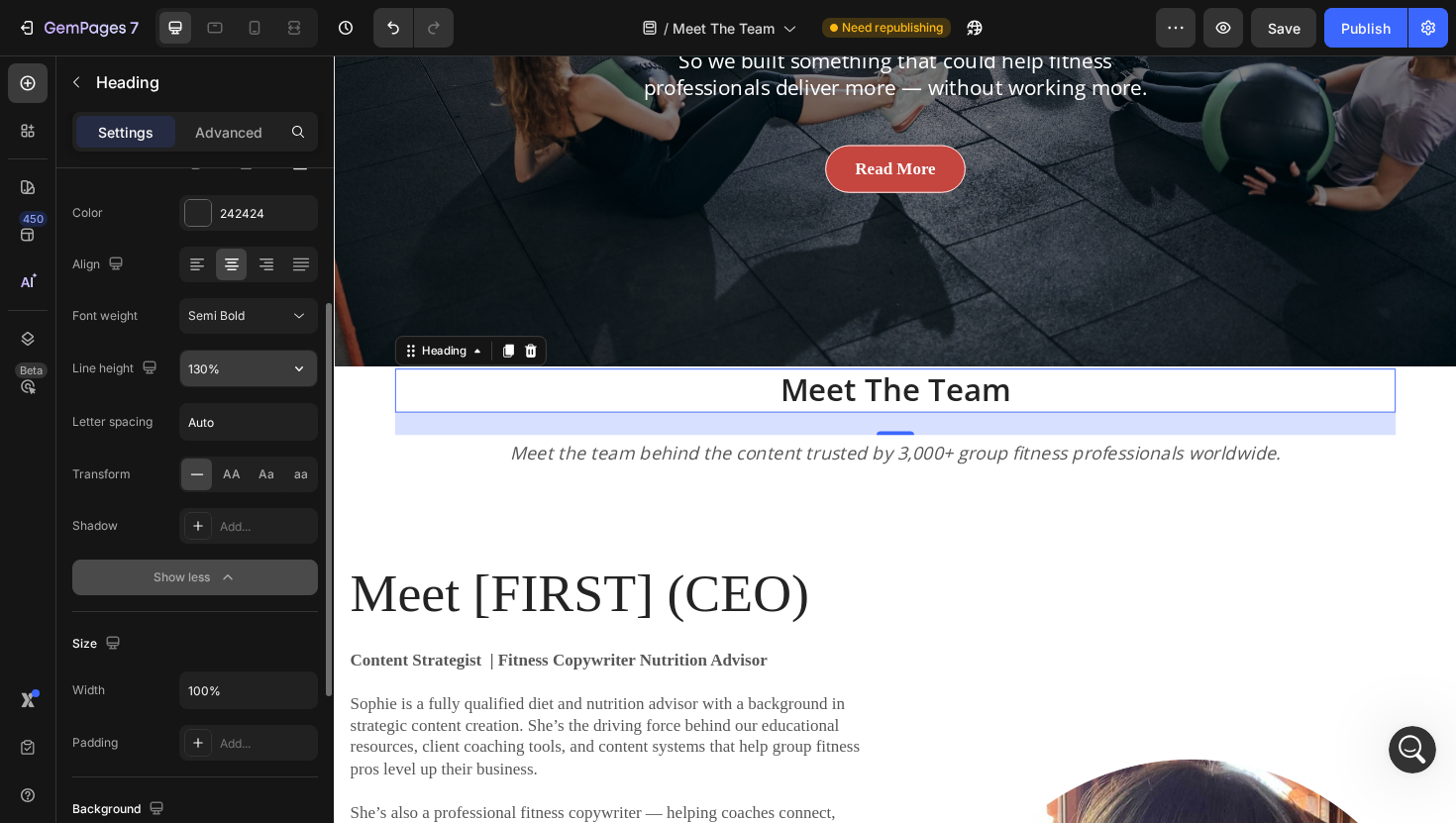 click on "130%" at bounding box center [249, 368] 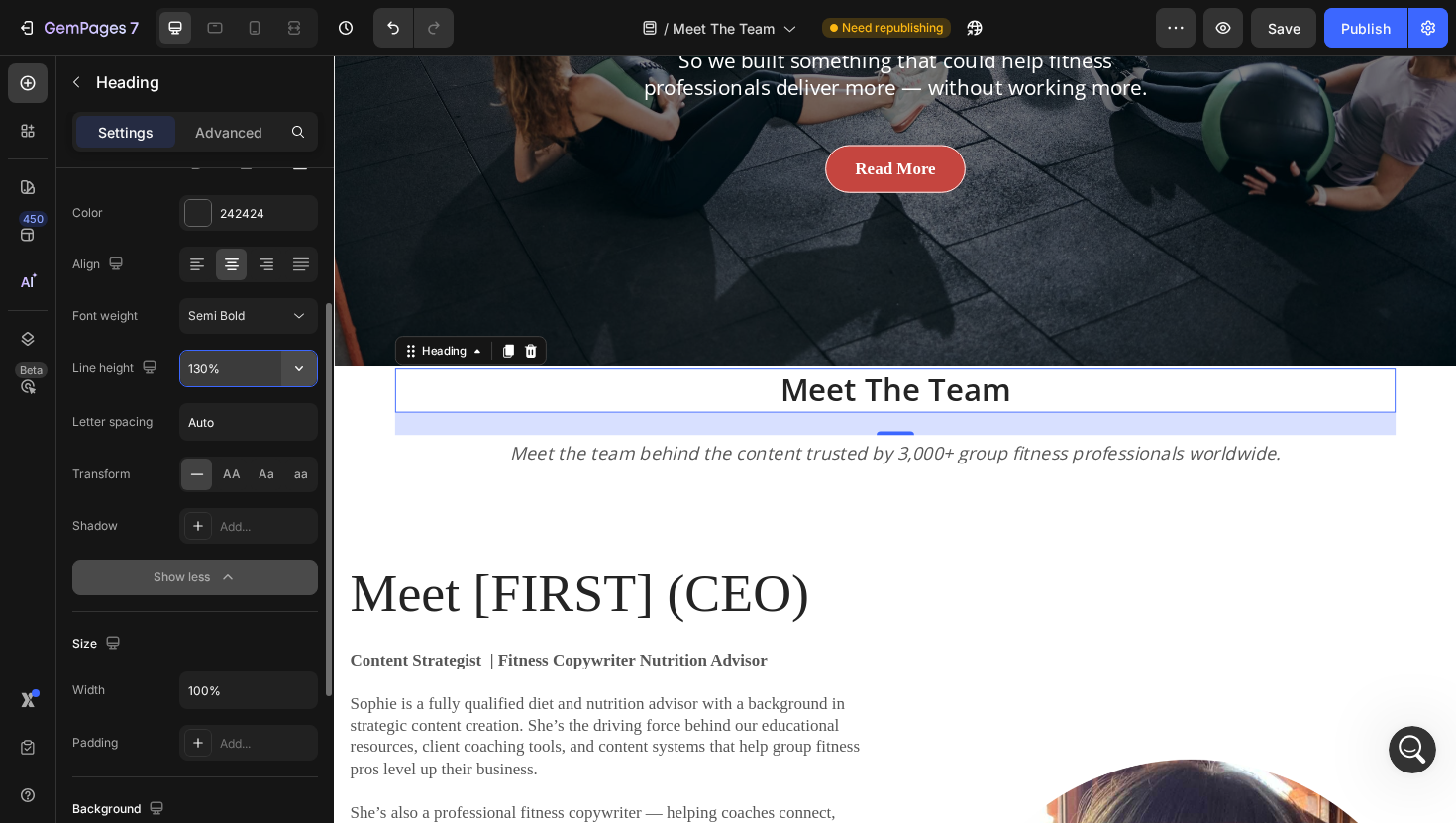 click 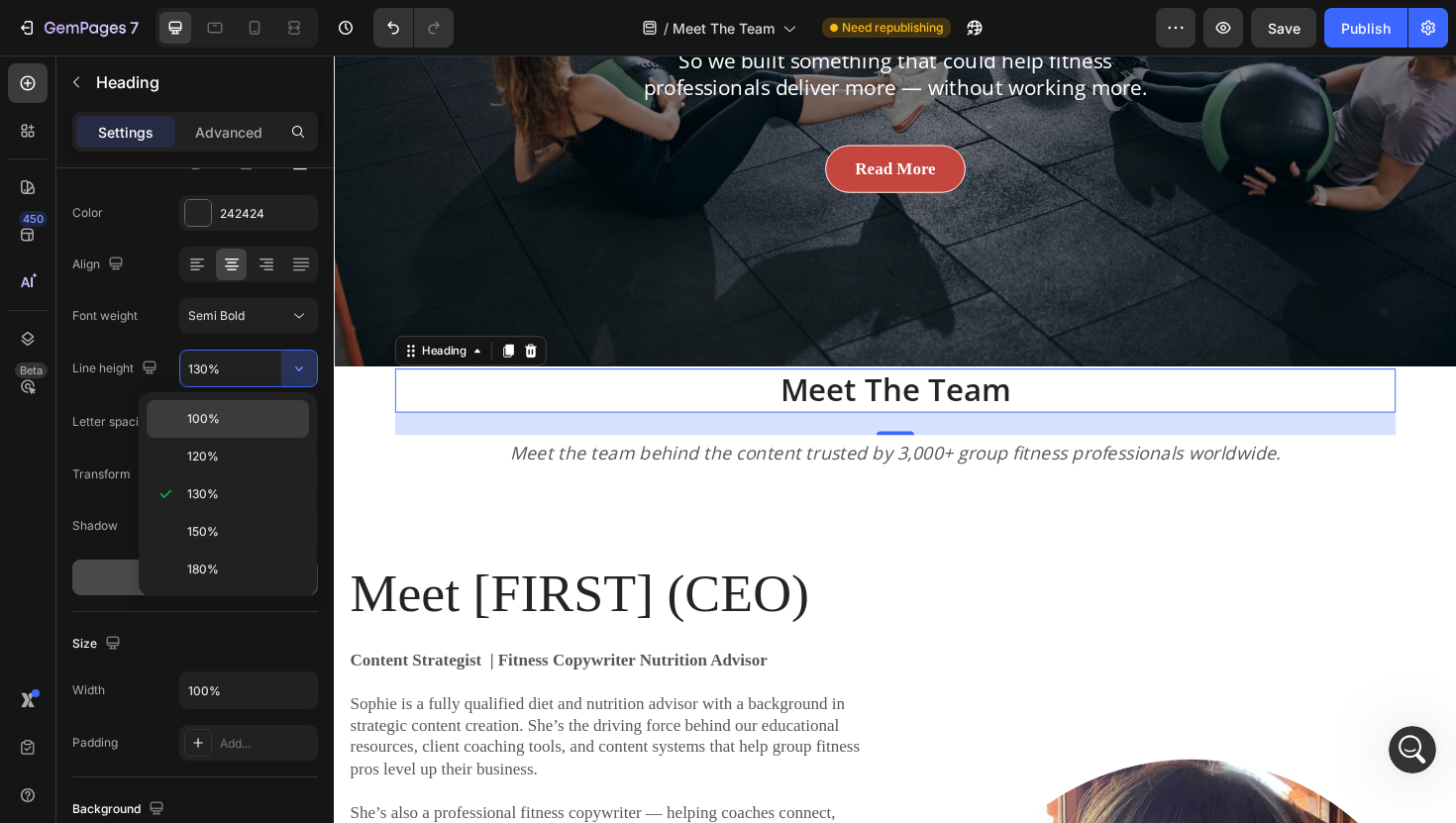 click on "100%" at bounding box center (244, 419) 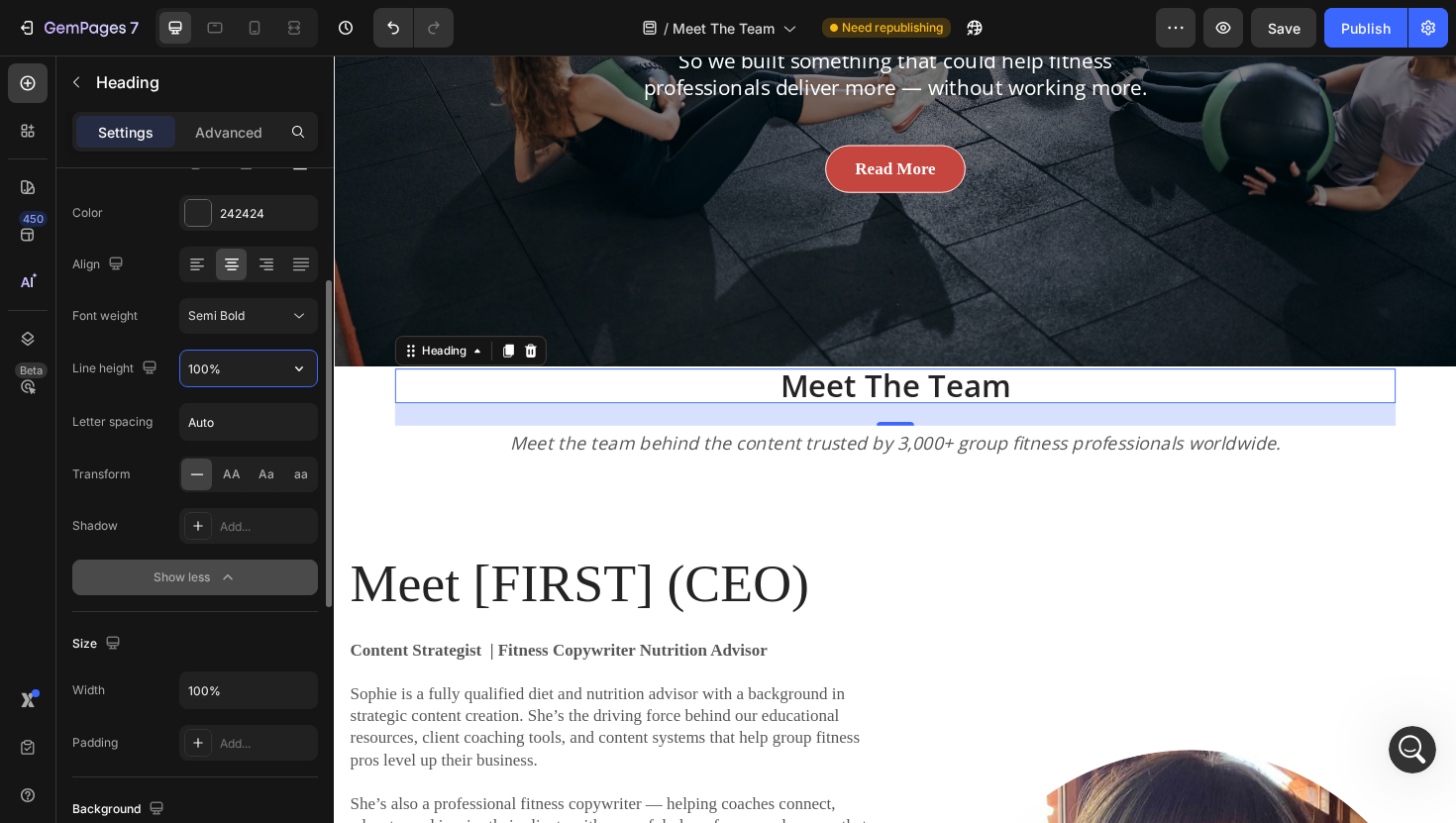 click on "100%" at bounding box center (249, 368) 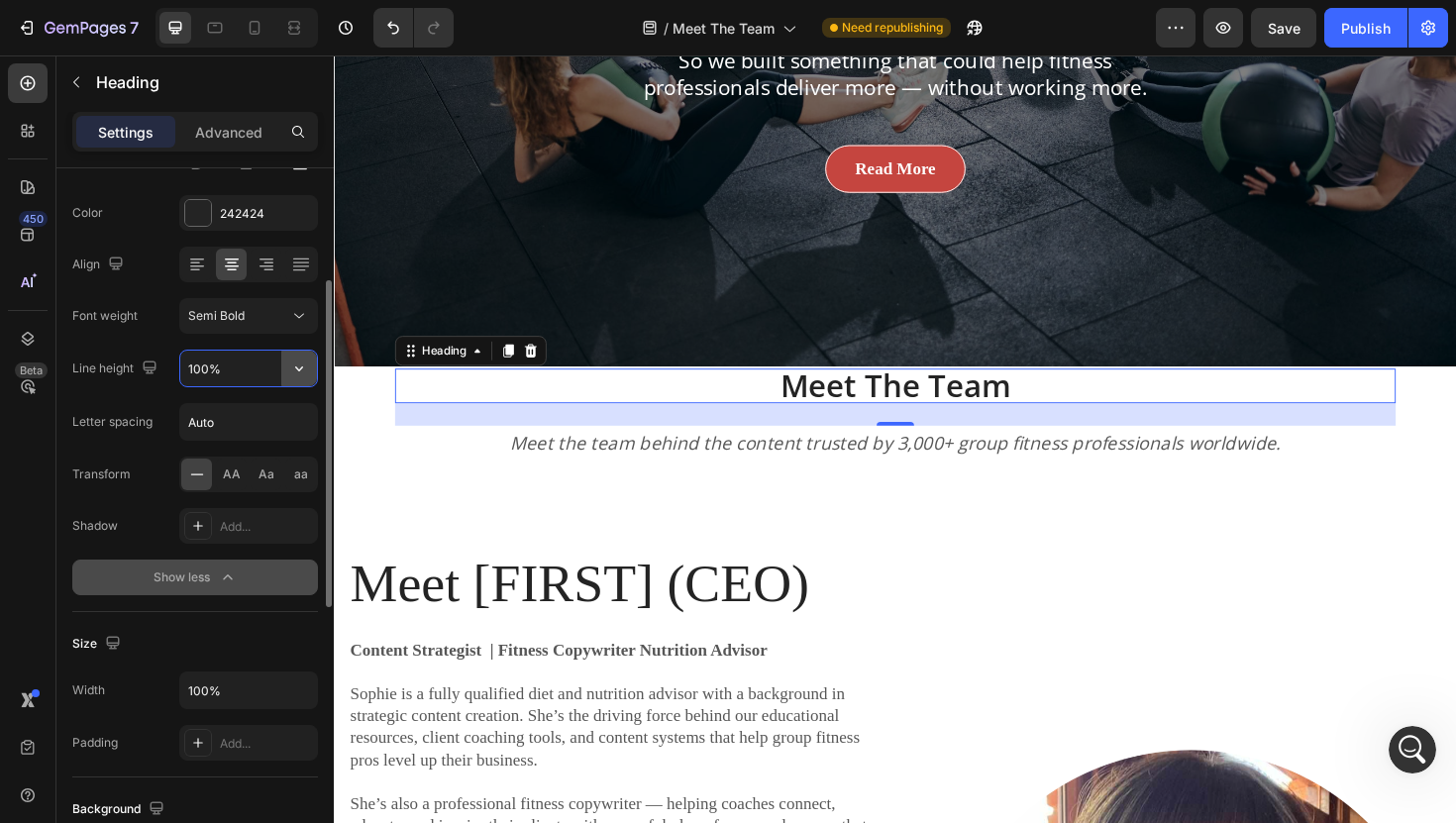 click 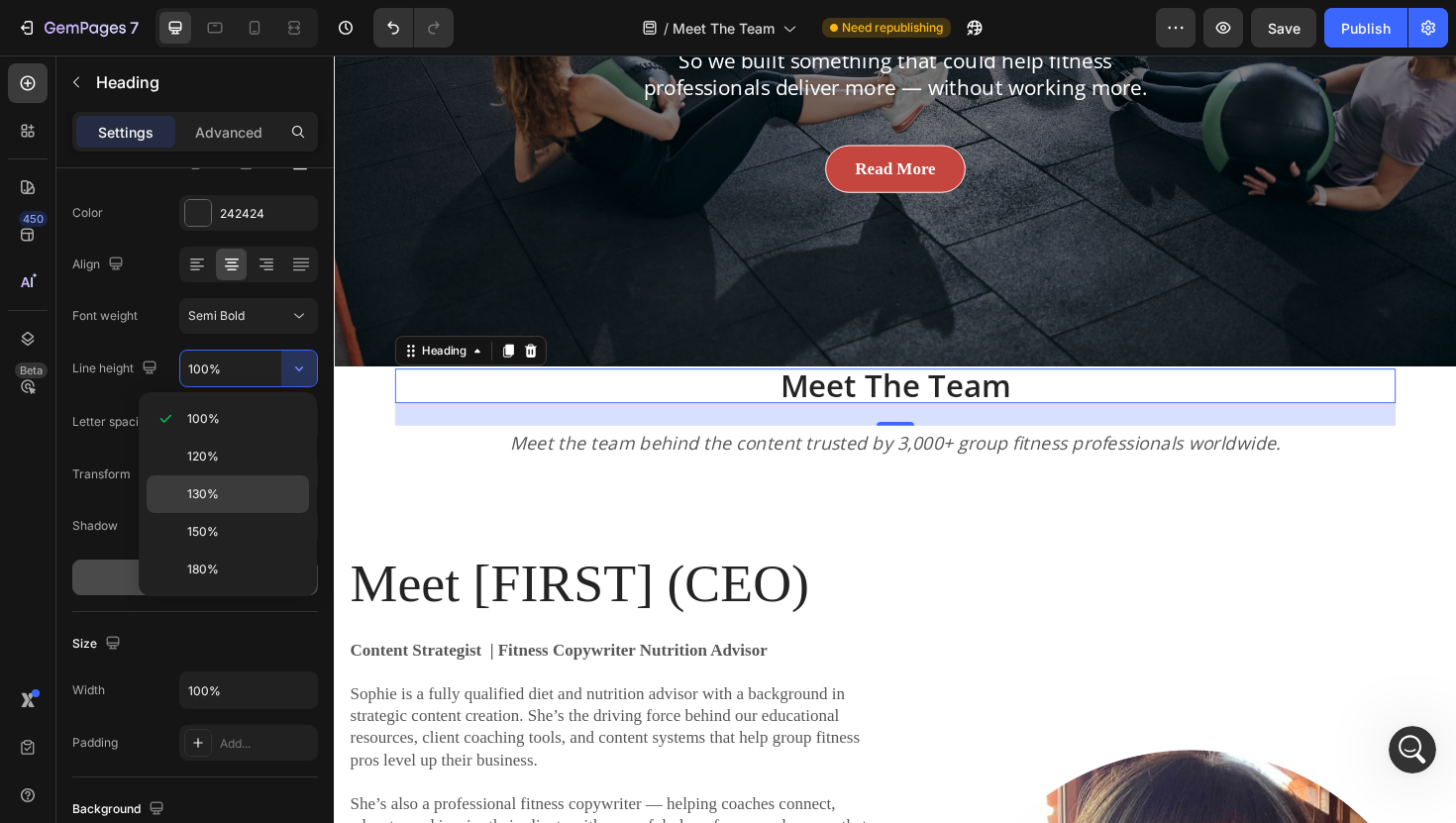 click on "130%" at bounding box center (244, 494) 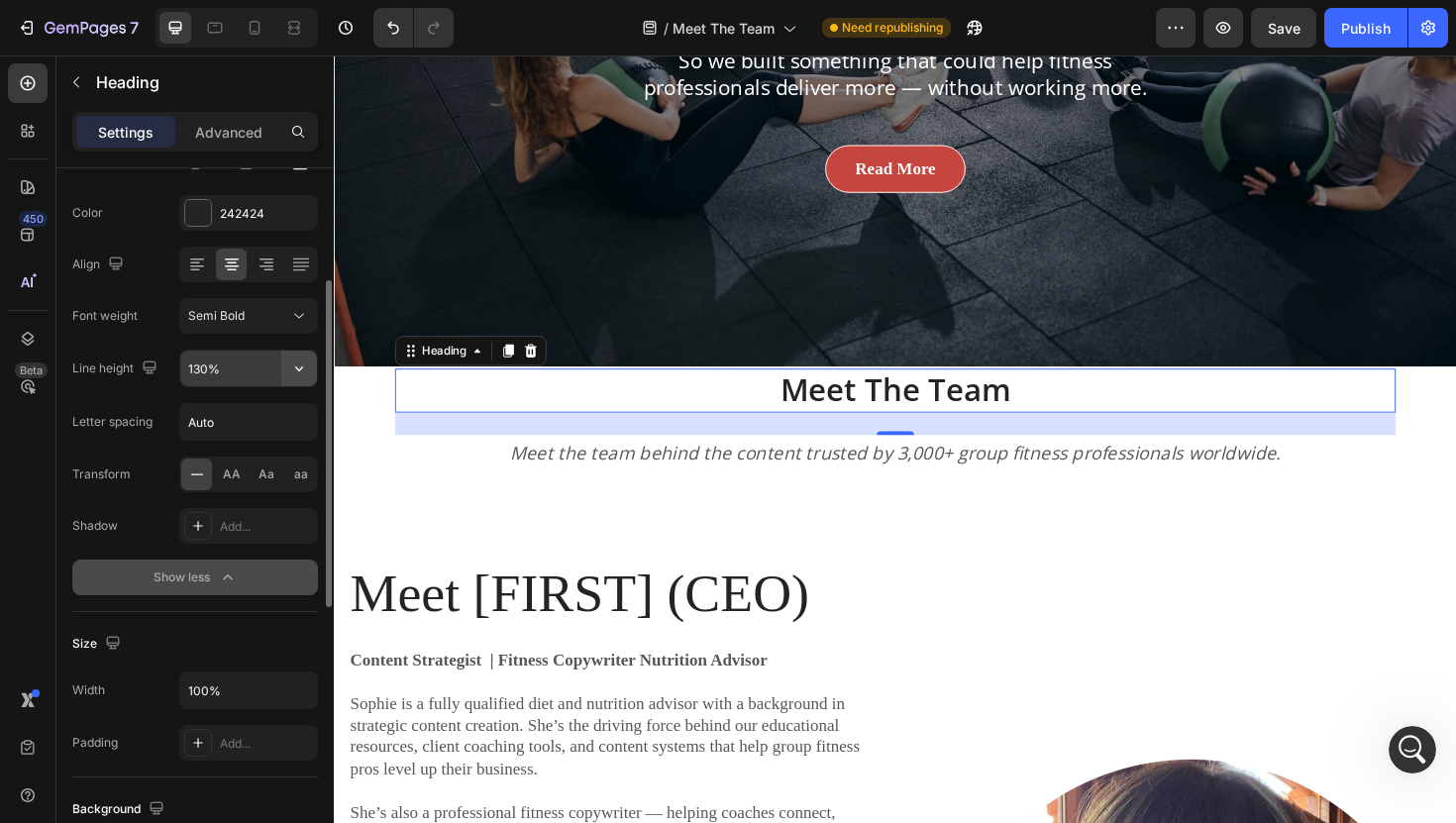 click 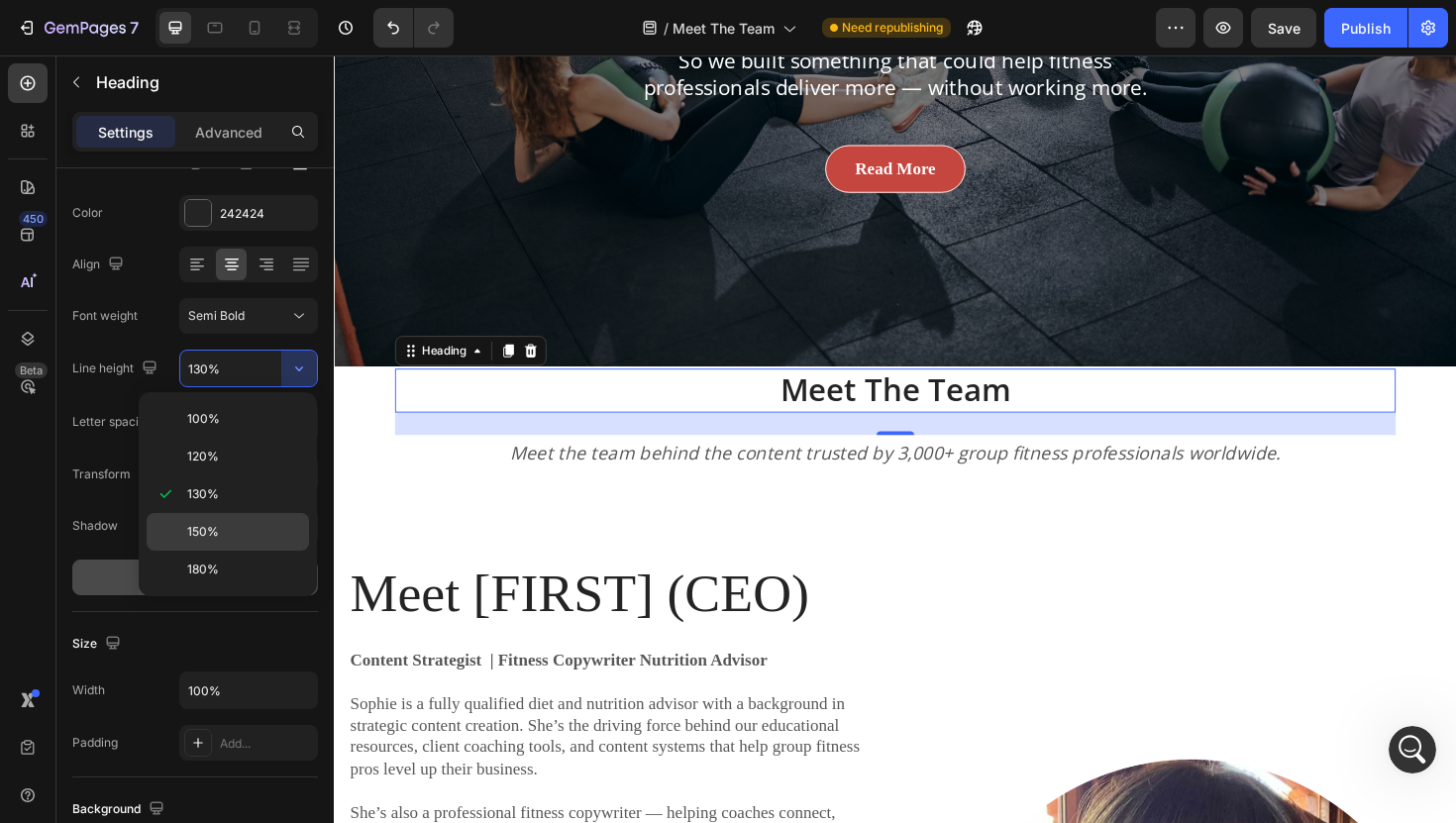 click on "150%" at bounding box center [203, 532] 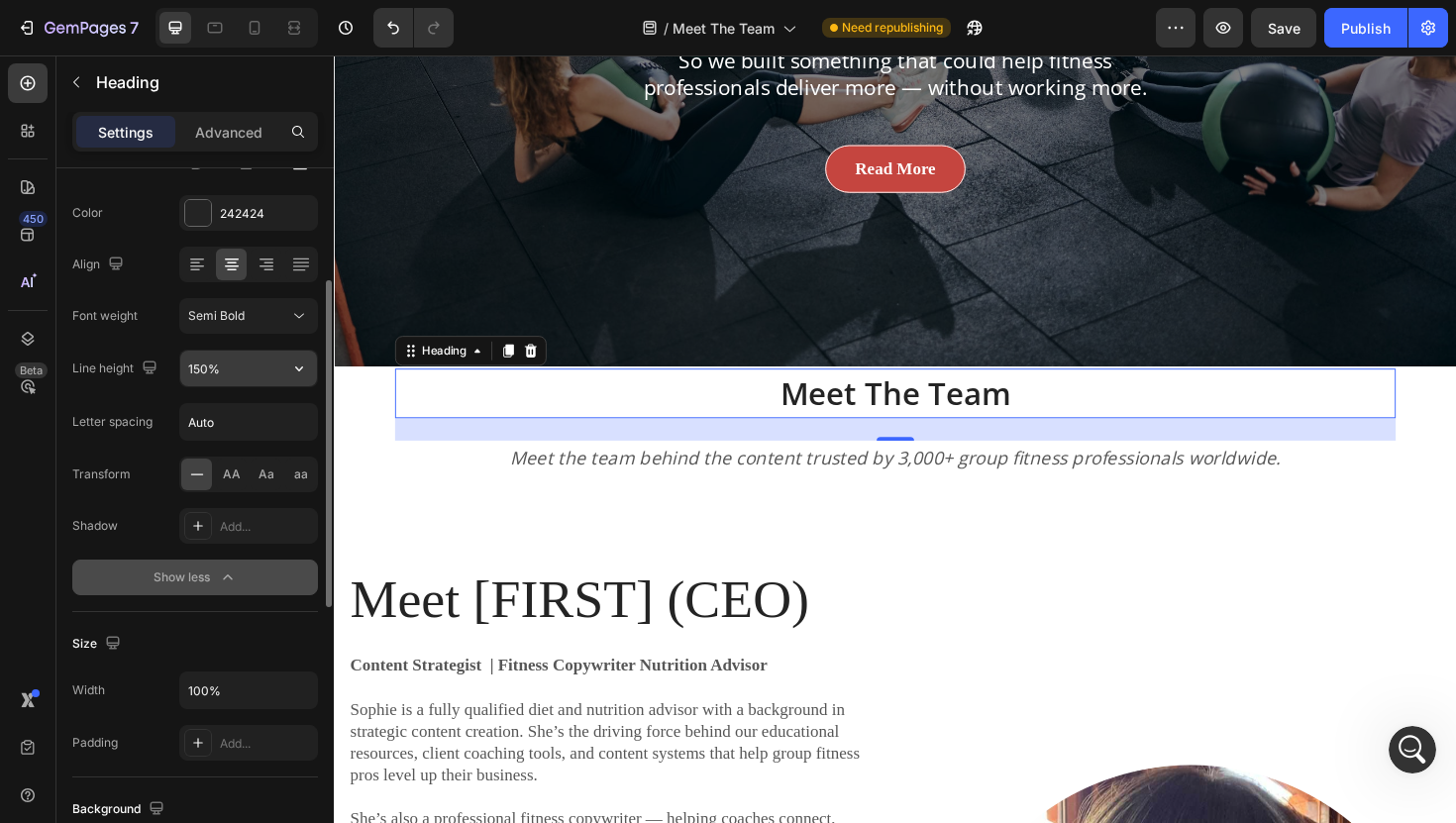 click 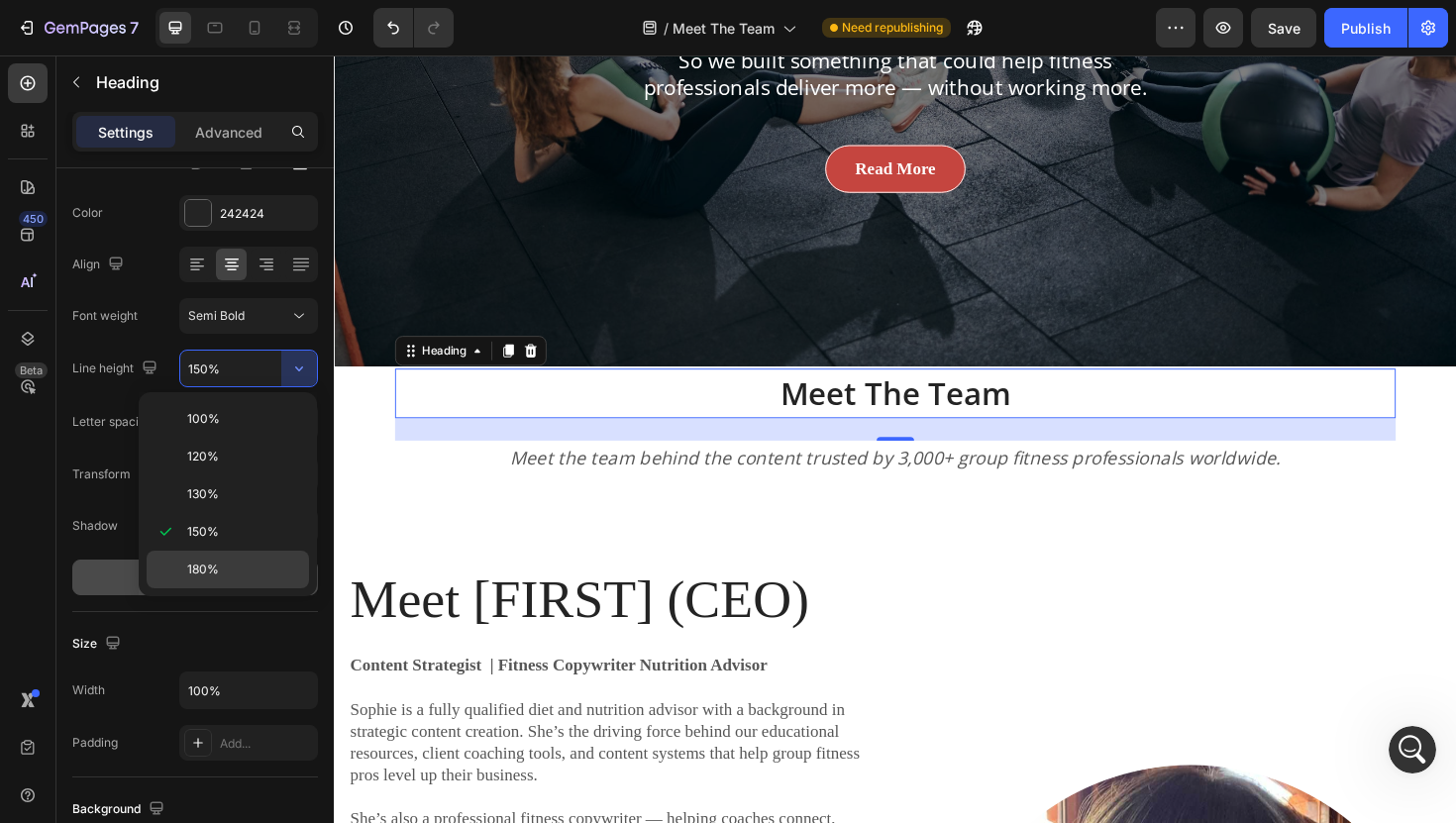 click on "180%" at bounding box center [244, 569] 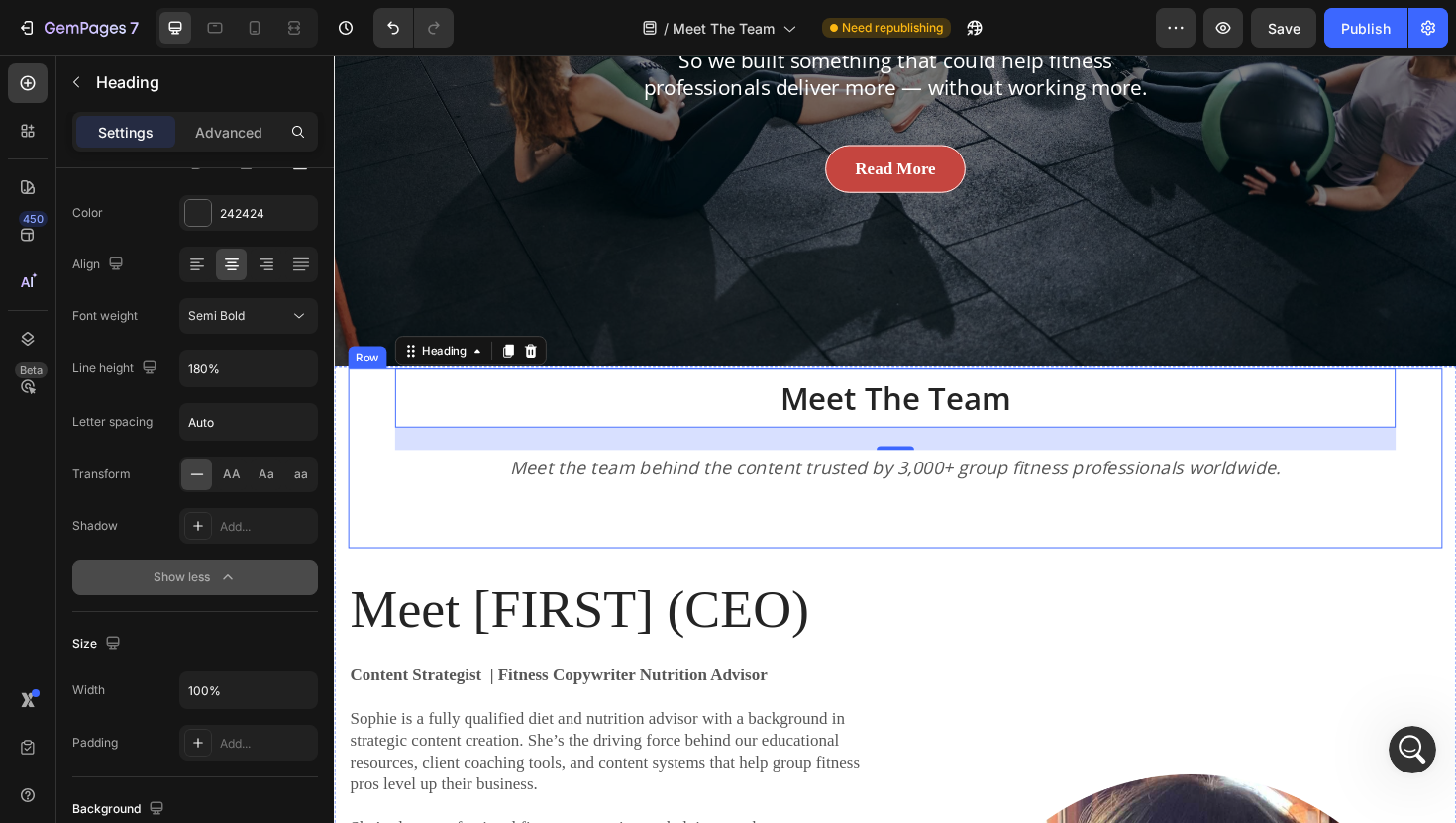 click on "Meet the team behind the content trusted by 3,000+ group fitness professionals worldwide." at bounding box center (928, 509) 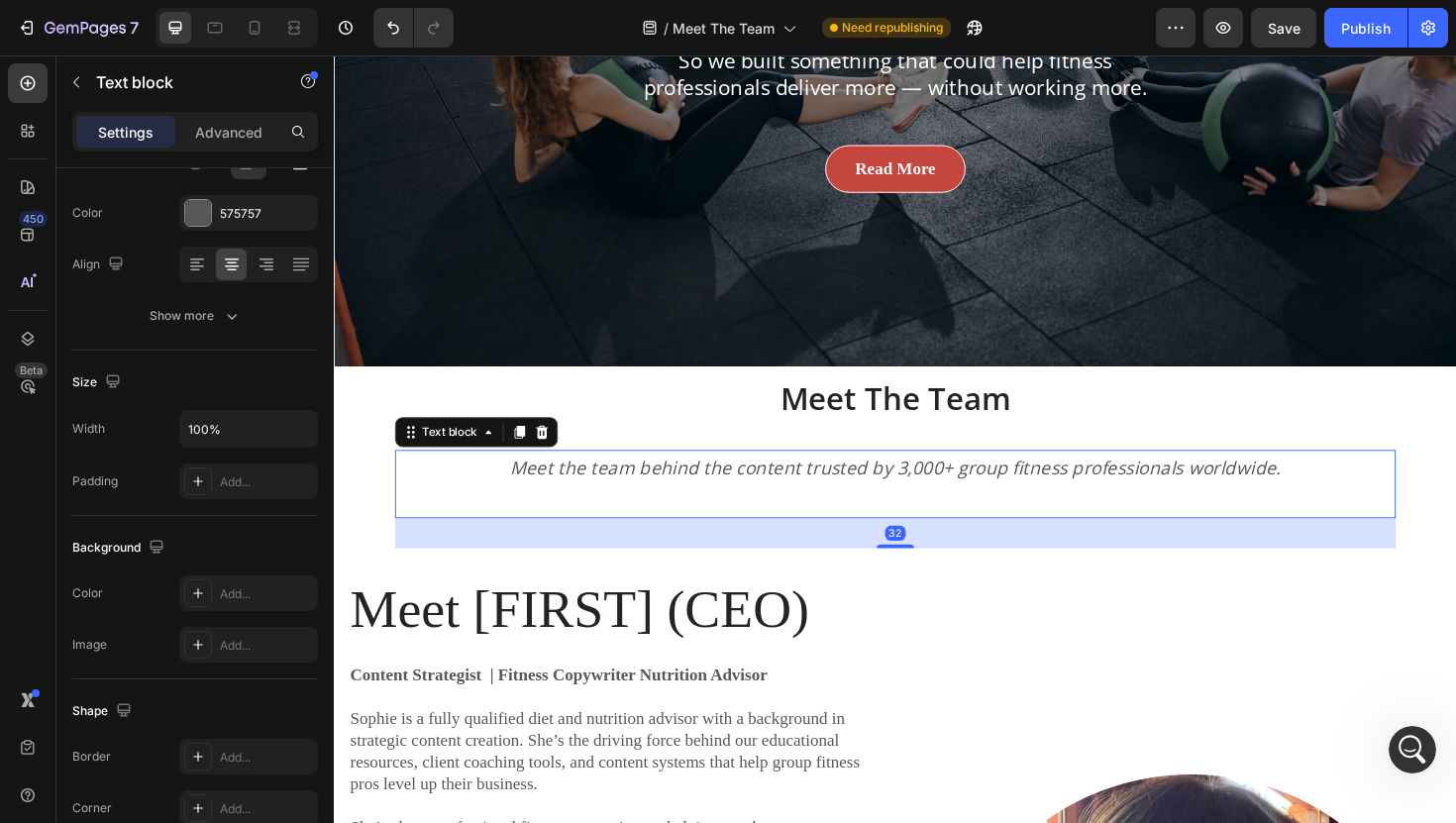 scroll, scrollTop: 0, scrollLeft: 0, axis: both 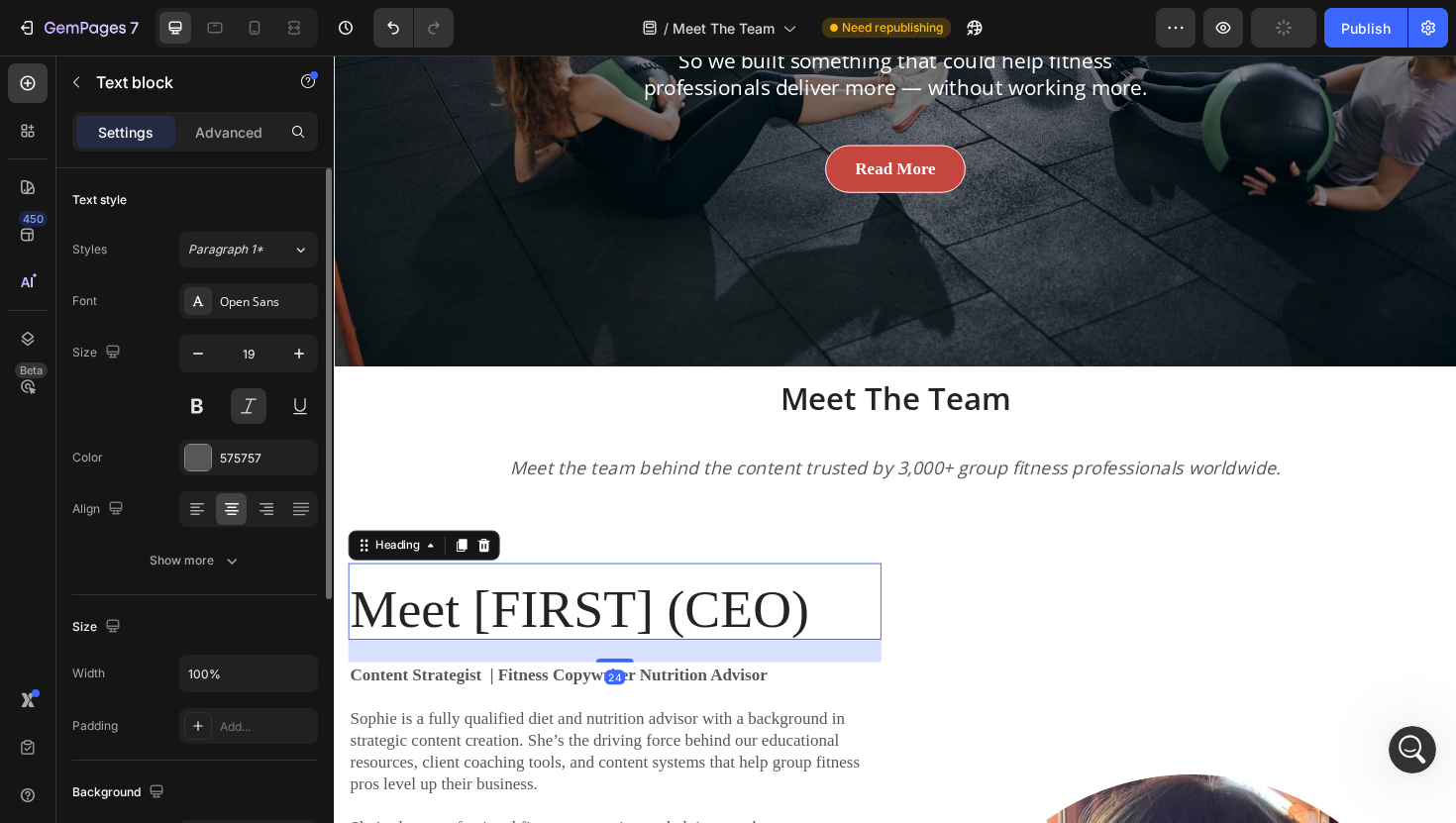 click on "Meet [FIRST] (CEO)" at bounding box center [631, 642] 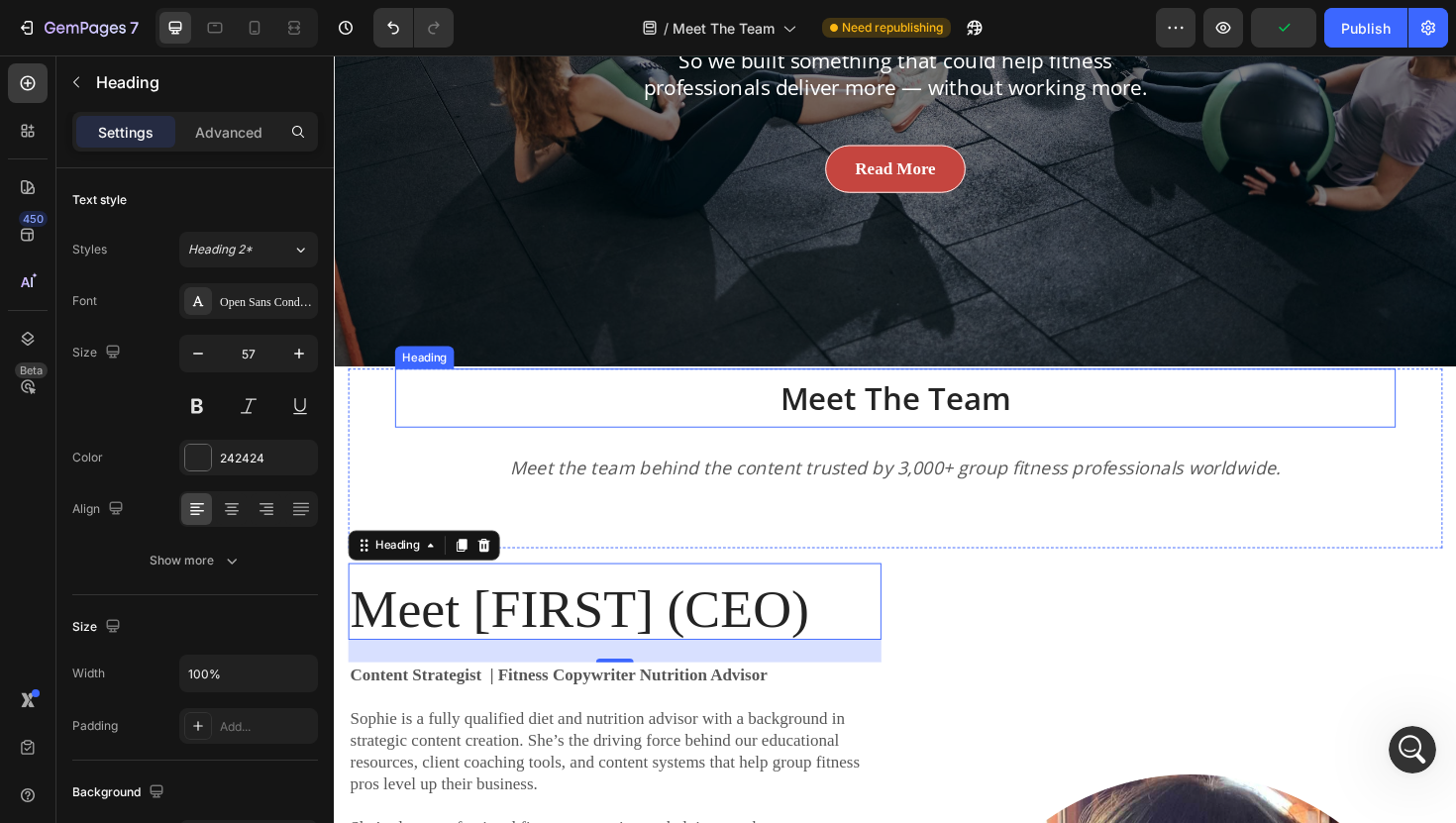 click on "Meet The Team" at bounding box center (928, 418) 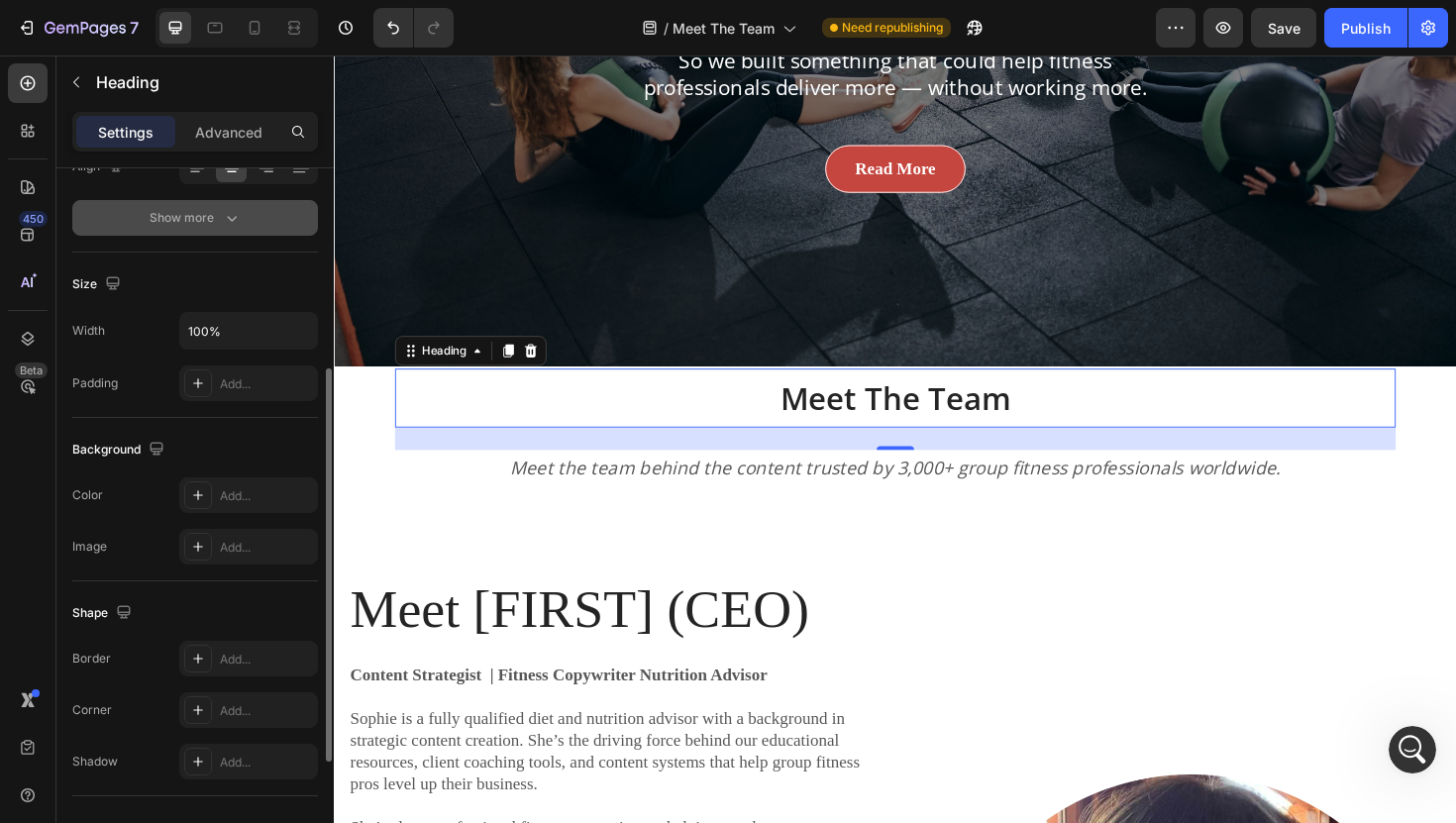 scroll, scrollTop: 350, scrollLeft: 0, axis: vertical 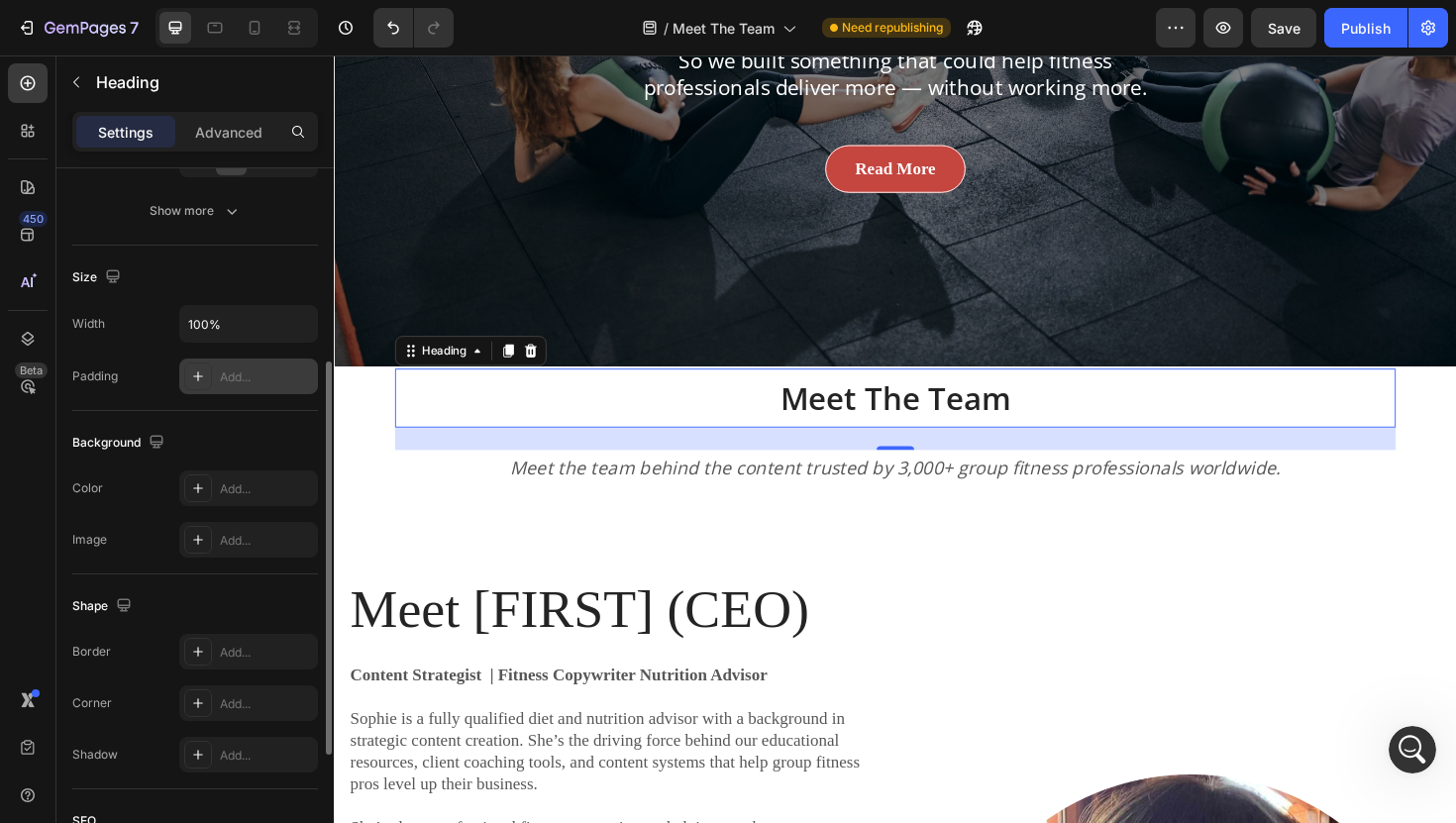 click on "Add..." at bounding box center [266, 377] 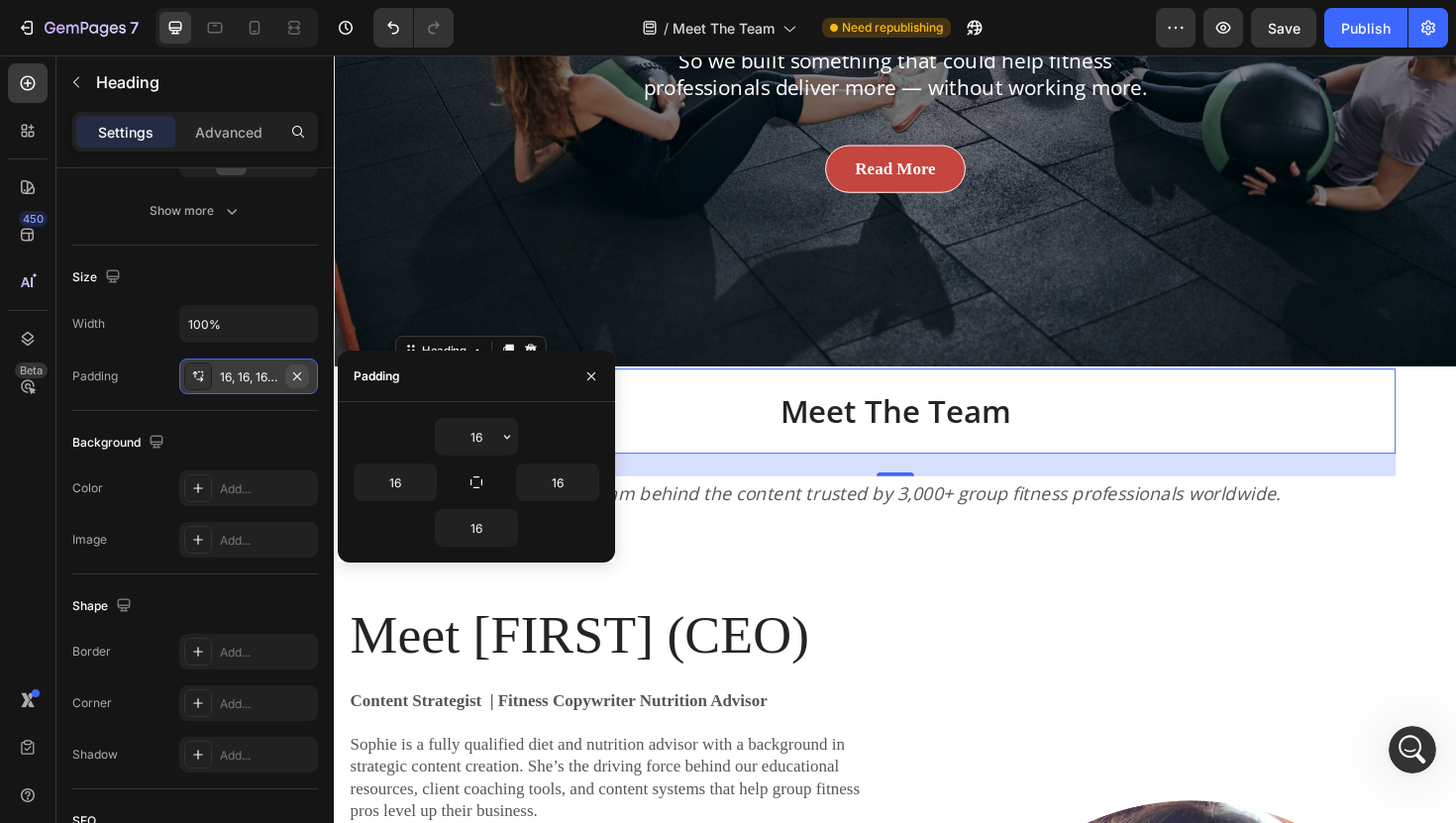 click 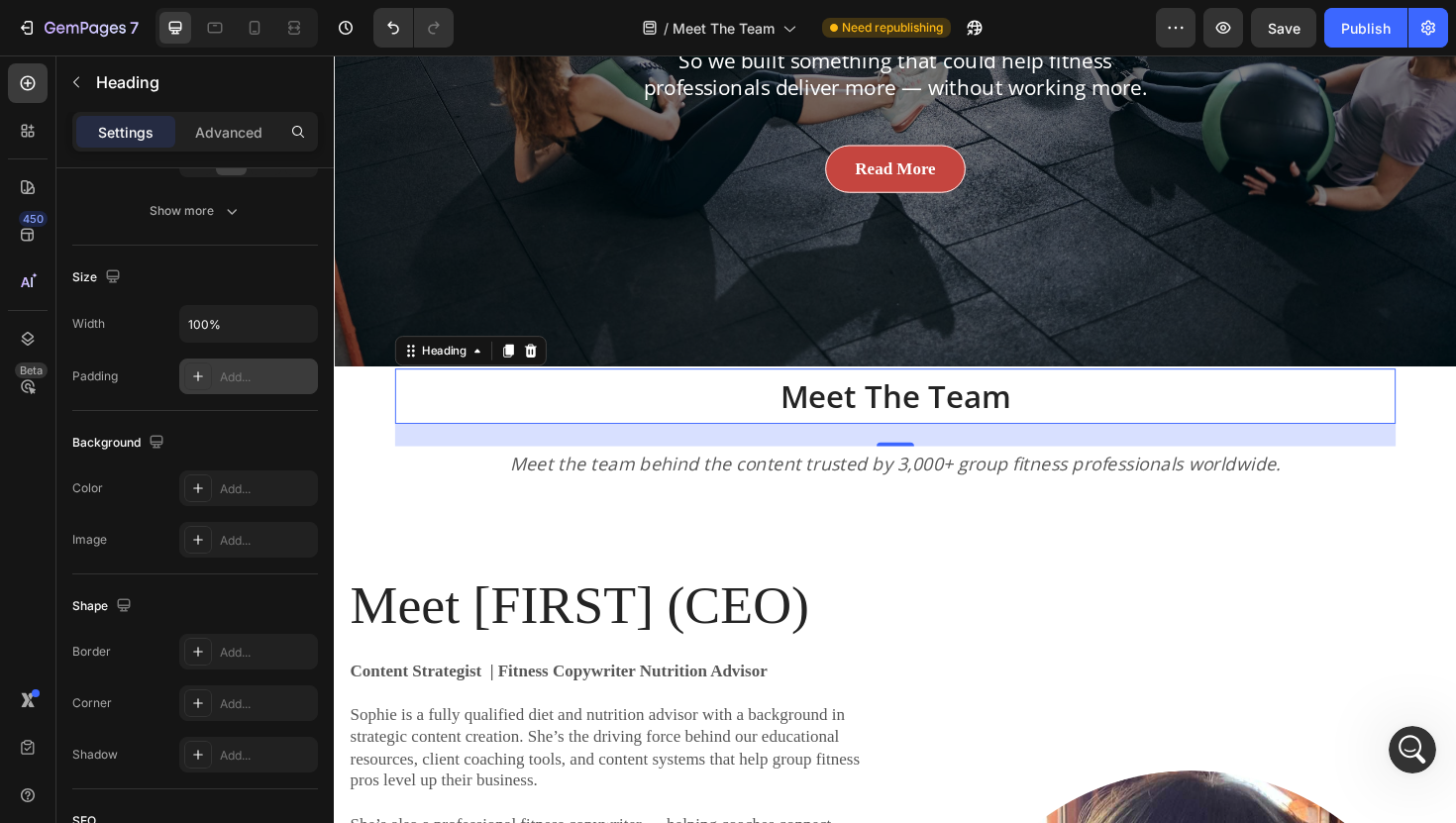click on "Add..." at bounding box center [266, 377] 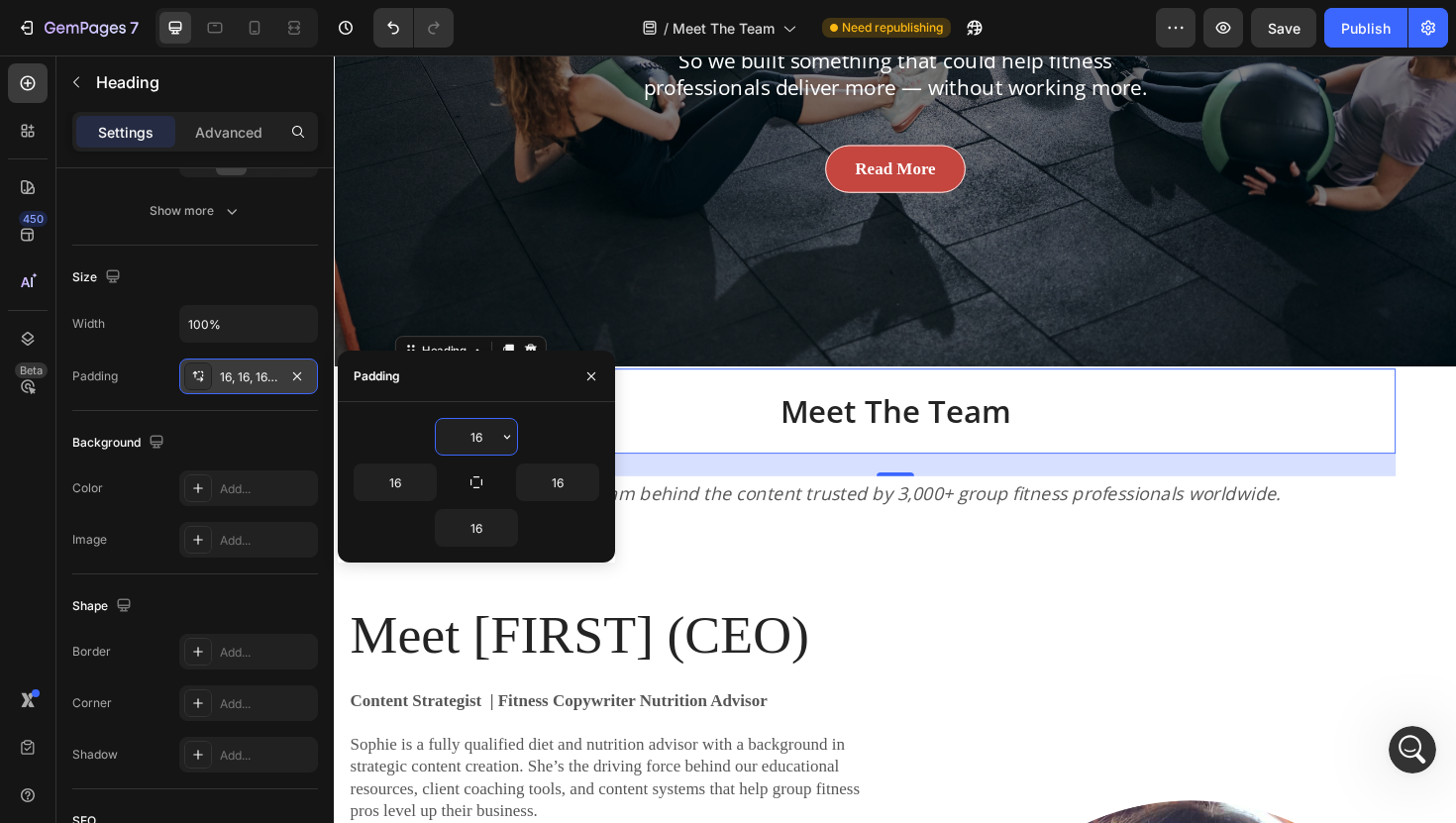 click on "16, 16, 16, 16" at bounding box center [249, 377] 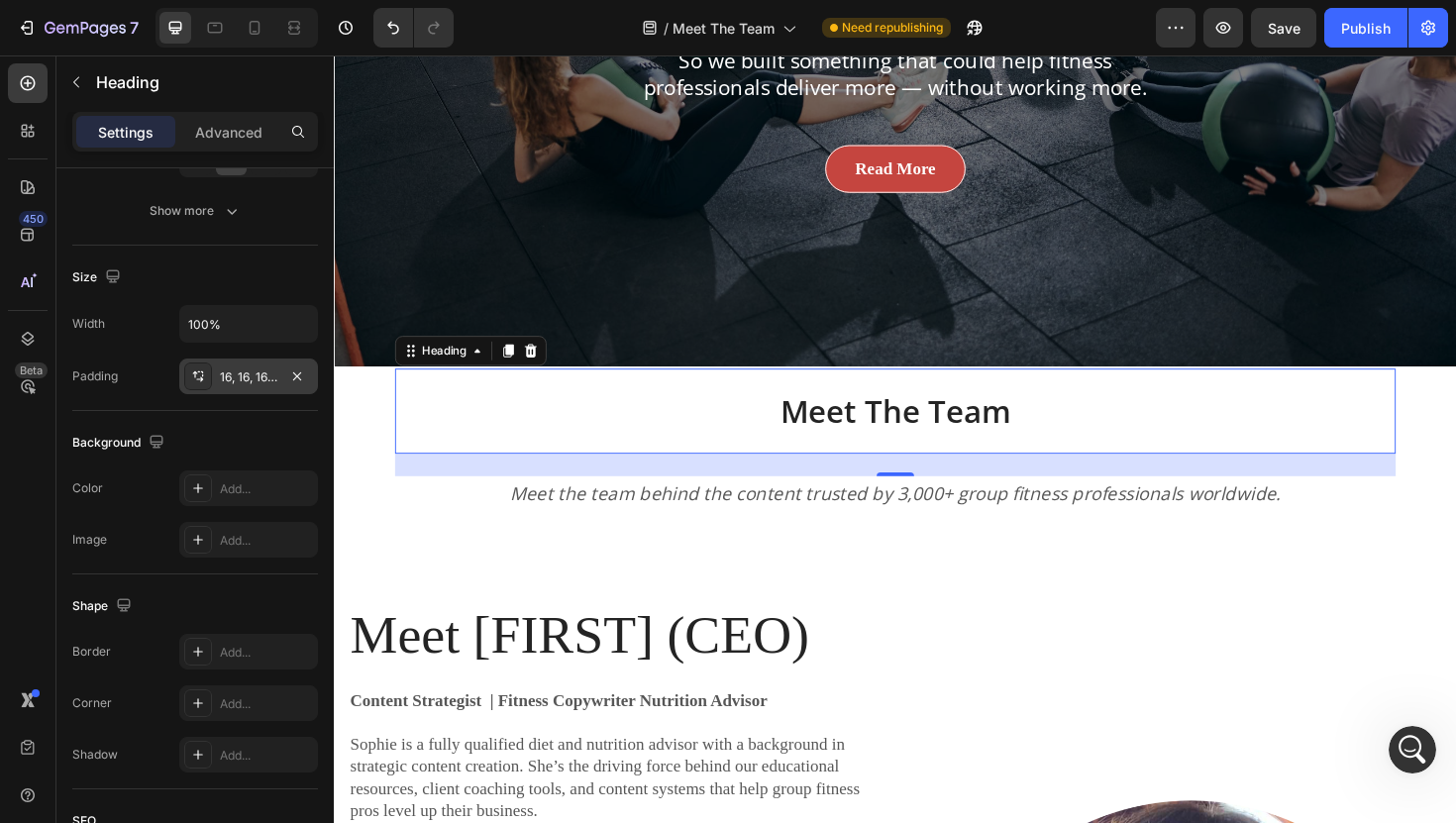 click on "16, 16, 16, 16" at bounding box center (249, 377) 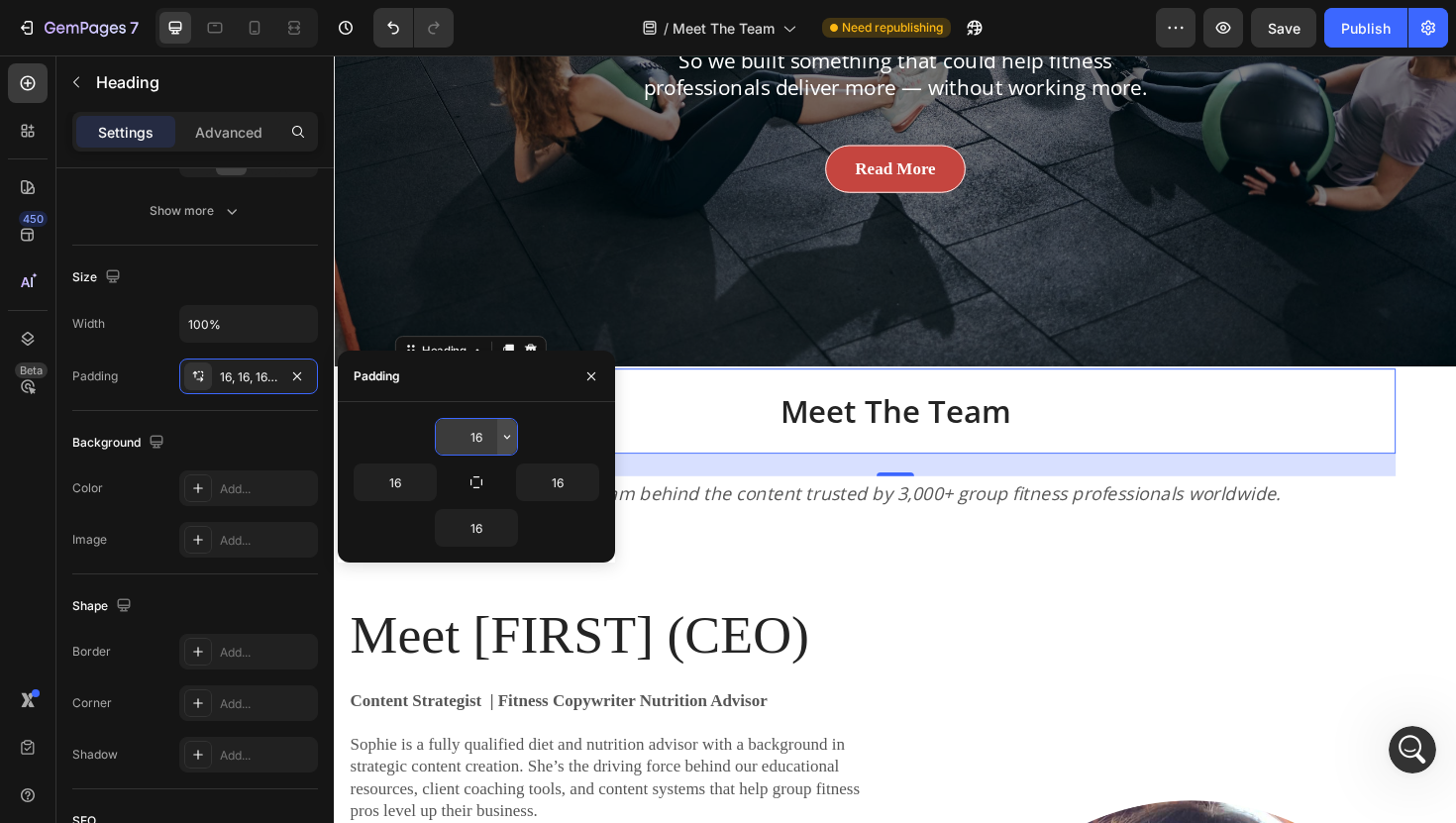 click 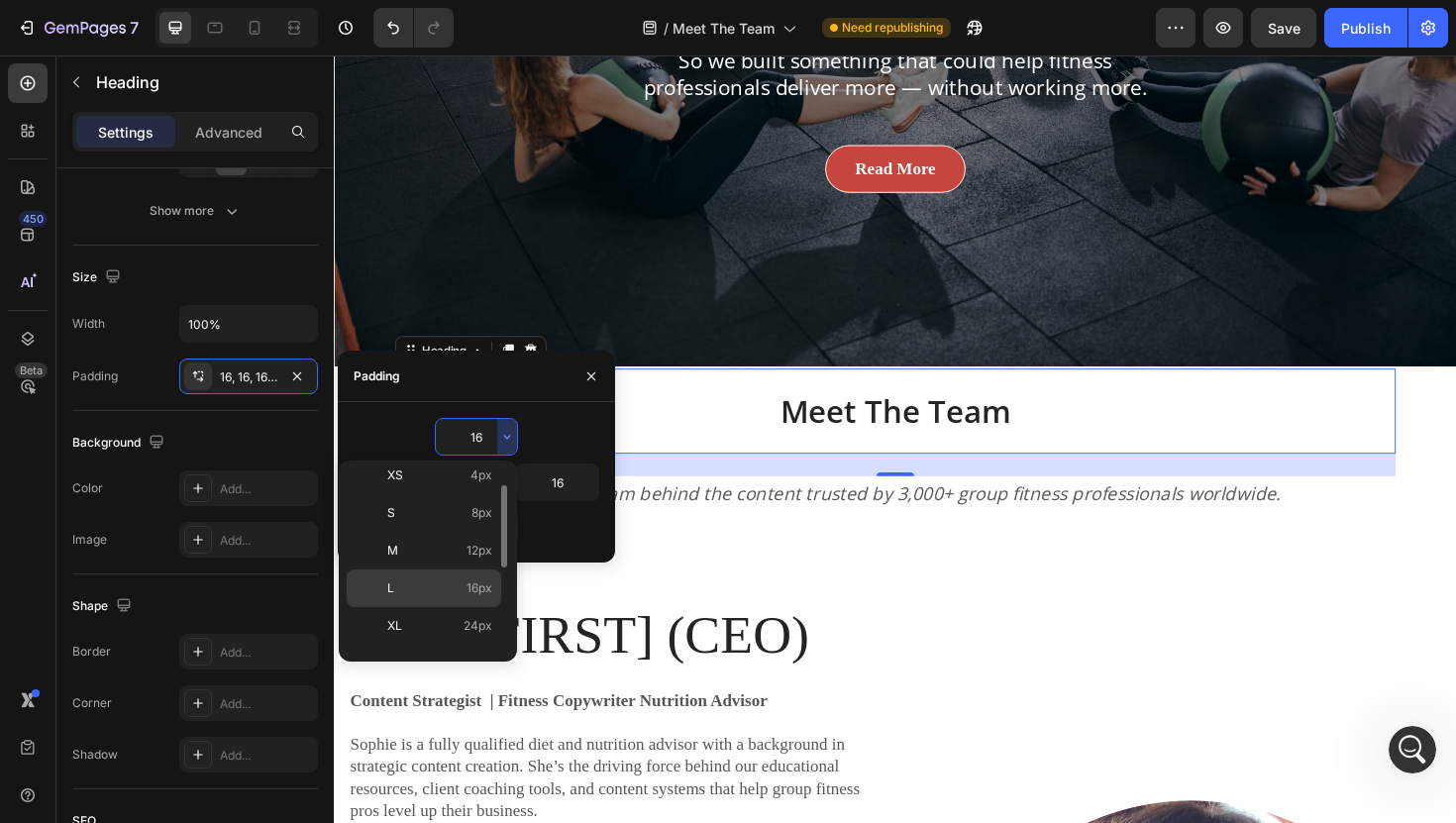 scroll, scrollTop: 111, scrollLeft: 0, axis: vertical 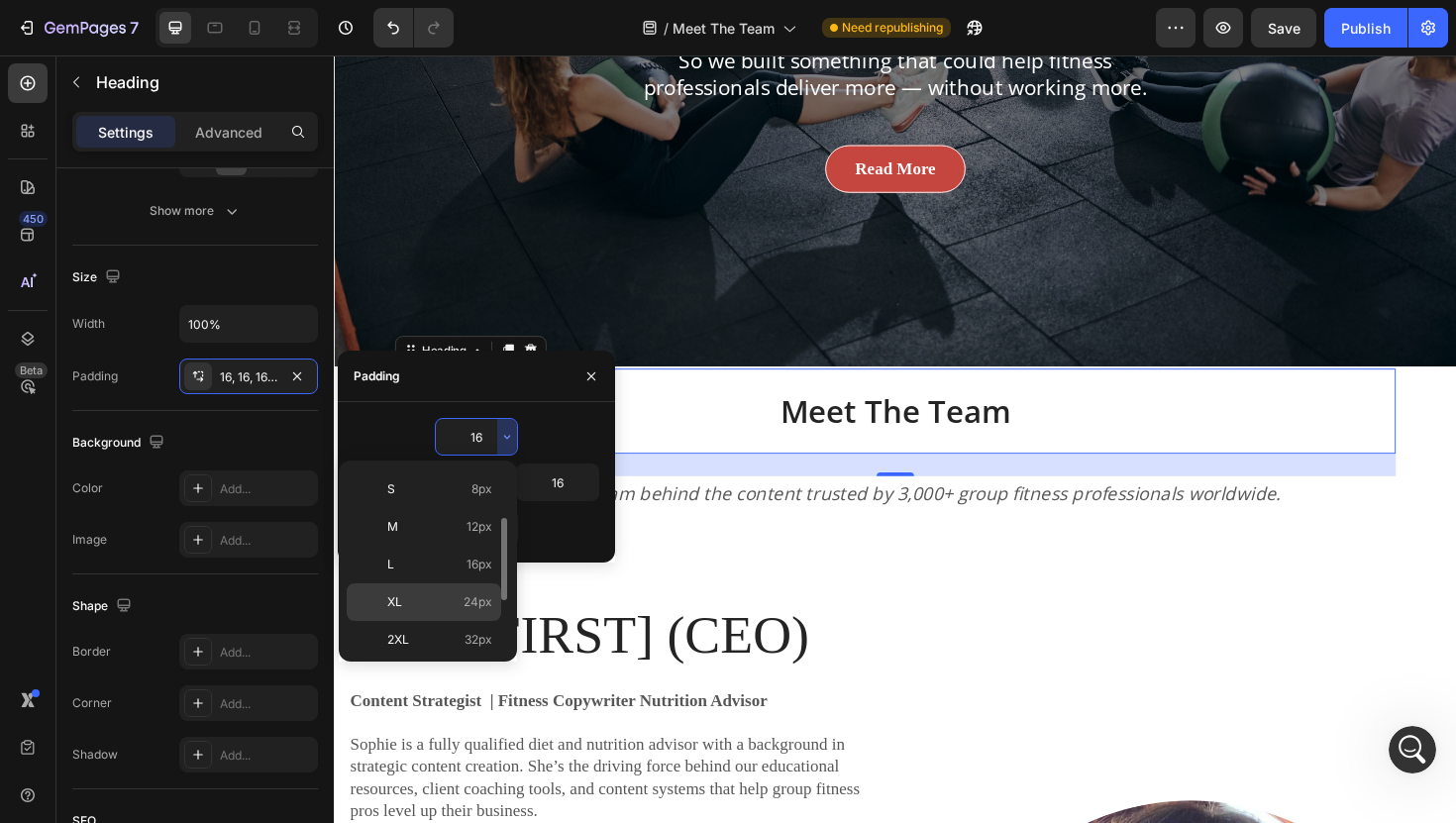 click on "24px" at bounding box center (477, 602) 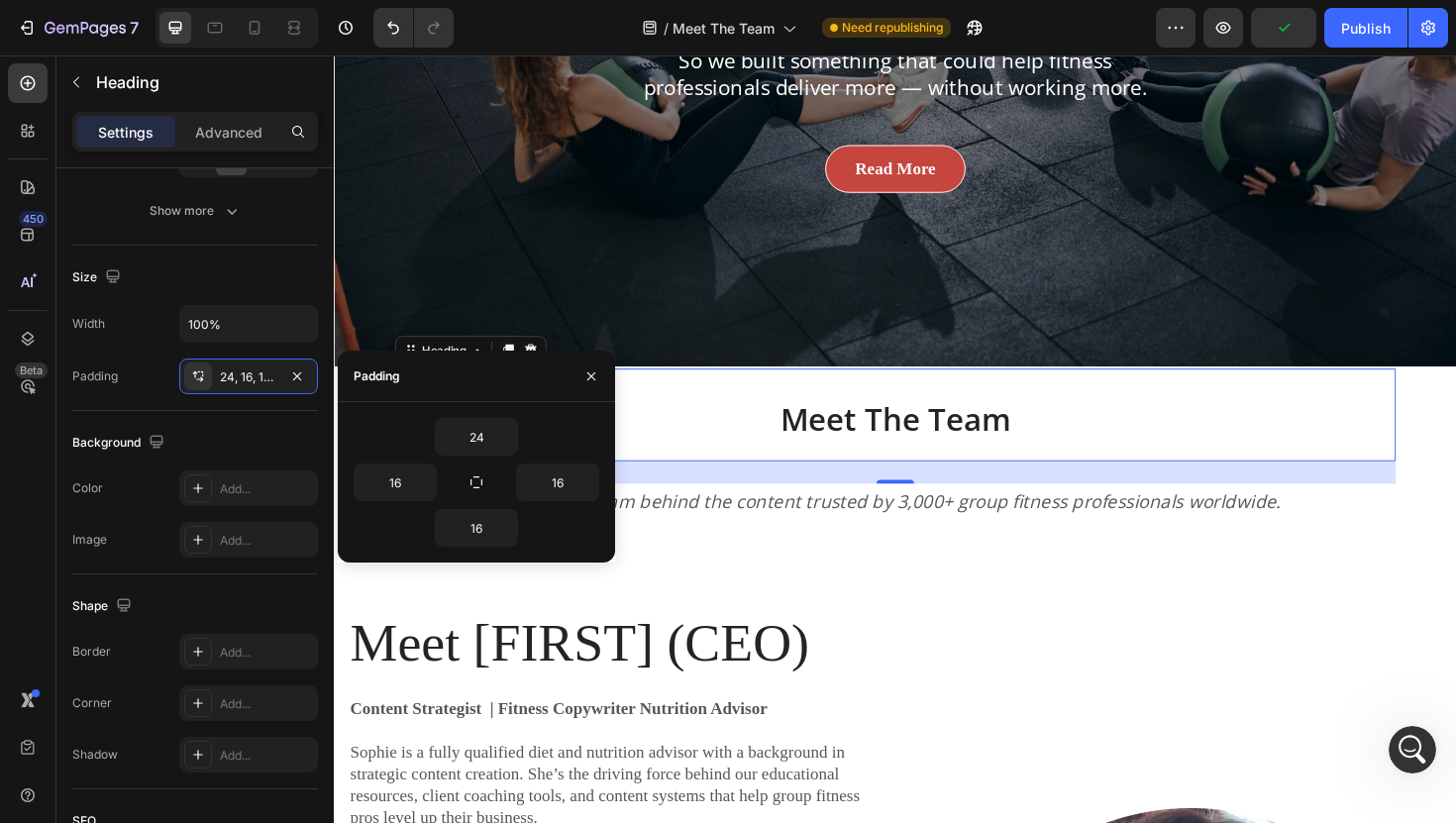 click on "Meet The Team" at bounding box center (928, 436) 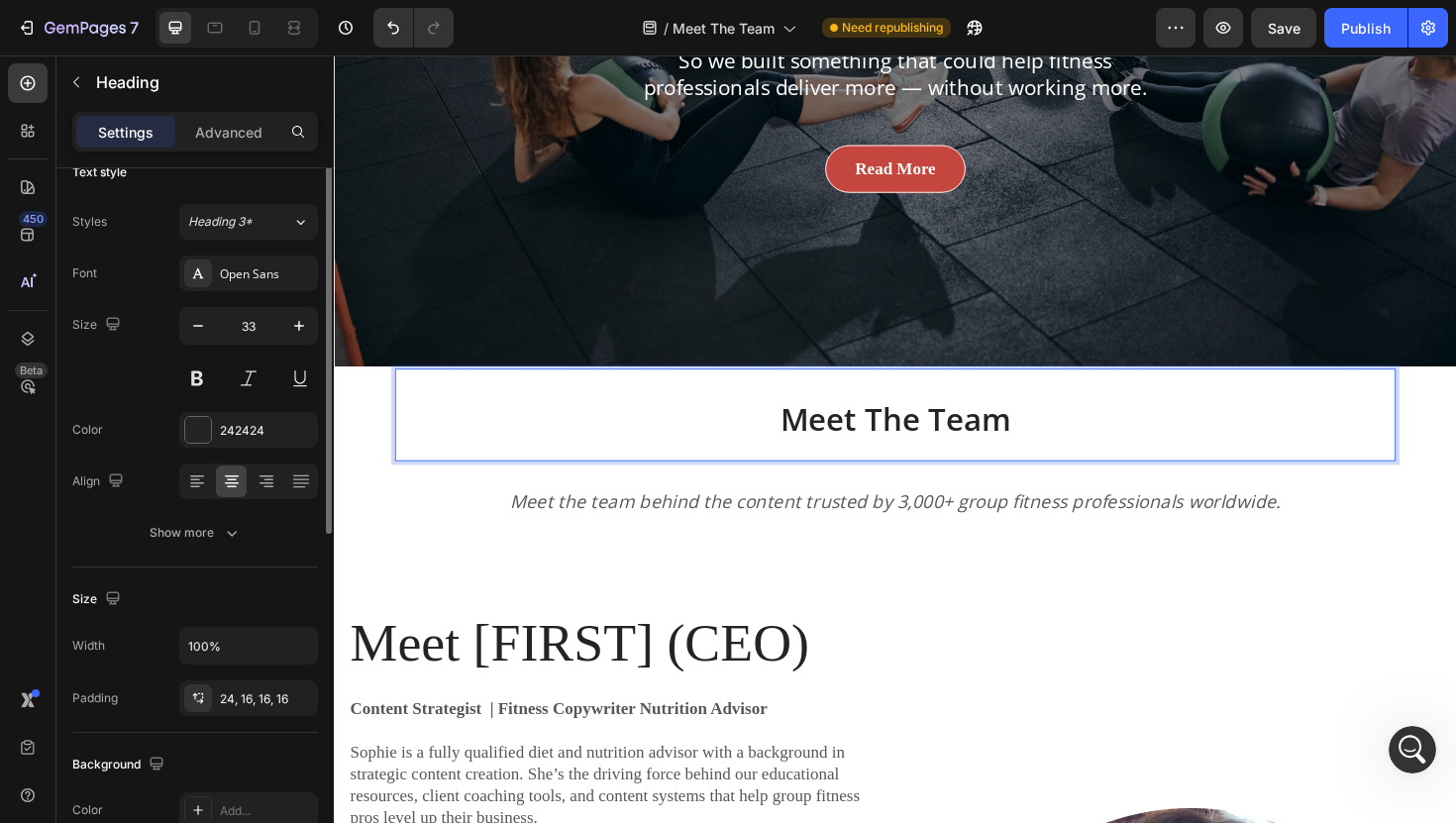 scroll, scrollTop: 0, scrollLeft: 0, axis: both 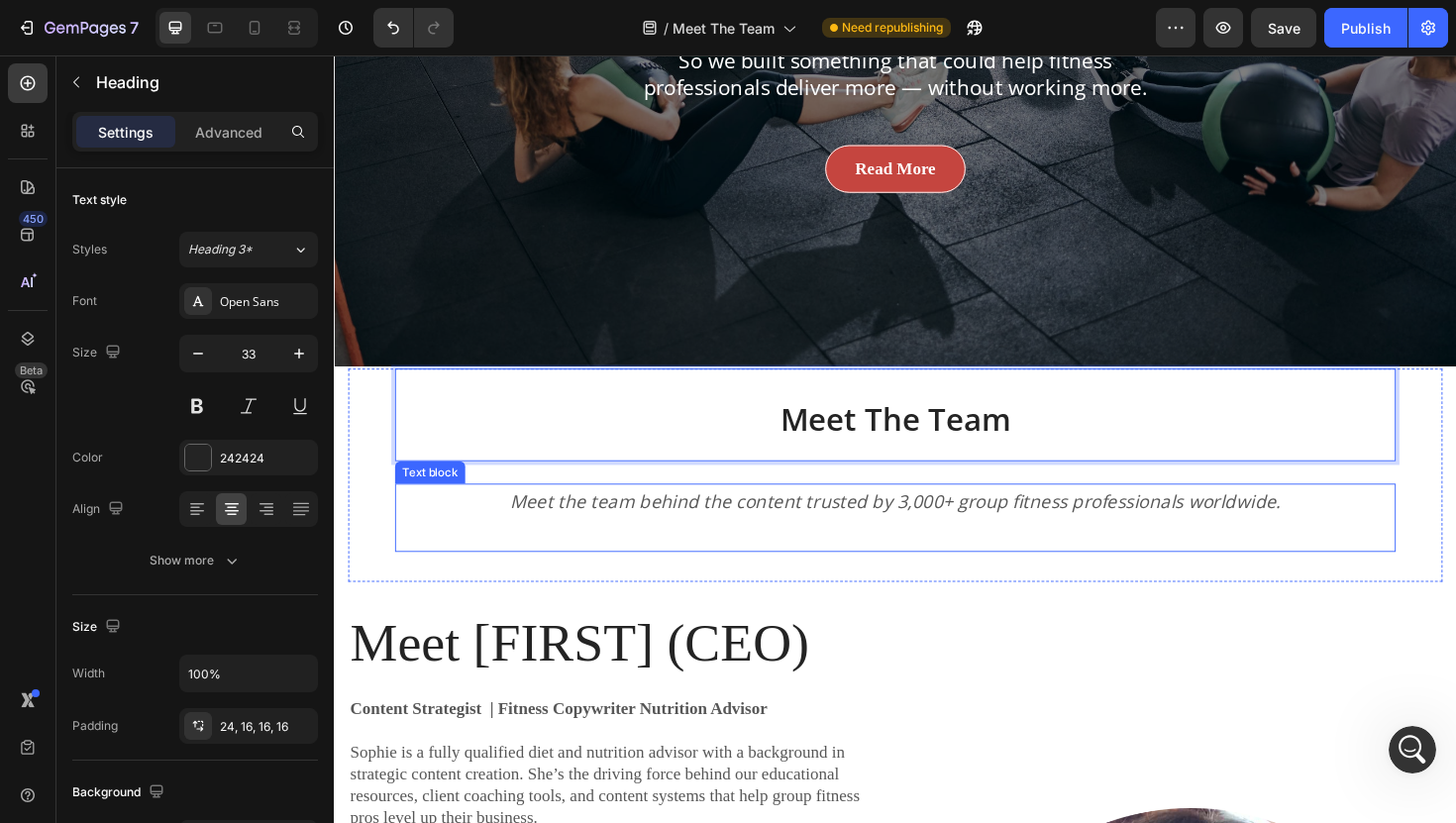 click on "Meet the team behind the content trusted by 3,000+ group fitness professionals worldwide." at bounding box center [928, 545] 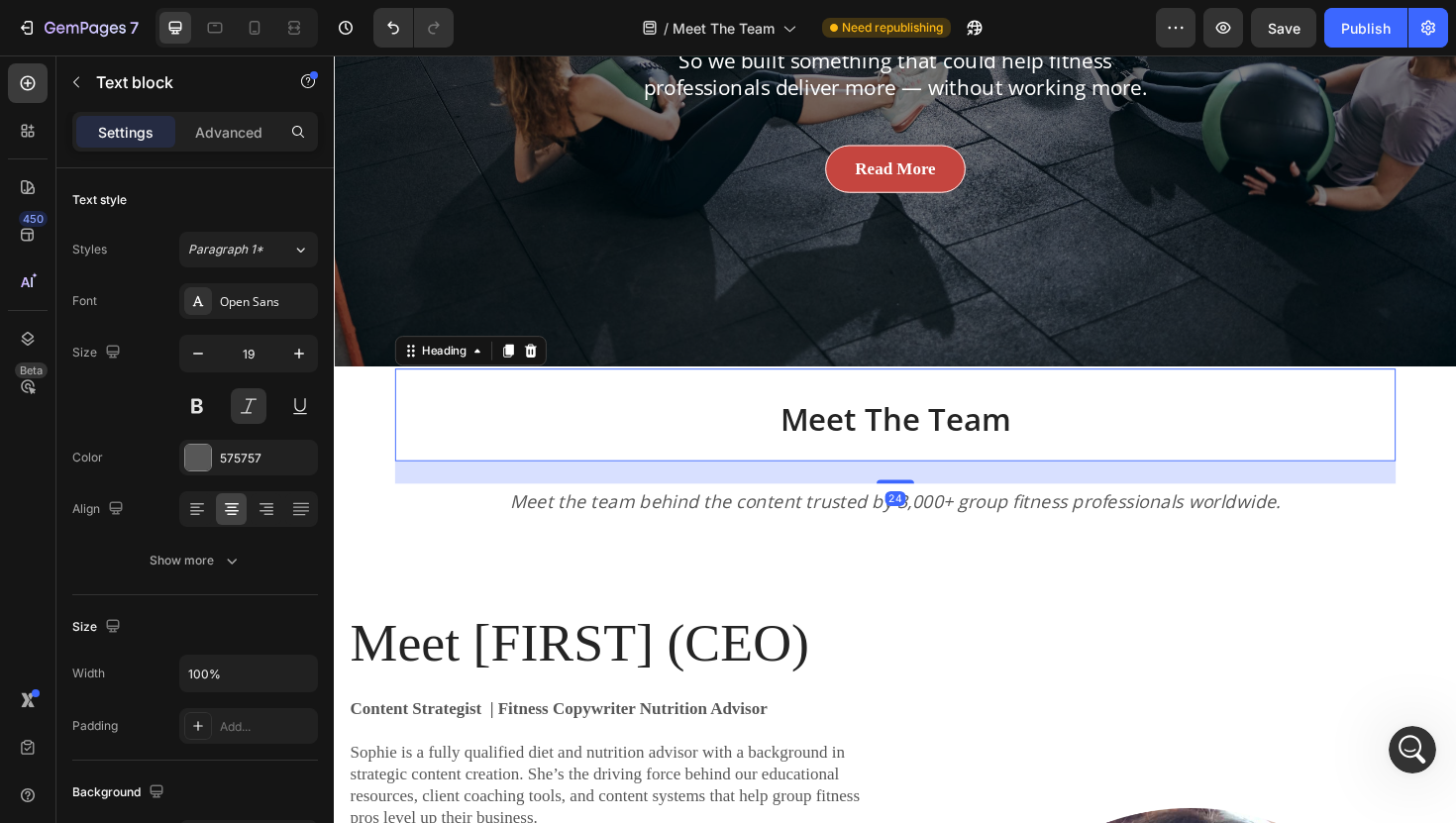 click on "Meet The Team" at bounding box center (928, 440) 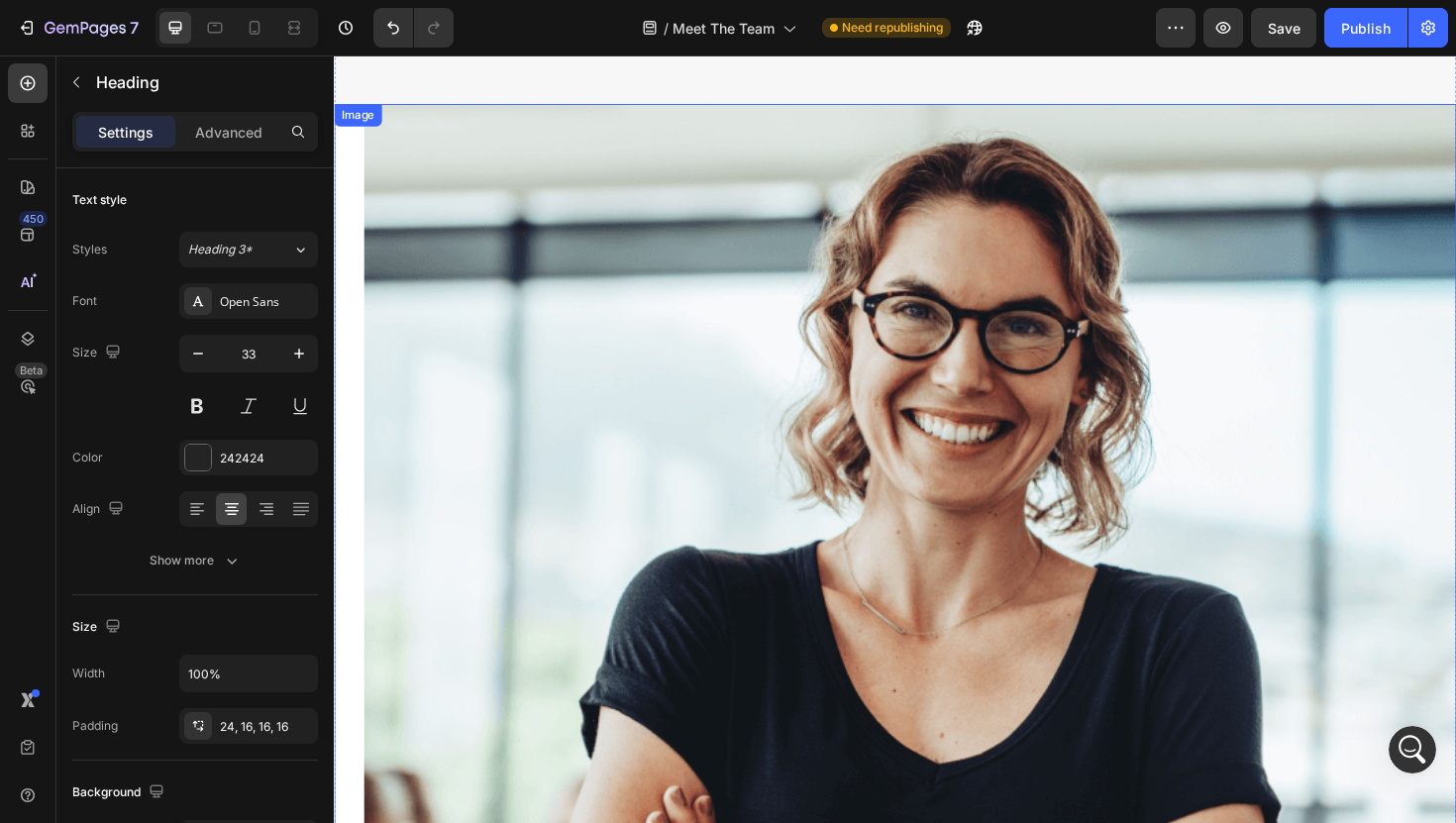 scroll, scrollTop: 4301, scrollLeft: 0, axis: vertical 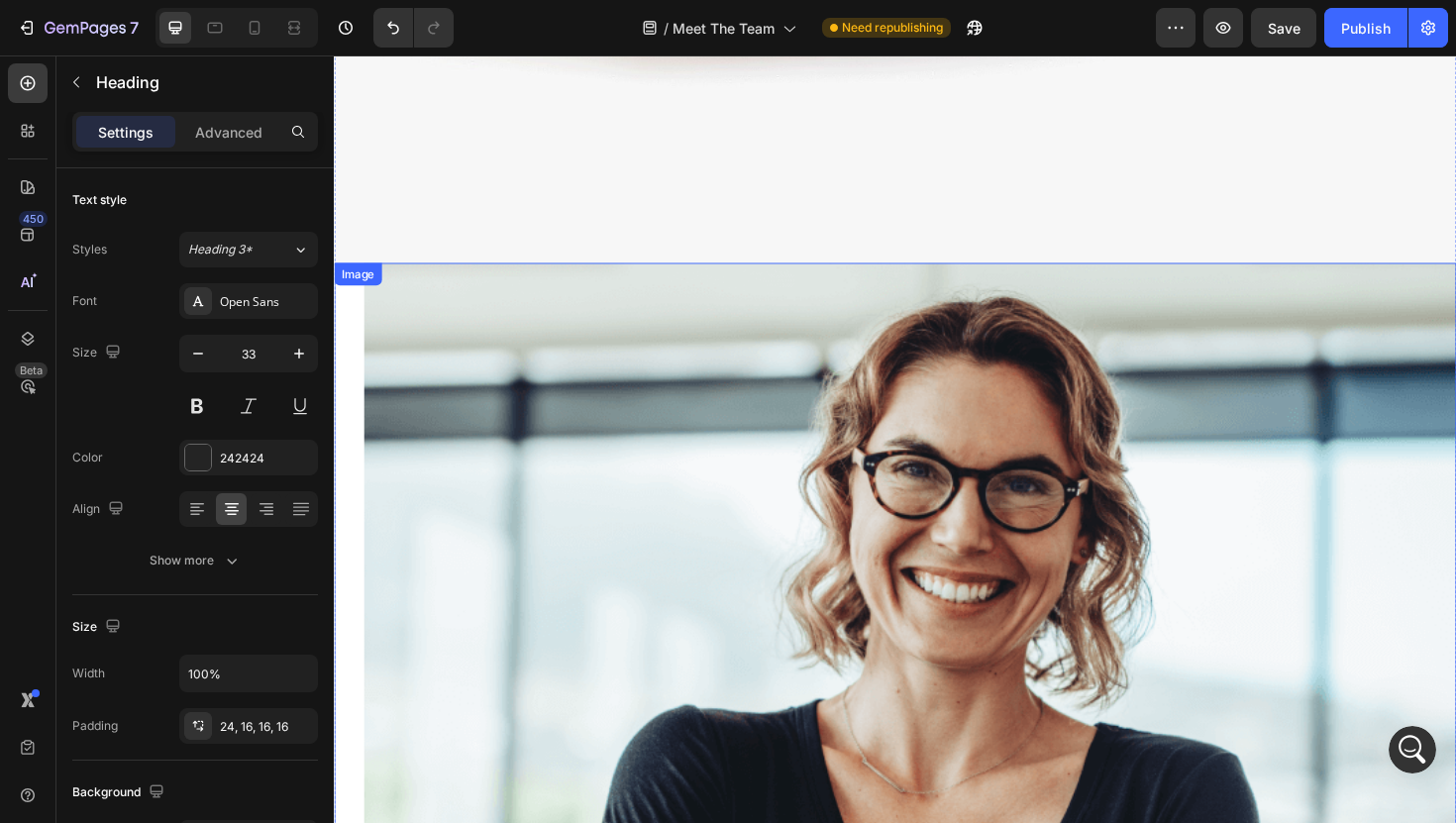 click at bounding box center (944, 854) 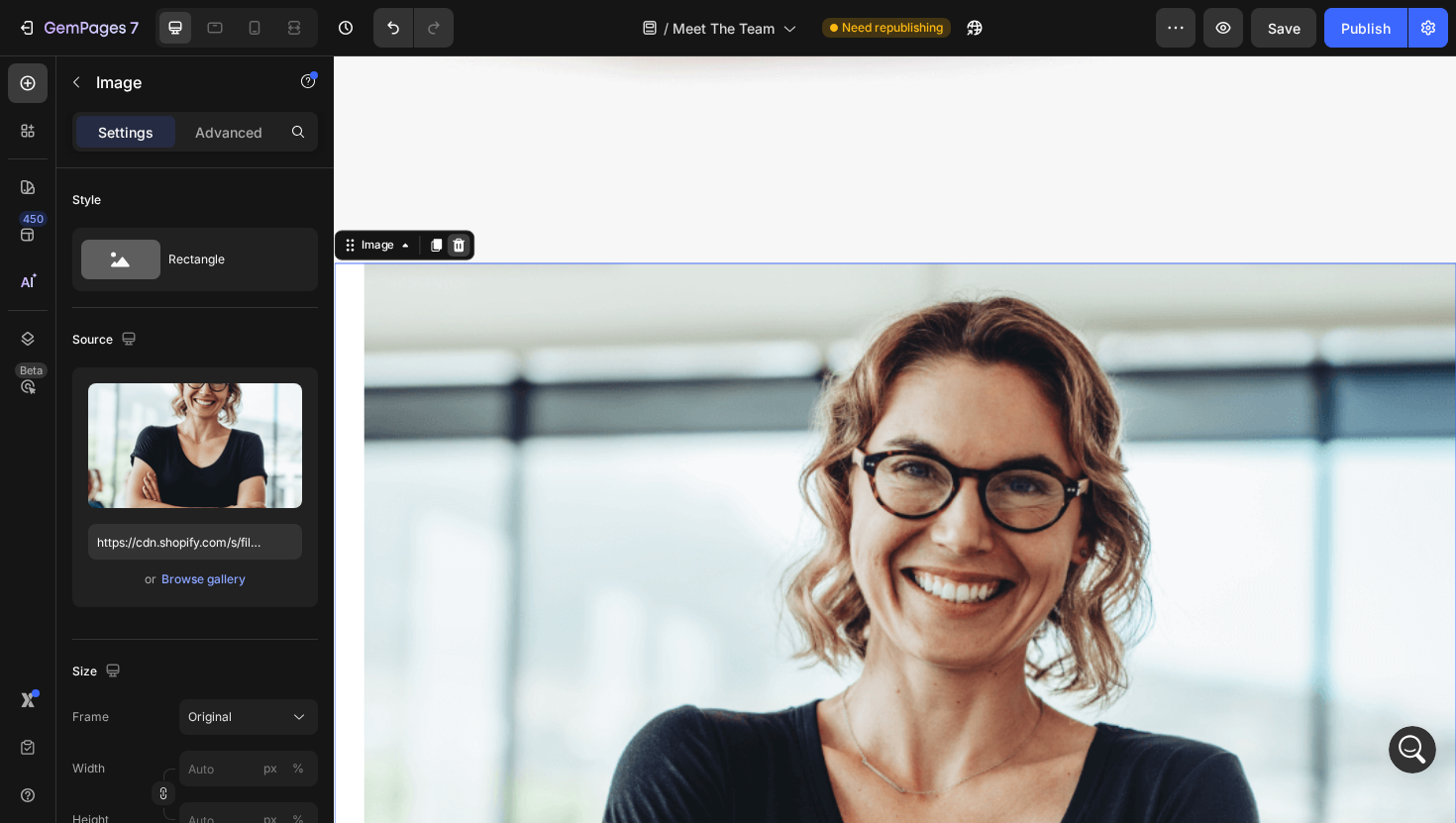 click 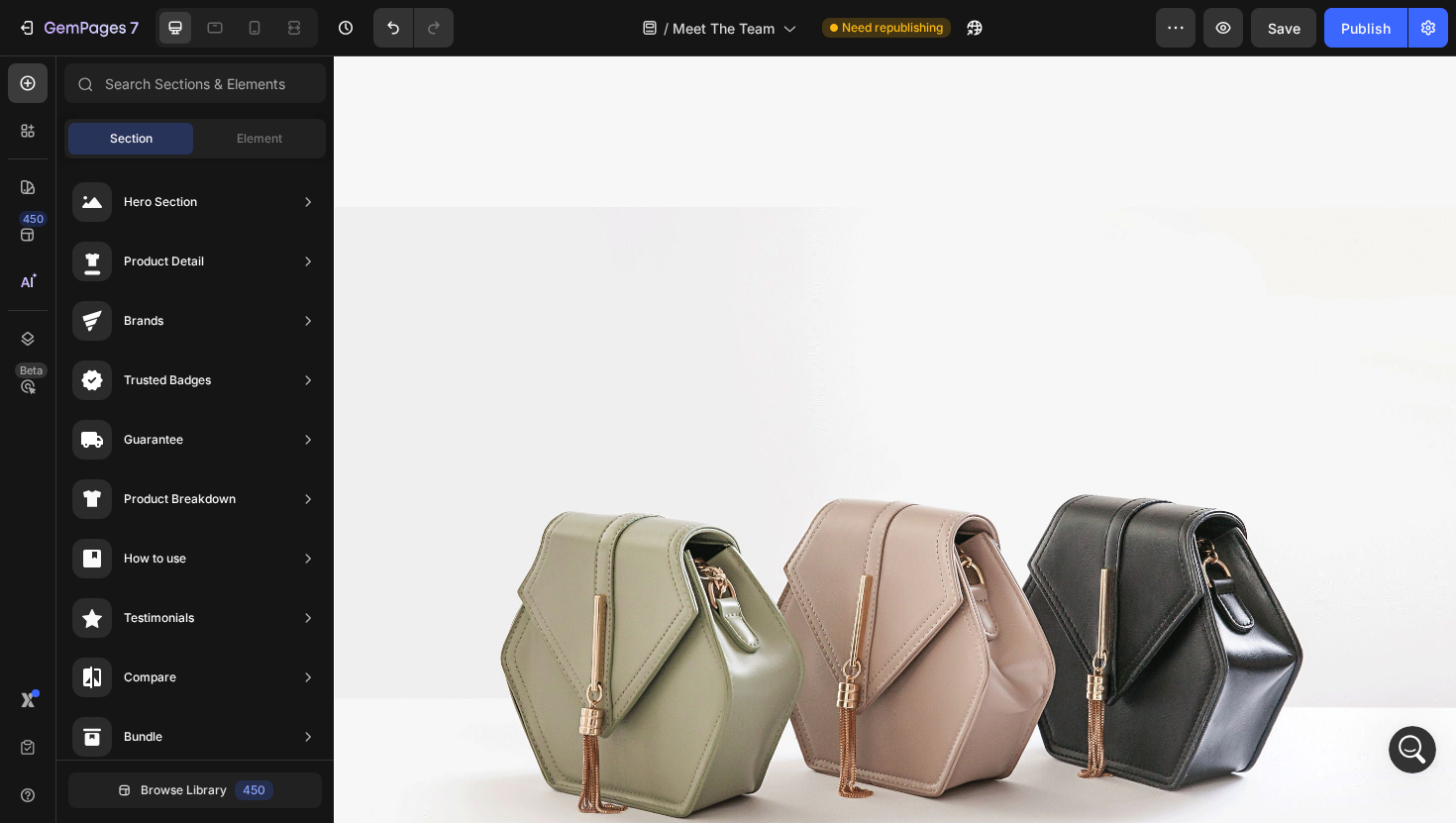scroll, scrollTop: 3394, scrollLeft: 0, axis: vertical 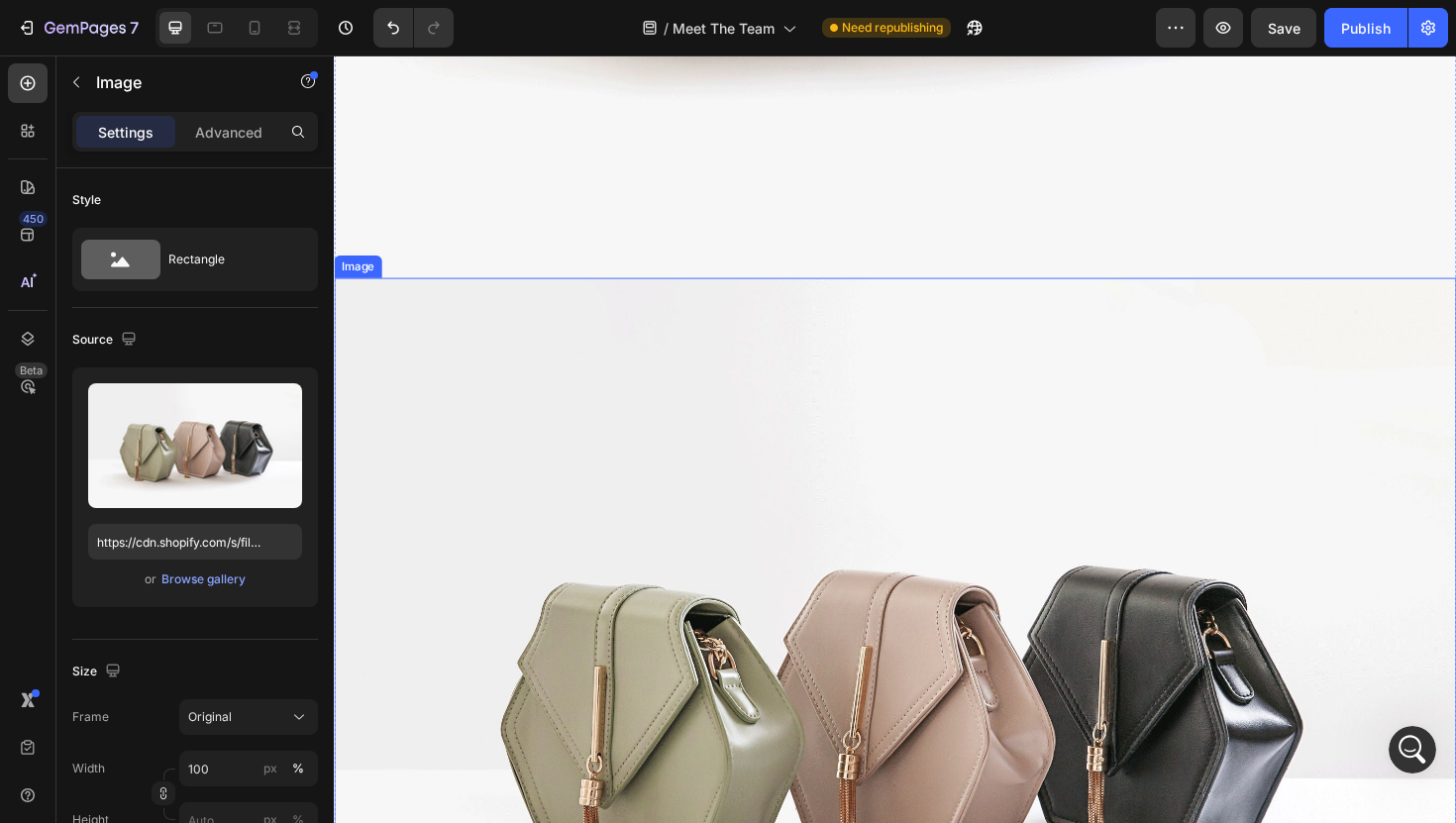 click at bounding box center [928, 737] 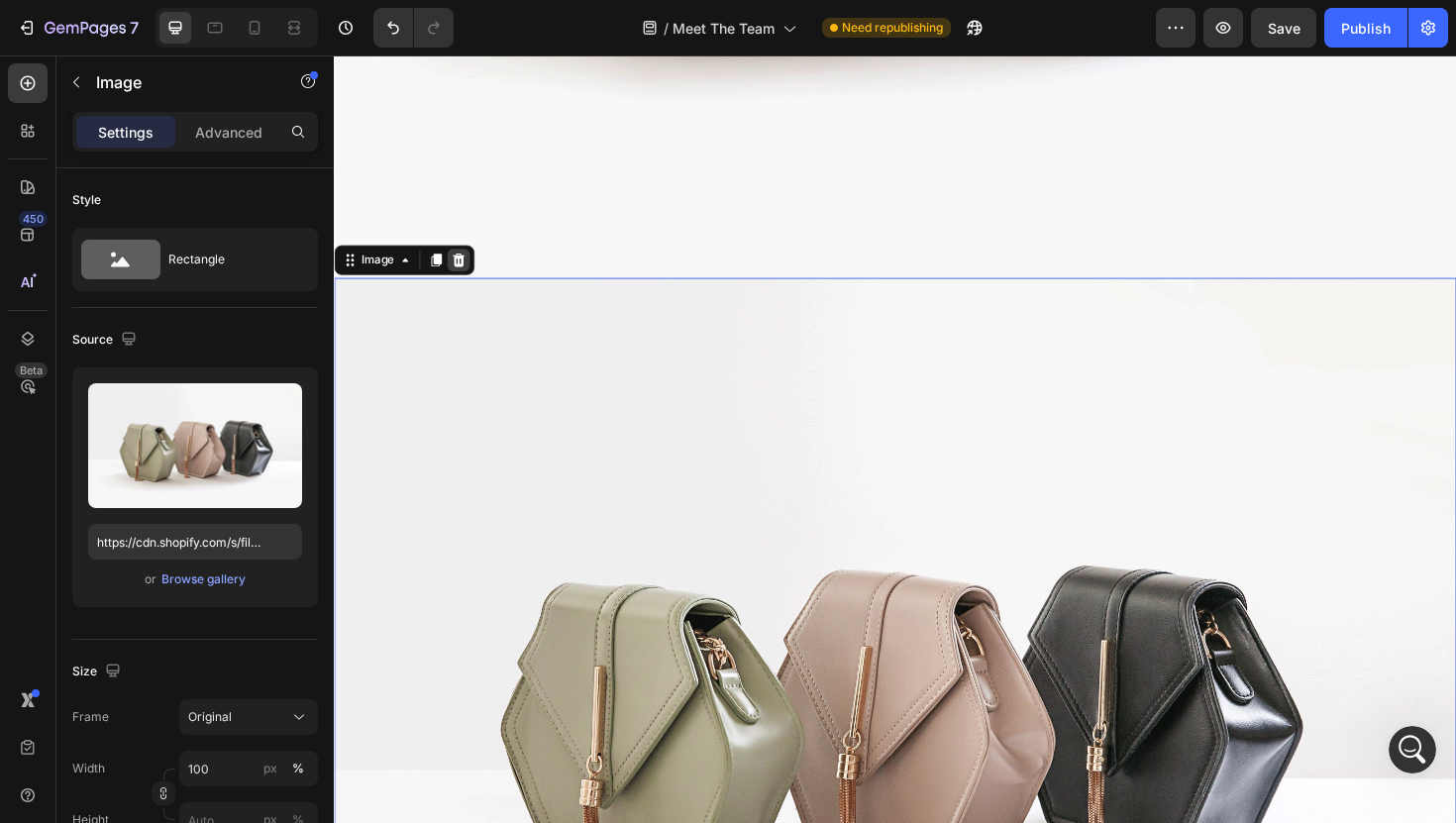 click 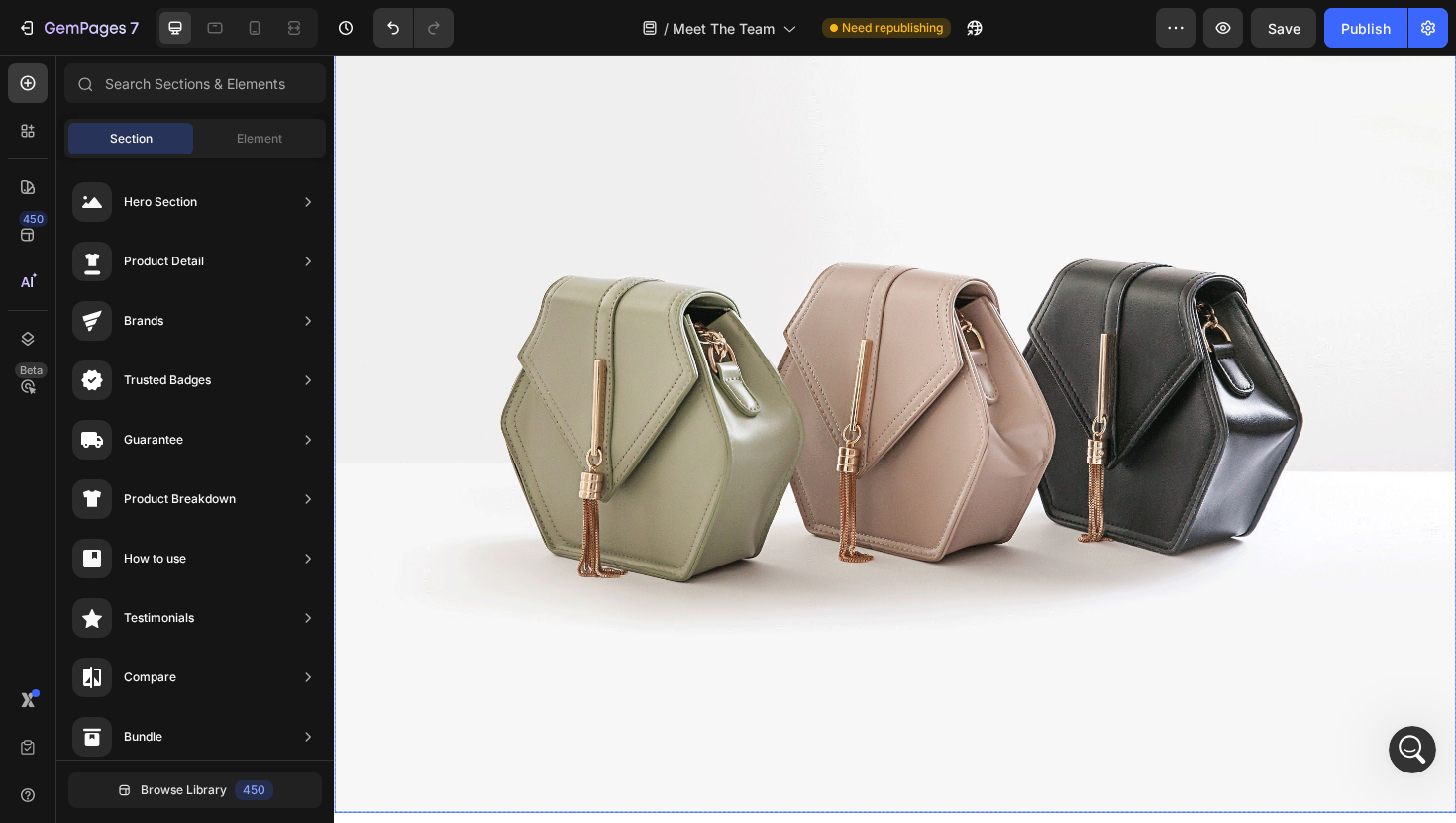 scroll, scrollTop: 2679, scrollLeft: 0, axis: vertical 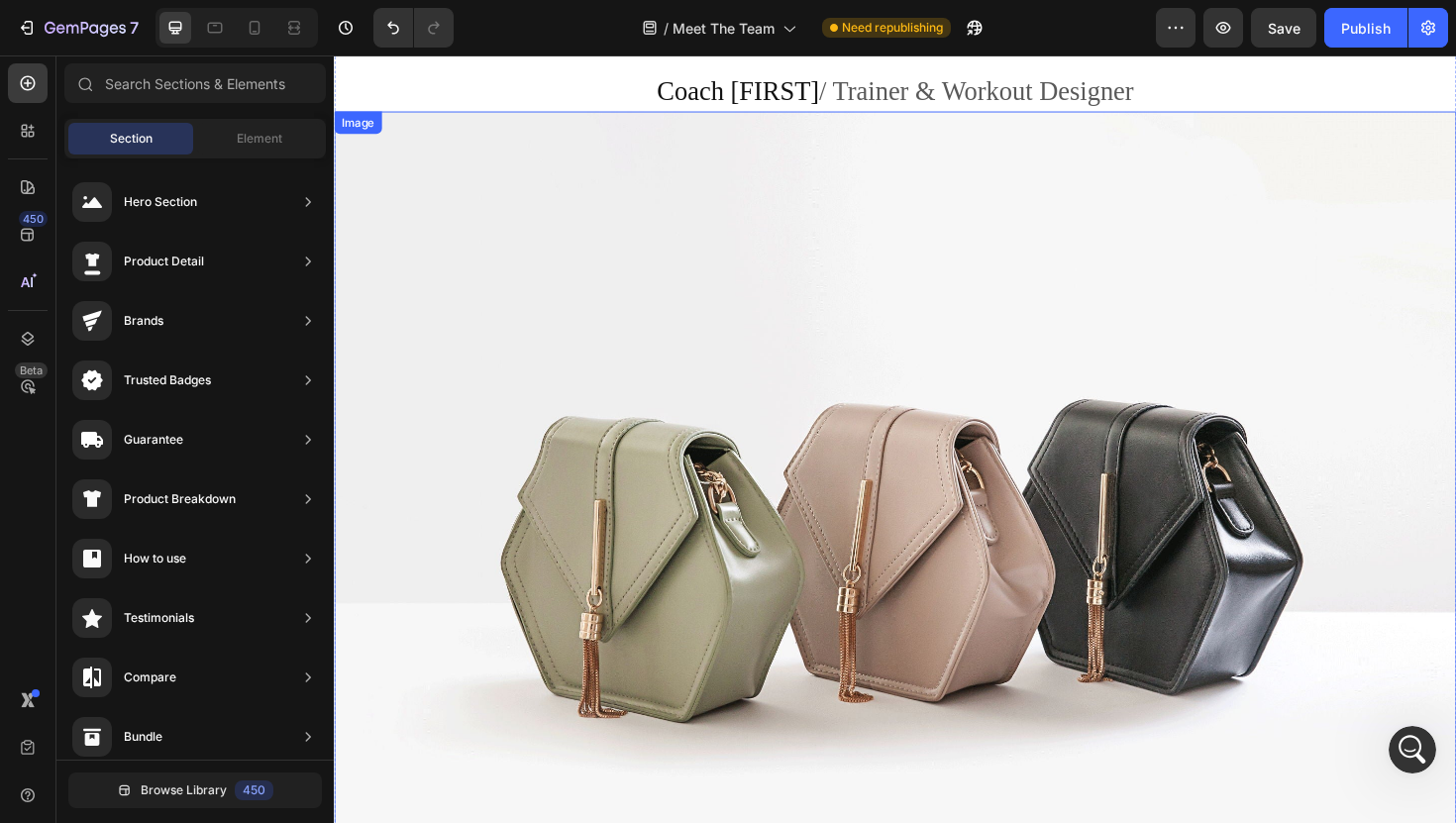 click at bounding box center (928, 561) 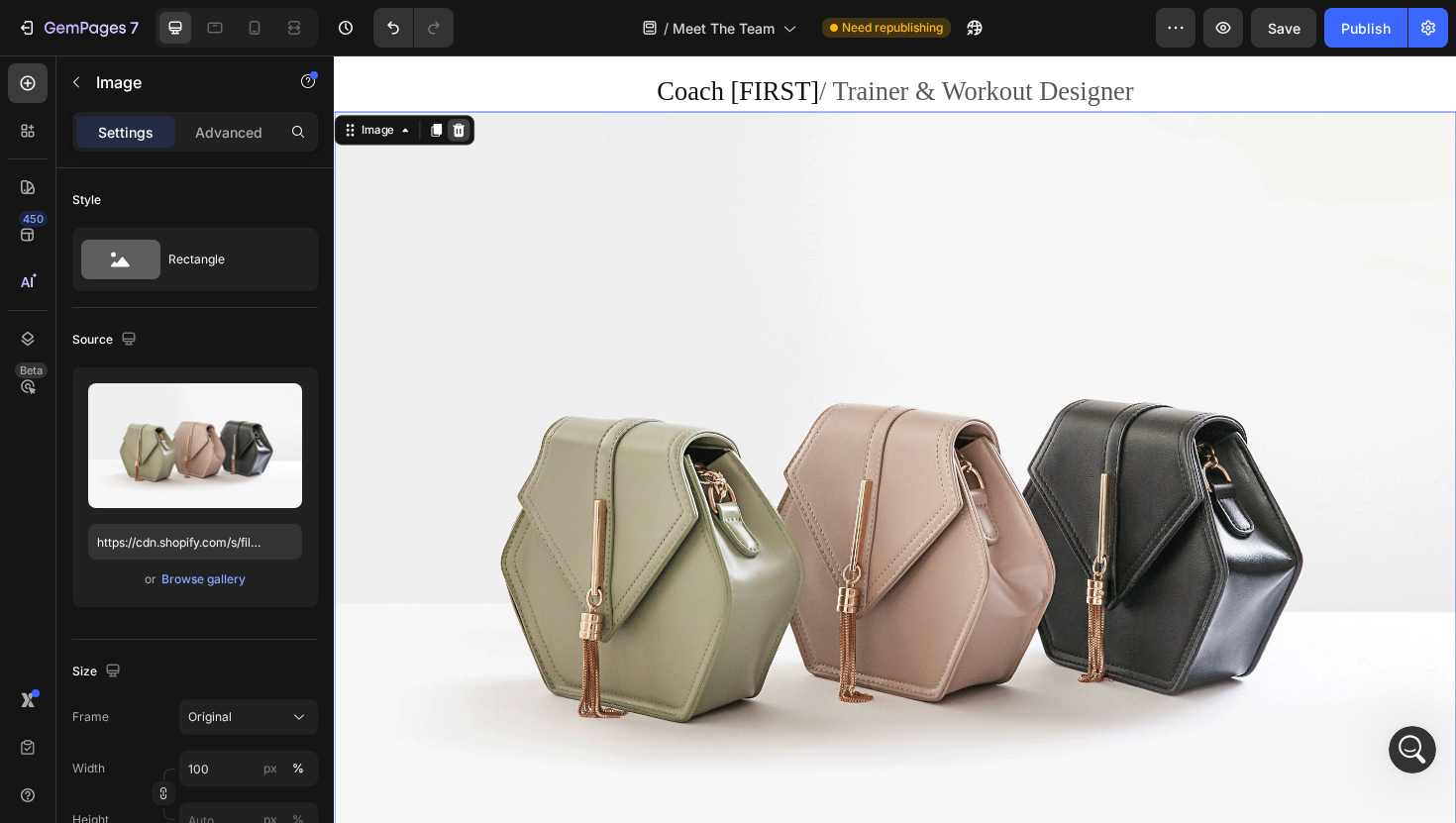 click 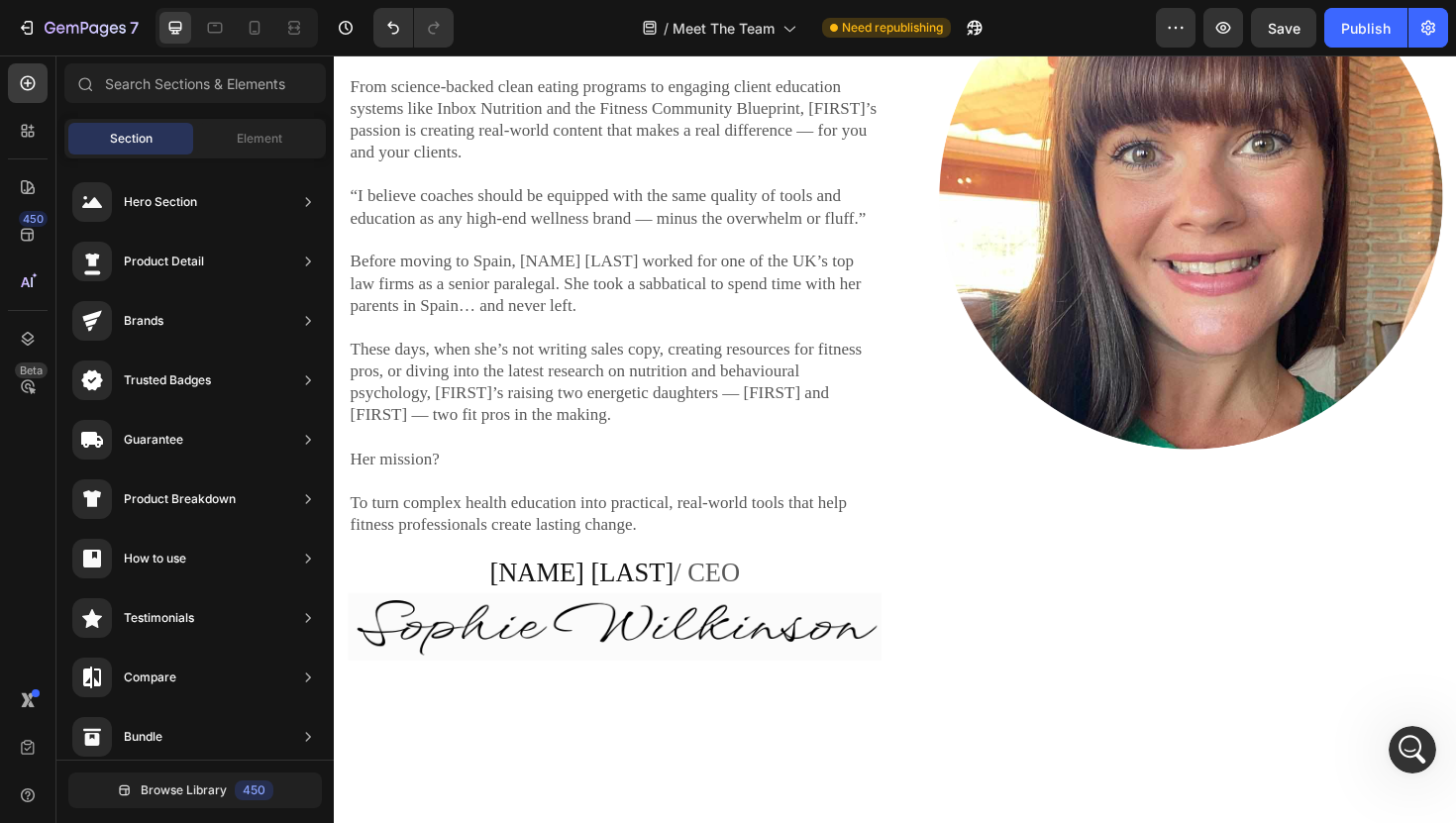 scroll, scrollTop: 1222, scrollLeft: 0, axis: vertical 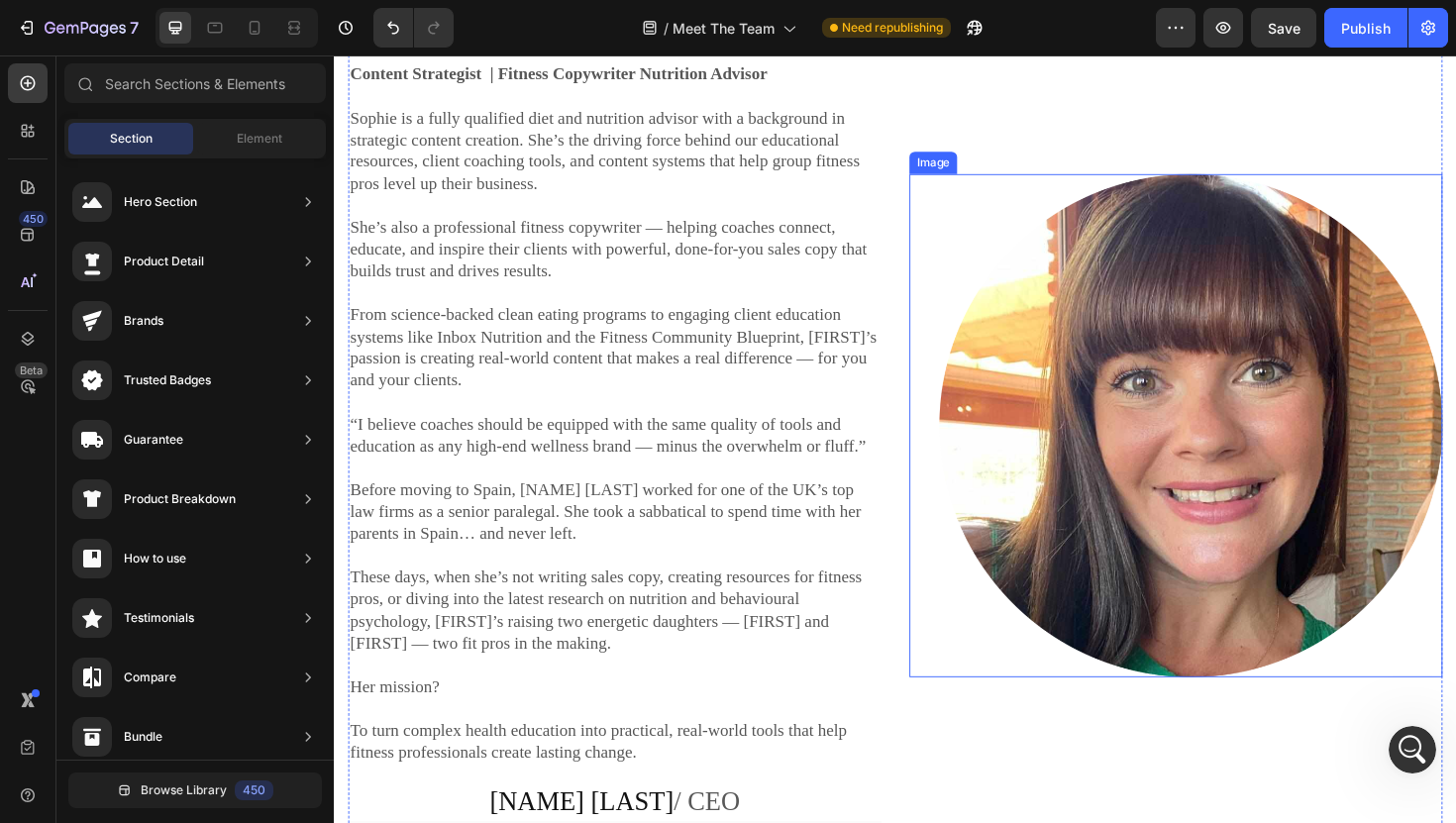 click at bounding box center (1241, 448) 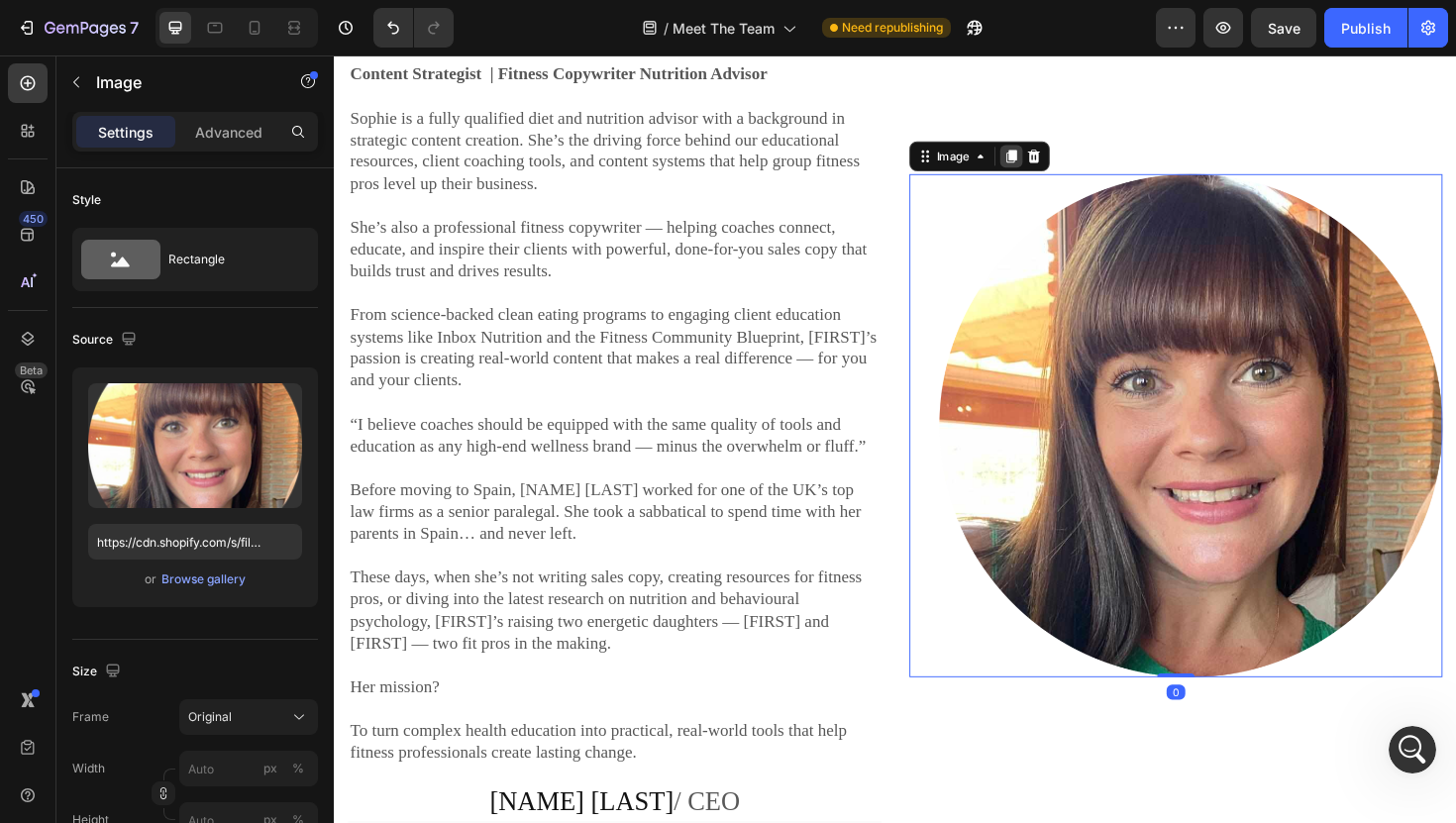 click 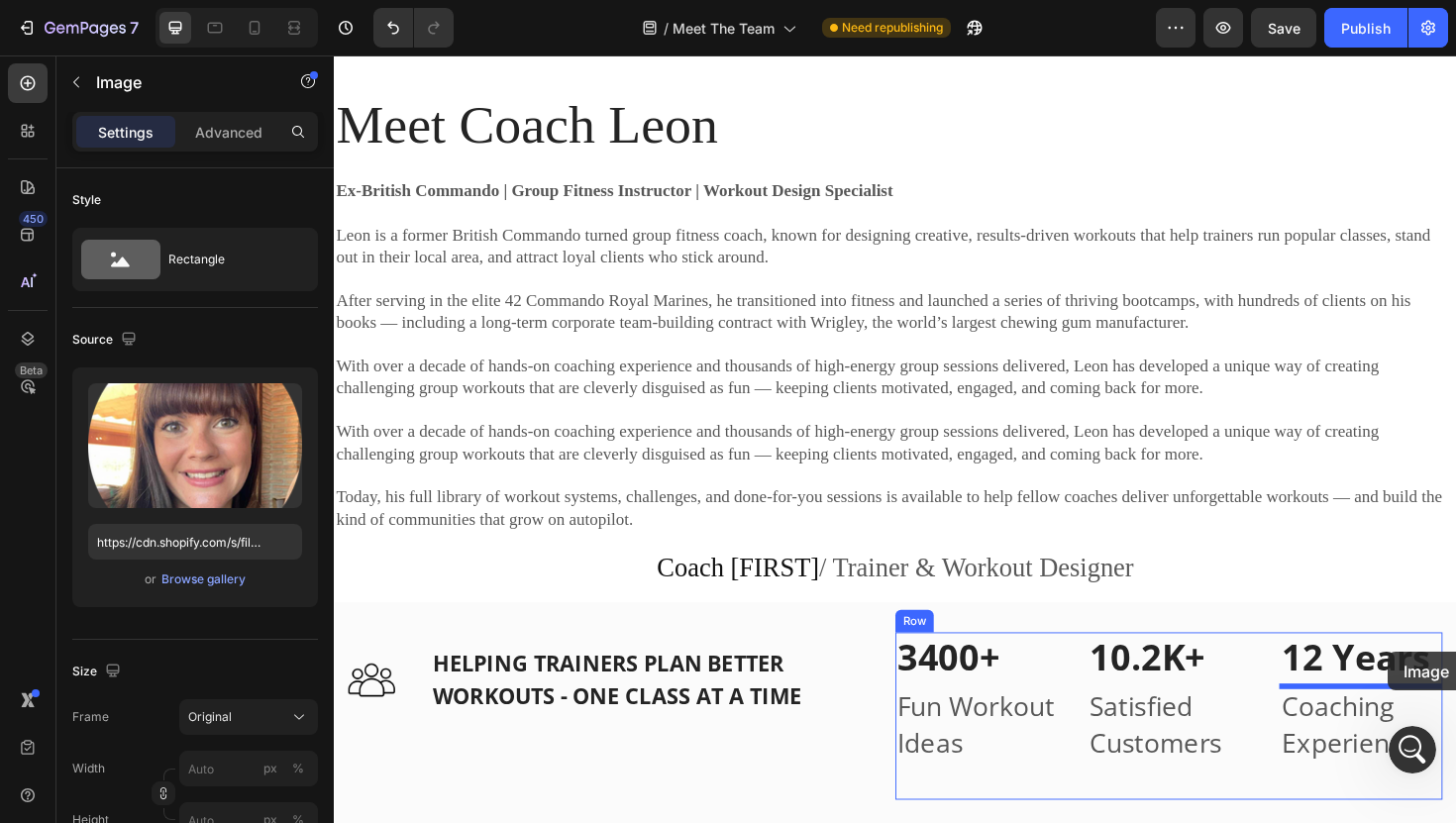 scroll, scrollTop: 2289, scrollLeft: 0, axis: vertical 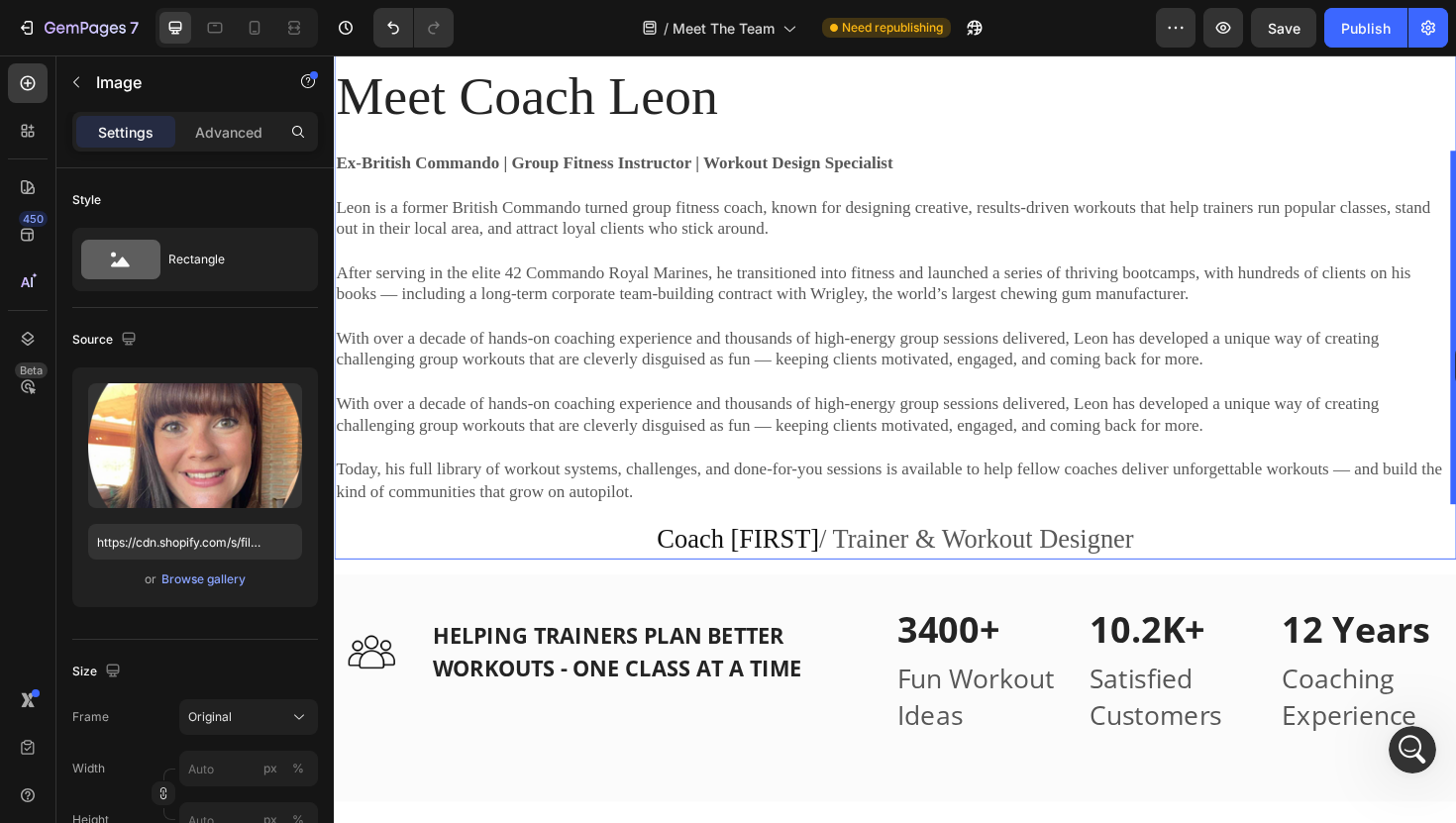 drag, startPoint x: 1137, startPoint y: 205, endPoint x: 1521, endPoint y: 363, distance: 415.23487 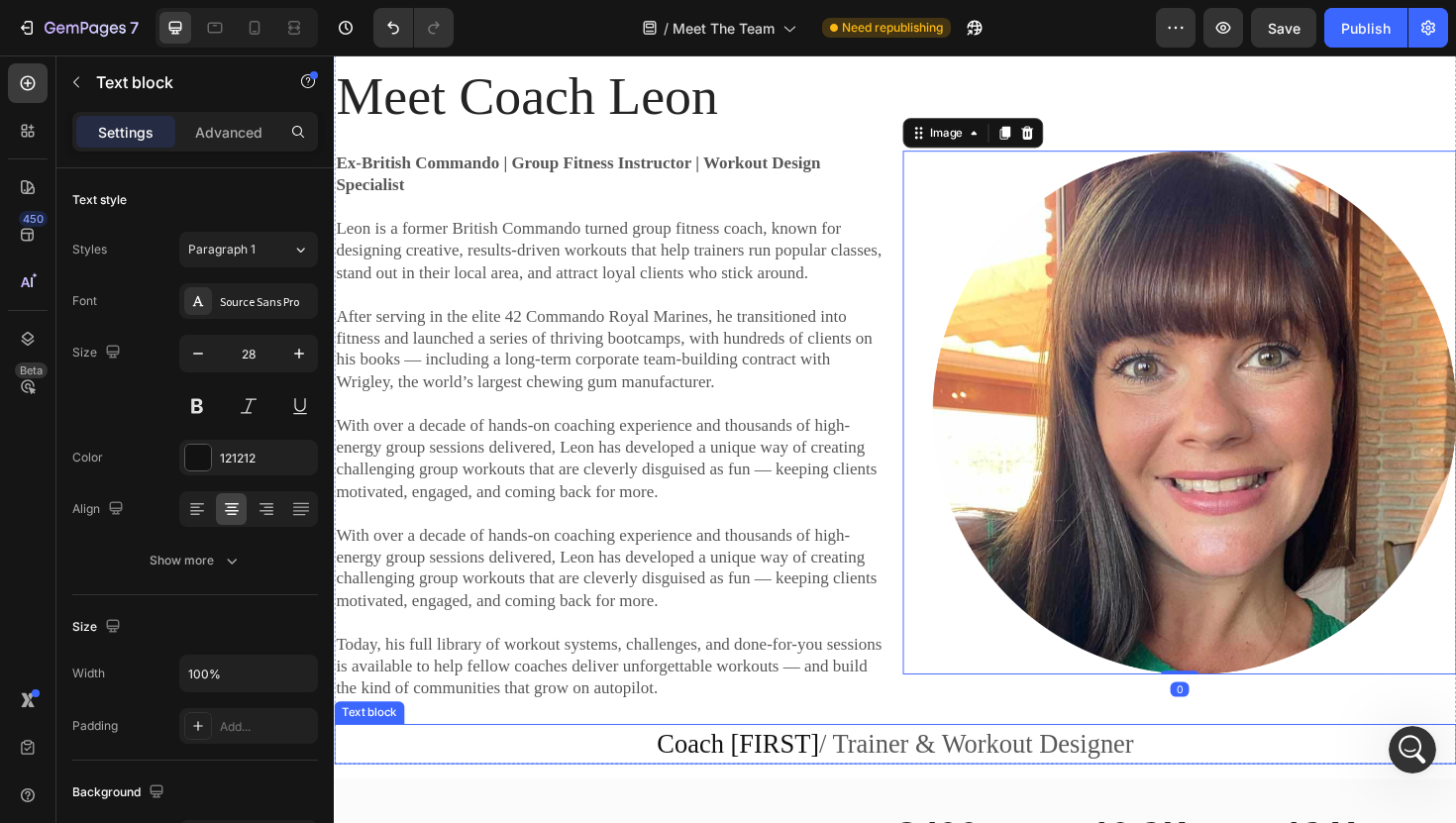 click on "/ Trainer & Workout Designer" at bounding box center [1014, 784] 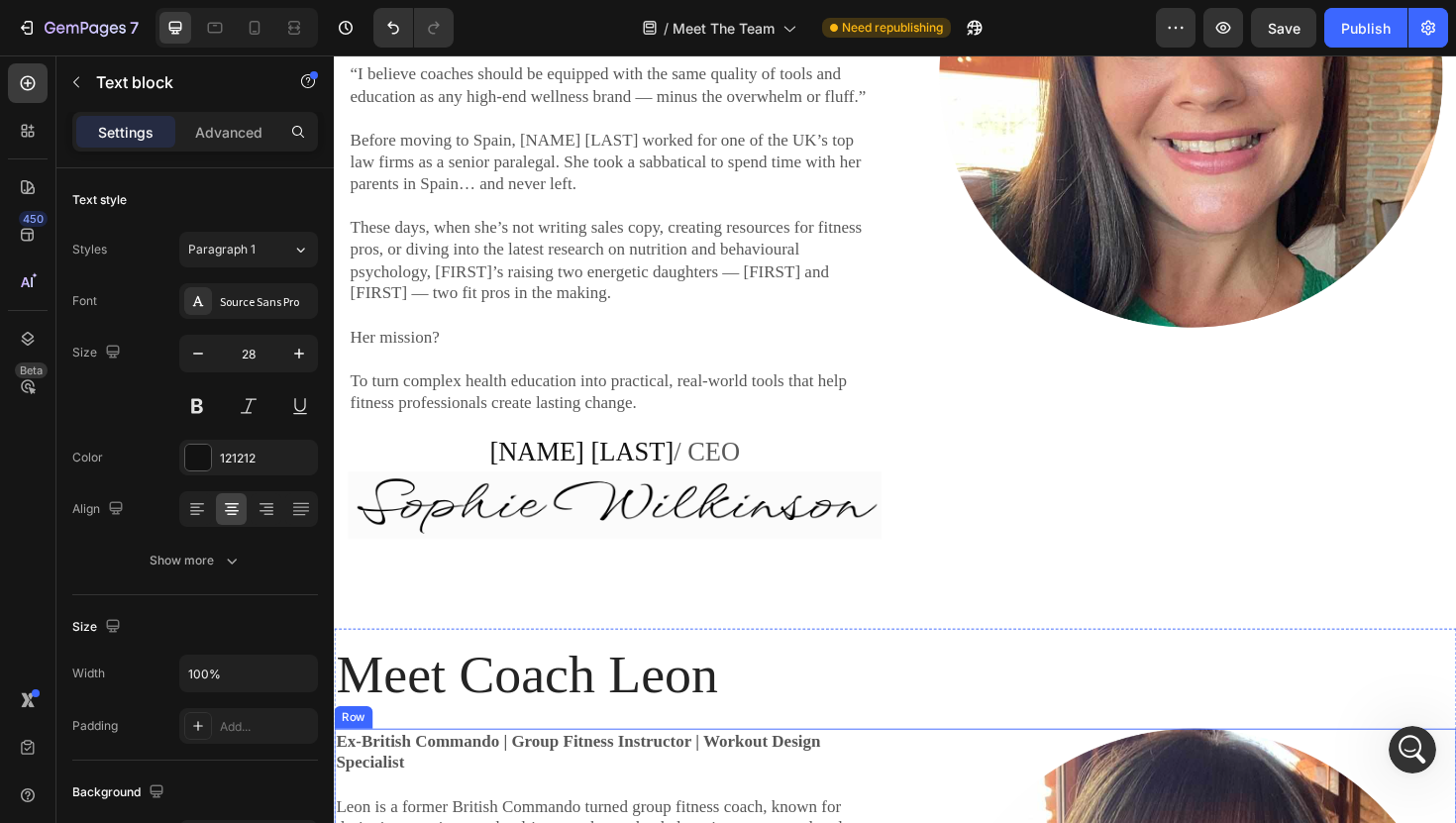 scroll, scrollTop: 1592, scrollLeft: 0, axis: vertical 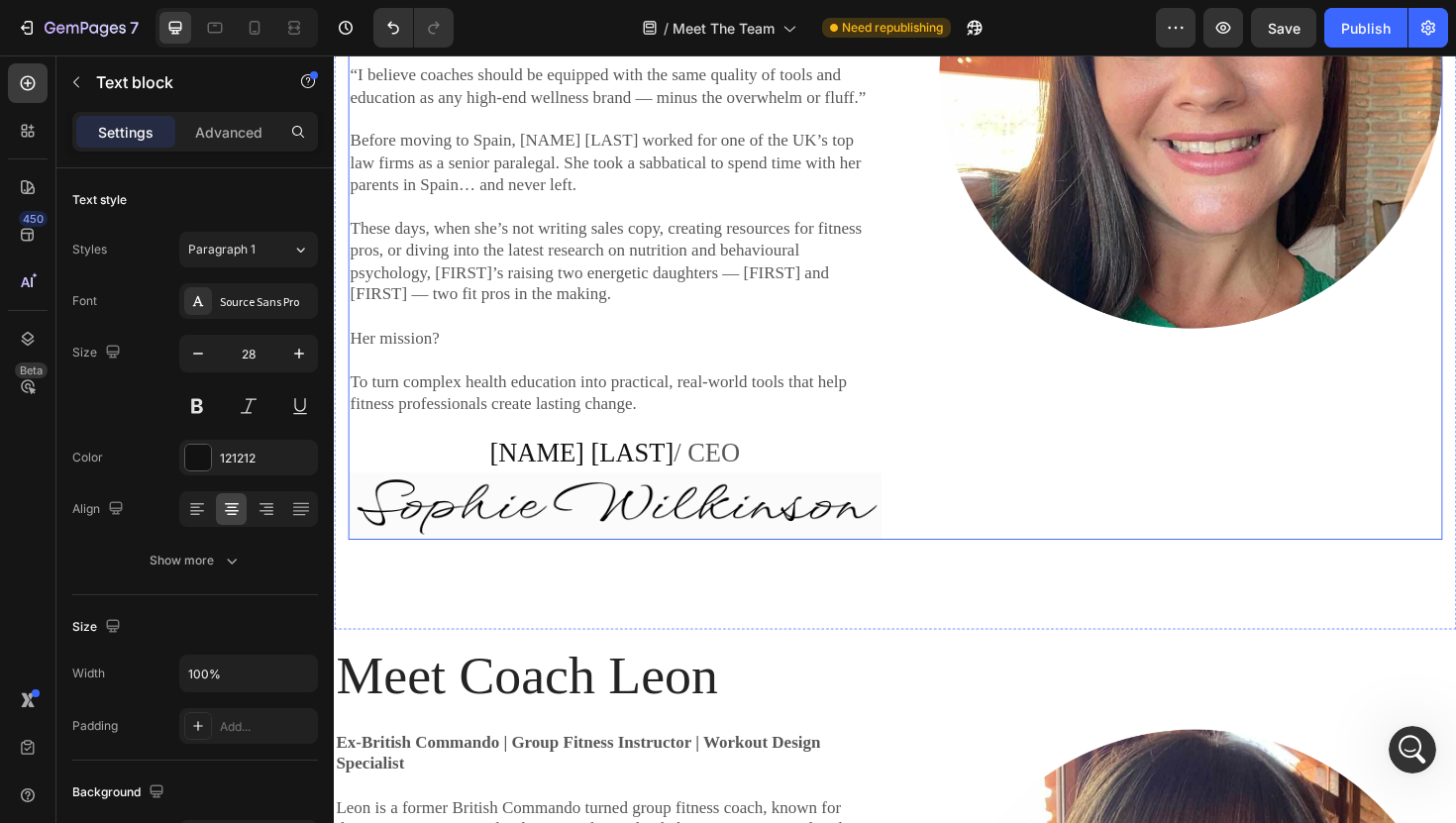 click on "Meet Sophie (CEO) Heading Content Strategist  | Fitness Copywriter Nutrition Advisor   Sophie is a fully qualified diet and nutrition advisor with a background in strategic content creation. She’s the driving force behind our educational resources, client coaching tools, and content systems that help group fitness pros level up their business.   She’s also a professional fitness copywriter — helping coaches connect, educate, and inspire their clients with powerful, done-for-you sales copy that builds trust and drives results.   From science-backed clean eating programs to engaging client education systems like Inbox Nutrition and the Fitness Community Blueprint, Sophie’s passion is creating real-world content that makes a real difference — for you and your clients.   “I believe coaches should be equipped with the same quality of tools and education as any high-end wellness brand — minus the overwhelm or fluff.”       Her mission?    Text Block Image Sophie Wilkinson  / CEO Text block Image Row Heading" at bounding box center [928, 77] 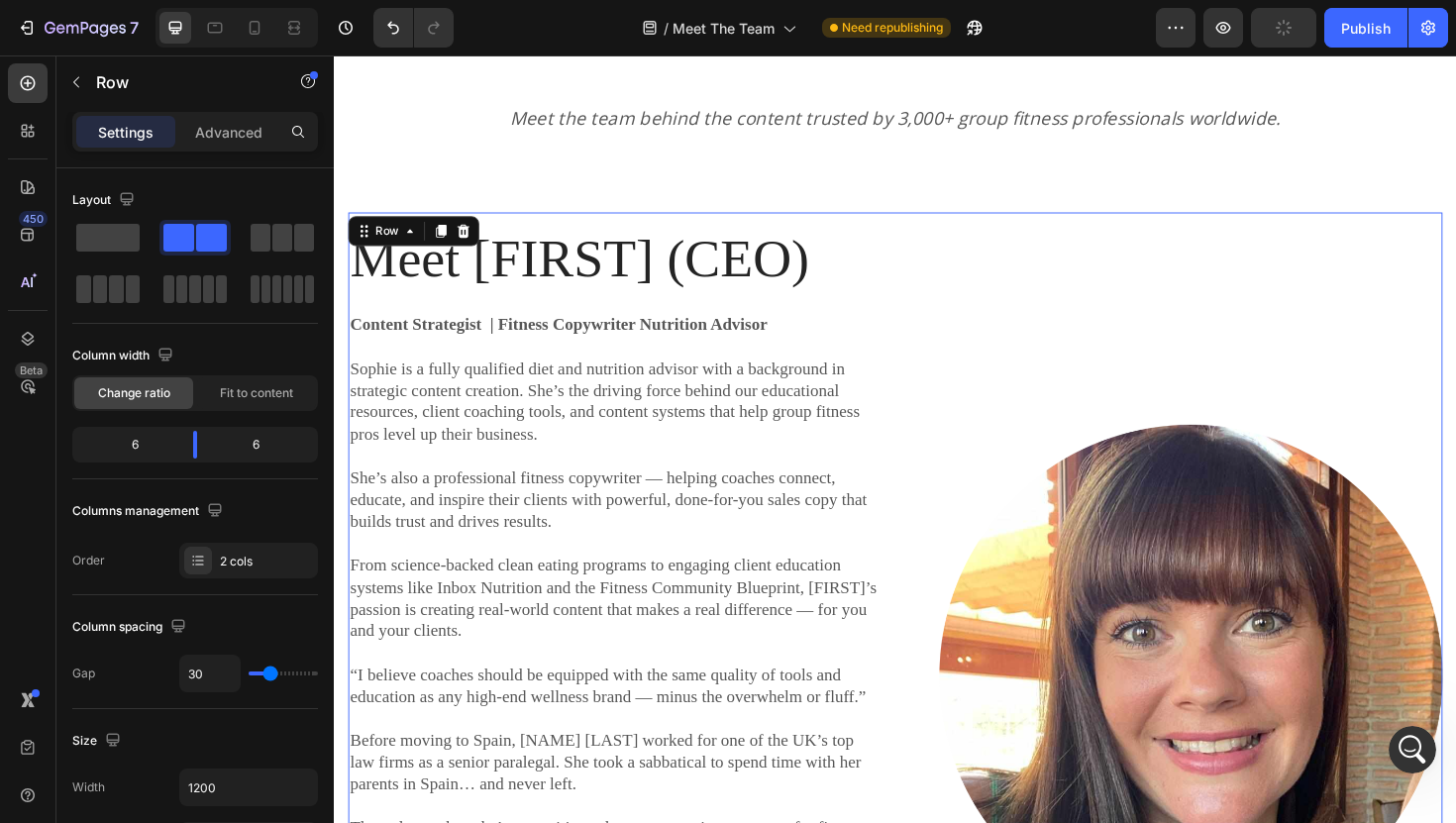 scroll, scrollTop: 954, scrollLeft: 0, axis: vertical 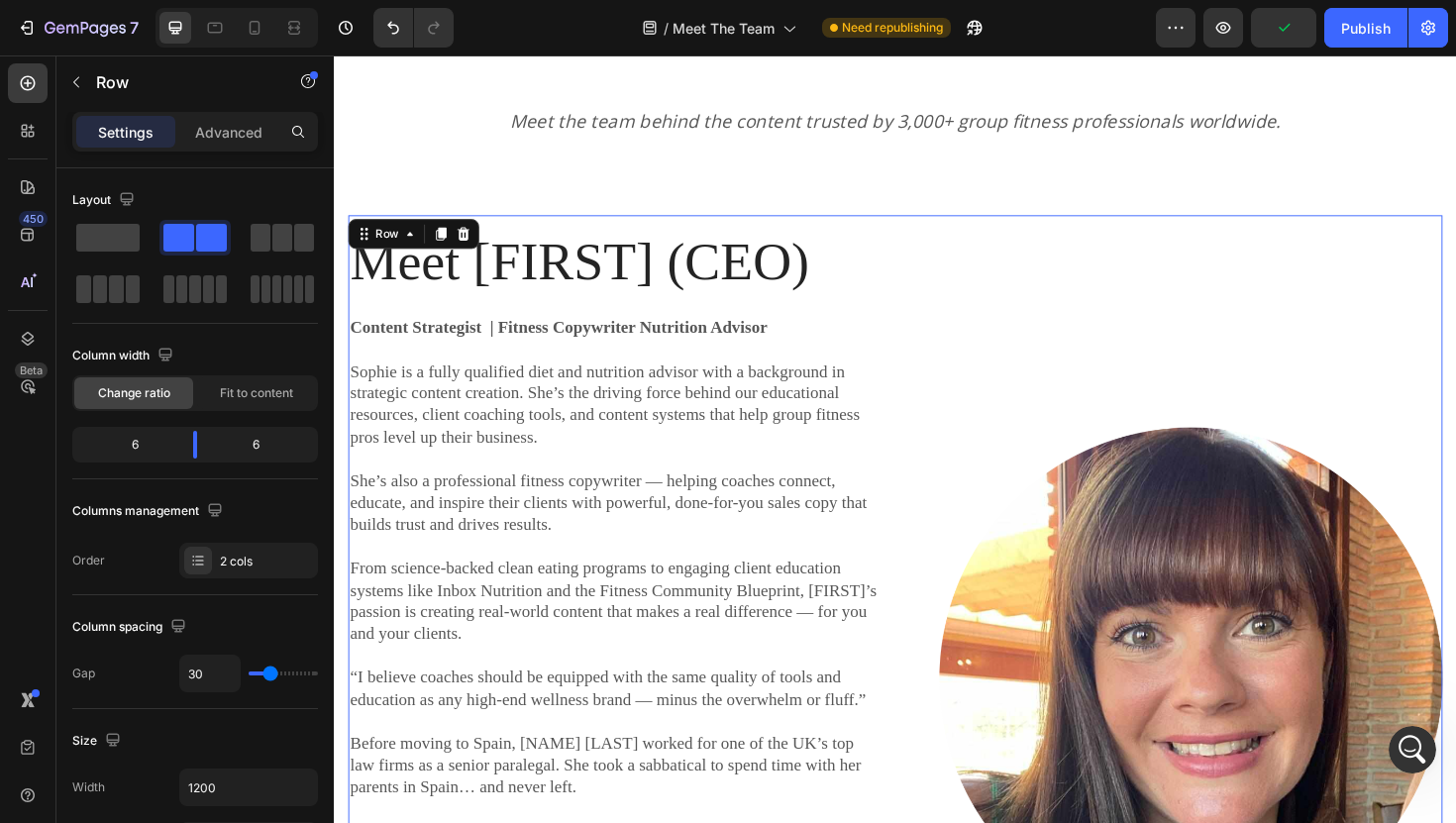 click on "Image" at bounding box center (1225, 715) 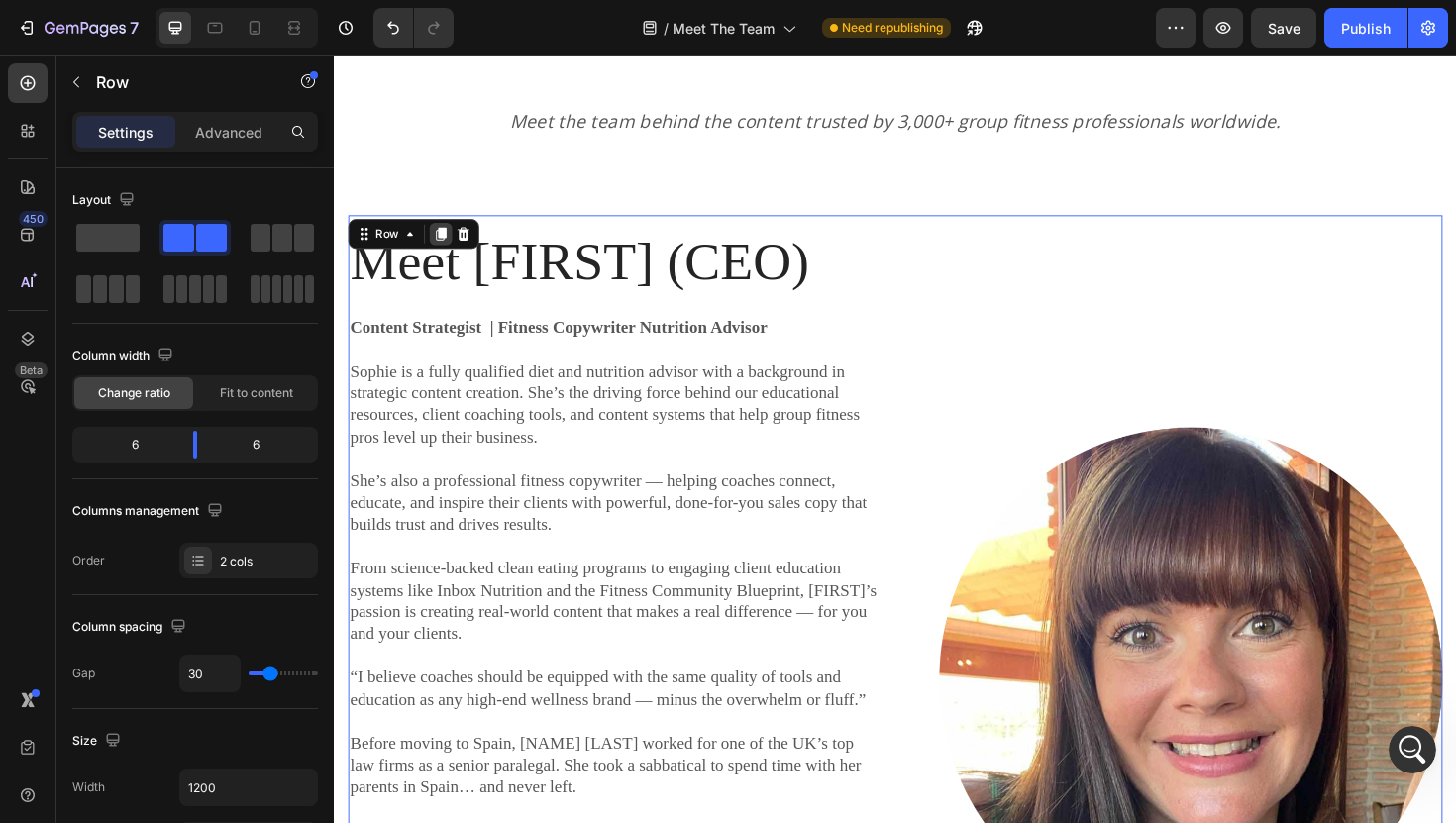 click 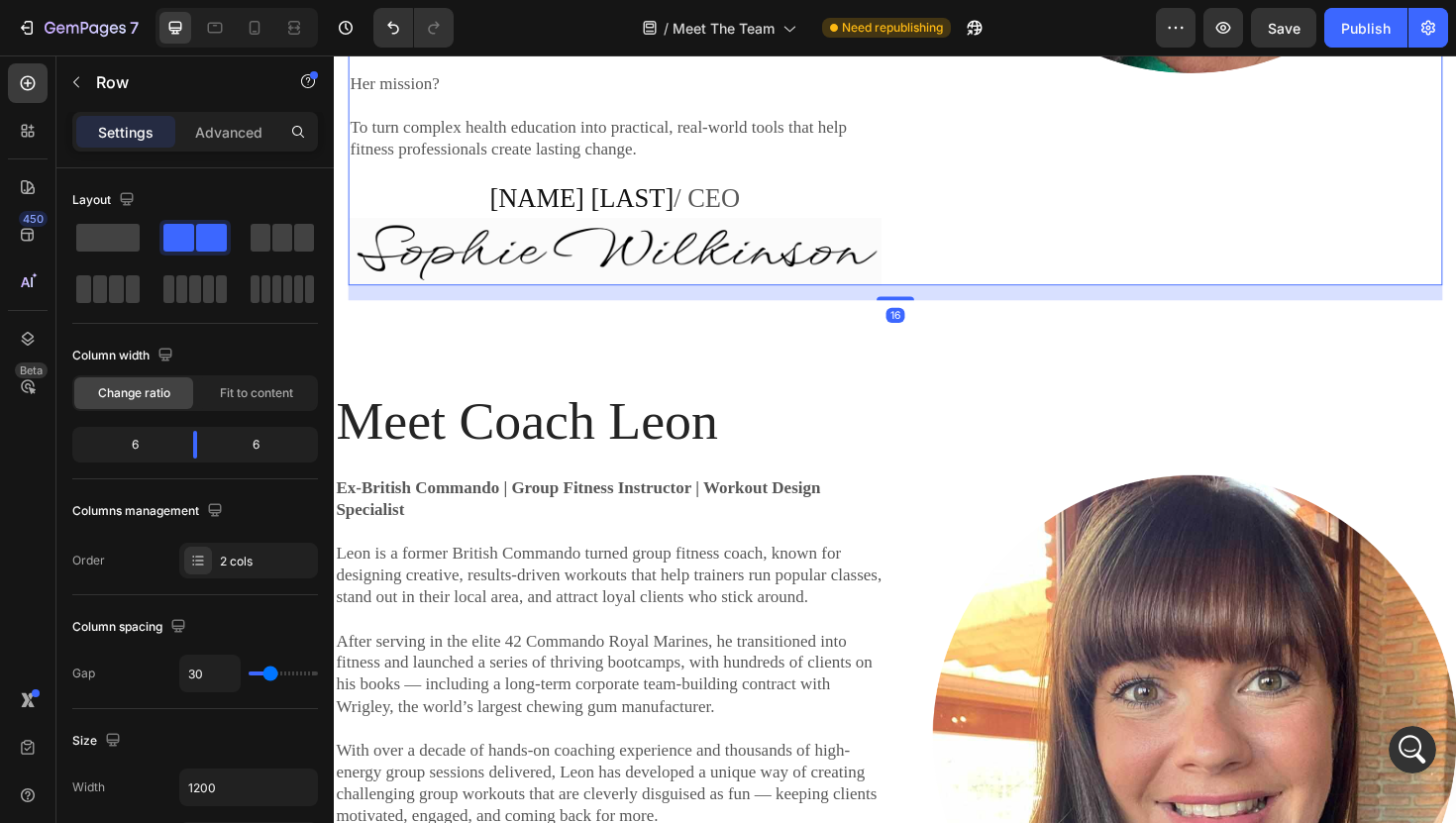 scroll, scrollTop: 2861, scrollLeft: 0, axis: vertical 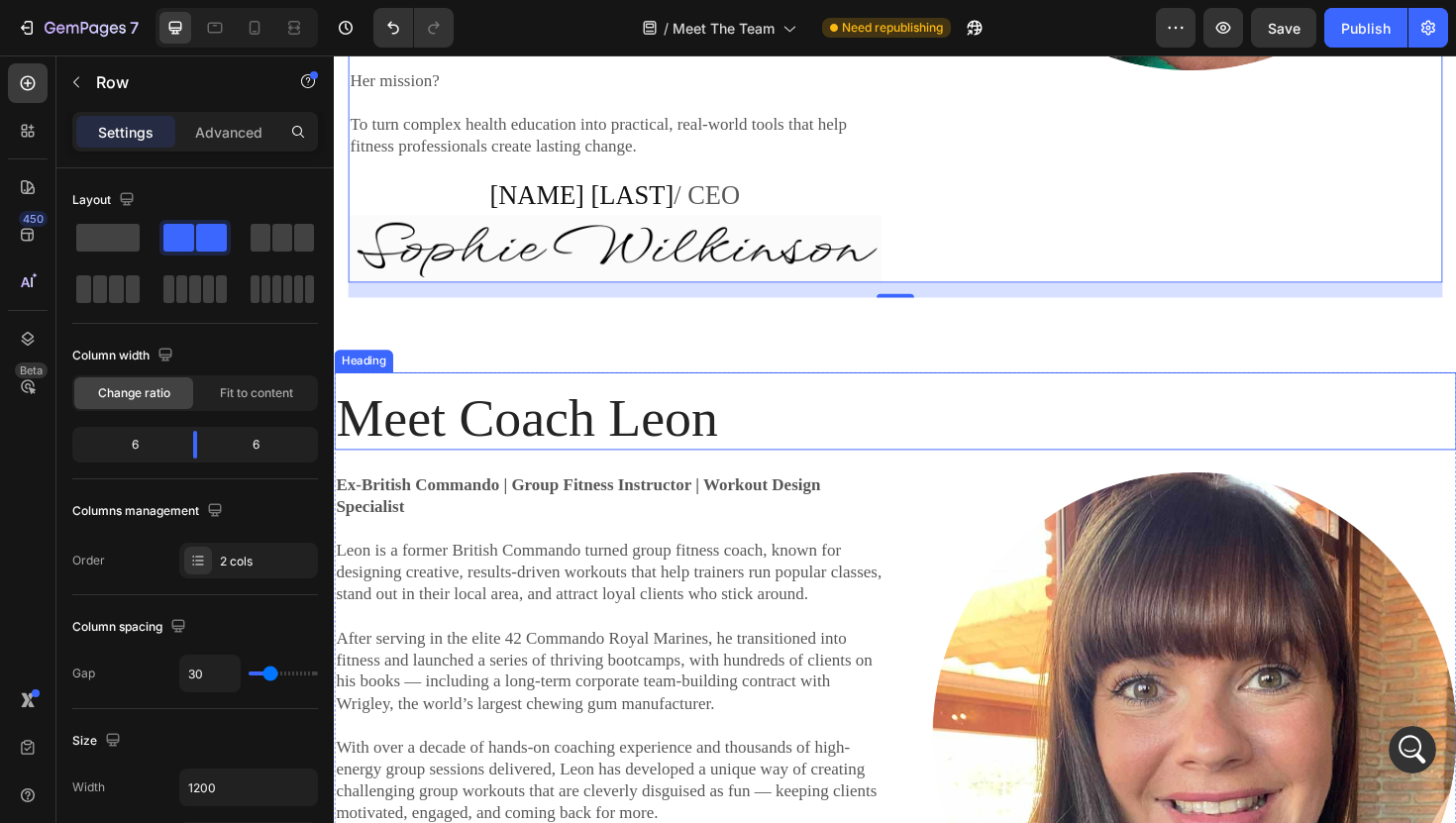 click on "Meet Coach Leon" at bounding box center (928, 440) 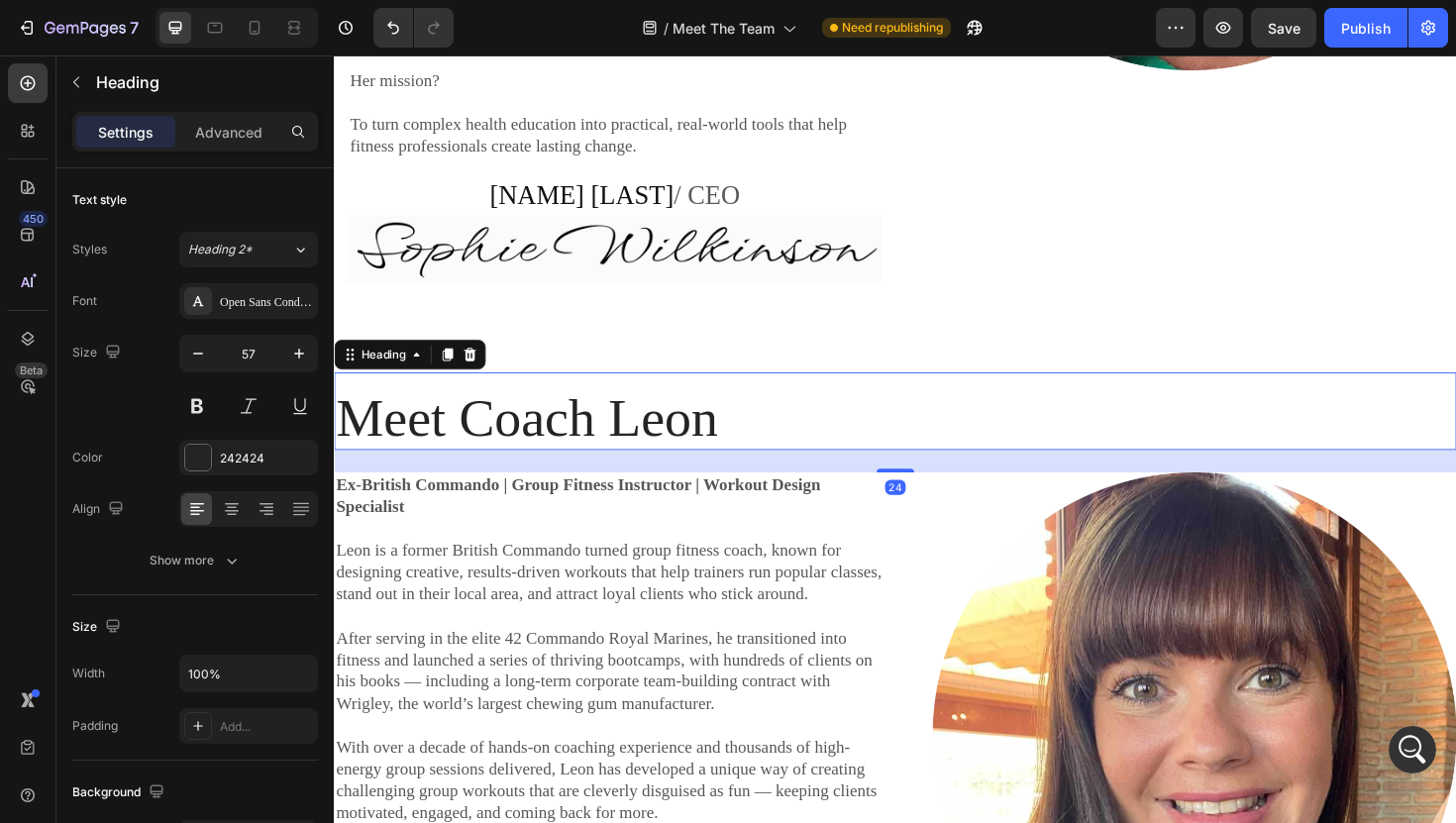 click on "Meet Coach Leon" at bounding box center [928, 440] 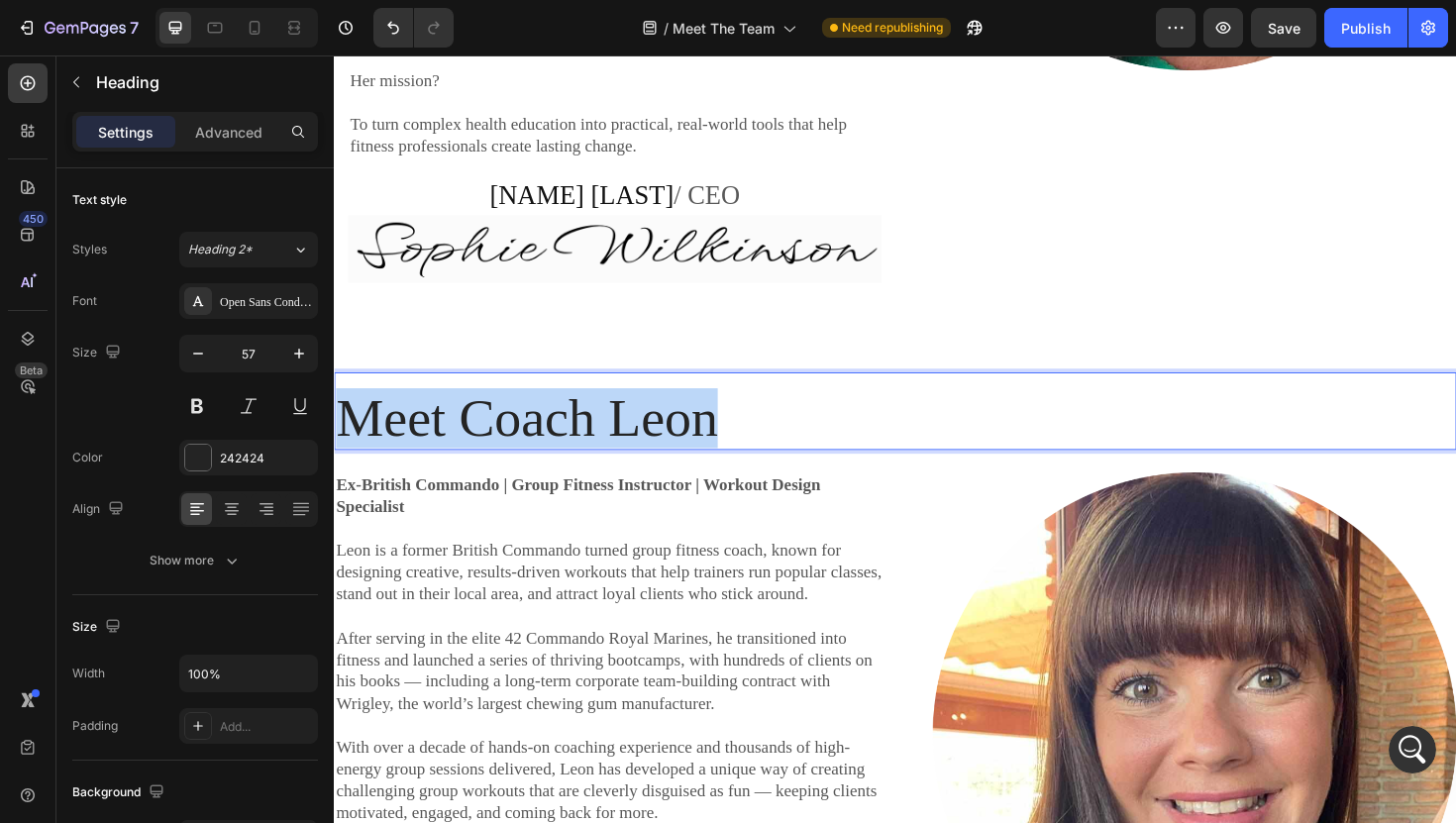 click on "Meet Coach Leon" at bounding box center (928, 440) 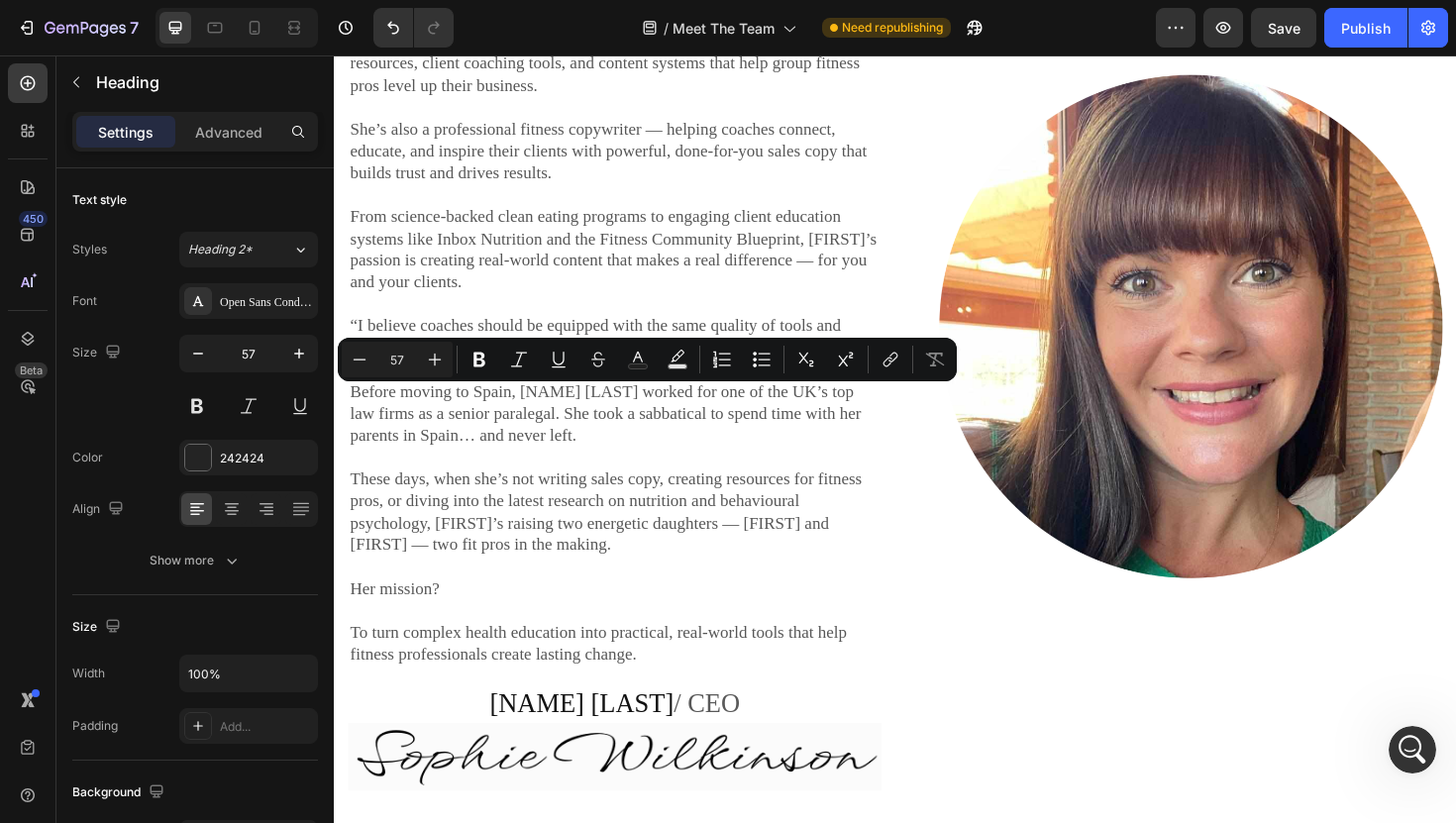 type on "16" 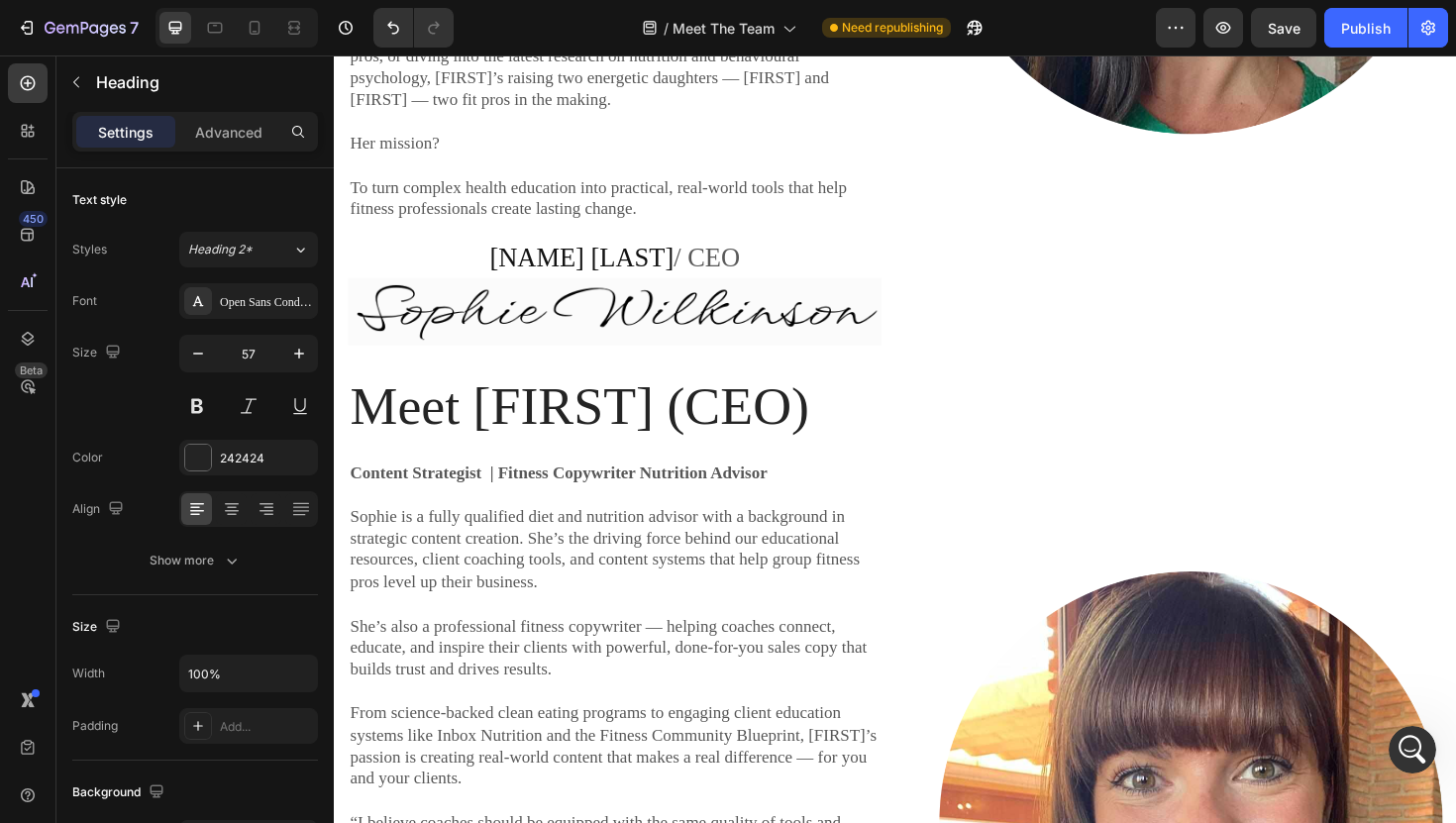 scroll, scrollTop: 1793, scrollLeft: 0, axis: vertical 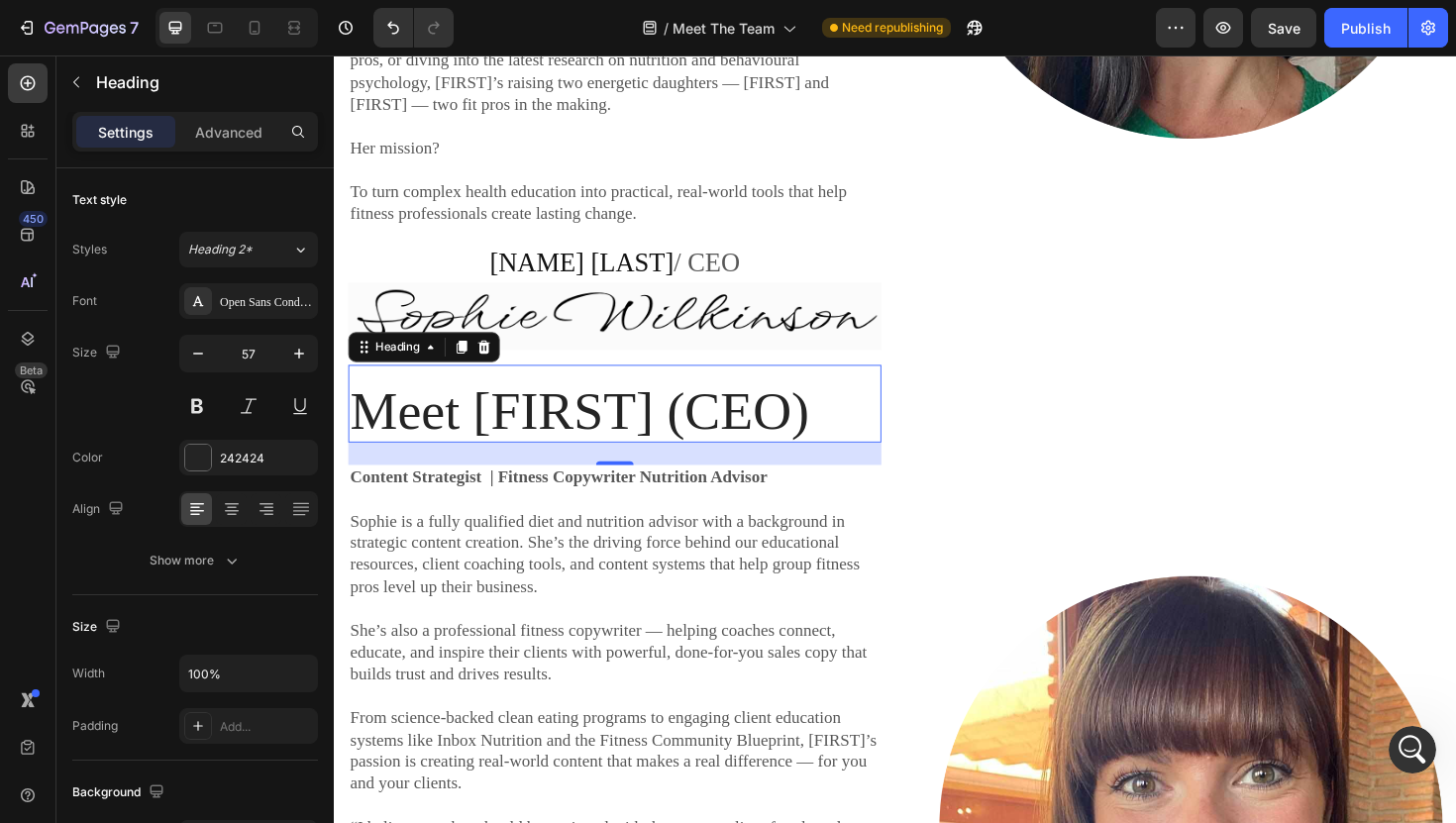 click on "Meet [FIRST] (CEO)" at bounding box center [631, 432] 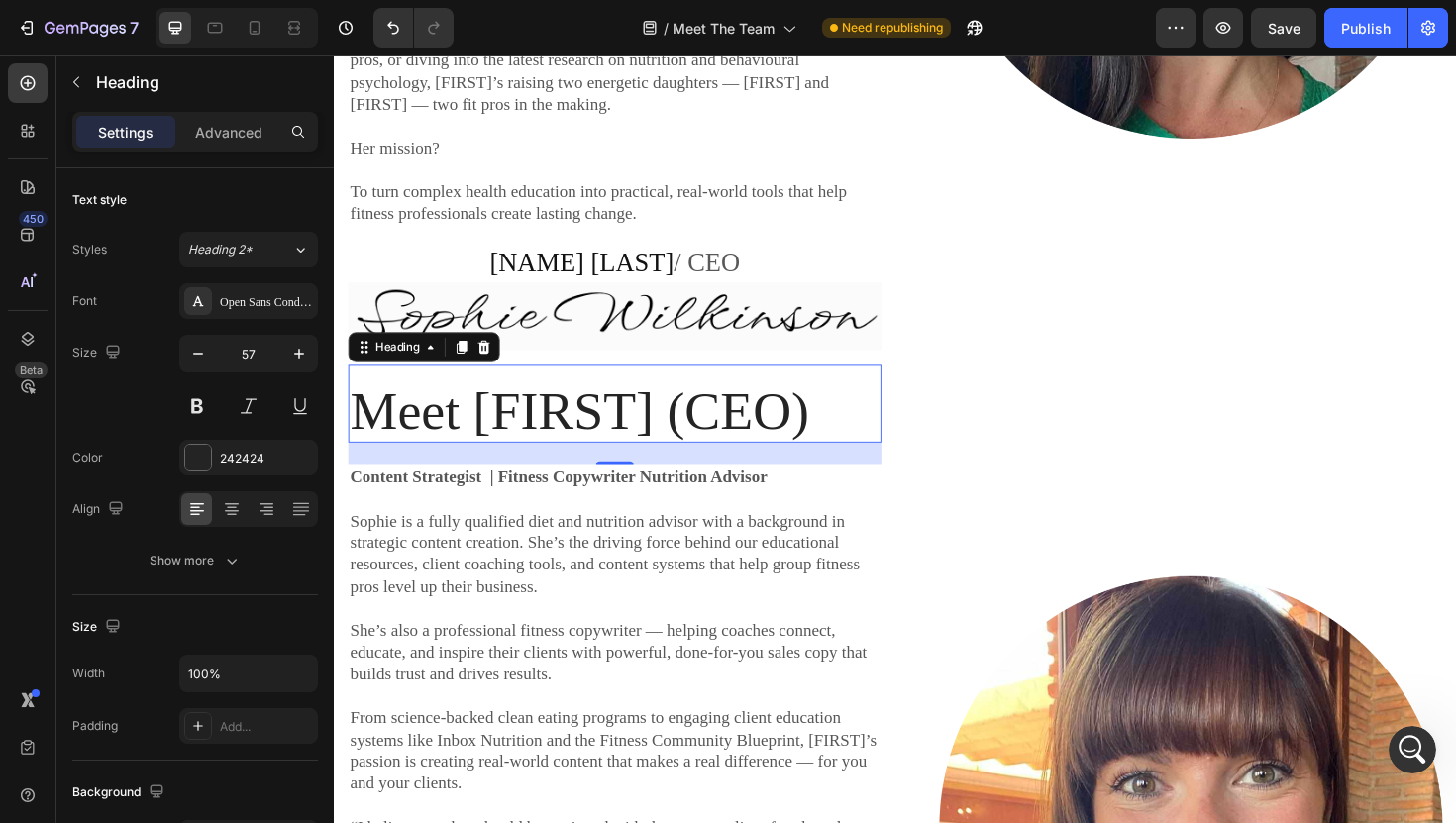 click on "Meet [FIRST] (CEO)" at bounding box center [631, 432] 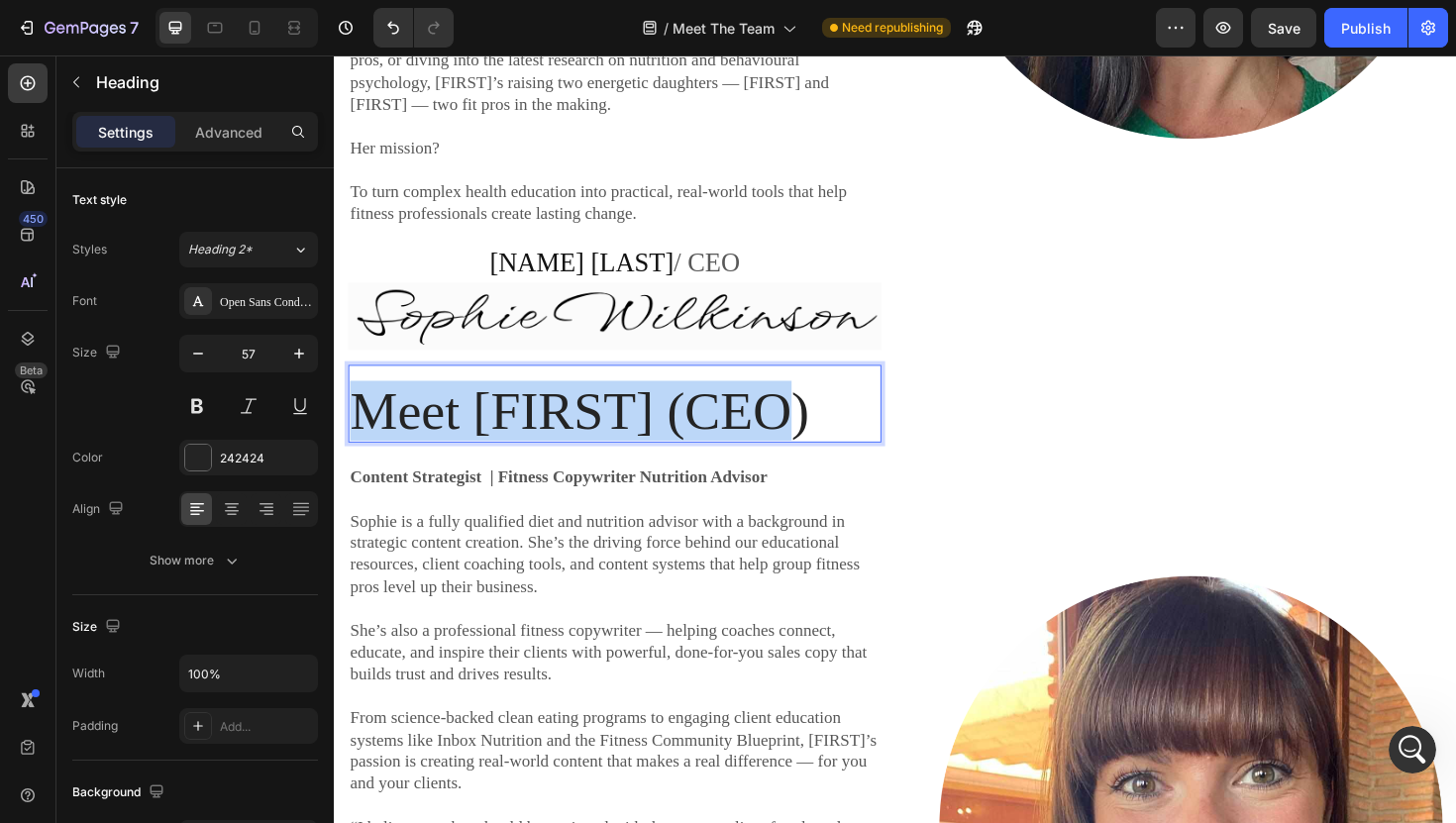 click on "Meet [FIRST] (CEO)" at bounding box center (631, 432) 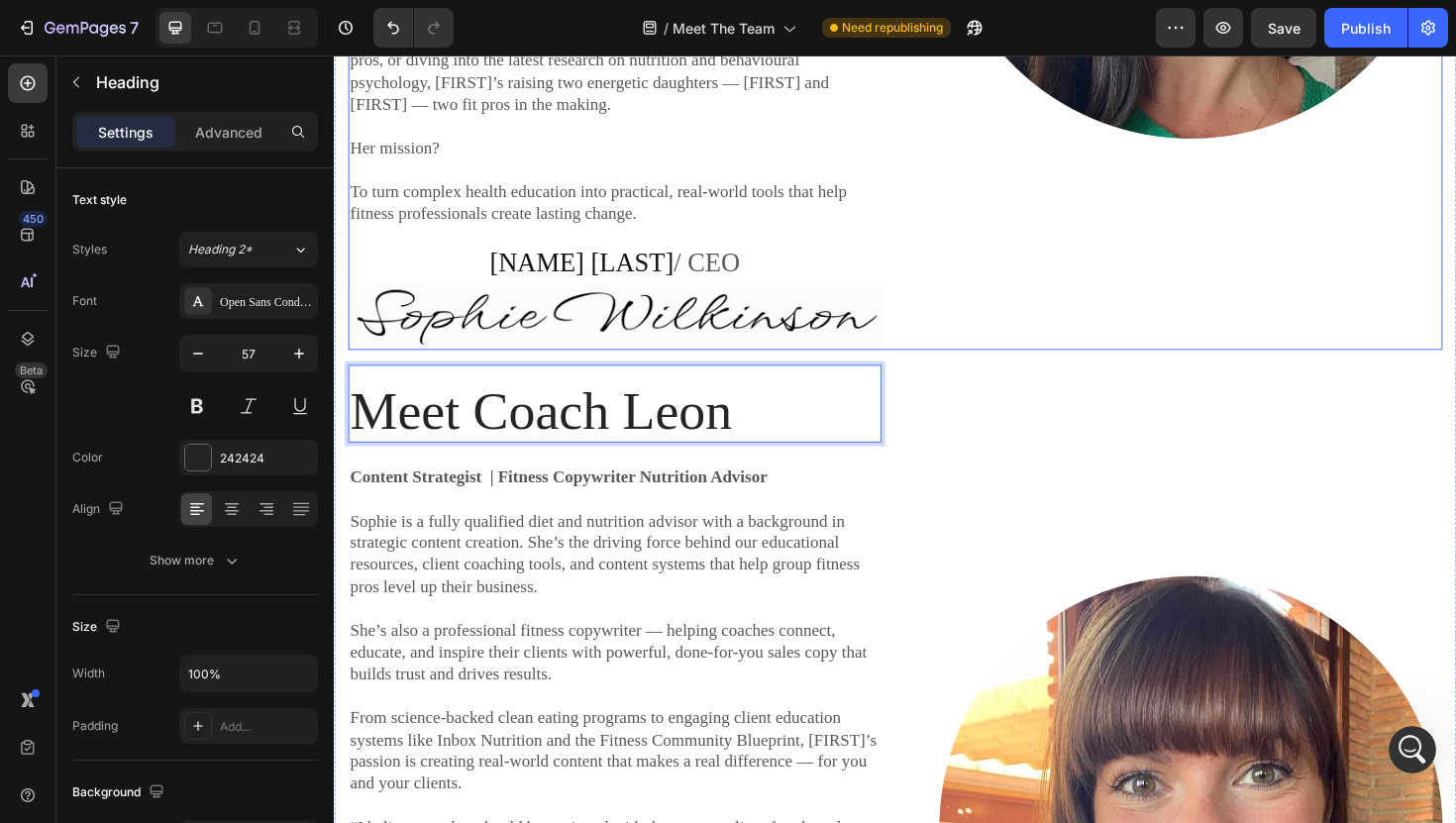 click on "Image" at bounding box center (1225, -124) 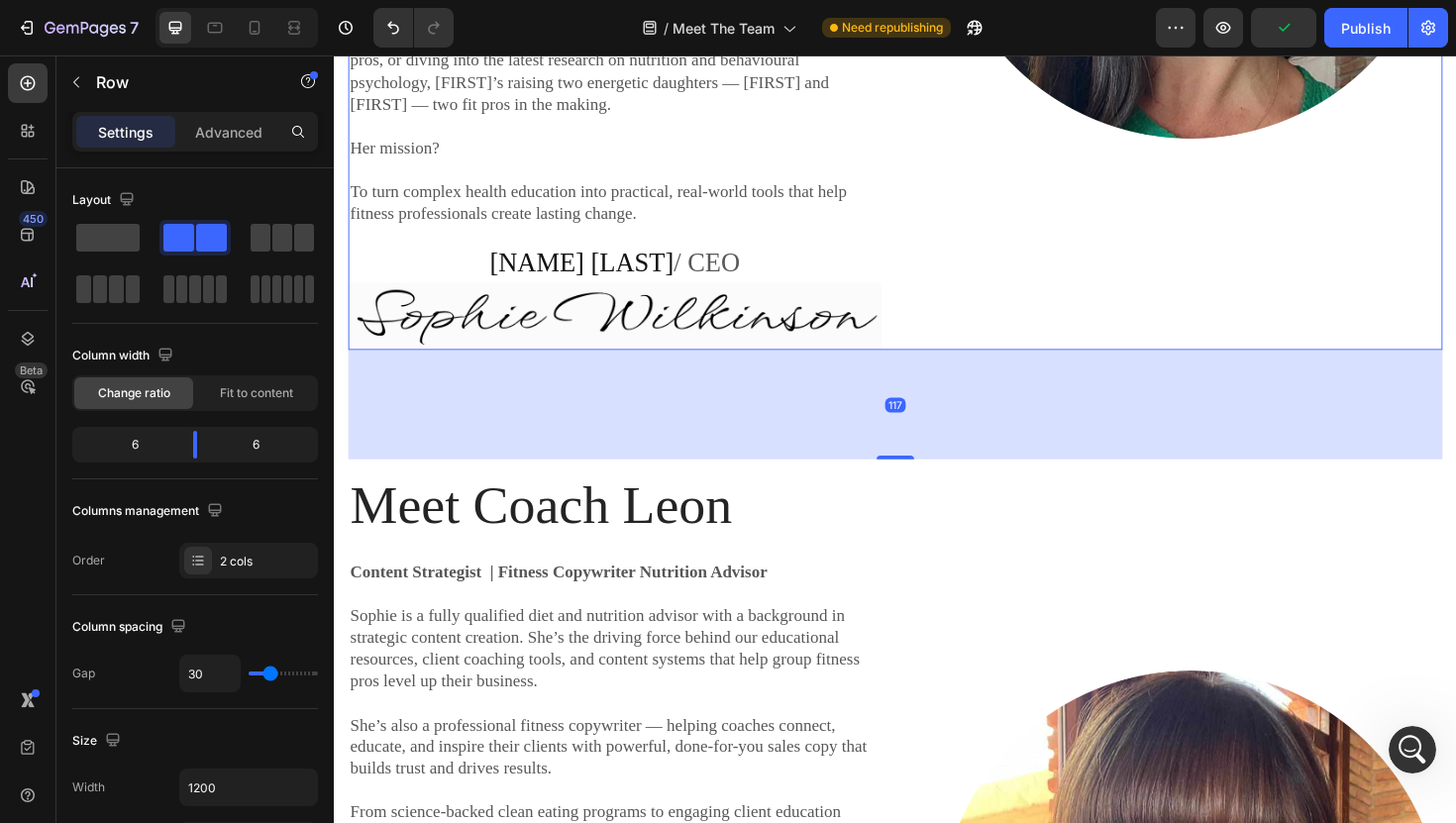 drag, startPoint x: 937, startPoint y: 381, endPoint x: 1009, endPoint y: 502, distance: 140.80128 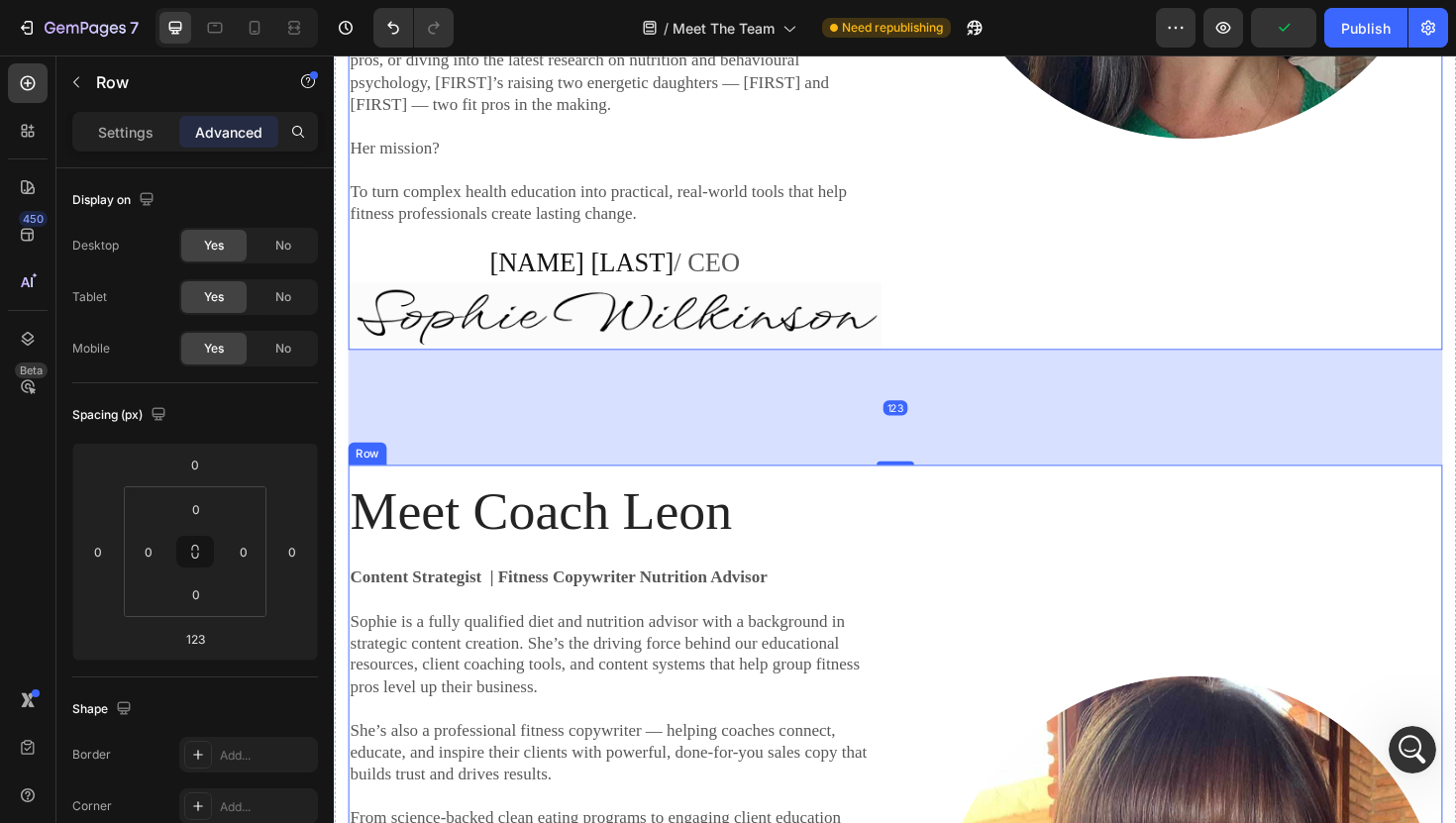 click on "Image" at bounding box center (1225, 979) 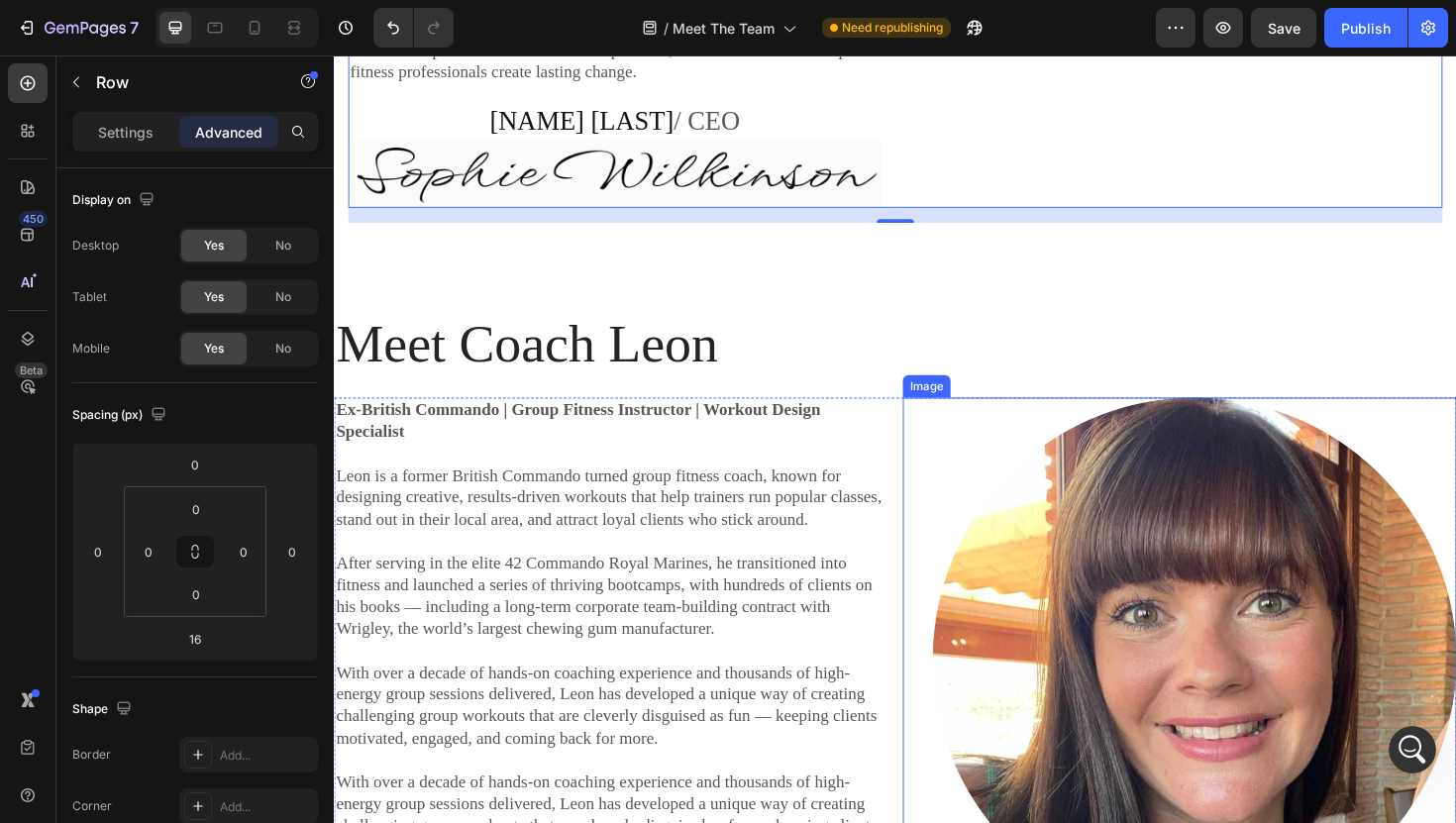 scroll, scrollTop: 3073, scrollLeft: 0, axis: vertical 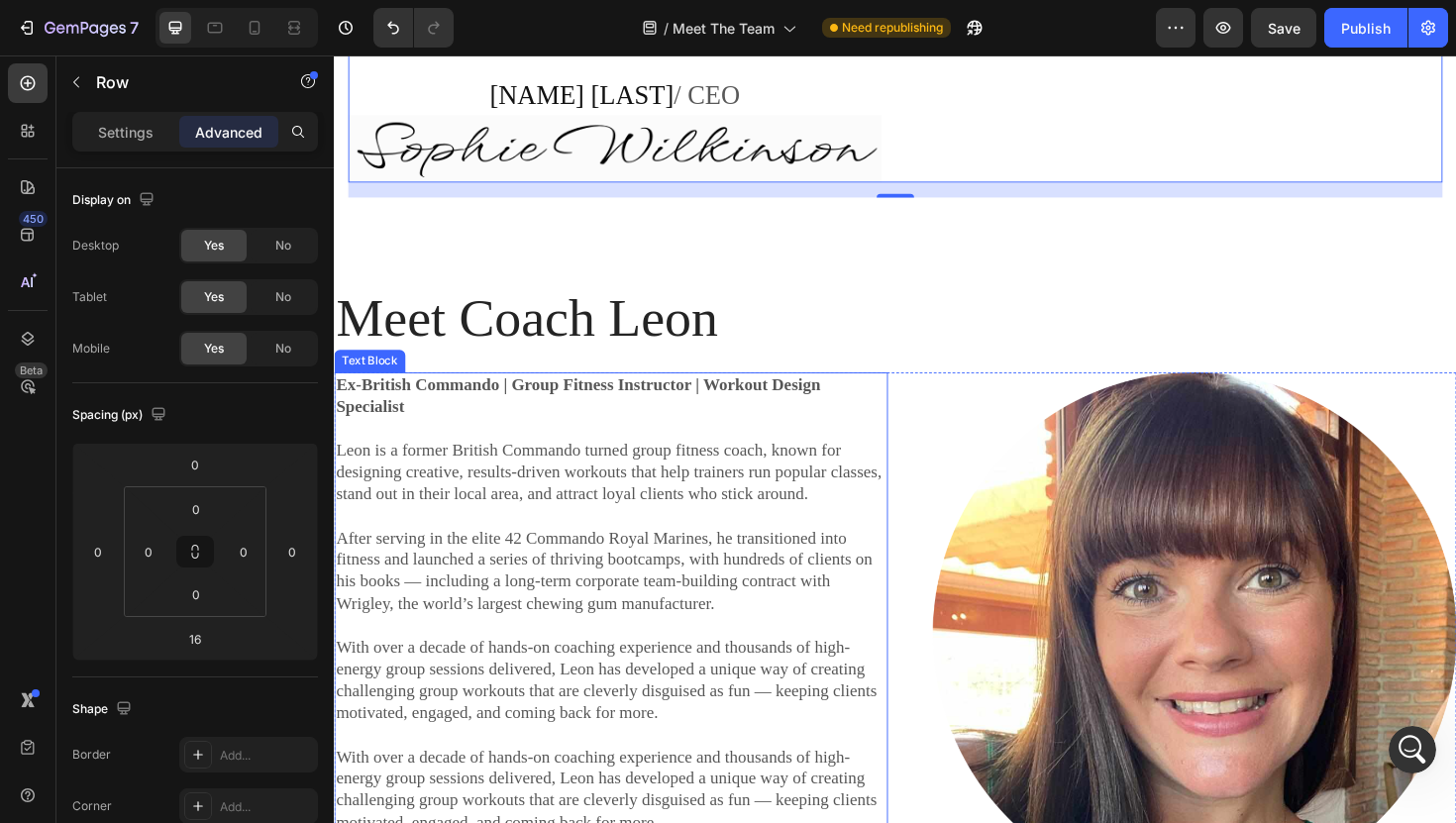 click on "Ex-British Commando | Group Fitness Instructor | Workout Design Specialist" at bounding box center (592, 415) 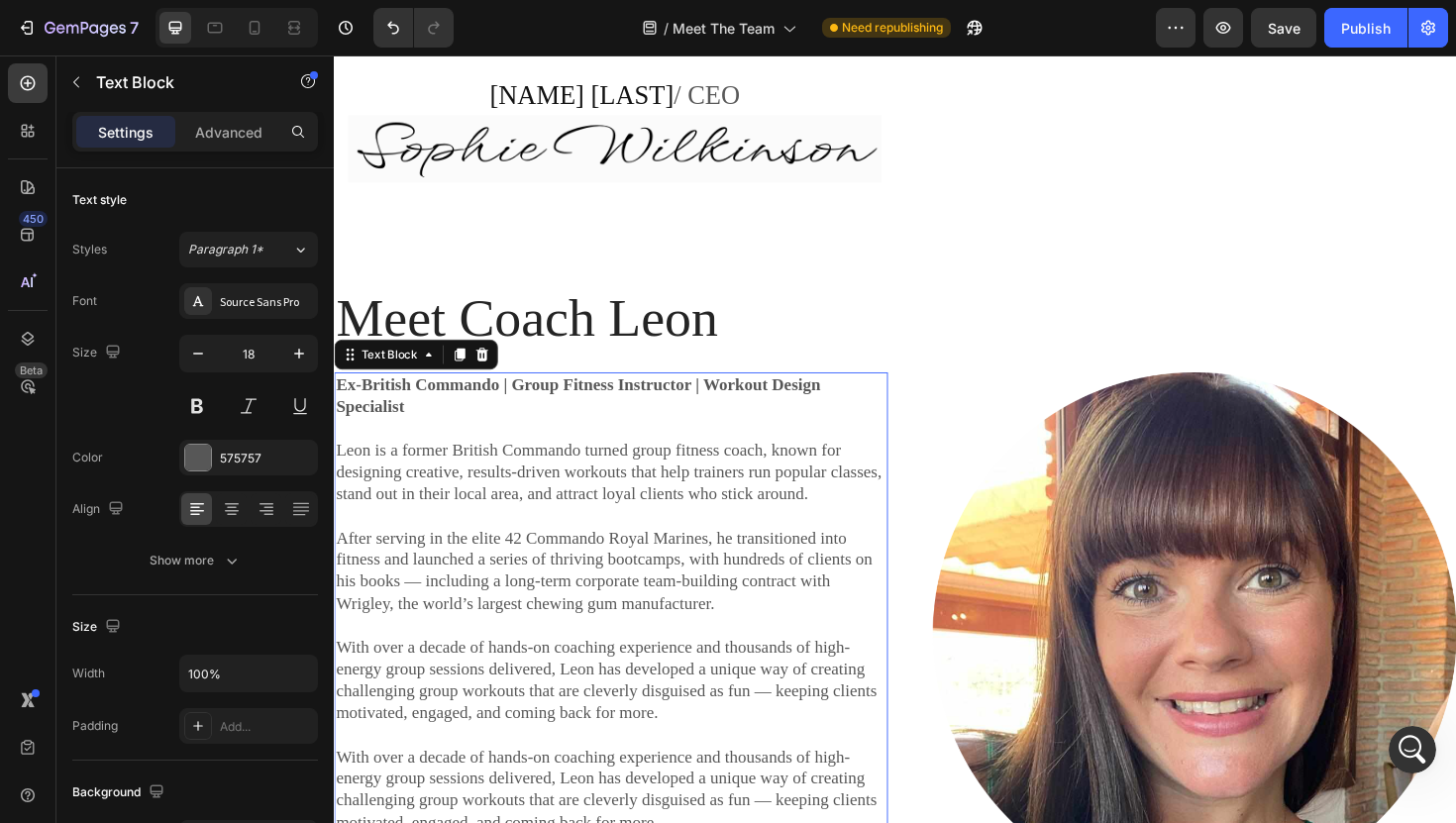 click on "Ex-British Commando | Group Fitness Instructor | Workout Design Specialist" at bounding box center (627, 416) 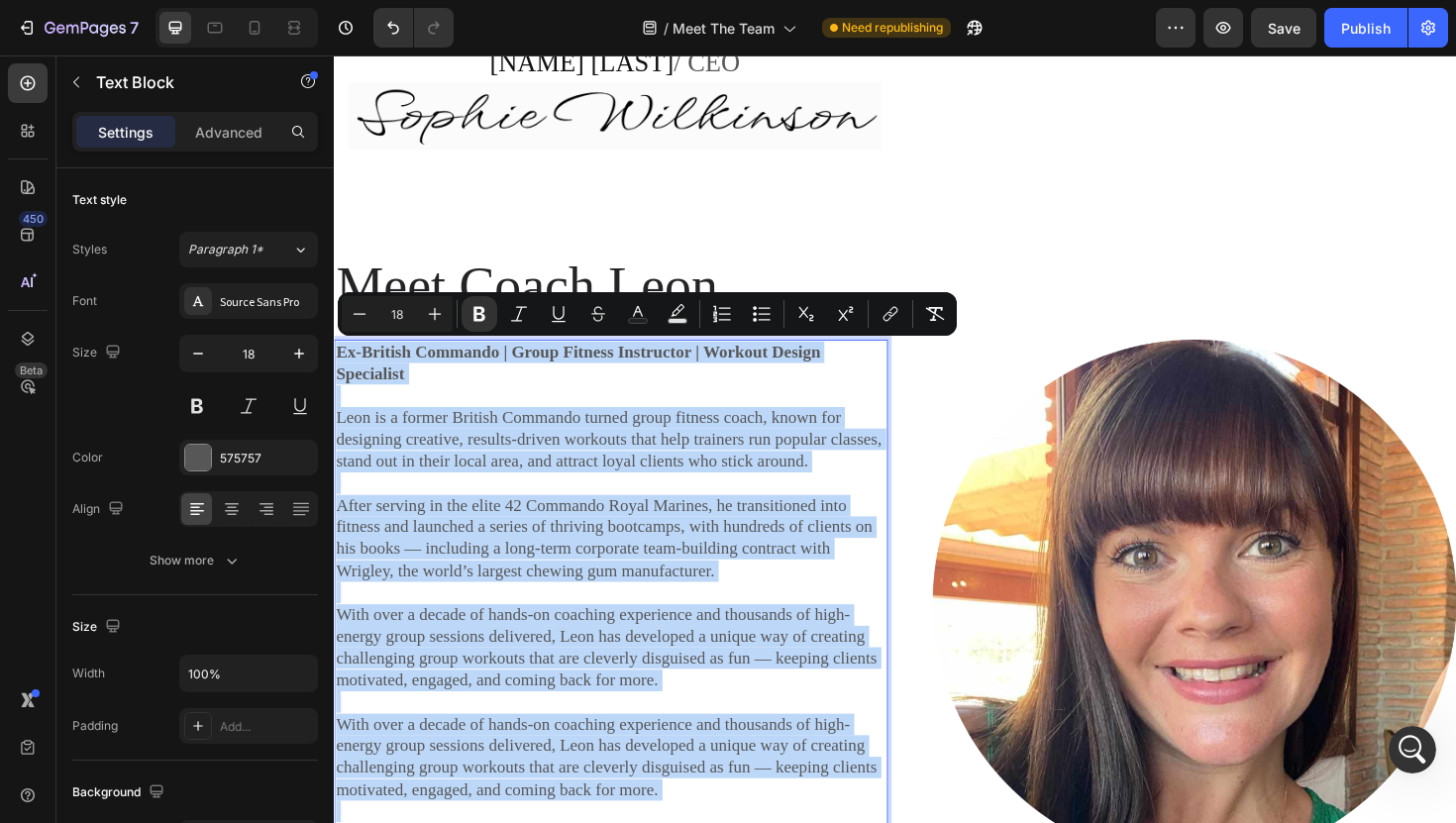 drag, startPoint x: 338, startPoint y: 403, endPoint x: 740, endPoint y: 868, distance: 614.67796 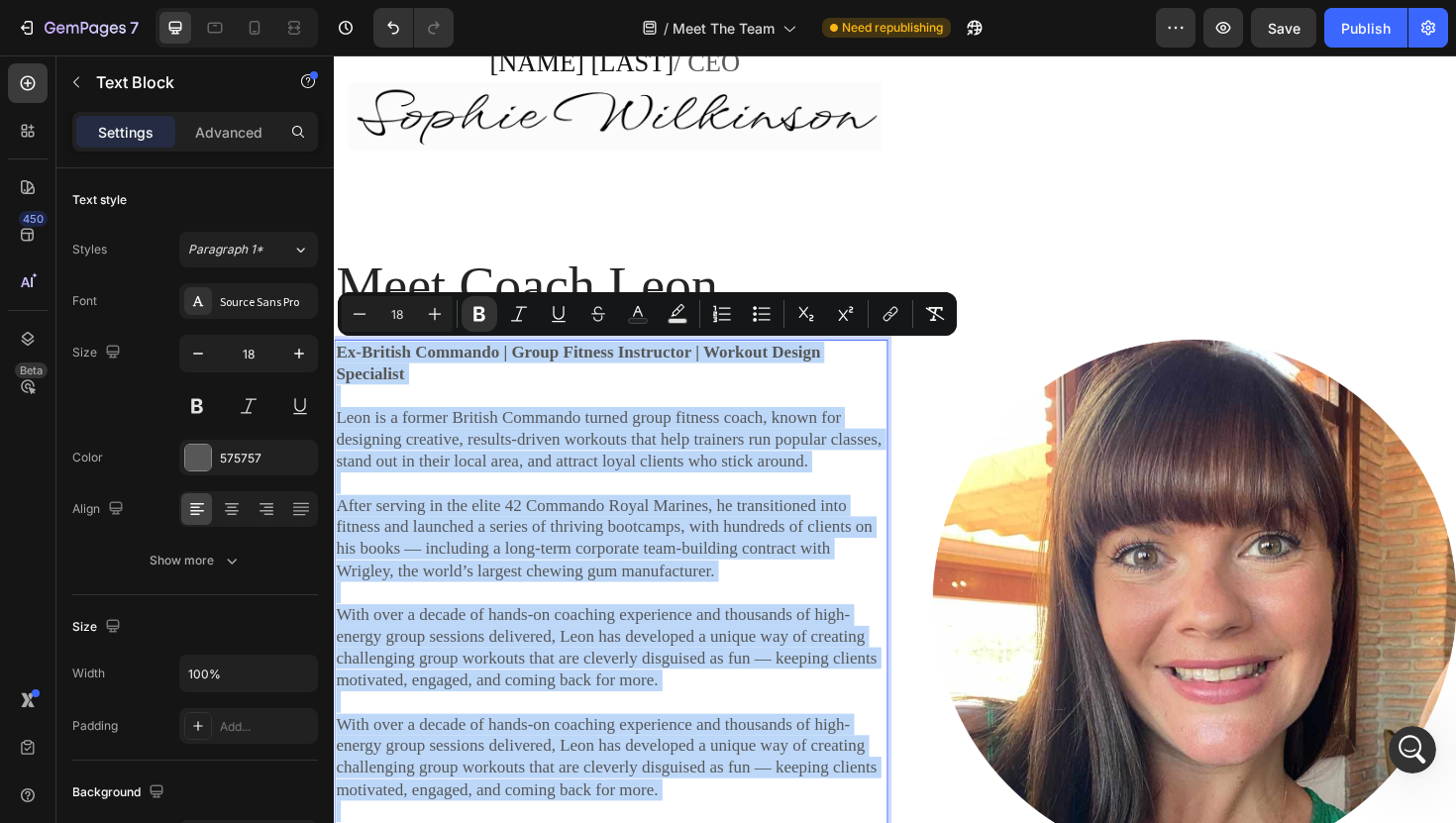 click on "Ex-British Commando | Group Fitness Instructor | Workout Design Specialist [FIRST] is a former British Commando turned group fitness coach, known for designing creative, results-driven workouts that help trainers run popular classes, stand out in their local area, and attract loyal clients who stick around. After serving in the elite 42 Commando Royal Marines, he transitioned into fitness and launched a series of thriving bootcamps, with hundreds of clients on his books — including a long-term corporate team-building contract with Wrigley, the world’s largest chewing gum manufacturer. With over a decade of hands-on coaching experience and thousands of high-energy group sessions delivered, [FIRST] has developed a unique way of creating challenging group workouts that are cleverly disguised as fun — keeping clients motivated, engaged, and coming back for more." at bounding box center (627, 648) 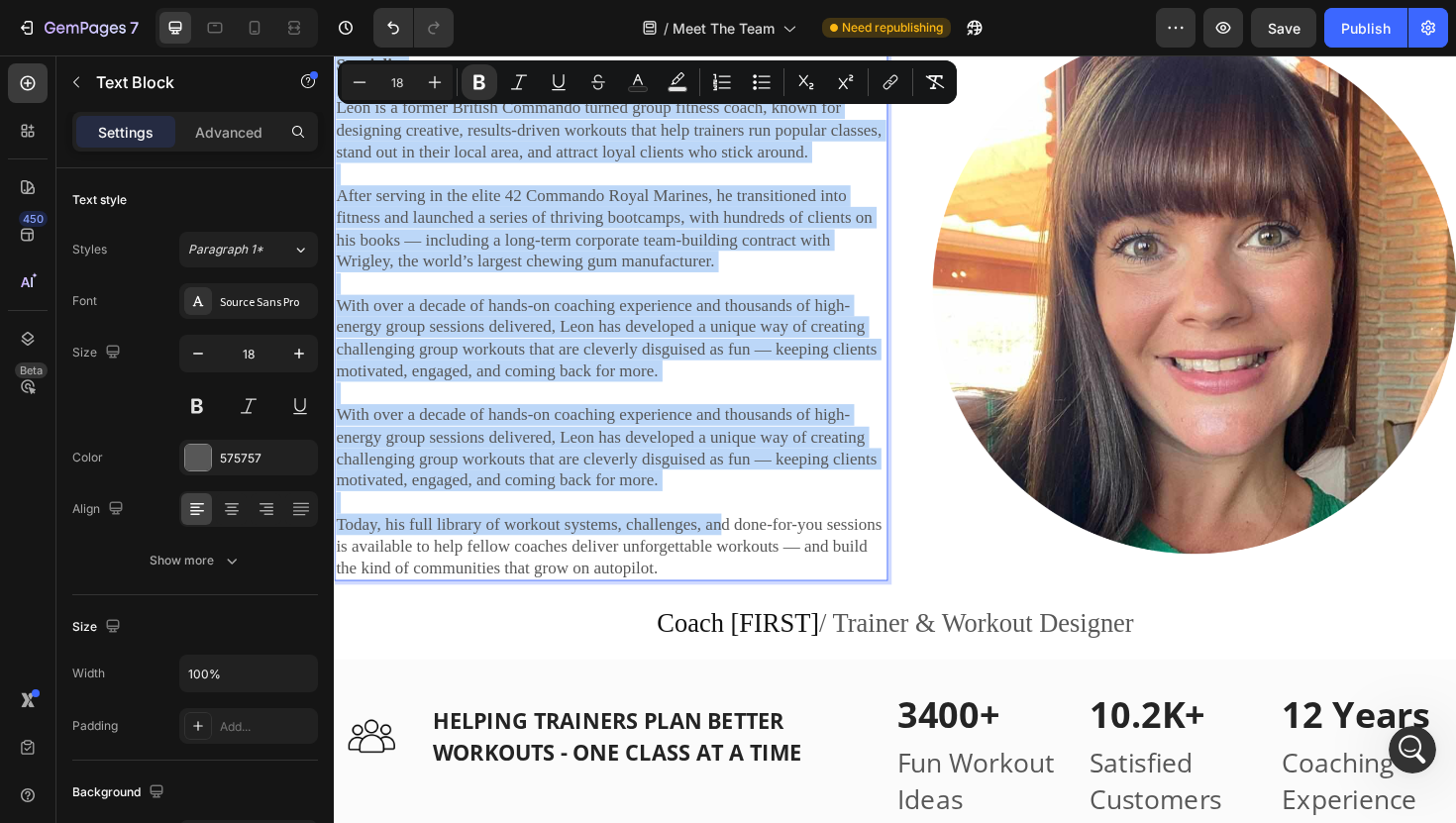 scroll, scrollTop: 3483, scrollLeft: 0, axis: vertical 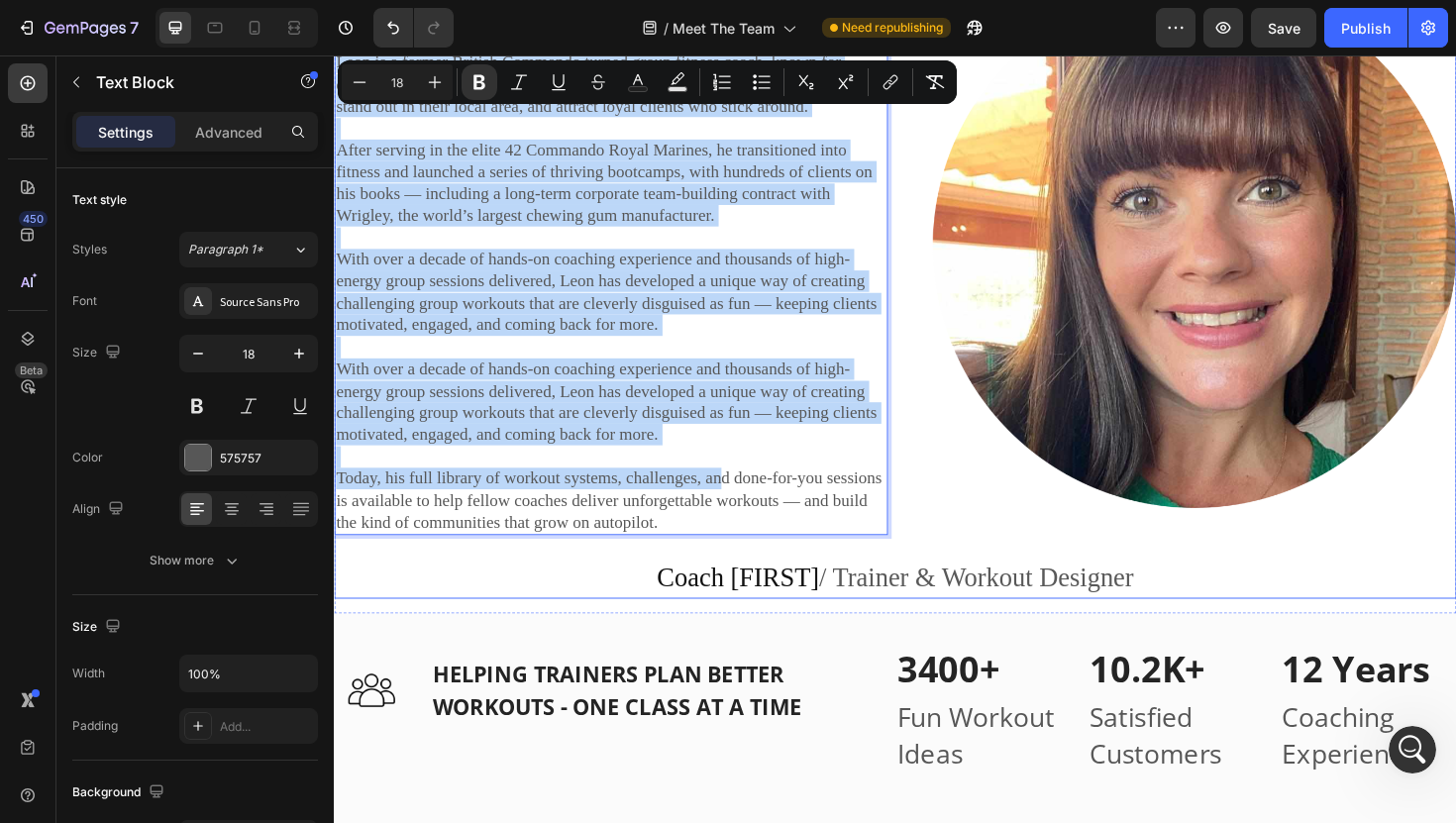 click on "Meet Coach [FIRST] Heading Ex-British Commando | Group Fitness Instructor | Workout Design Specialist [FIRST] is a former British Commando turned group fitness coach, known for designing creative, results-driven workouts that help trainers run popular classes, stand out in their local area, and attract loyal clients who stick around. After serving in the elite 42 Commando Royal Marines, he transitioned into fitness and launched a series of thriving bootcamps, with hundreds of clients on his books — including a long-term corporate team-building contract with Wrigley, the world’s largest chewing gum manufacturer. With over a decade of hands-on coaching experience and thousands of high-energy group sessions delivered, [FIRST] has developed a unique way of creating challenging group workouts that are cleverly disguised as fun — keeping clients motivated, engaged, and coming back for more. Text Block Coach [FIRST] / Trainer & Workout Designer Text block Image Image" at bounding box center [928, 252] 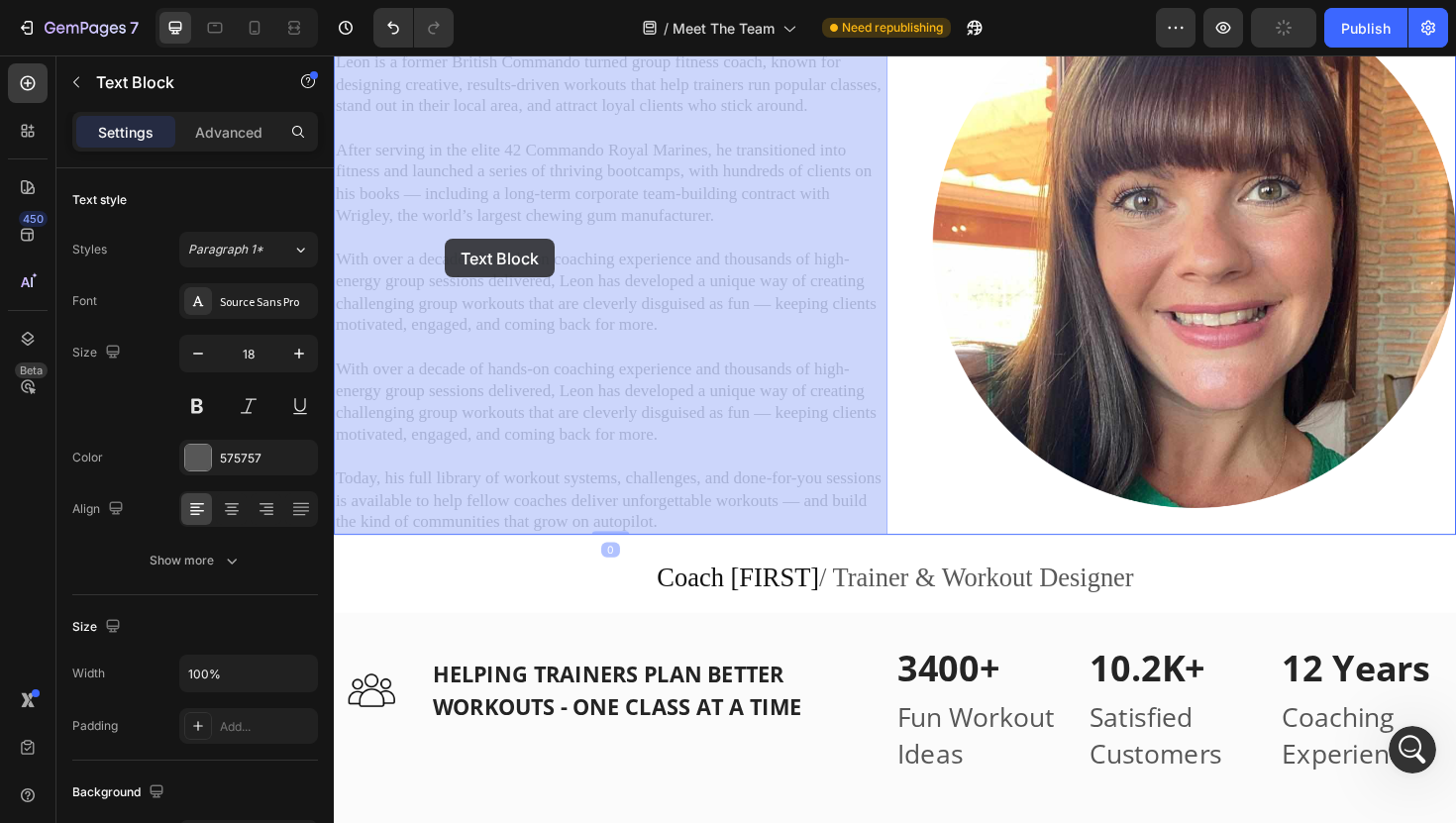 drag, startPoint x: 704, startPoint y: 550, endPoint x: 452, endPoint y: 250, distance: 391.79587 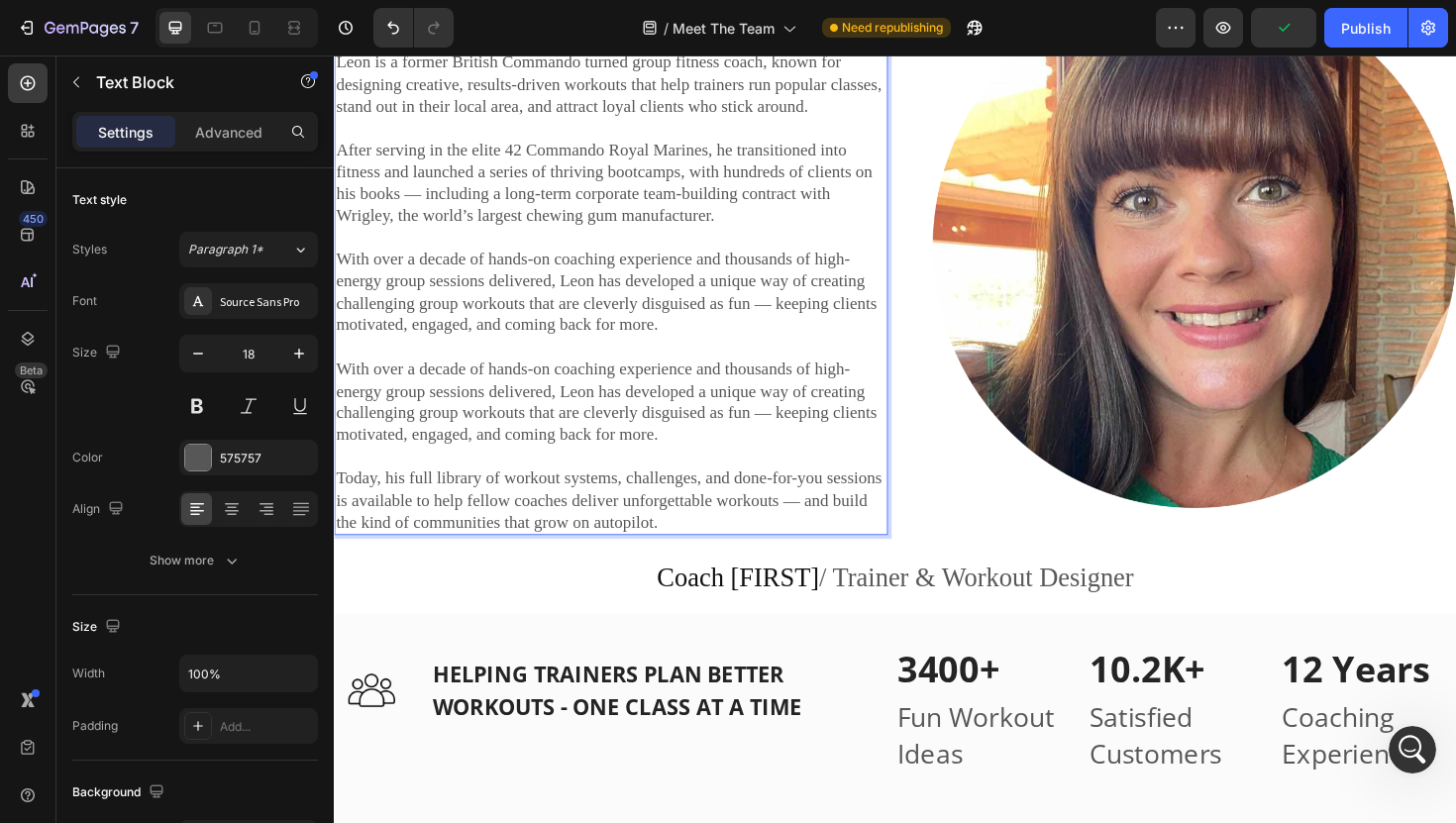 click on "Today, his full library of workout systems, challenges, and done-for-you sessions is available to help fellow coaches deliver unforgettable workouts — and build the kind of communities that grow on autopilot." at bounding box center (627, 527) 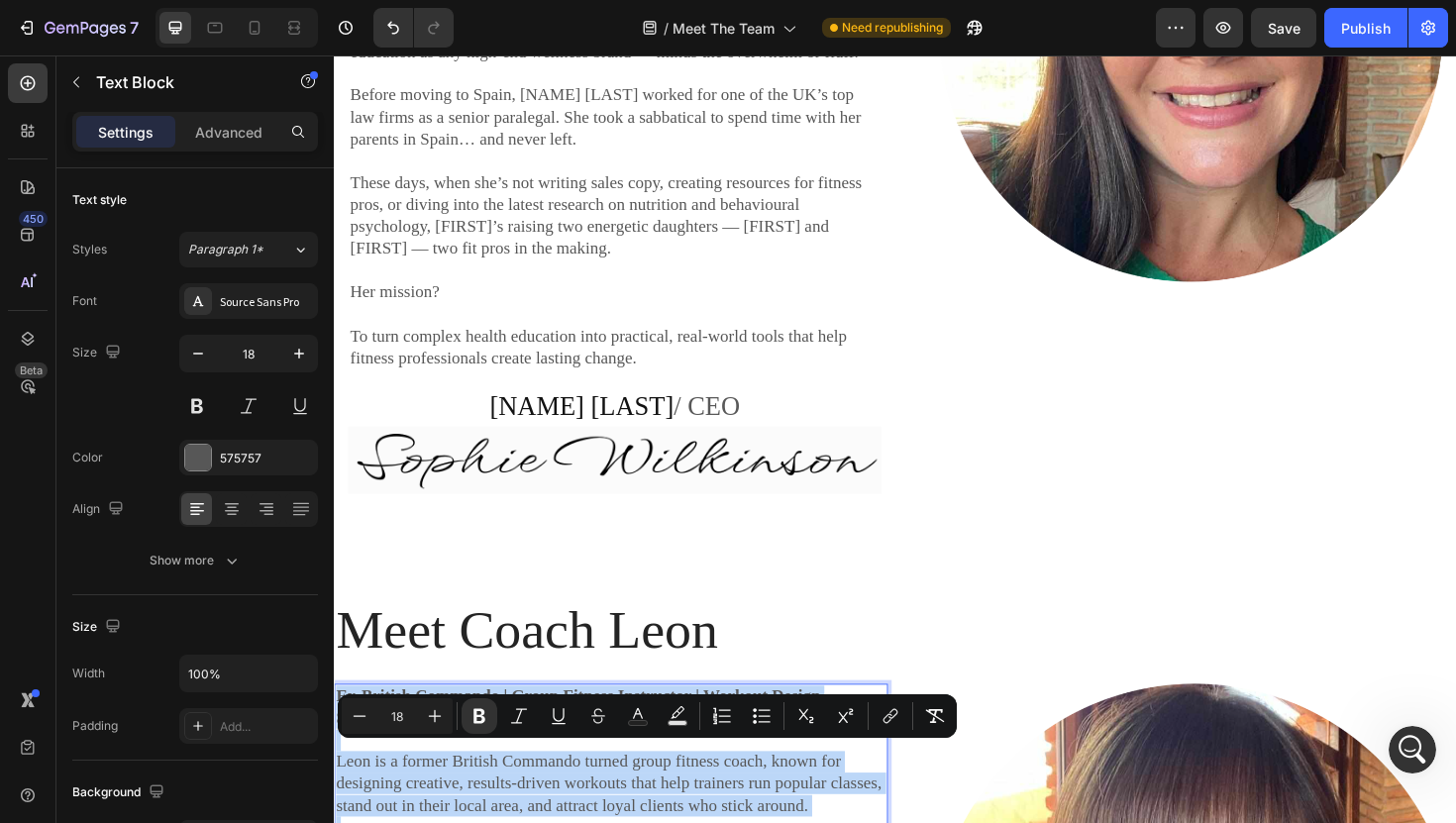 scroll, scrollTop: 2669, scrollLeft: 0, axis: vertical 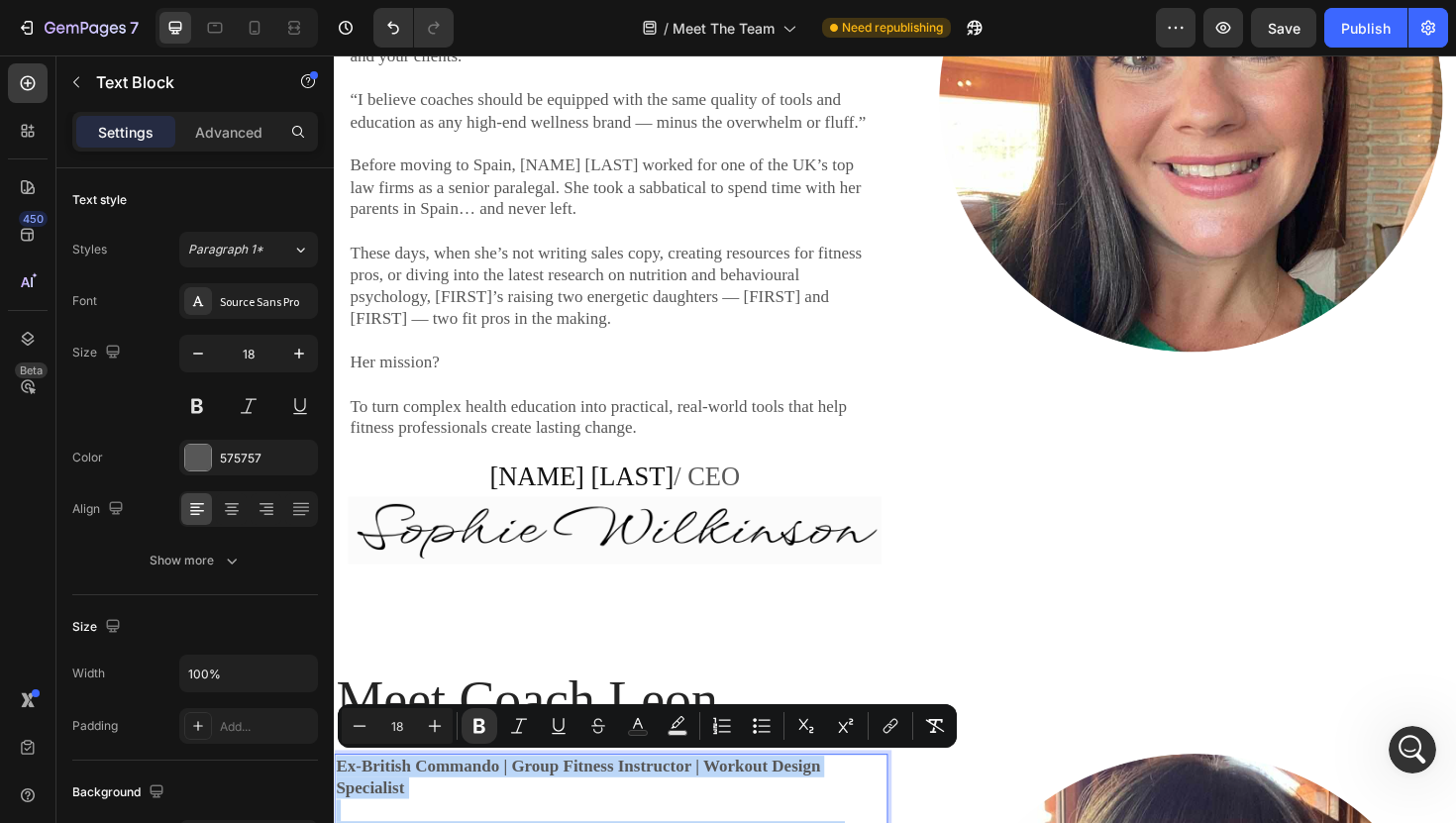 drag, startPoint x: 680, startPoint y: 551, endPoint x: 339, endPoint y: 808, distance: 427.00117 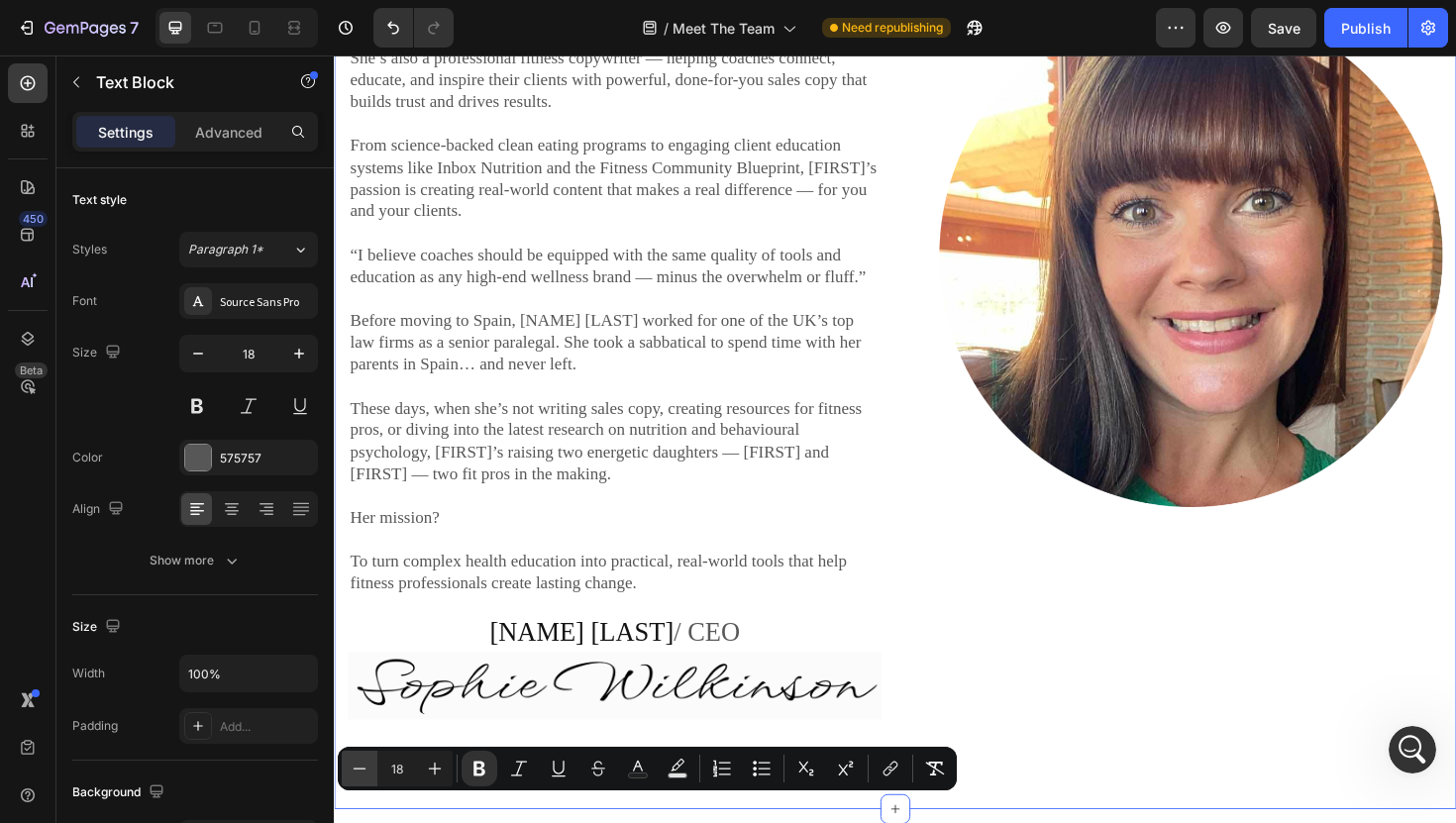 type on "16" 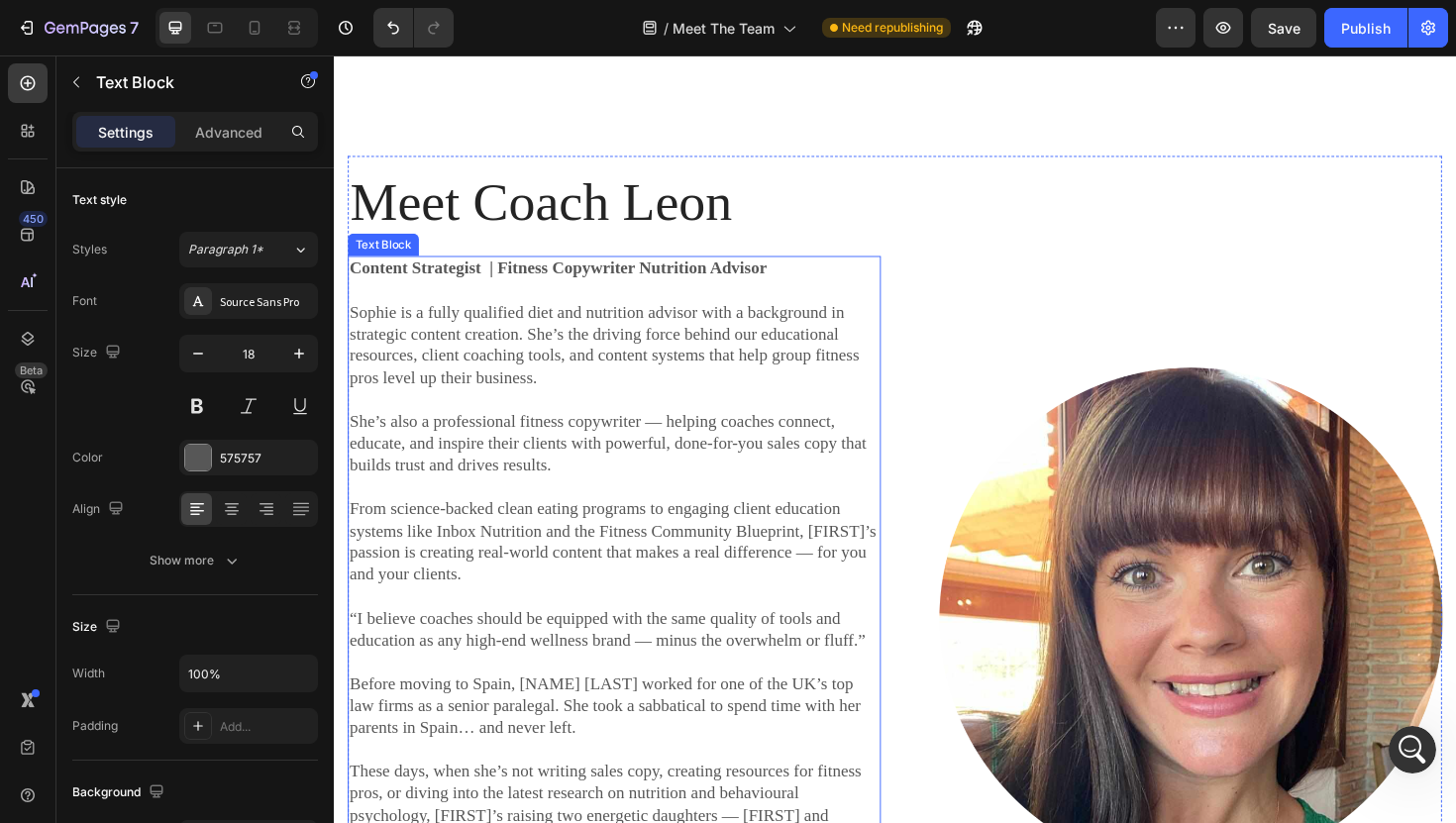 scroll, scrollTop: 2087, scrollLeft: 0, axis: vertical 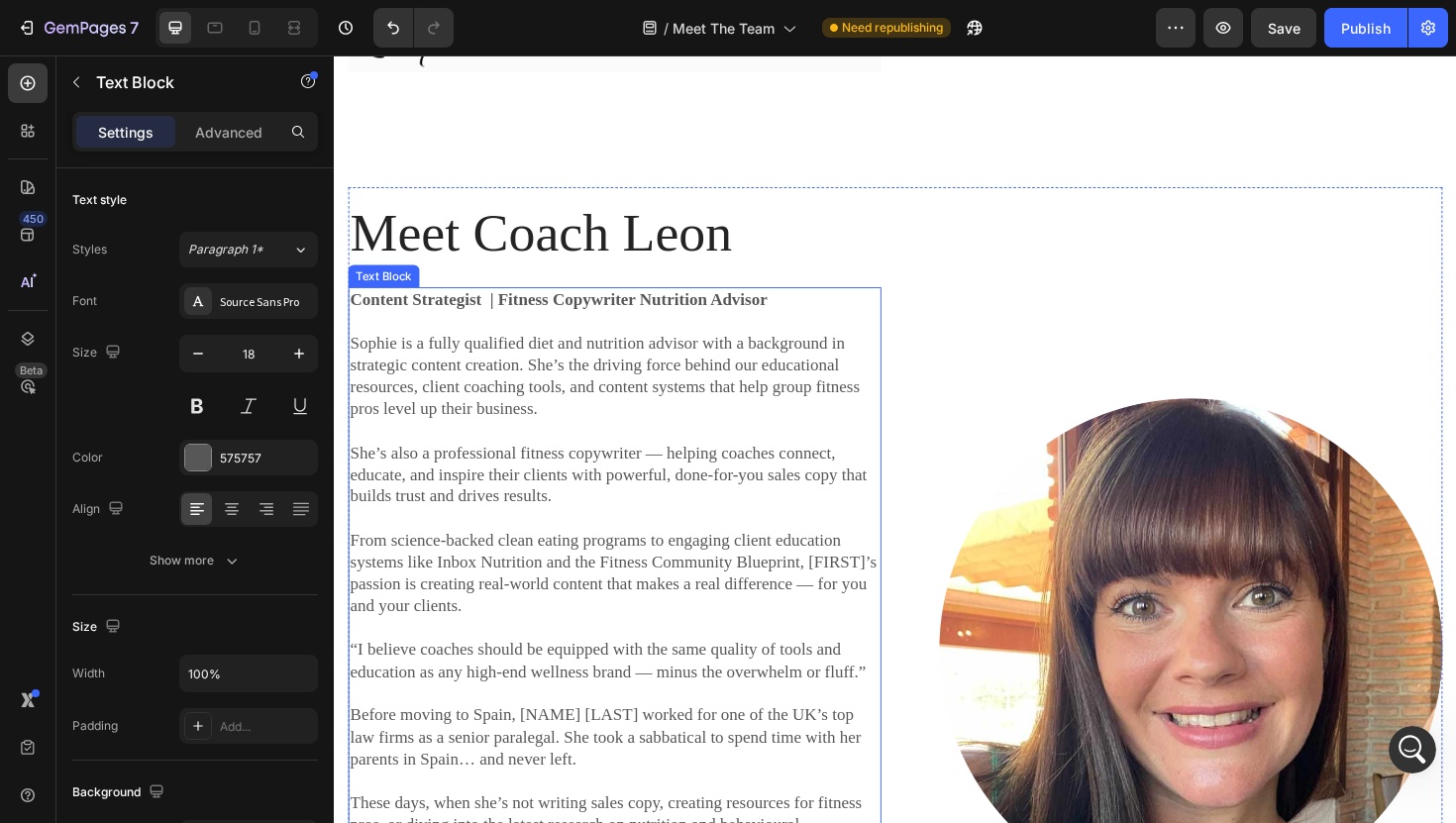 click on "Sophie is a fully qualified diet and nutrition advisor with a background in strategic content creation. She’s the driving force behind our educational resources, client coaching tools, and content systems that help group fitness pros level up their business." at bounding box center [631, 396] 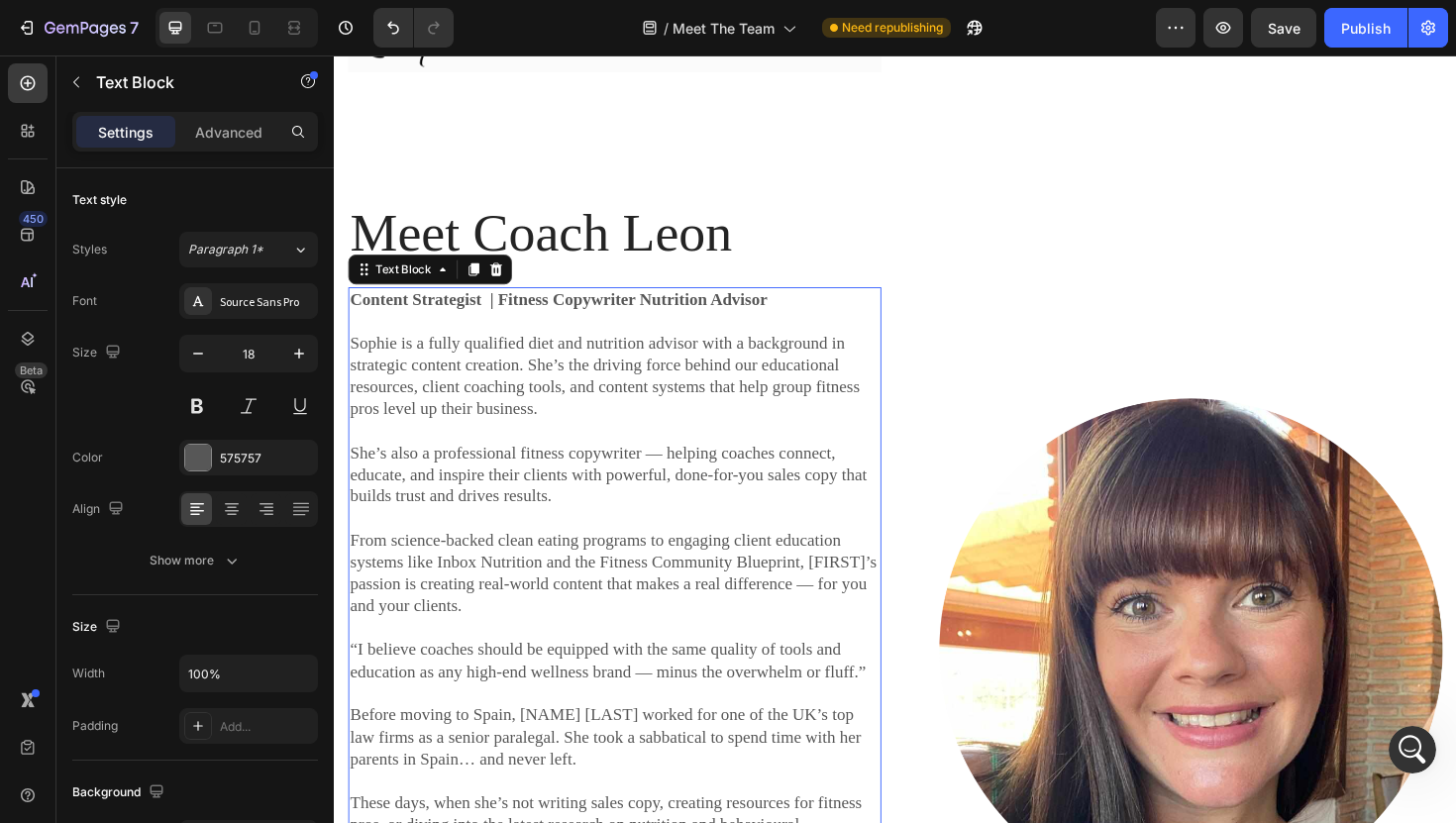 click on "Content Strategist  | Fitness Copywriter Nutrition Advisor" at bounding box center (572, 314) 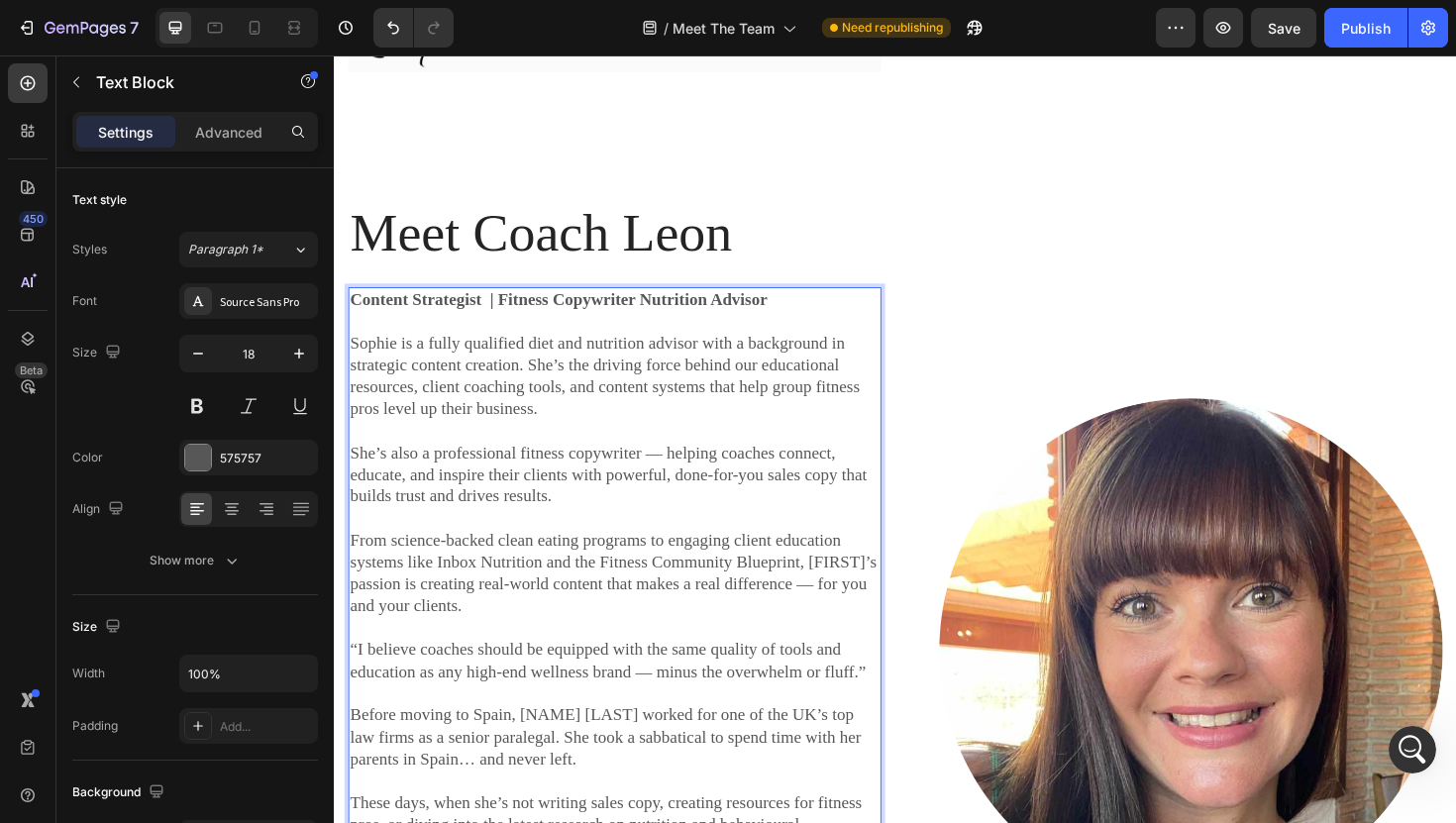 click on "Content Strategist  | Fitness Copywriter Nutrition Advisor" at bounding box center (572, 314) 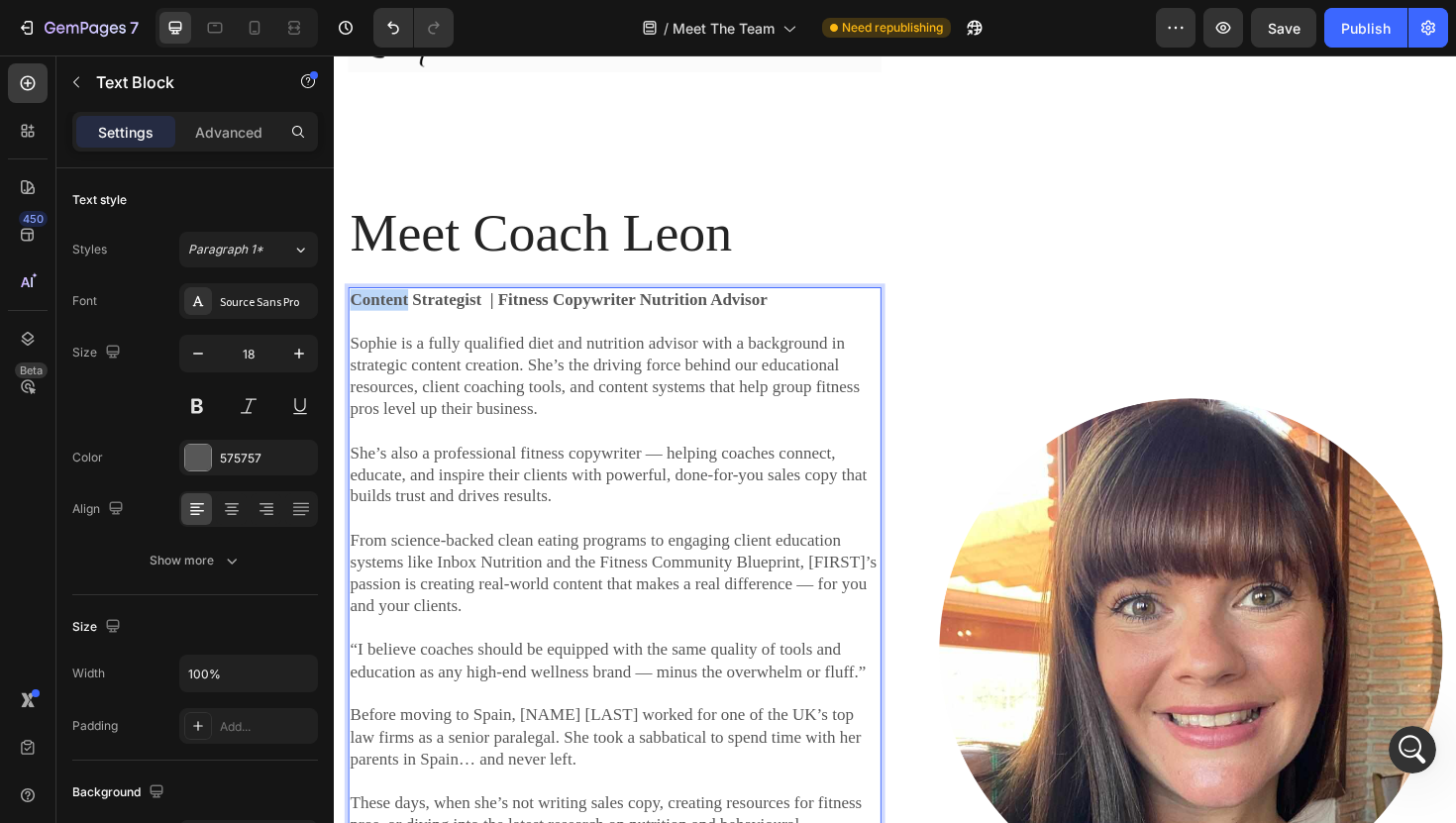 click on "Content Strategist  | Fitness Copywriter Nutrition Advisor" at bounding box center [572, 314] 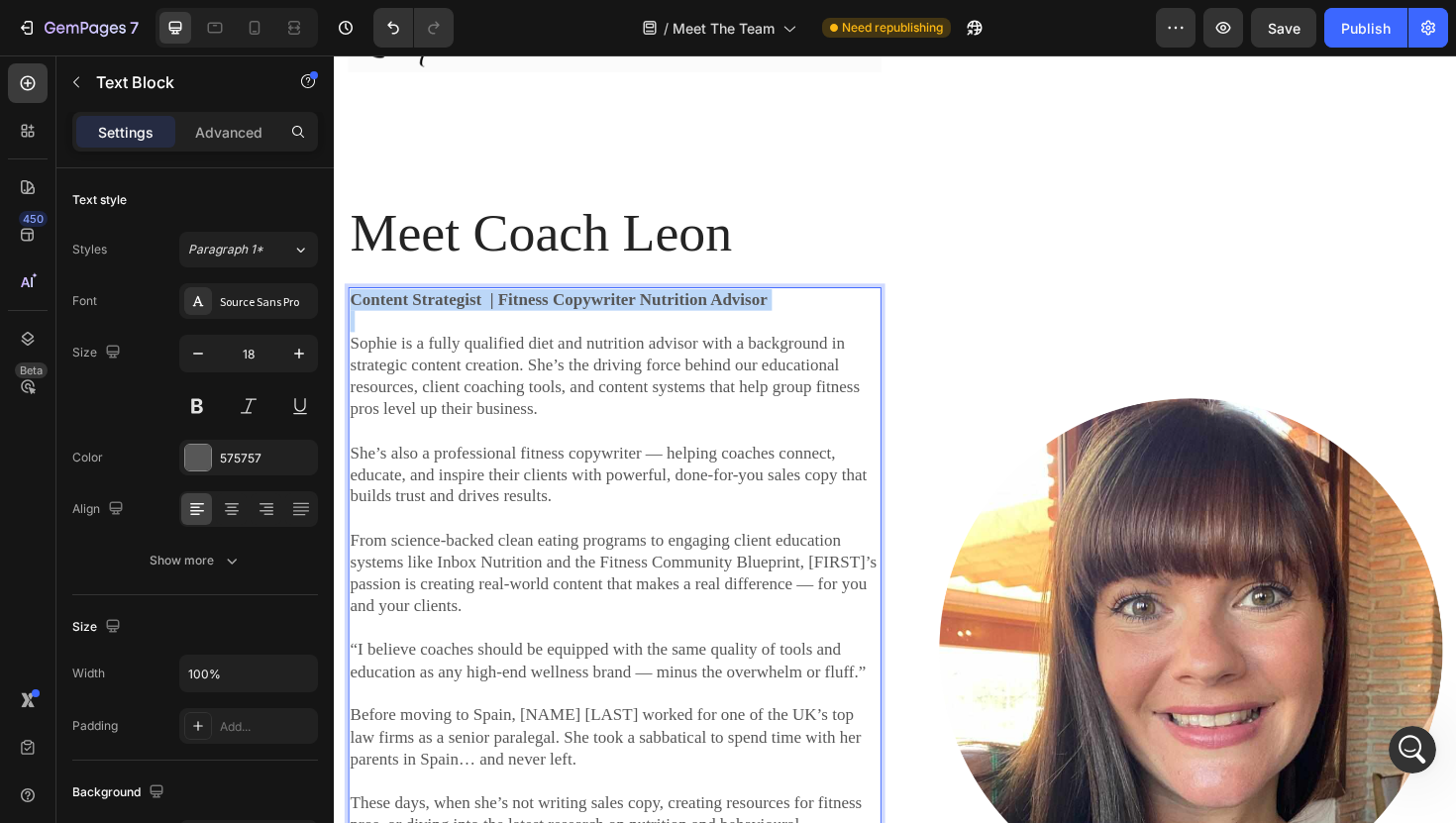 click on "Content Strategist  | Fitness Copywriter Nutrition Advisor" at bounding box center (572, 314) 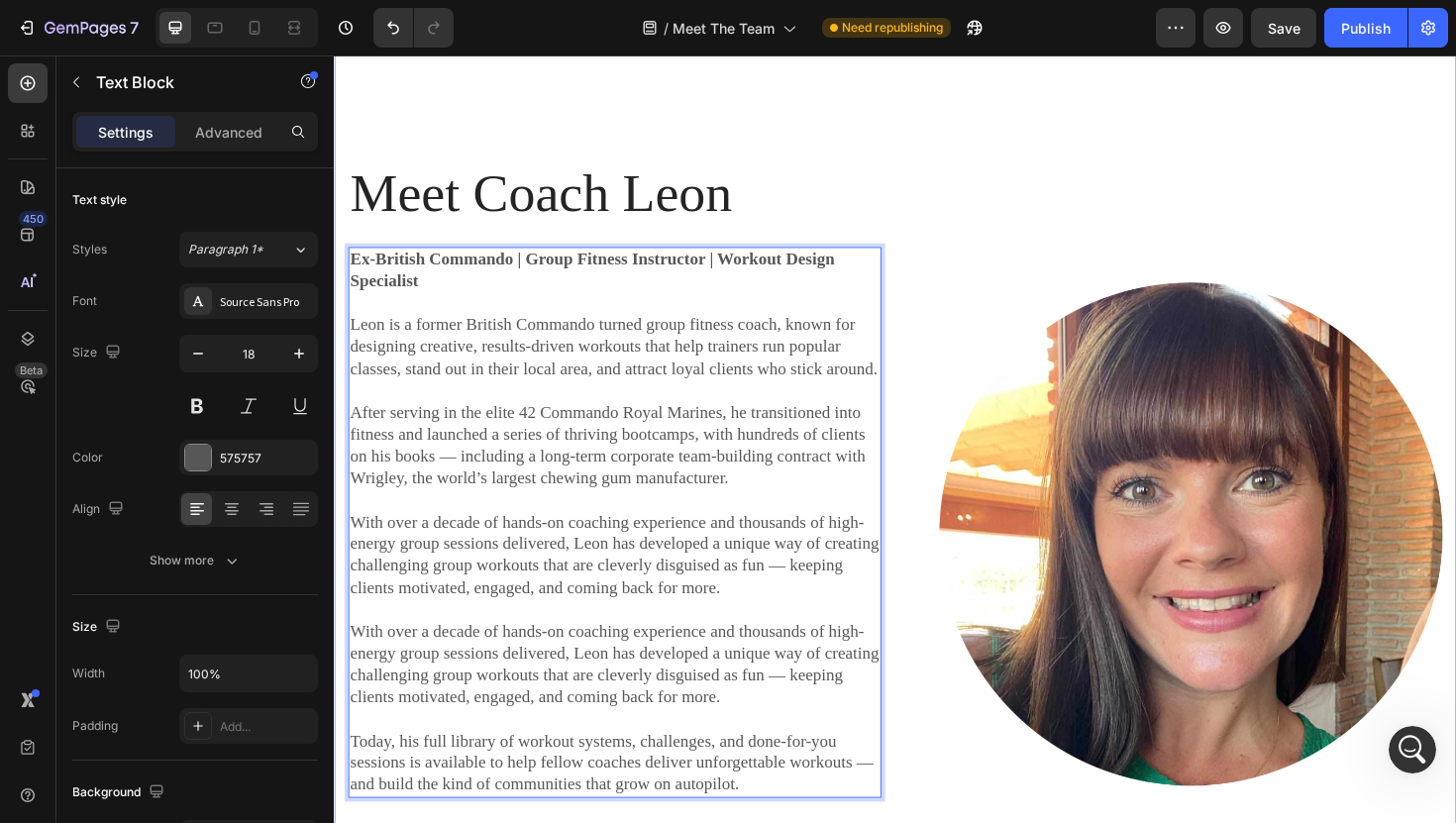 scroll, scrollTop: 2226, scrollLeft: 0, axis: vertical 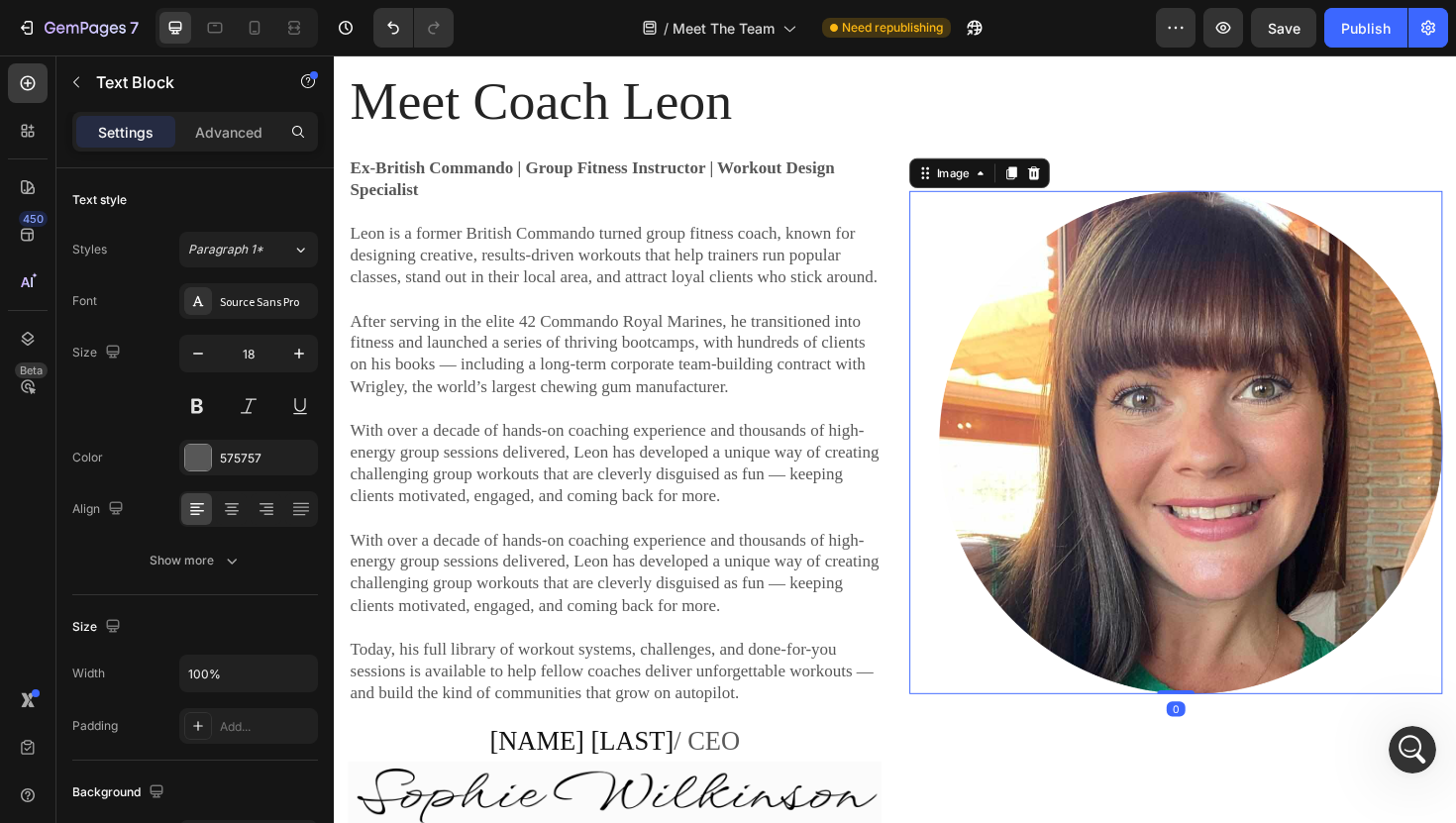 click at bounding box center (1241, 465) 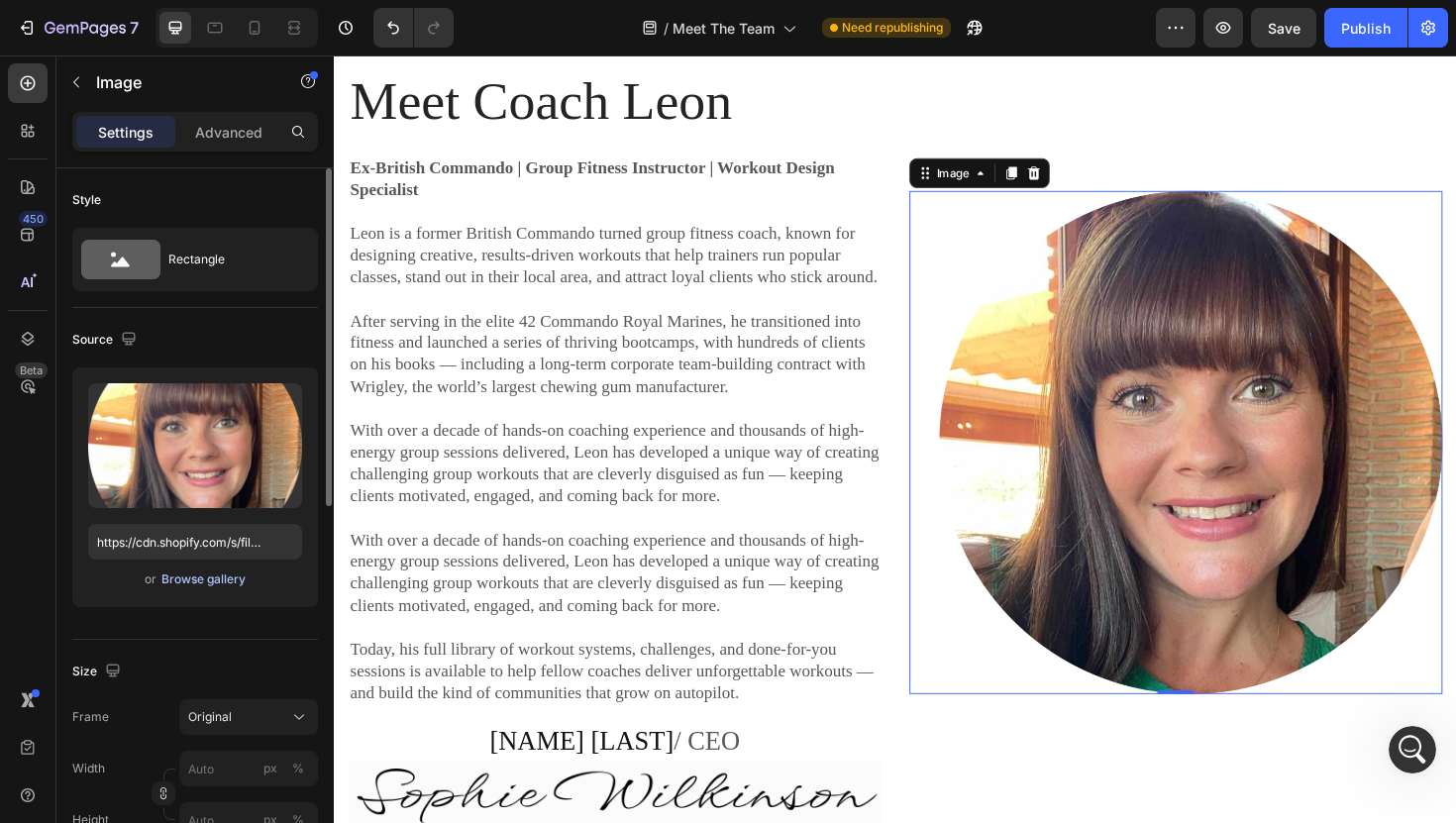 click on "Browse gallery" at bounding box center (203, 579) 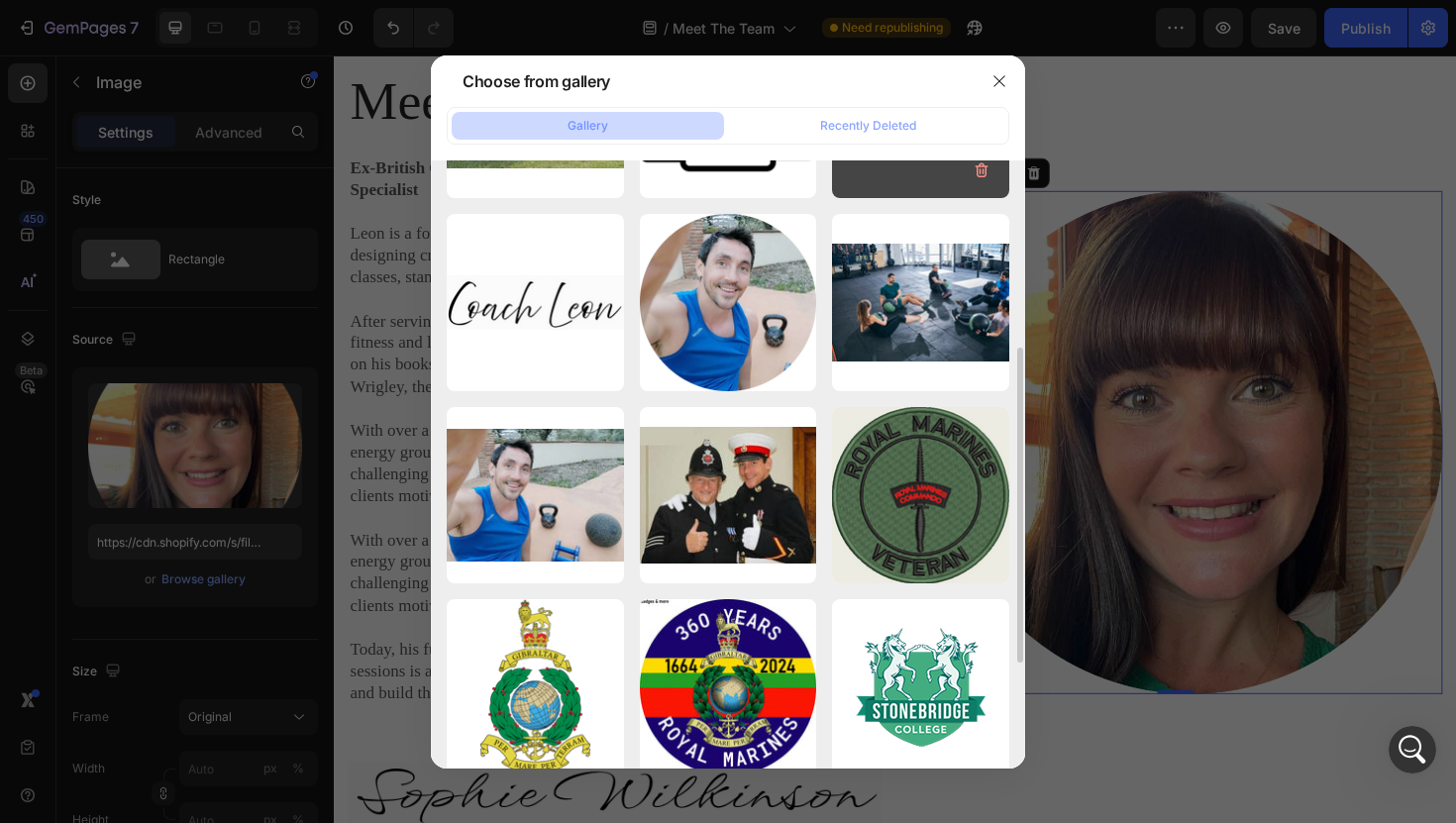 scroll, scrollTop: 356, scrollLeft: 0, axis: vertical 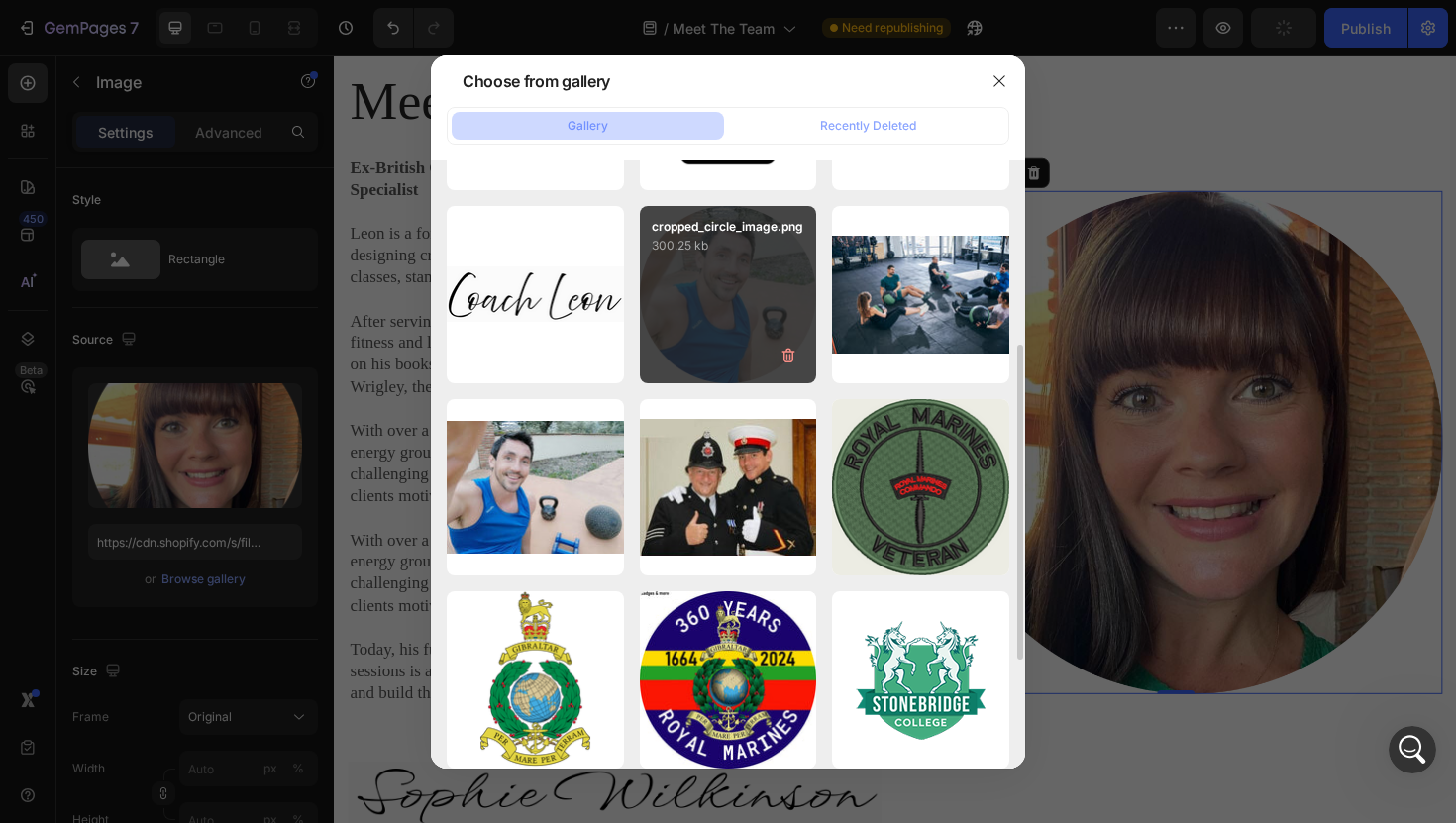 click on "cropped_circle_image.png 300.25 kb" at bounding box center [728, 294] 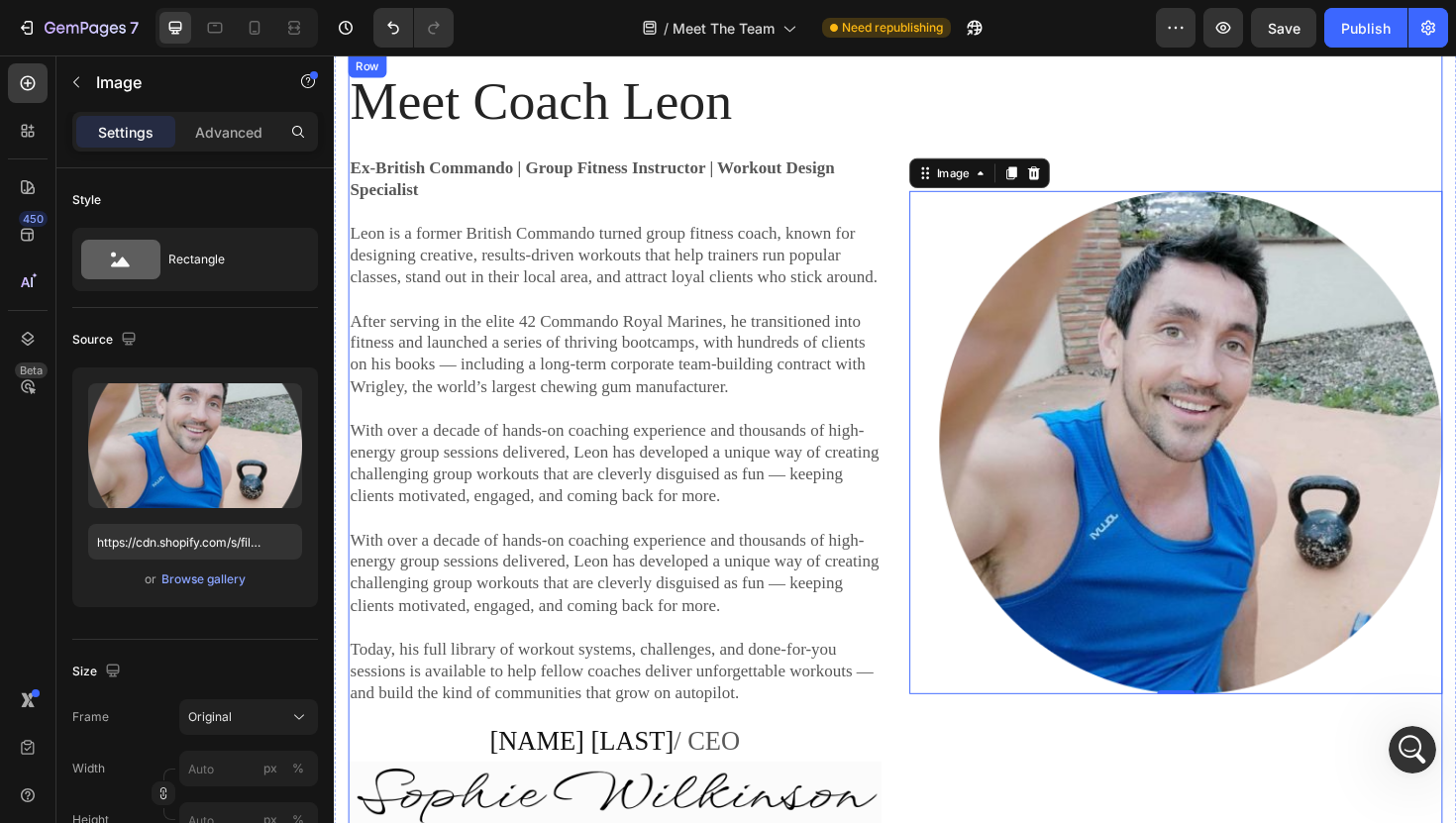 click on "Image   0" at bounding box center (1225, 464) 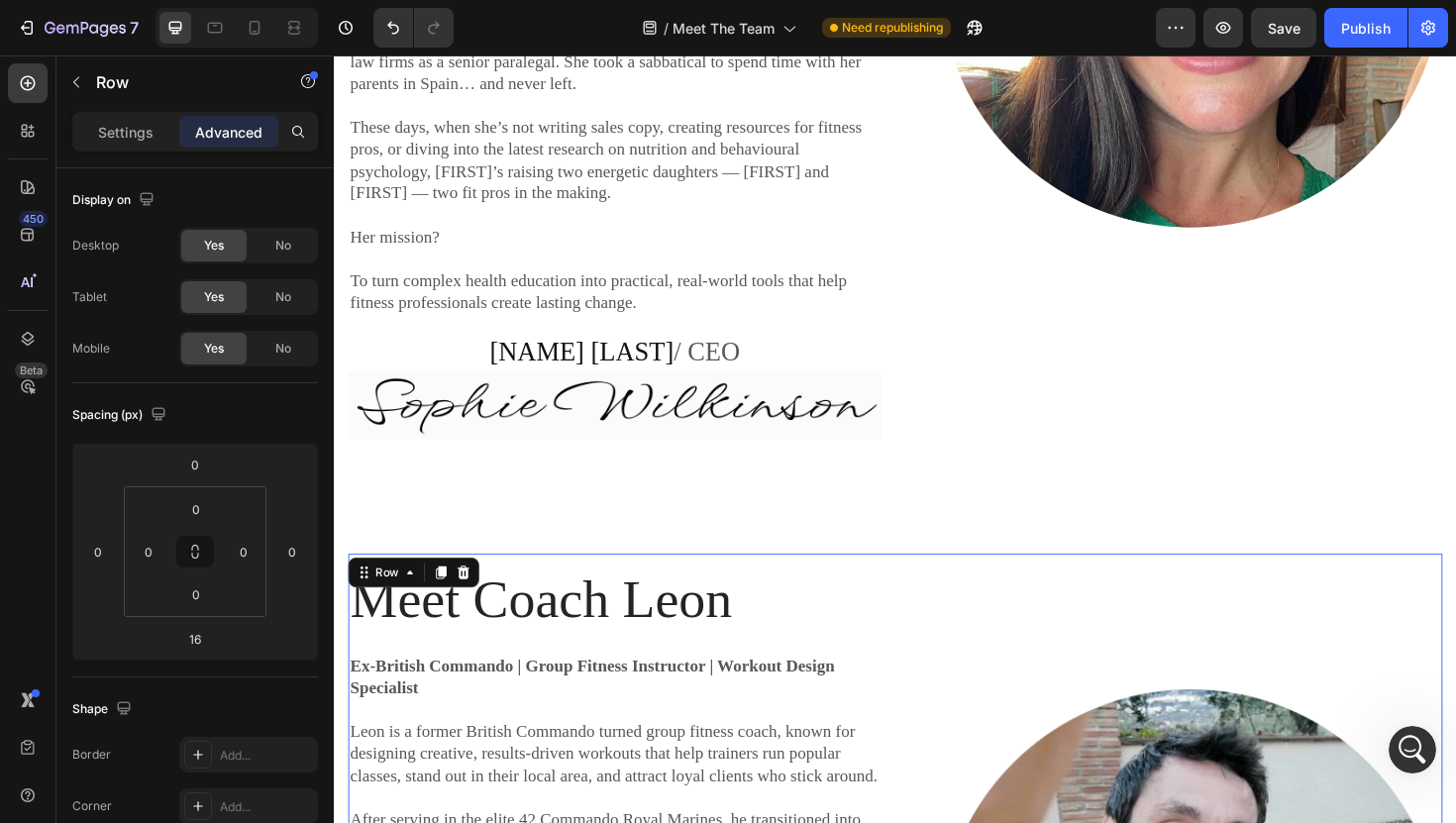 scroll, scrollTop: 1692, scrollLeft: 0, axis: vertical 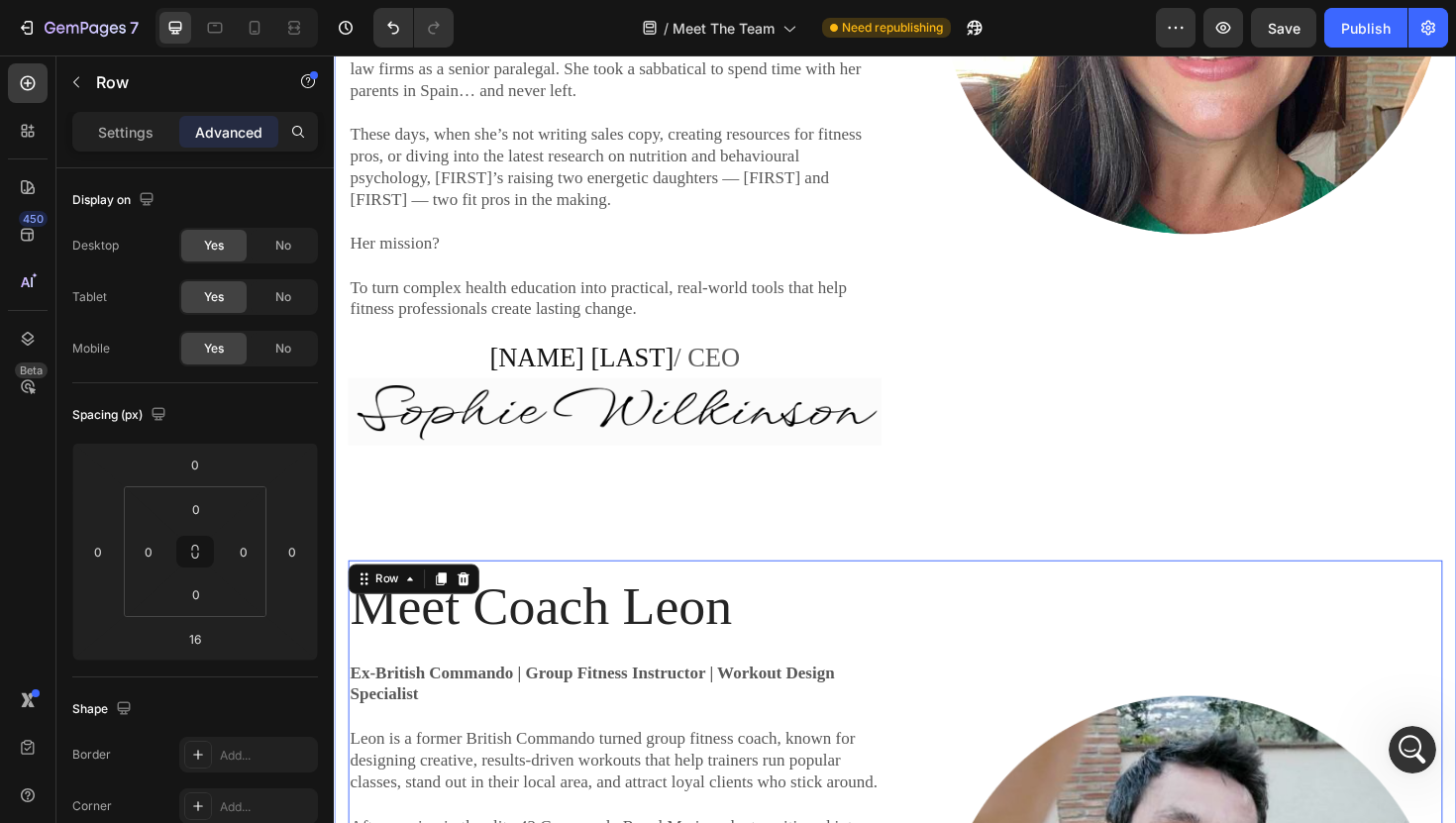 click on "Meet The Team Heading Meet the team behind the content trusted by 3,000+ group fitness professionals worldwide.   Text block Row Meet [NAME] (CEO) Heading Content Strategist  | Fitness Copywriter Nutrition Advisor   [NAME] is a fully qualified diet and nutrition advisor with a background in strategic content creation. She’s the driving force behind our educational resources, client coaching tools, and content systems that help group fitness pros level up their business.   She’s also a professional fitness copywriter — helping coaches connect, educate, and inspire their clients with powerful, done-for-you sales copy that builds trust and drives results.   From science-backed clean eating programs to engaging client education systems like Inbox Nutrition and the Fitness Community Blueprint, [NAME]’s passion is creating real-world content that makes a real difference — for you and your clients.         Her mission?    Text Block [NAME] [LAST]  / CEO Text block Image Image Row Heading Row" at bounding box center (928, 373) 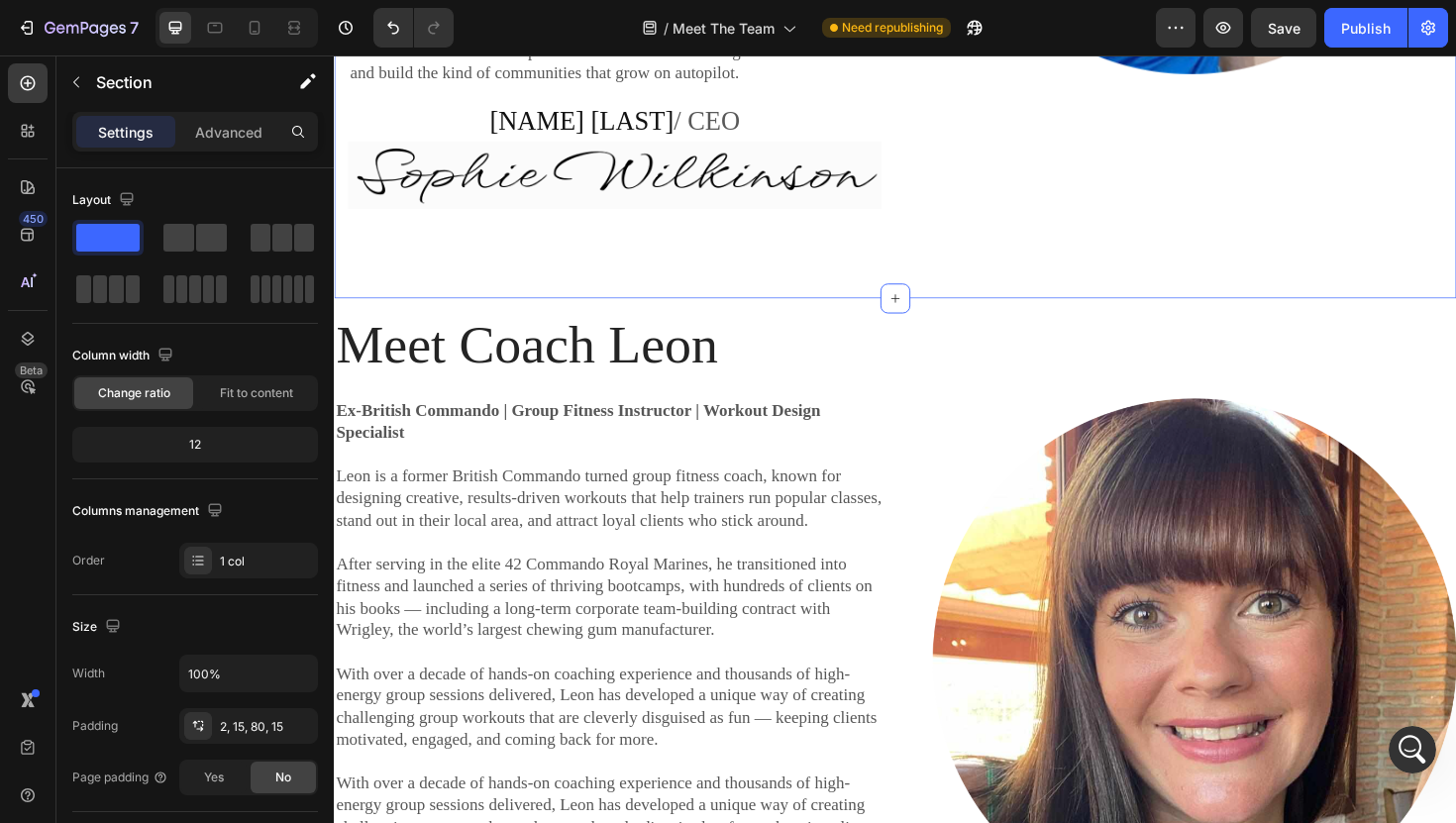 scroll, scrollTop: 2897, scrollLeft: 0, axis: vertical 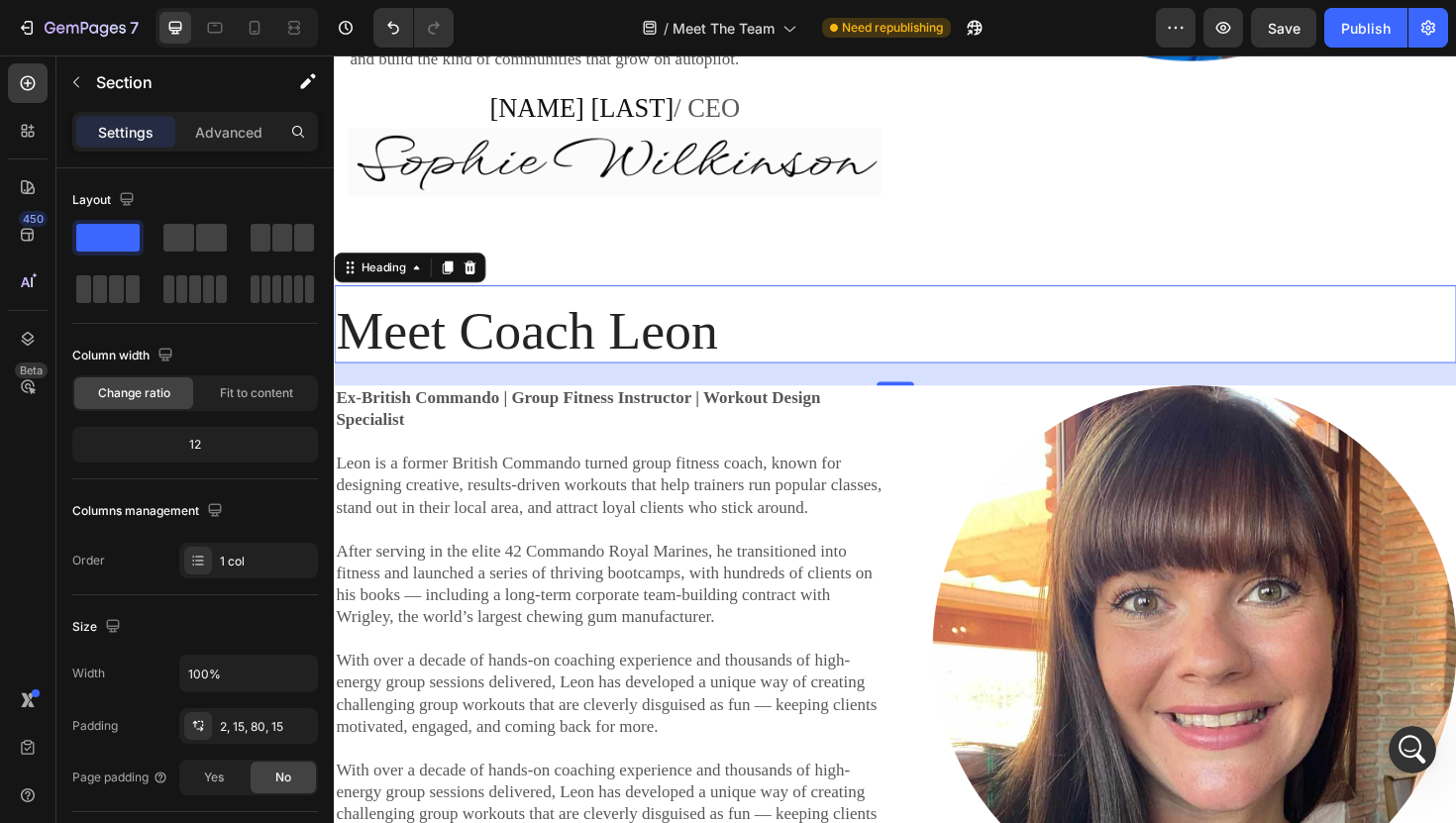 click on "Meet Coach Leon" at bounding box center (928, 348) 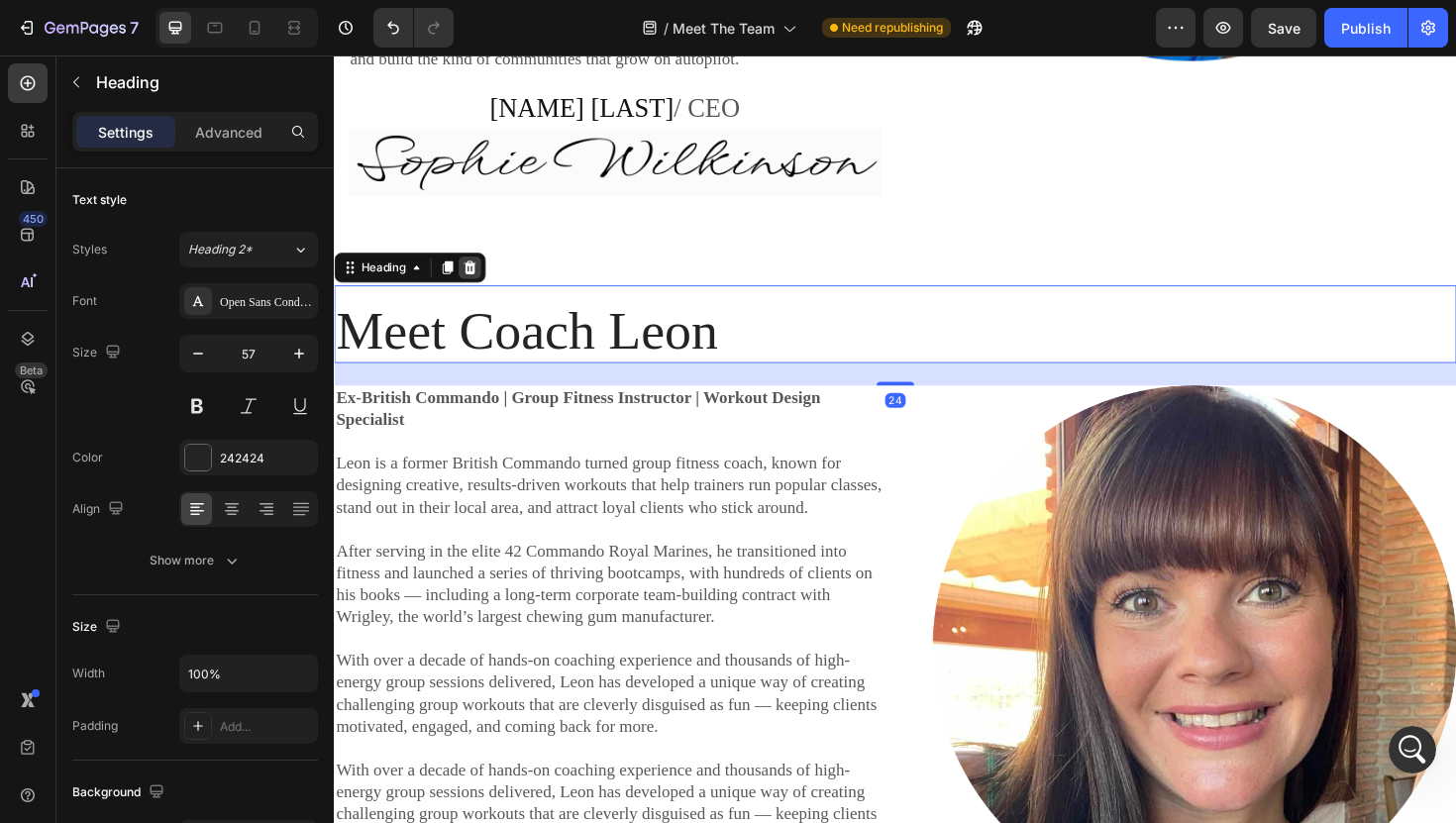 click 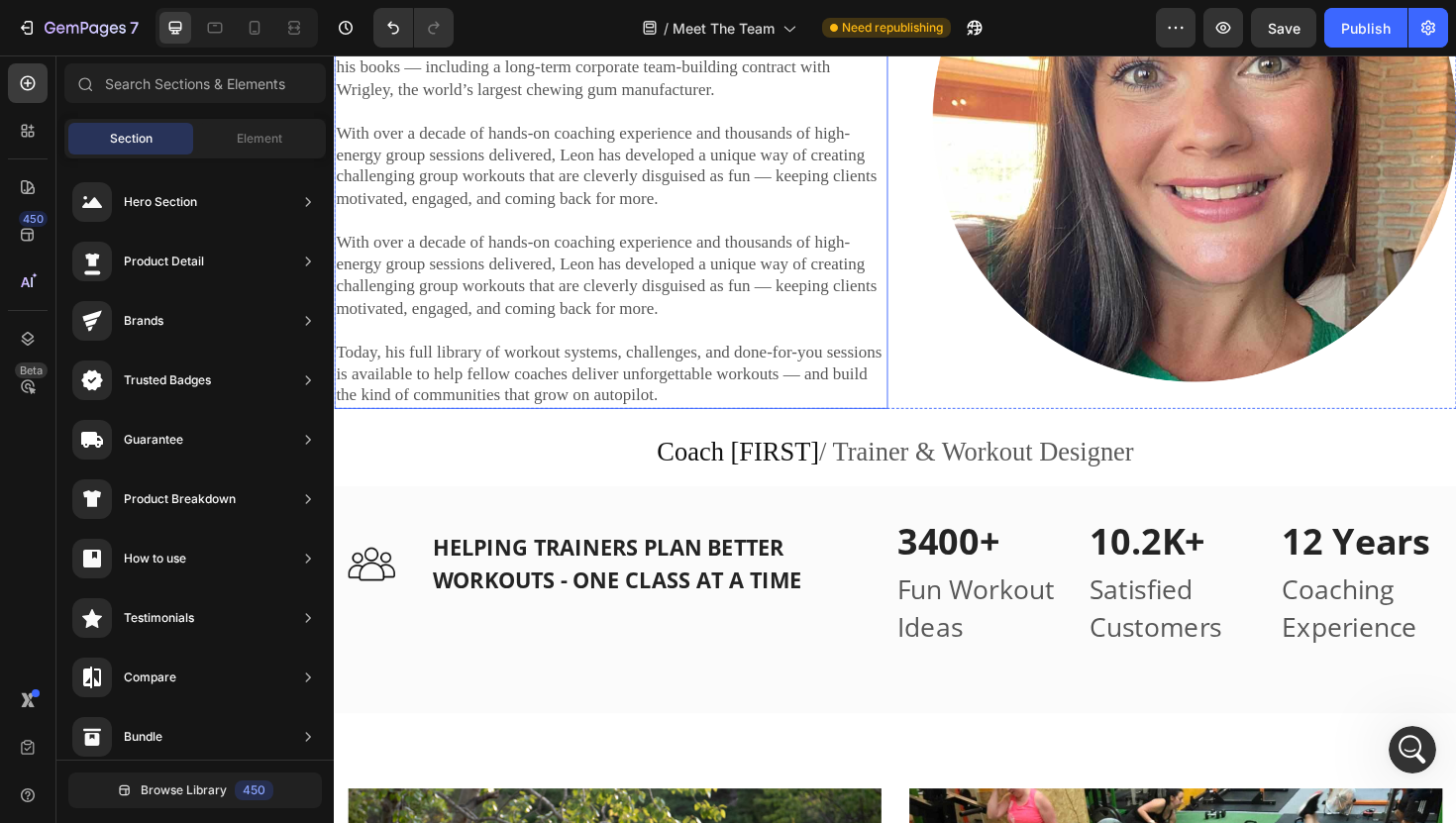 scroll, scrollTop: 3356, scrollLeft: 0, axis: vertical 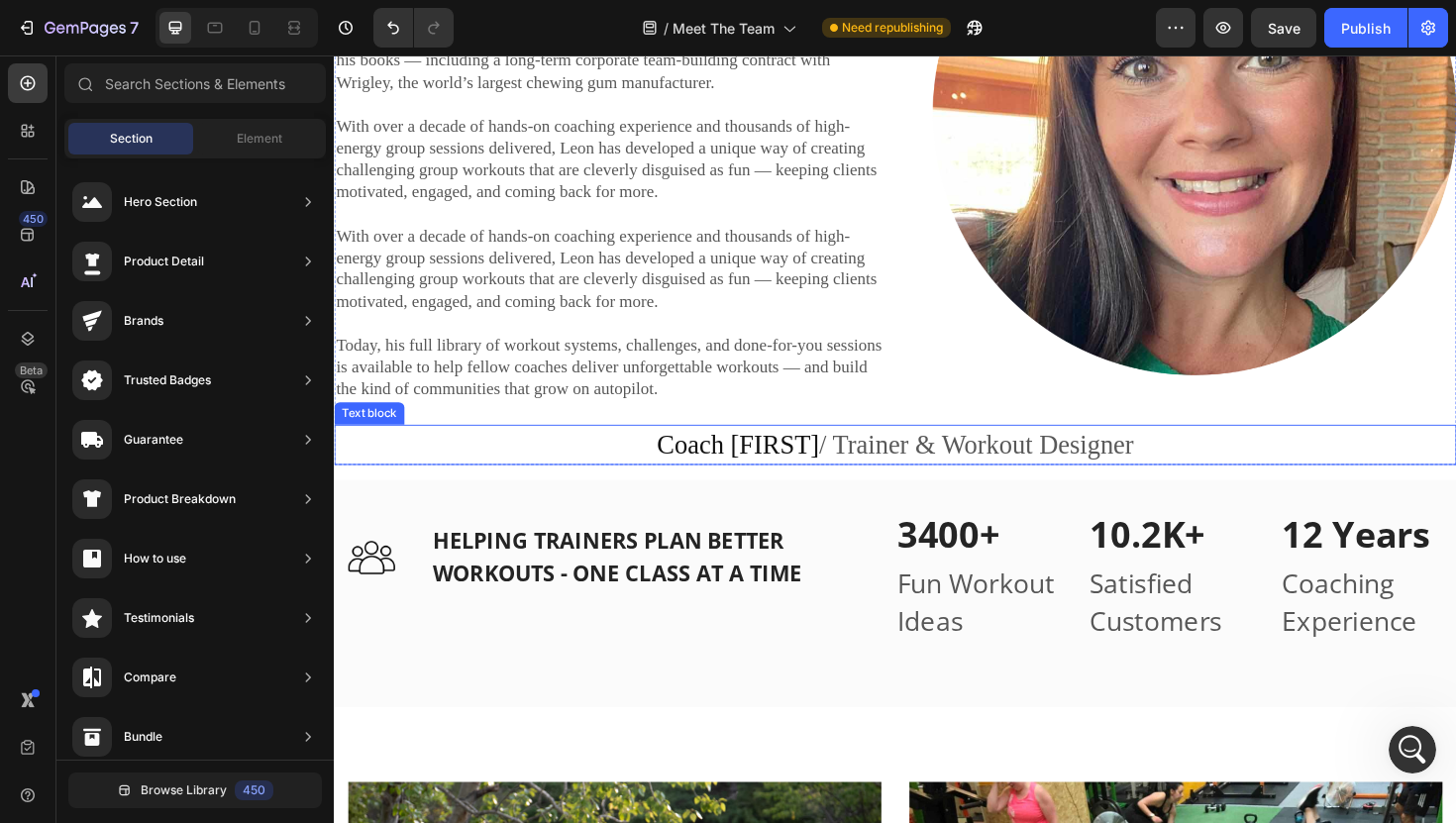 click on "Coach [LAST]  / Trainer & Workout Designer" at bounding box center (928, 467) 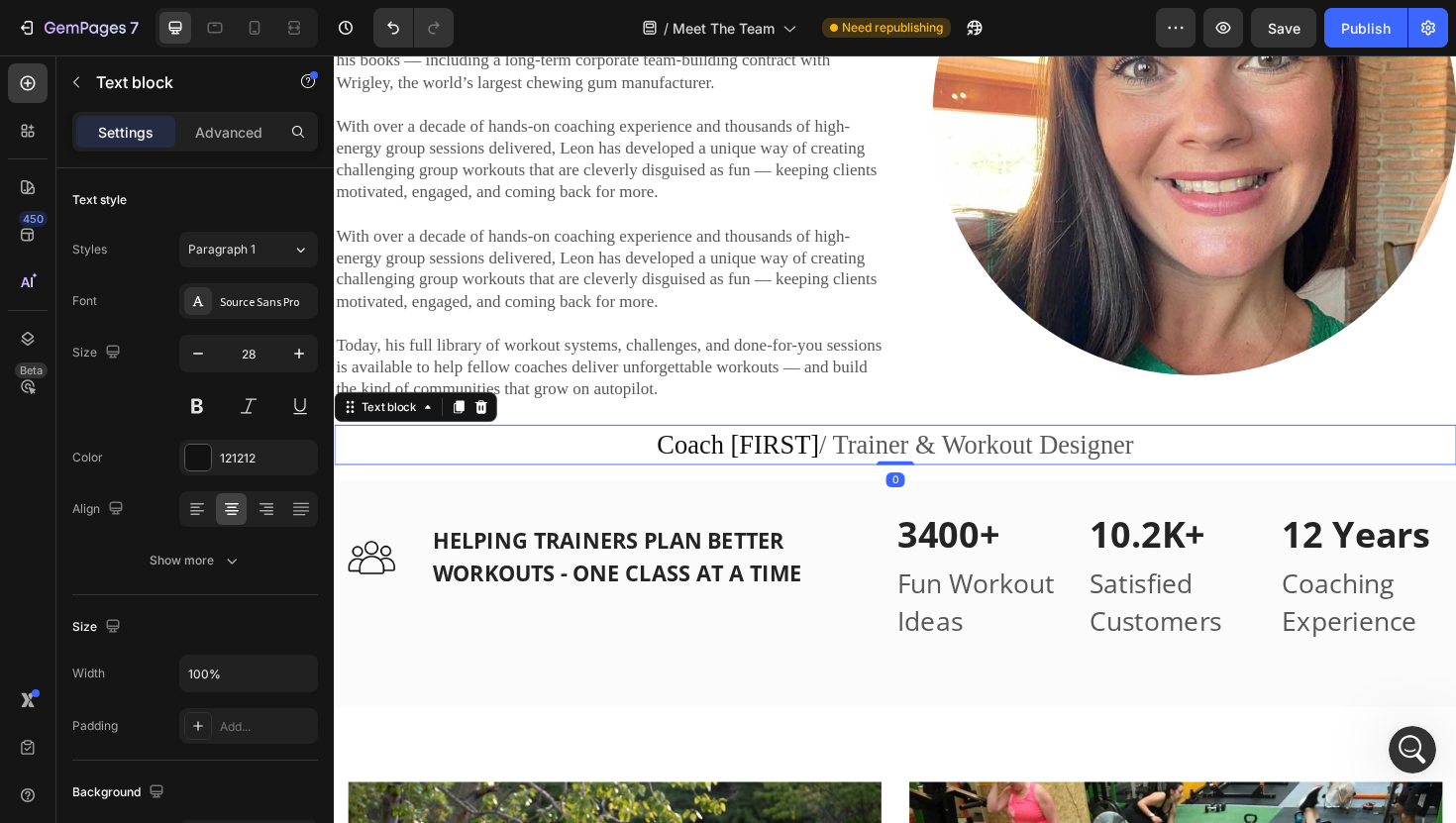 click on "Coach [LAST]  / Trainer & Workout Designer" at bounding box center [928, 467] 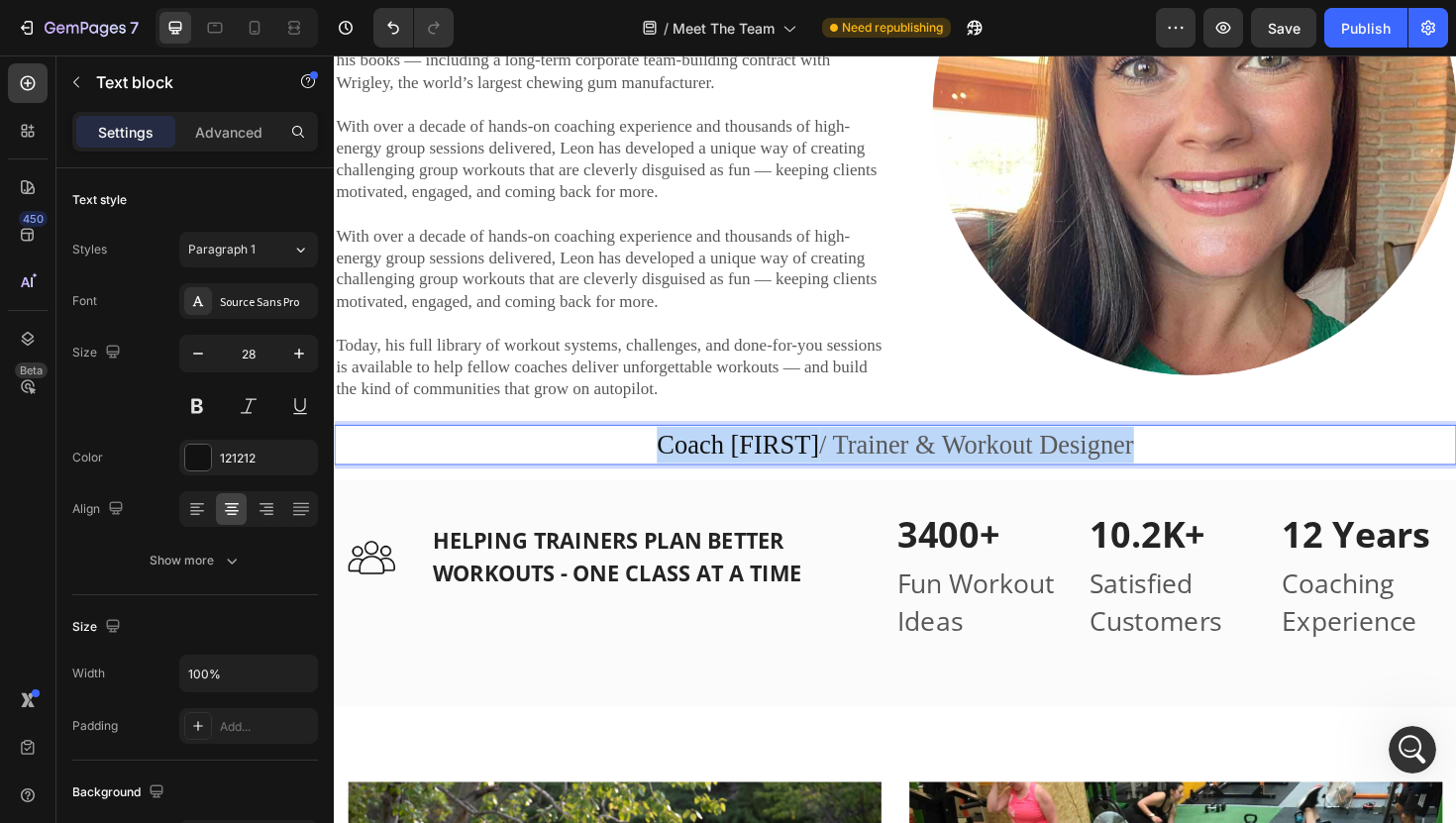 click on "Coach [LAST]  / Trainer & Workout Designer" at bounding box center [928, 467] 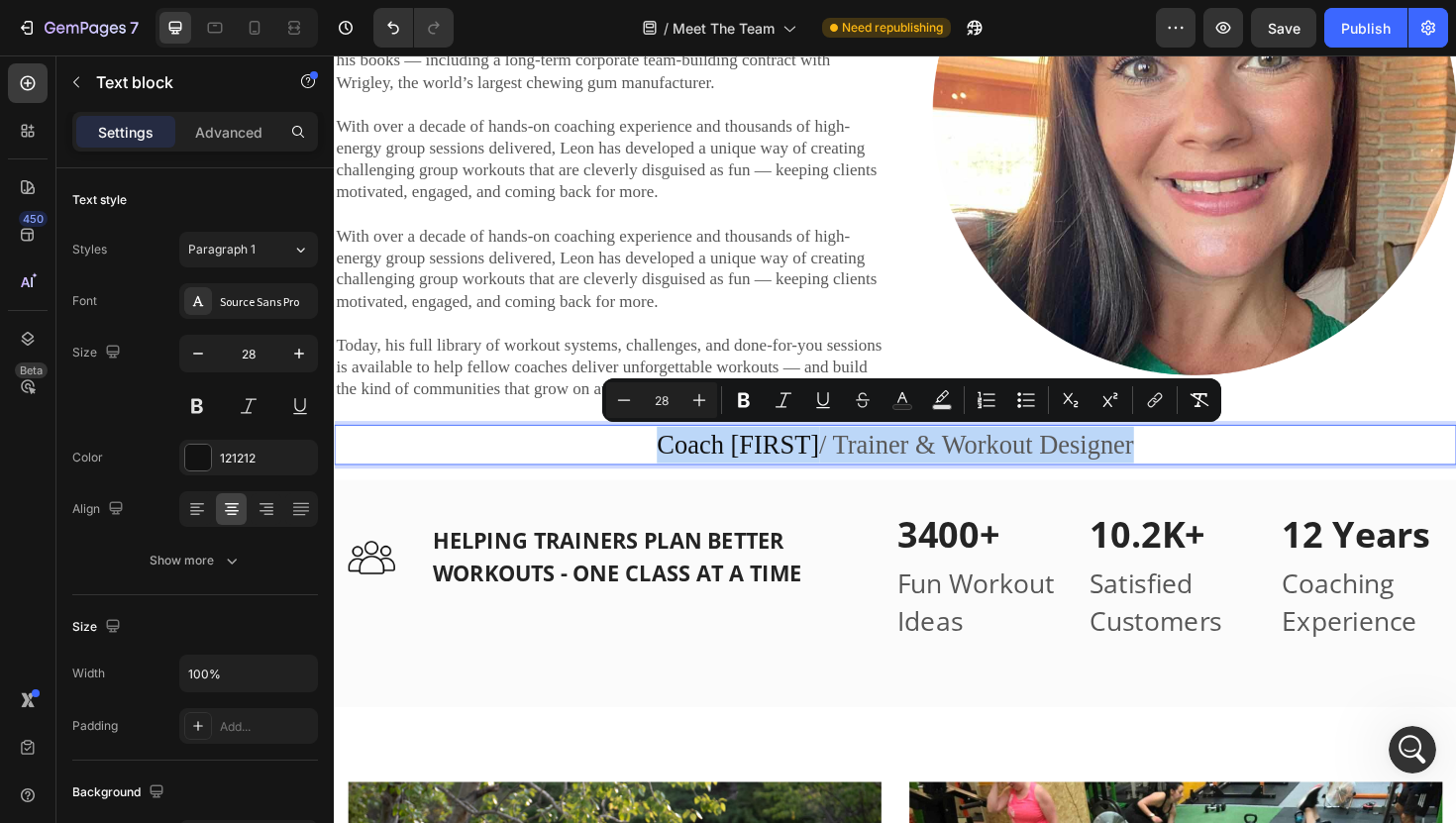 copy on "Coach [LAST]  / Trainer & Workout Designer" 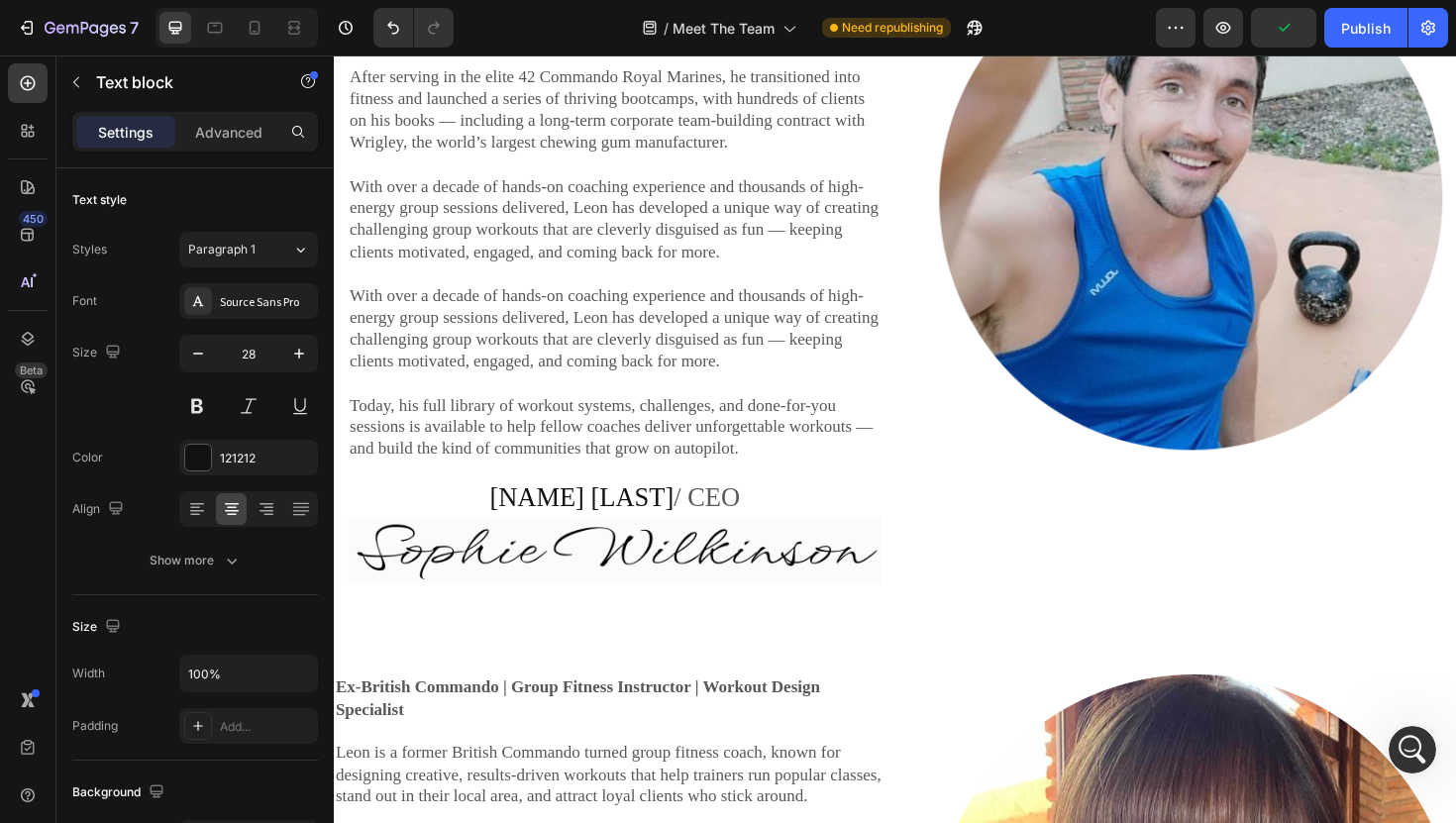 scroll, scrollTop: 2416, scrollLeft: 0, axis: vertical 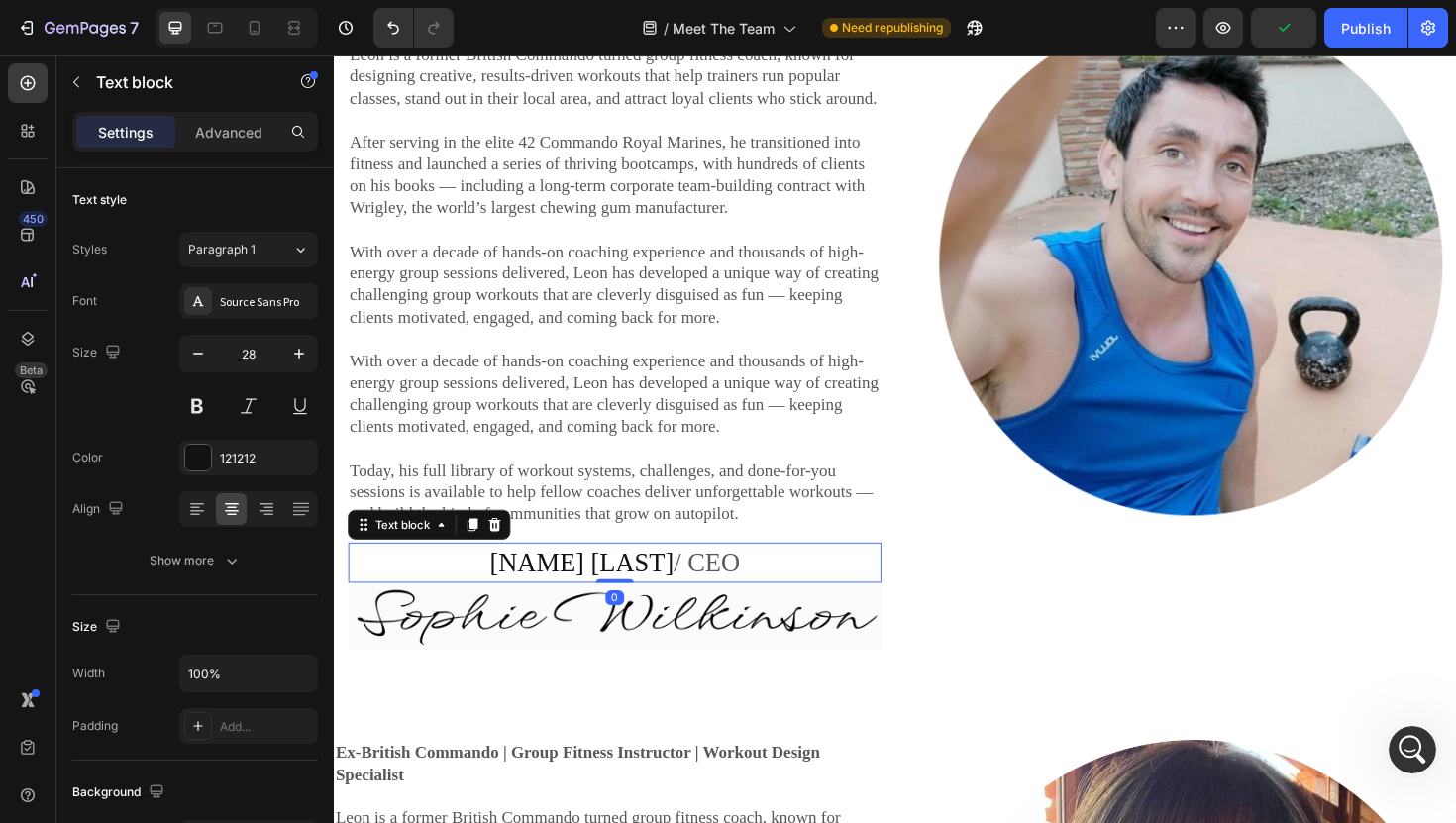 click on "[FIRST] [LAST] / CEO" at bounding box center [631, 592] 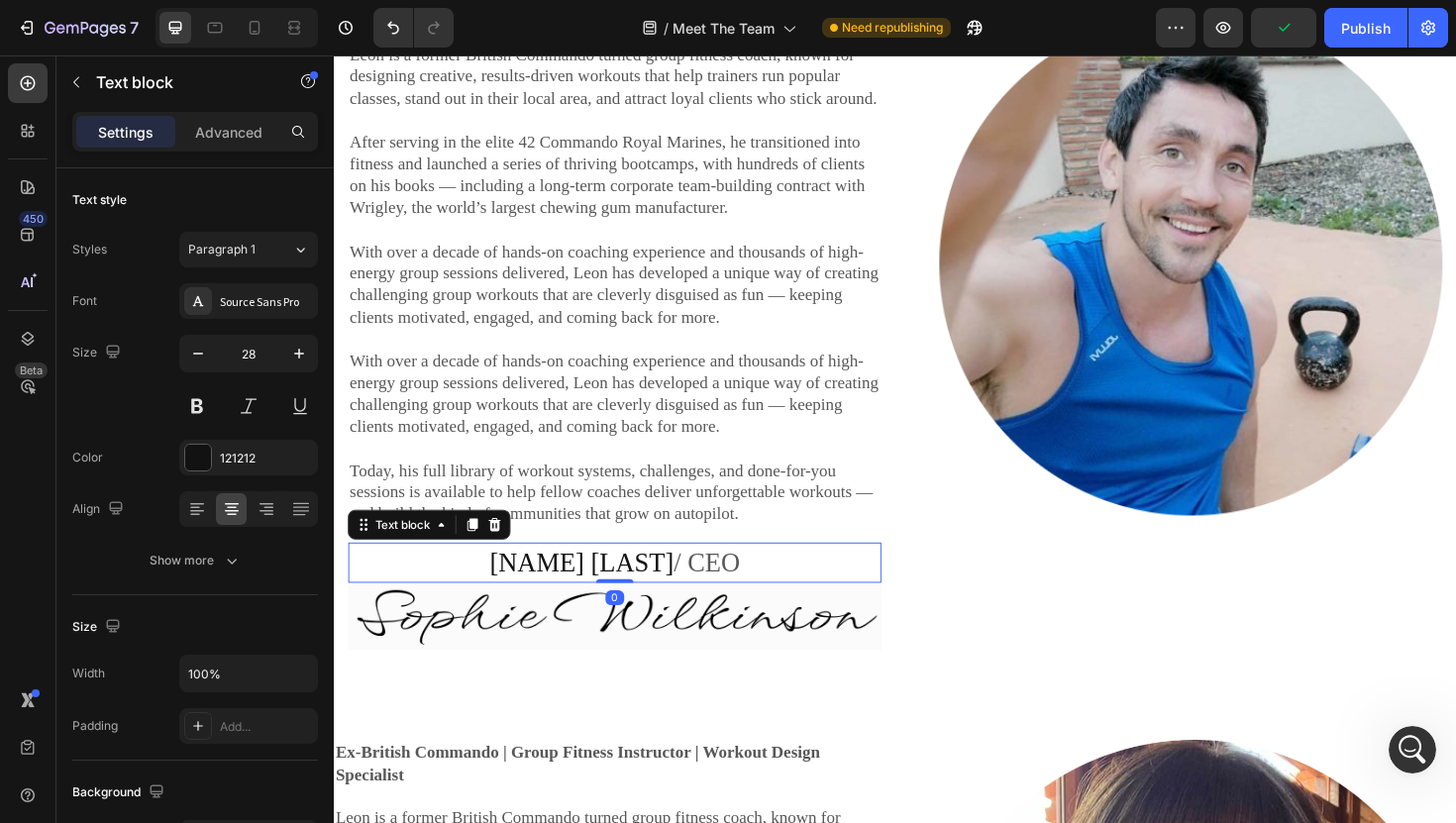 click on "[FIRST] [LAST] / CEO" at bounding box center (631, 592) 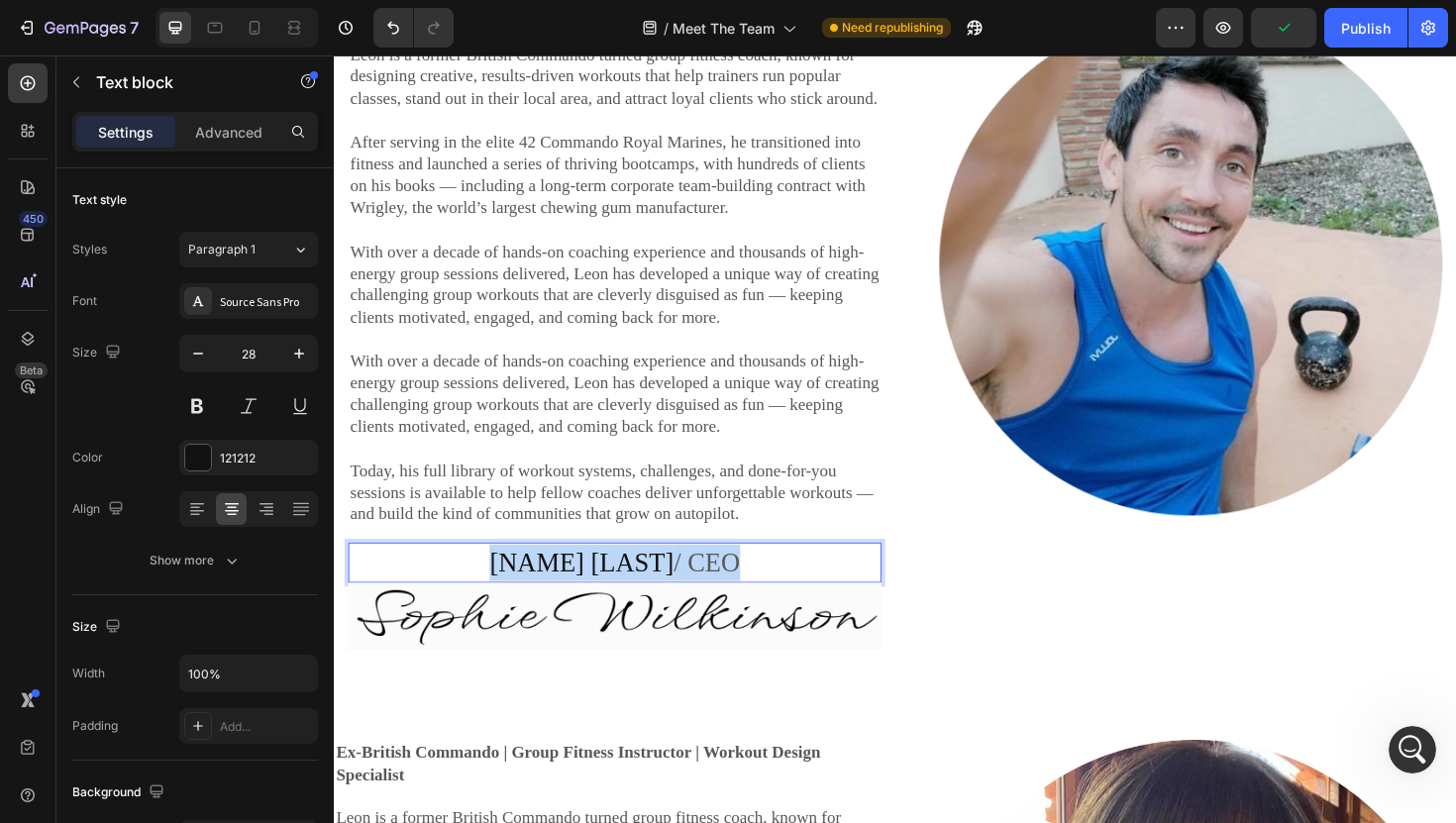 click on "[FIRST] [LAST] / CEO" at bounding box center (631, 592) 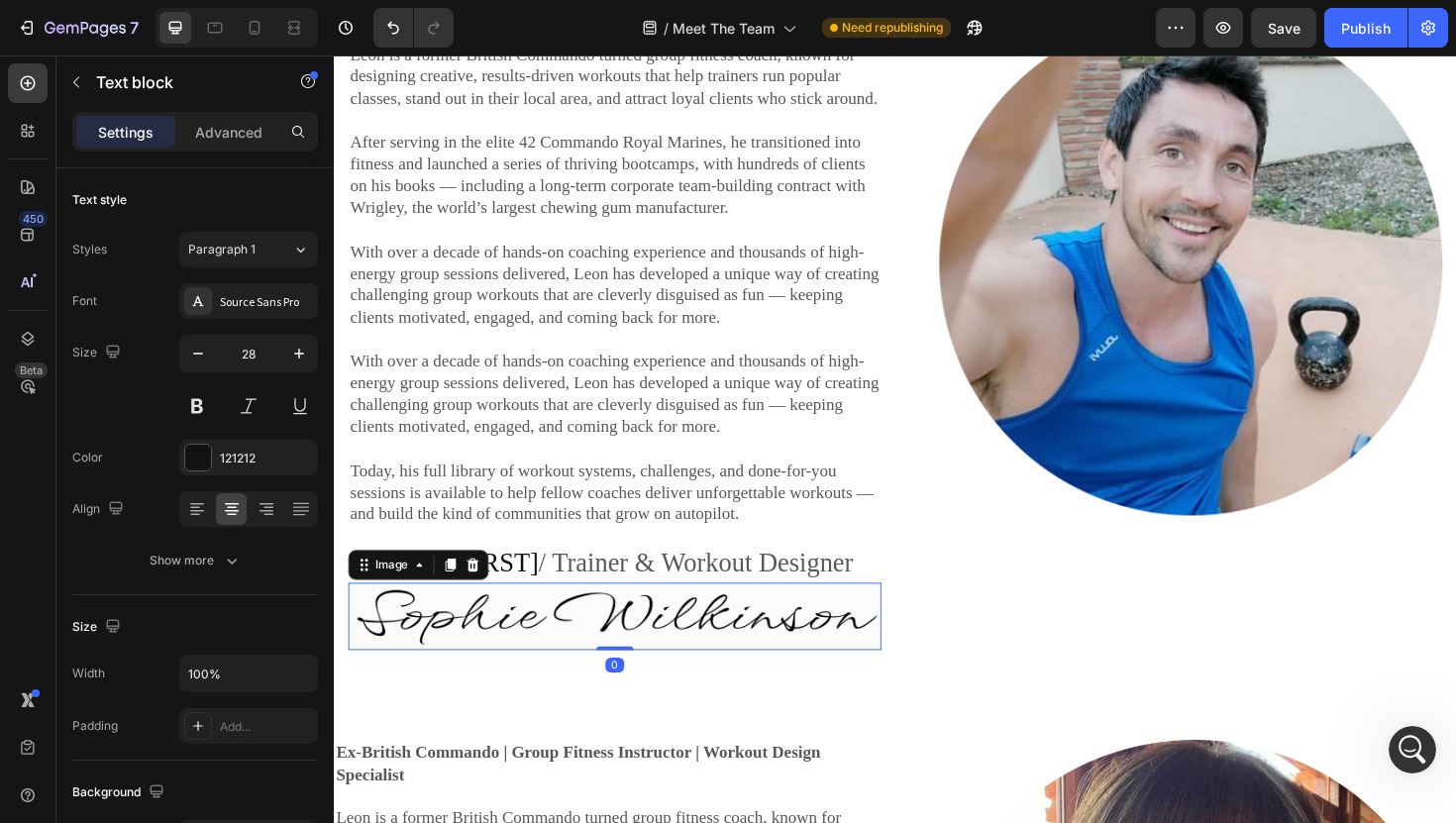click at bounding box center [631, 650] 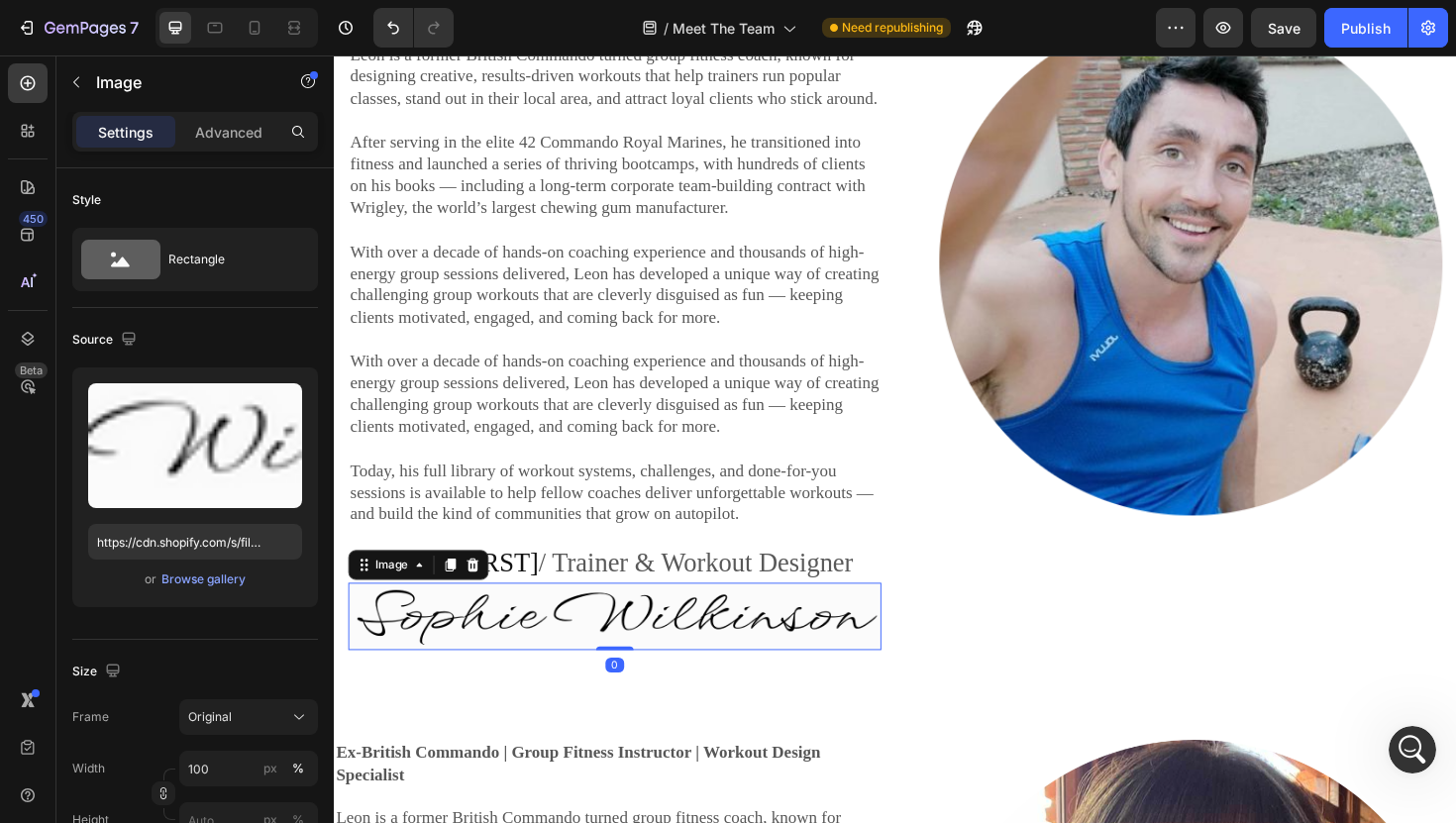 click at bounding box center [631, 650] 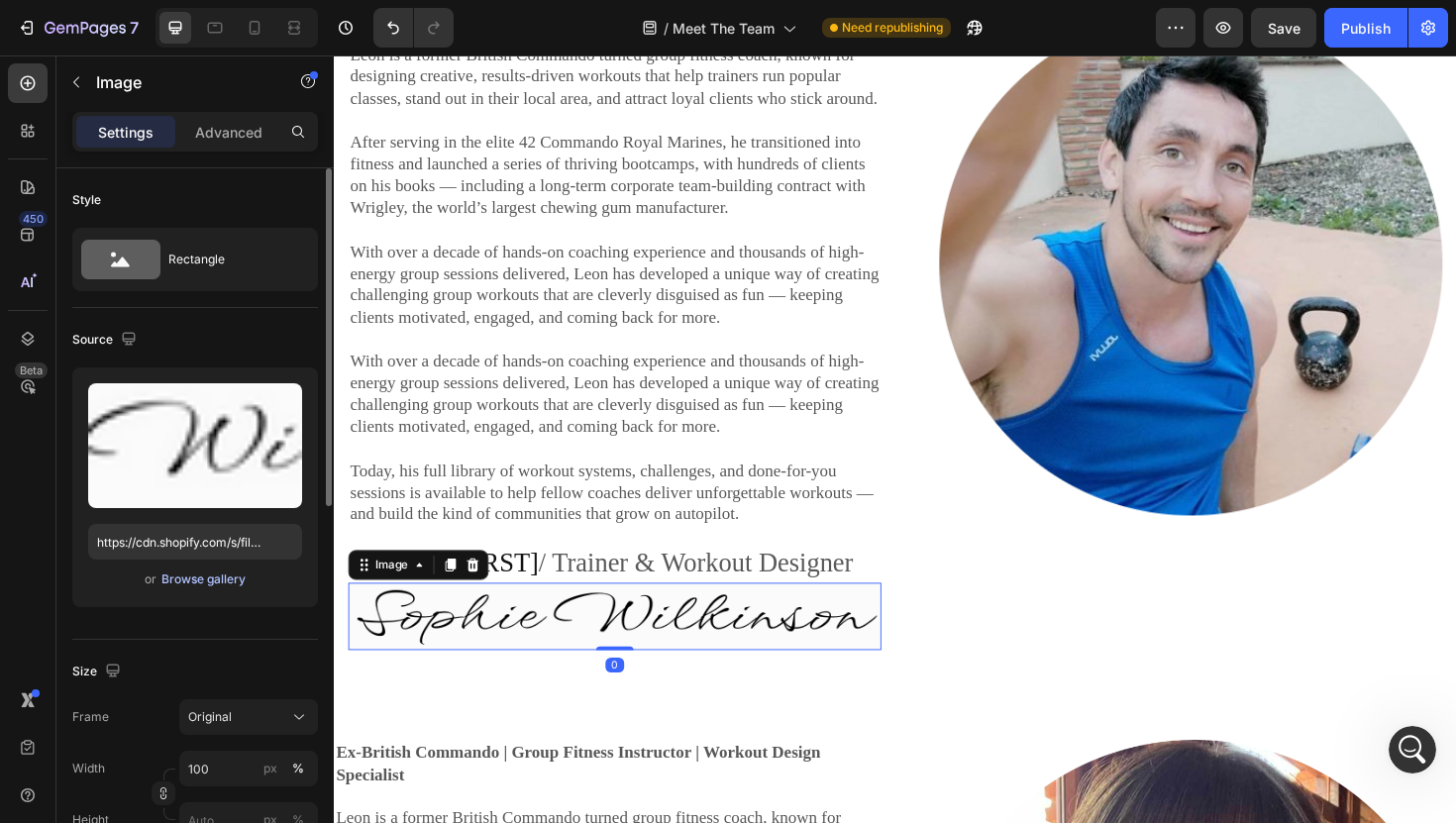 click on "Browse gallery" at bounding box center [203, 579] 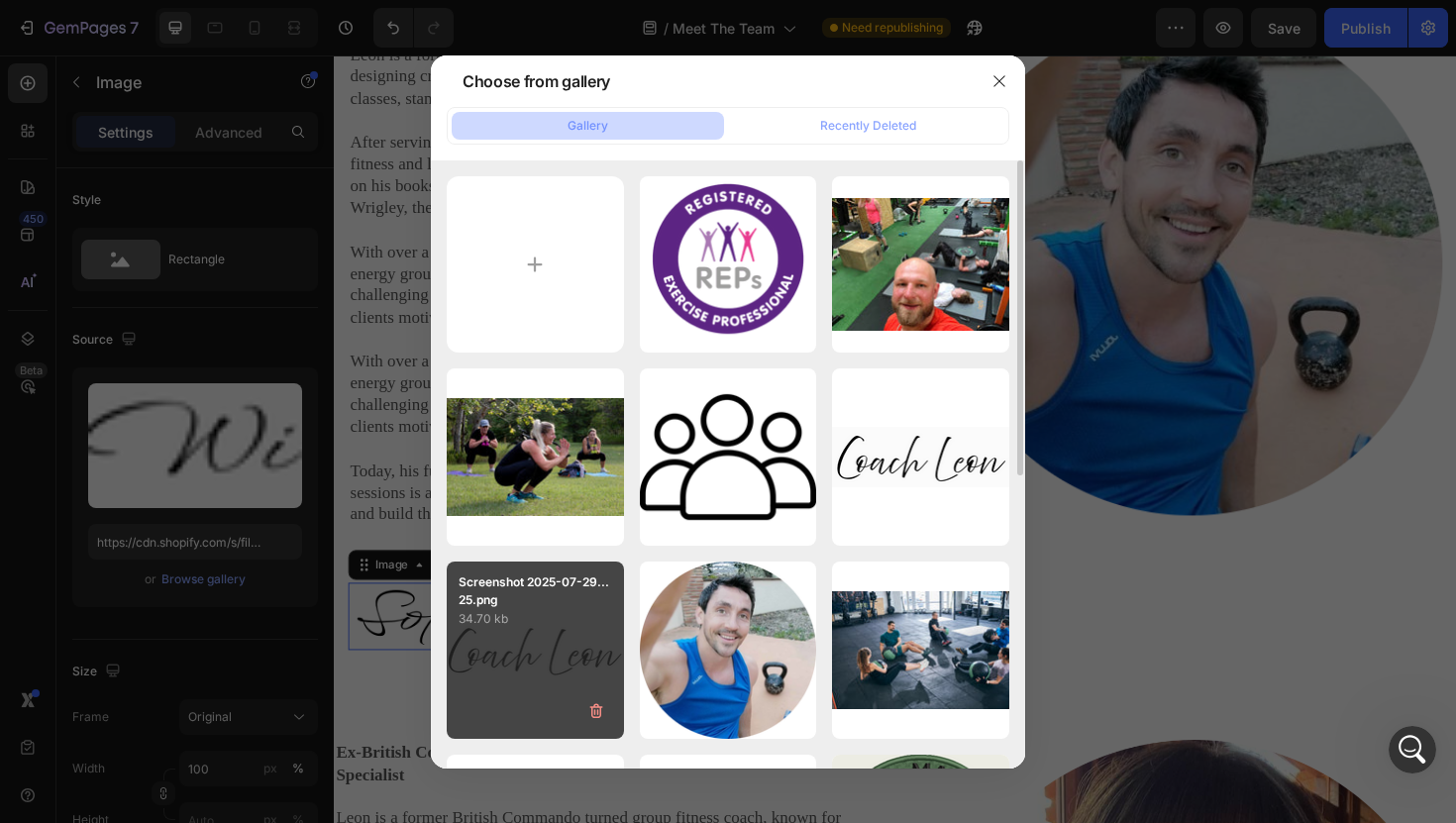 click on "Screenshot 2025-07-29...25.png 34.70 kb" at bounding box center [535, 650] 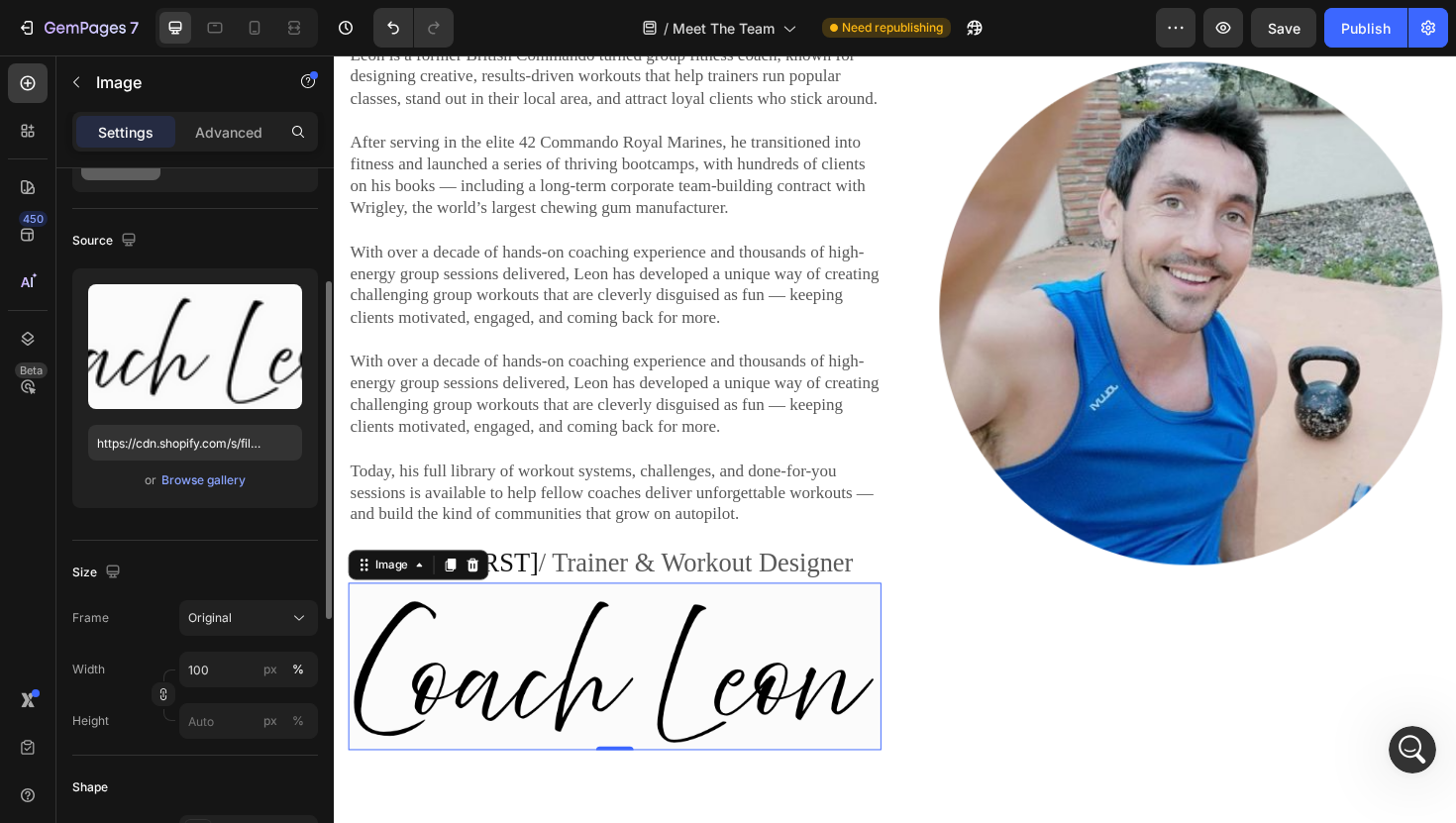 scroll, scrollTop: 144, scrollLeft: 0, axis: vertical 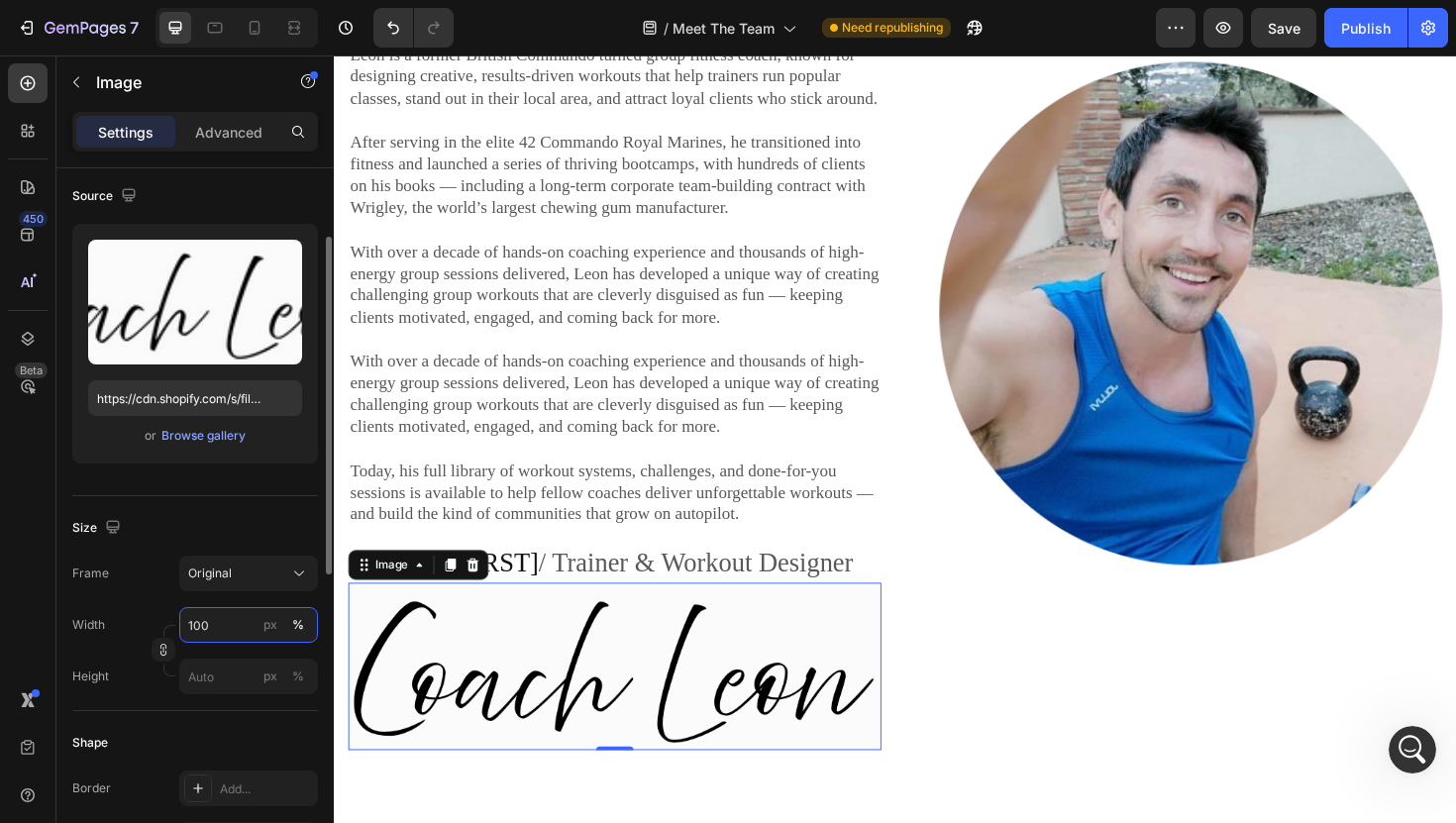 click on "100" at bounding box center [249, 625] 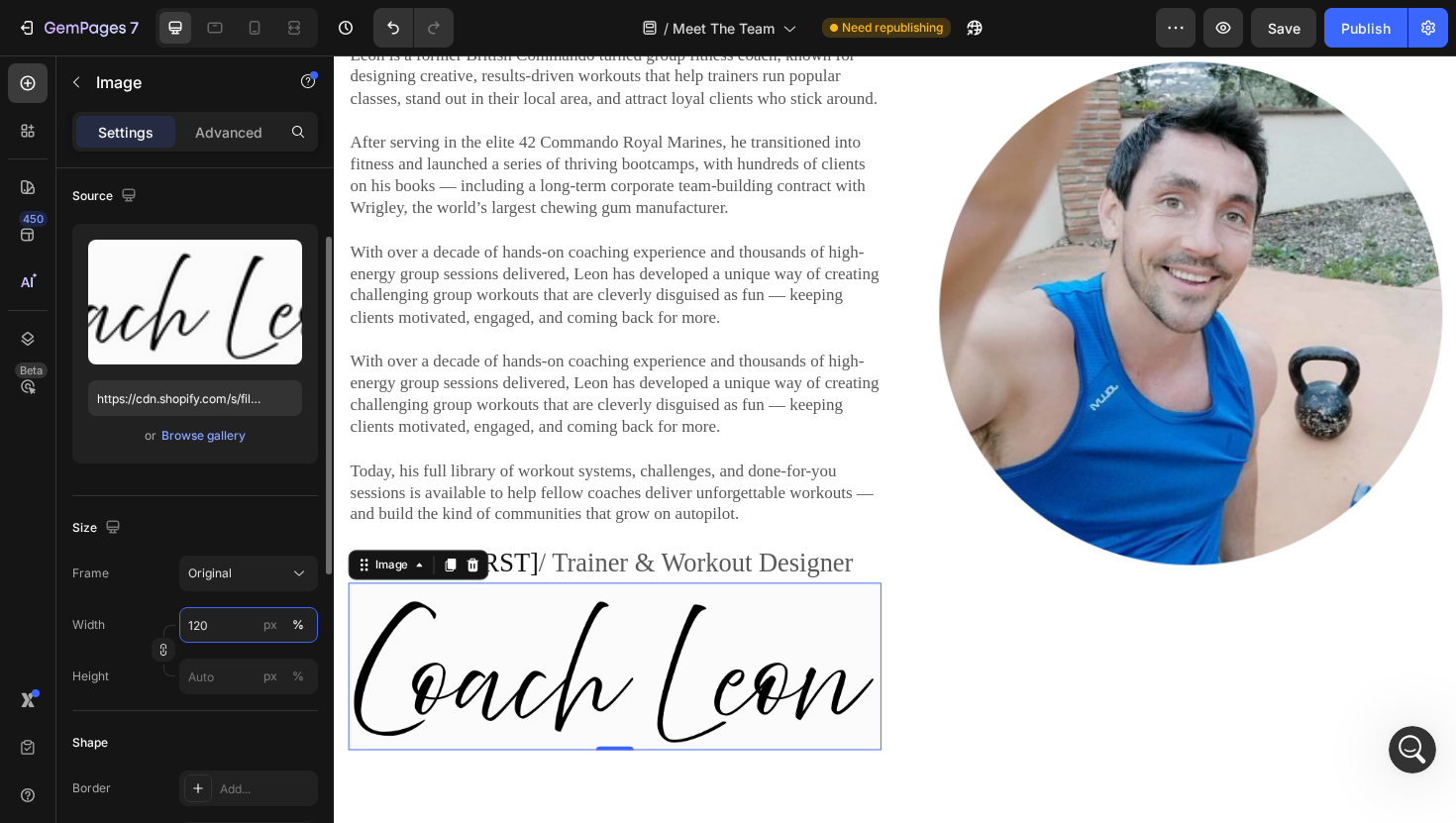 click on "120" at bounding box center [249, 625] 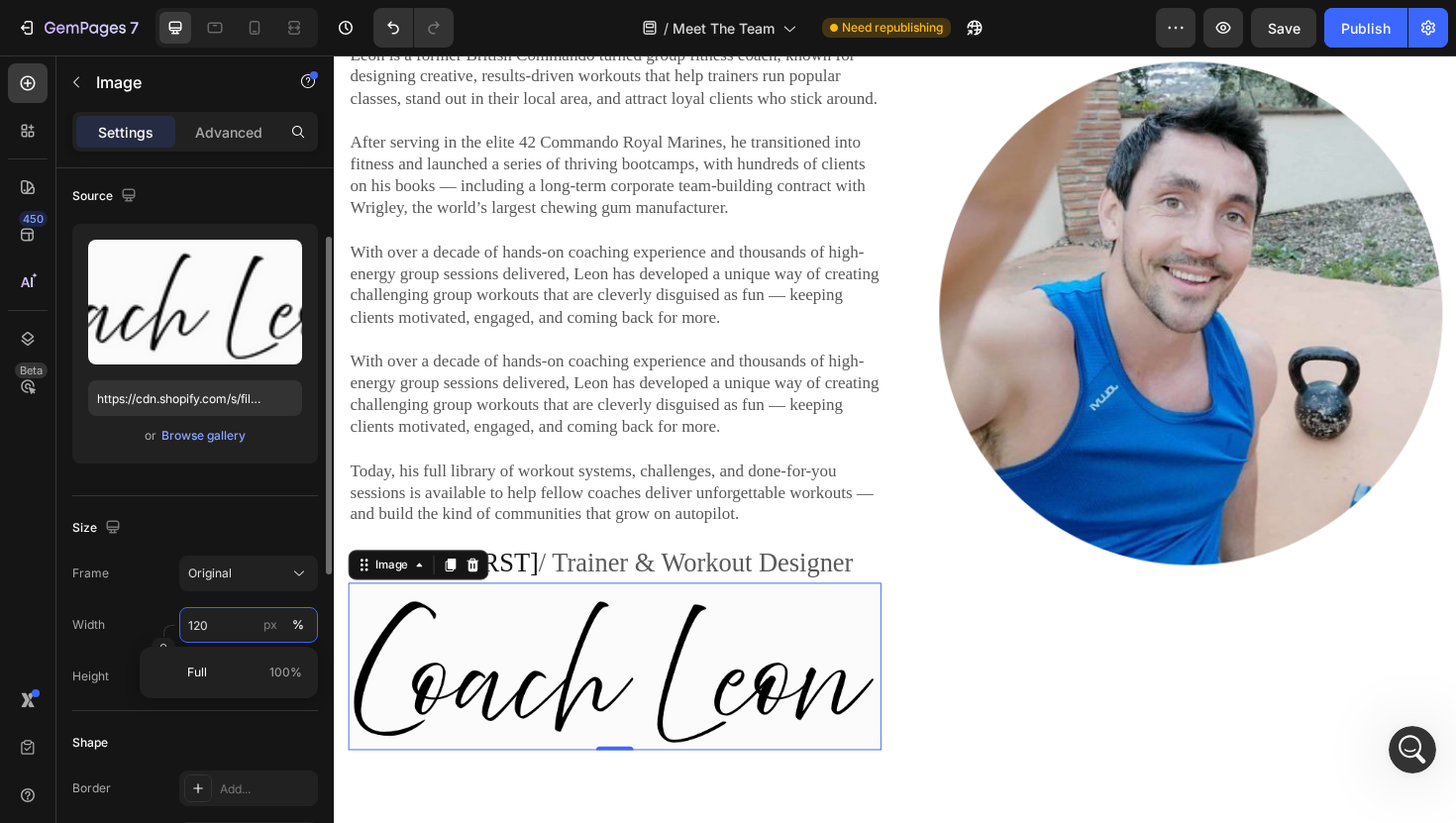 click on "120" at bounding box center (249, 625) 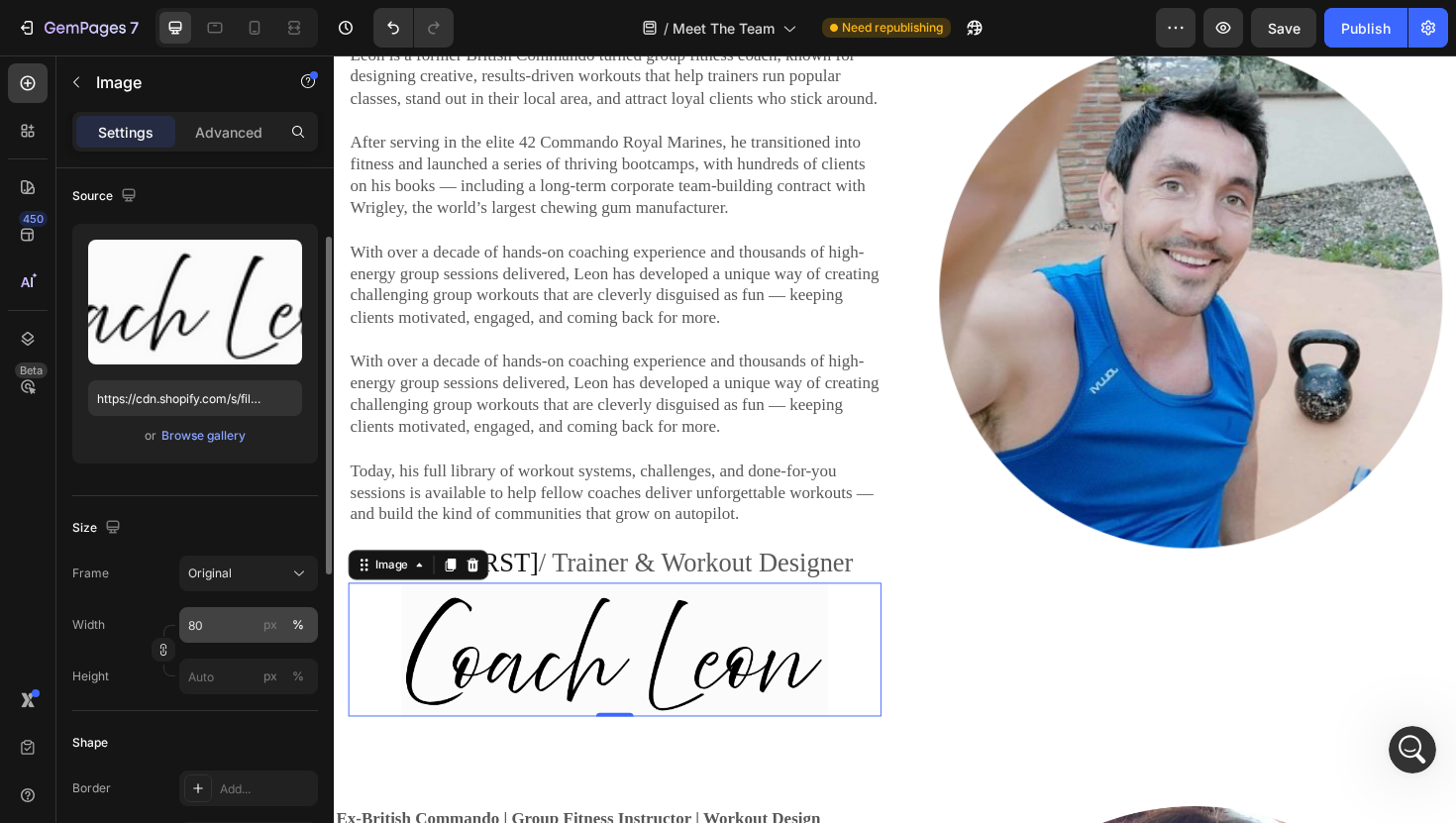 click on "%" 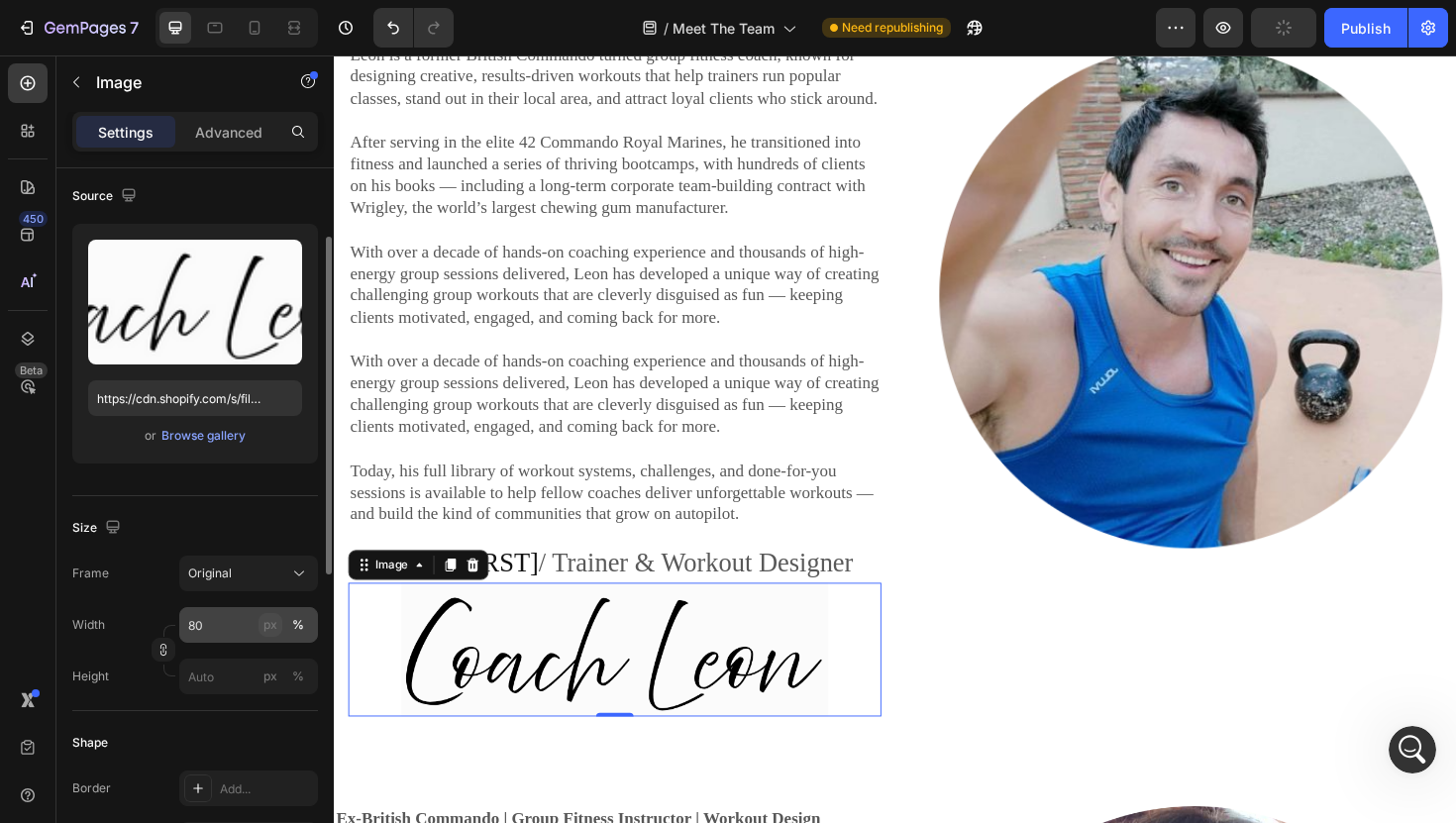click on "px" at bounding box center [270, 625] 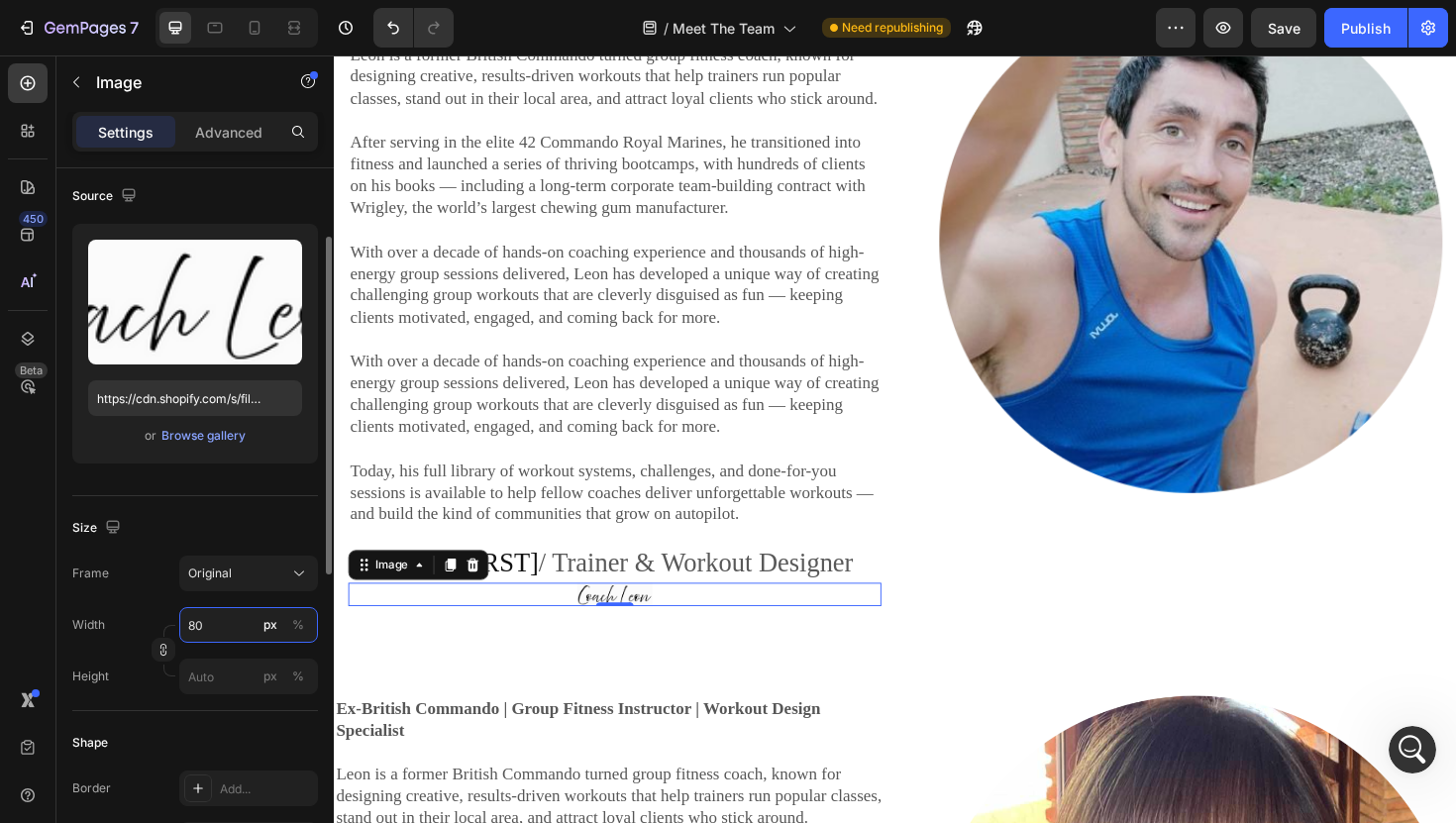 click on "80" at bounding box center (249, 625) 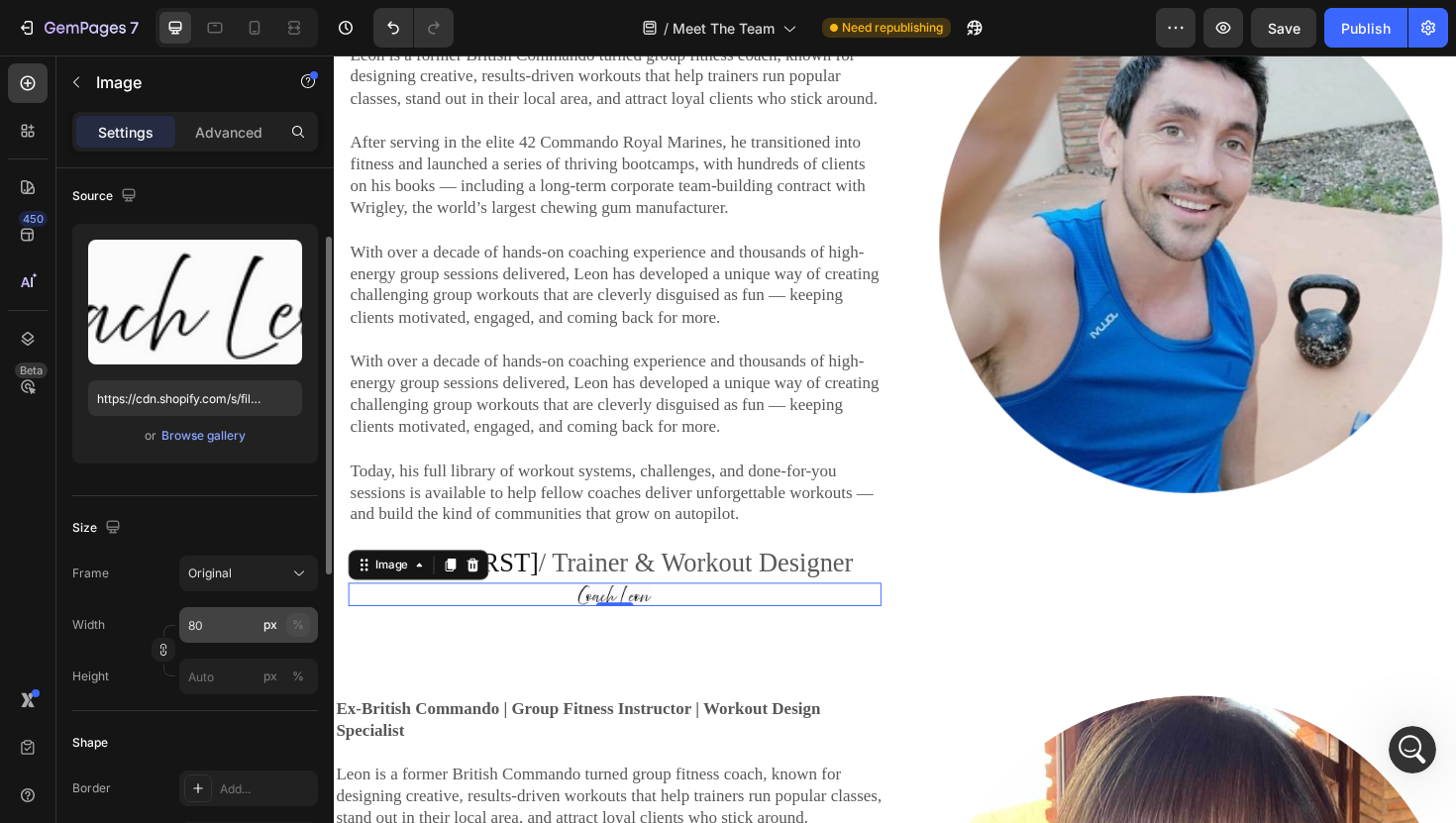 click on "%" at bounding box center (298, 625) 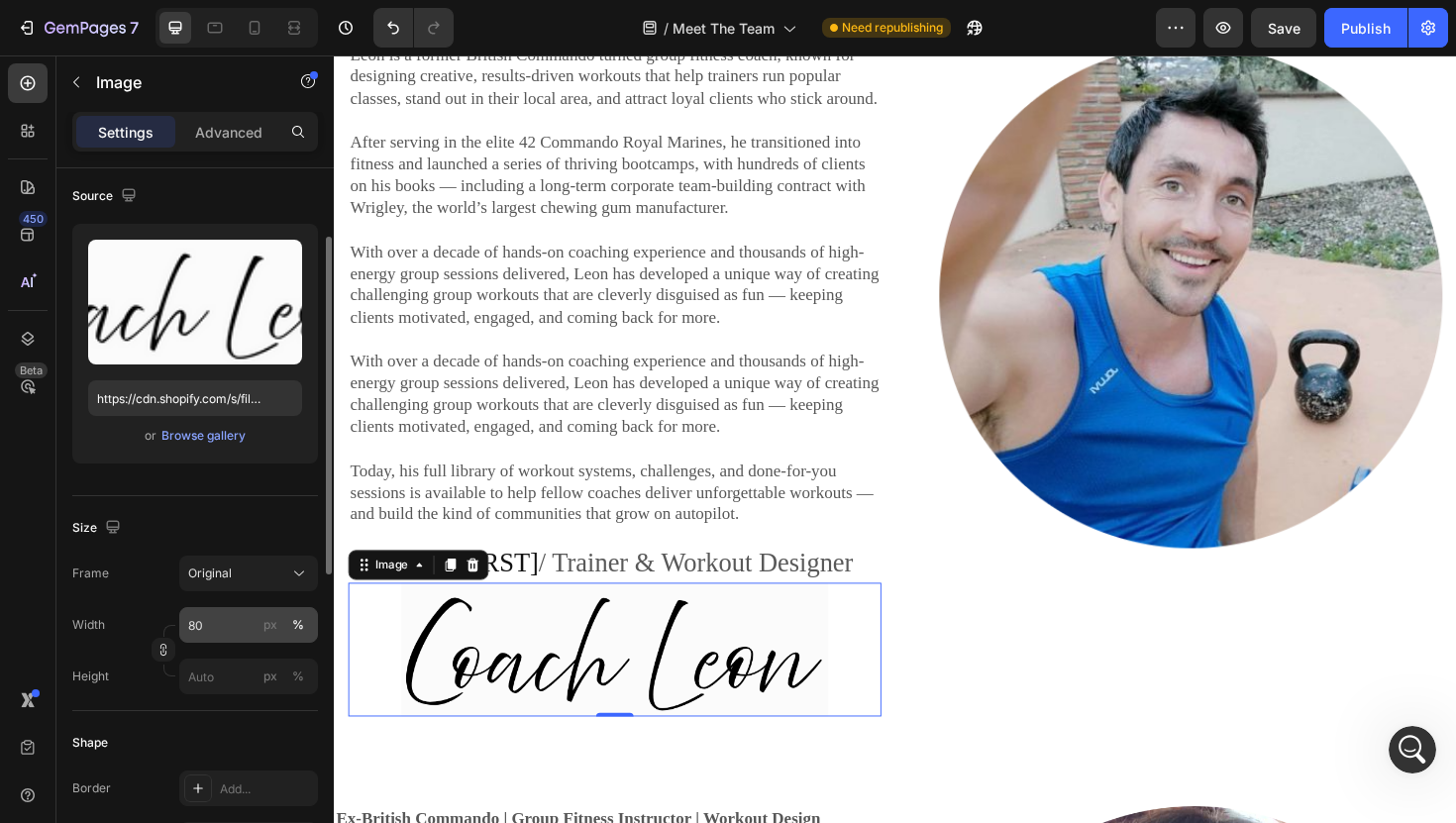 click on "%" at bounding box center (298, 625) 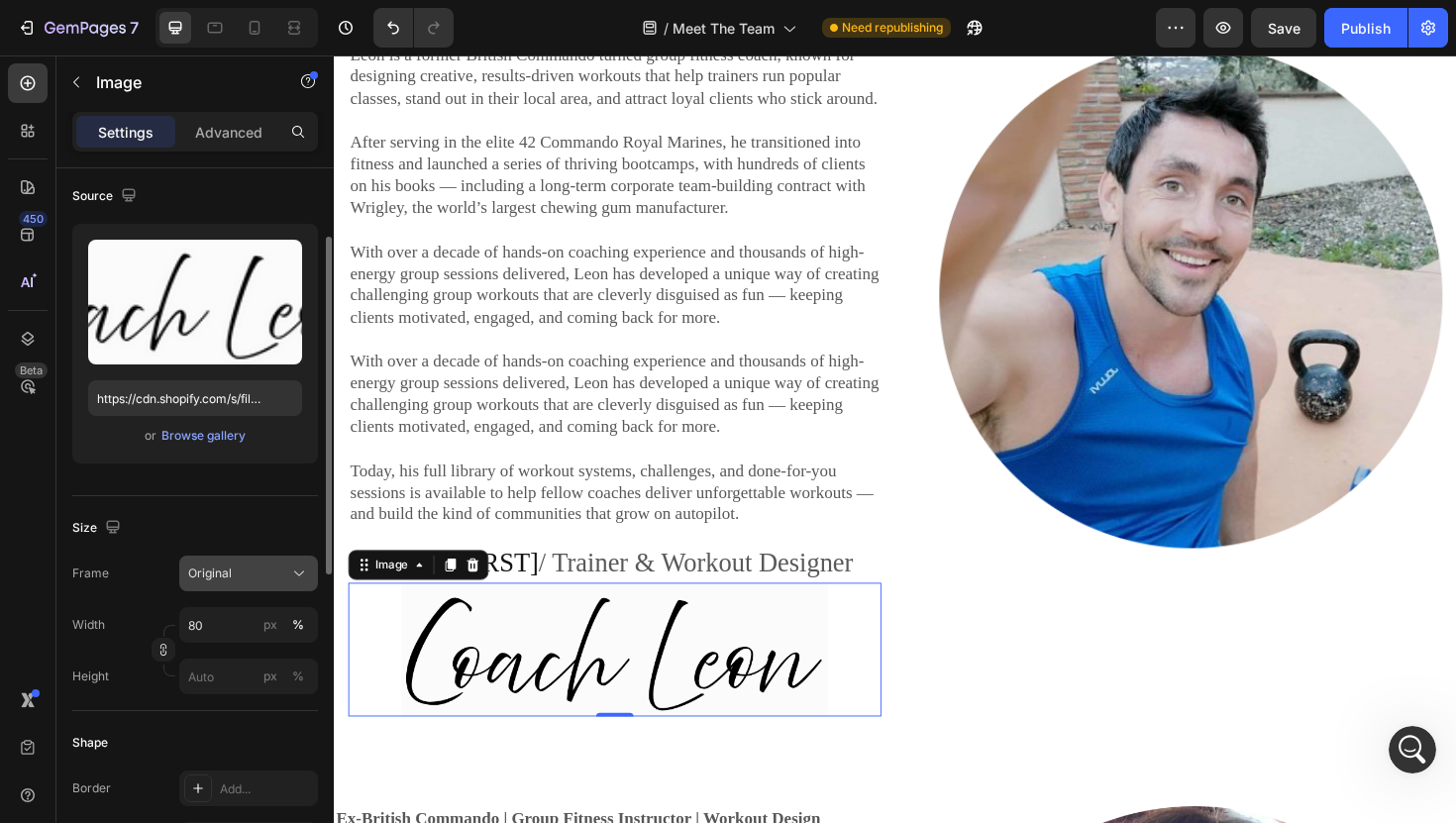 click 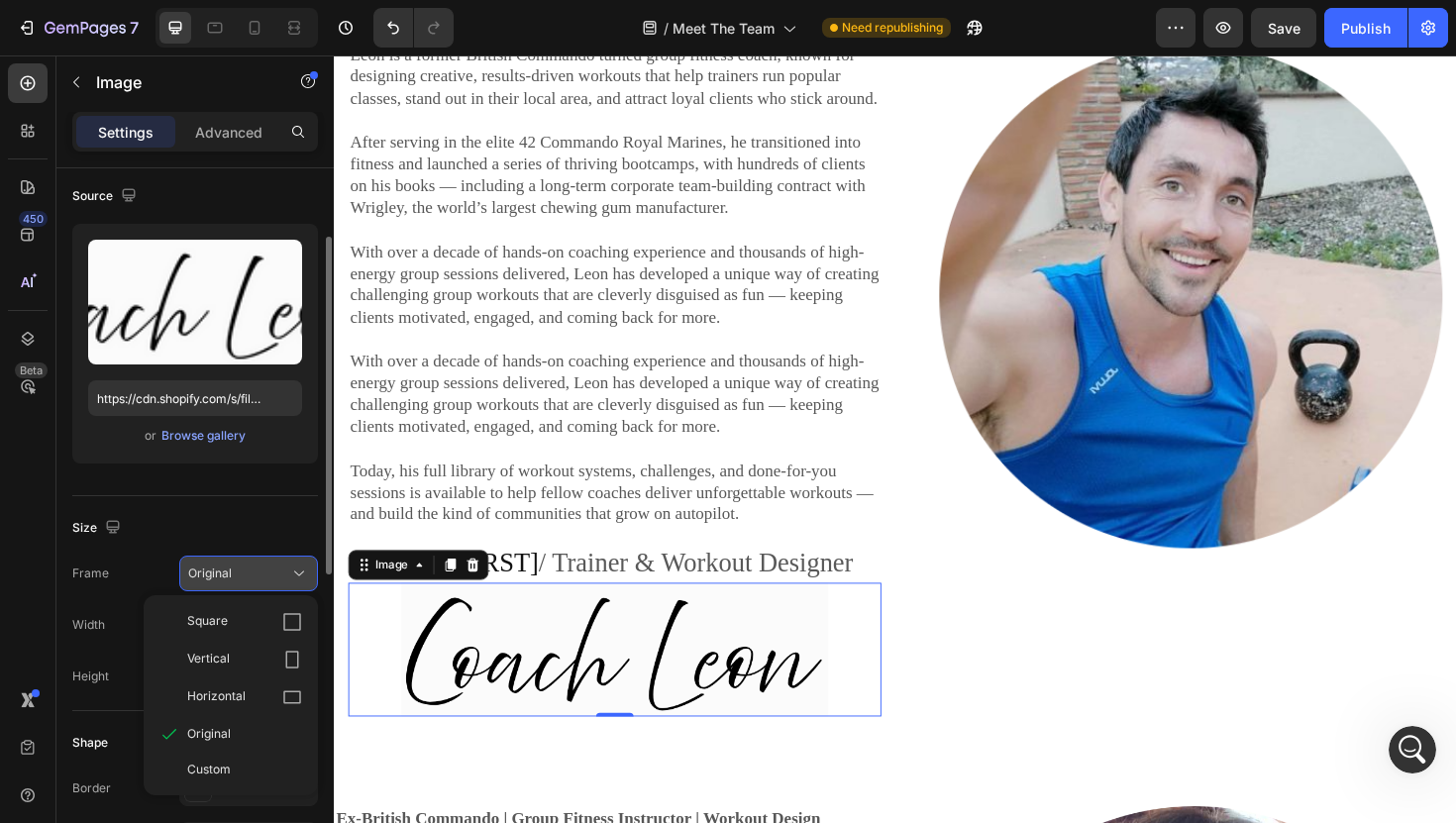 click 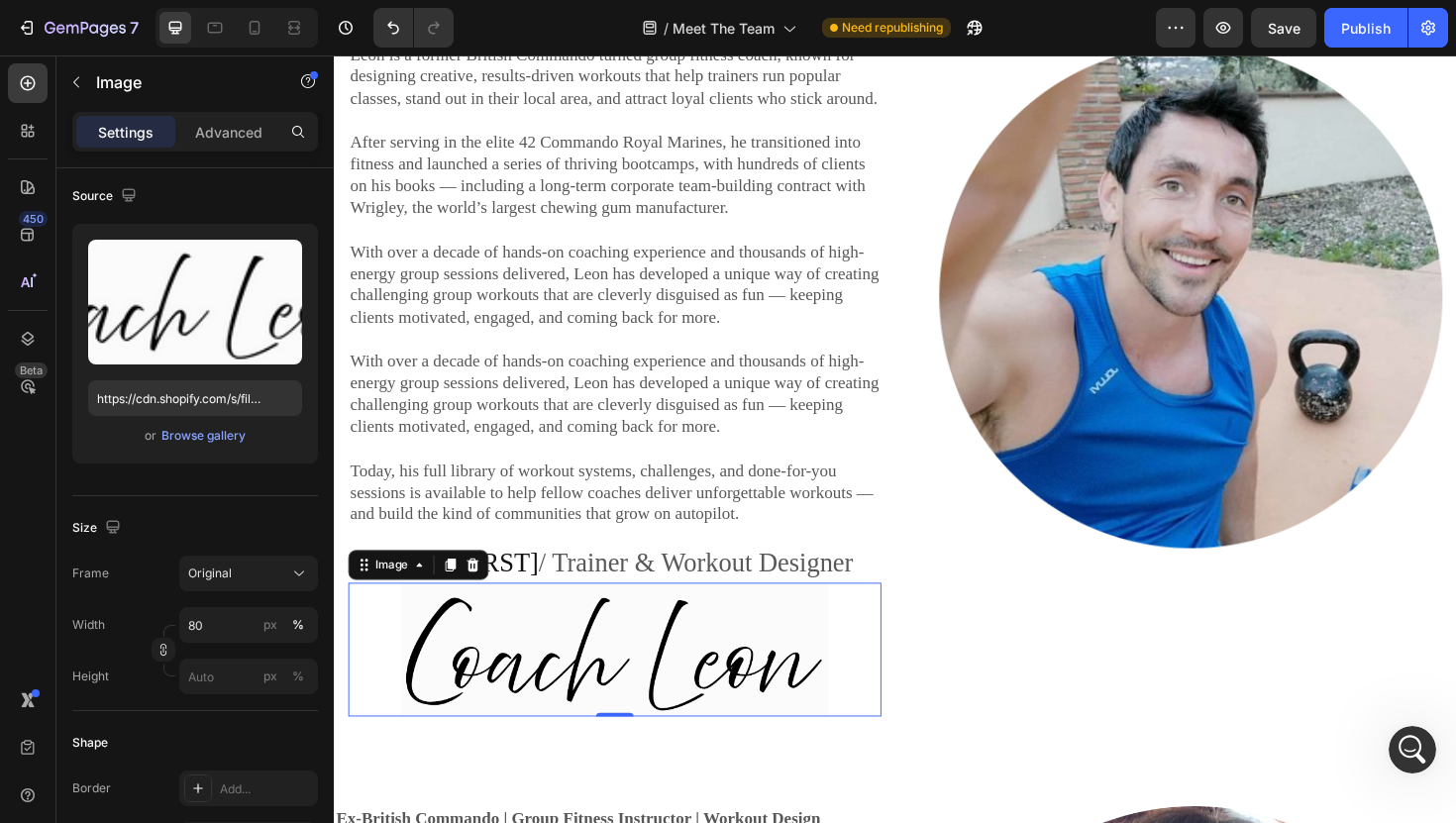 click at bounding box center [631, 684] 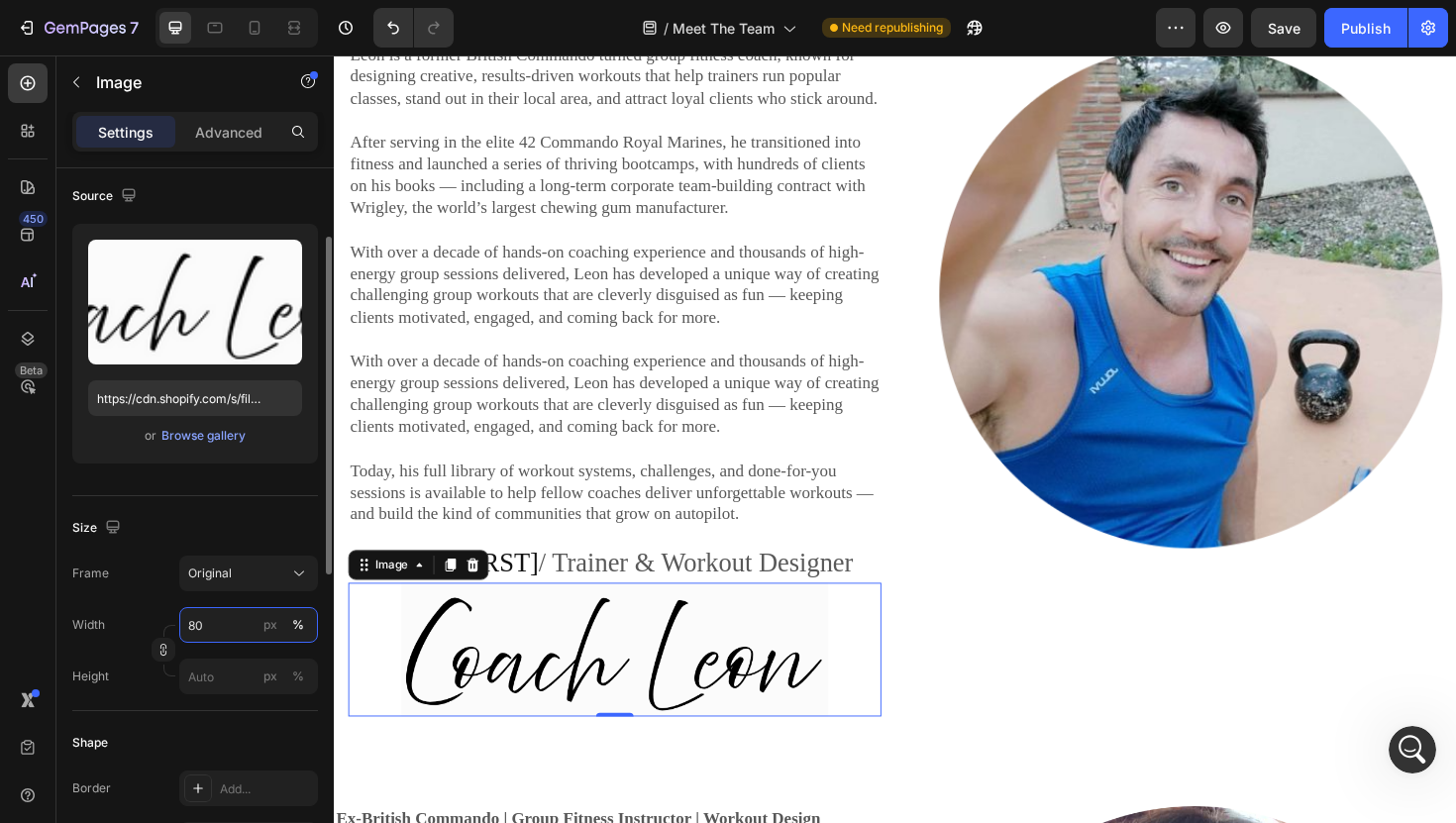 click on "80" at bounding box center [249, 625] 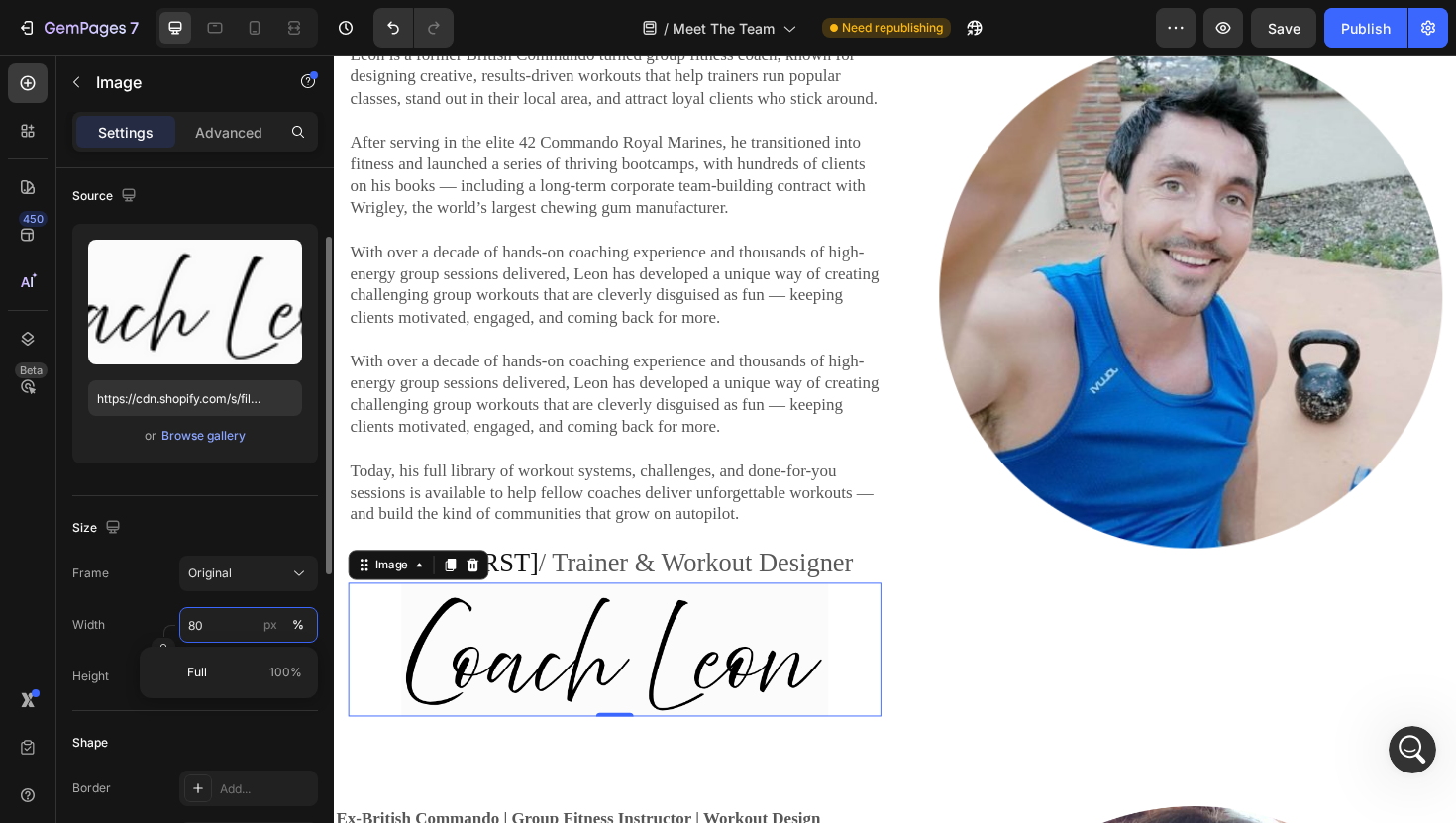 type on "8" 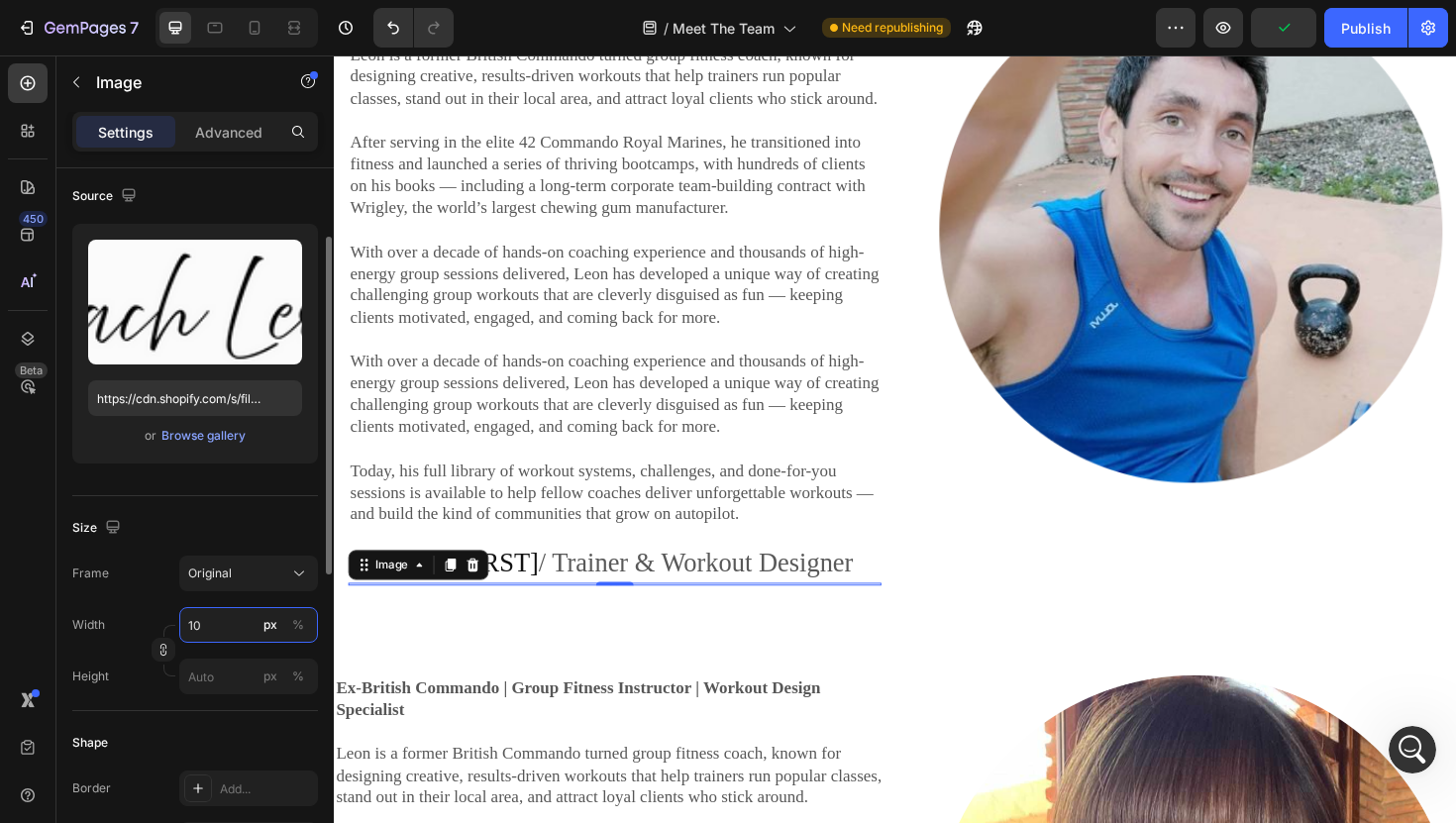 type on "1" 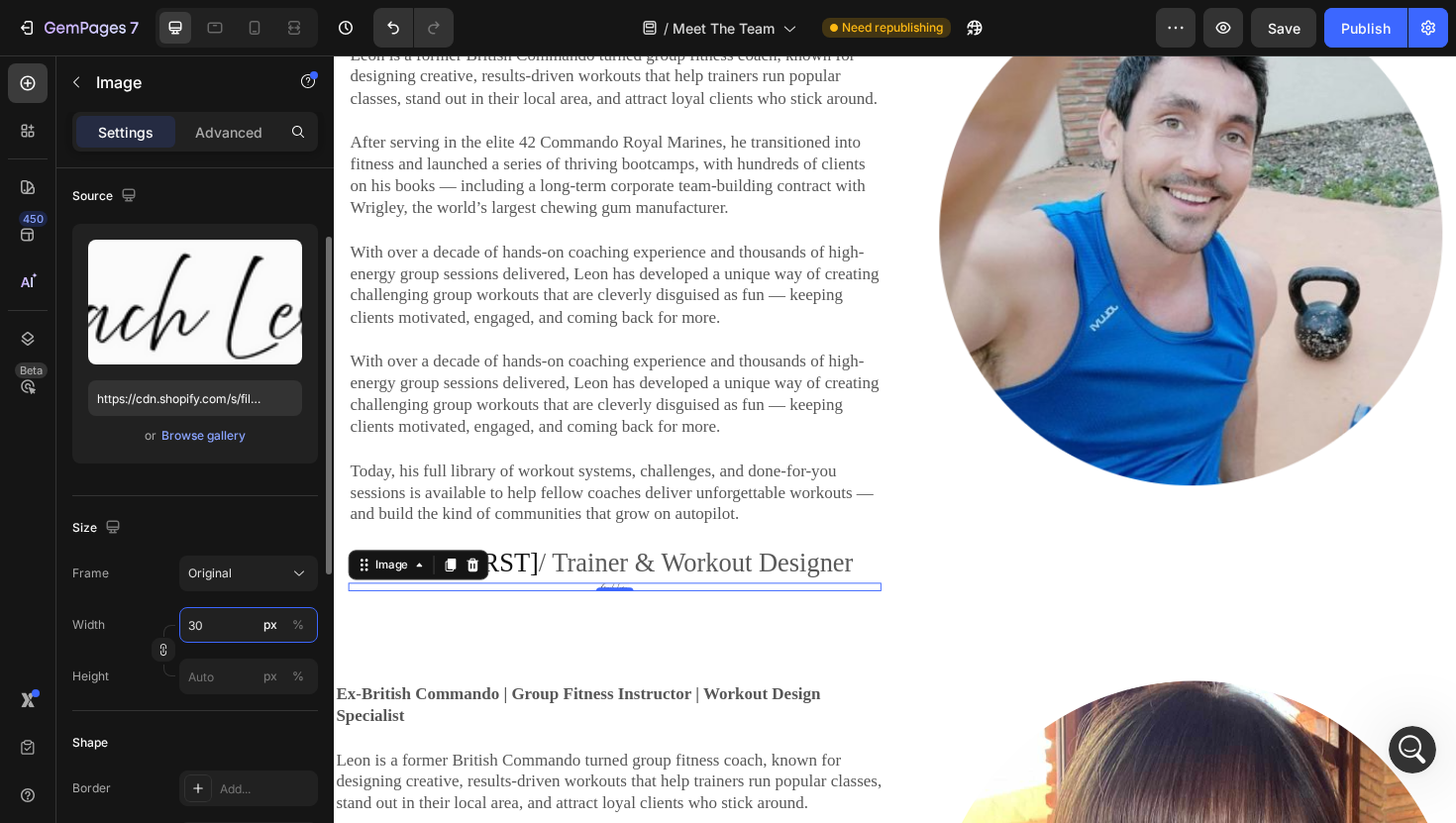type on "3" 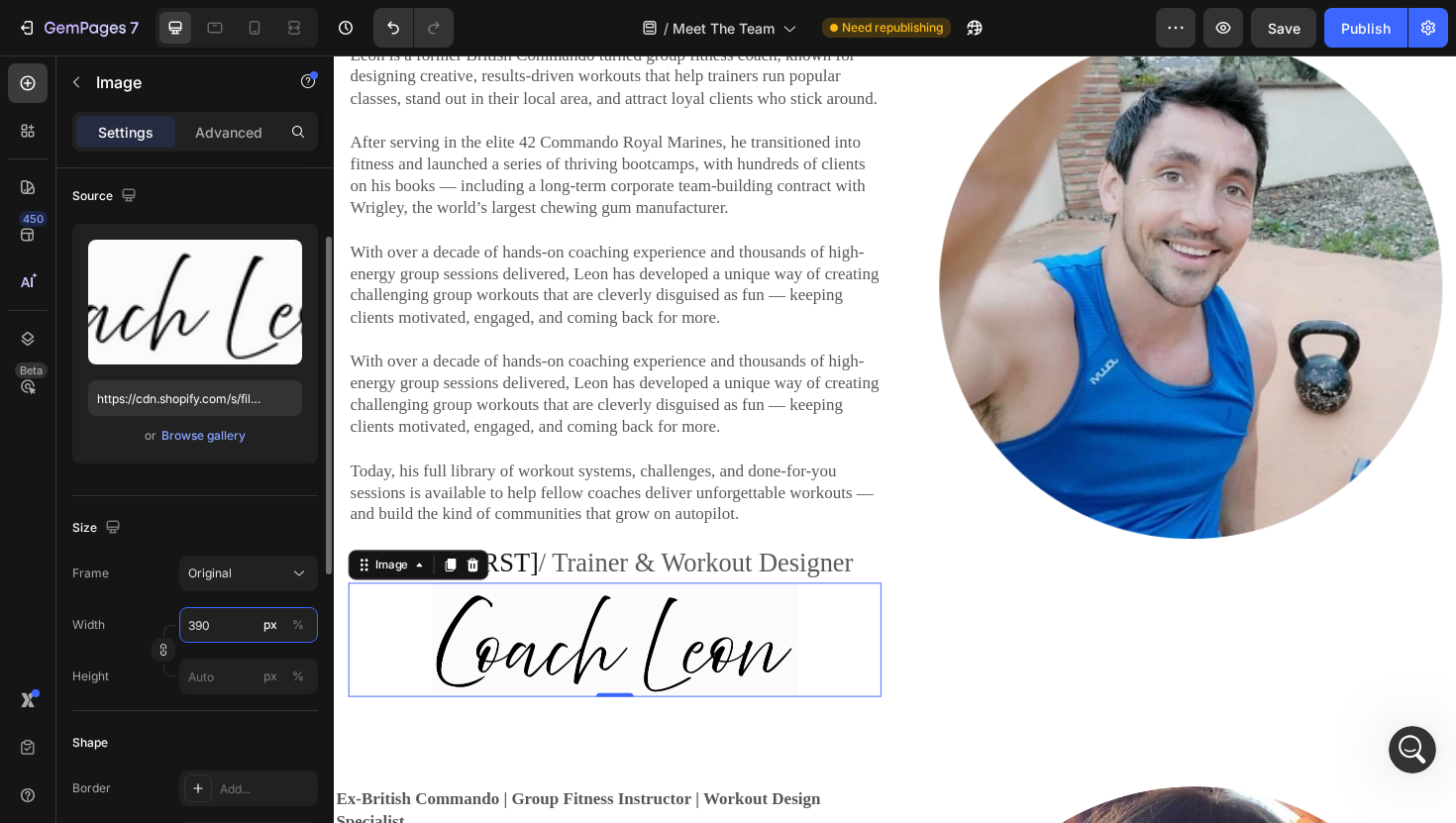 click on "390" at bounding box center (249, 625) 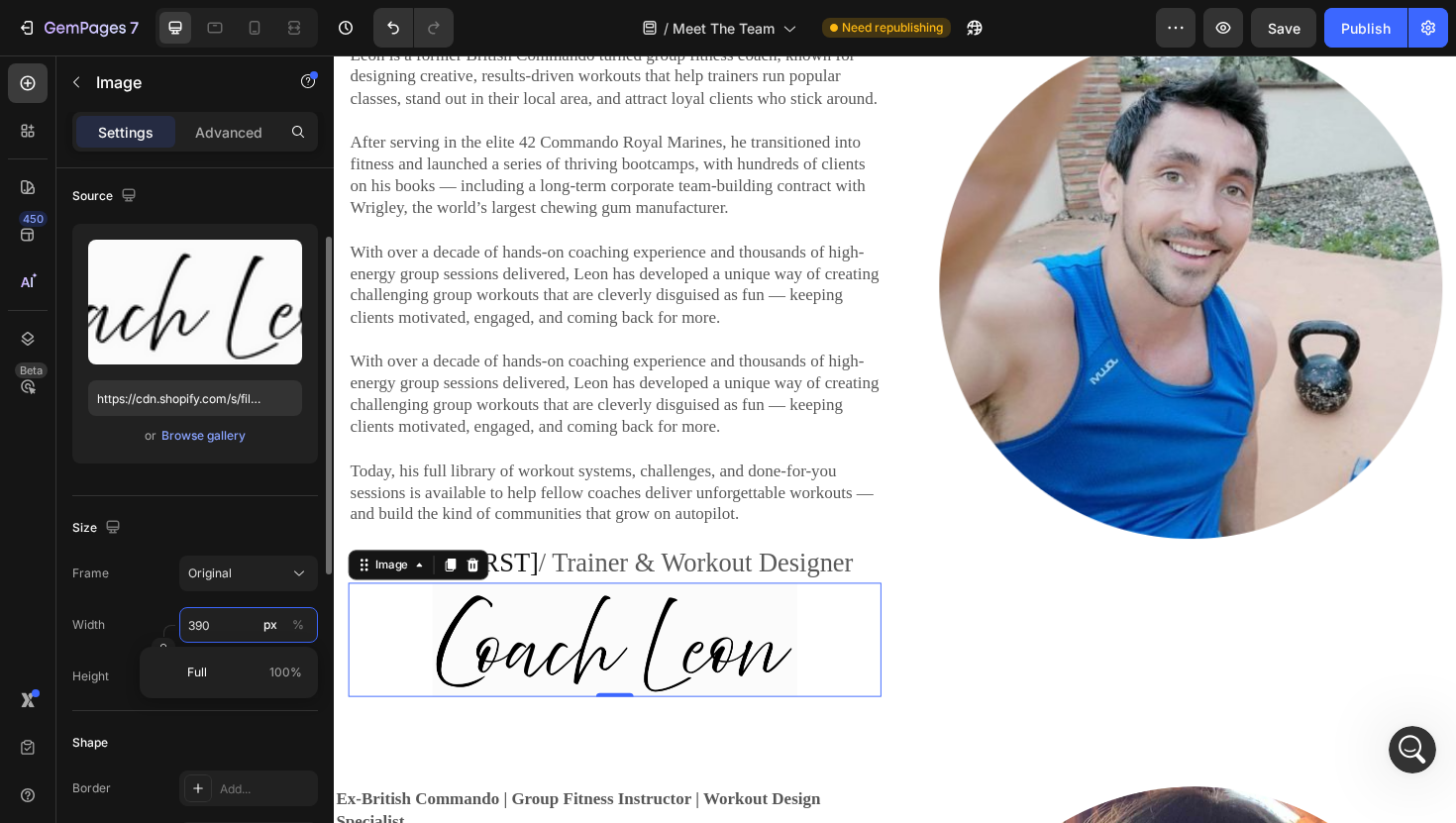 click on "390" at bounding box center [249, 625] 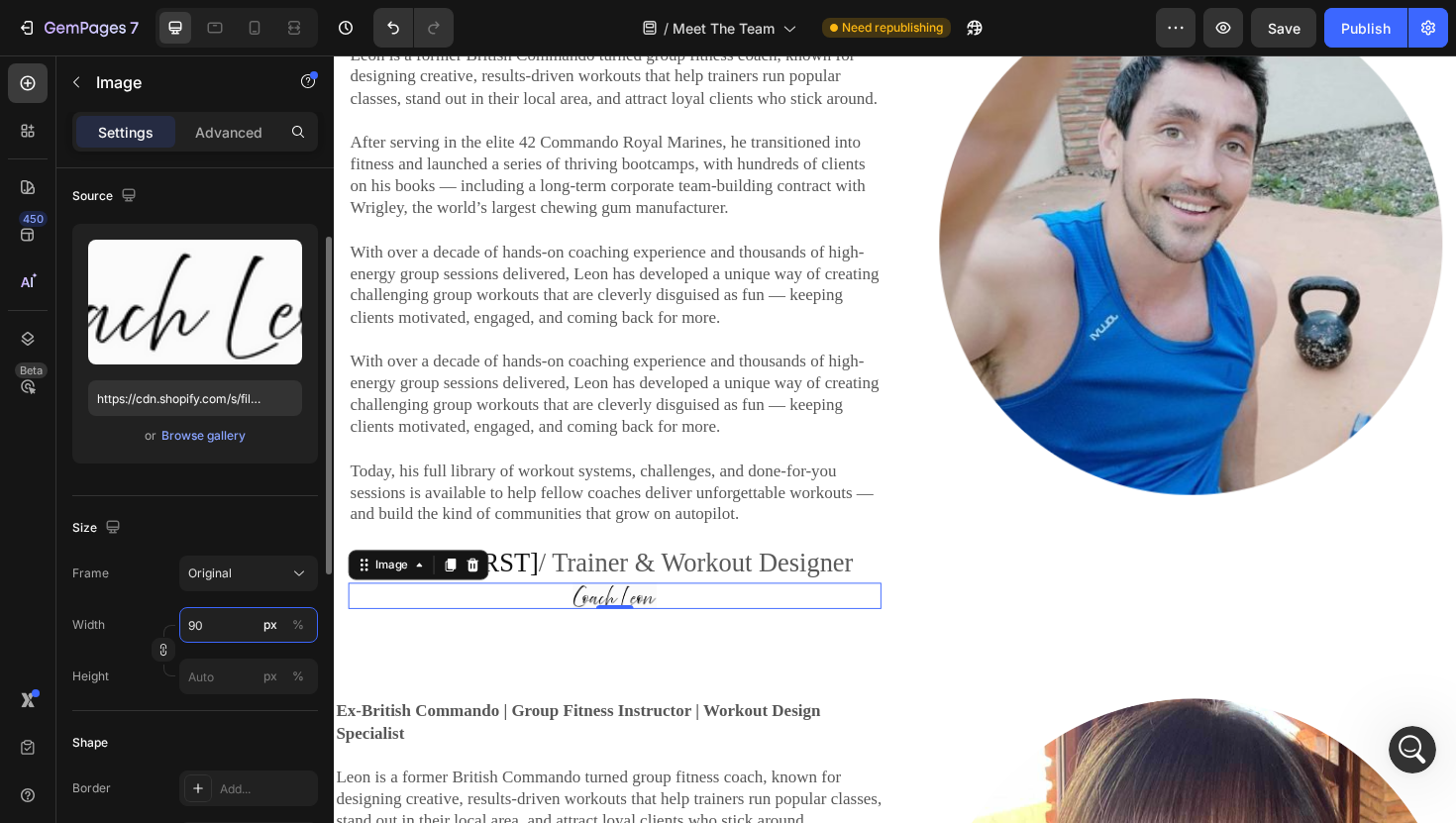 click on "90" at bounding box center (249, 625) 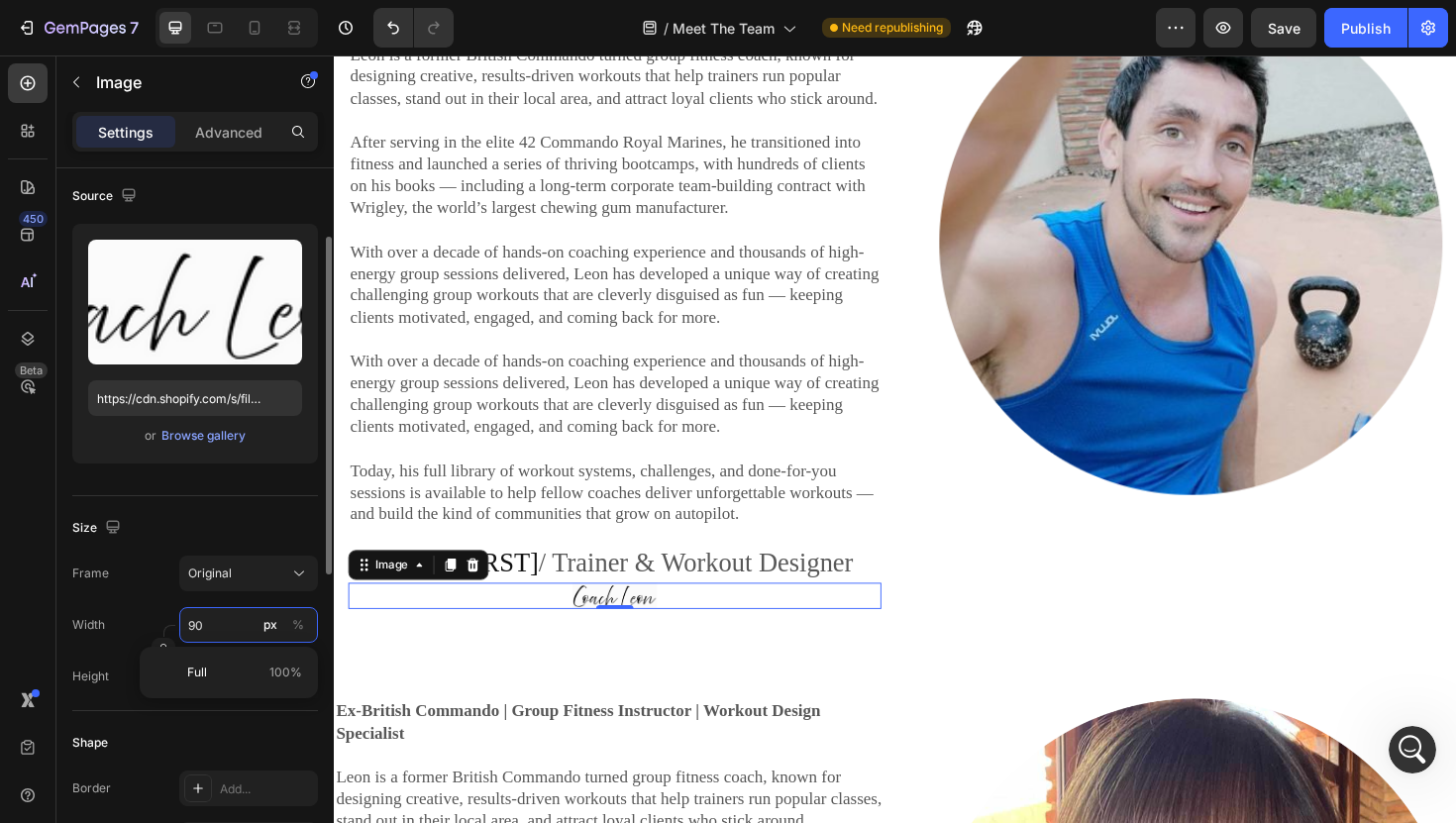 type on "9" 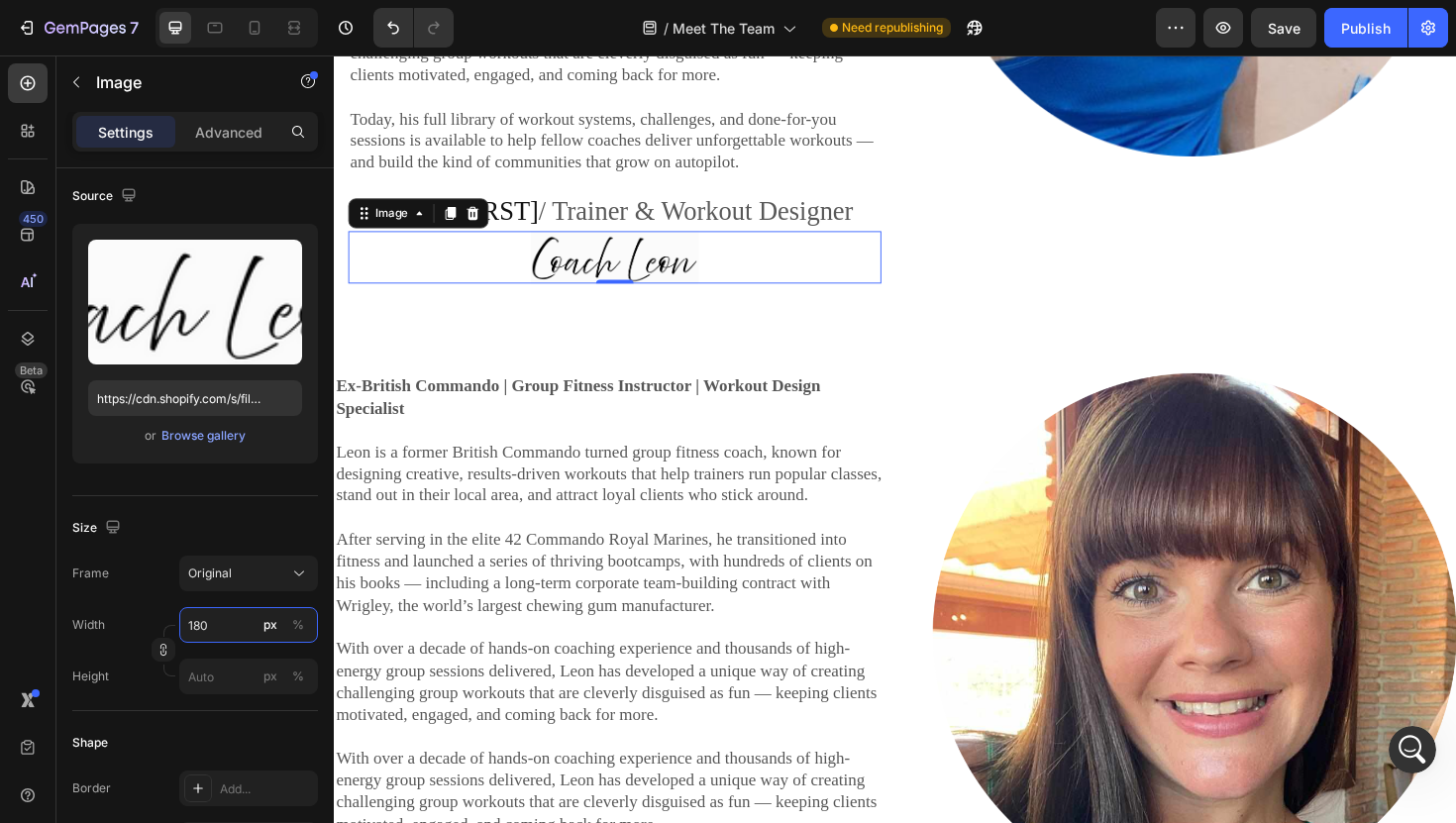 scroll, scrollTop: 2832, scrollLeft: 0, axis: vertical 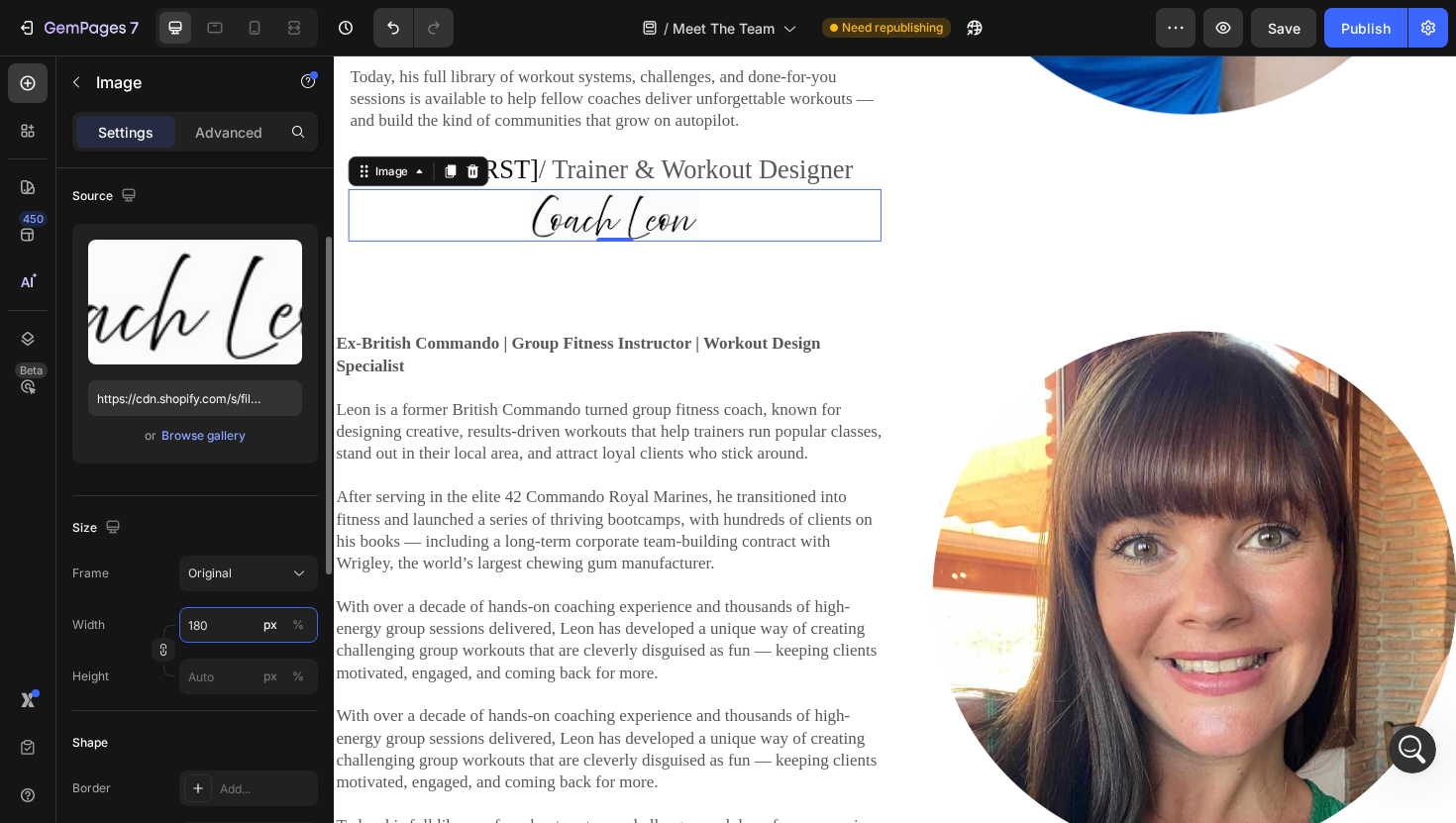 click on "180" at bounding box center (249, 625) 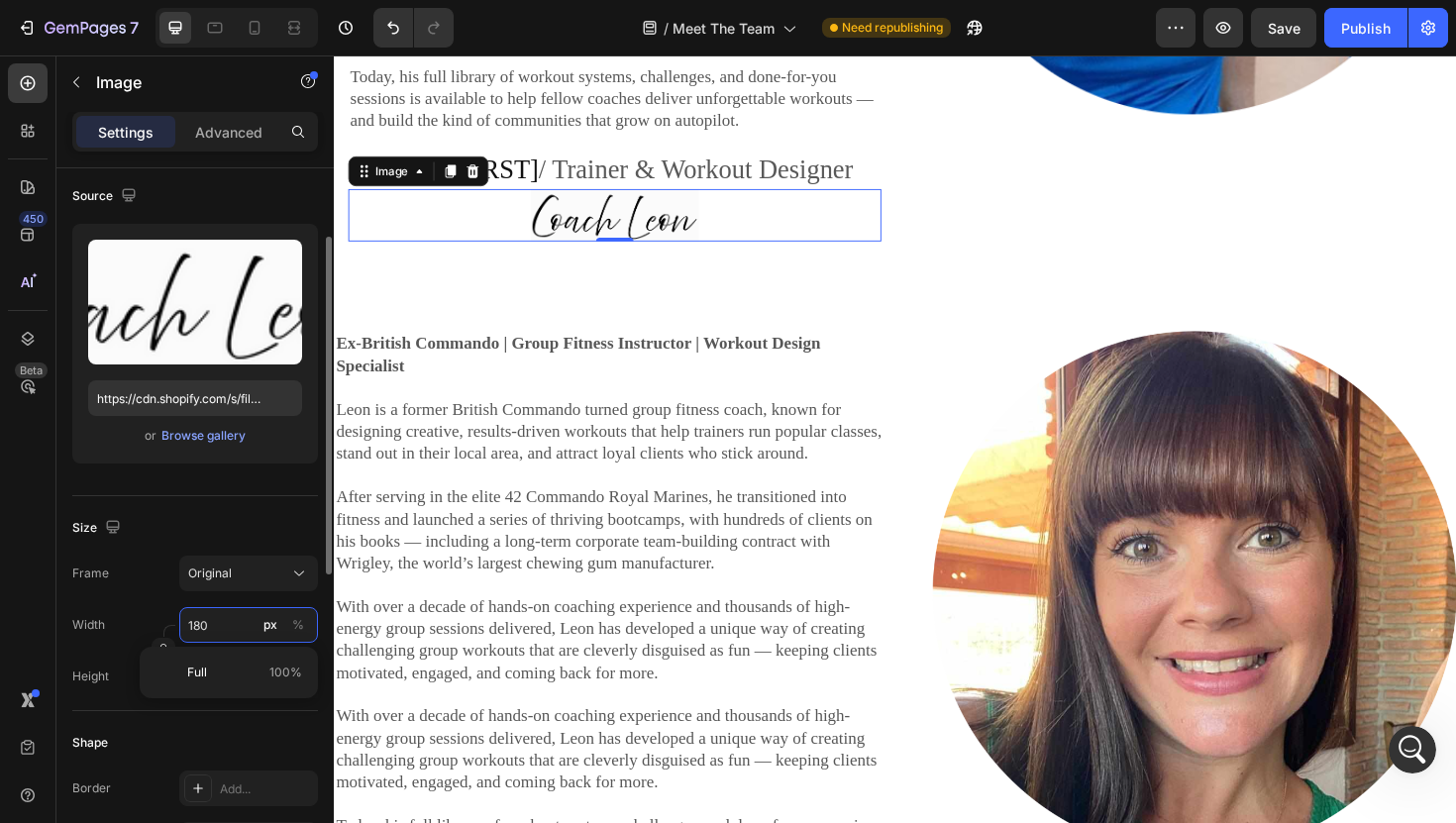 click on "180" at bounding box center (249, 625) 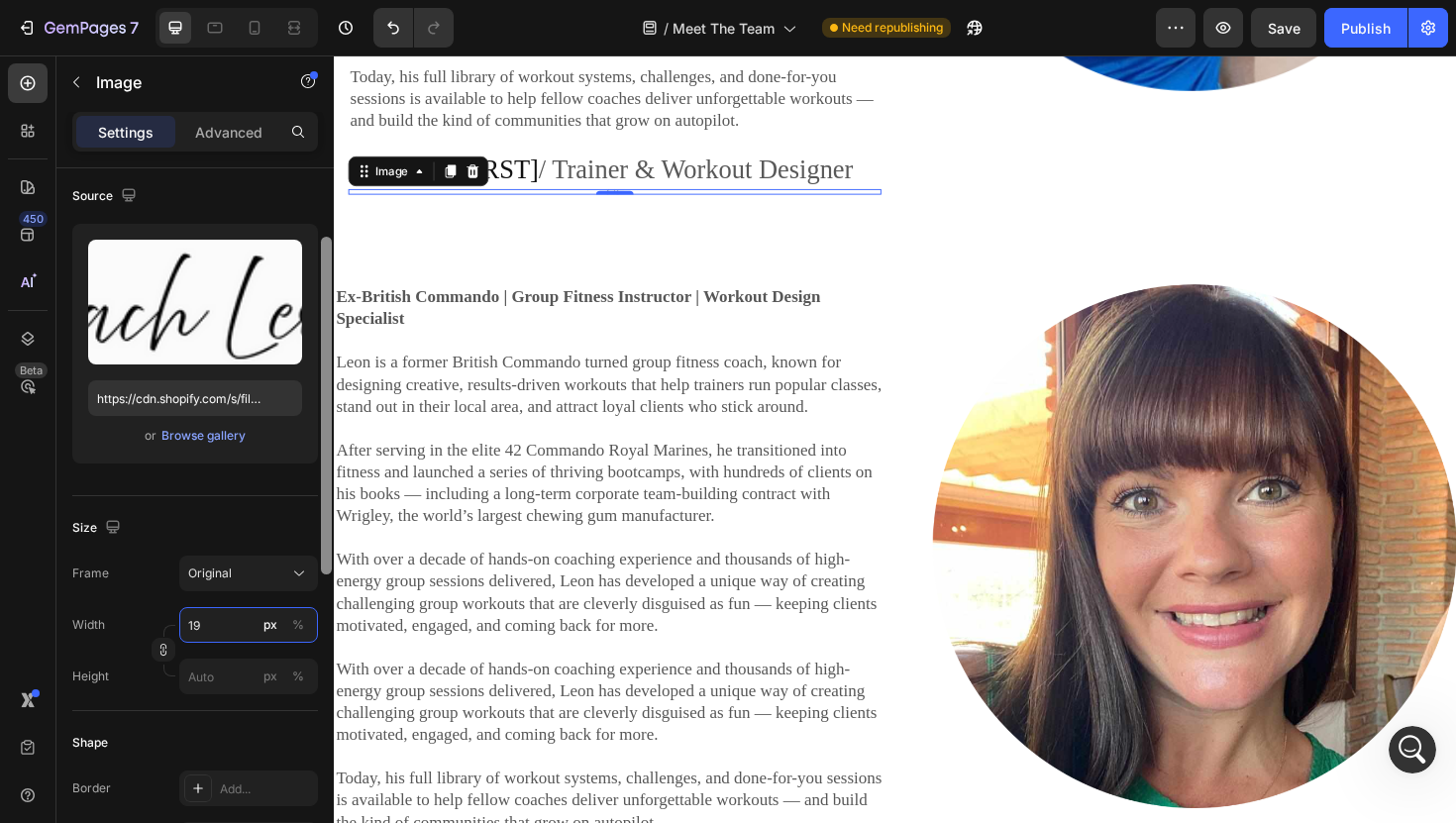 type on "1" 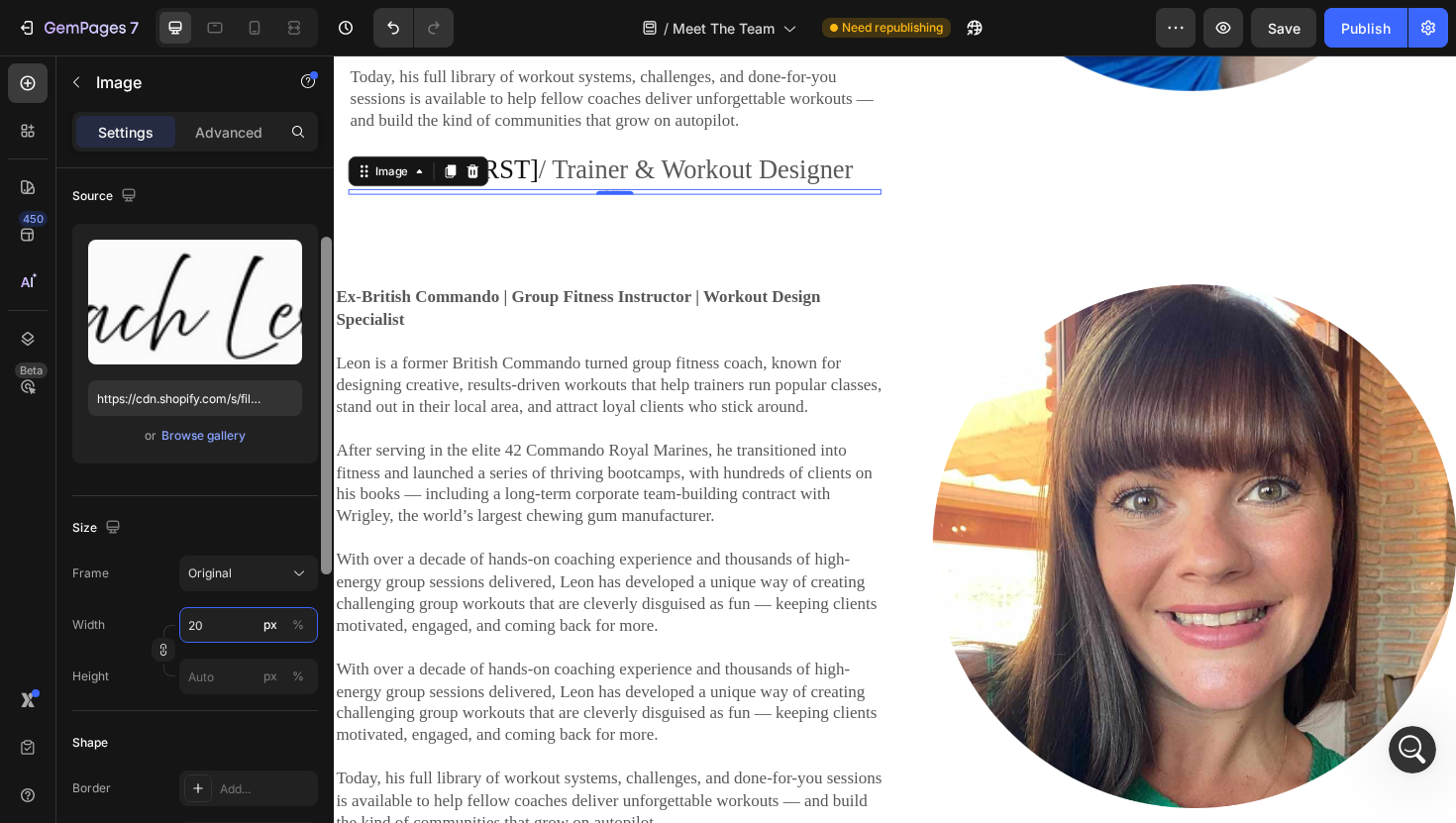 type on "200" 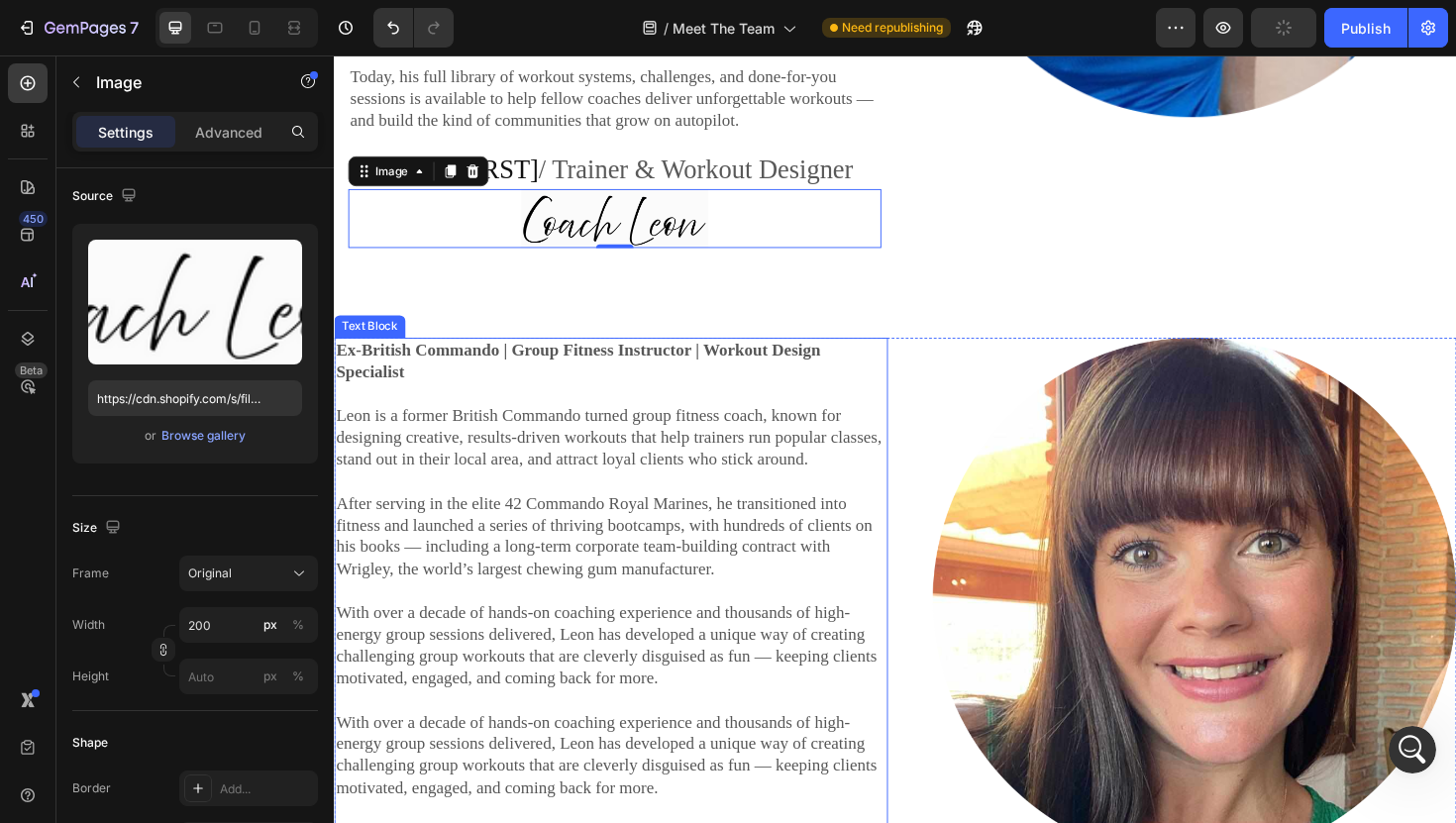 click on "After serving in the elite 42 Commando Royal Marines, he transitioned into fitness and launched a series of thriving bootcamps, with hundreds of clients on his books — including a long-term corporate team-building contract with Wrigley, the world’s largest chewing gum manufacturer." at bounding box center (627, 566) 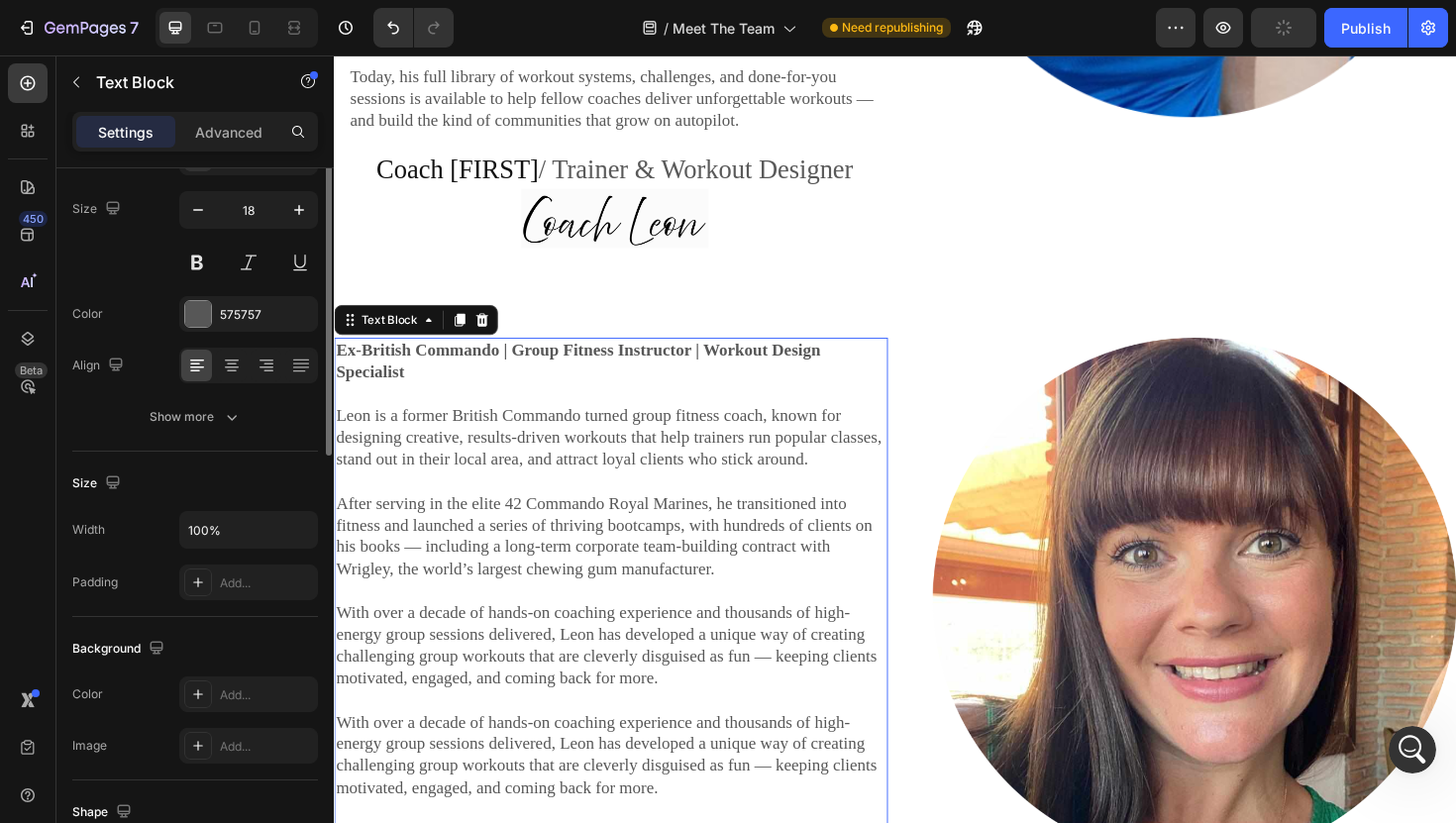 scroll, scrollTop: 0, scrollLeft: 0, axis: both 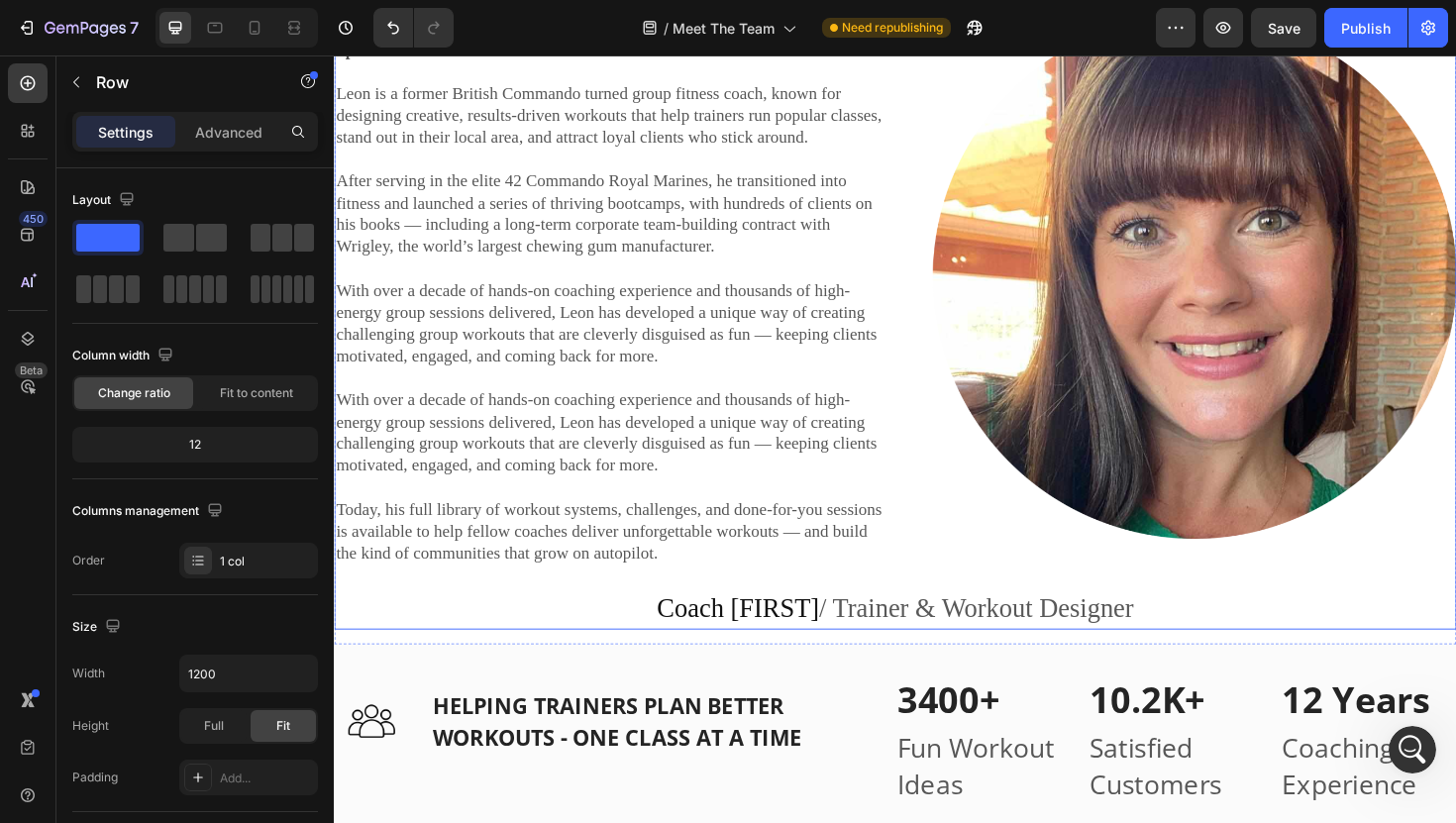 click on "Ex-British Commando | Group Fitness Instructor | Workout Design Specialist   Leon is a former British Commando turned group fitness coach, known for designing creative, results-driven workouts that help trainers run popular classes, stand out in their local area, and attract loyal clients who stick around.   After serving in the elite 42 Commando Royal Marines, he transitioned into fitness and launched a series of thriving bootcamps, with hundreds of clients on his books — including a long-term corporate team-building contract with Wrigley, the world’s largest chewing gum manufacturer.   With over a decade of hands-on coaching experience and thousands of high-energy group sessions delivered, Leon has developed a unique way of creating challenging group workouts that are cleverly disguised as fun — keeping clients motivated, engaged, and coming back for more.     Text Block Image Row Coach Leon  / Trainer & Workout Designer Text block" at bounding box center (928, 338) 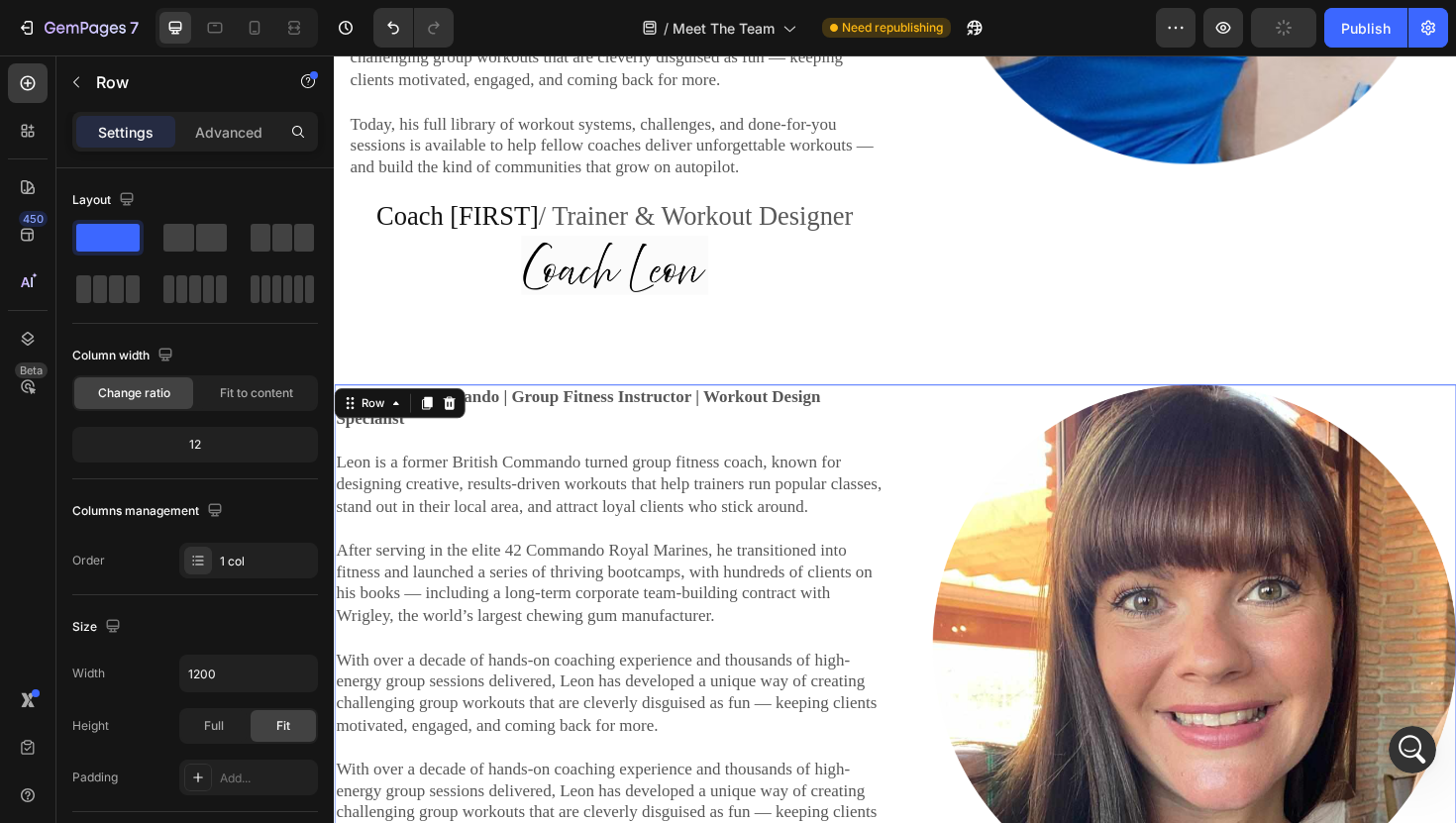 scroll, scrollTop: 2750, scrollLeft: 0, axis: vertical 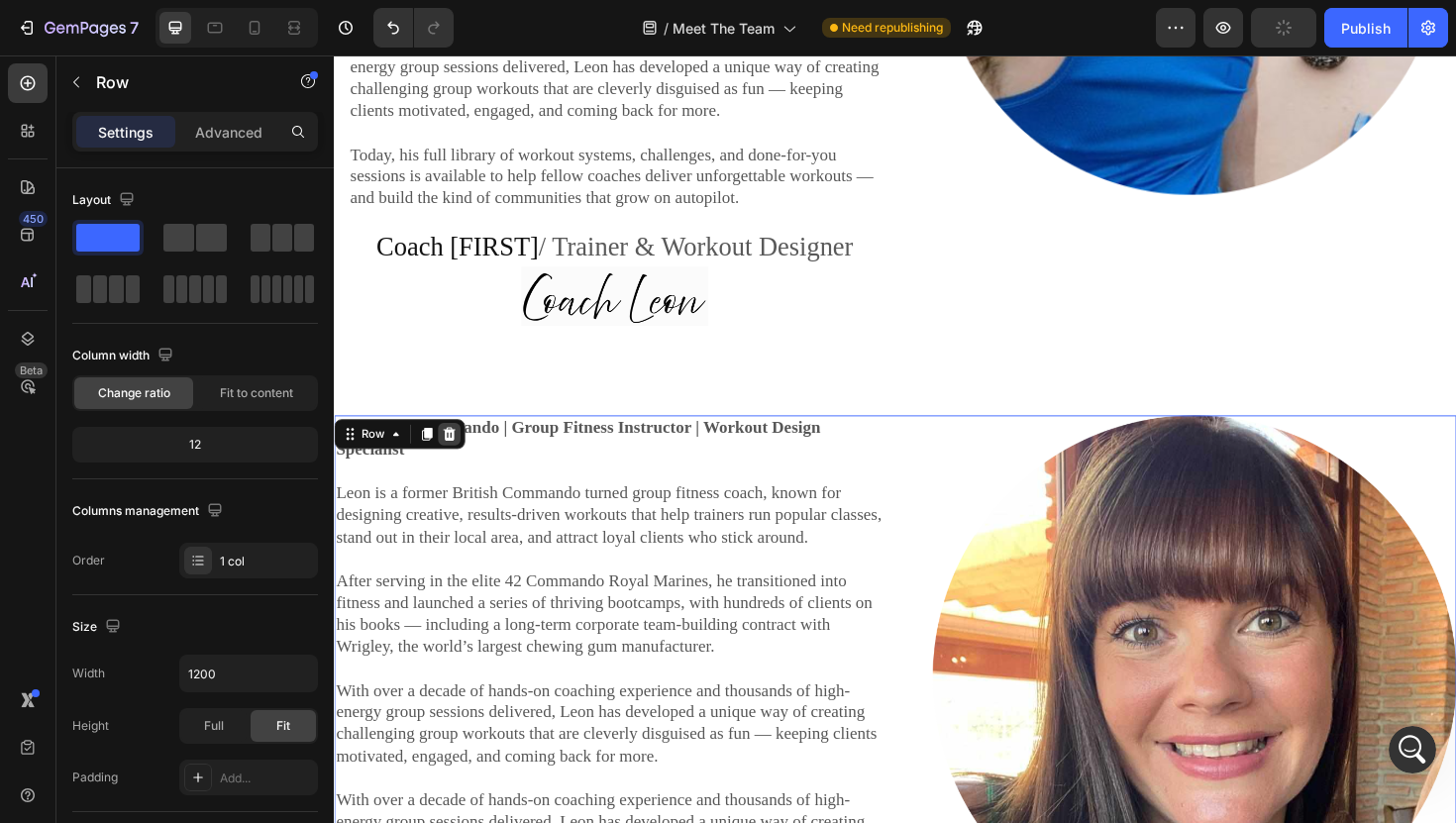 click 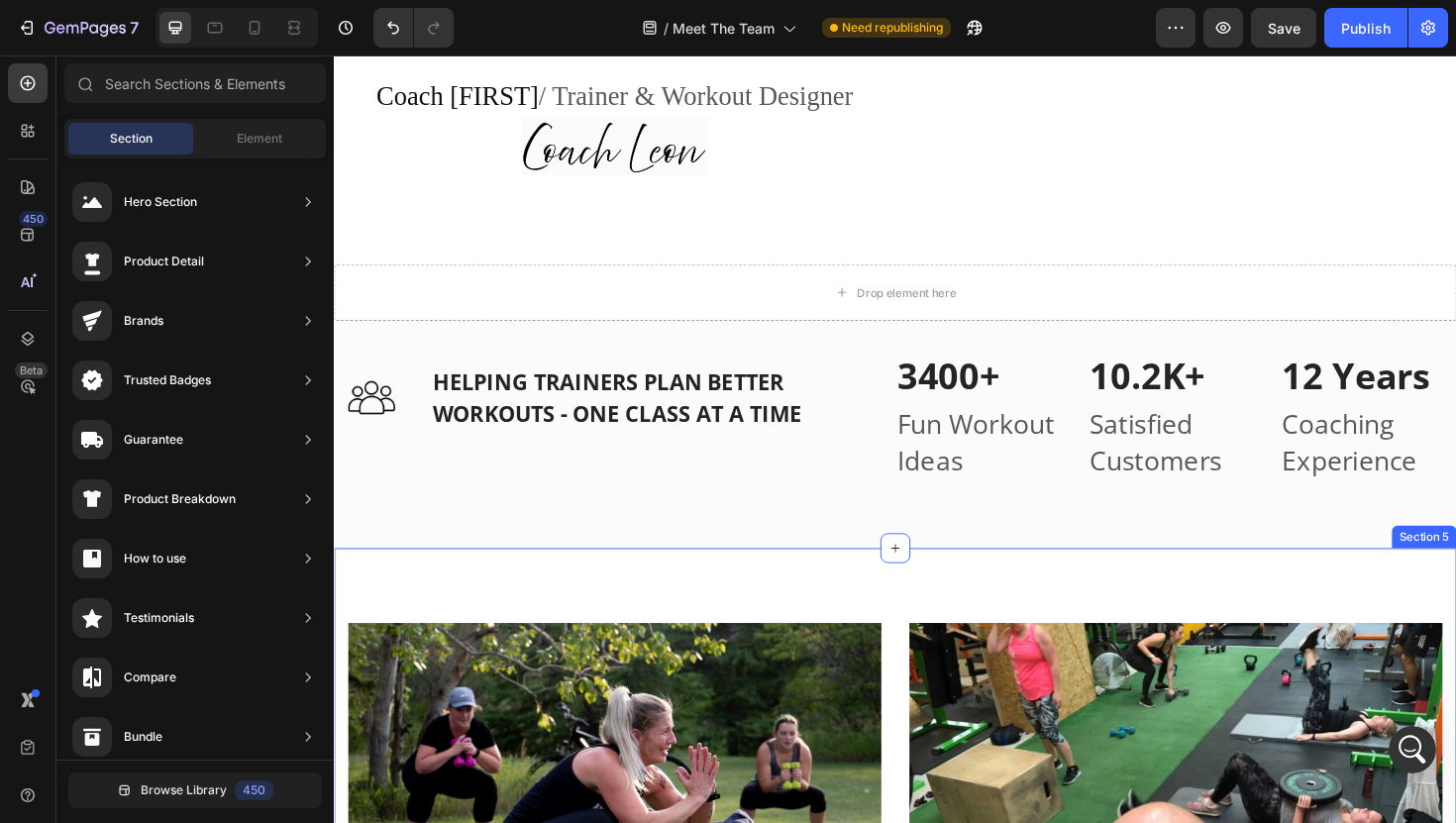 scroll, scrollTop: 2770, scrollLeft: 0, axis: vertical 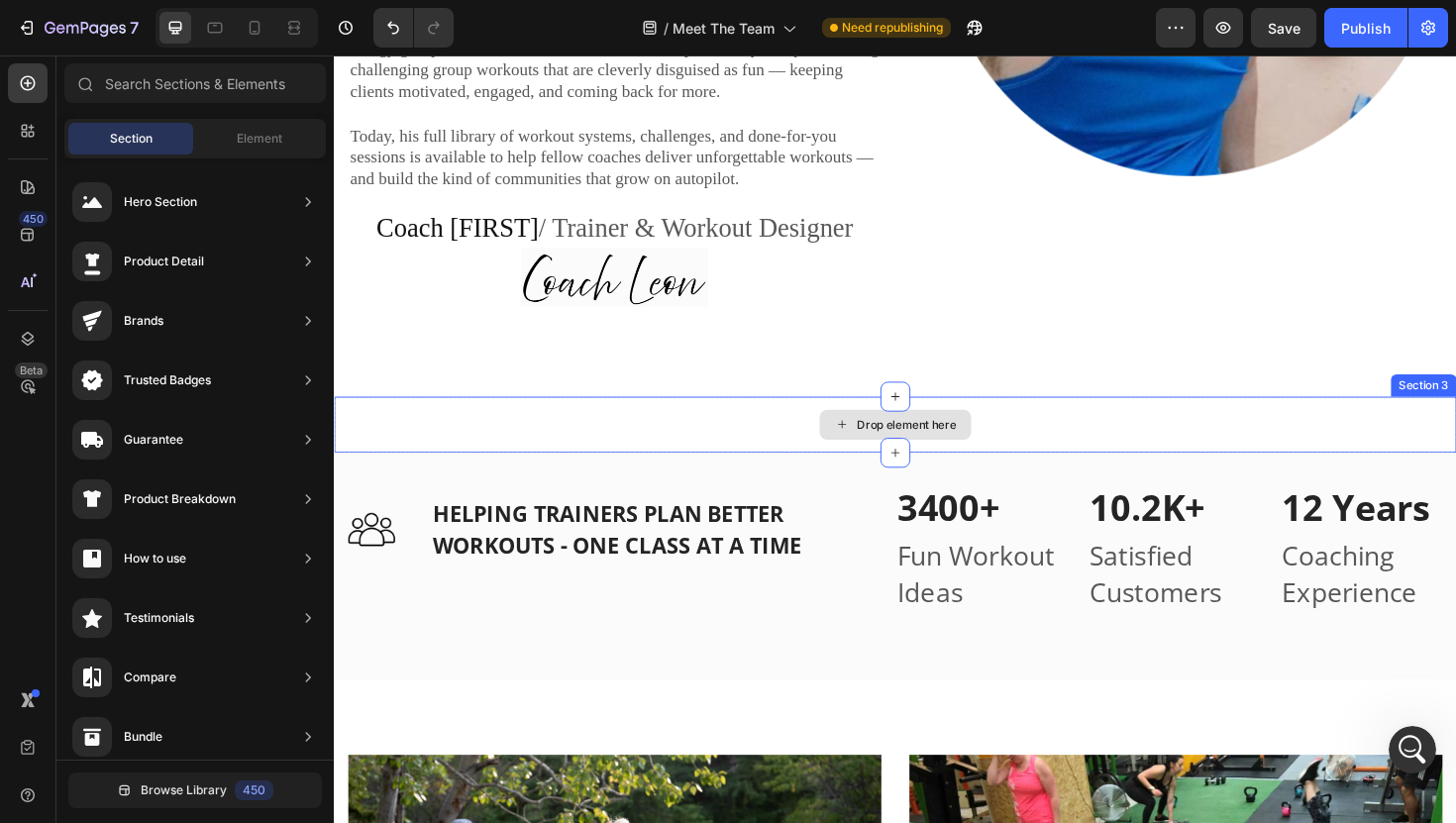 click on "Drop element here" at bounding box center [928, 447] 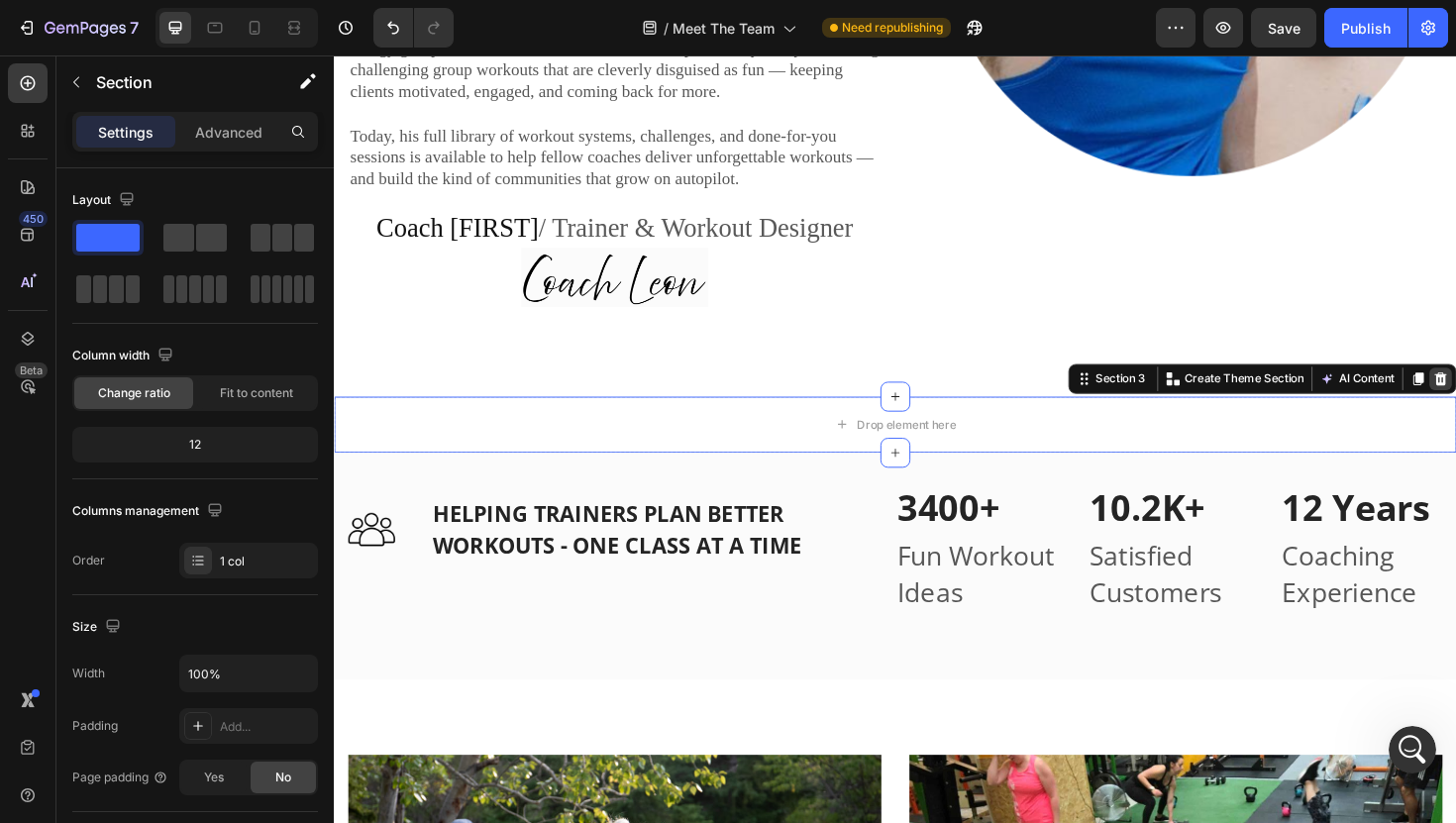 click 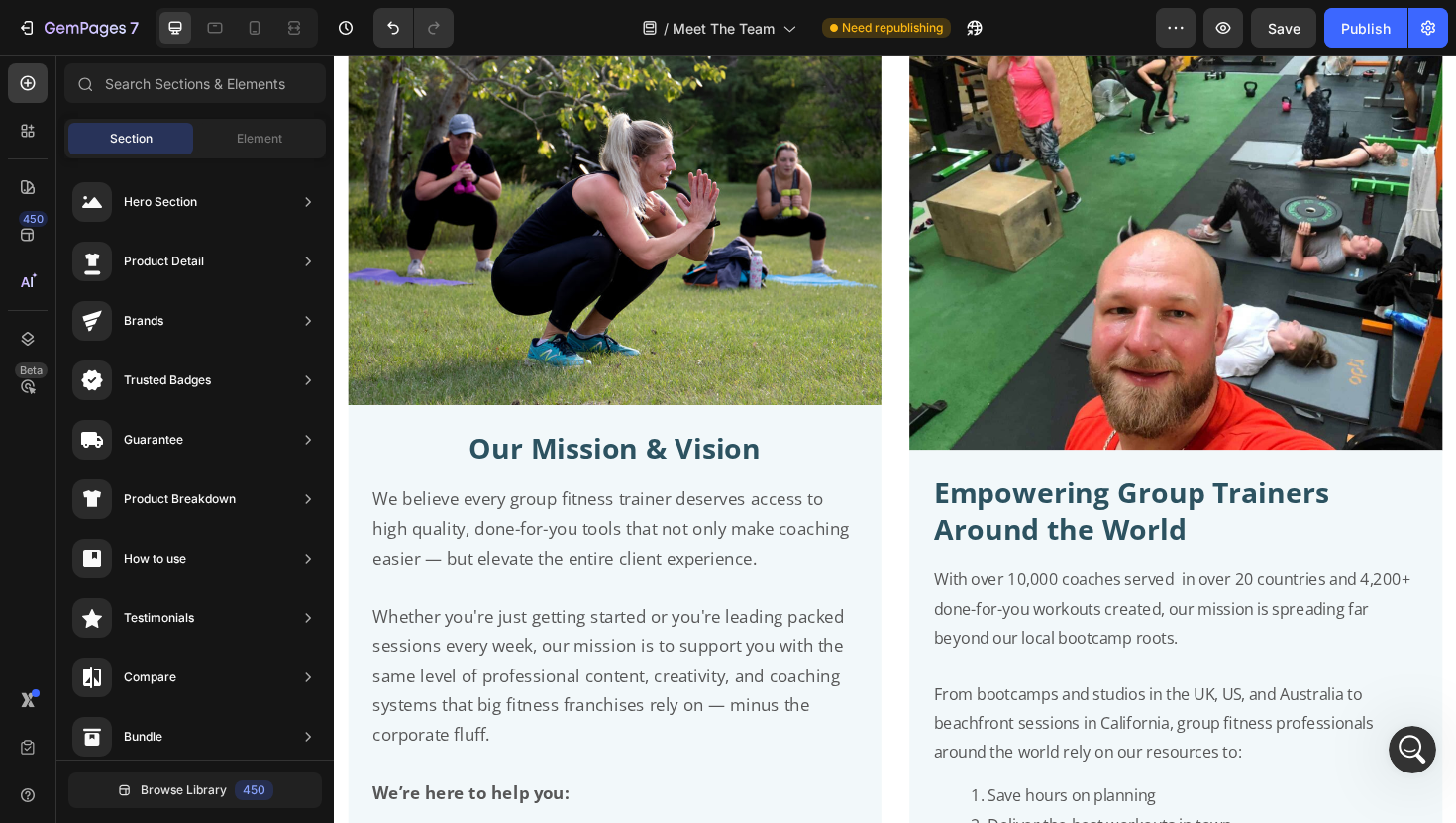 scroll, scrollTop: 3457, scrollLeft: 0, axis: vertical 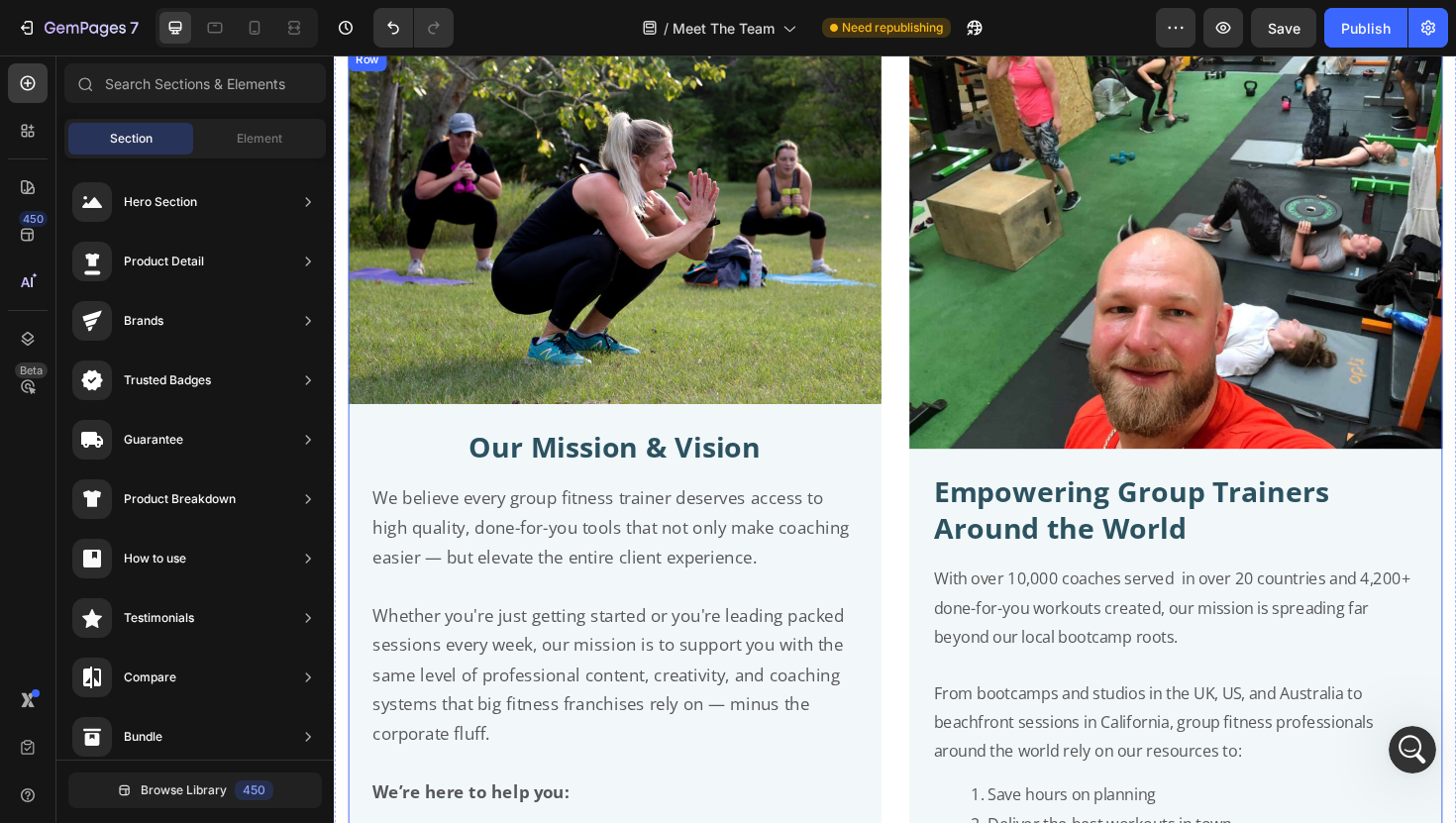 click on "Image Our Mission & Vision  Text Block We believe every group fitness trainer deserves access to high quality, done-for-you tools that not only make coaching easier — but elevate the entire client experience.   Whether you're just getting started or you're leading packed sessions every week, our mission is to support you with the same level of professional content, creativity, and coaching systems that big fitness franchises rely on — minus the corporate fluff.   We’re here to help you: Deliver  memorable  workouts your clients rave about Build a  thriving  community around your sessions Grow a business you’re  truly proud of Because we know that when coaches have the right tools — they show up with more confidence, more energy, and more impact. And that ripple effect changes lives, one class at a time. Text Block Row Image Empowering Group Trainers Around the World Text Block   Save hours on planning Deliver the best workouts in town Build loyal, thriving communities —  Laura H., AUS Trainer" at bounding box center [928, 651] 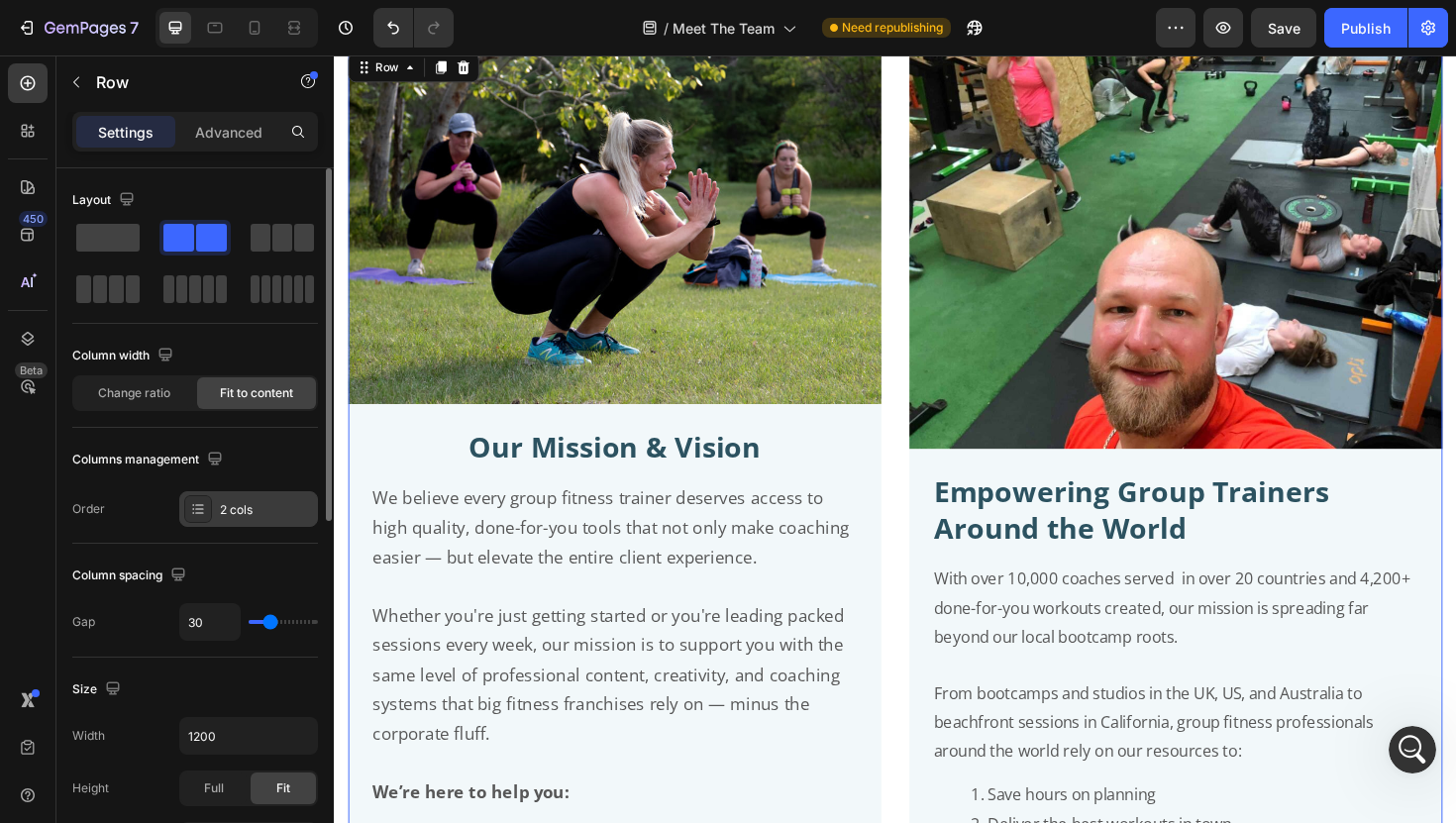 click 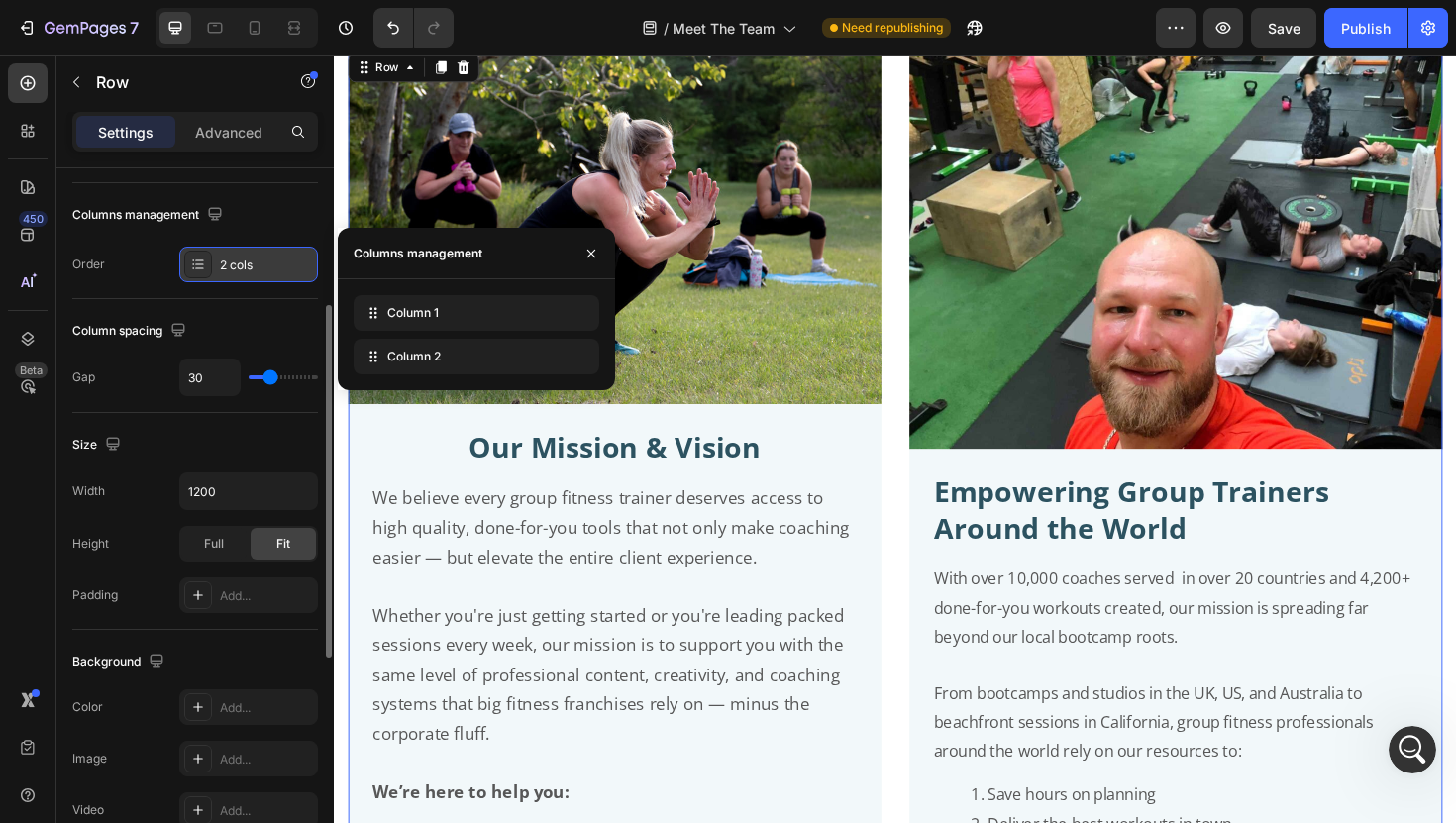 scroll, scrollTop: 257, scrollLeft: 0, axis: vertical 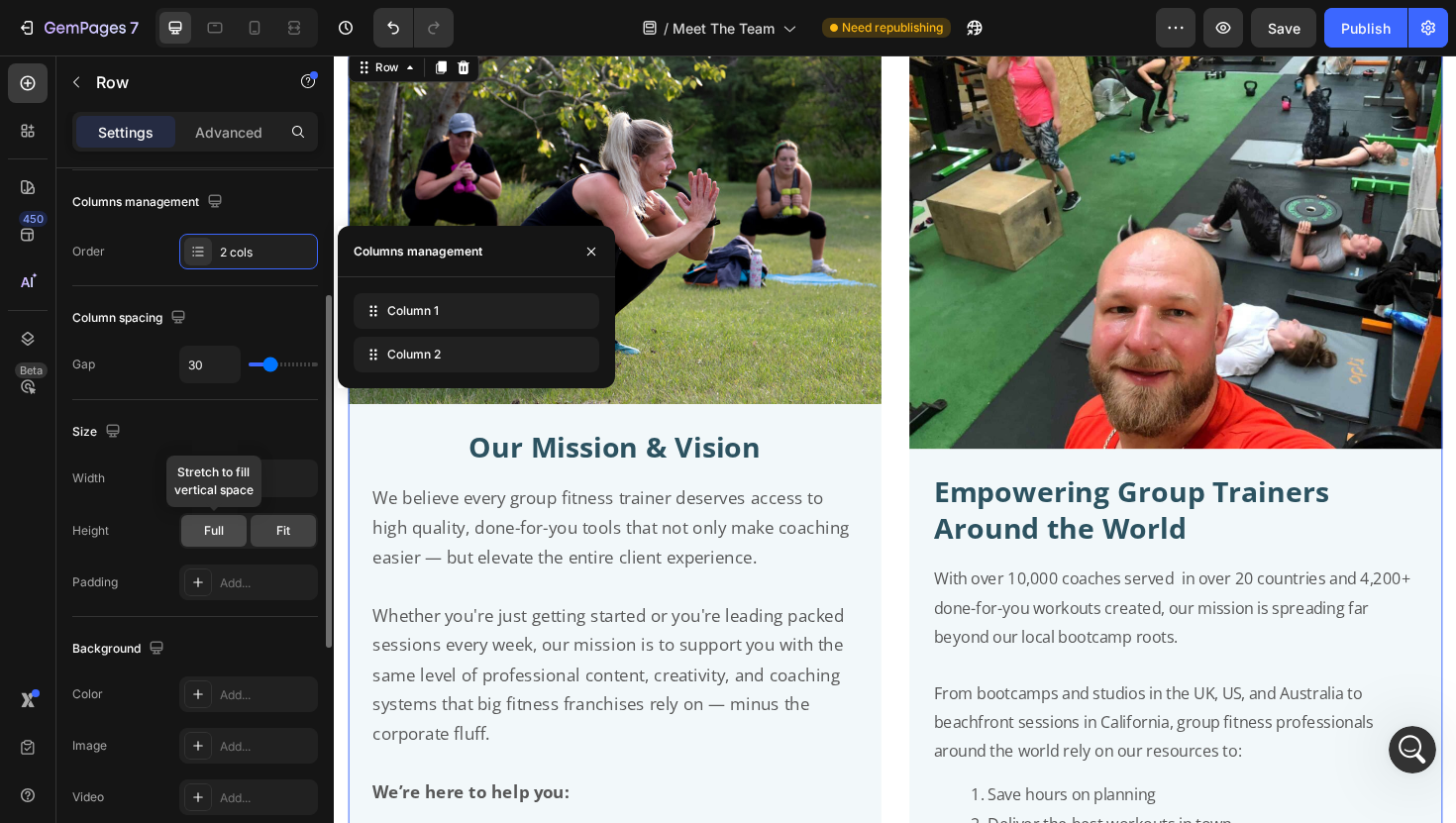 click on "Full" 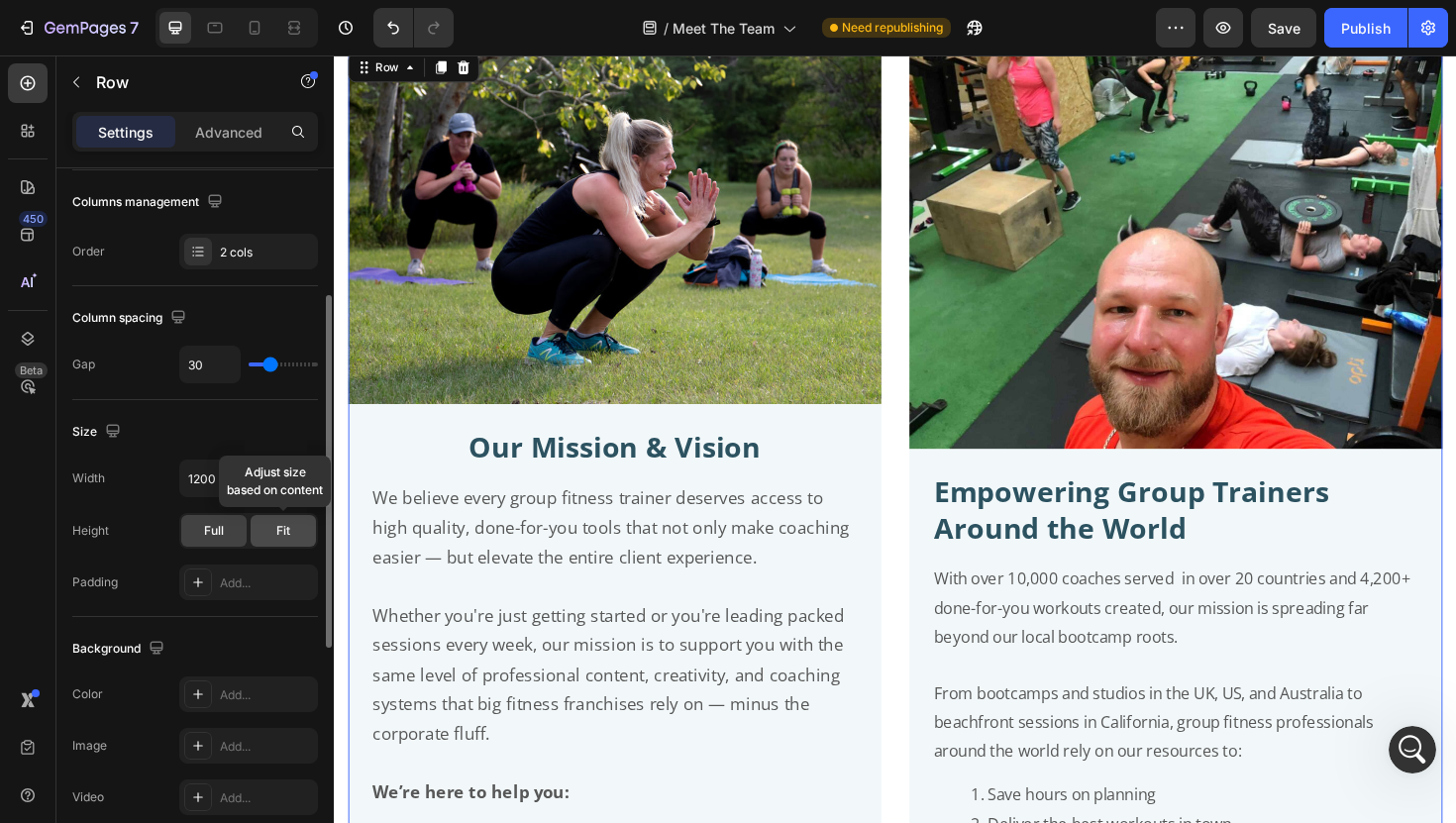 click on "Fit" 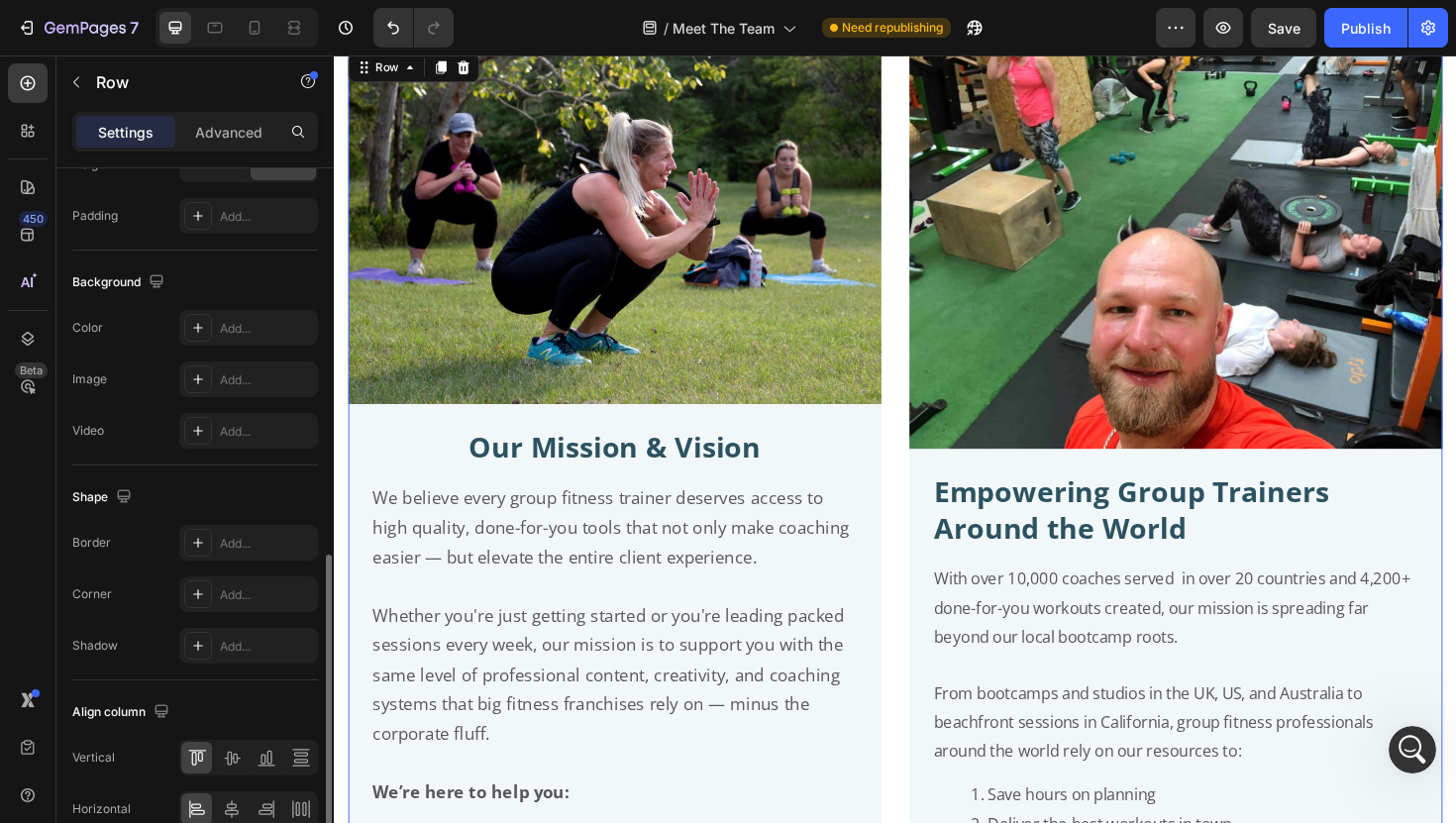 scroll, scrollTop: 723, scrollLeft: 0, axis: vertical 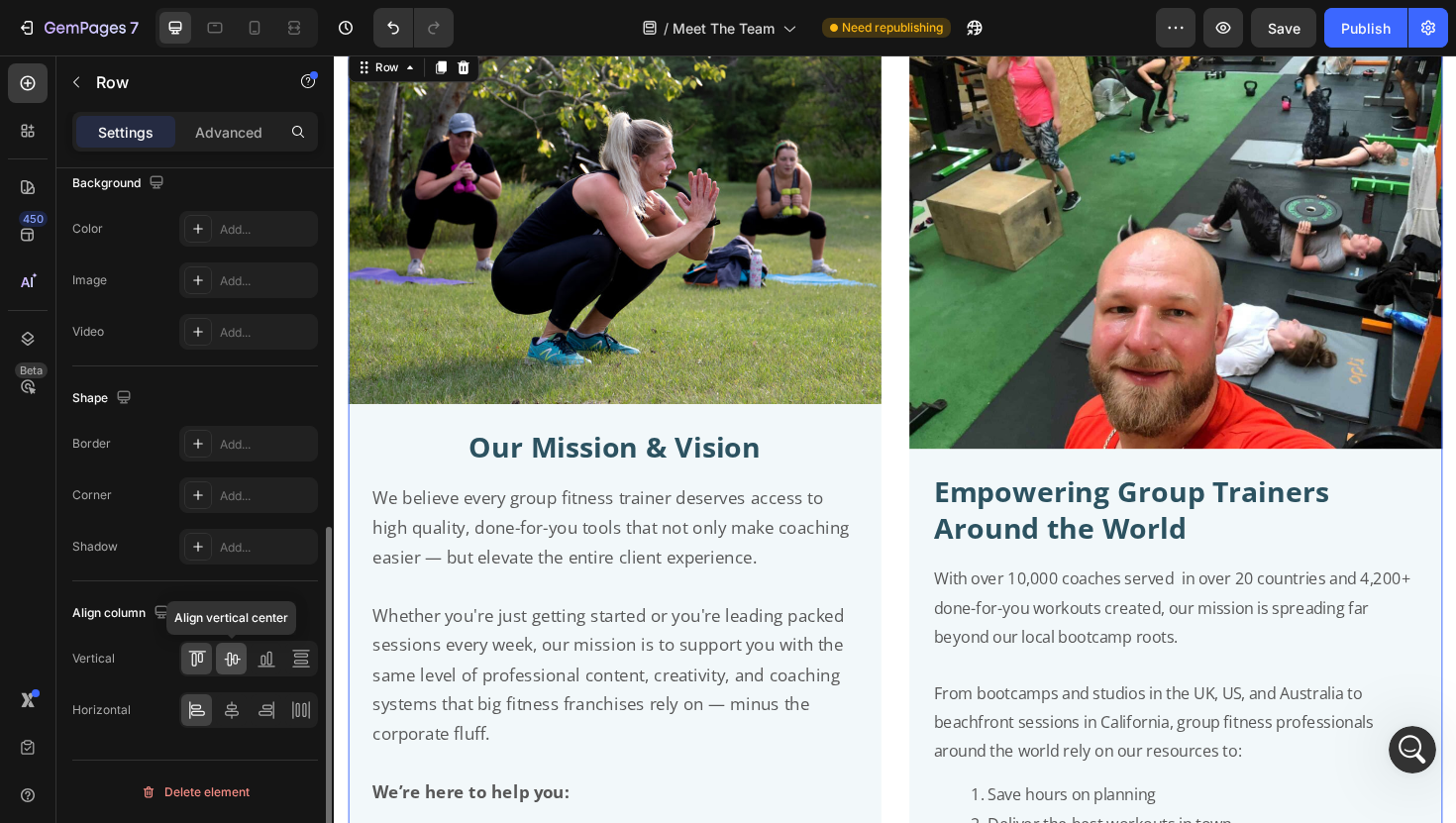 click 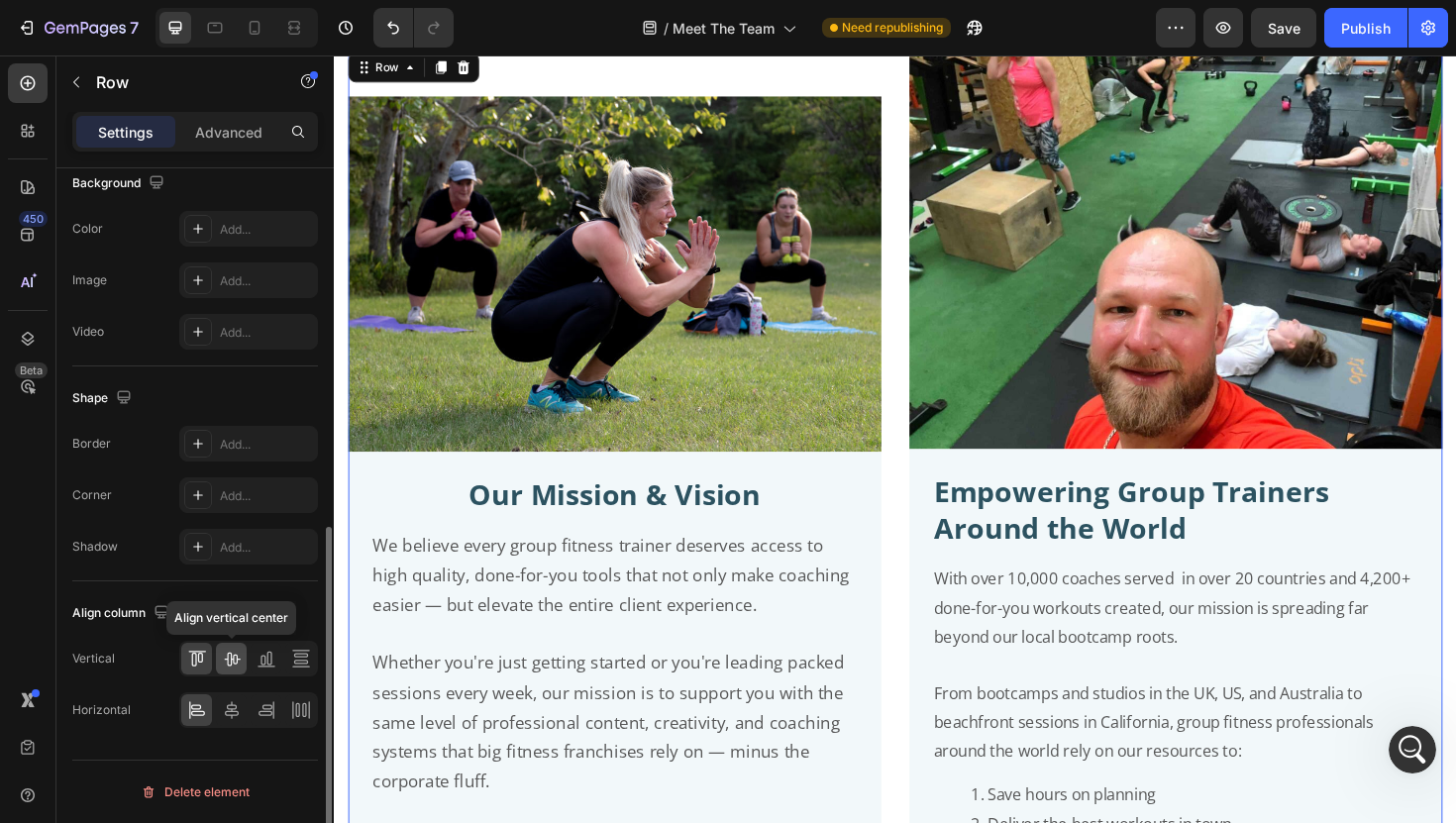 scroll, scrollTop: 3512, scrollLeft: 0, axis: vertical 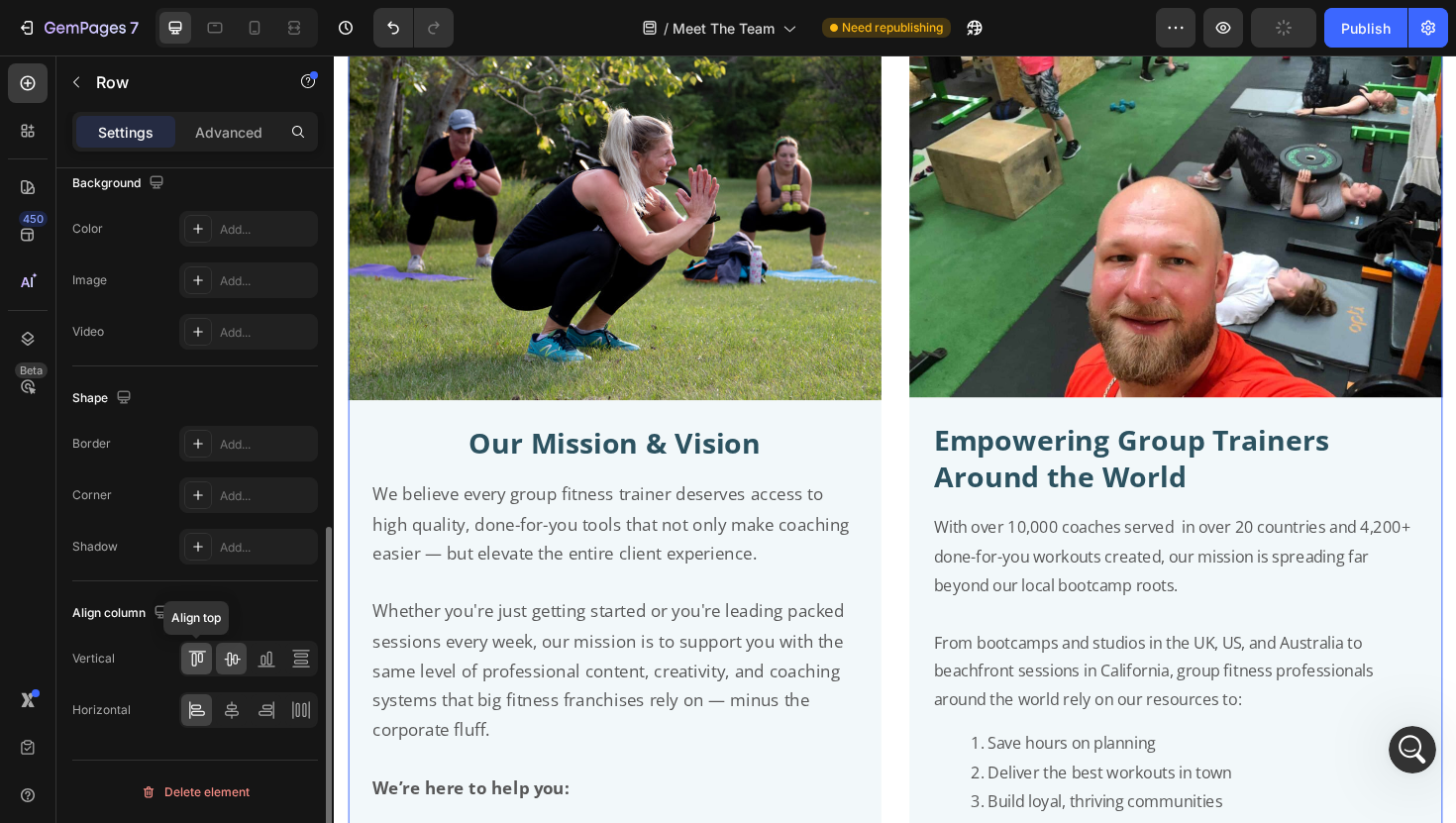 click 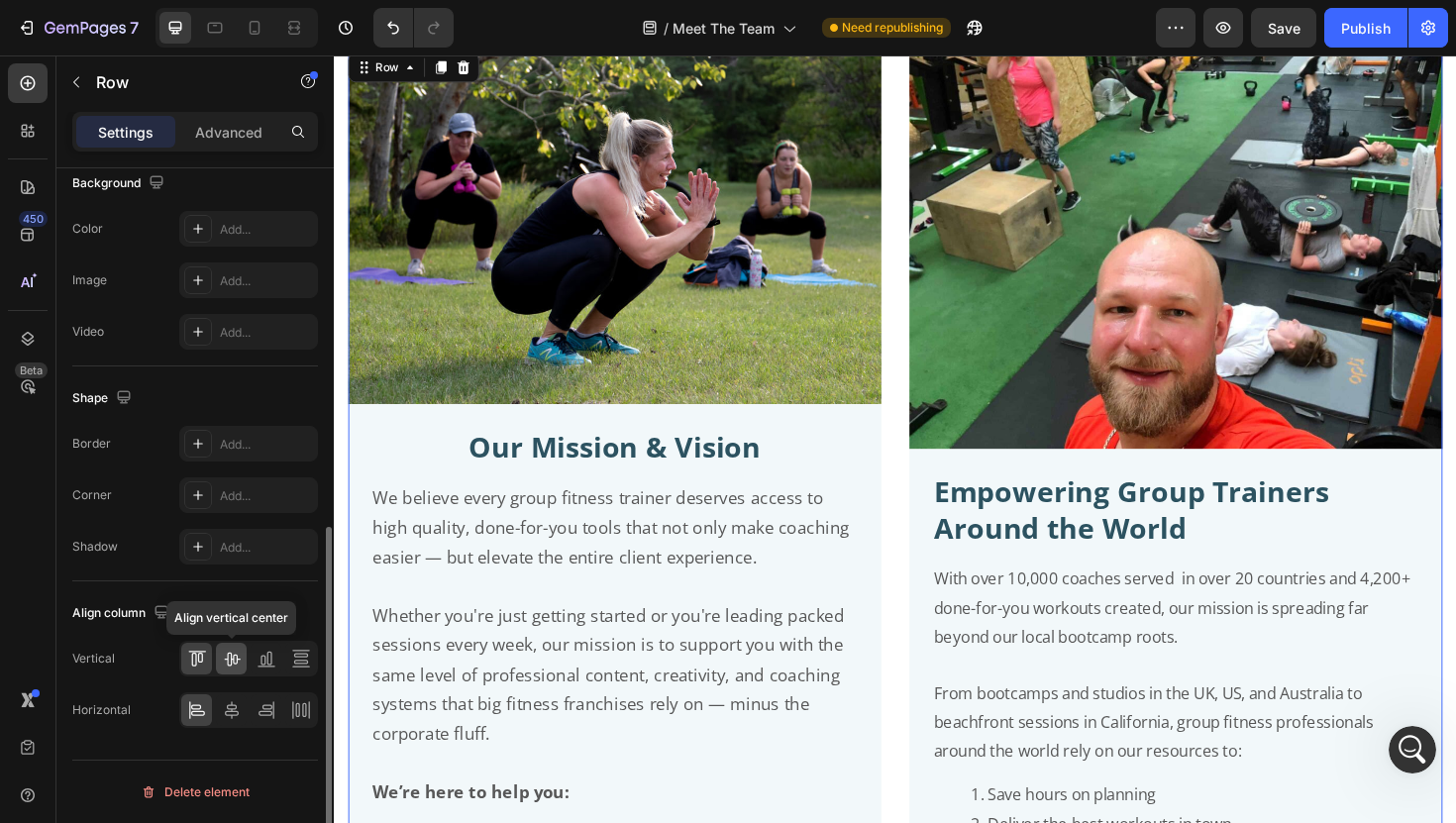 click 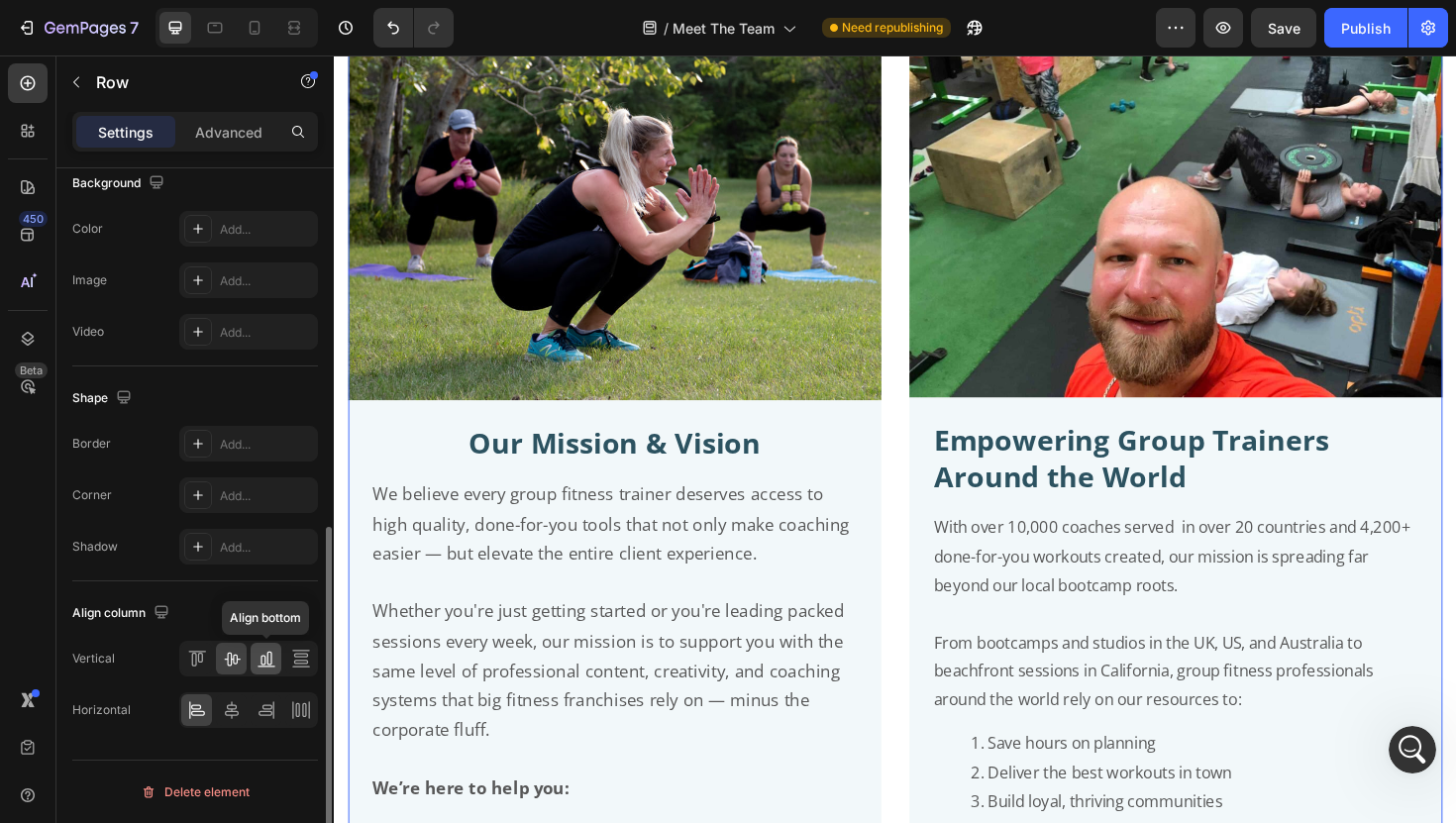 click 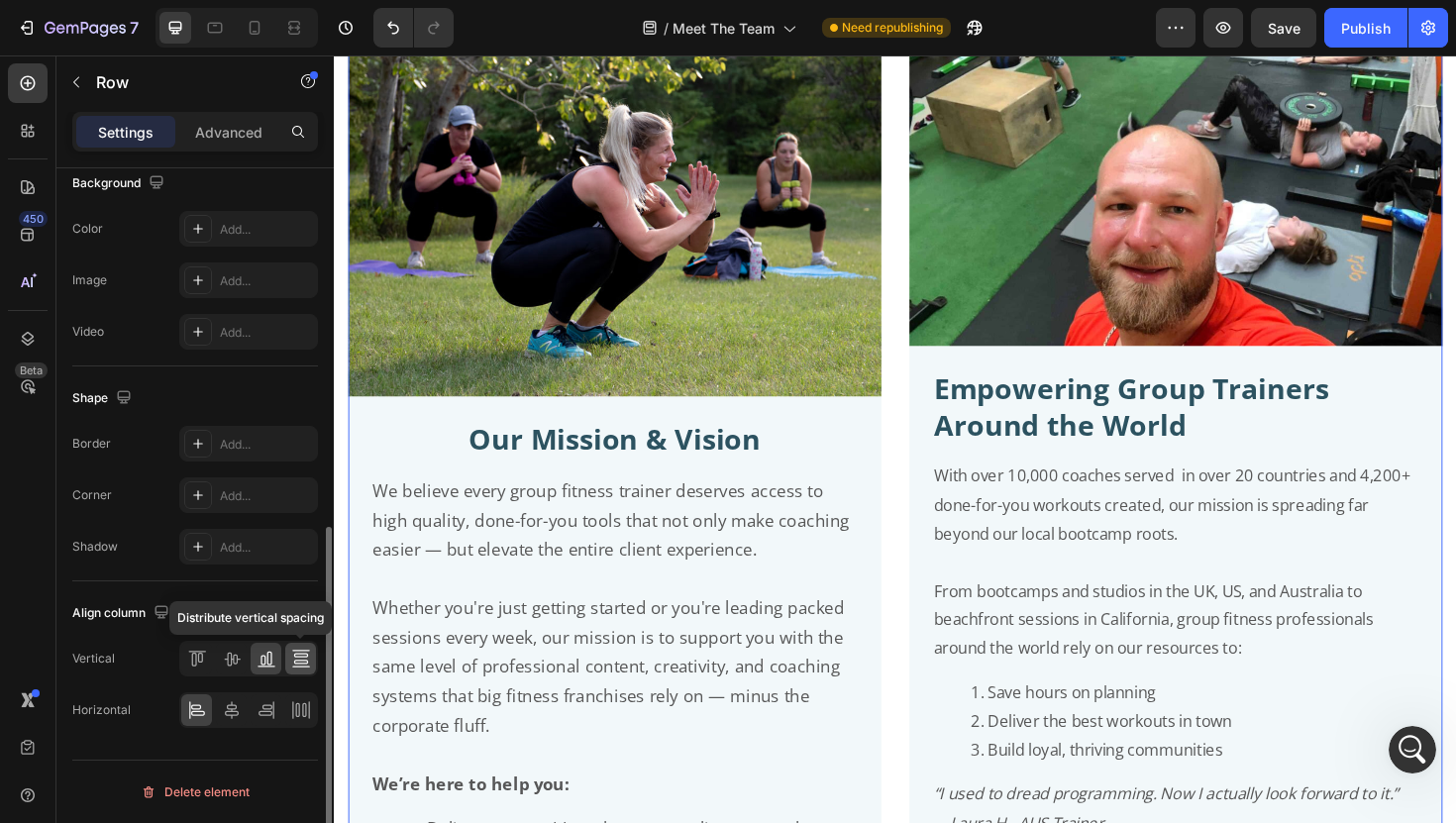 click 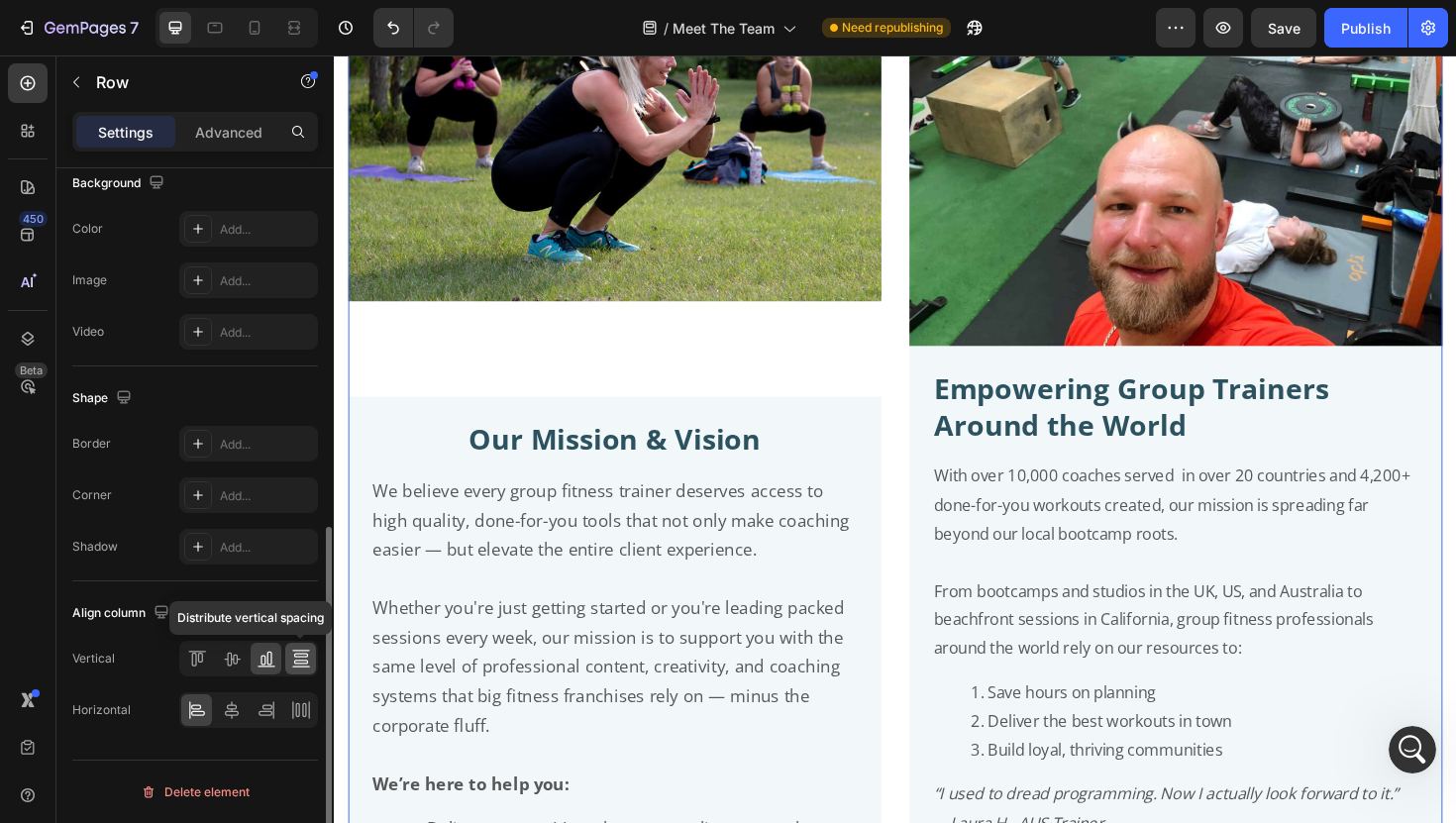 scroll, scrollTop: 3457, scrollLeft: 0, axis: vertical 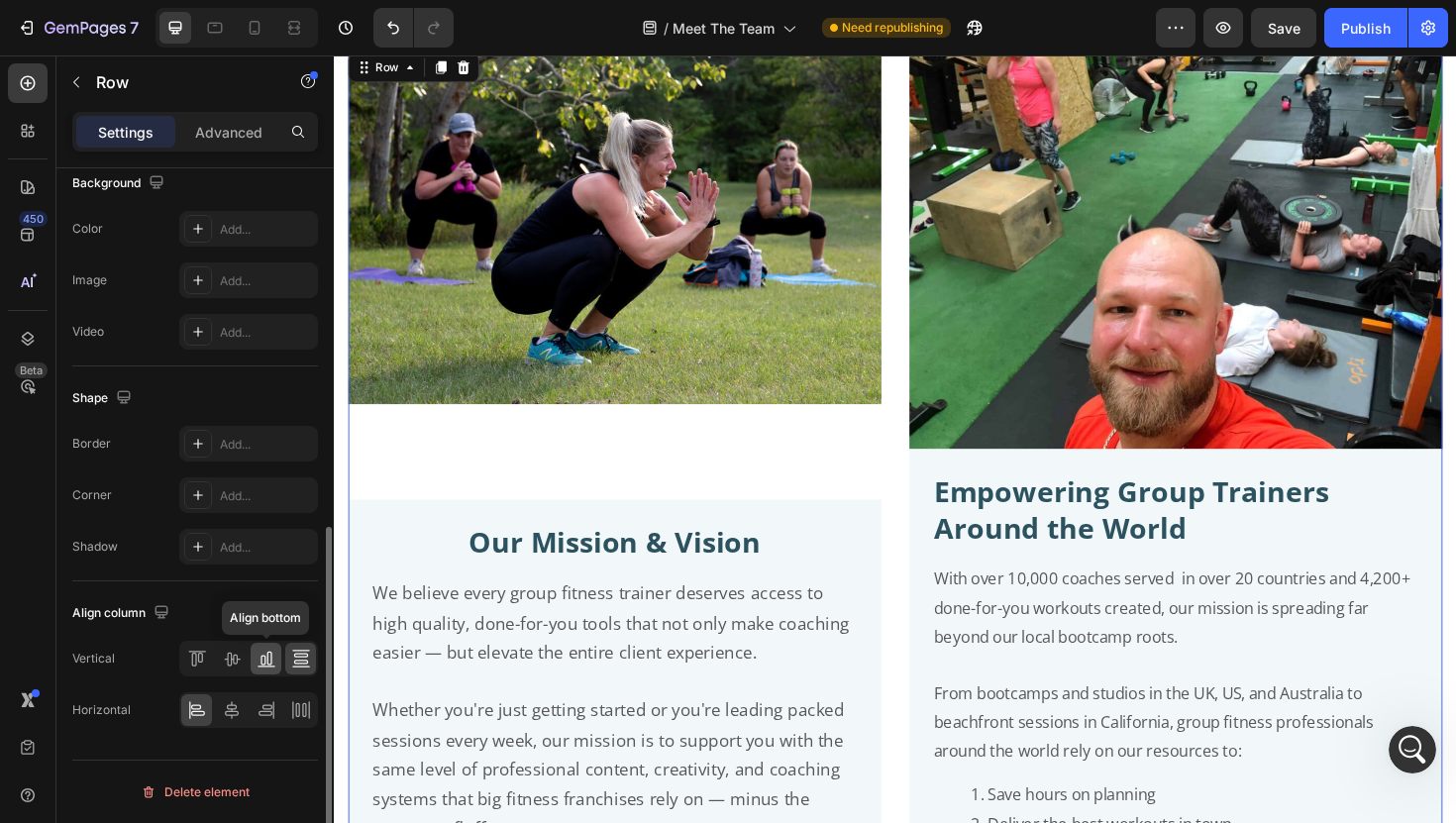 click 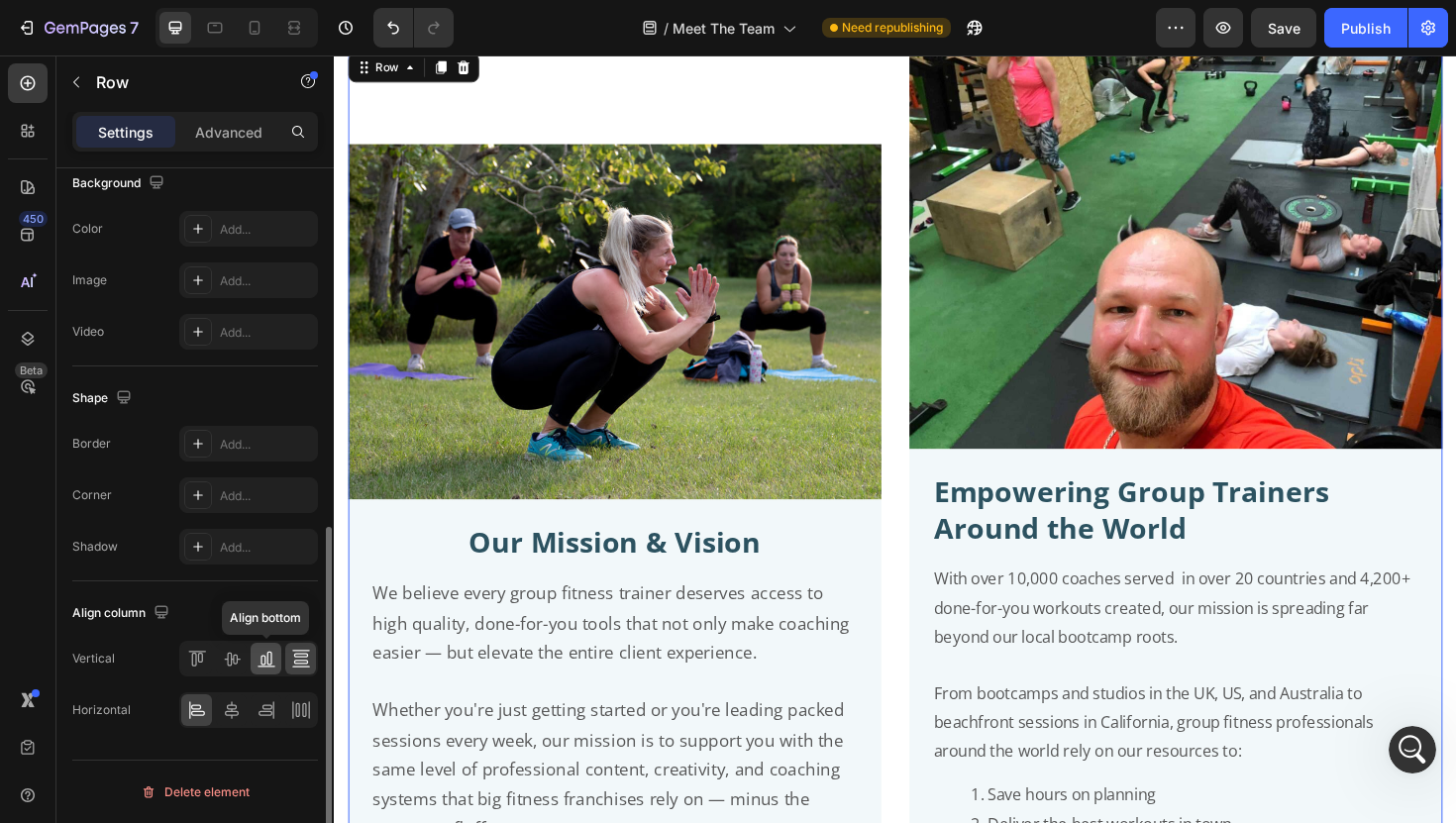 scroll, scrollTop: 3566, scrollLeft: 0, axis: vertical 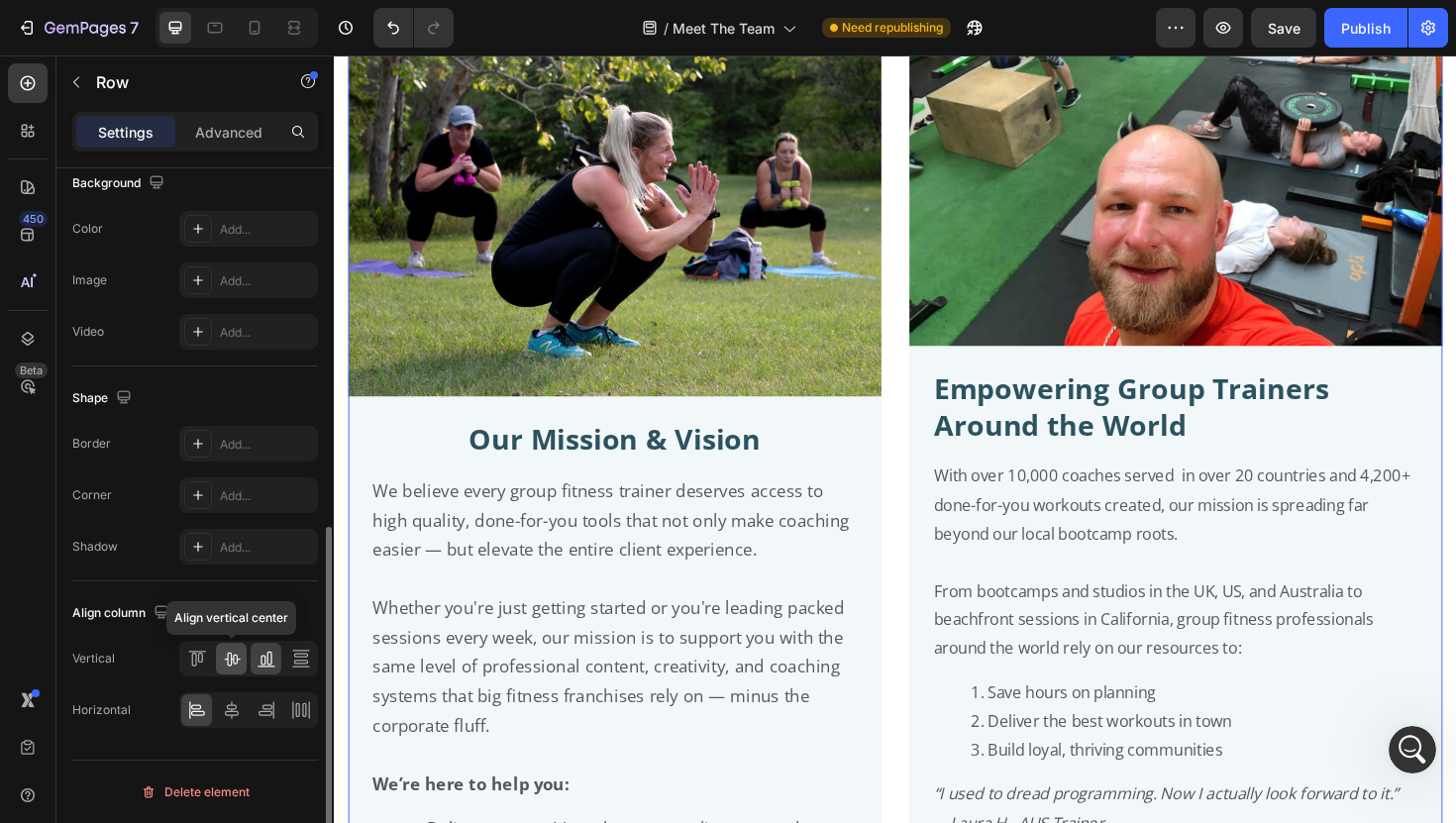 click 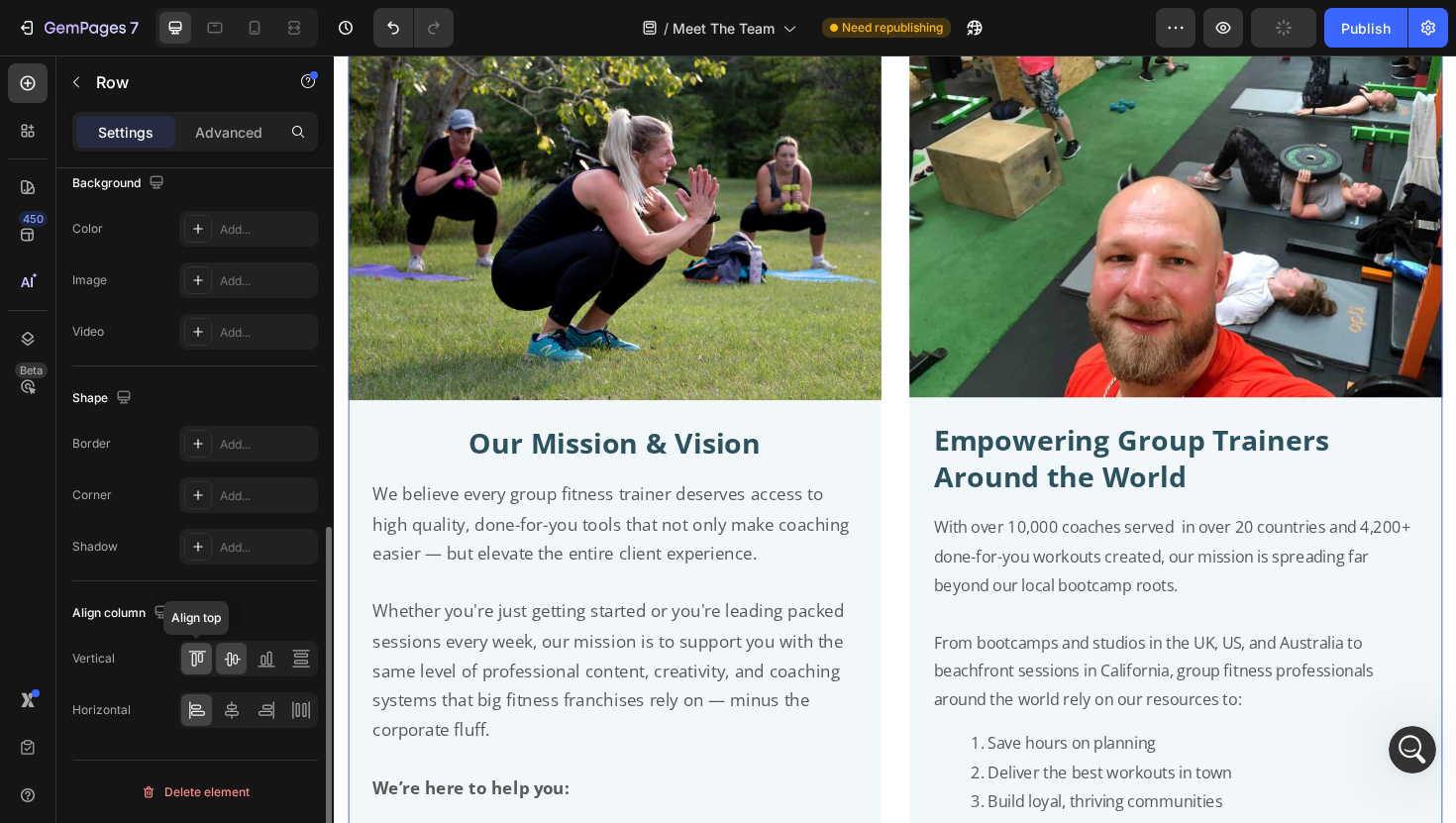 click 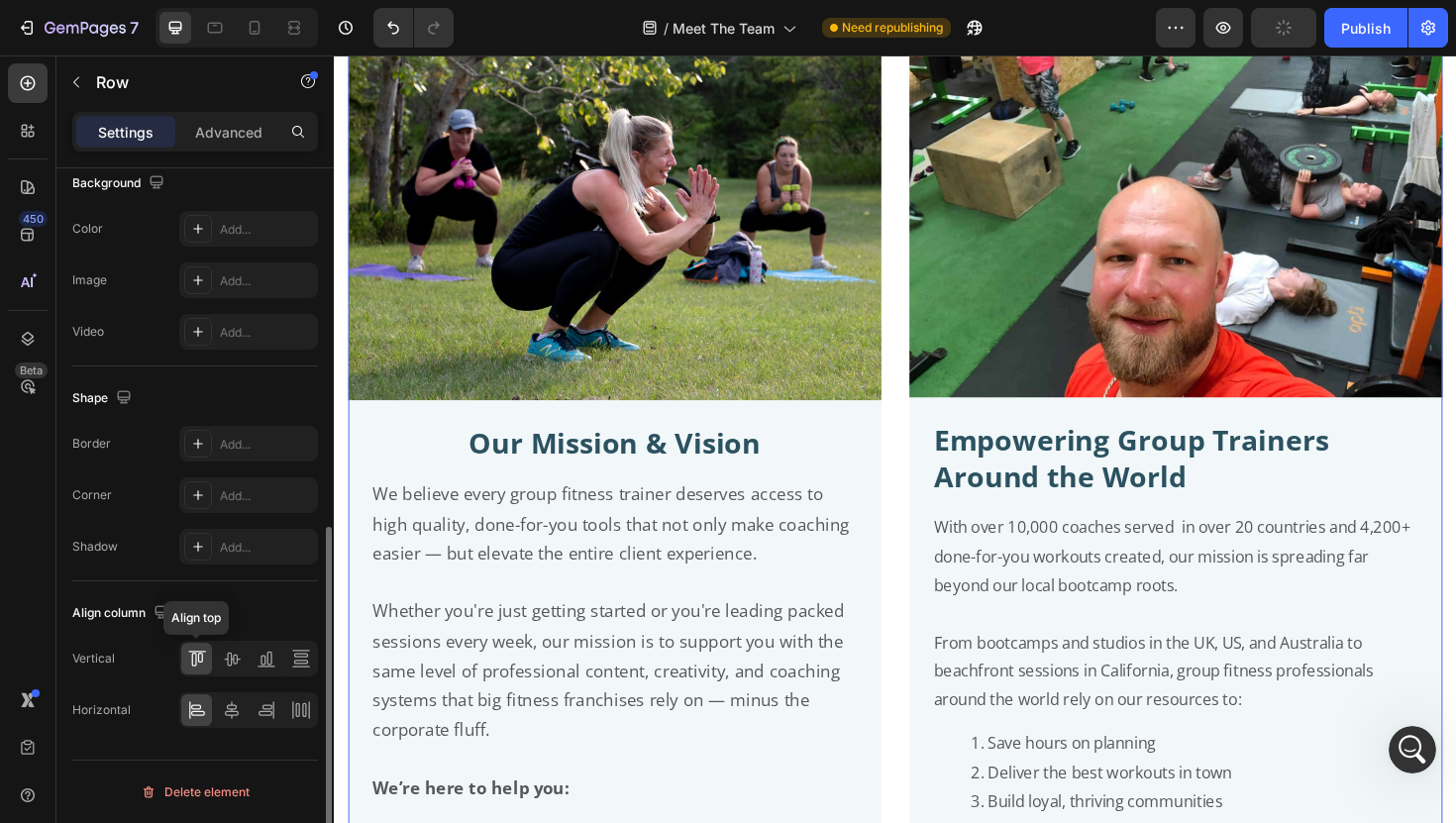 scroll, scrollTop: 3457, scrollLeft: 0, axis: vertical 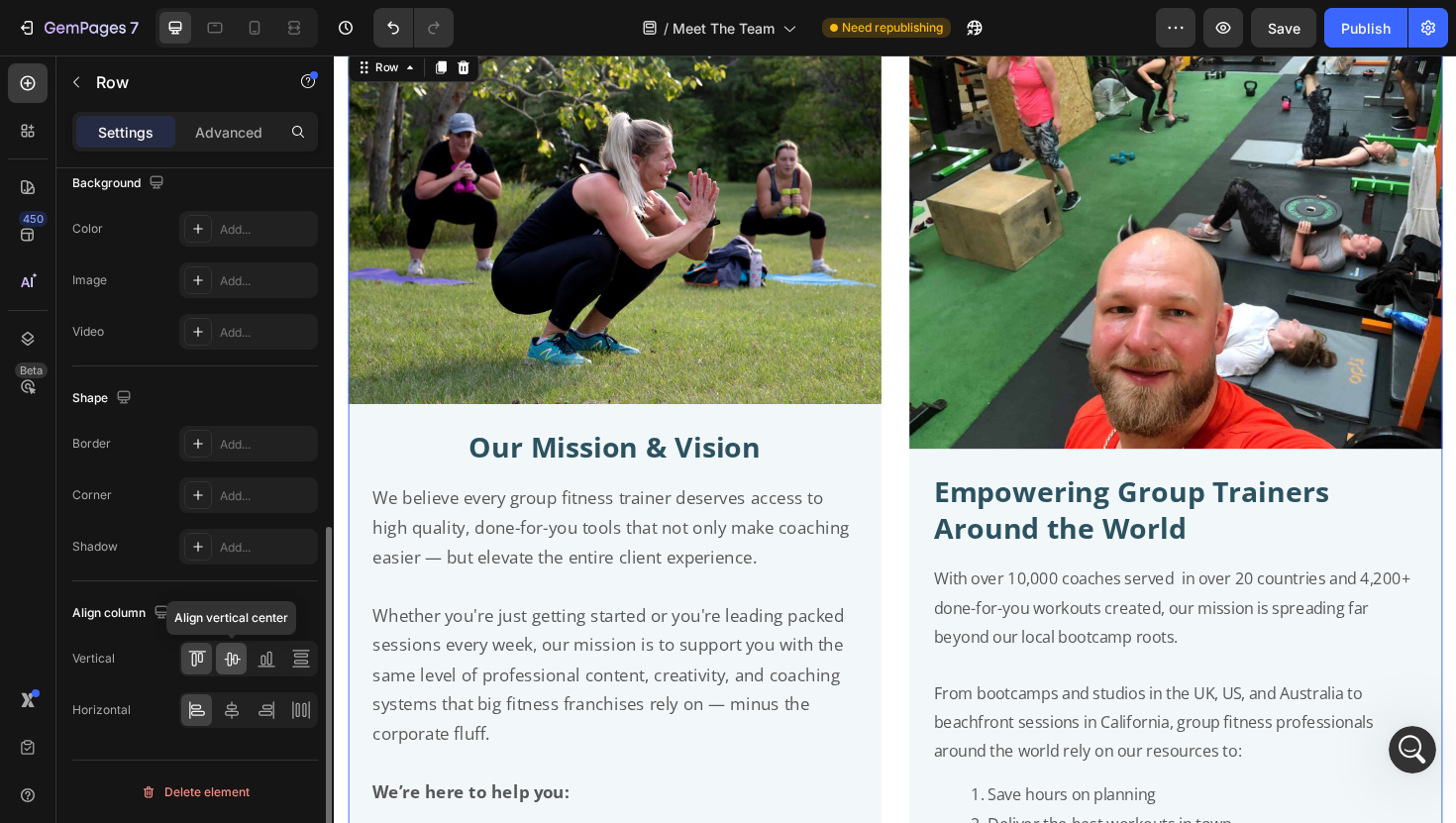 click 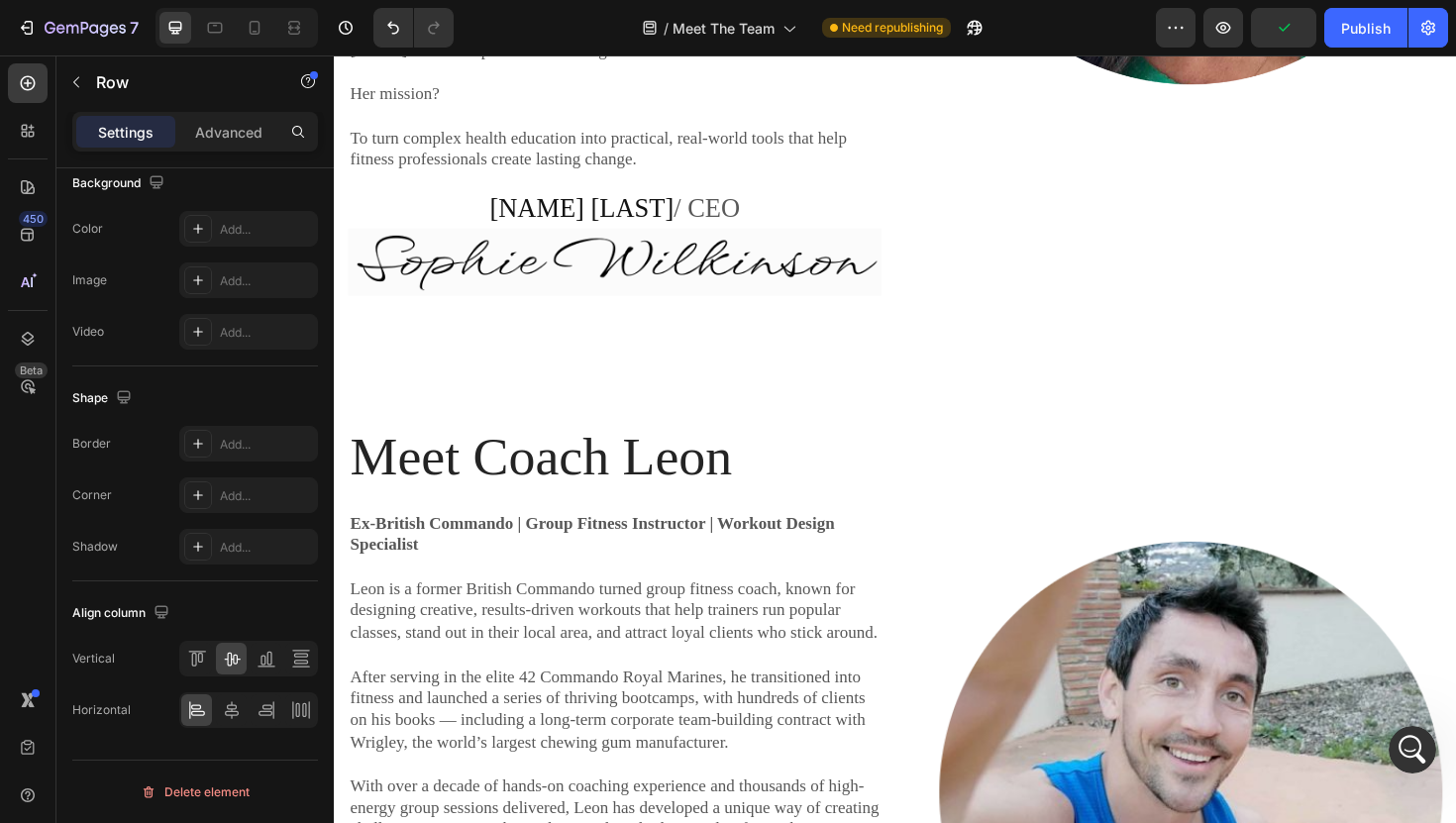 scroll, scrollTop: 1848, scrollLeft: 0, axis: vertical 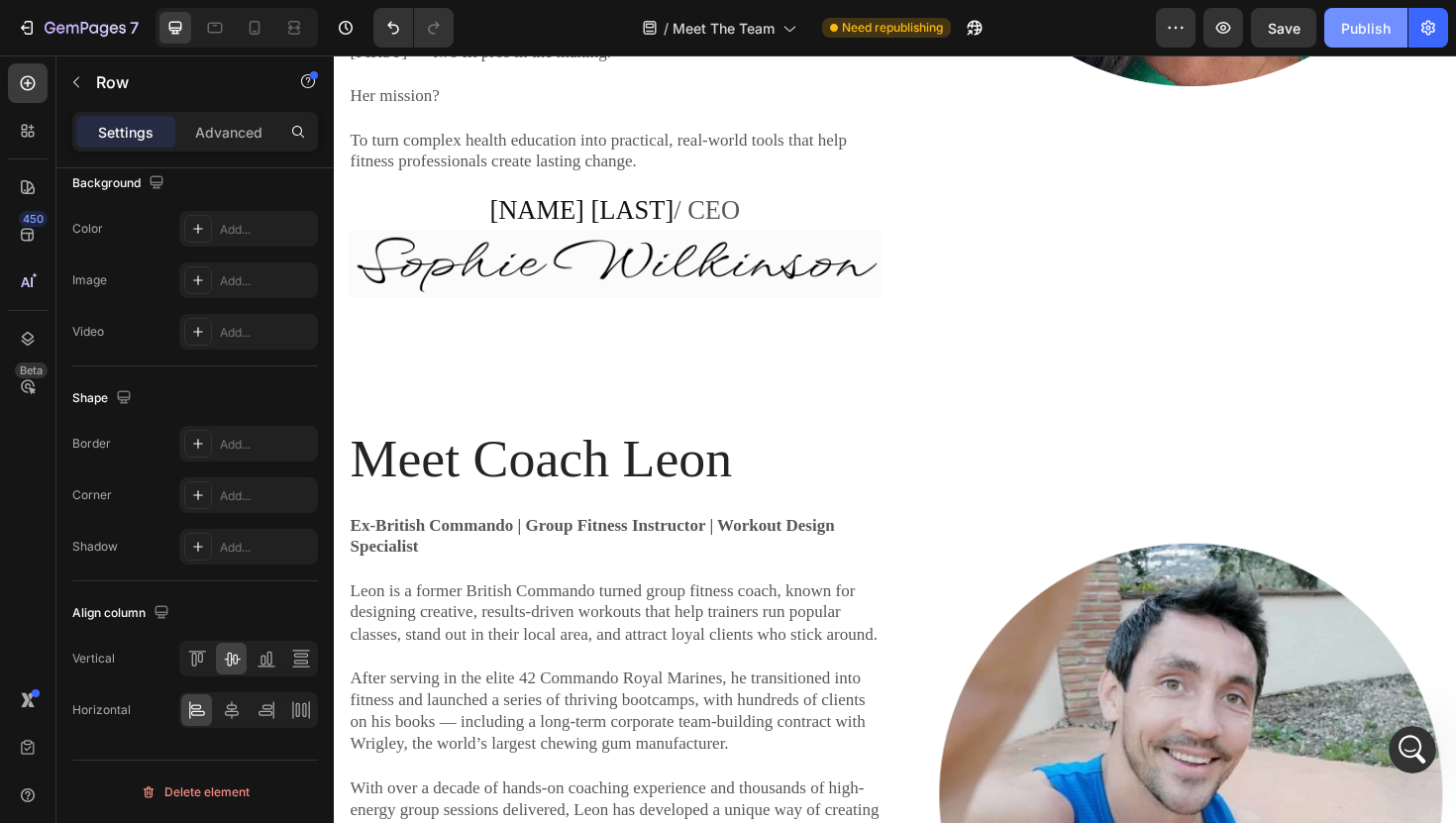 click on "Publish" 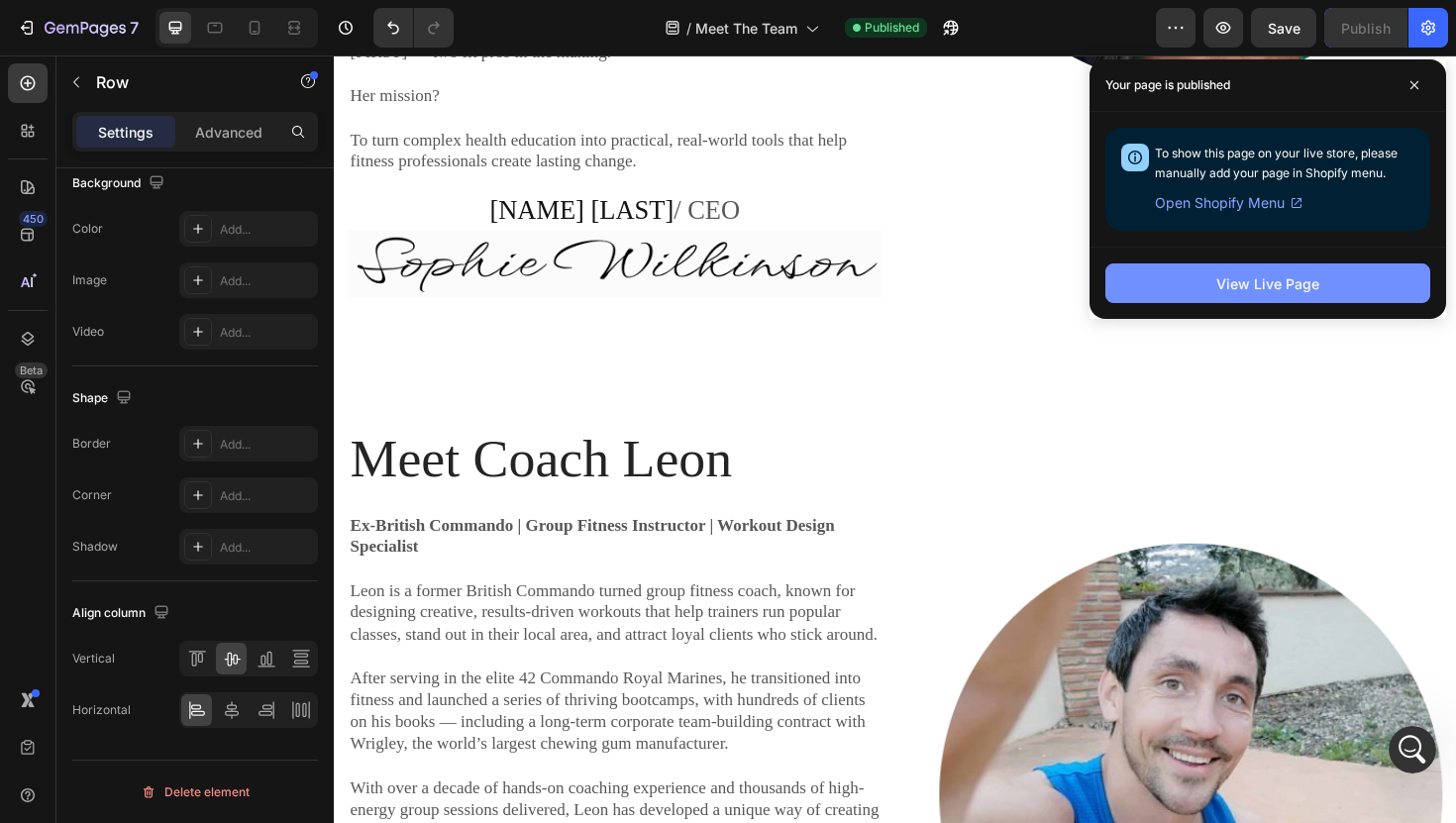 click on "View Live Page" at bounding box center [1268, 283] 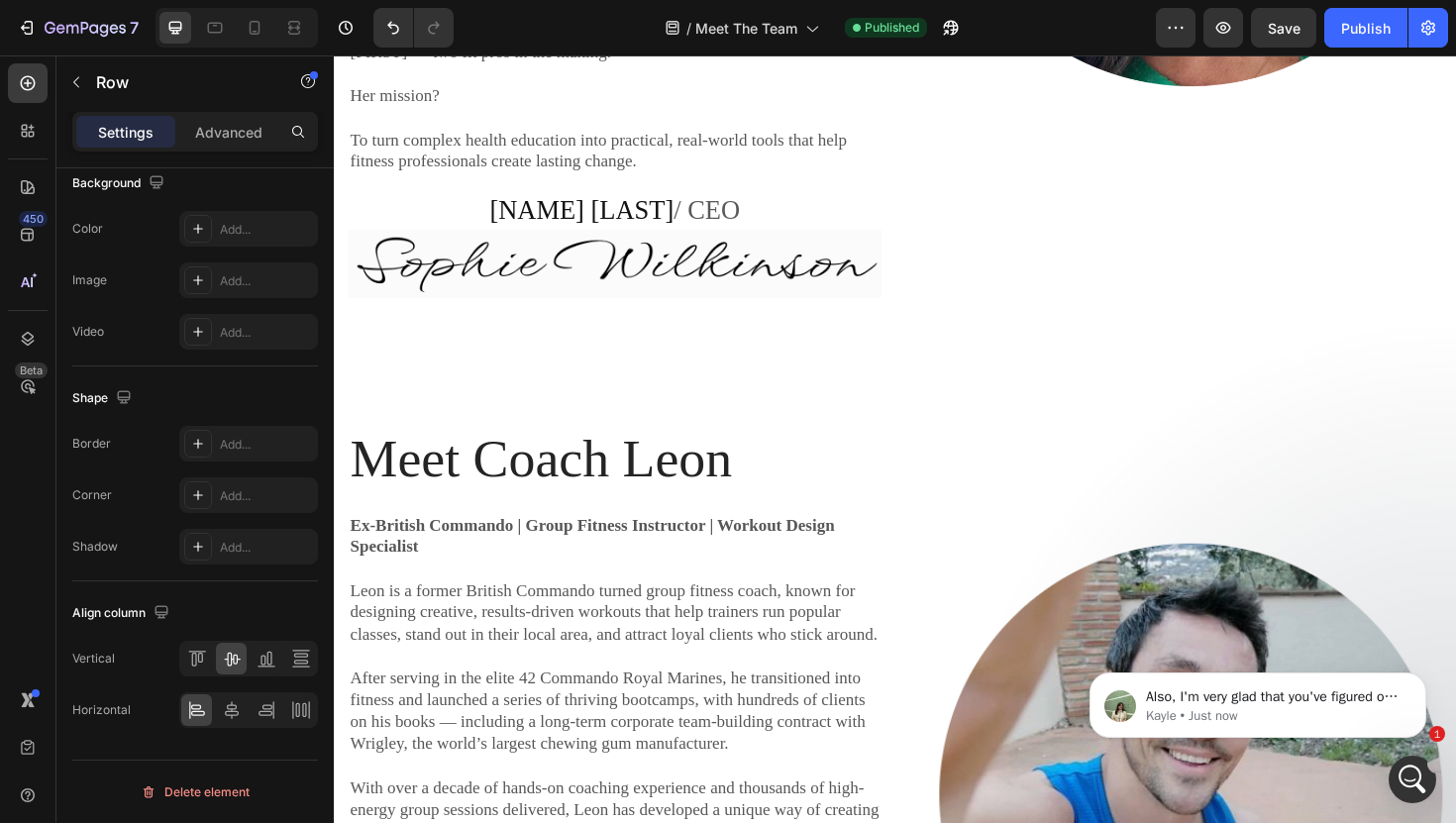 scroll, scrollTop: 0, scrollLeft: 0, axis: both 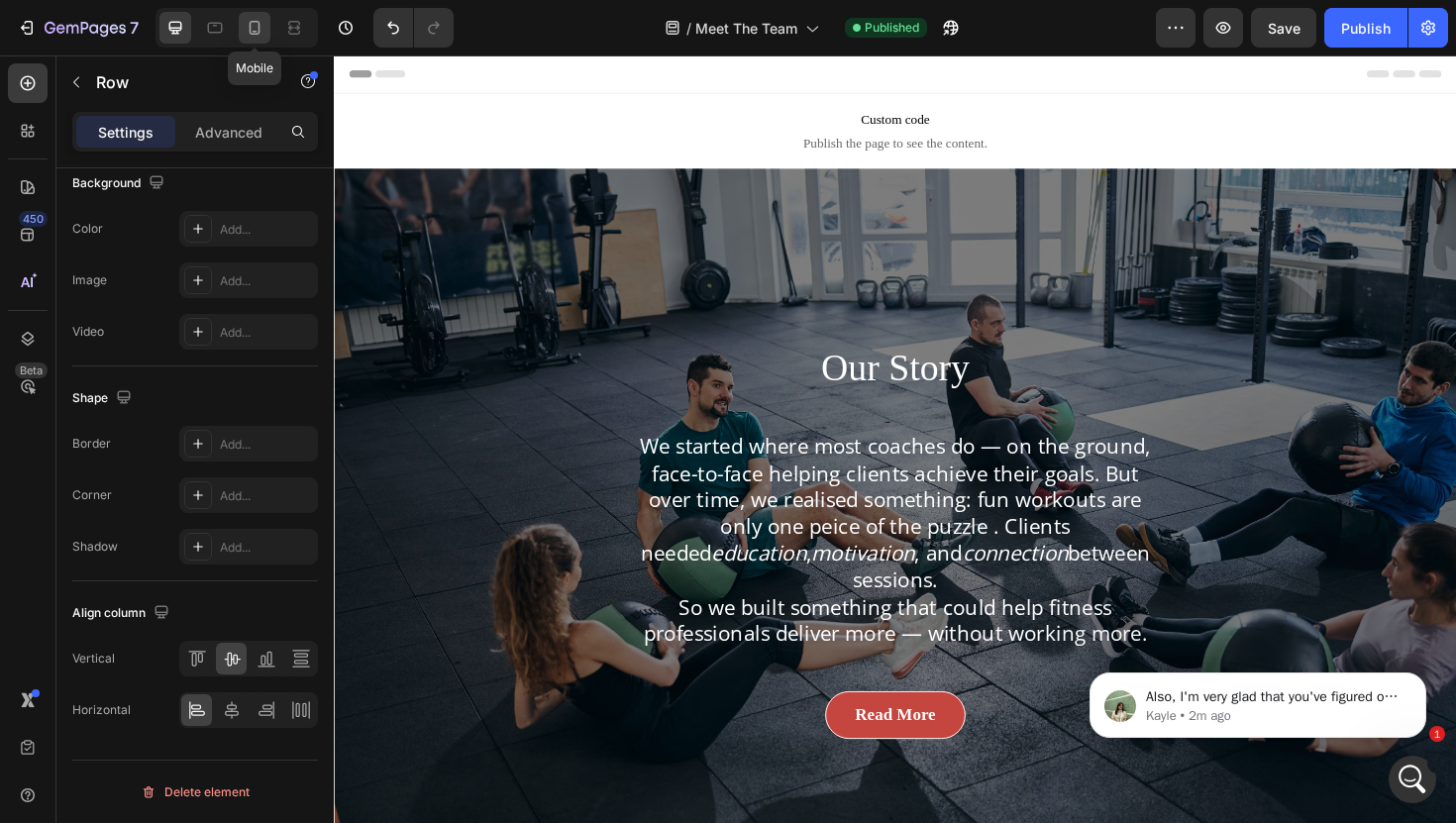 click 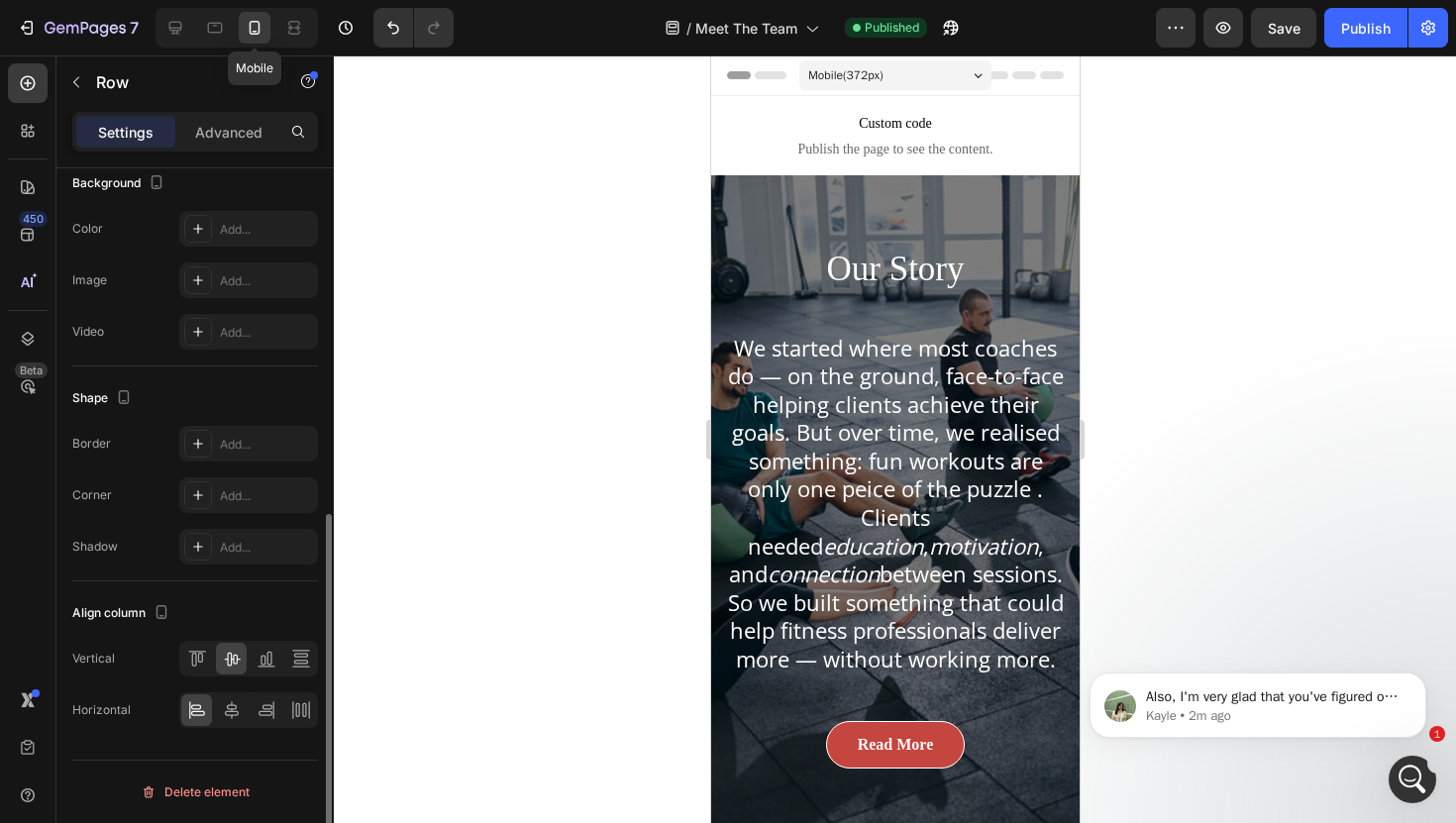 scroll, scrollTop: 671, scrollLeft: 0, axis: vertical 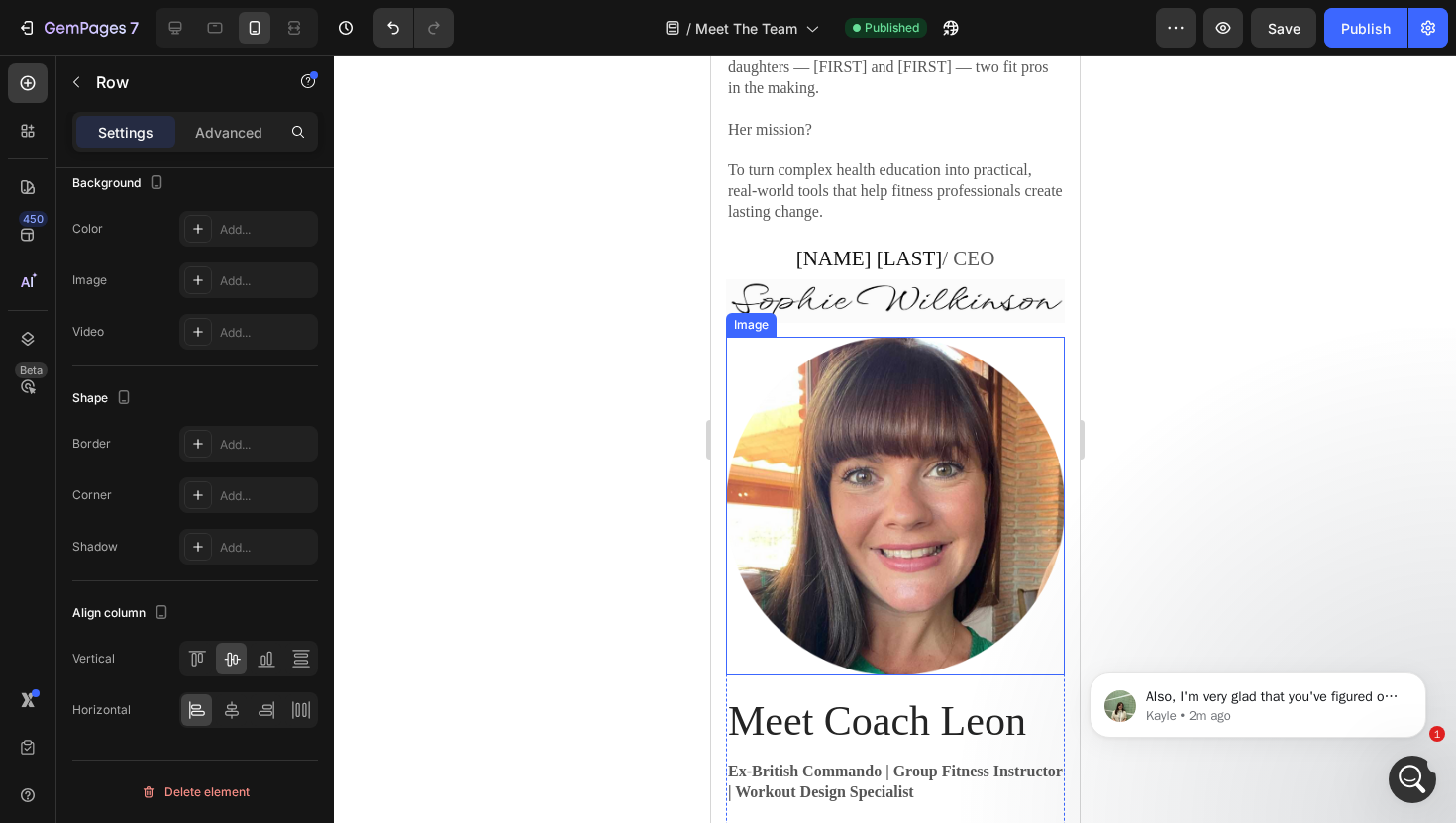 click at bounding box center (894, 506) 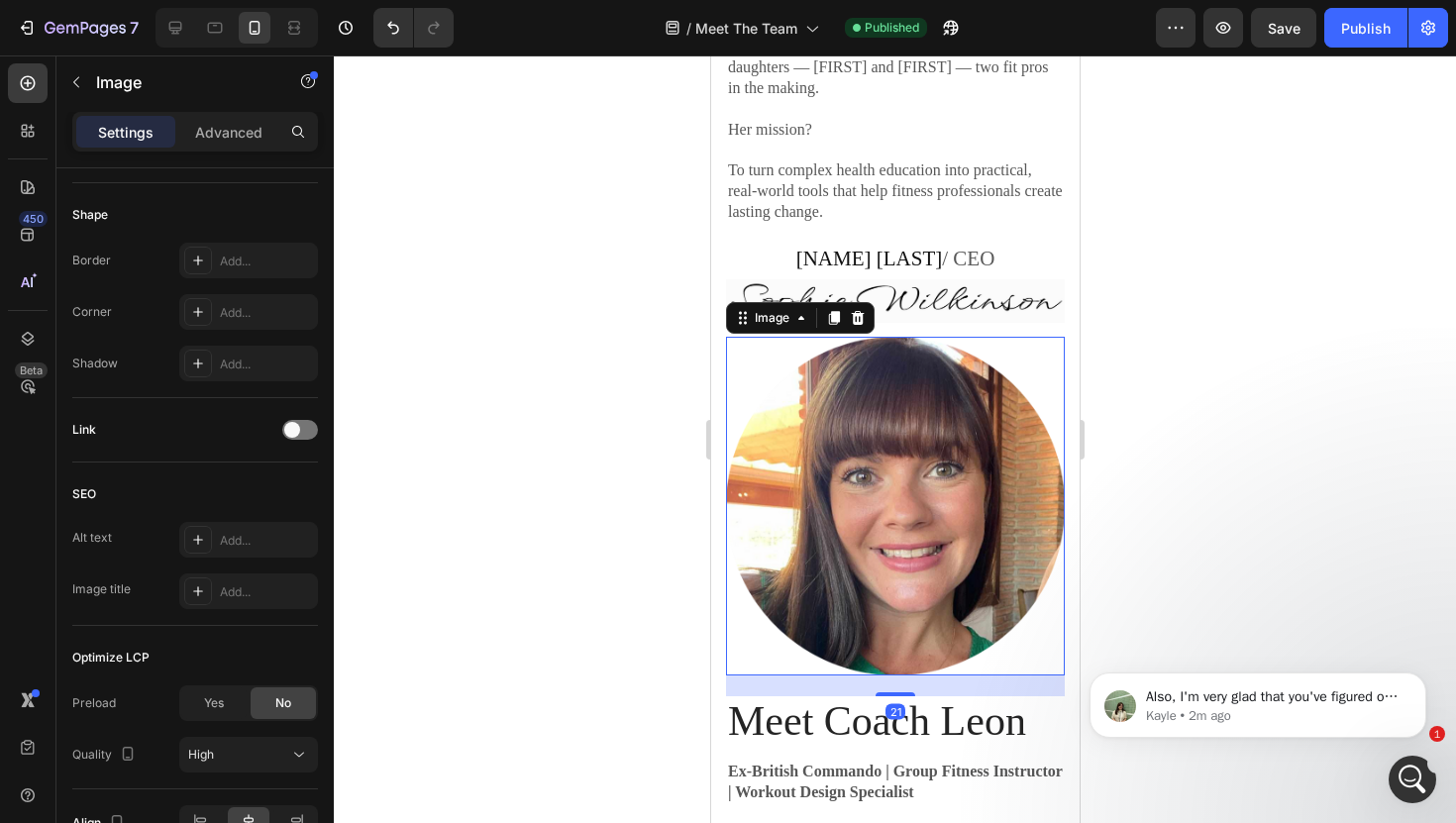 scroll, scrollTop: 0, scrollLeft: 0, axis: both 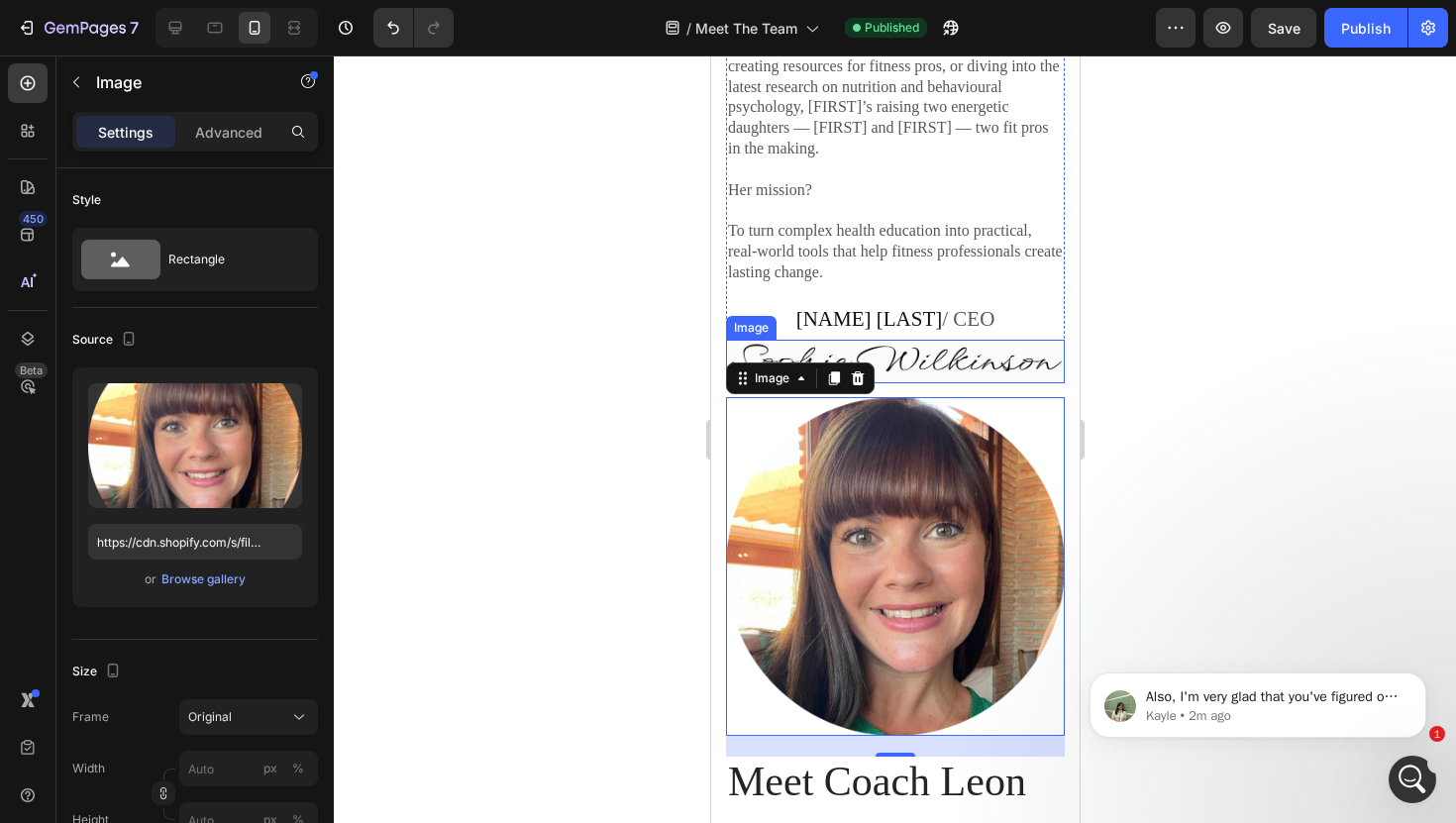 click at bounding box center [894, 360] 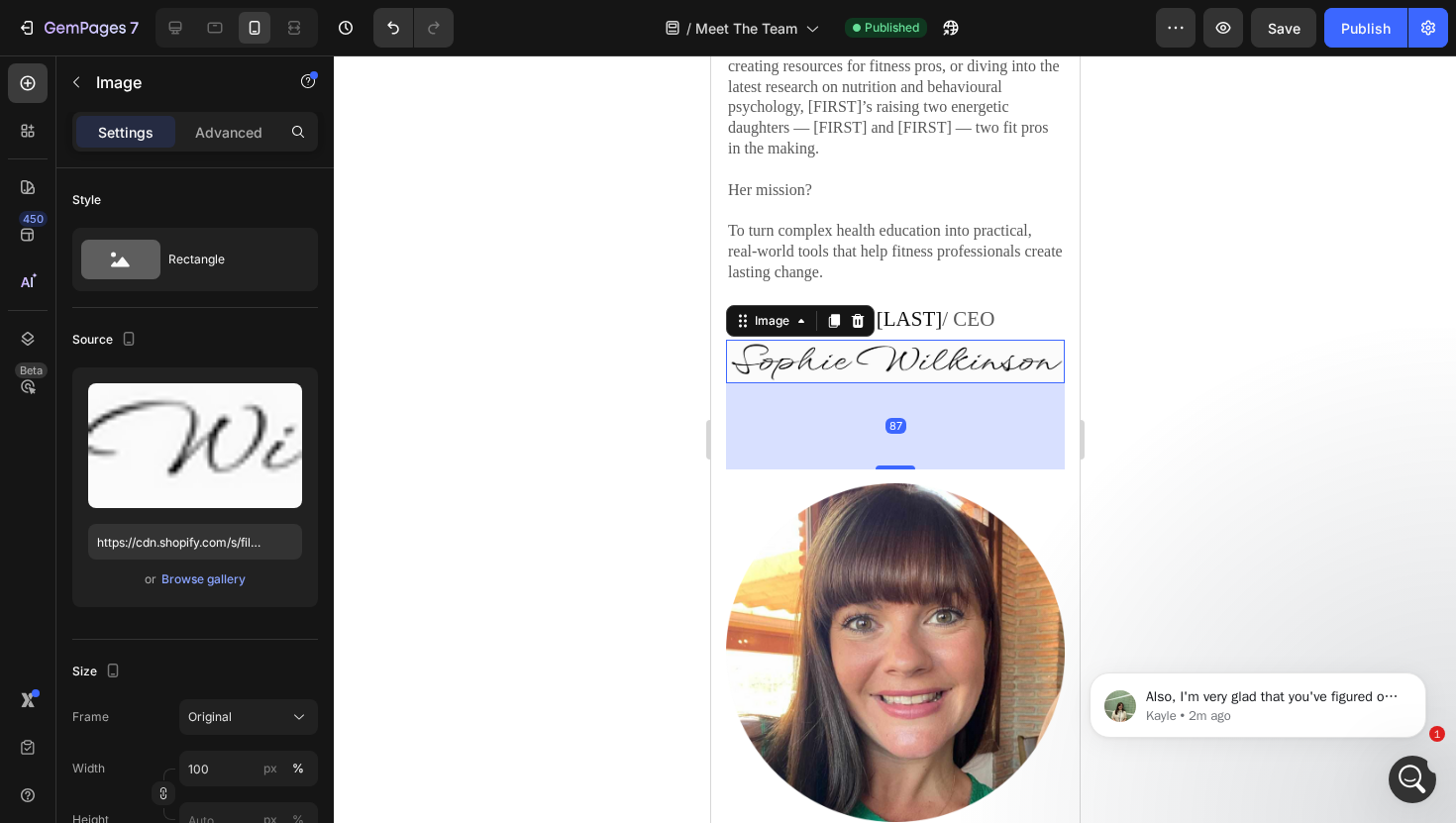 drag, startPoint x: 898, startPoint y: 332, endPoint x: 926, endPoint y: 480, distance: 150.62536 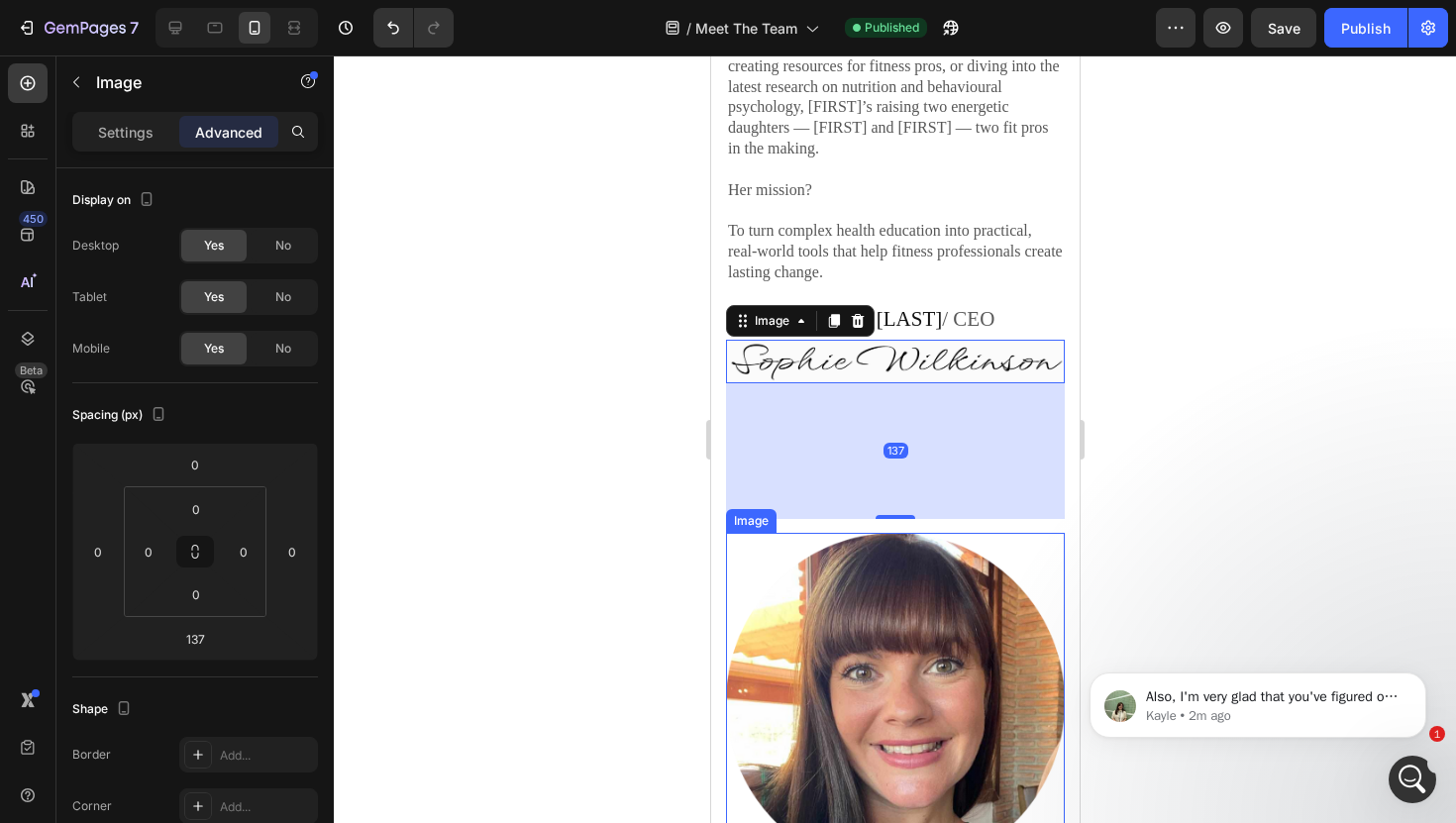 click at bounding box center [894, 702] 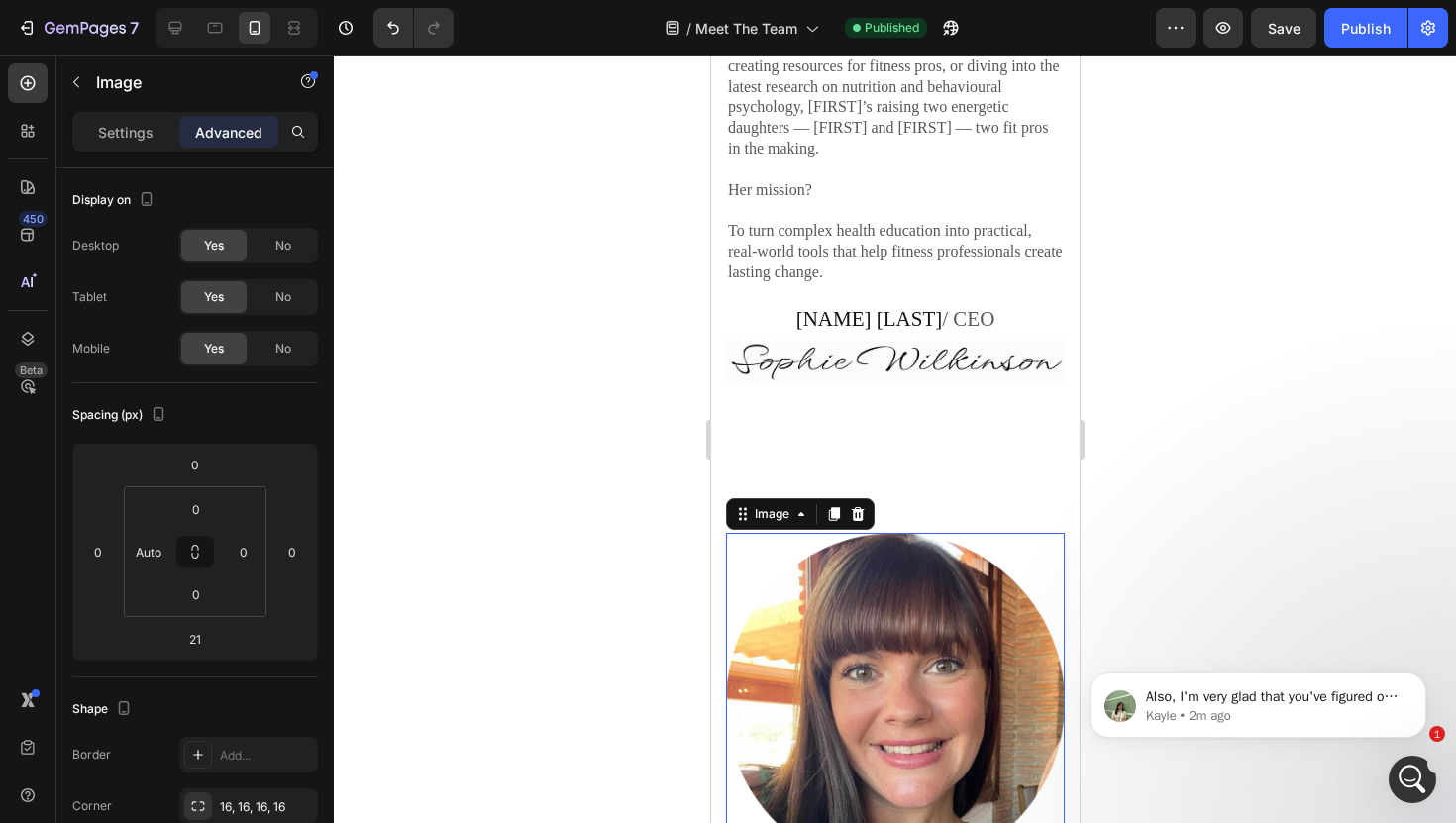 click at bounding box center [894, 702] 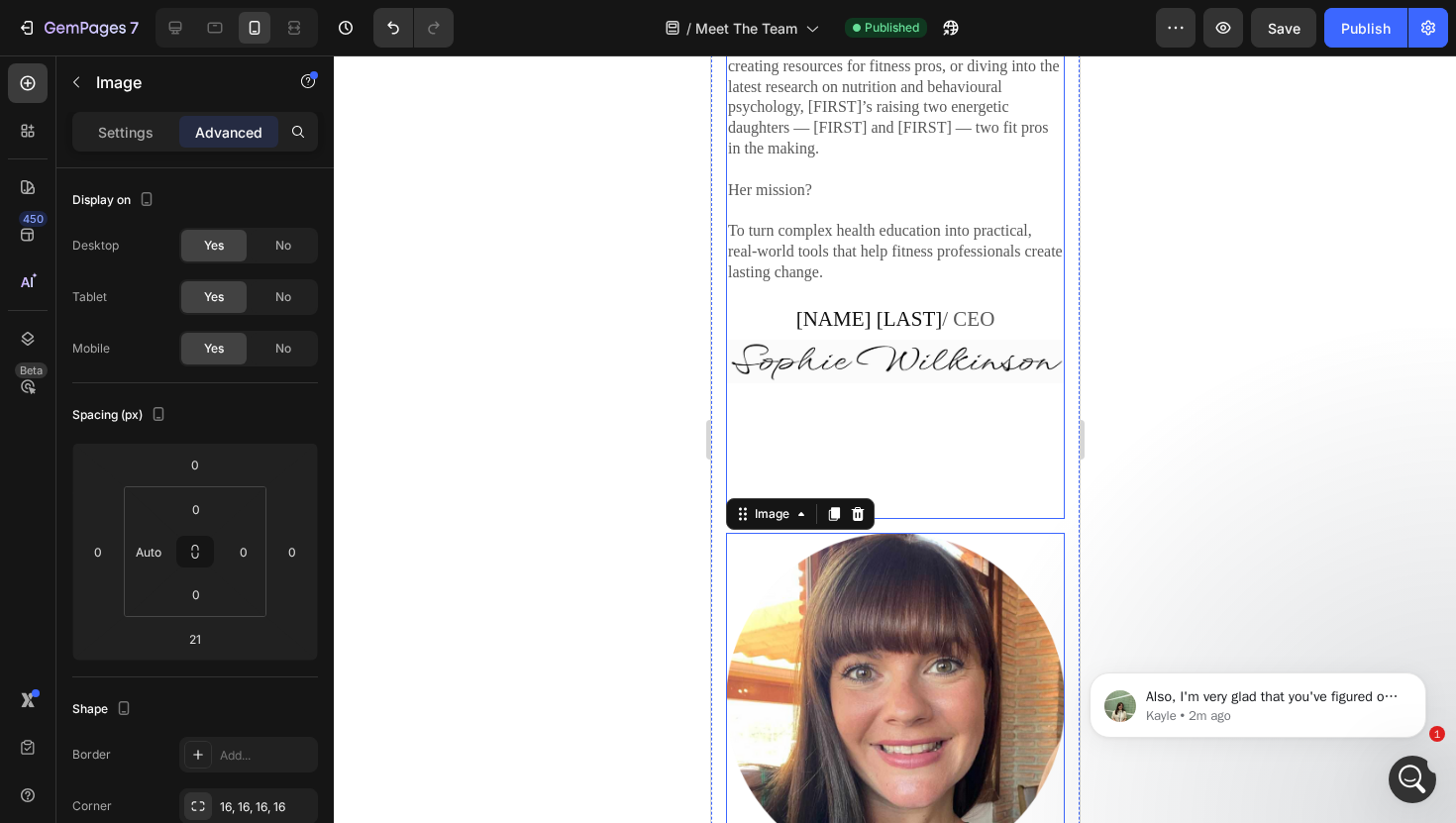 click on "Meet Sophie (CEO) Heading Content Strategist  | Fitness Copywriter Nutrition Advisor   Sophie is a fully qualified diet and nutrition advisor with a background in strategic content creation. She’s the driving force behind our educational resources, client coaching tools, and content systems that help group fitness pros level up their business.   She’s also a professional fitness copywriter — helping coaches connect, educate, and inspire their clients with powerful, done-for-you sales copy that builds trust and drives results.   From science-backed clean eating programs to engaging client education systems like Inbox Nutrition and the Fitness Community Blueprint, Sophie’s passion is creating real-world content that makes a real difference — for you and your clients.   “I believe coaches should be equipped with the same quality of tools and education as any high-end wellness brand — minus the overwhelm or fluff.”       Her mission?    Text Block Image Sophie Wilkinson  / CEO Text block Image Row Heading" at bounding box center [894, -77] 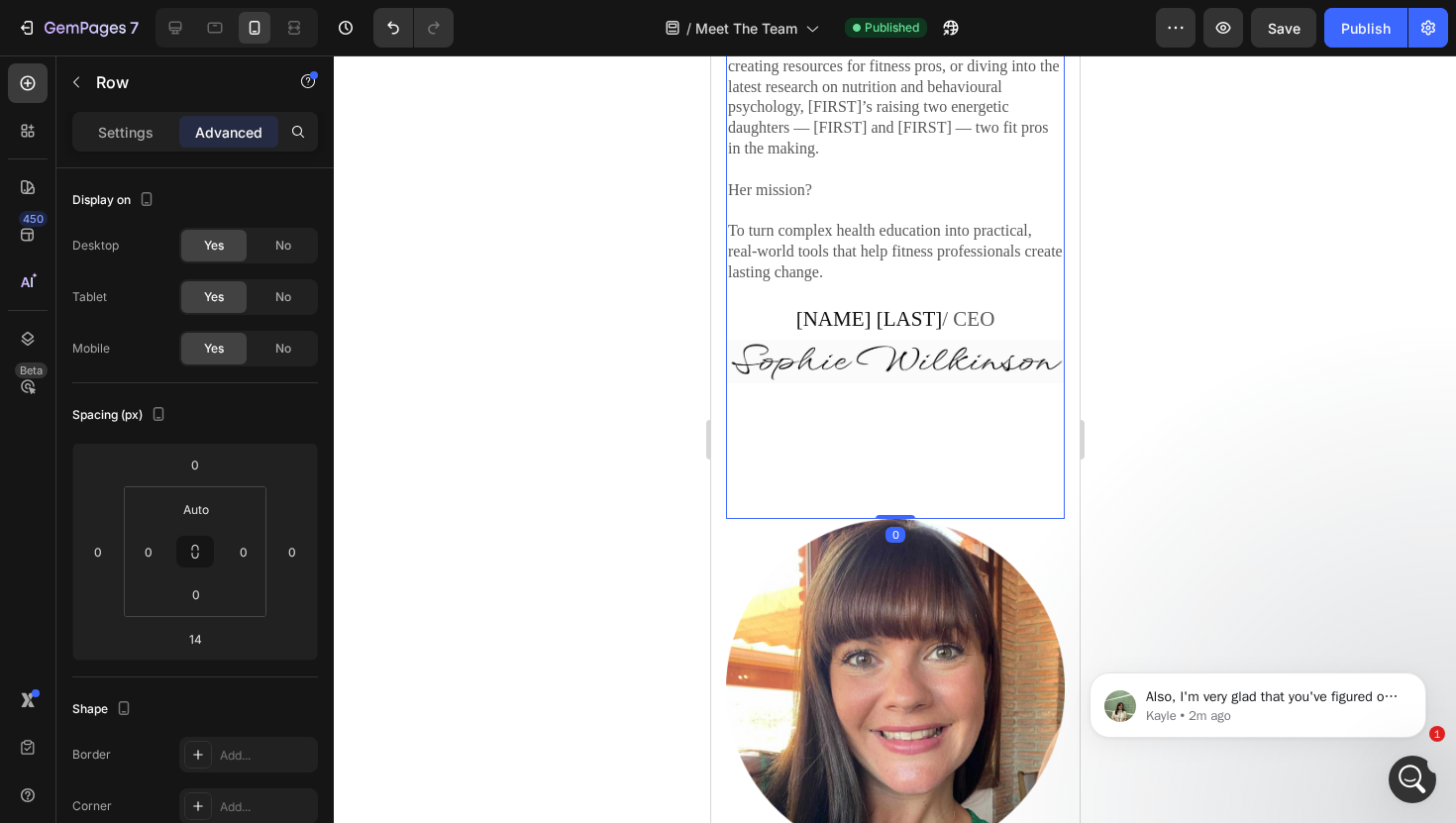 drag, startPoint x: 901, startPoint y: 483, endPoint x: 897, endPoint y: 416, distance: 67.119297 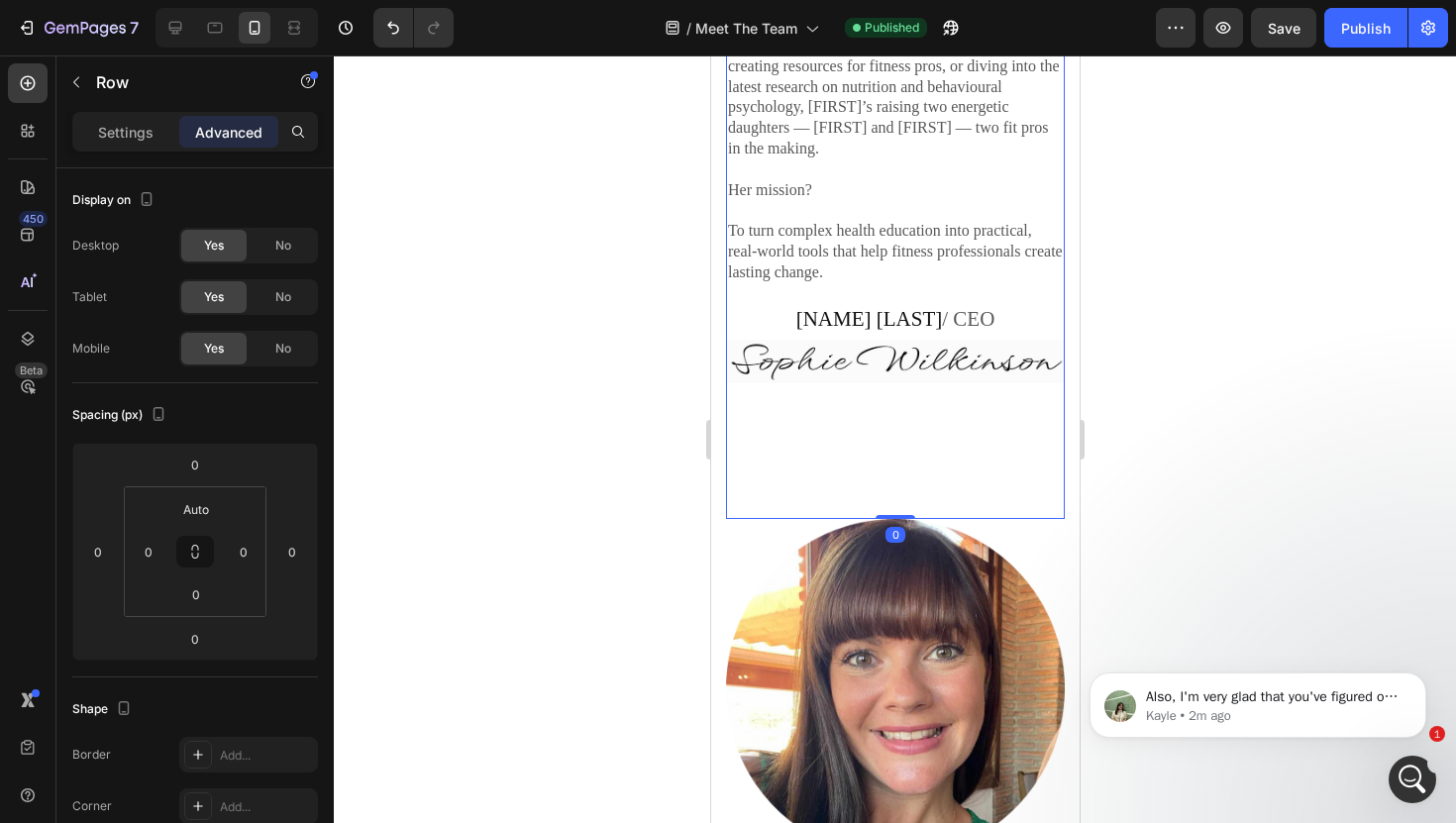 drag, startPoint x: 902, startPoint y: 470, endPoint x: 899, endPoint y: 435, distance: 35.128336 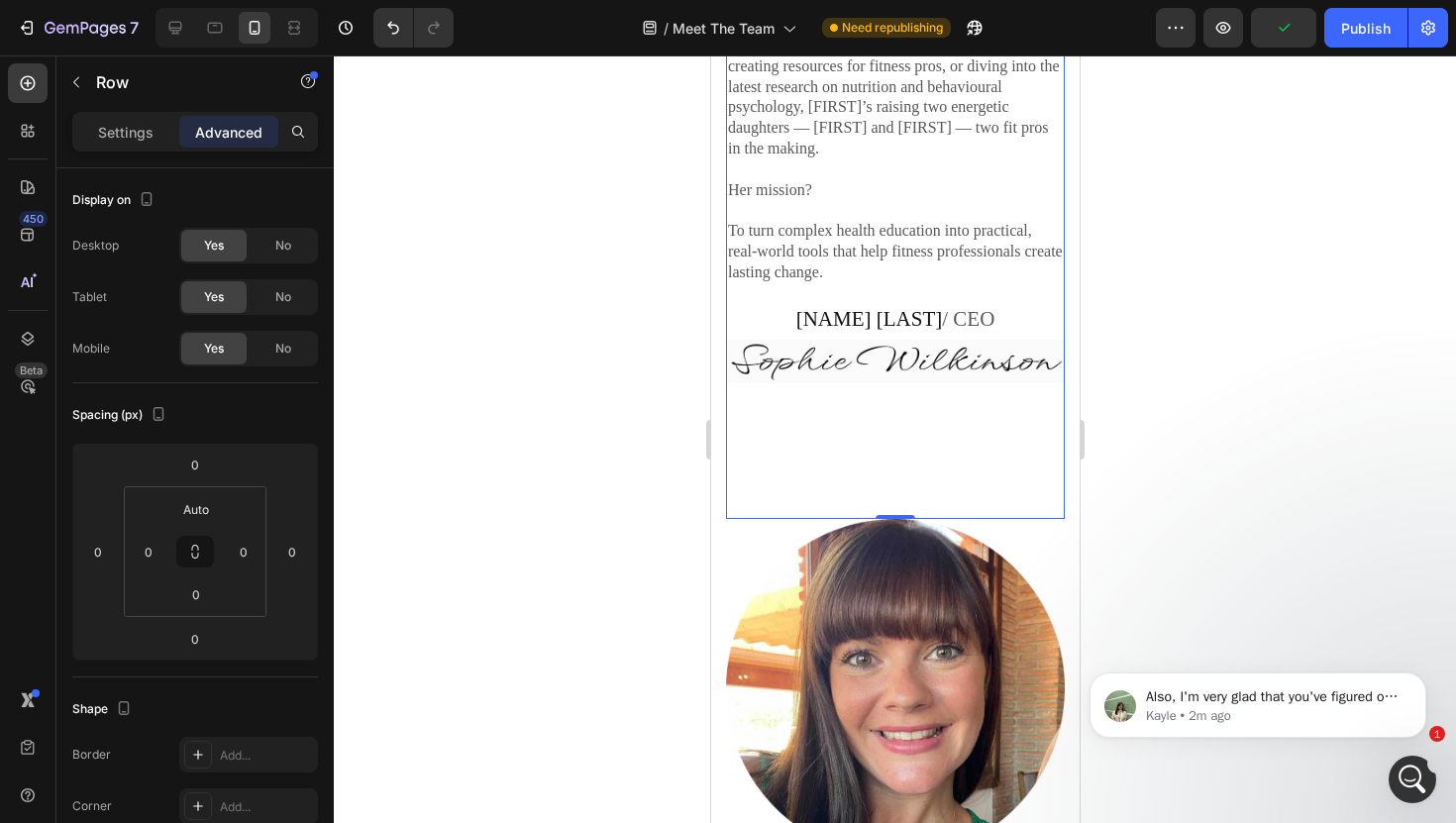 click 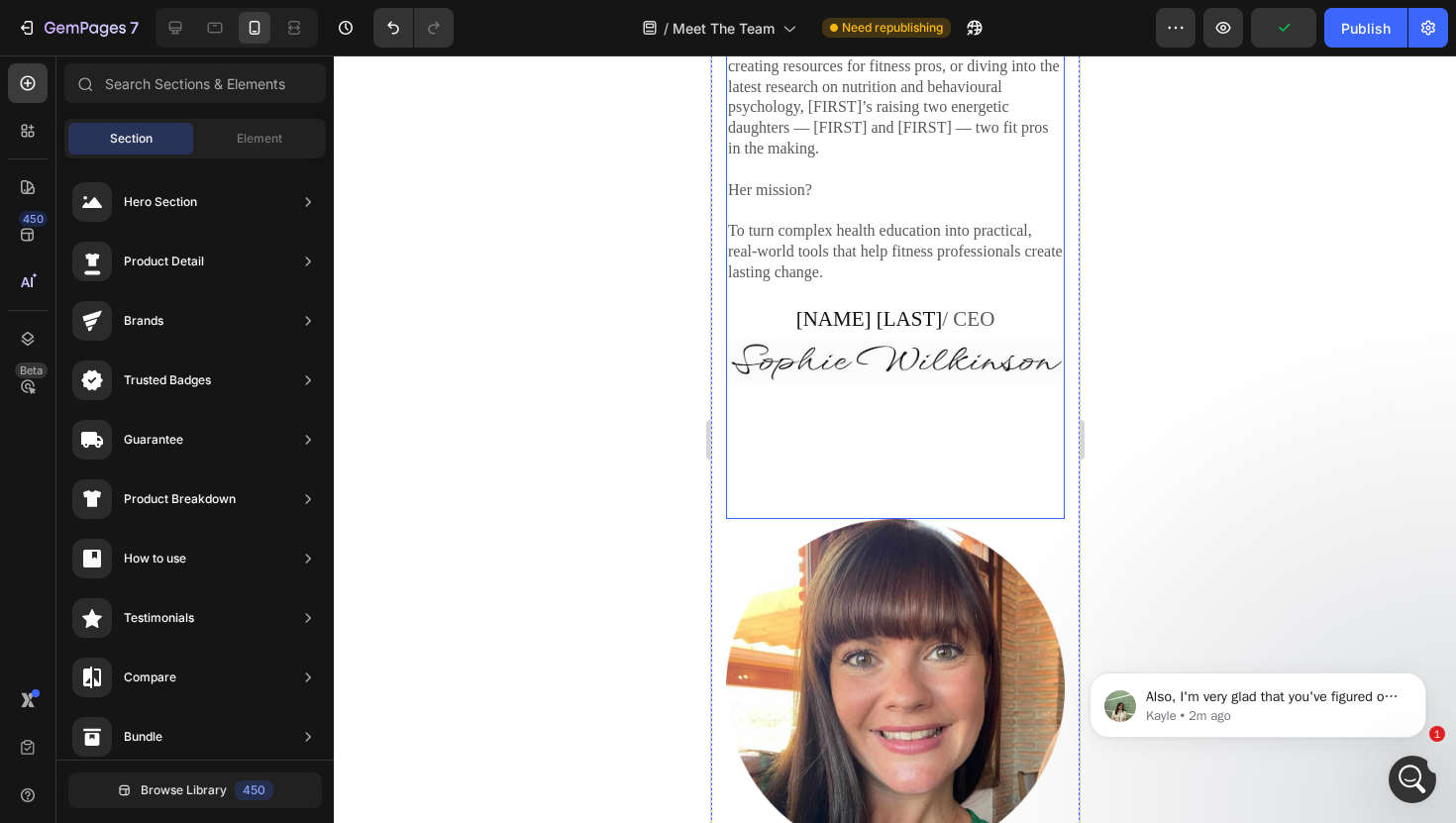 click on "Meet Sophie (CEO) Heading Content Strategist  | Fitness Copywriter Nutrition Advisor   Sophie is a fully qualified diet and nutrition advisor with a background in strategic content creation. She’s the driving force behind our educational resources, client coaching tools, and content systems that help group fitness pros level up their business.   She’s also a professional fitness copywriter — helping coaches connect, educate, and inspire their clients with powerful, done-for-you sales copy that builds trust and drives results.   From science-backed clean eating programs to engaging client education systems like Inbox Nutrition and the Fitness Community Blueprint, Sophie’s passion is creating real-world content that makes a real difference — for you and your clients.   “I believe coaches should be equipped with the same quality of tools and education as any high-end wellness brand — minus the overwhelm or fluff.”       Her mission?    Text Block Image Sophie Wilkinson  / CEO Text block Image Row Heading" at bounding box center [894, -77] 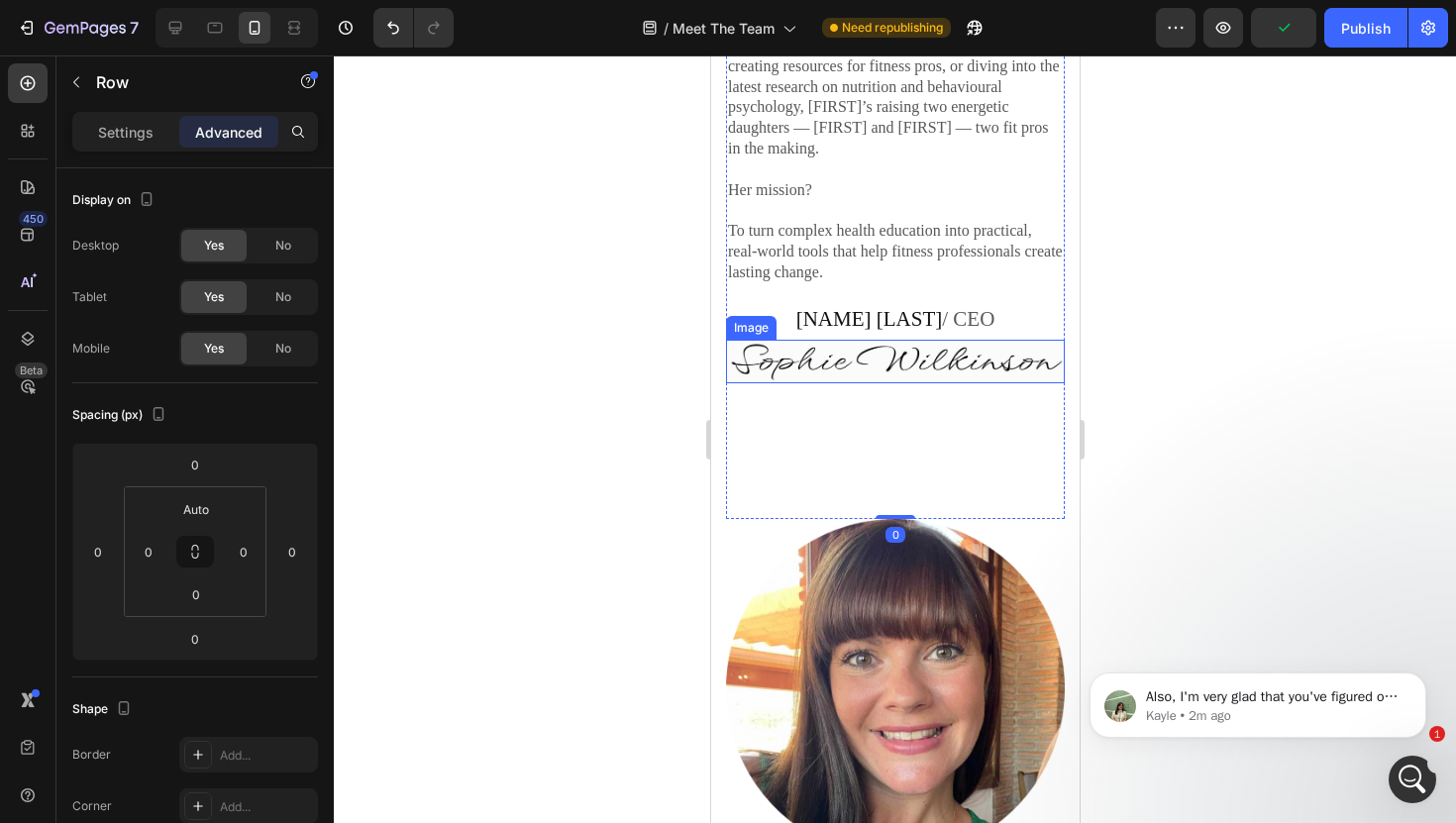 click at bounding box center (894, 360) 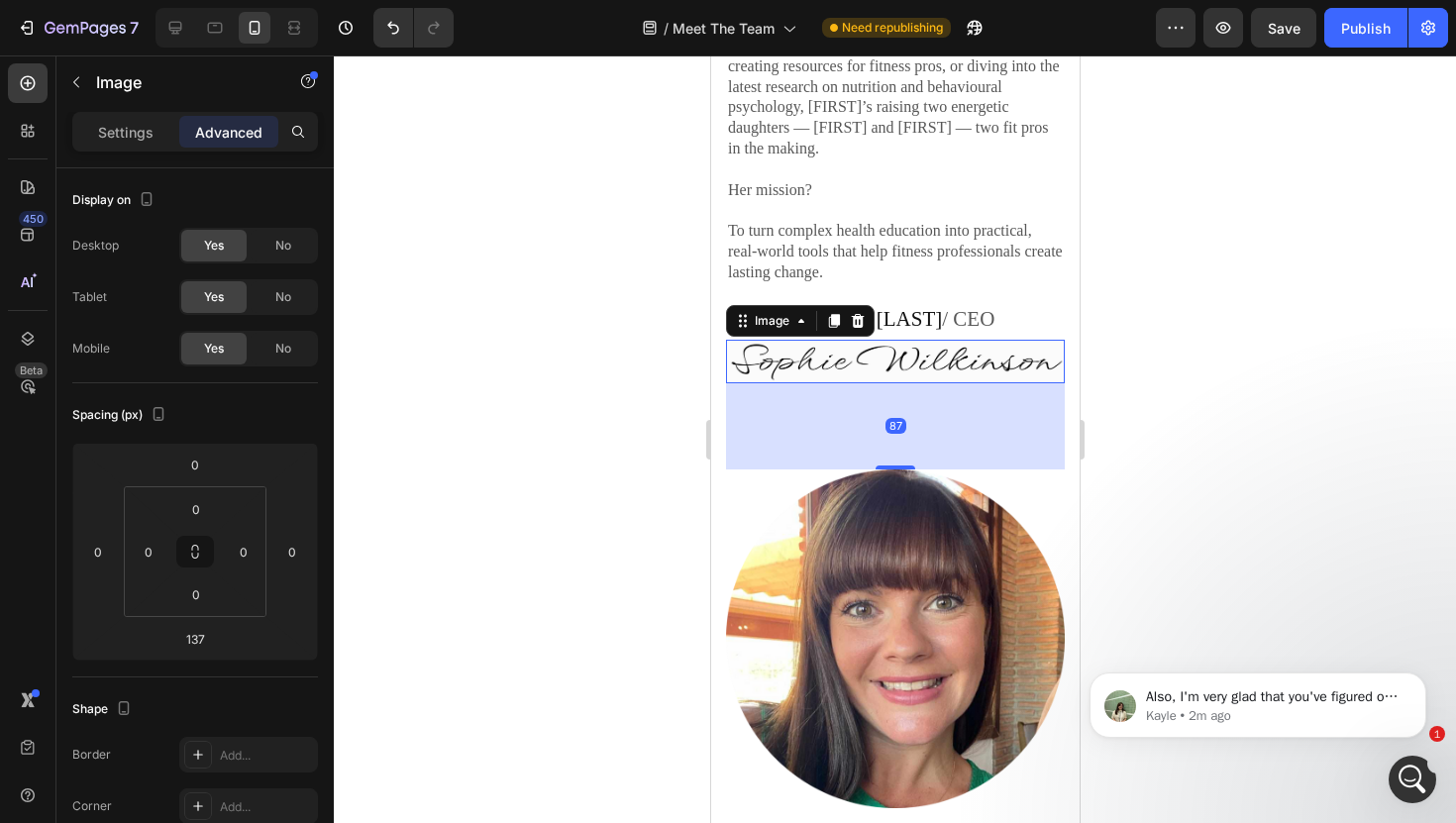drag, startPoint x: 900, startPoint y: 470, endPoint x: 895, endPoint y: 429, distance: 41.303753 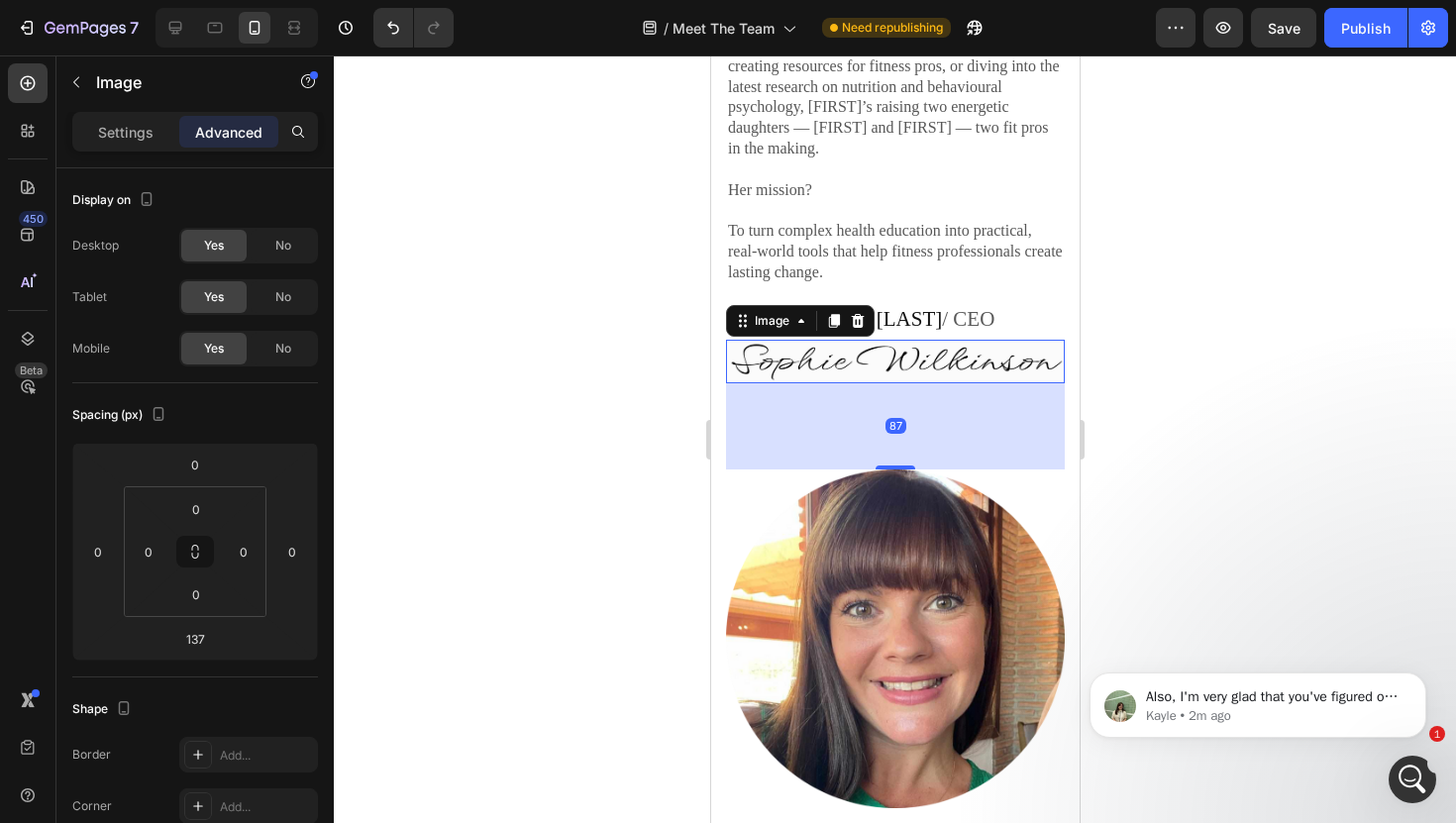 click at bounding box center (894, 467) 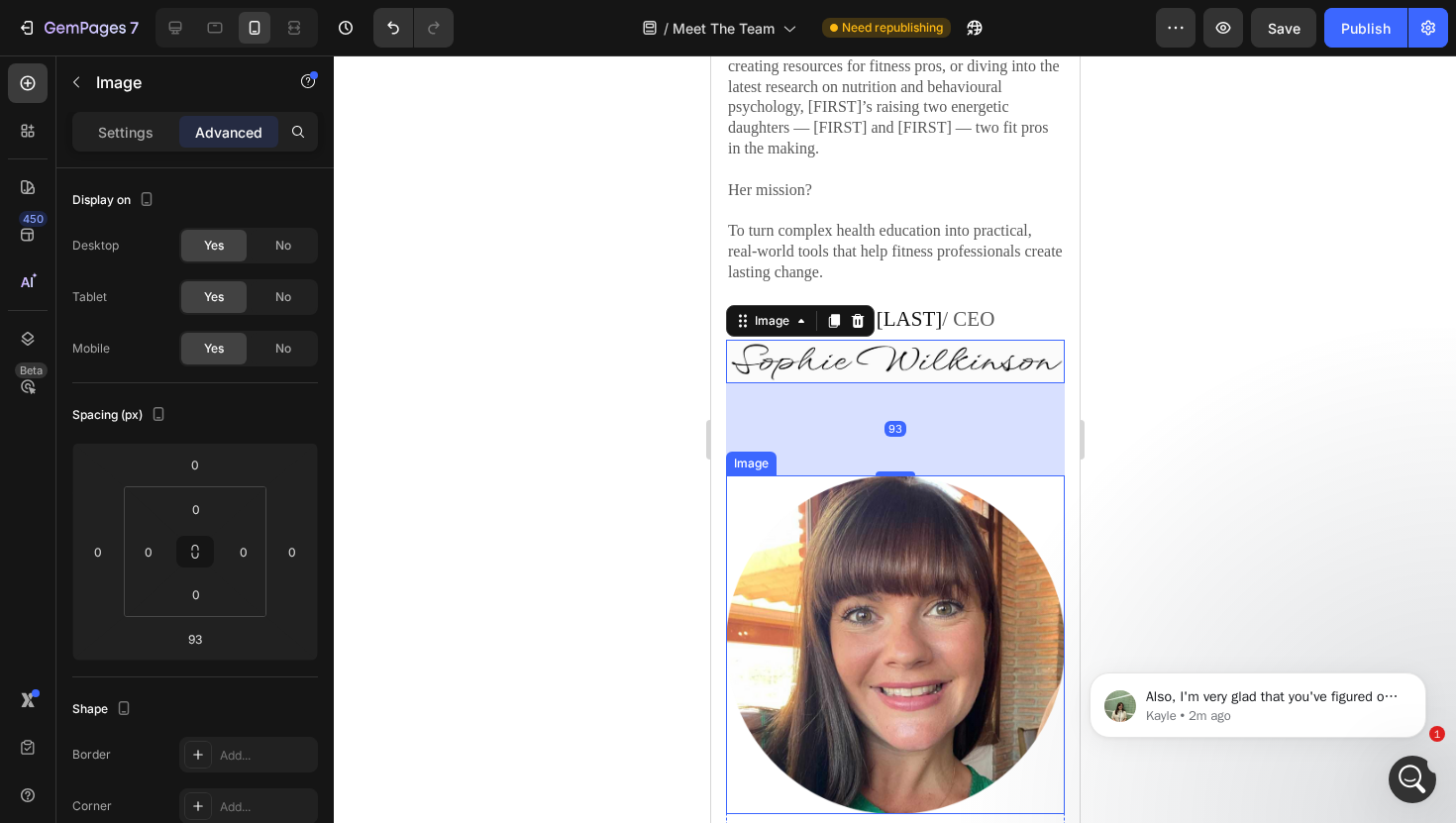 click at bounding box center [894, 645] 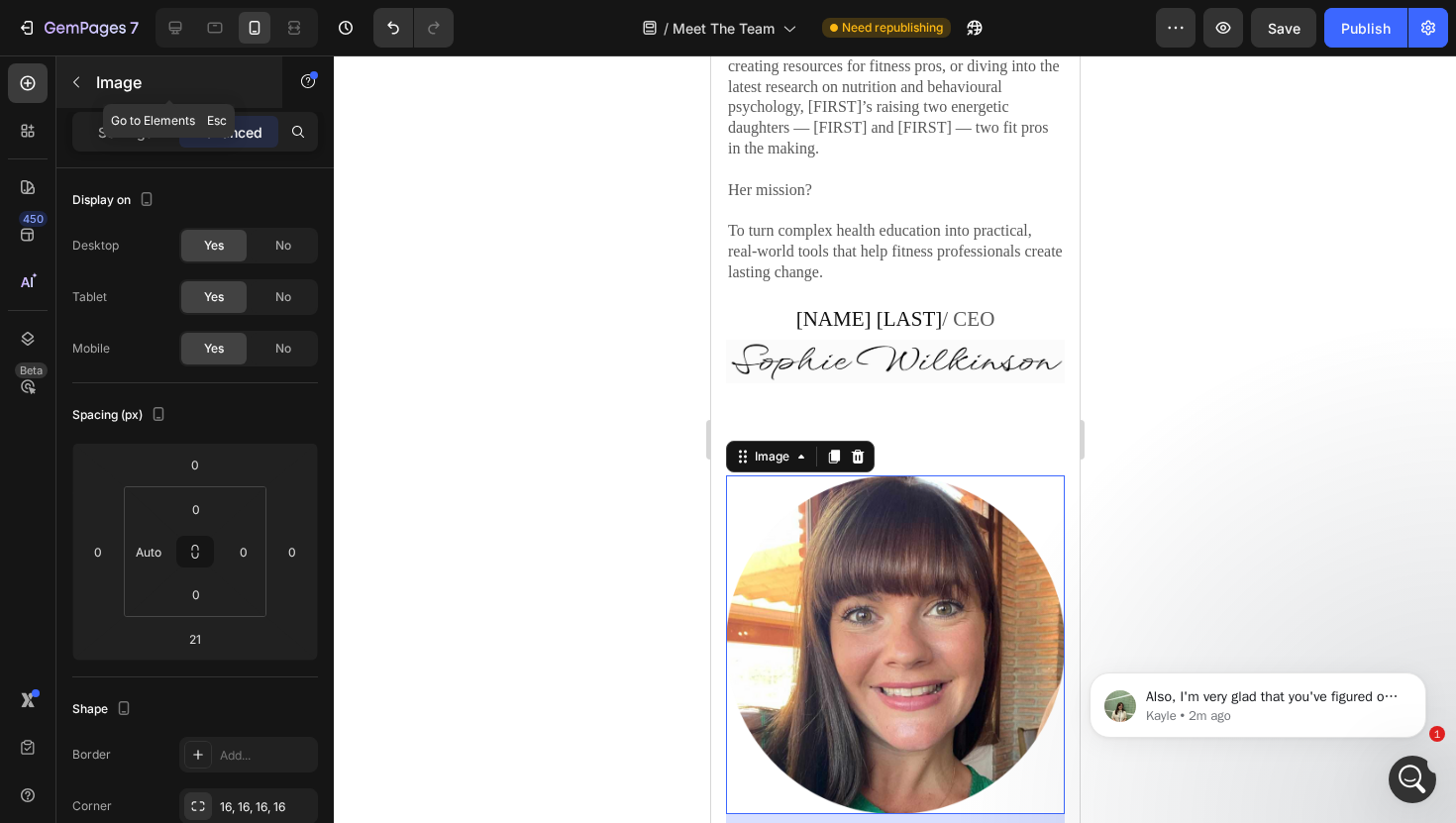 click on "Image" at bounding box center [180, 82] 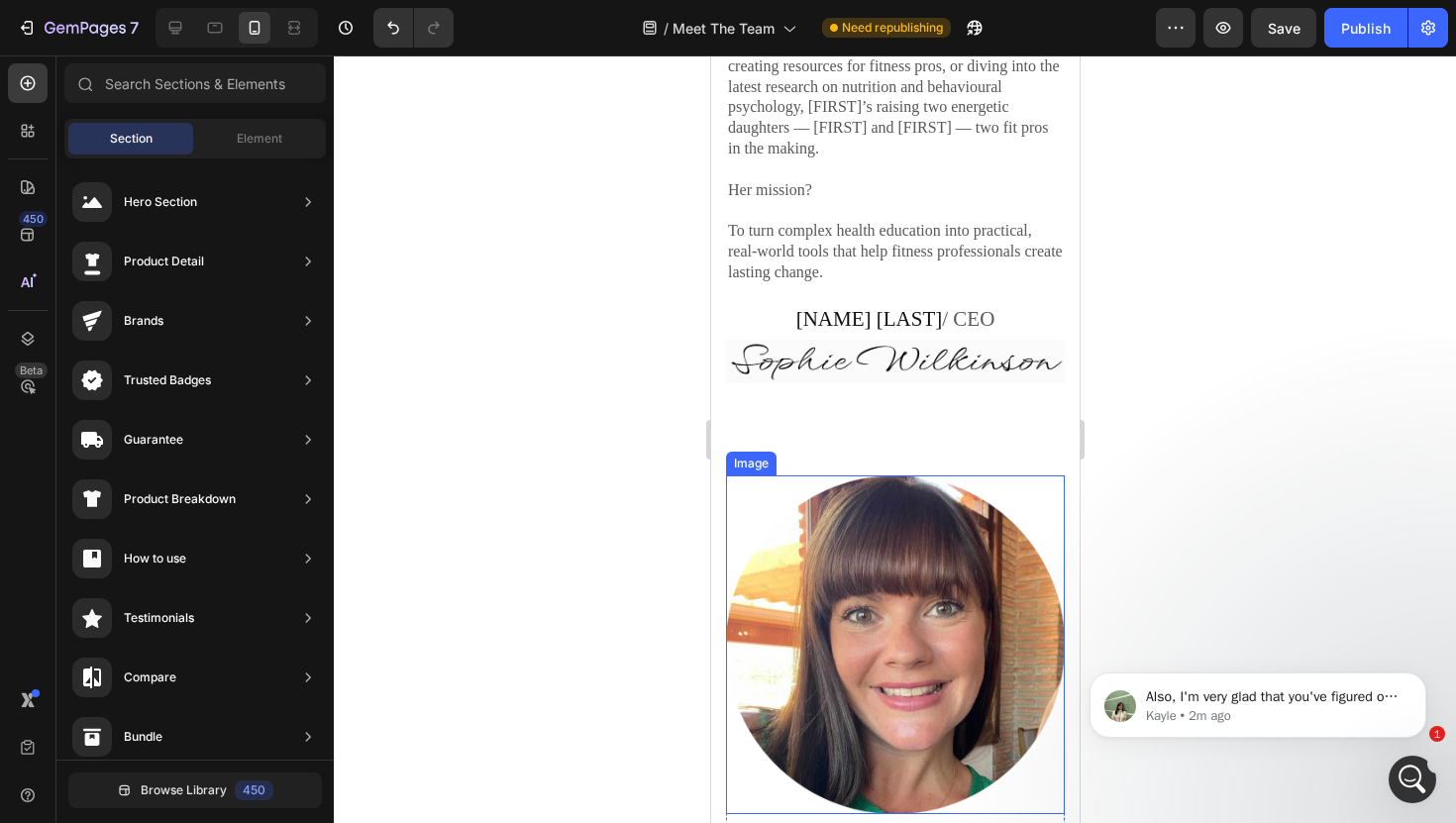 click at bounding box center [894, 645] 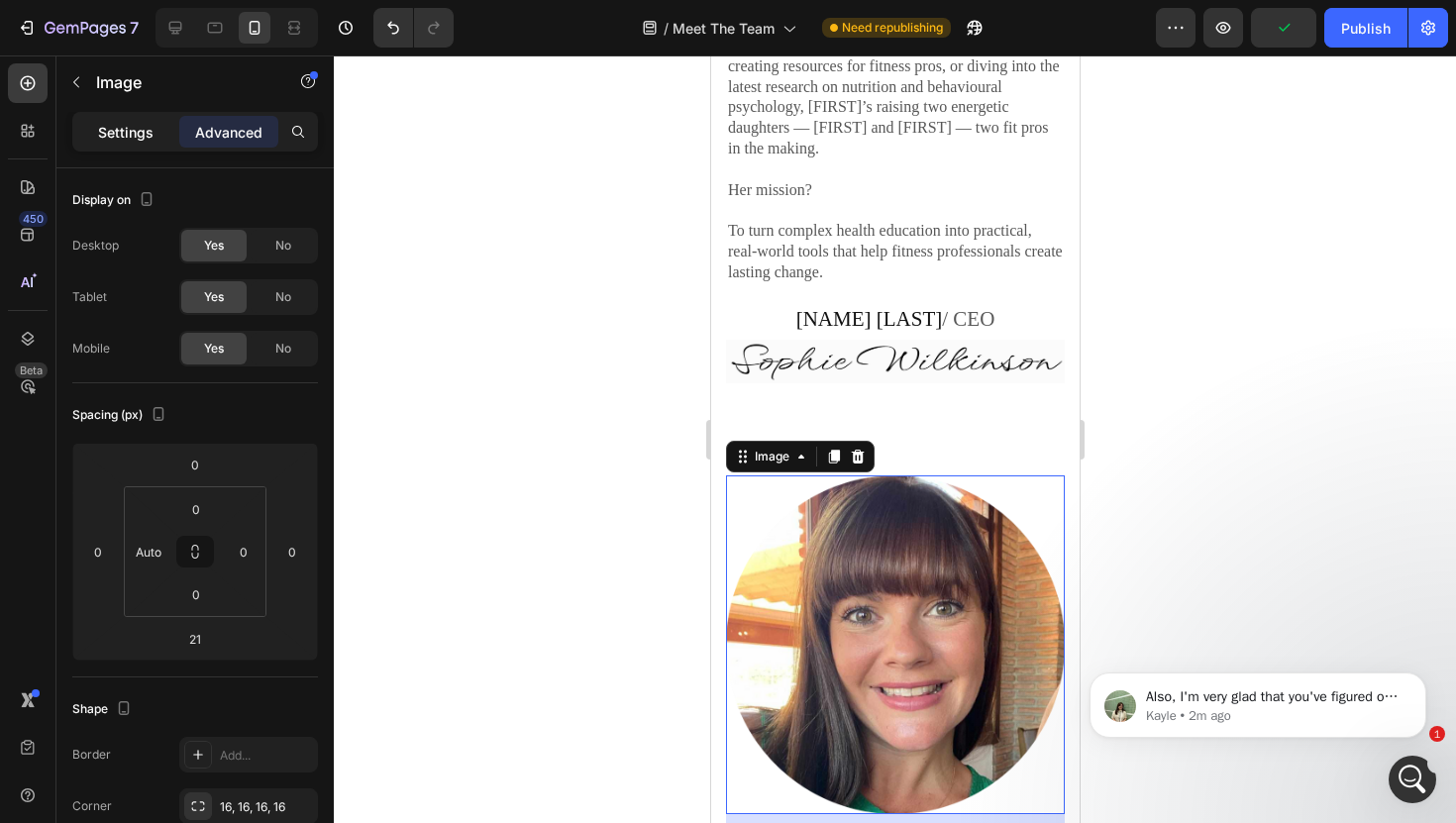 click on "Settings" at bounding box center [126, 132] 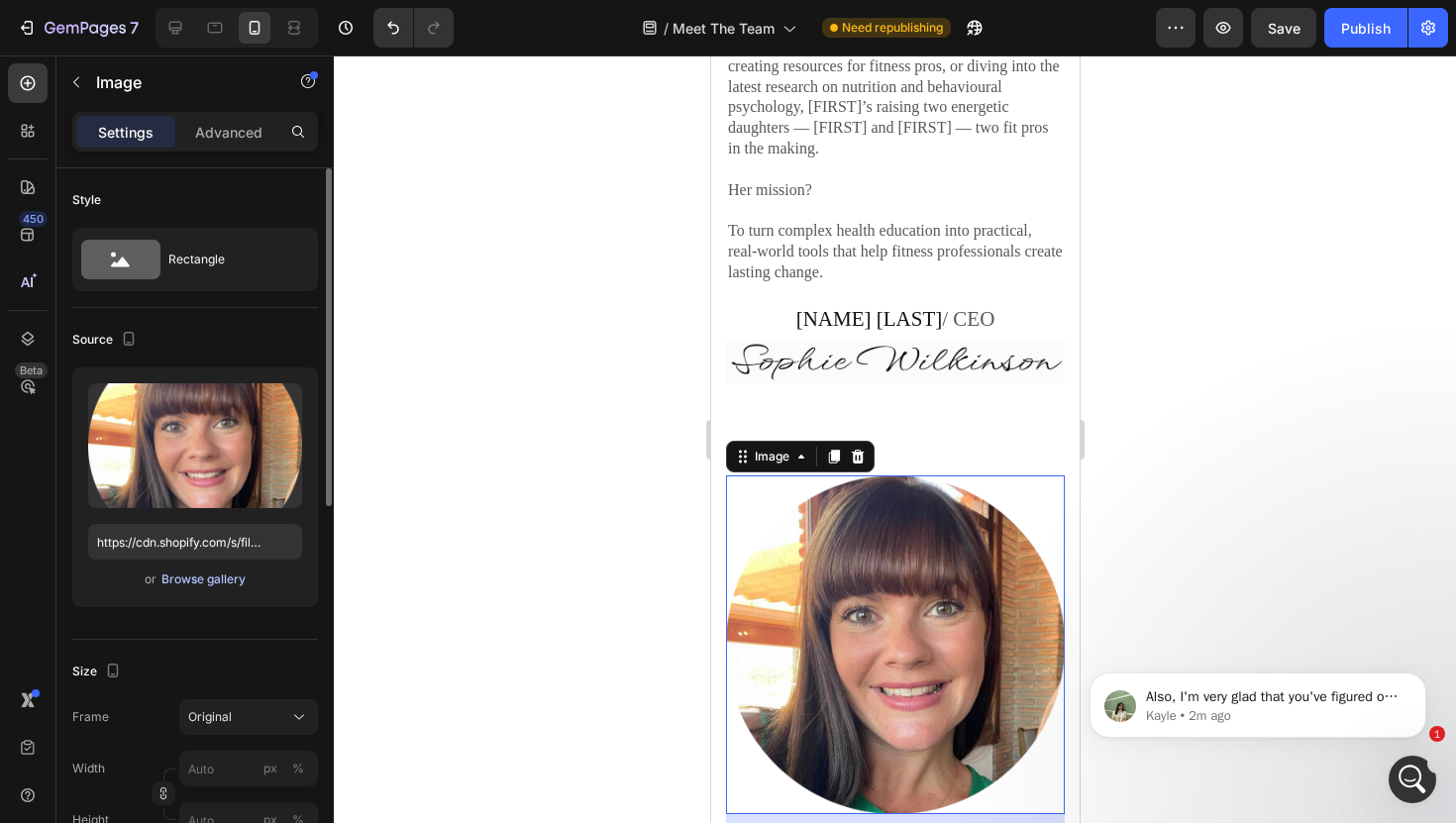 click on "Browse gallery" at bounding box center (203, 579) 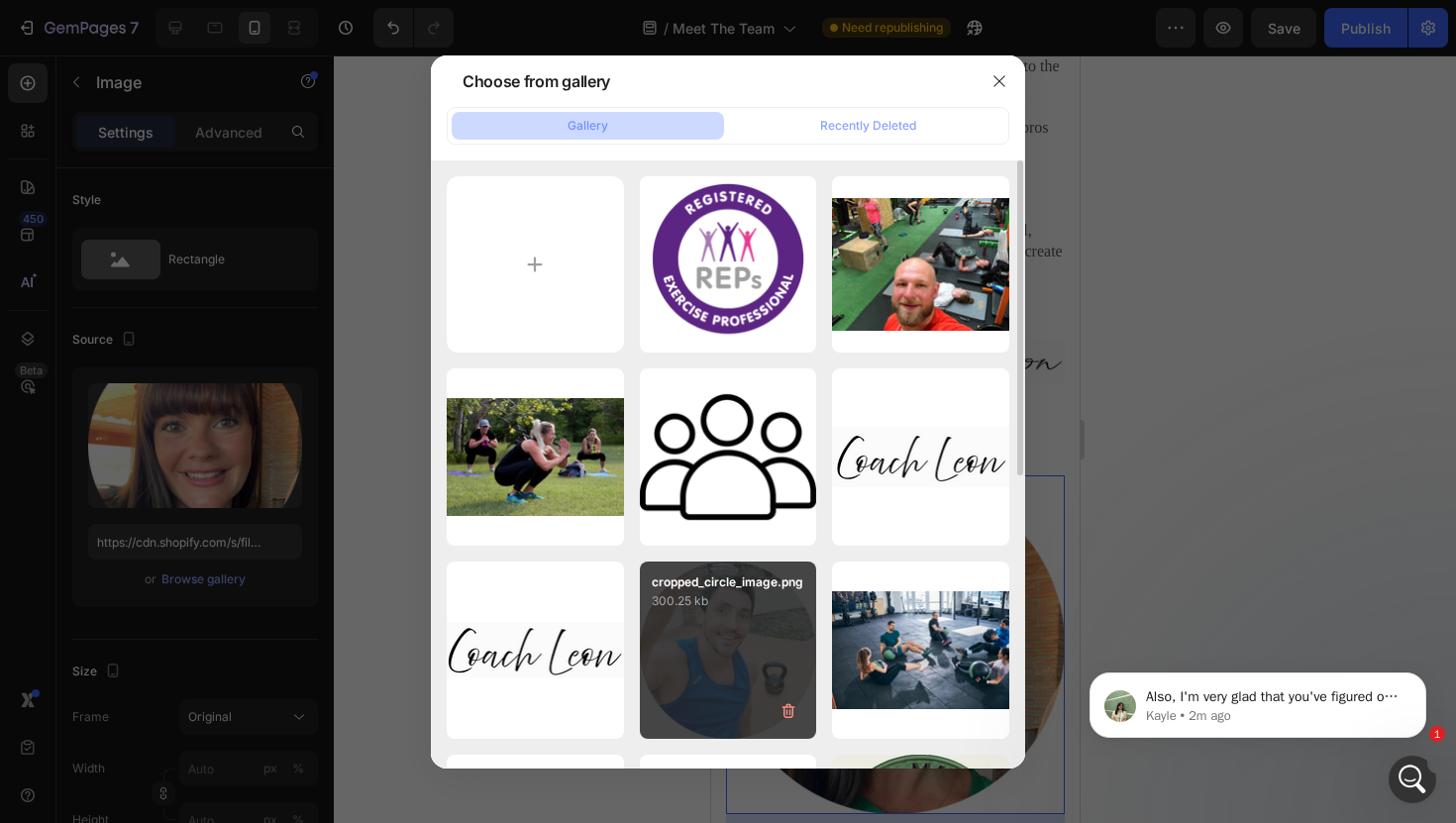 click on "cropped_circle_image.png 300.25 kb" at bounding box center (728, 650) 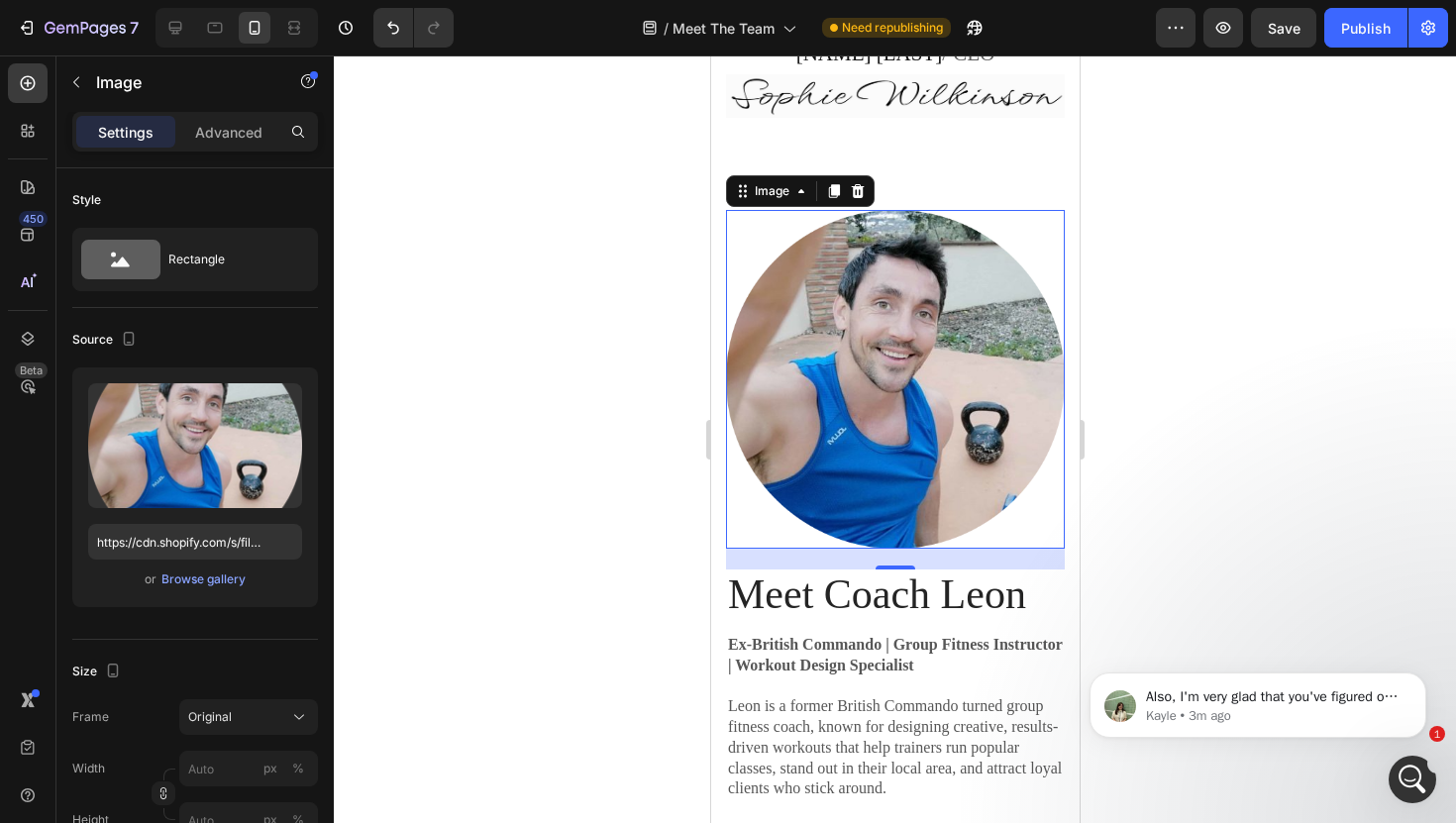 click on "21" at bounding box center [894, 559] 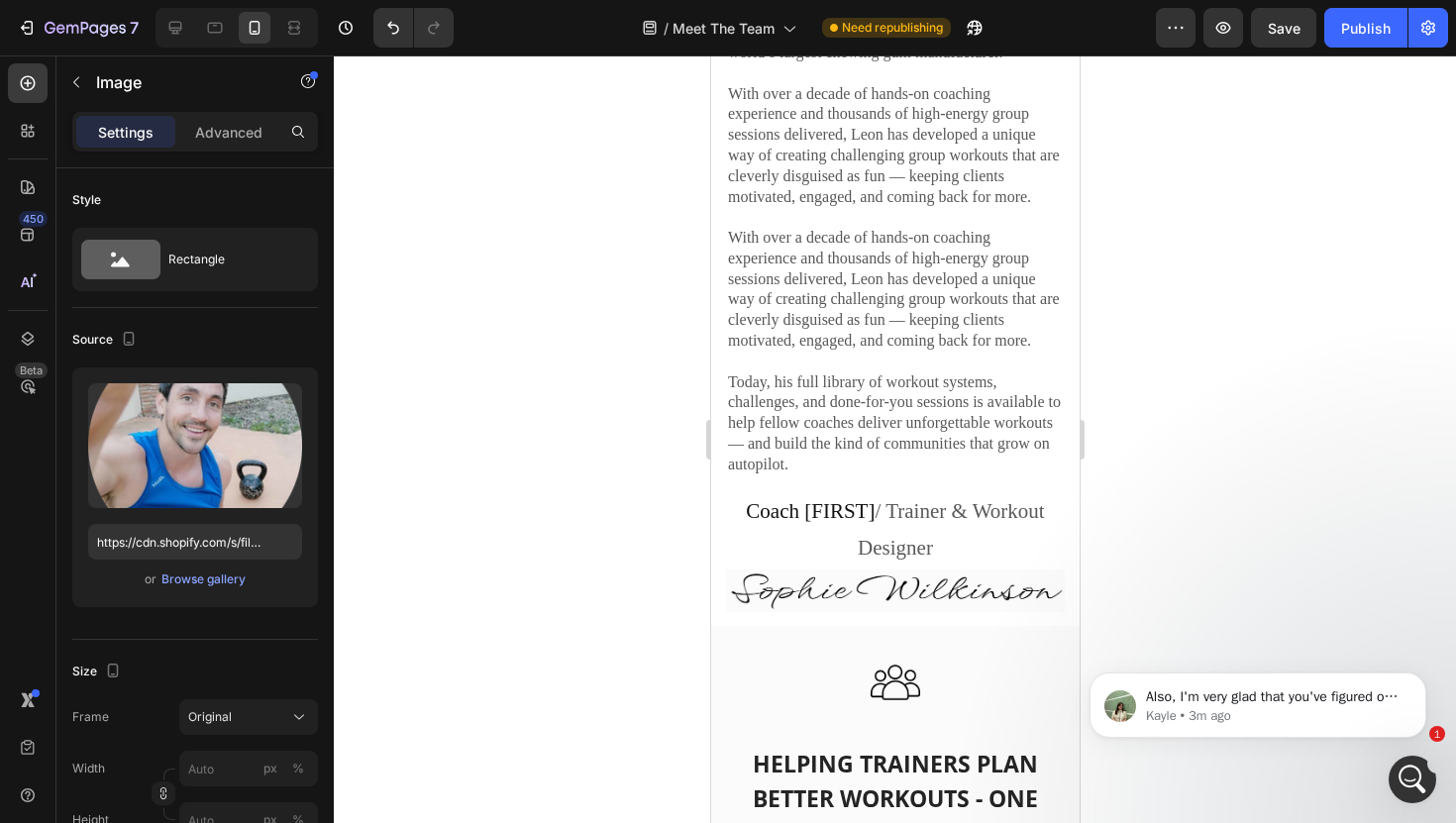 scroll, scrollTop: 3365, scrollLeft: 0, axis: vertical 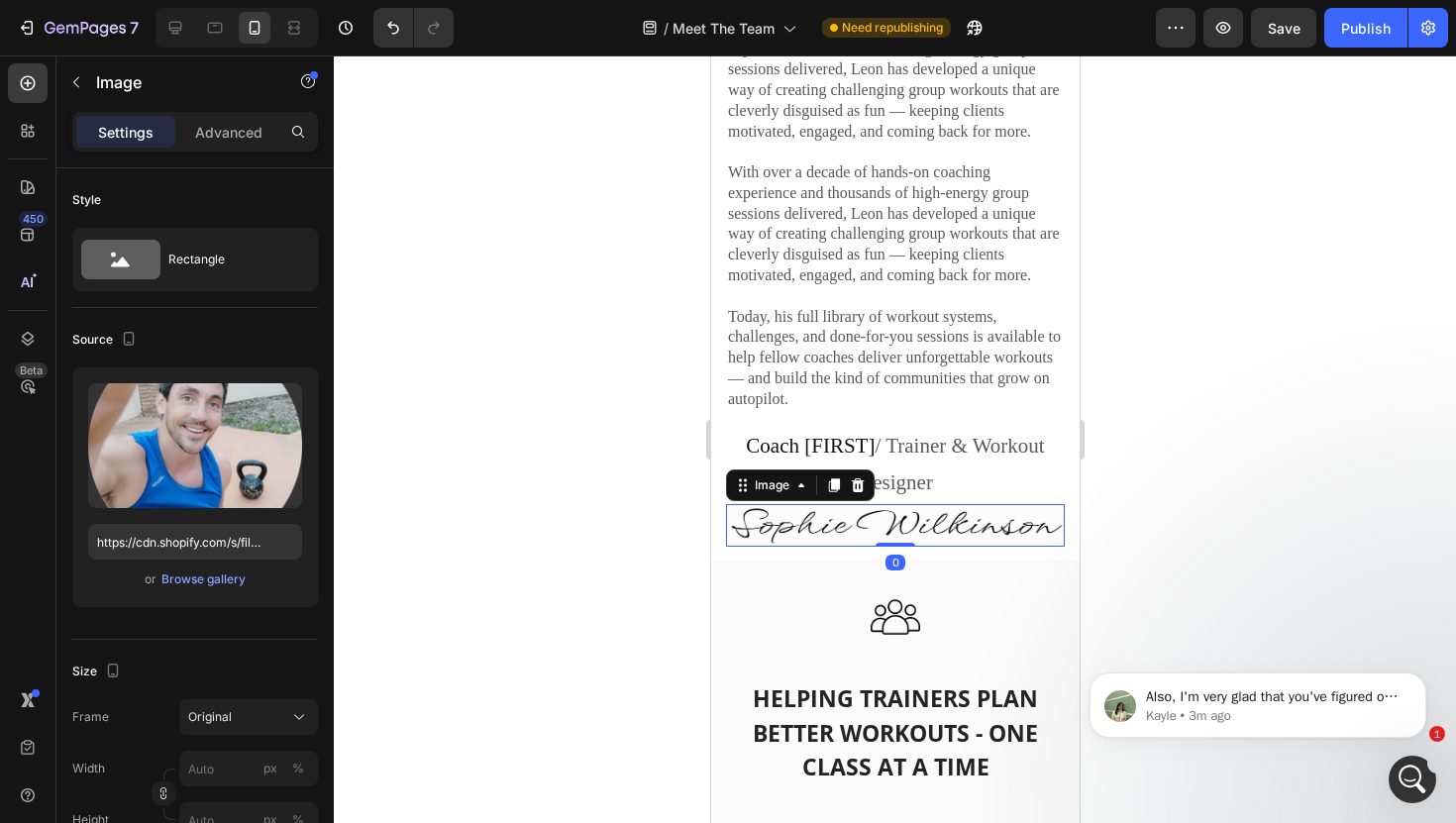 click at bounding box center (894, 525) 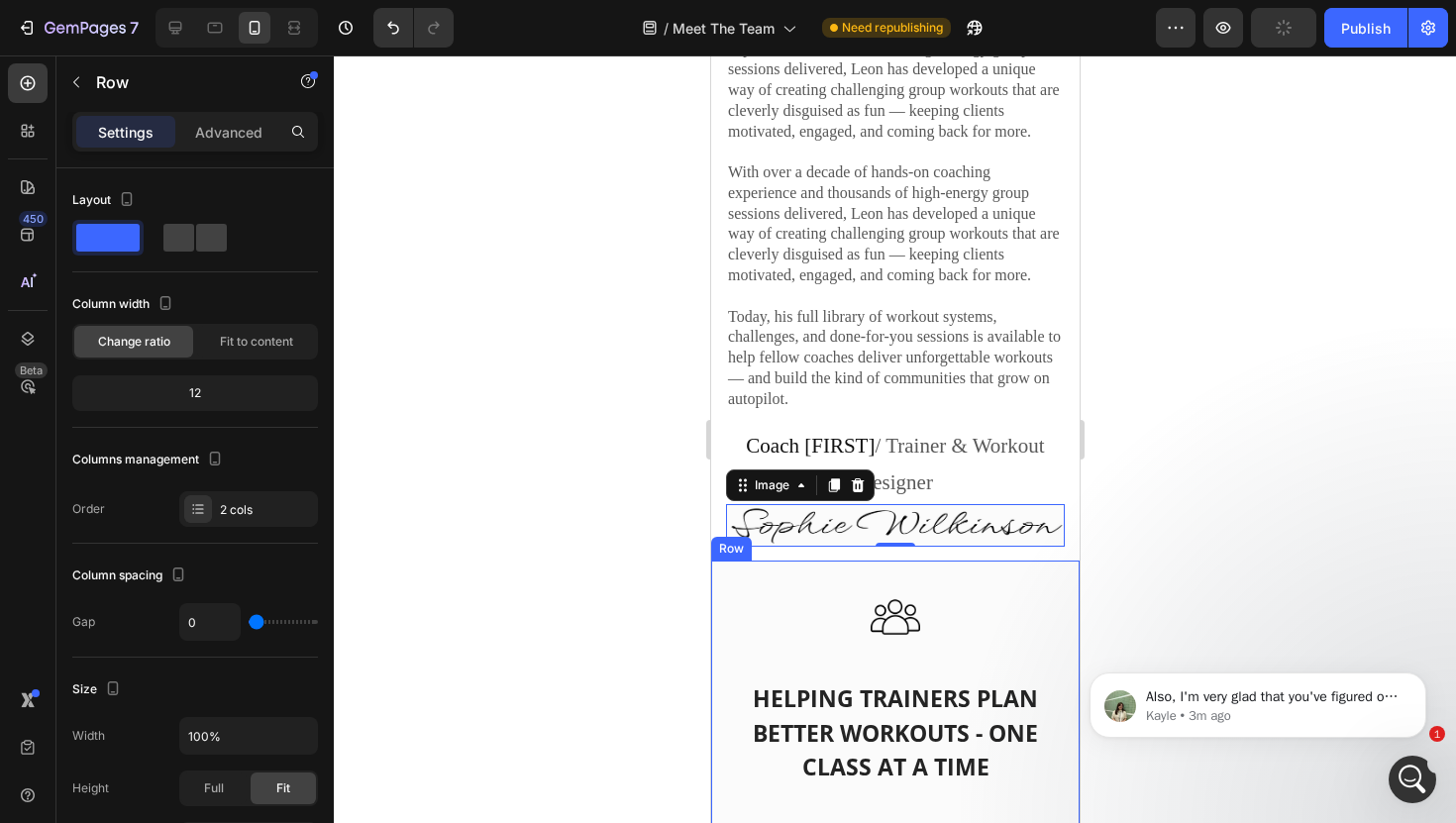 click on "Image HELPING TRAINERS PLAN BETTER WORKOUTS - ONE CLASS AT A TIME Heading Row 3400+ Heading Fun Workout Ideas   Text block 10.2K+ Heading Satisfied Customers Text block 12 Years Heading Coaching Experience Text block Row Row" at bounding box center (894, 886) 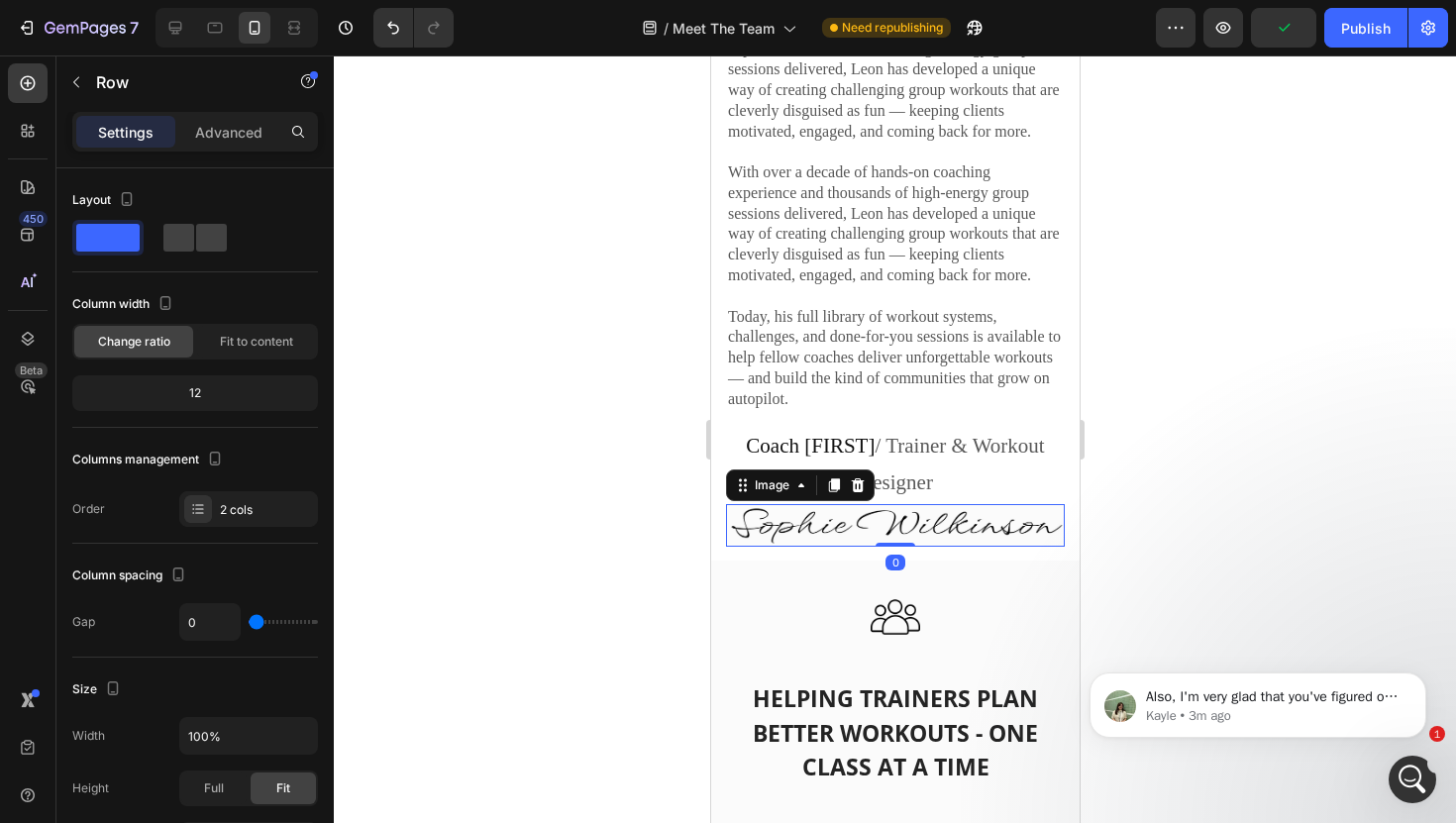 click at bounding box center (894, 525) 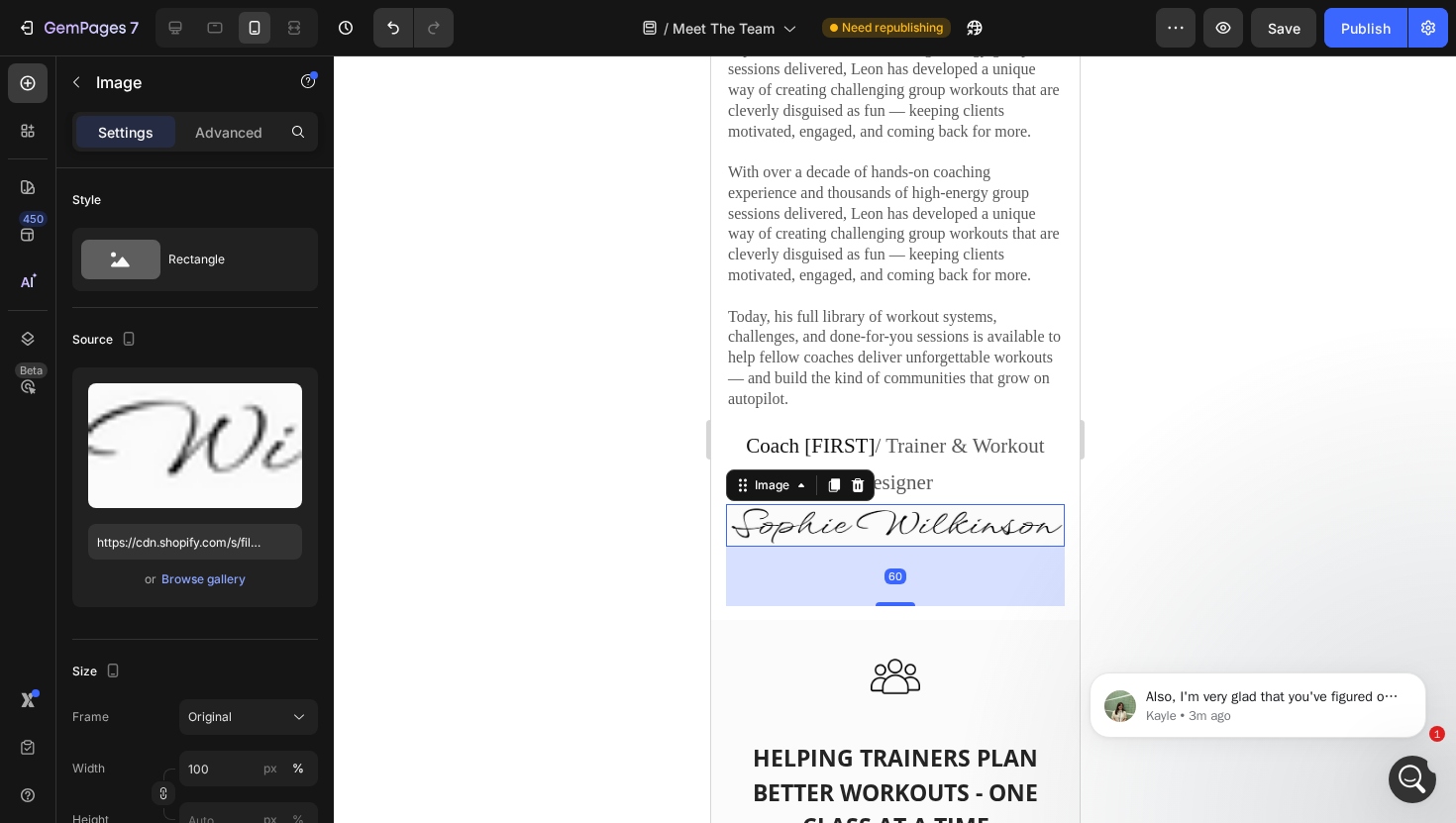 drag, startPoint x: 900, startPoint y: 498, endPoint x: 918, endPoint y: 558, distance: 62.641839 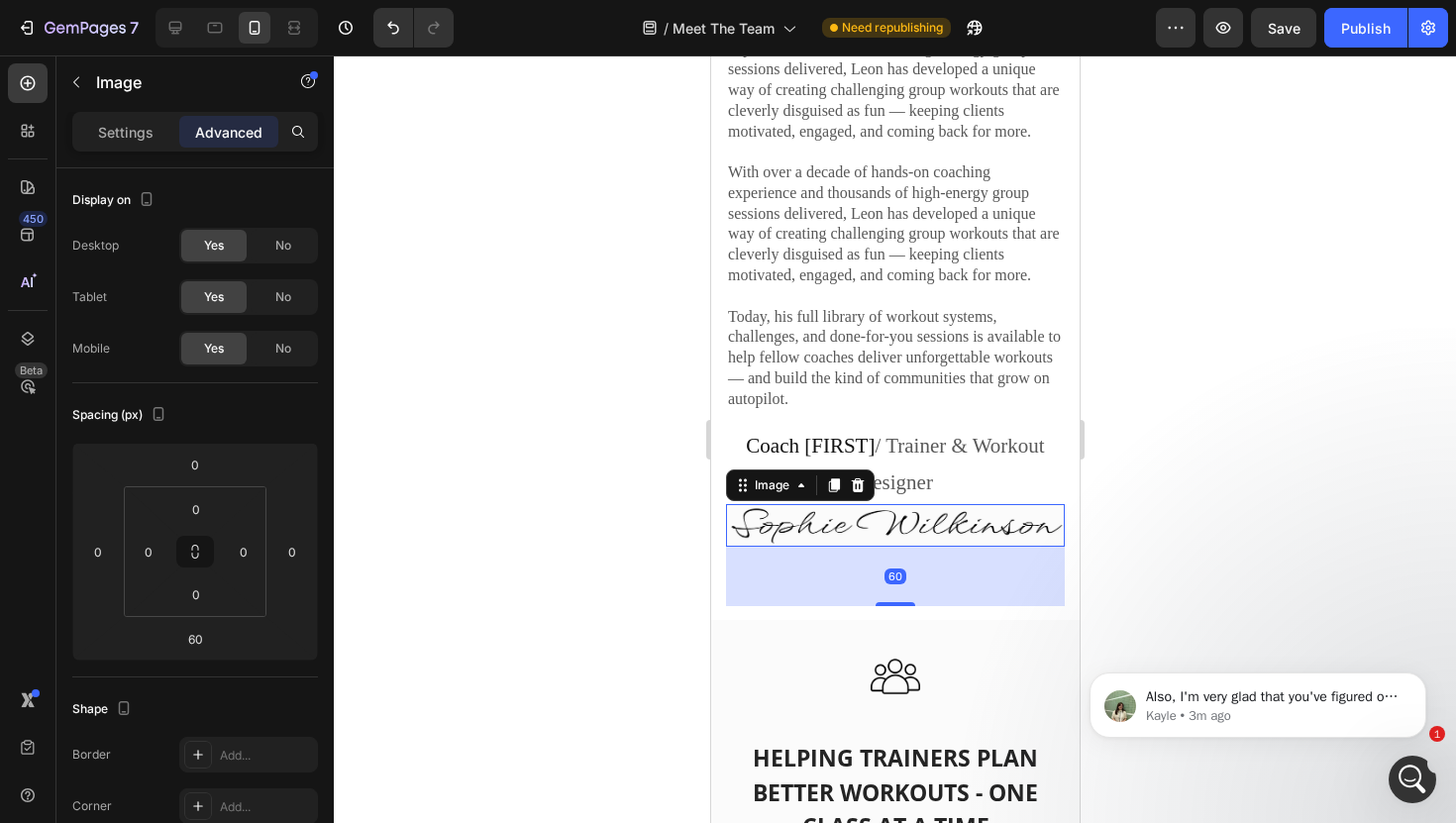 click at bounding box center [894, 525] 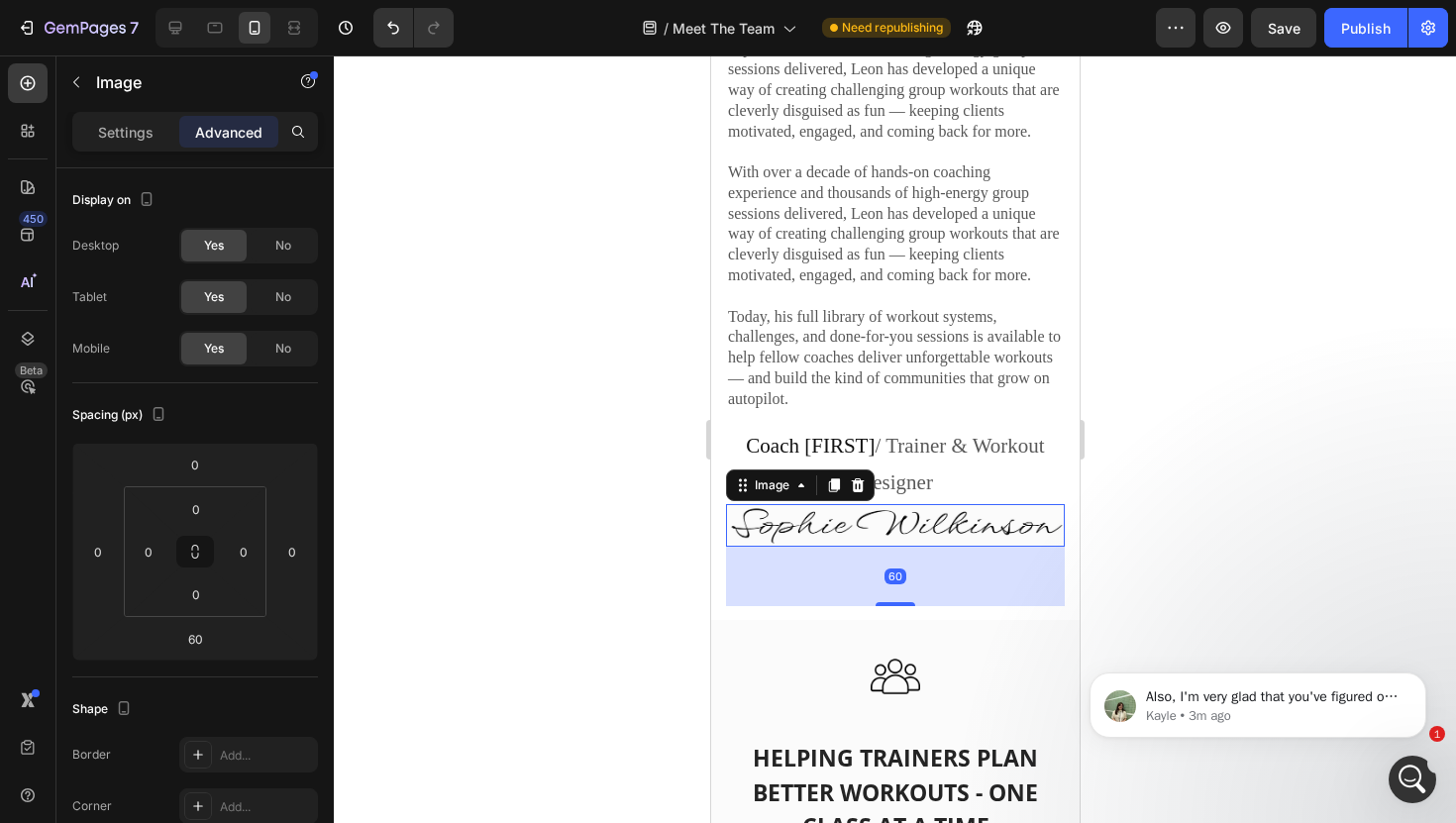click at bounding box center [894, 525] 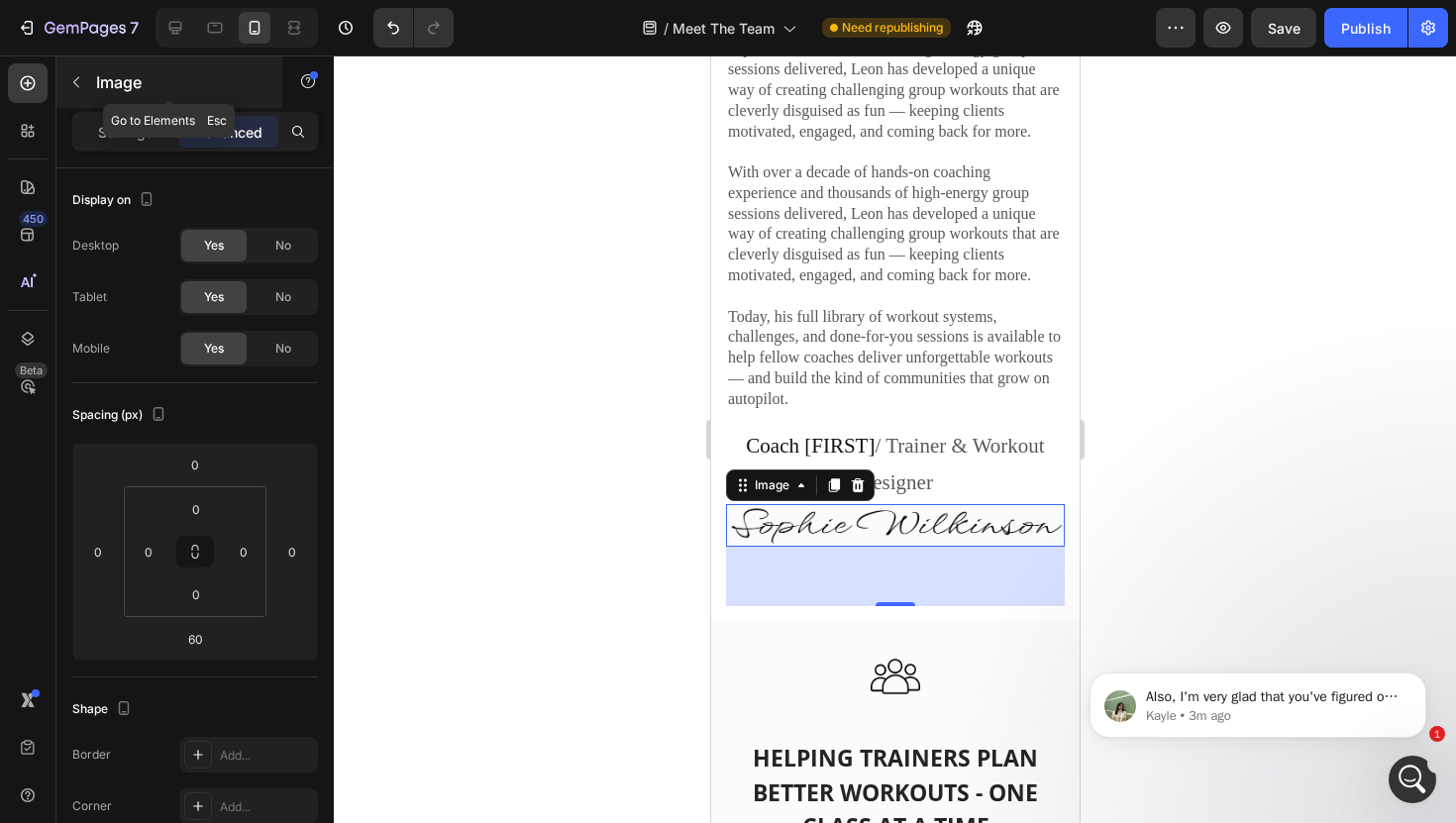 click 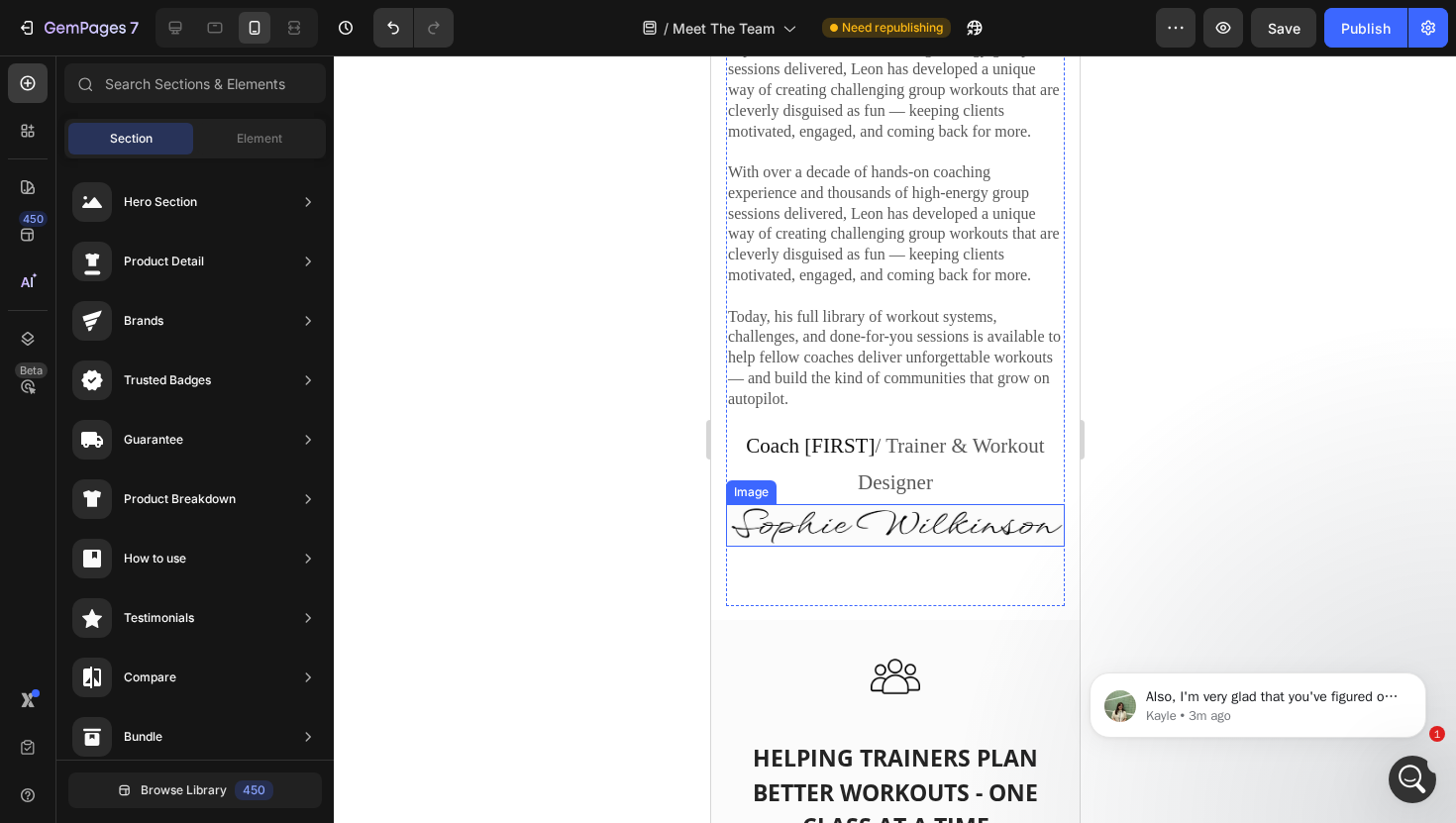 click at bounding box center (894, 525) 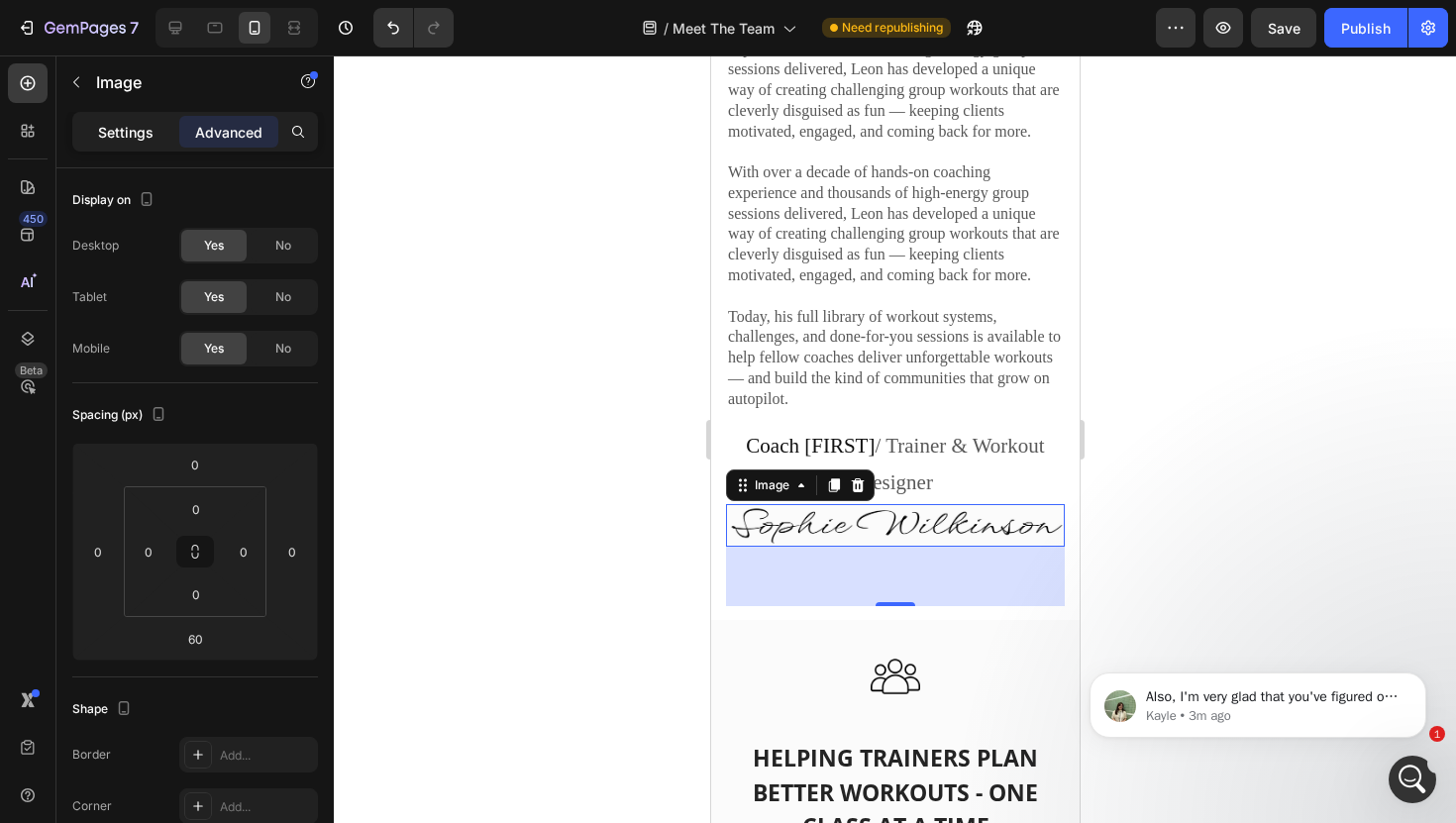 click on "Settings" at bounding box center [126, 132] 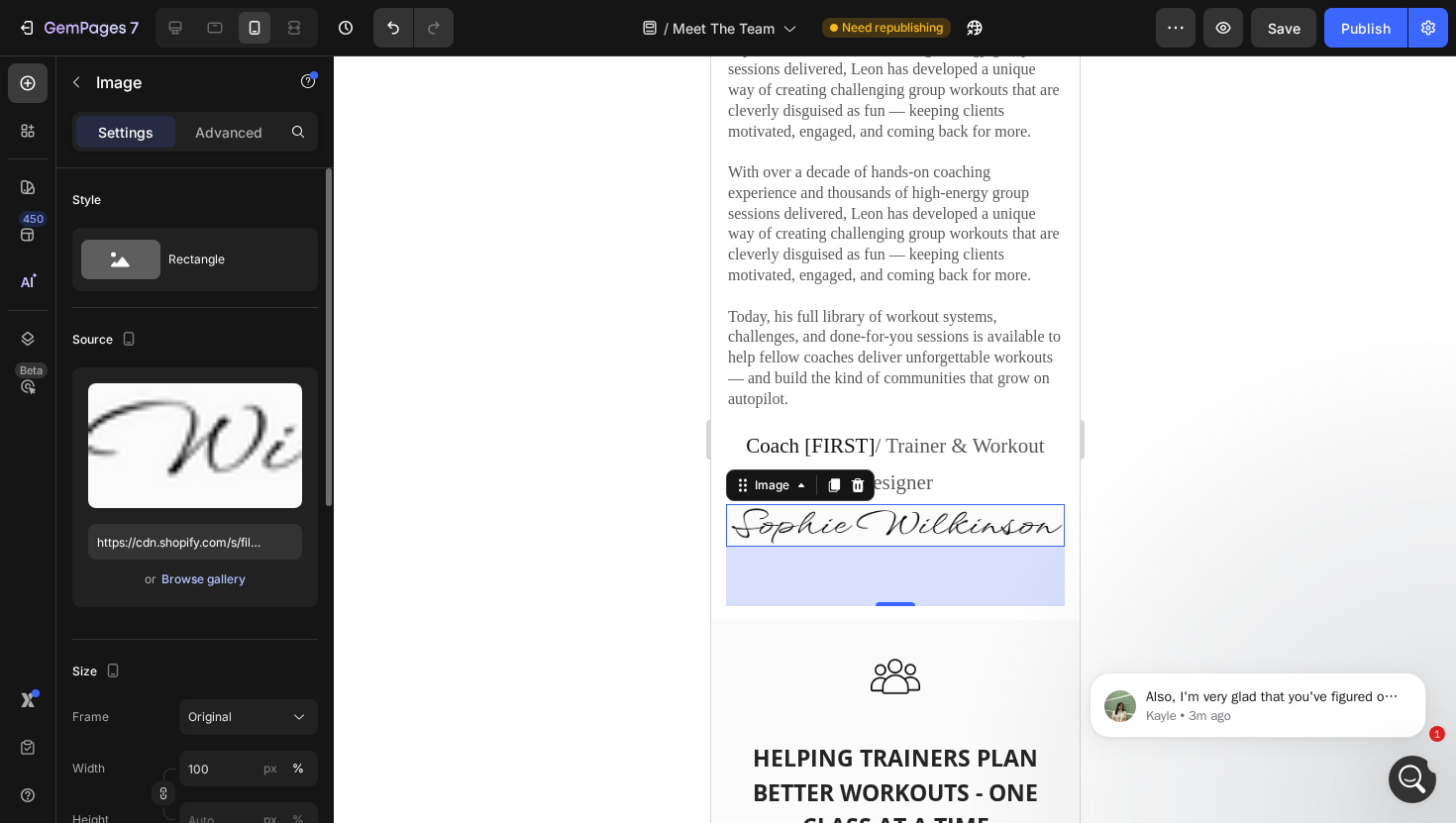 click on "Browse gallery" at bounding box center [203, 579] 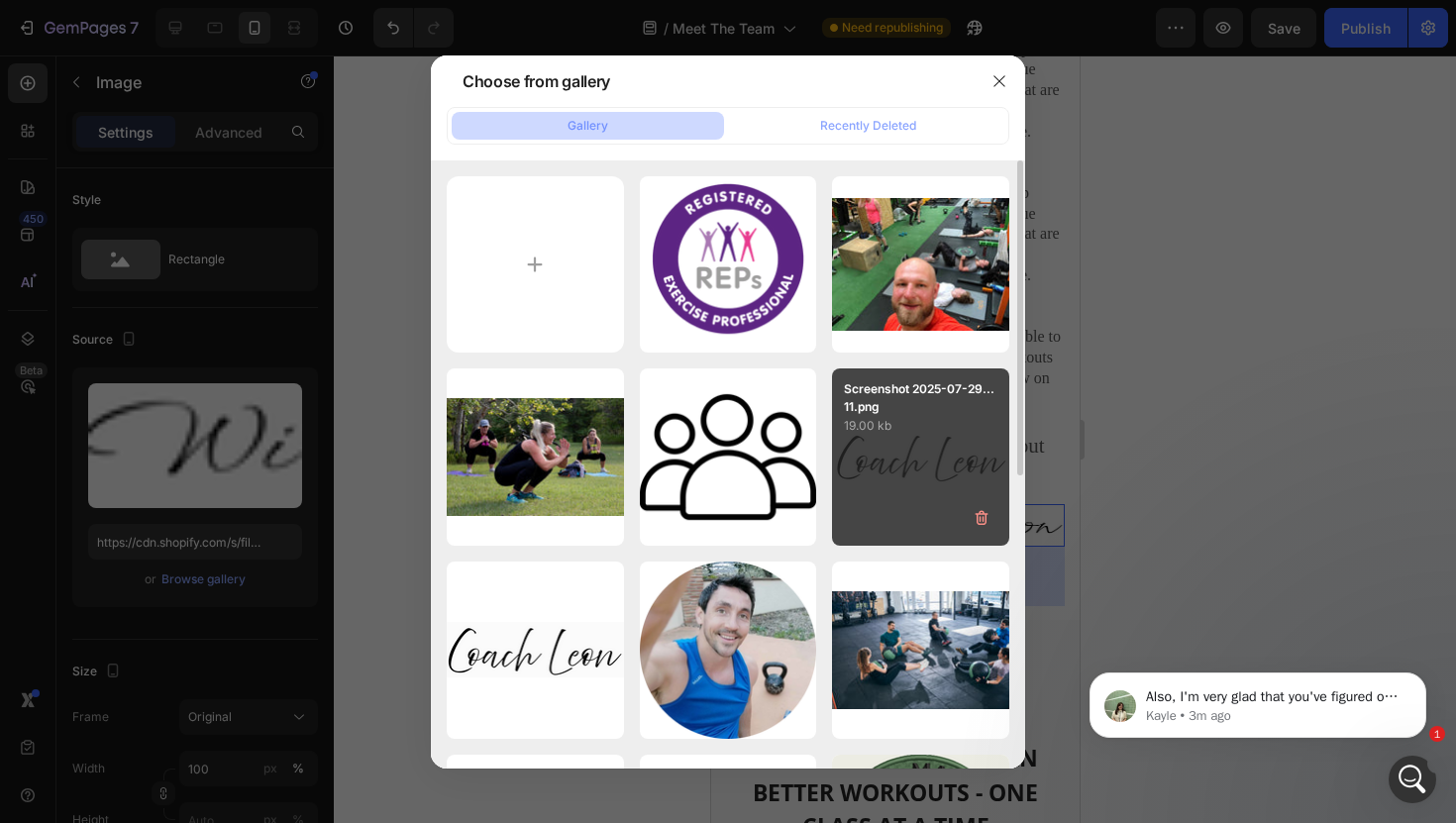 click on "Screenshot 2025-07-29...11.png 19.00 kb" at bounding box center [920, 457] 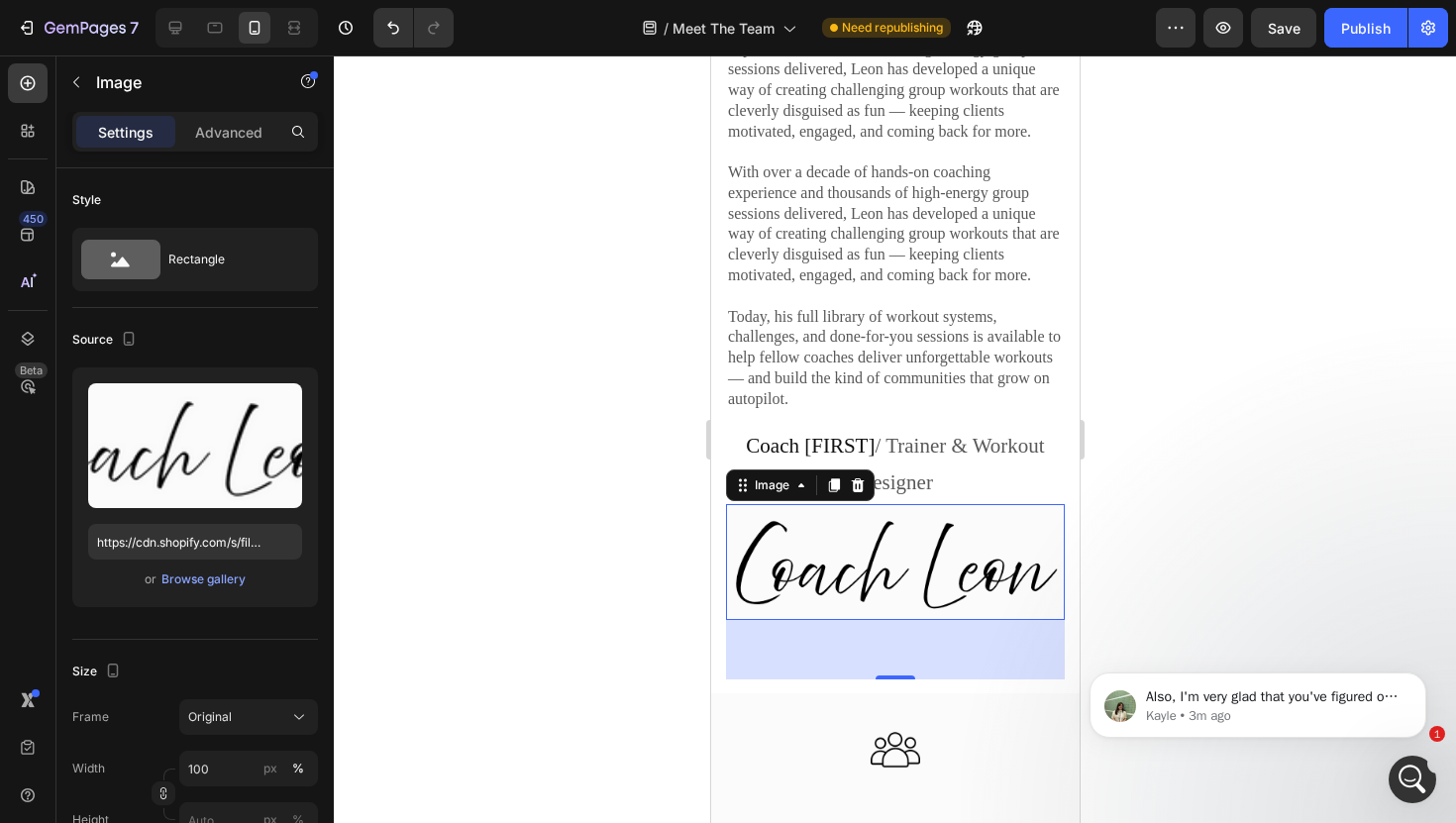 click 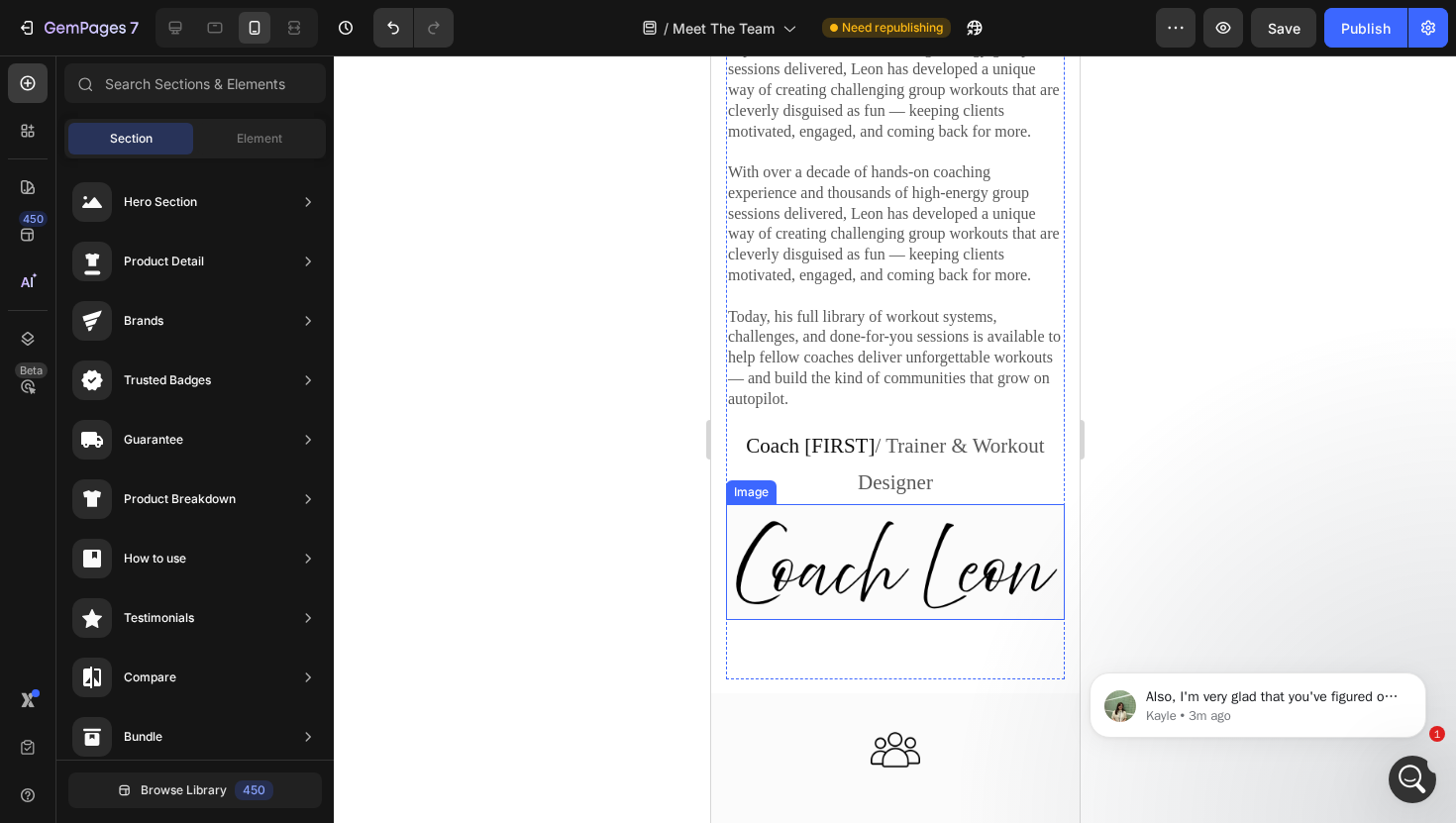 click at bounding box center [894, 562] 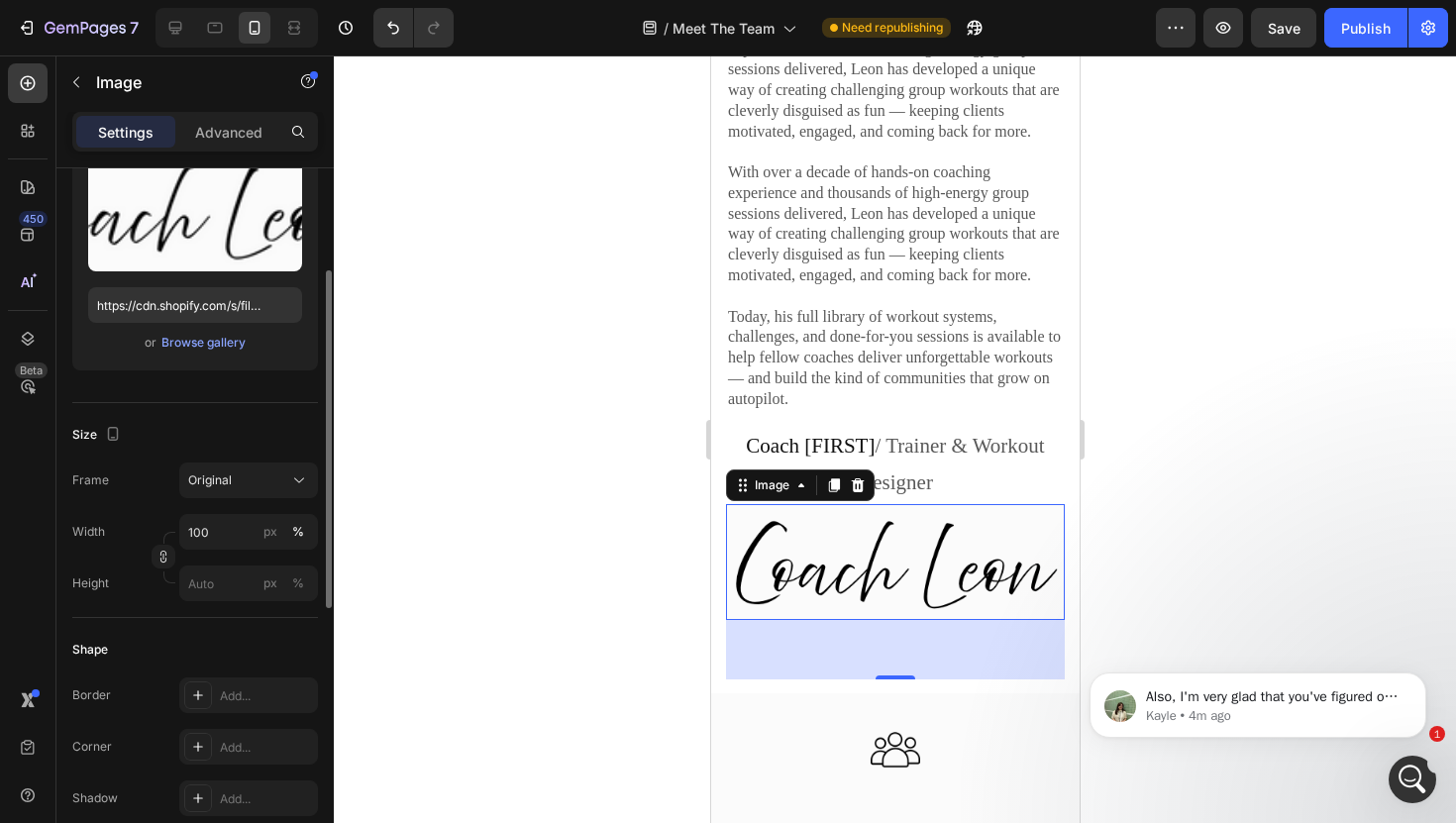 scroll, scrollTop: 241, scrollLeft: 0, axis: vertical 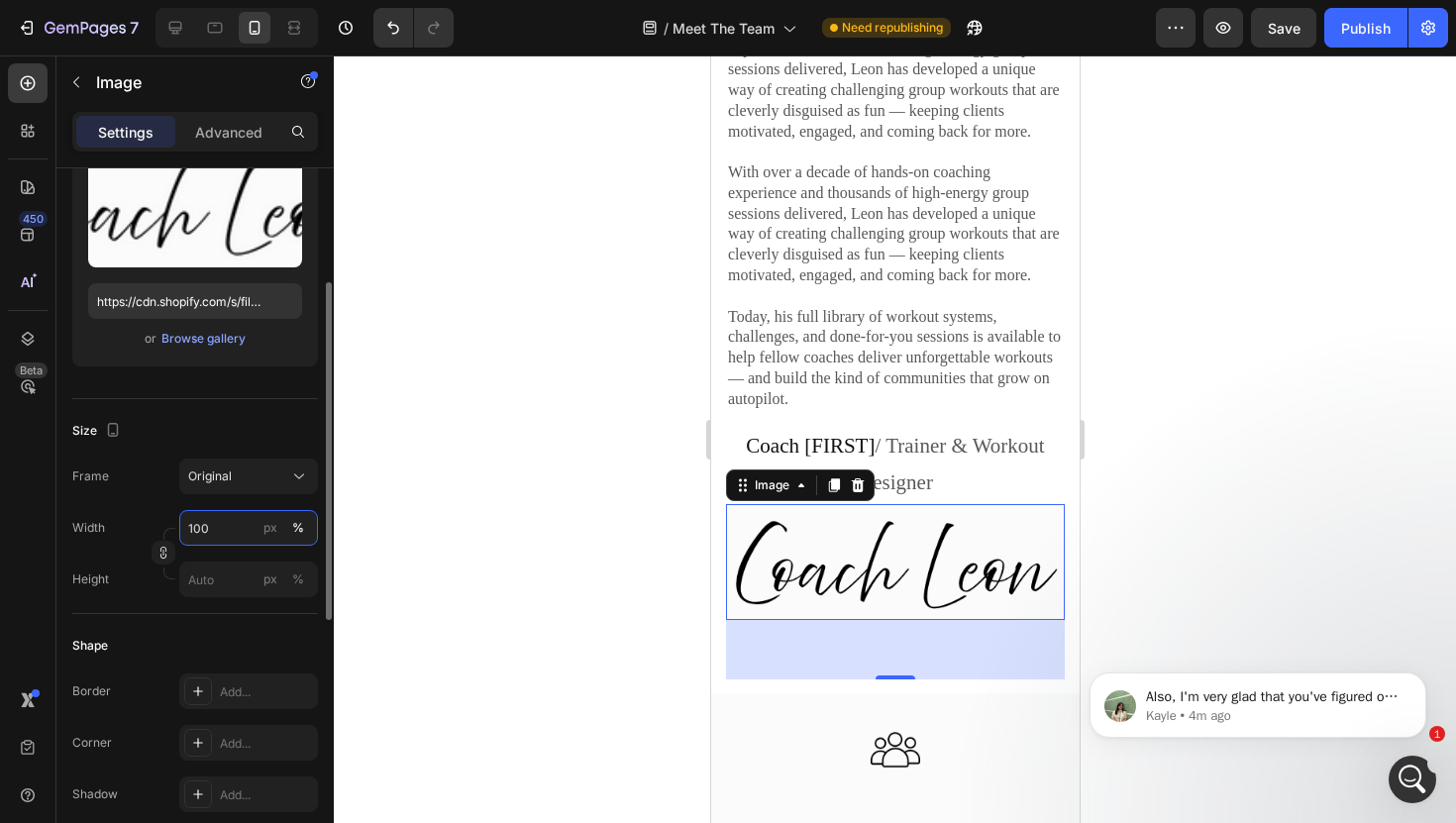 click on "100" at bounding box center [249, 528] 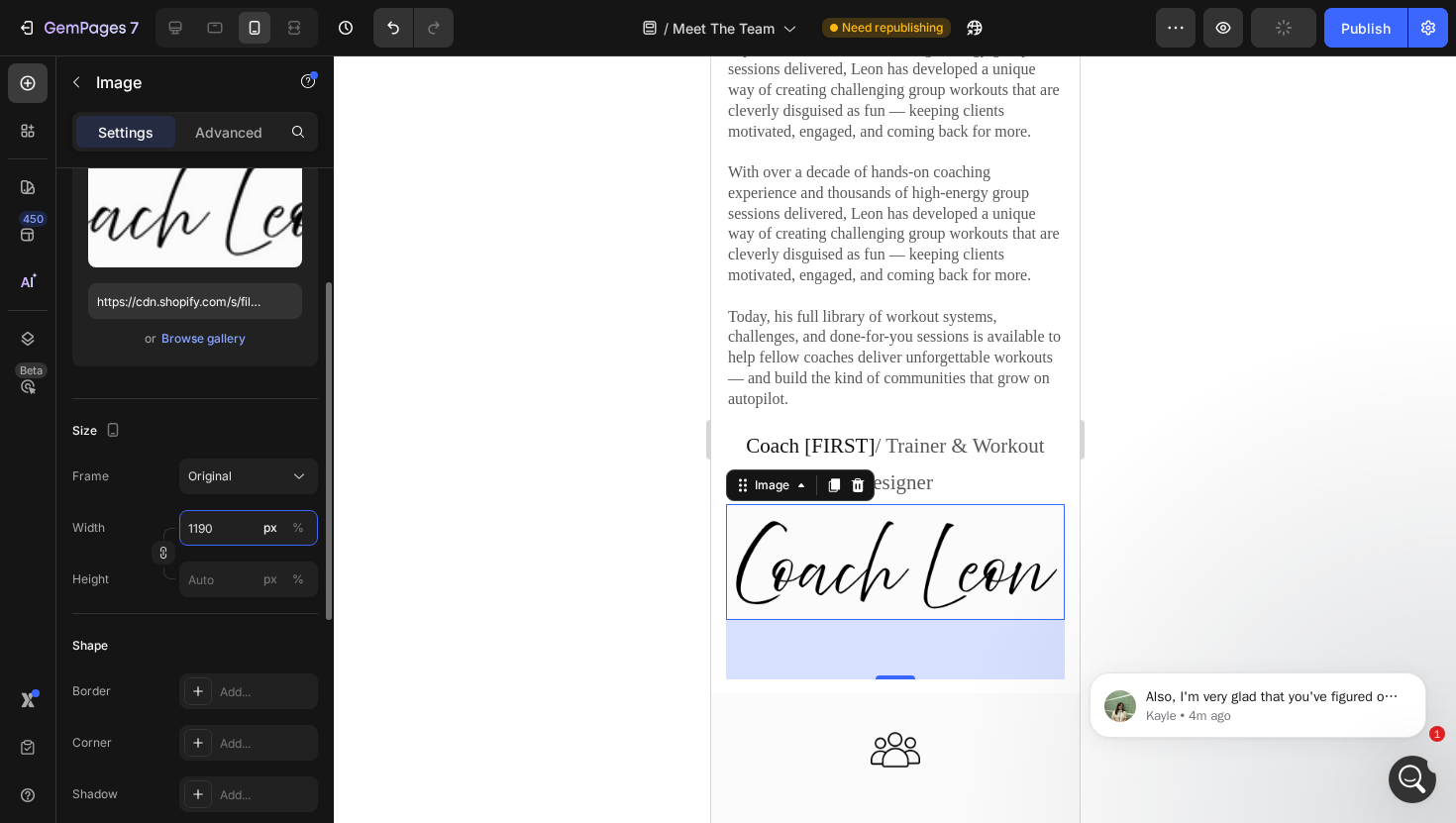 click on "1190" at bounding box center [249, 528] 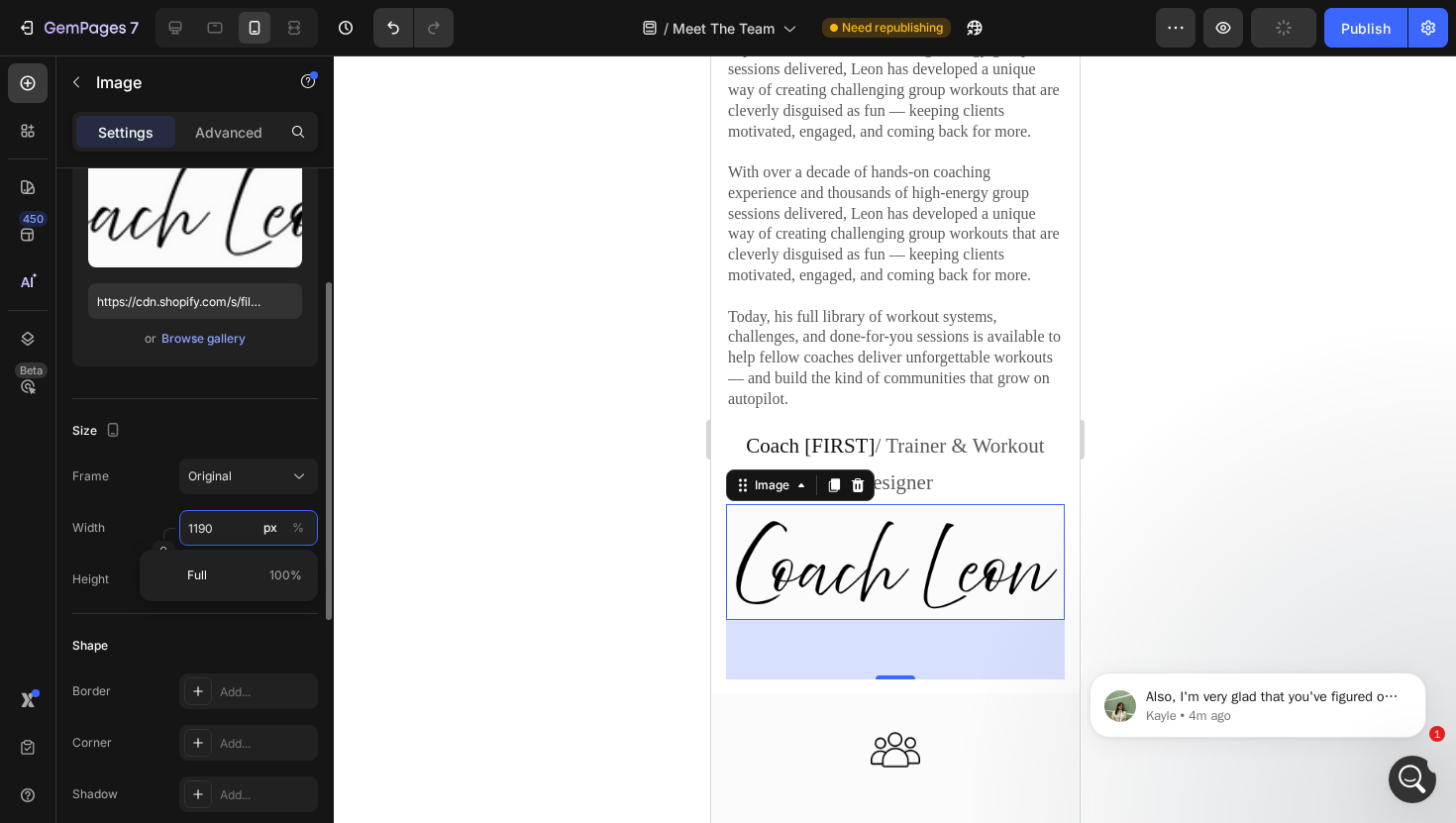click on "1190" at bounding box center [249, 528] 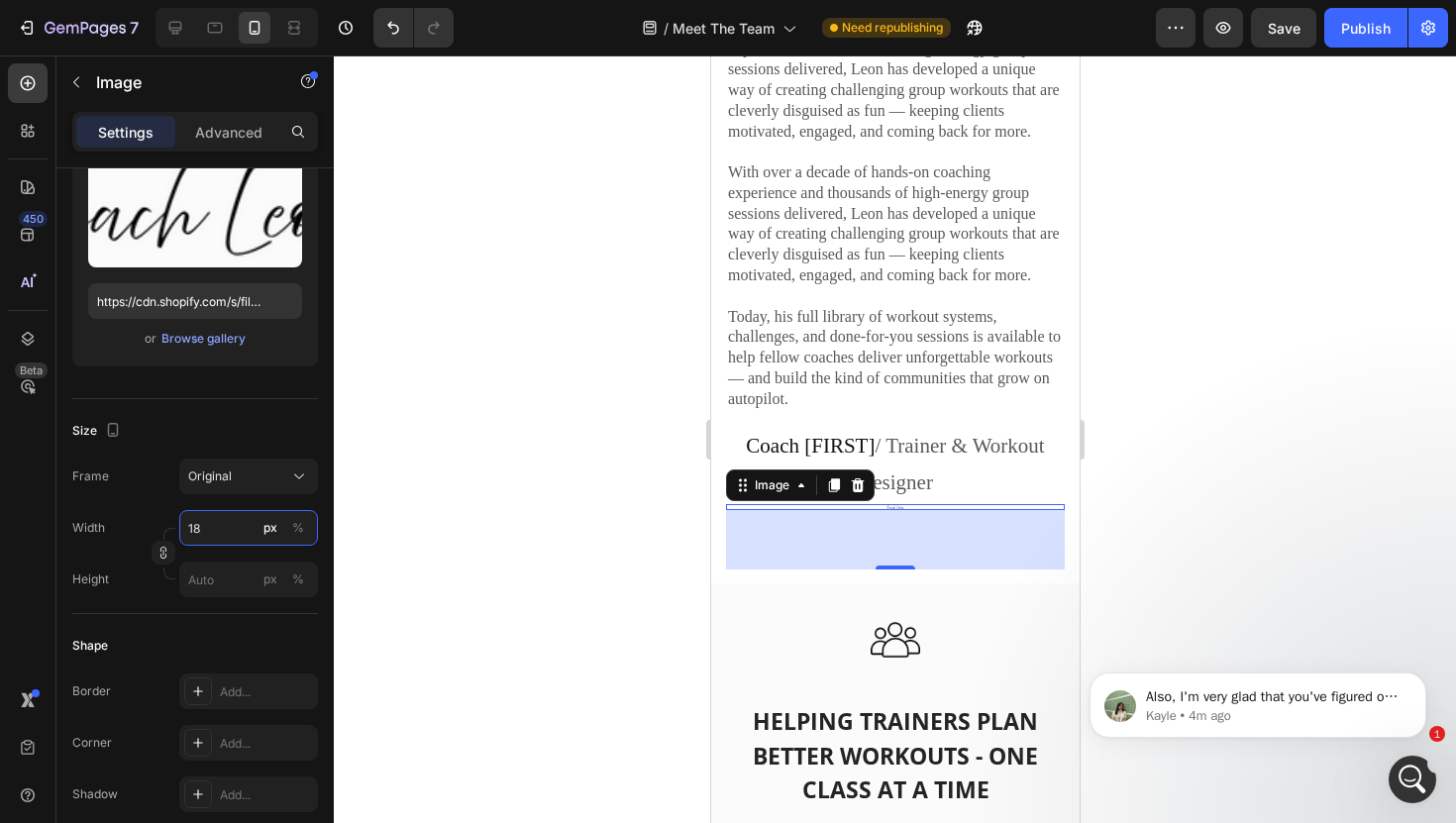type on "1" 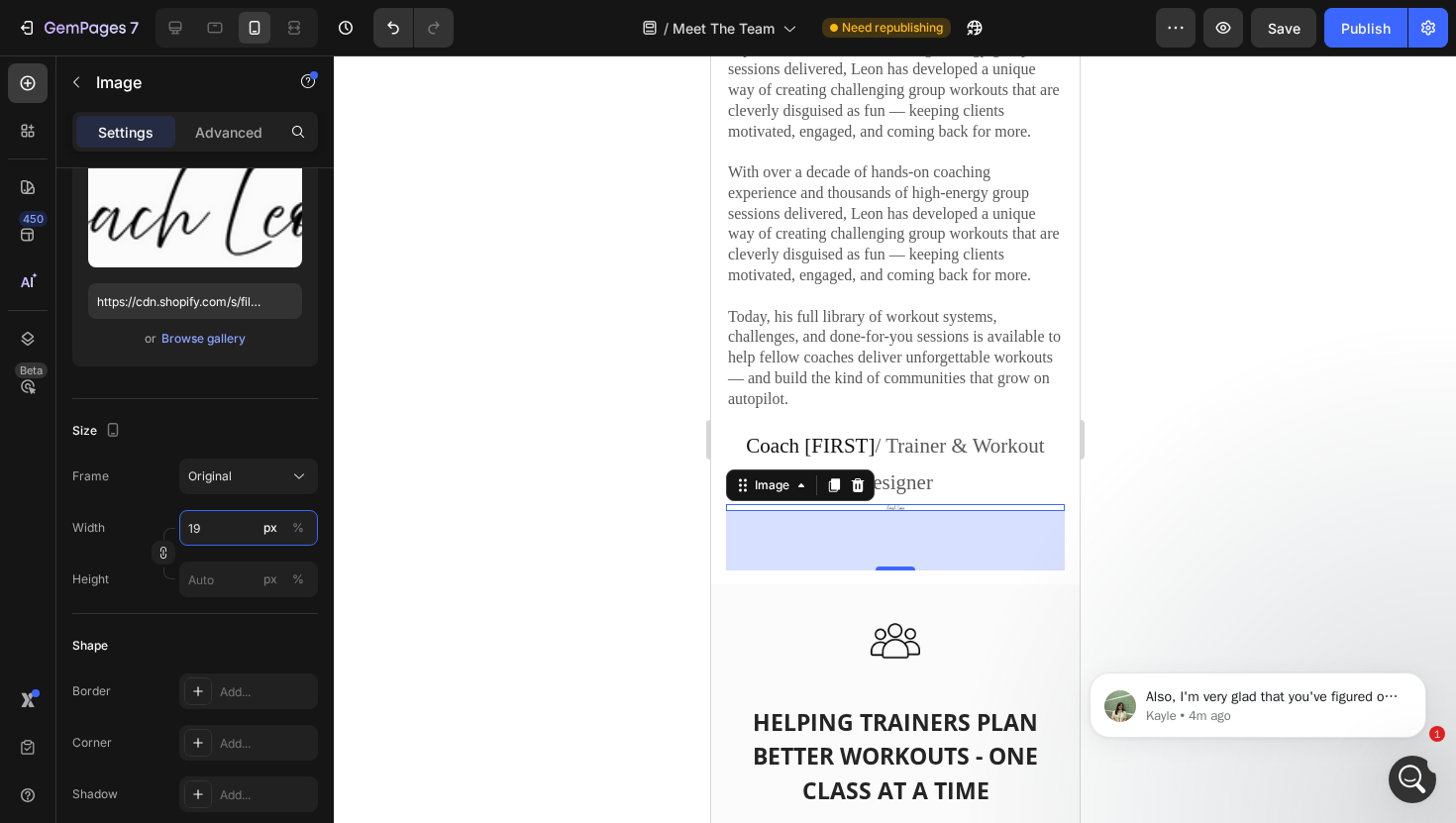 type on "190" 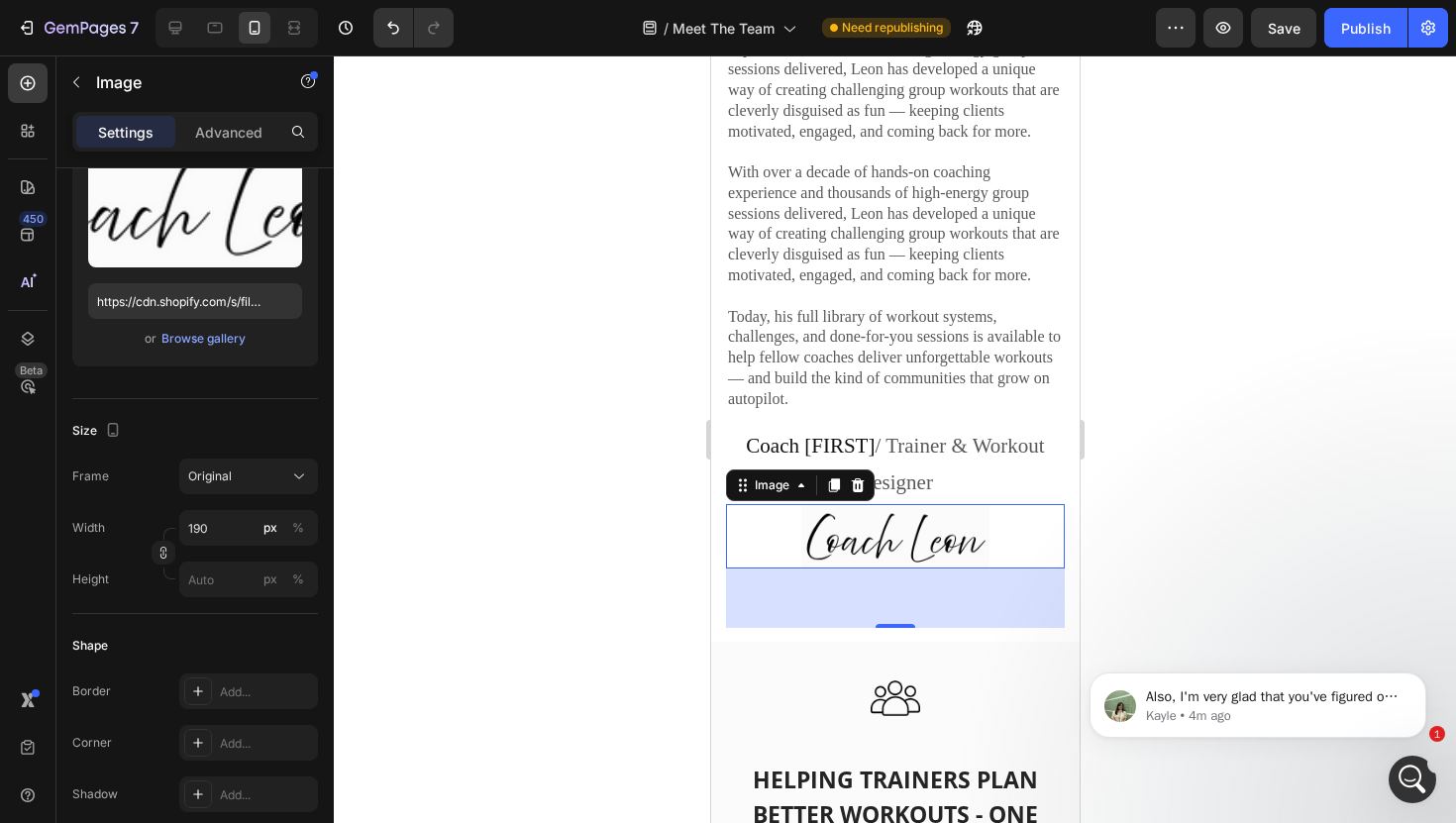 click 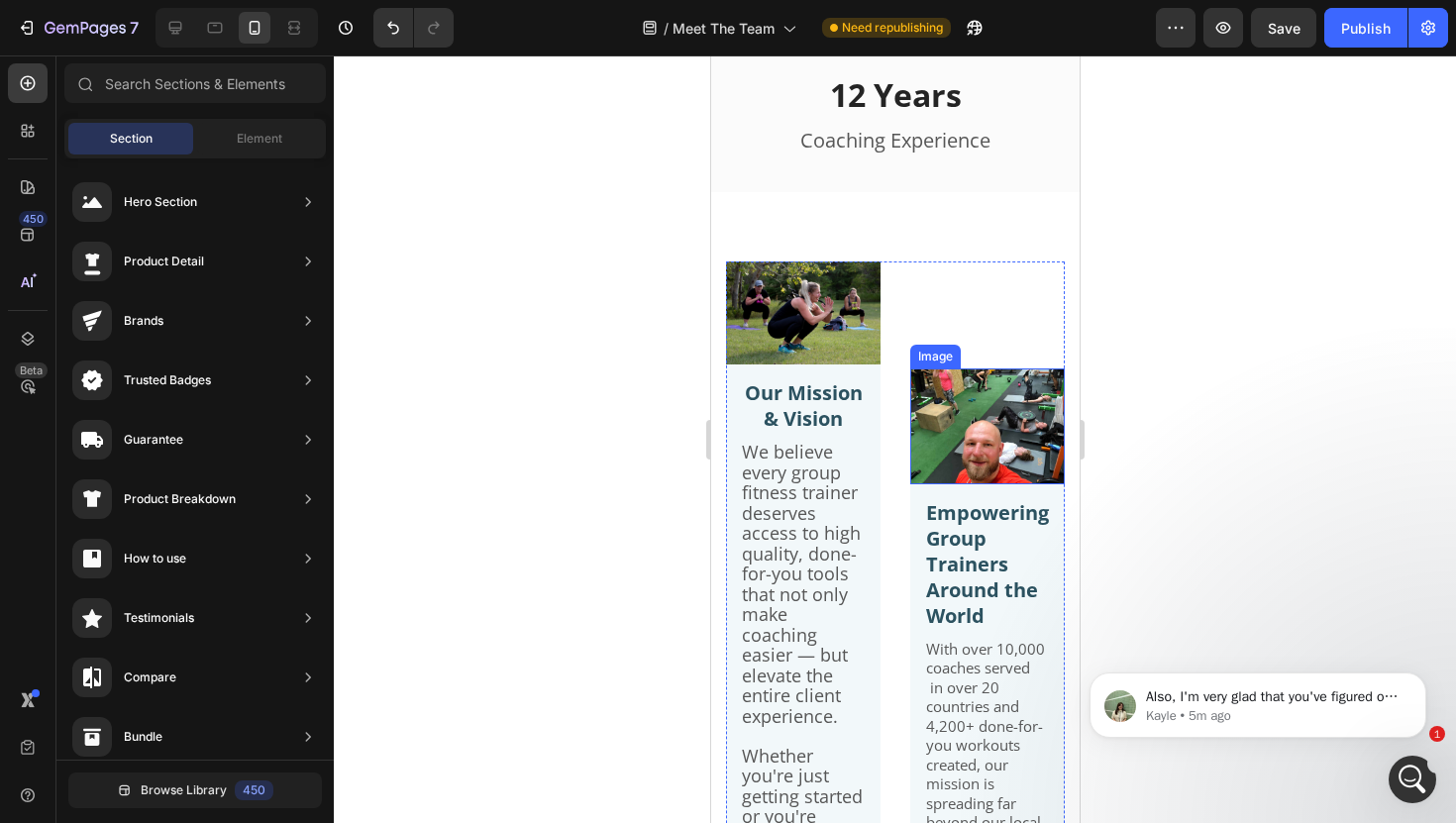 scroll, scrollTop: 4375, scrollLeft: 0, axis: vertical 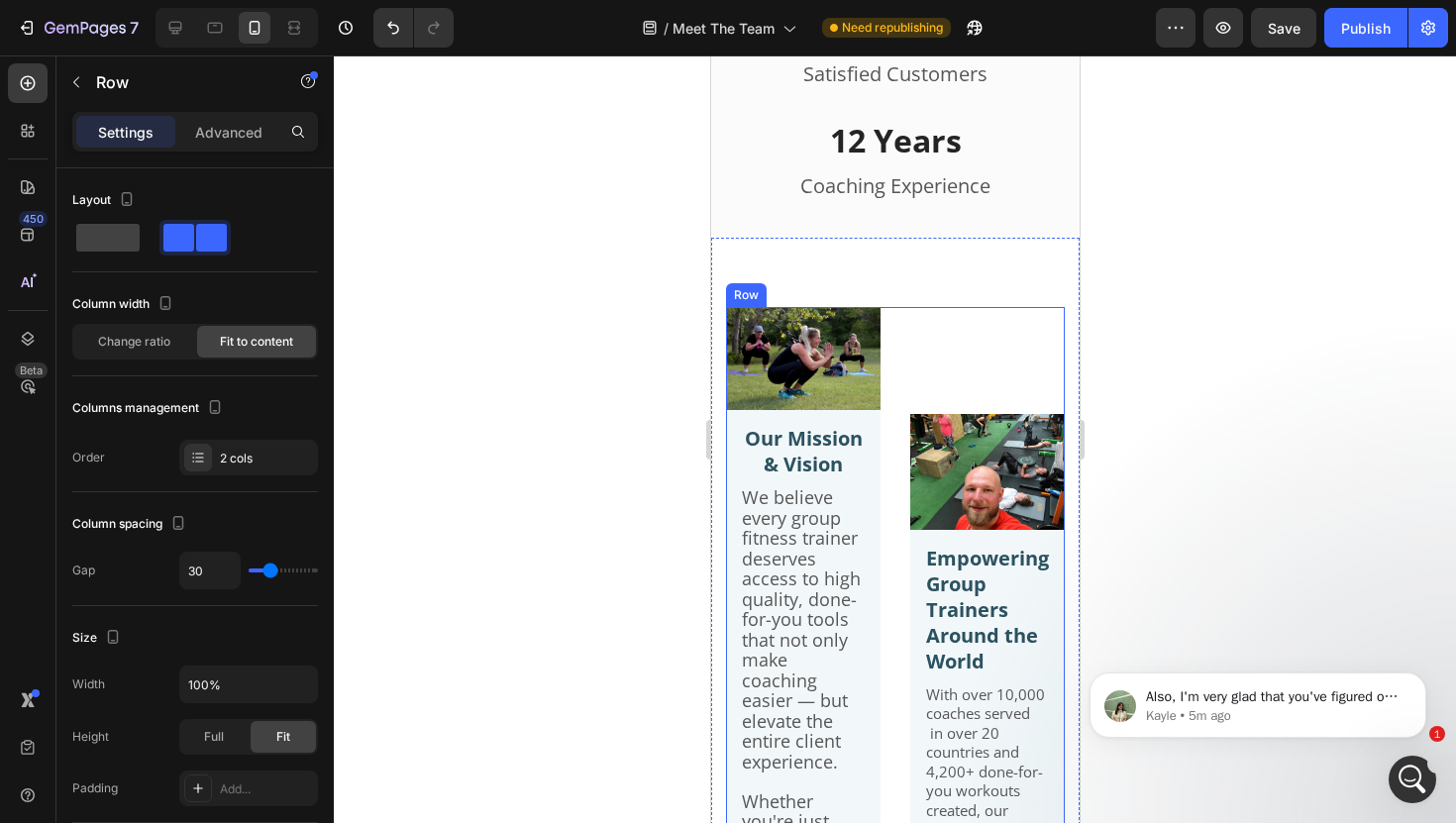 click on "Image Our Mission & Vision  Text Block We believe every group fitness trainer deserves access to high quality, done-for-you tools that not only make coaching easier — but elevate the entire client experience.   Whether you're just getting started or you're leading packed sessions every week, our mission is to support you with the same level of professional content, creativity, and coaching systems that big fitness franchises rely on — minus the corporate fluff.   We’re here to help you: Deliver  memorable  workouts your clients rave about Build a  thriving  community around your sessions Grow a business you’re  truly proud of Because we know that when coaches have the right tools — they show up with more confidence, more energy, and more impact. And that ripple effect changes lives, one class at a time. Text Block Row Image Empowering Group Trainers Around the World Text Block   Save hours on planning Deliver the best workouts in town Build loyal, thriving communities —  Laura H., AUS Trainer" at bounding box center [894, 1198] 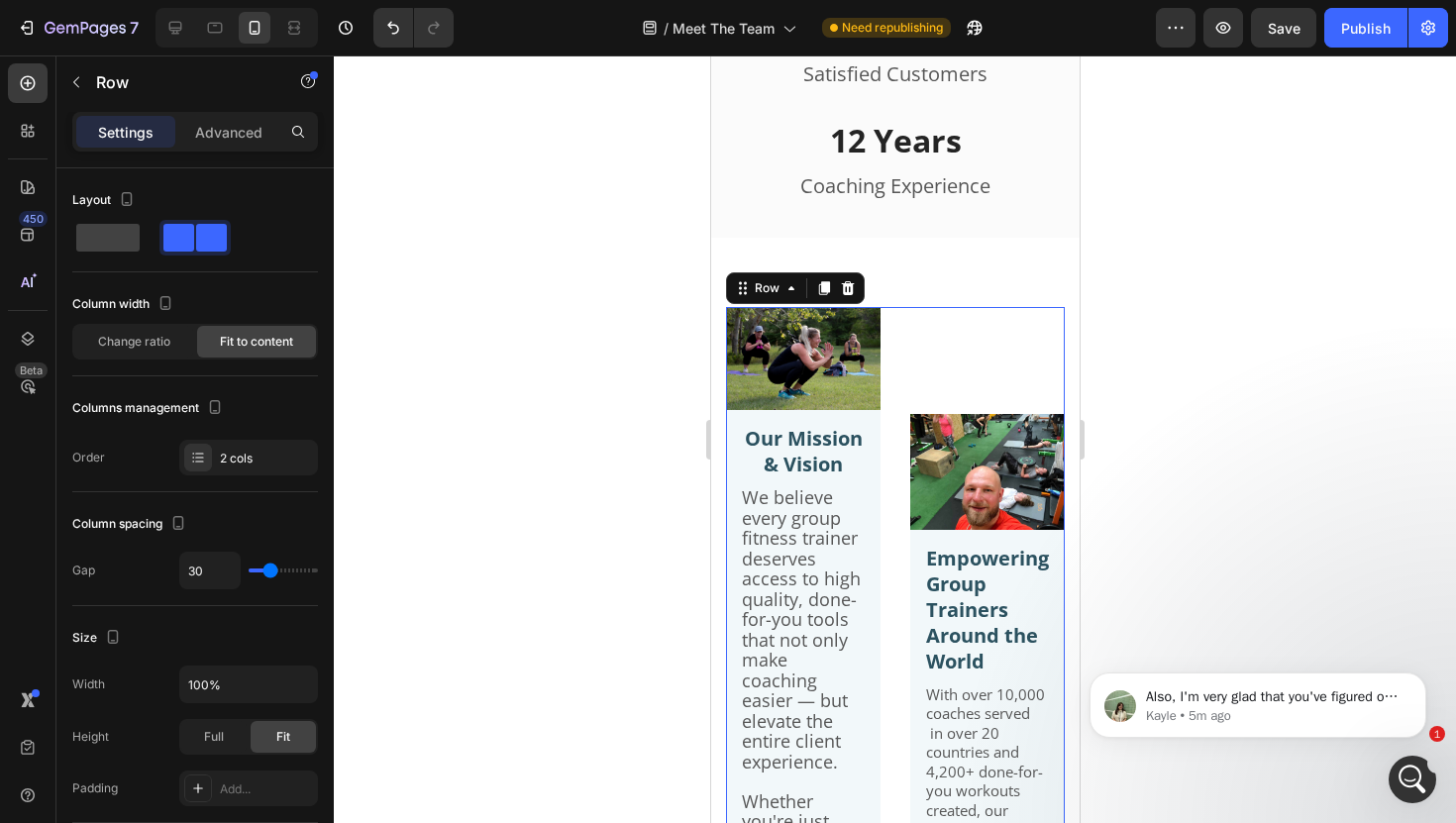 click on "Image Empowering Group Trainers Around the World Text Block With over 10,000 coaches served in over 20 countries and 4,200+ done-for-you workouts created, our mission is spreading far beyond our local bootcamp roots. From bootcamps and studios in the UK, US, and Australia to beachfront sessions in California, group fitness professionals around the world rely on our resources to: Save hours on planning Deliver the best workouts in town Build loyal, thriving communities “I used to dread programming. Now I actually look forward to it.” — [FIRST] [LAST], AUS Trainer We’re proud to be part of a movement that’s changing the face of group fitness — making it more creative, more professional, and more sustainable for the people who lead it. Join the global coaching community that’s raising the bar — one epic session at a time. Text Block Row" at bounding box center (987, 1198) 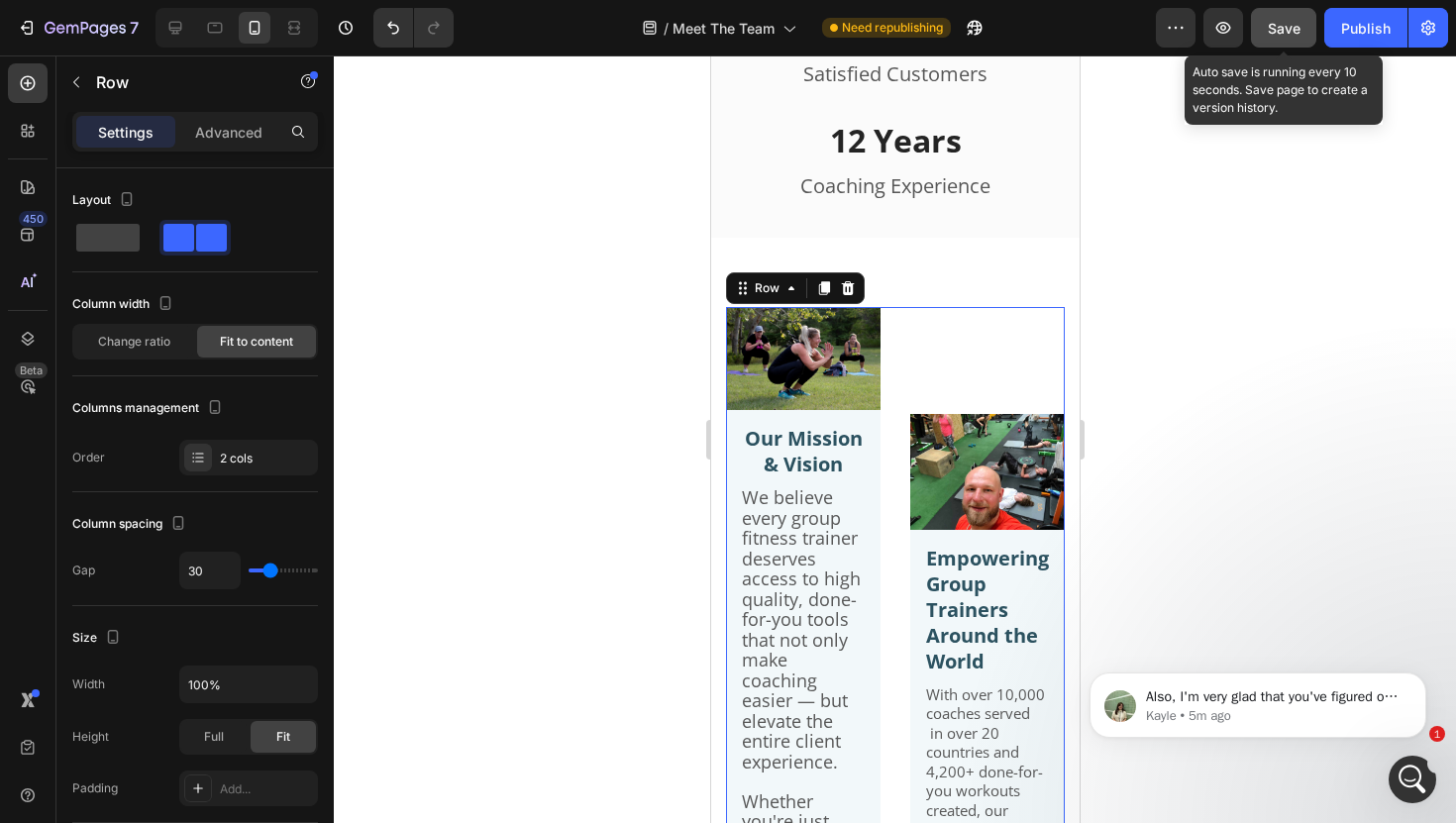 click on "Save" at bounding box center [1284, 28] 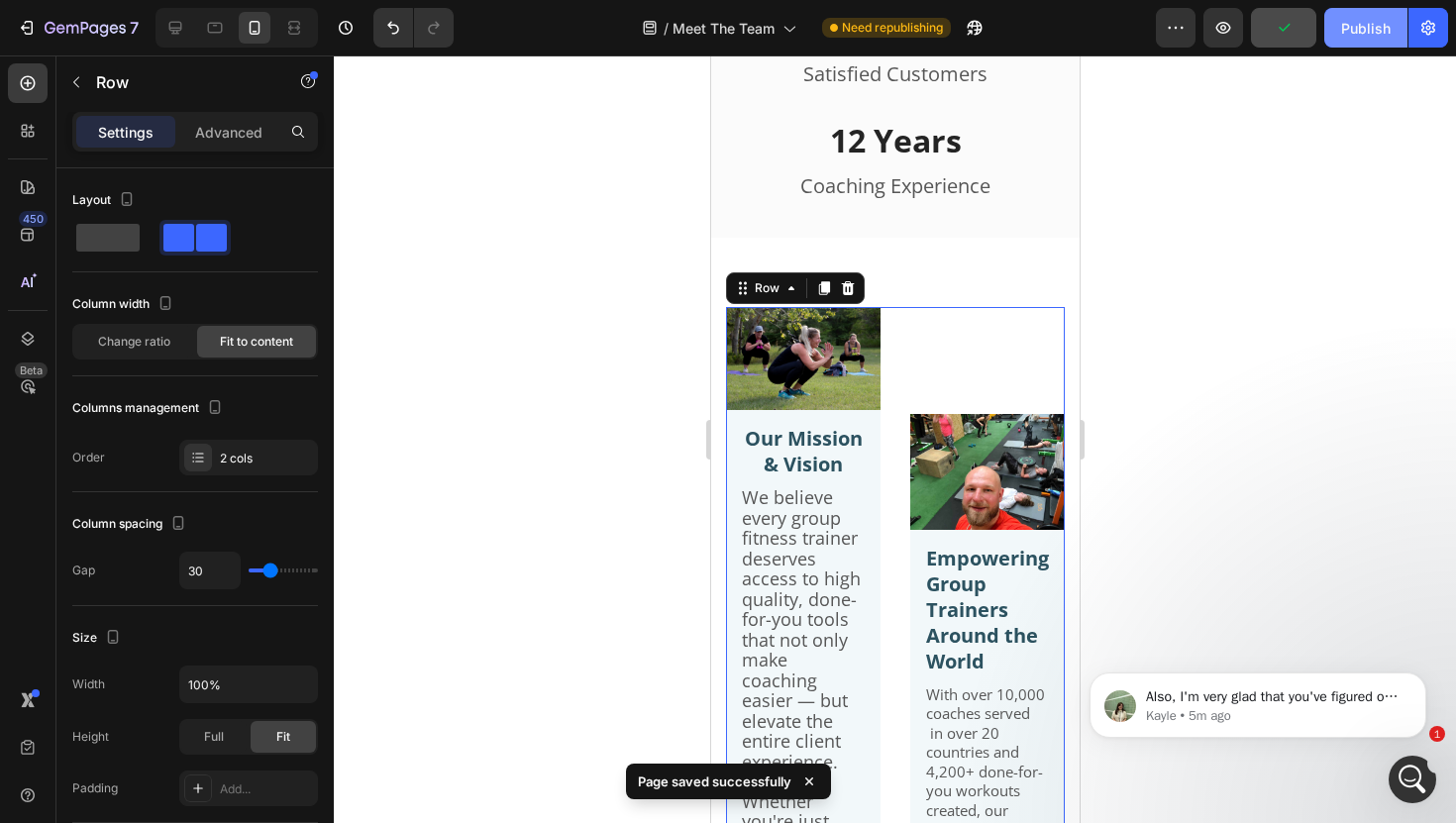 click on "Publish" at bounding box center (1366, 28) 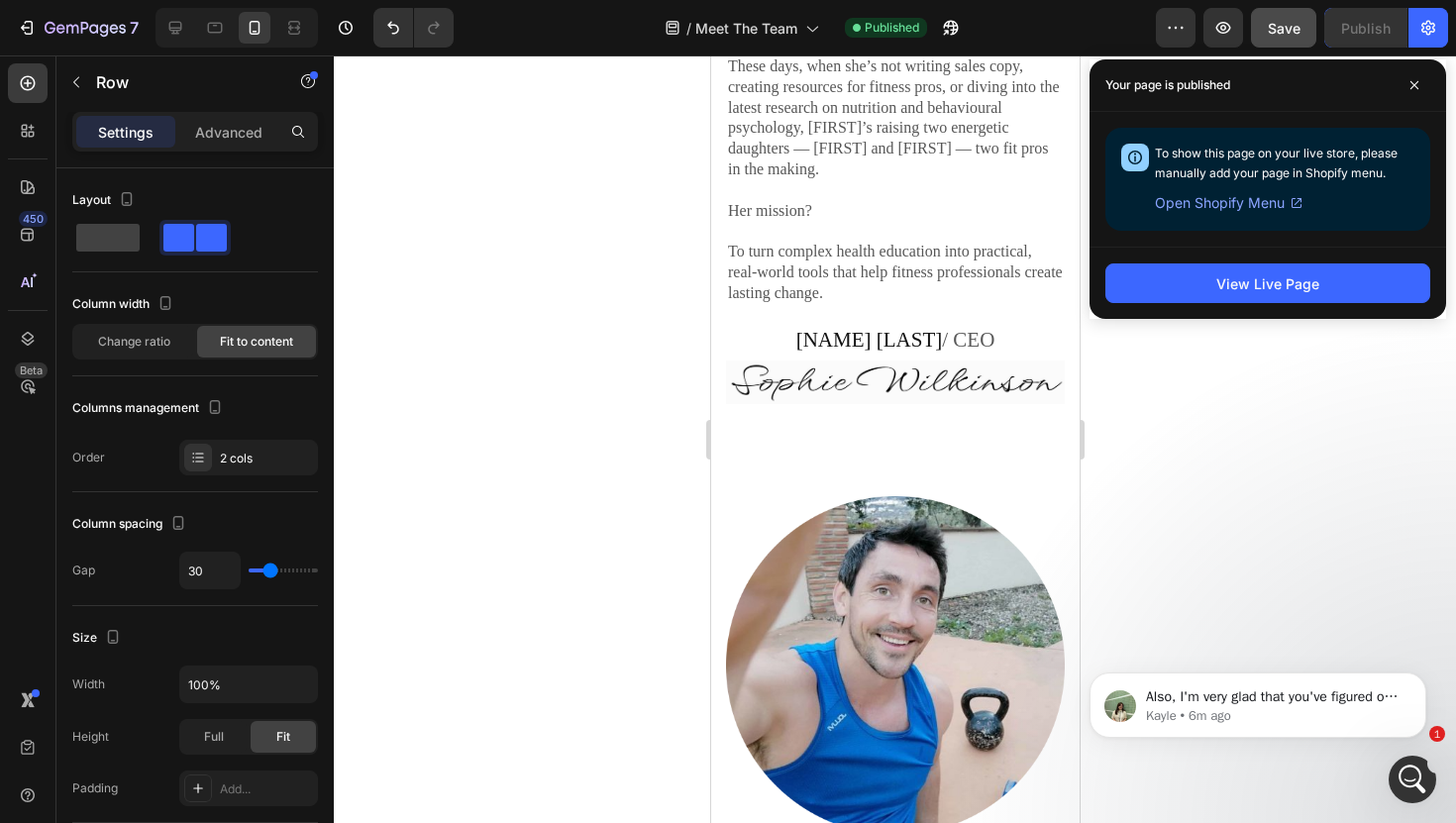 scroll, scrollTop: 2075, scrollLeft: 0, axis: vertical 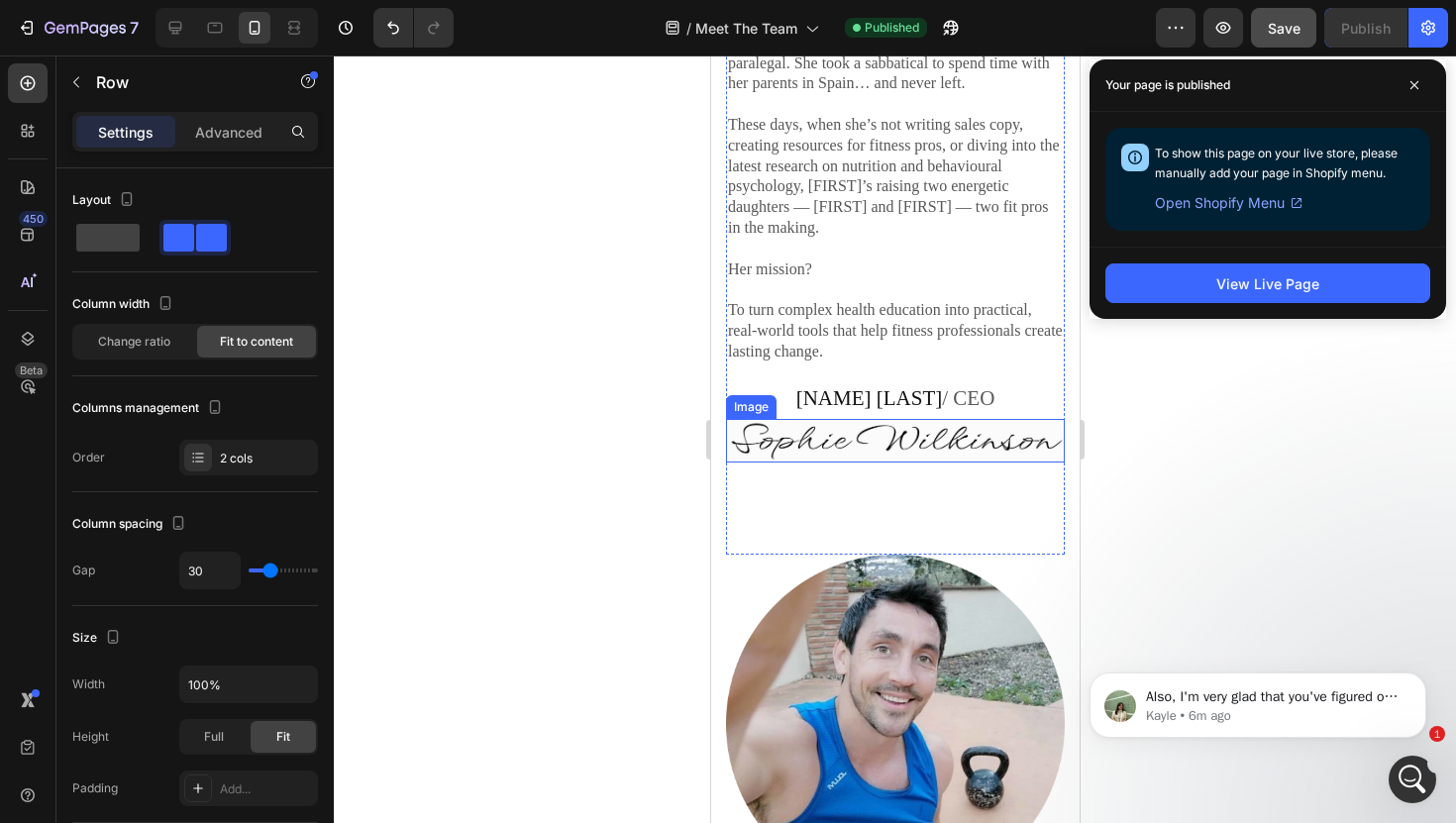 click at bounding box center (894, 440) 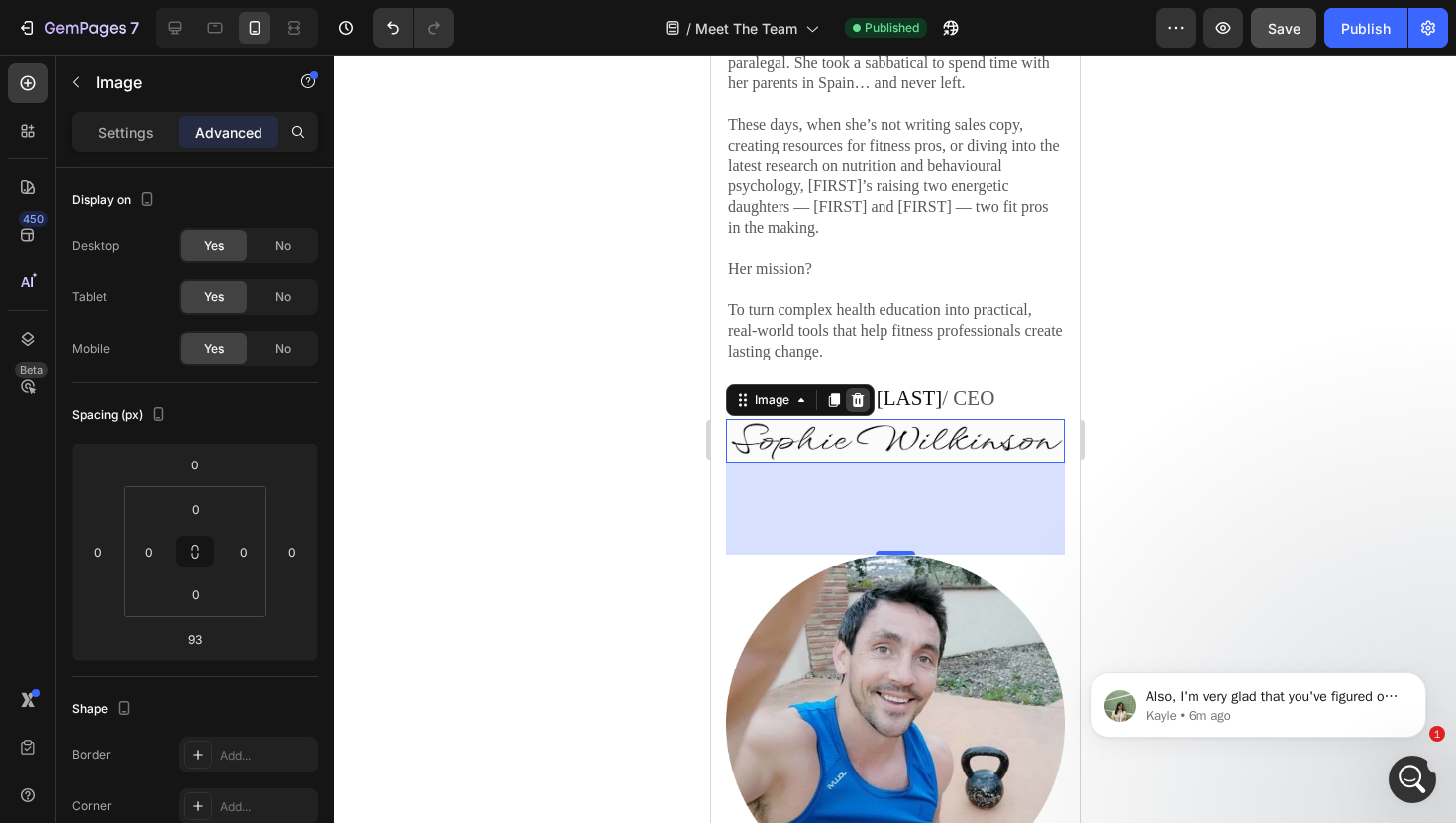 click 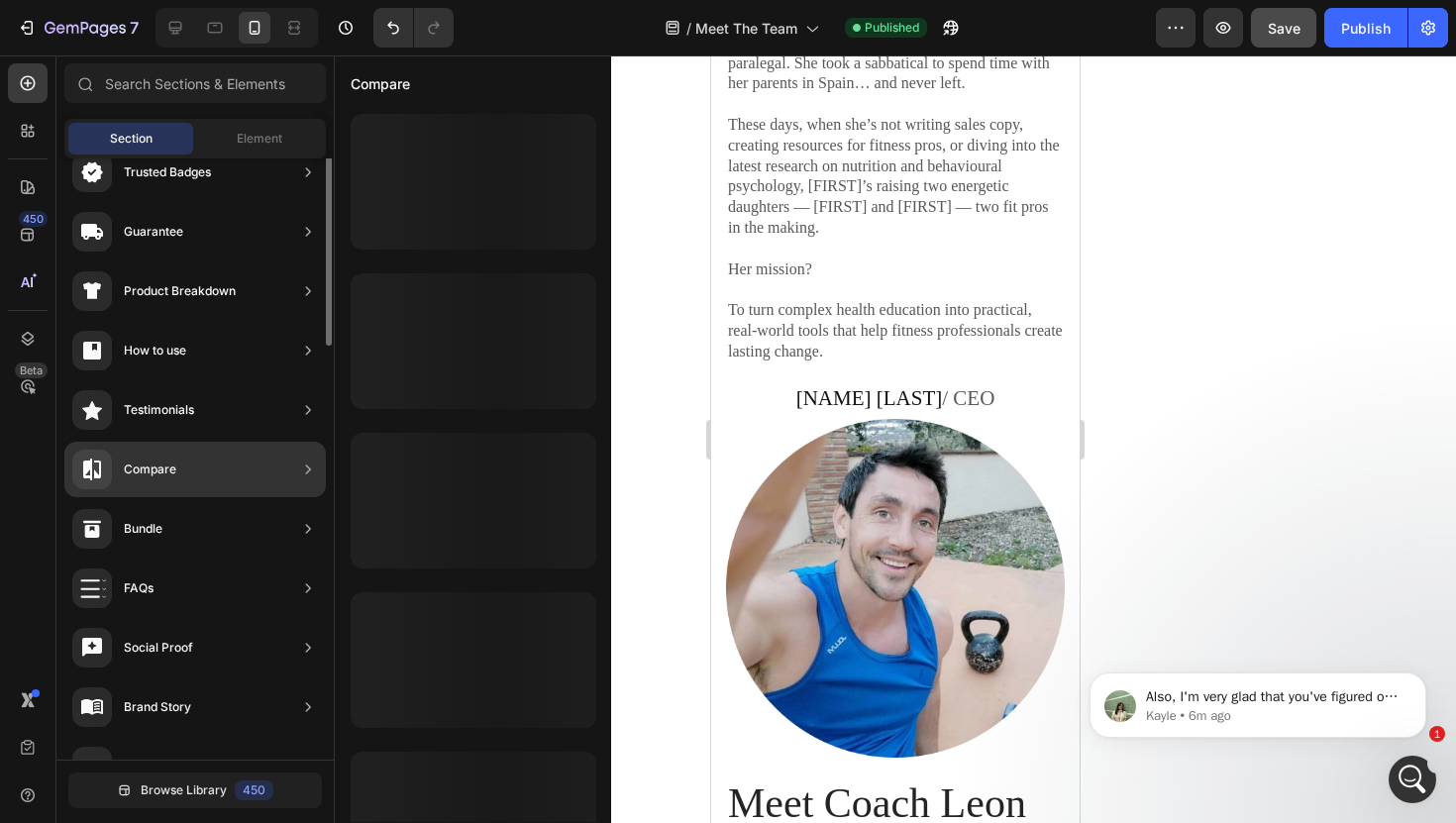 scroll, scrollTop: 0, scrollLeft: 0, axis: both 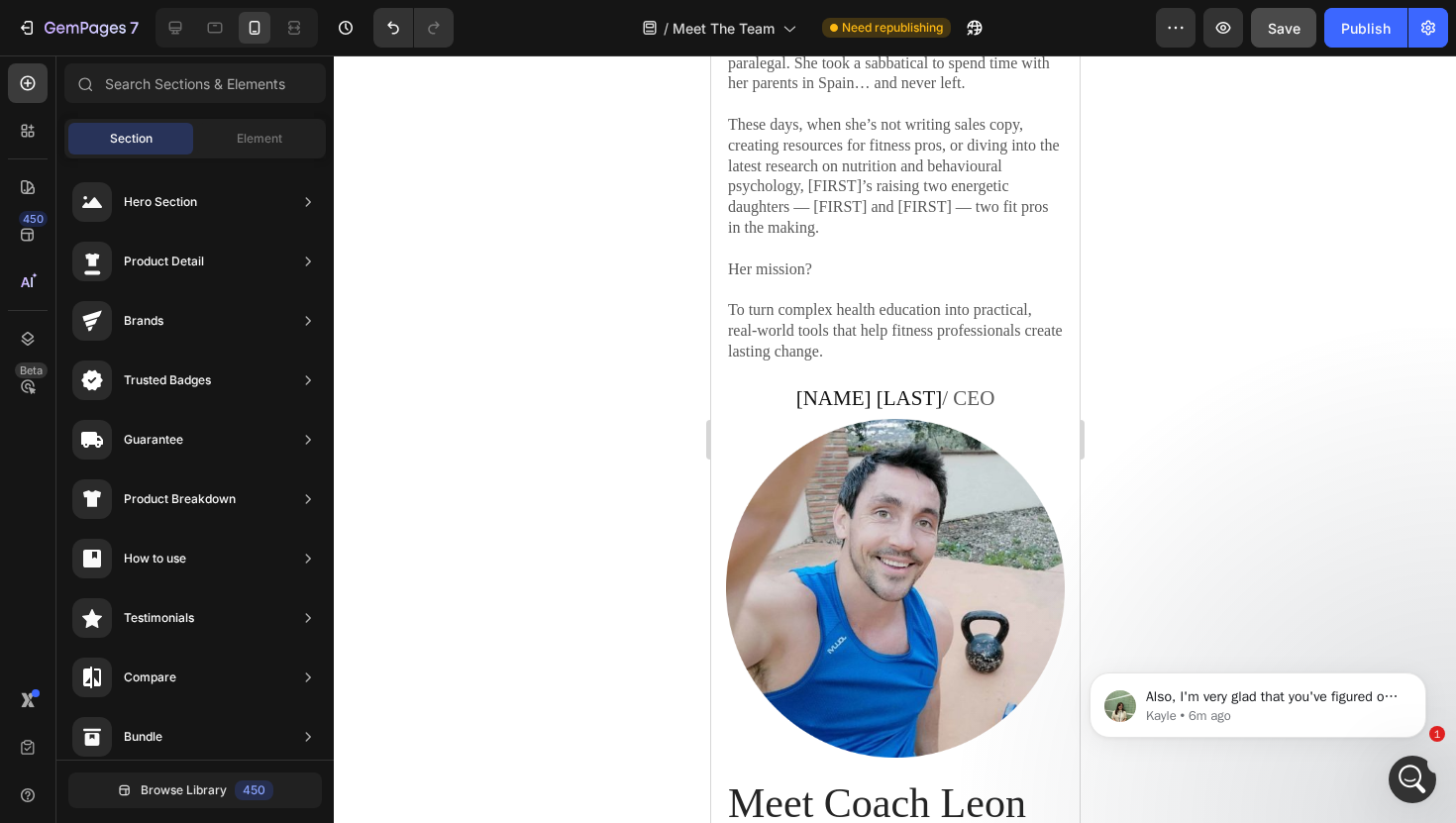 click on "Section" at bounding box center (131, 139) 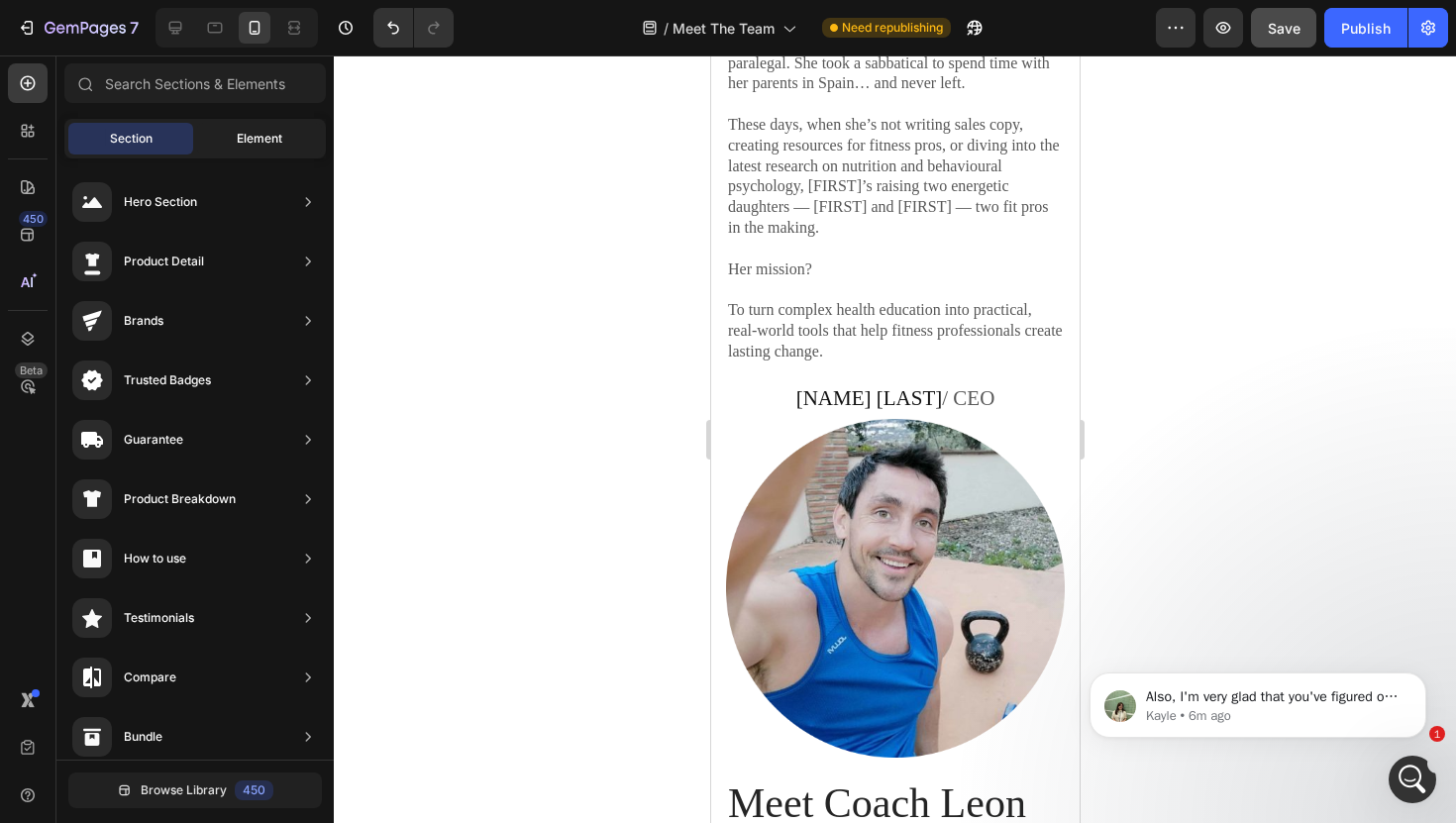 click on "Element" at bounding box center [260, 139] 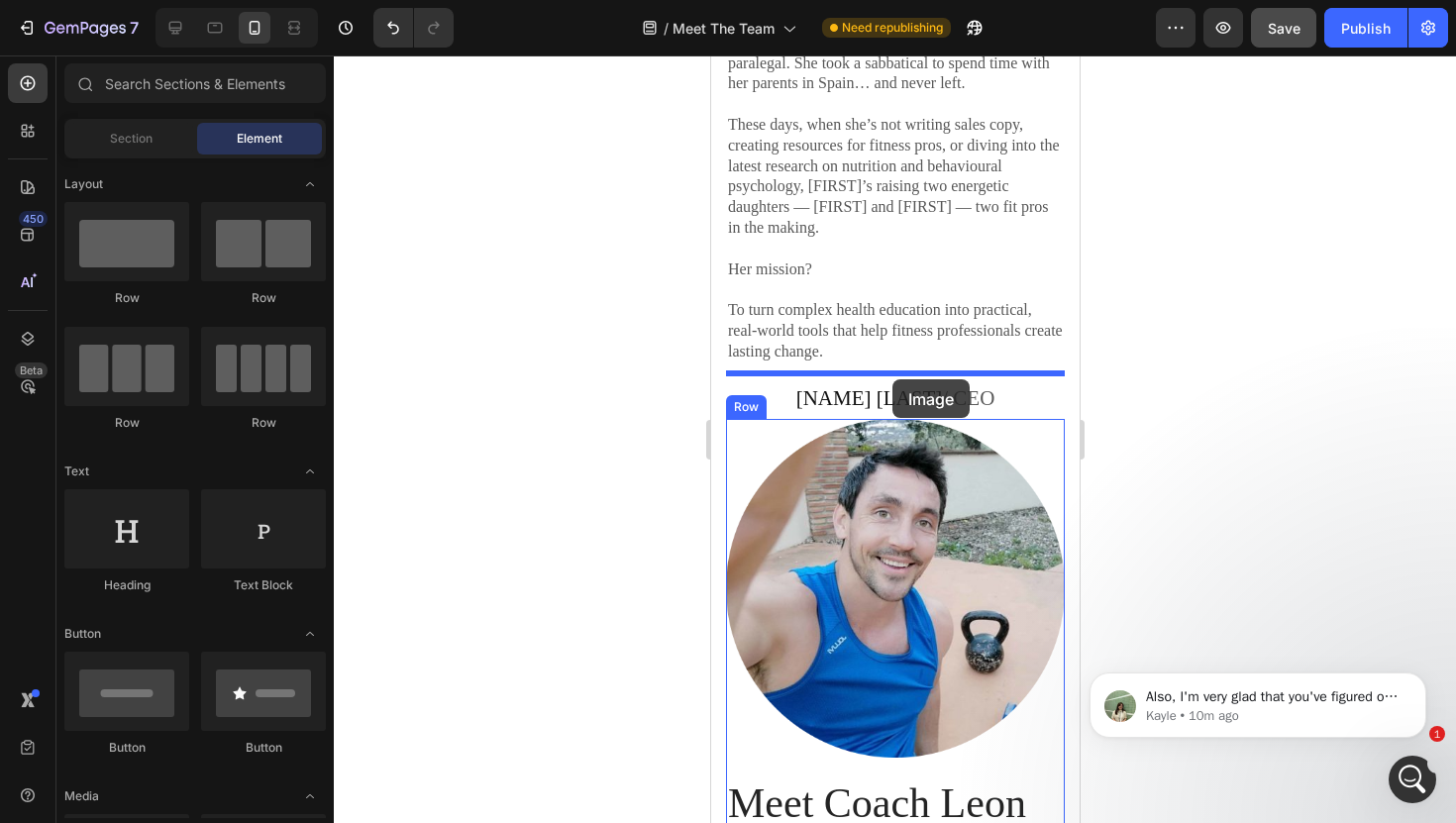 drag, startPoint x: 857, startPoint y: 435, endPoint x: 894, endPoint y: 378, distance: 67.95587 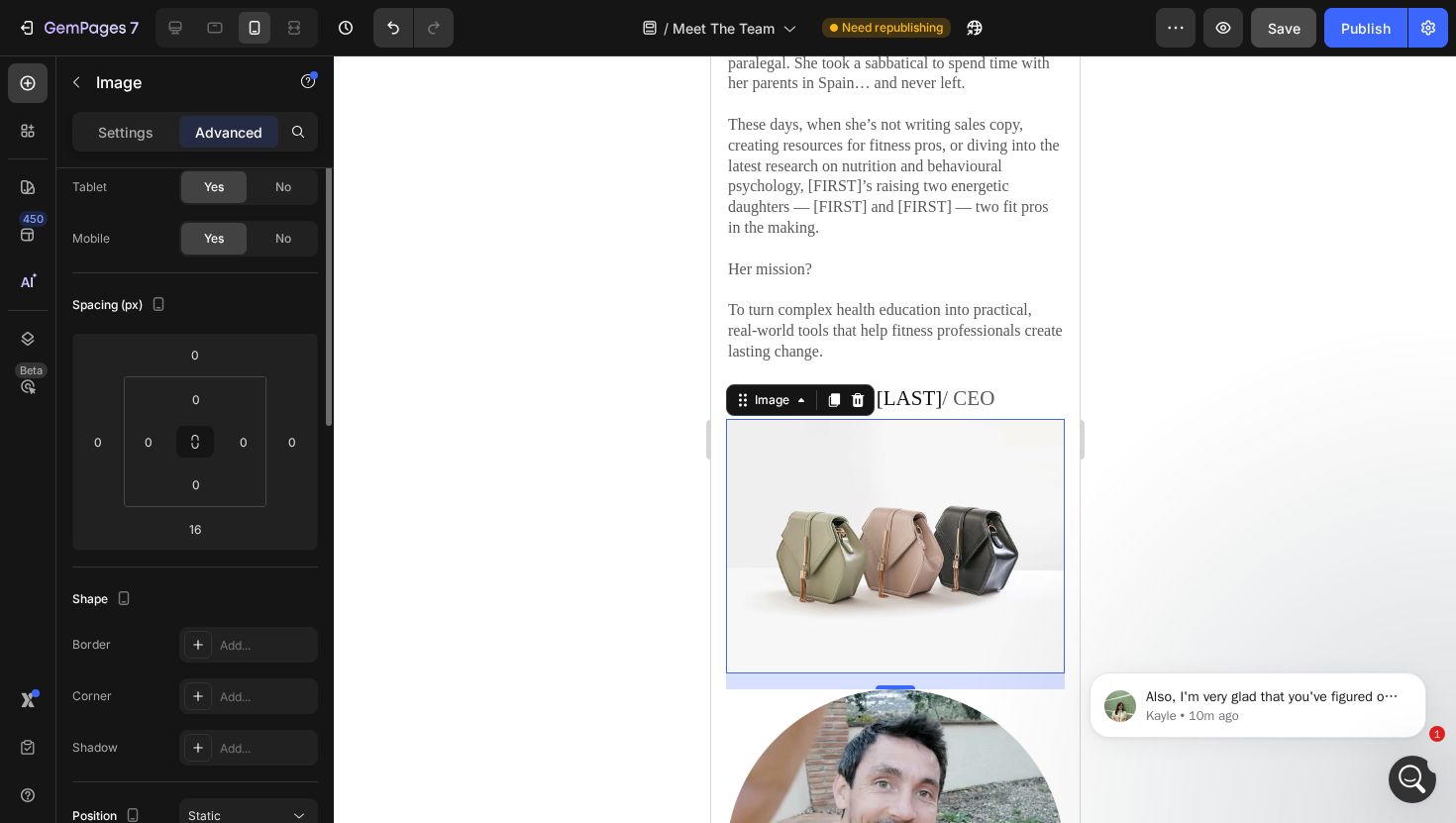 scroll, scrollTop: 0, scrollLeft: 0, axis: both 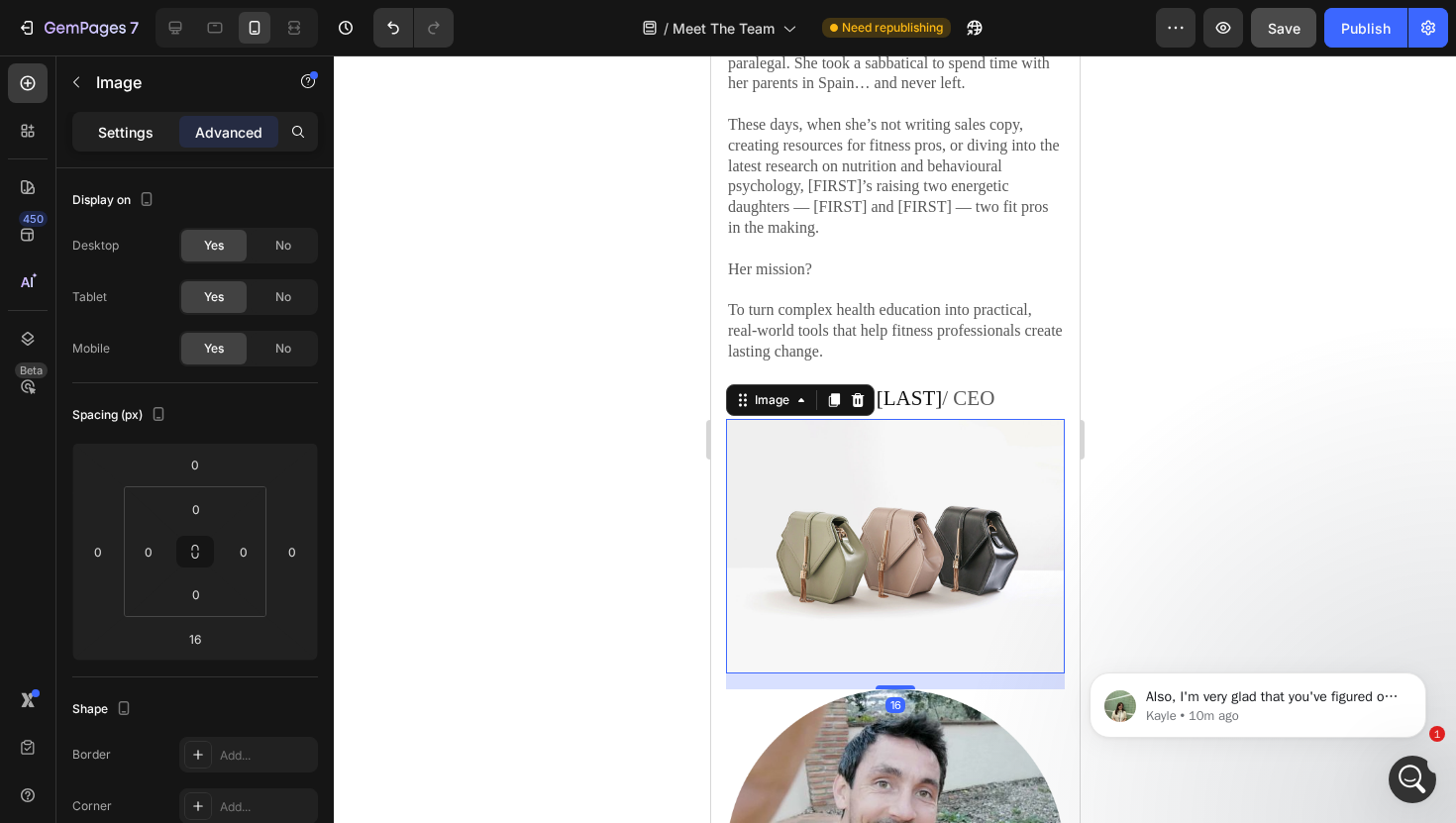click on "Settings" 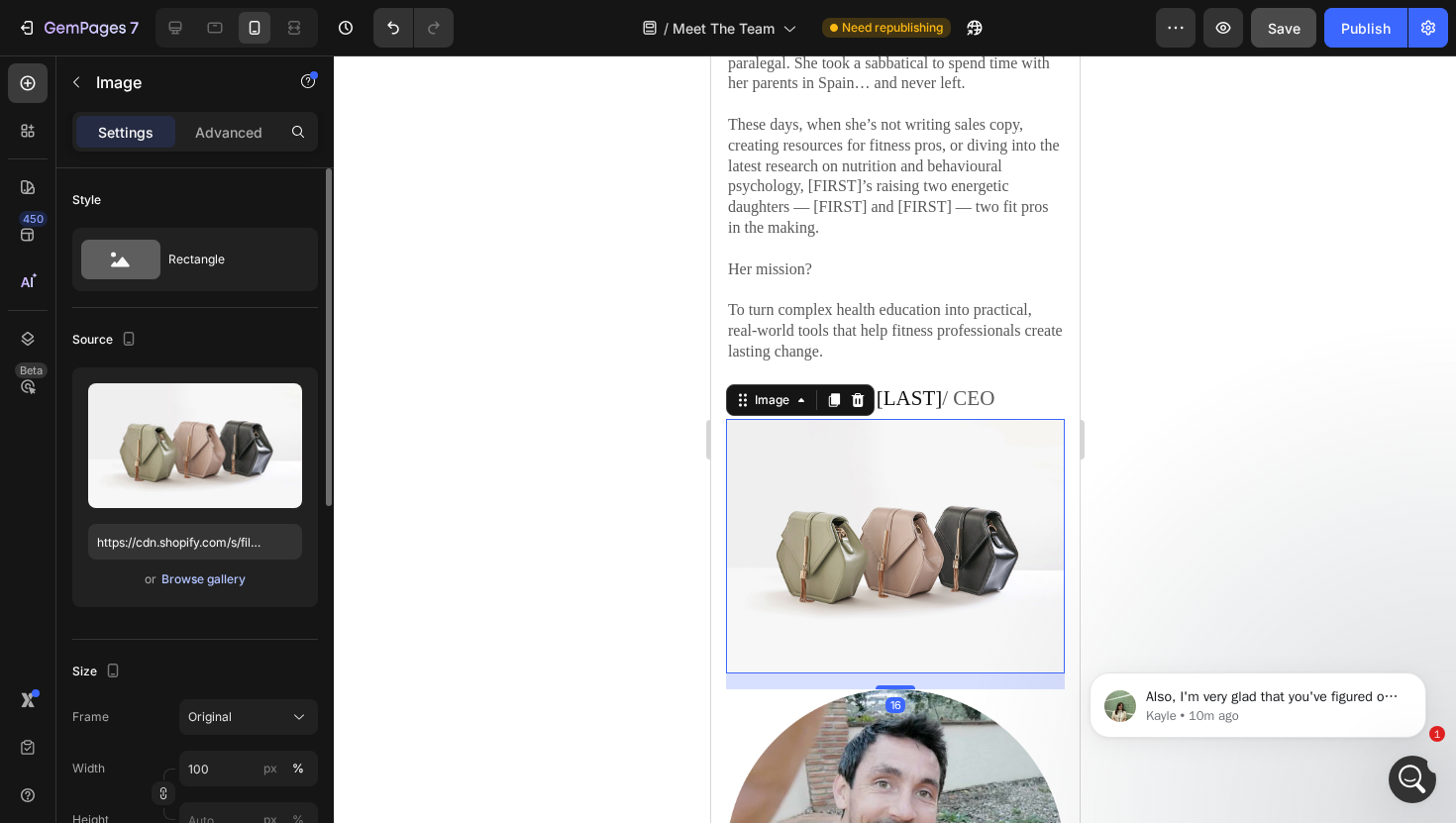 click on "Browse gallery" at bounding box center (203, 579) 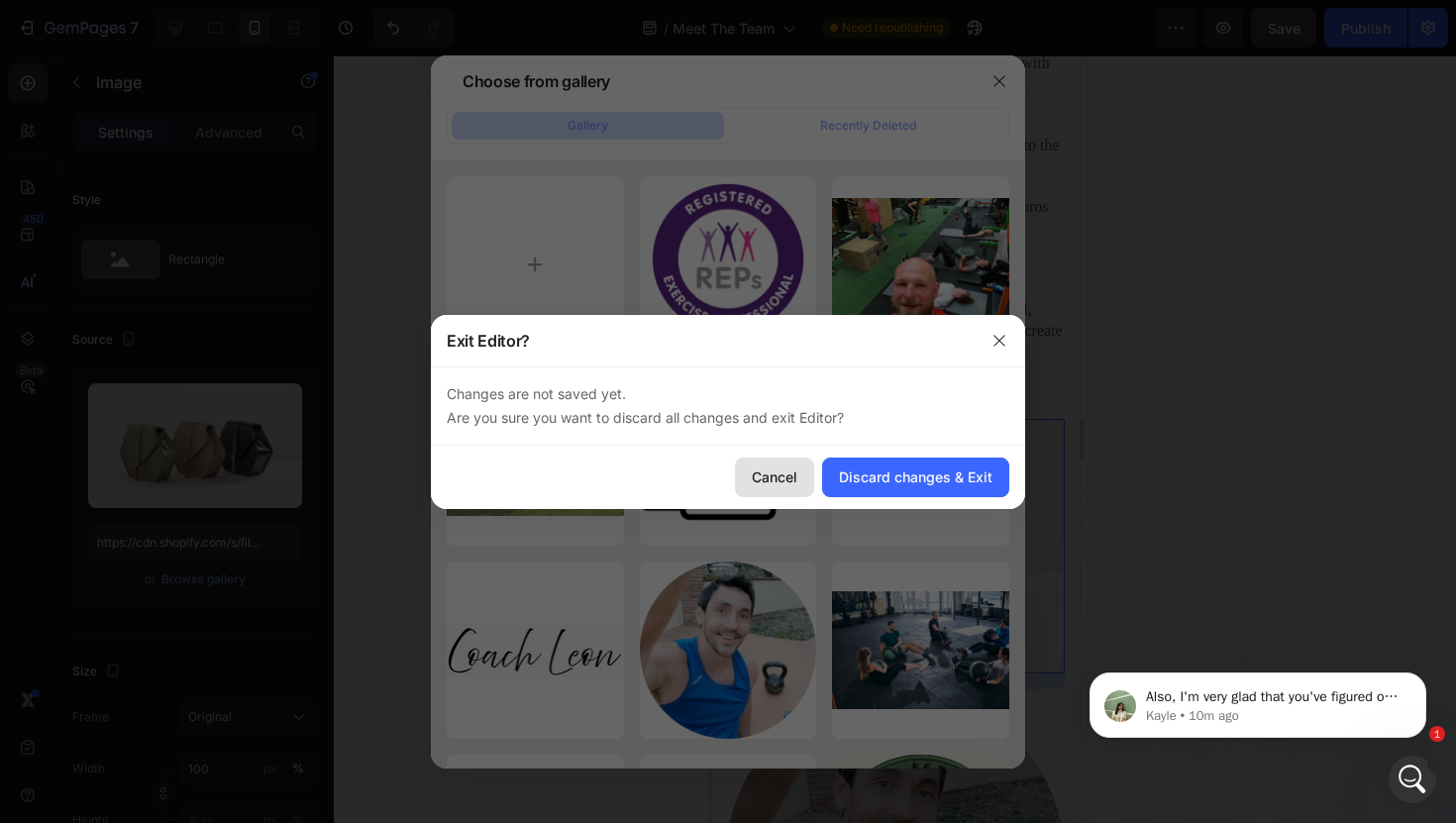 click on "Cancel" 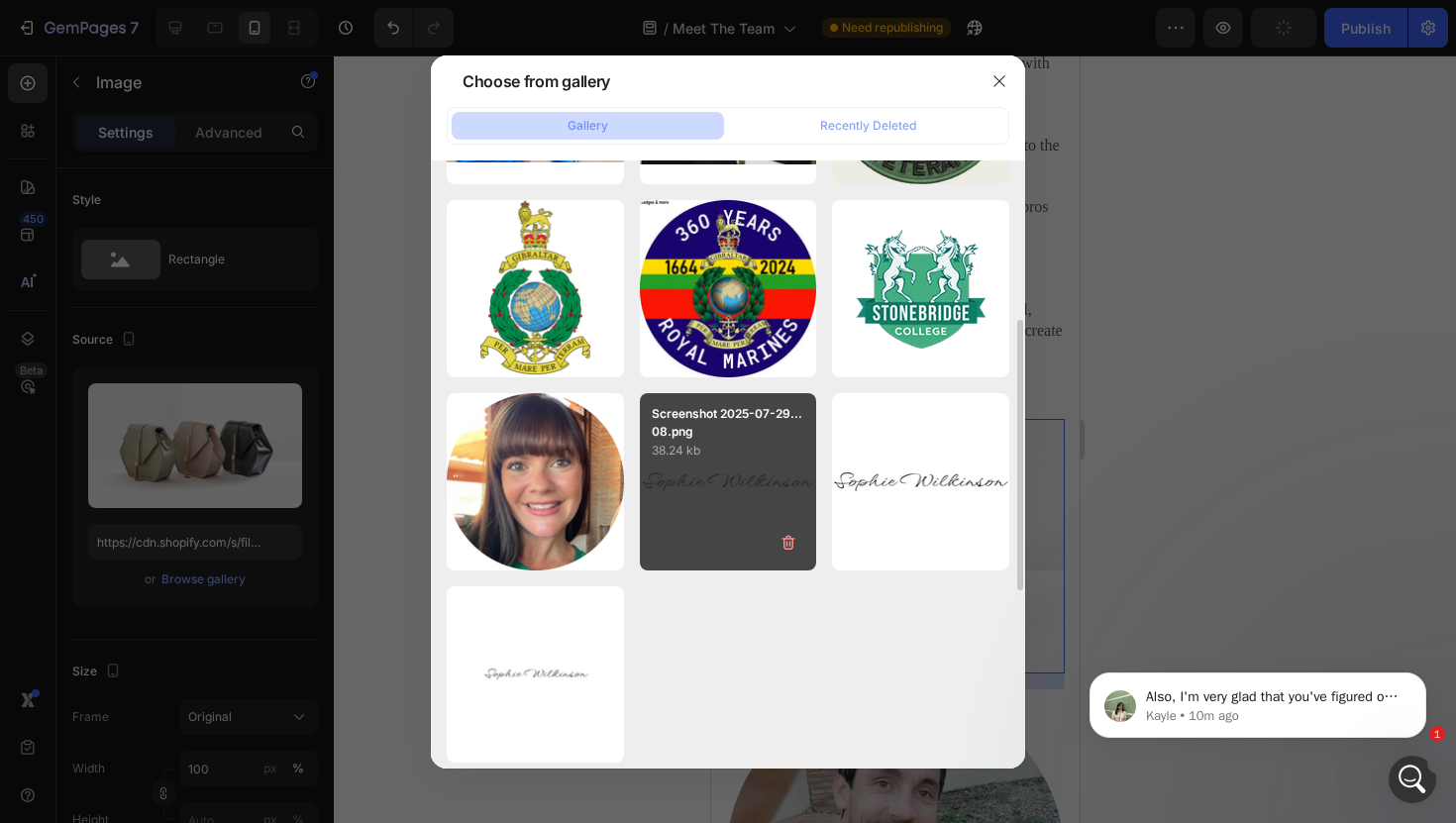 scroll, scrollTop: 757, scrollLeft: 0, axis: vertical 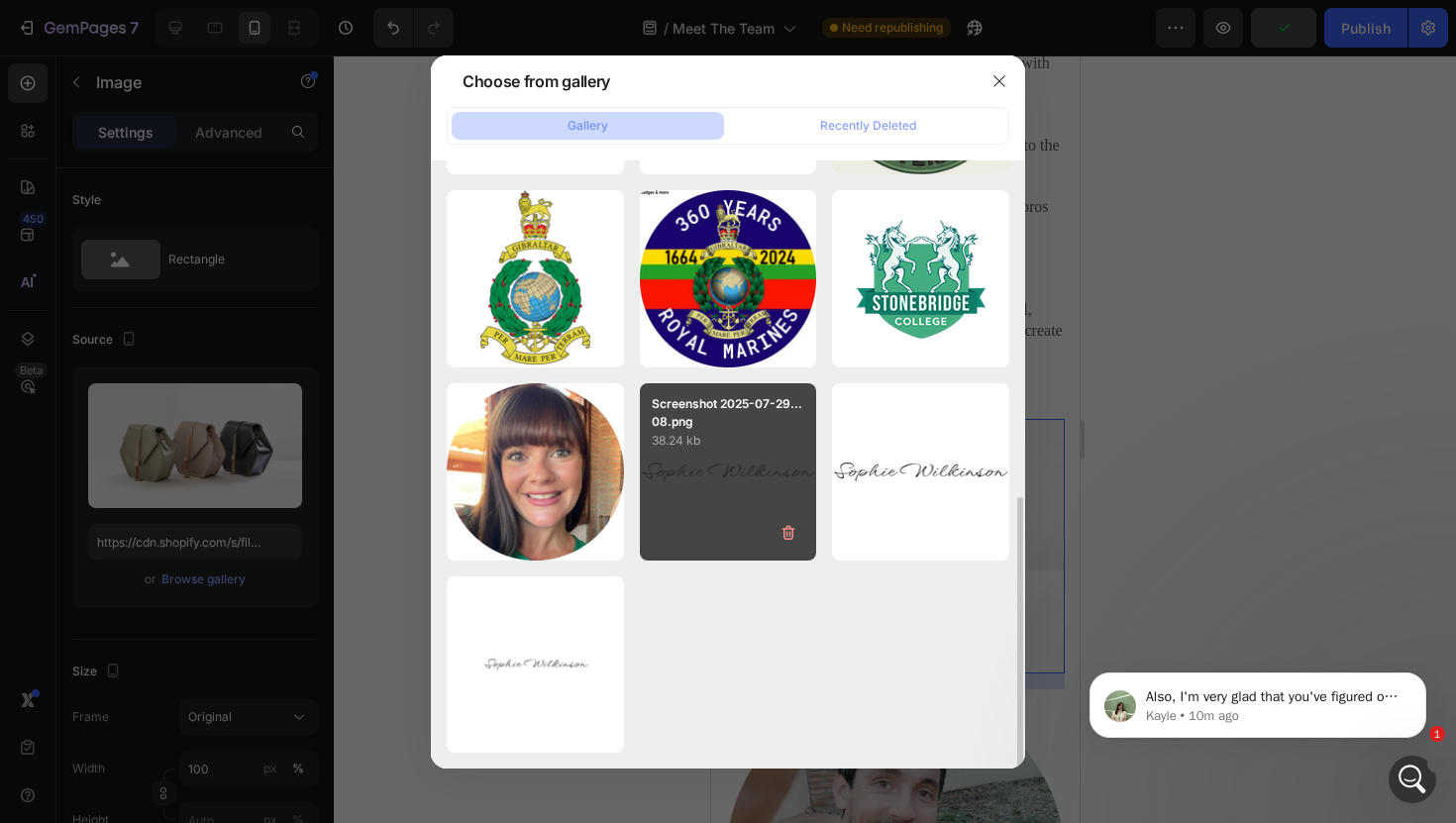 click on "Screenshot 2025-07-29...08.png 38.24 kb" at bounding box center (728, 471) 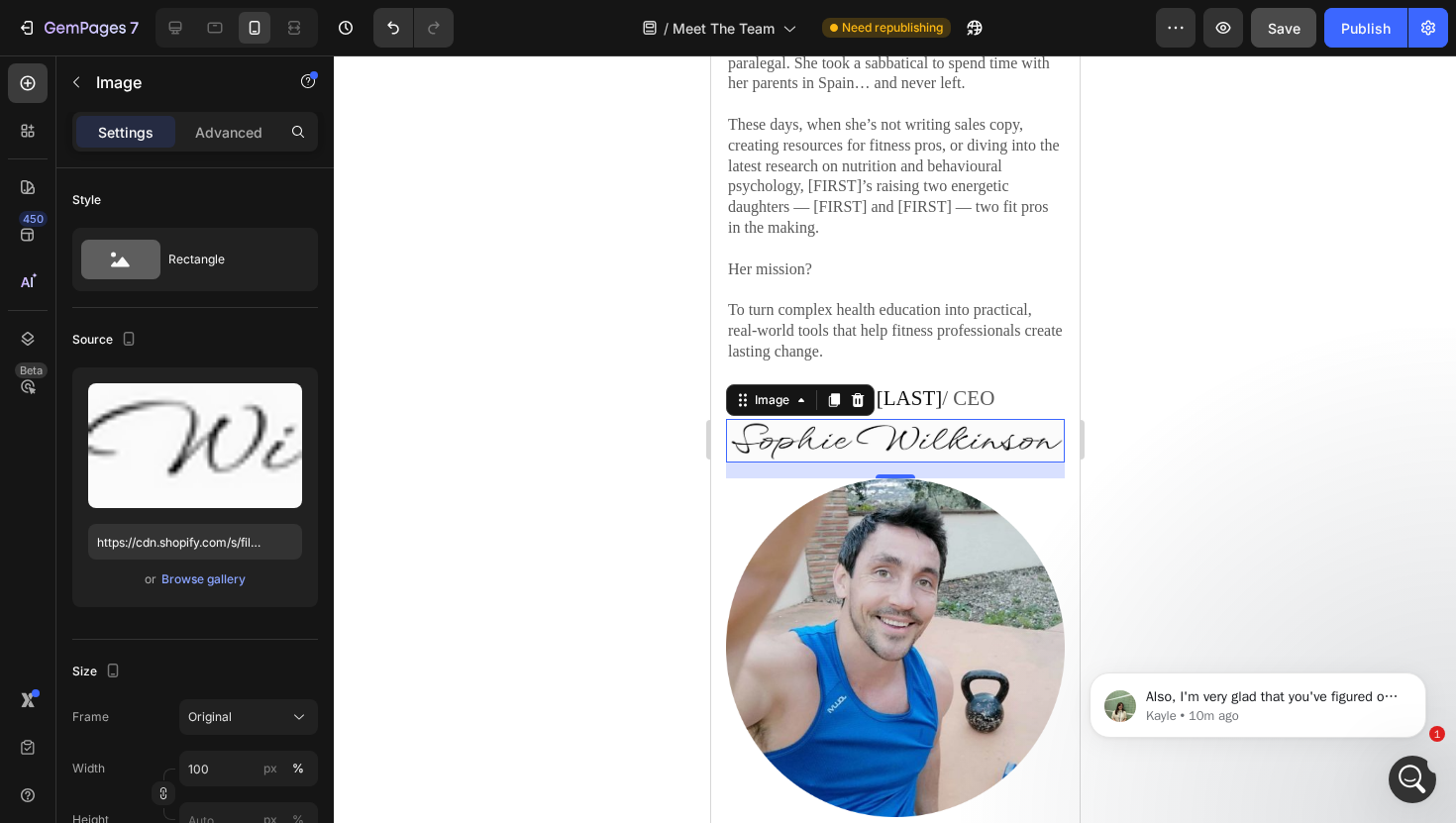 click 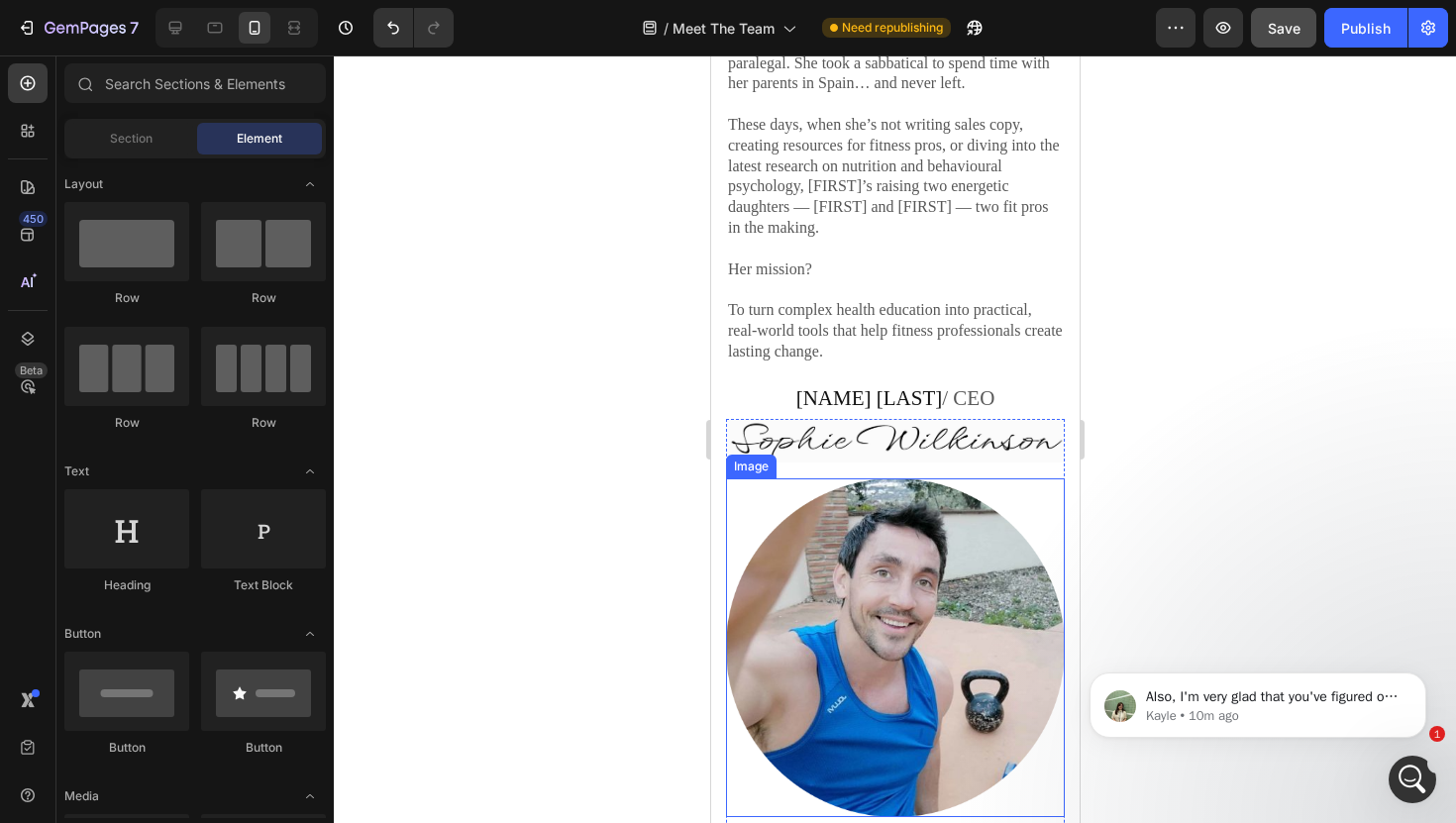 click at bounding box center [894, 648] 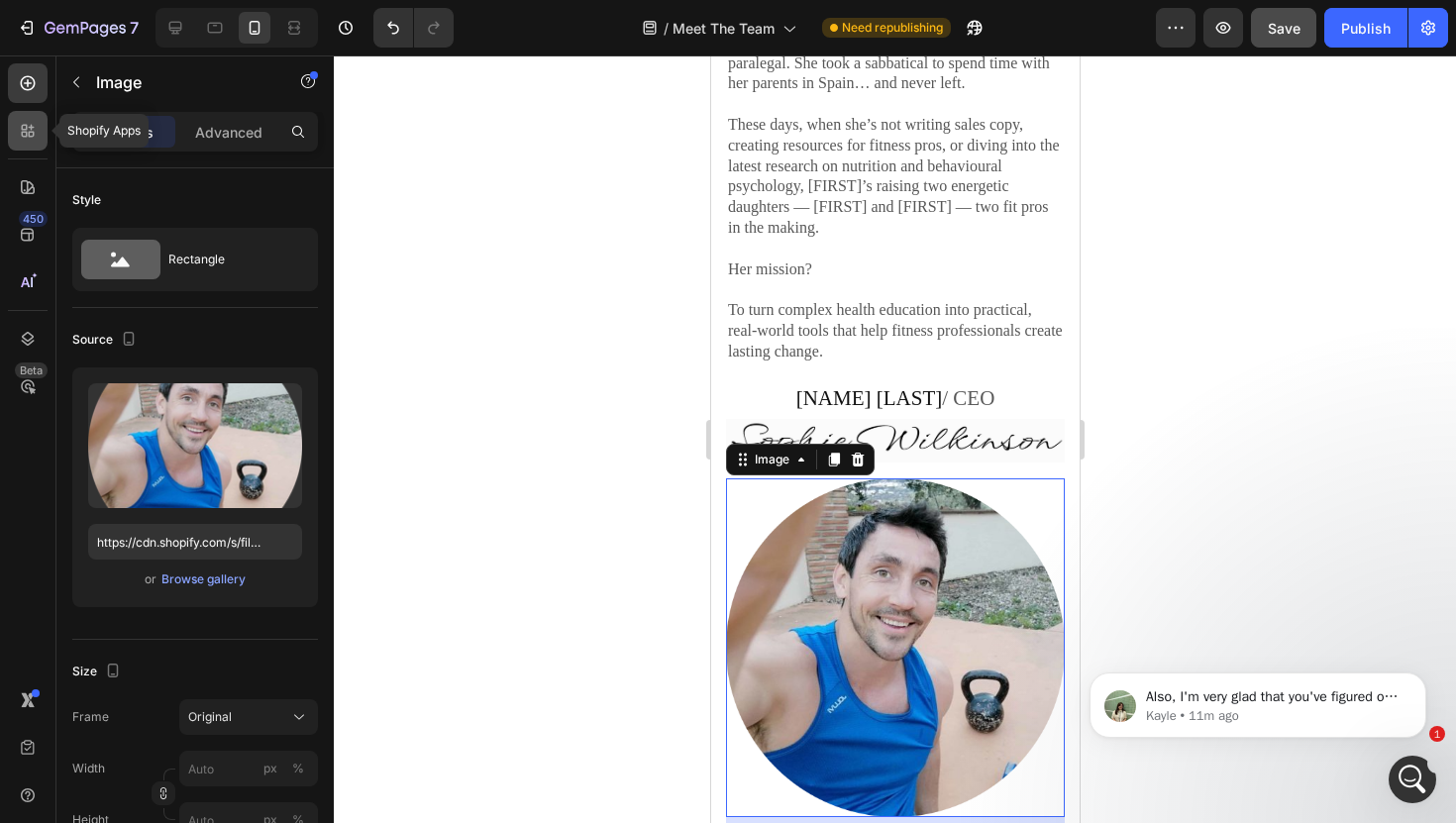 click 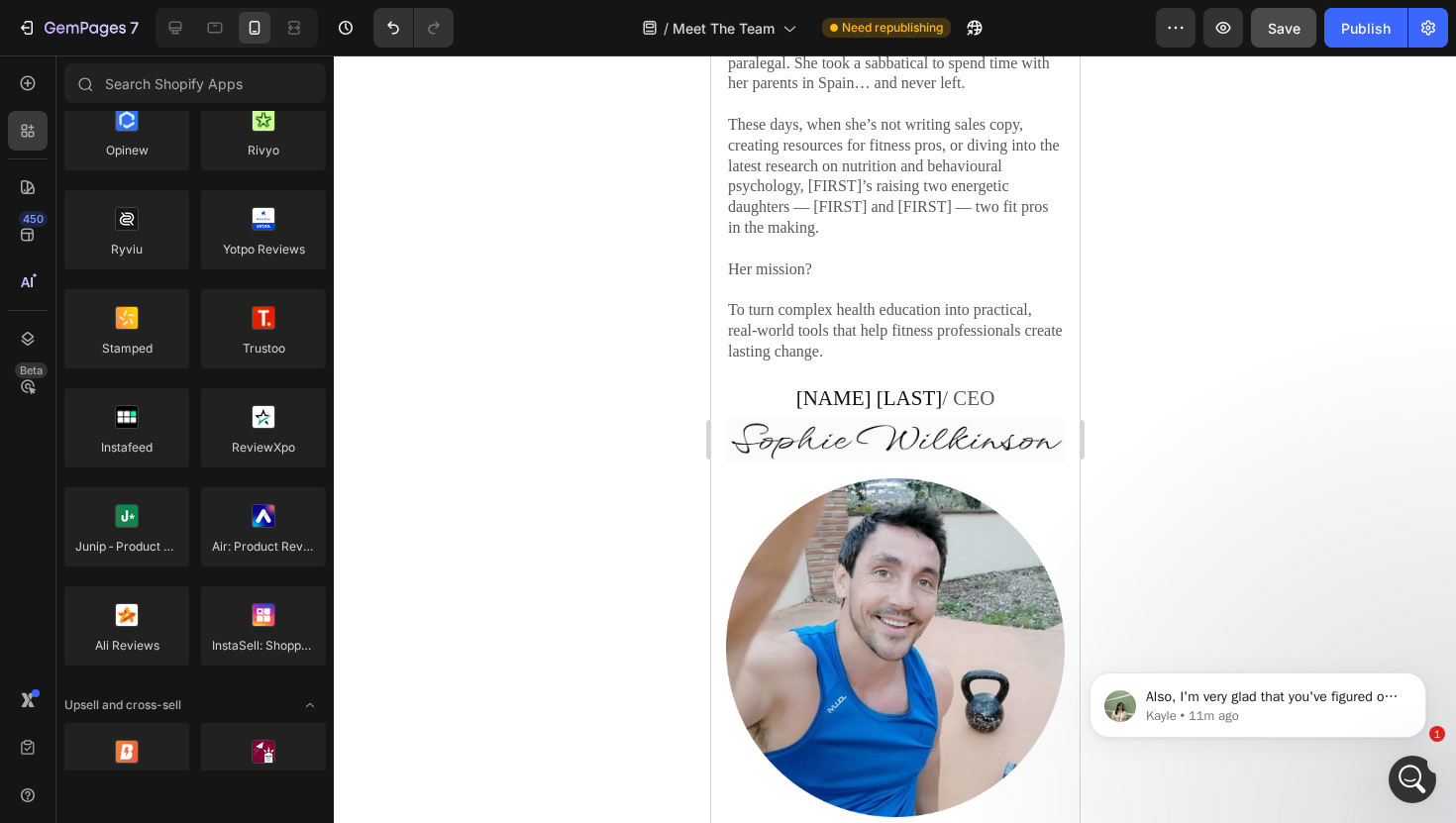 scroll, scrollTop: 0, scrollLeft: 0, axis: both 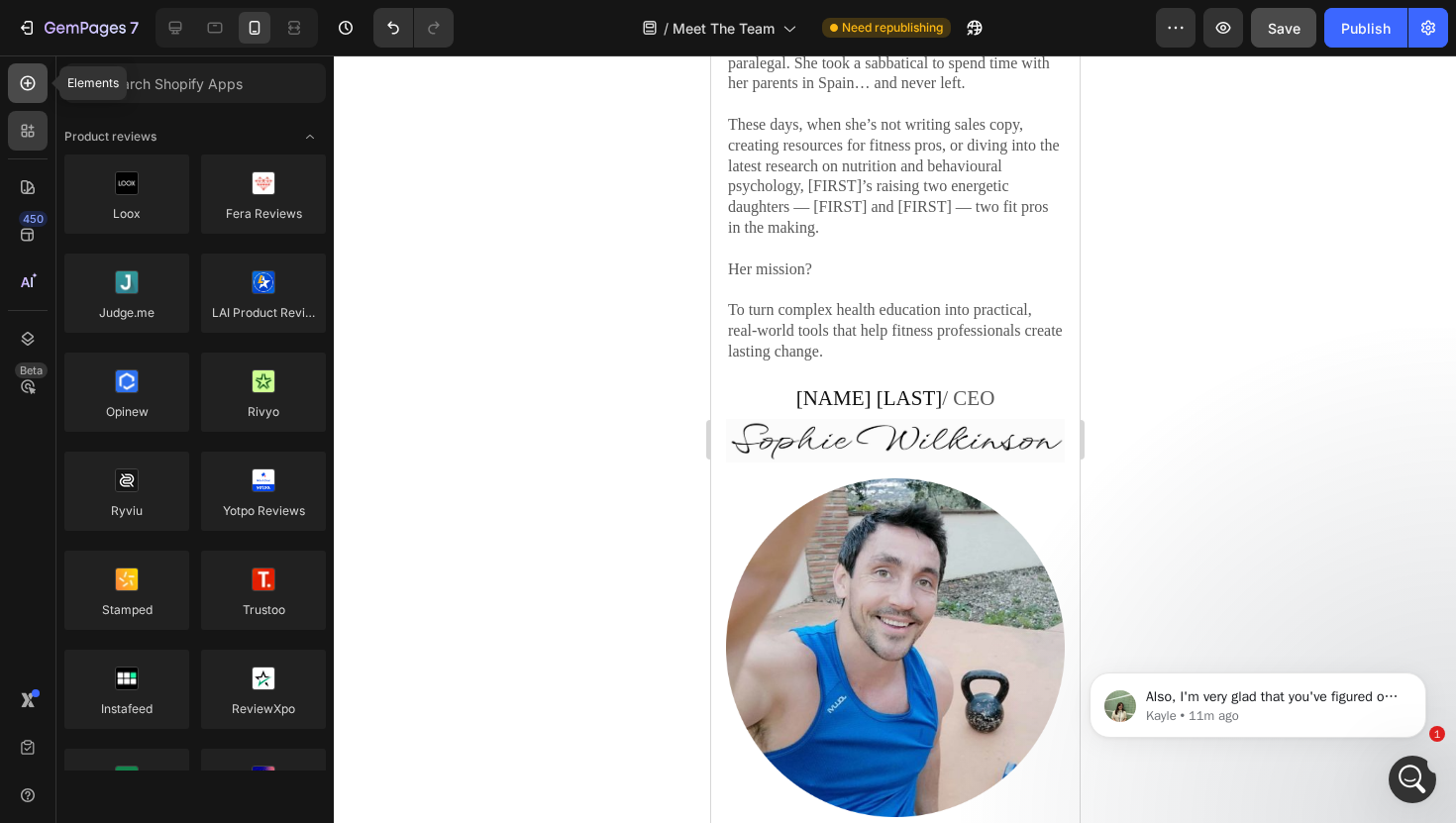 click 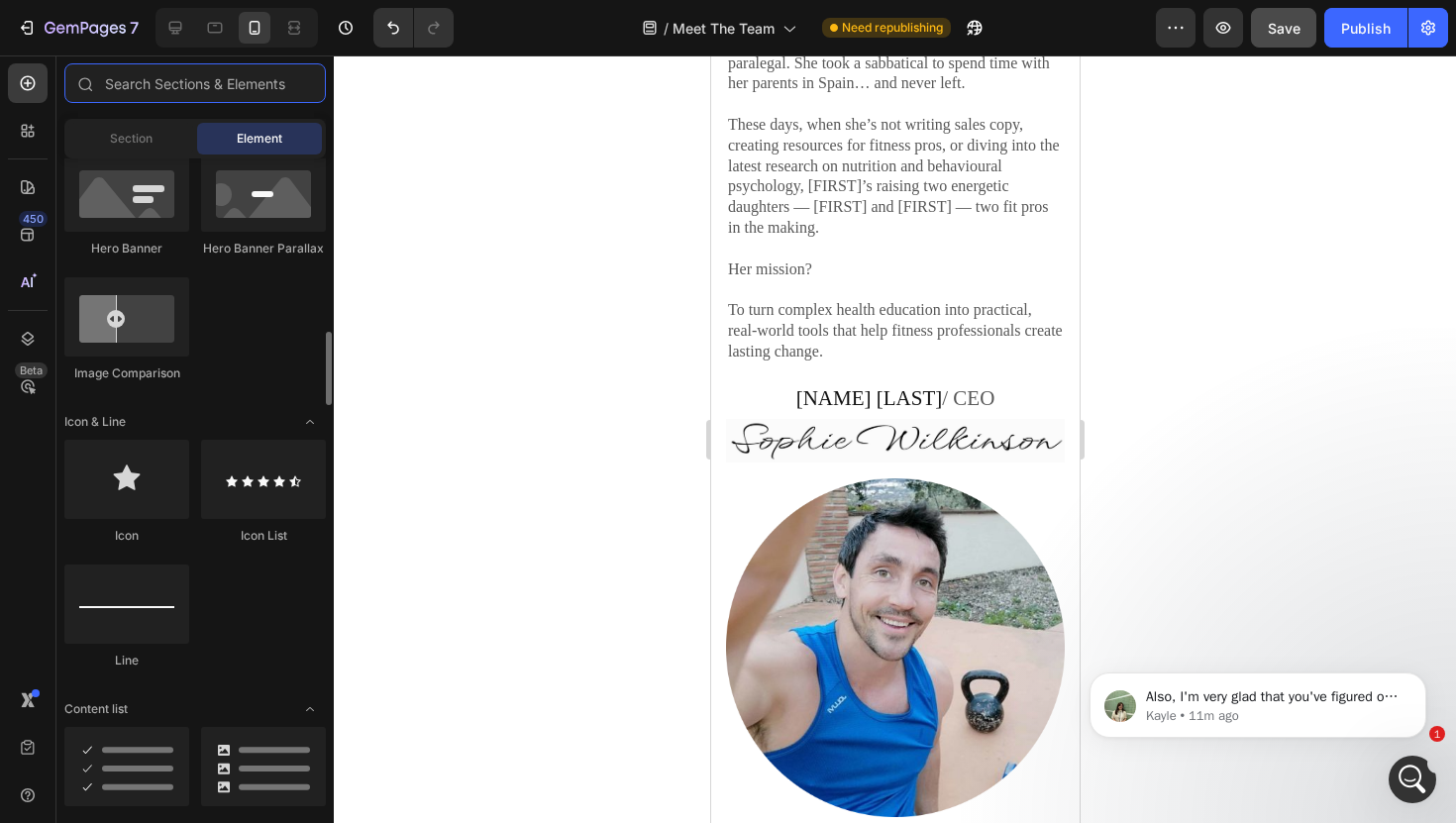 scroll, scrollTop: 1102, scrollLeft: 0, axis: vertical 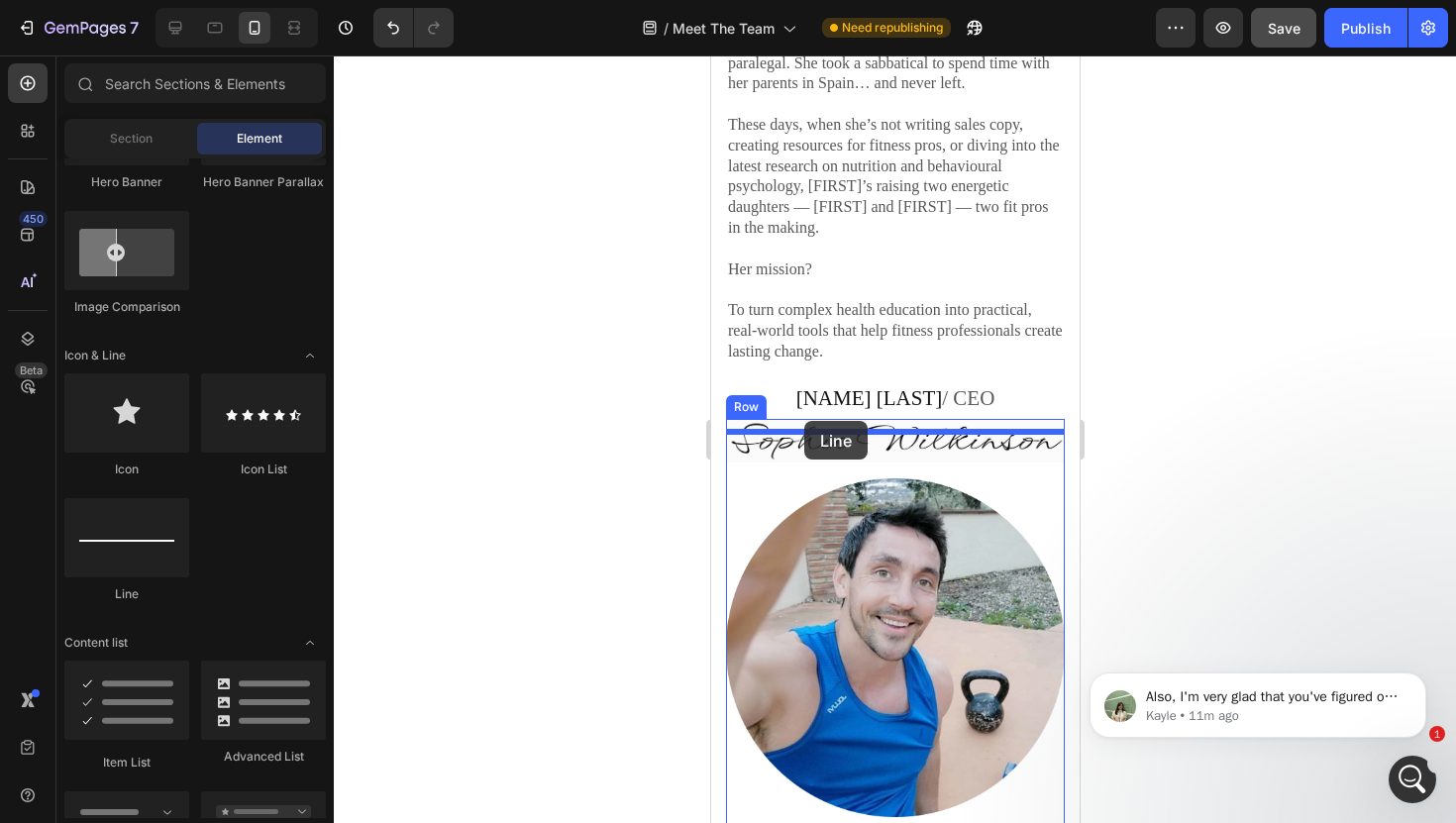 drag, startPoint x: 852, startPoint y: 605, endPoint x: 803, endPoint y: 421, distance: 190.41271 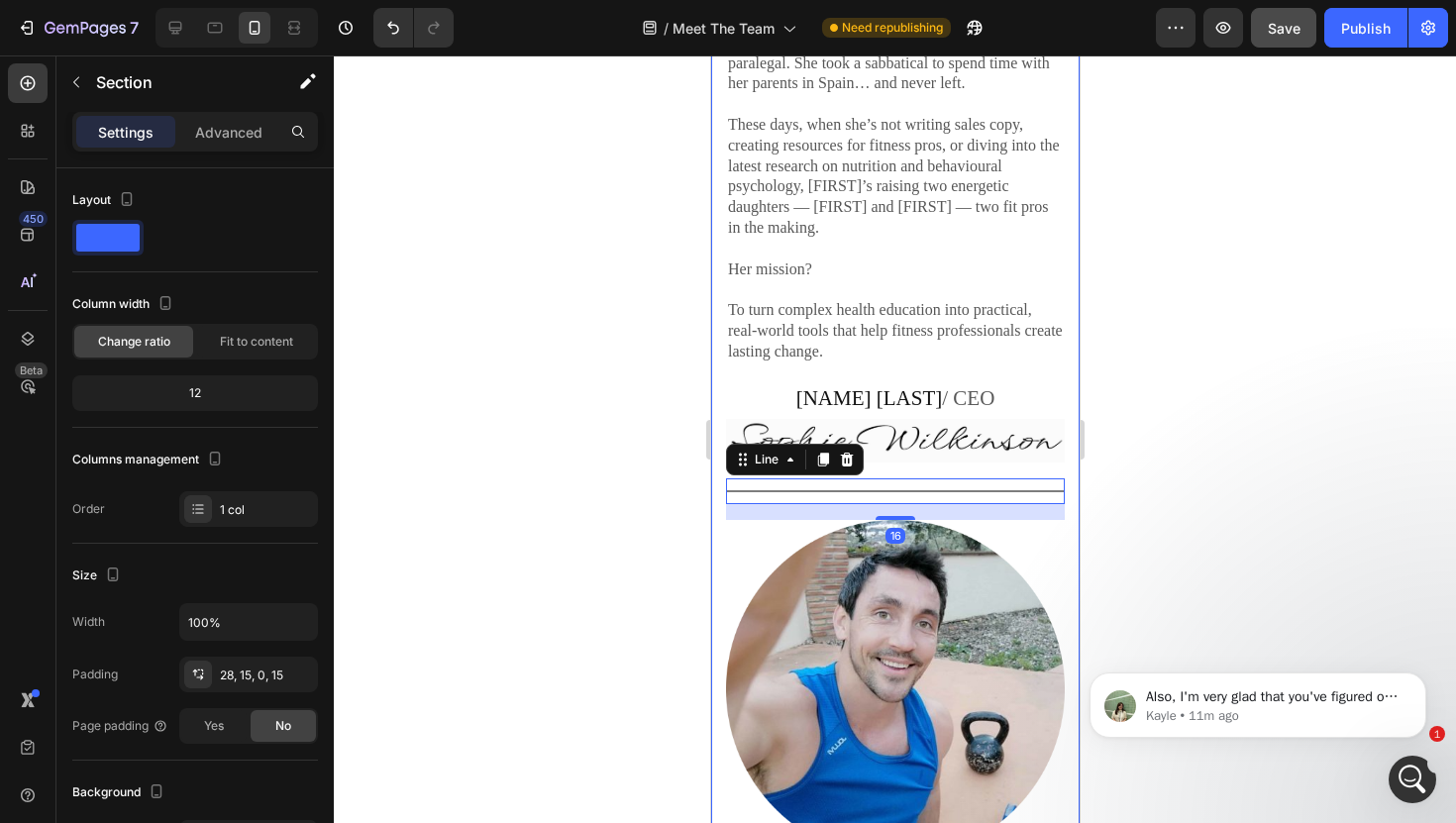 click on "Meet The Team Heading Meet the team behind the content trusted by 3,000+ group fitness professionals worldwide.   Text block Row Meet [NAME] (CEO) Heading Content Strategist  | Fitness Copywriter Nutrition Advisor   [NAME] is a fully qualified diet and nutrition advisor with a background in strategic content creation. She’s the driving force behind our educational resources, client coaching tools, and content systems that help group fitness pros level up their business.   She’s also a professional fitness copywriter — helping coaches connect, educate, and inspire their clients with powerful, done-for-you sales copy that builds trust and drives results.   From science-backed clean eating programs to engaging client education systems like Inbox Nutrition and the Fitness Community Blueprint, [NAME]’s passion is creating real-world content that makes a real difference — for you and your clients.         Her mission?    Text Block [NAME] [LAST]  / CEO Text block Image Row Meet Coach [LAST]" at bounding box center [894, 330] 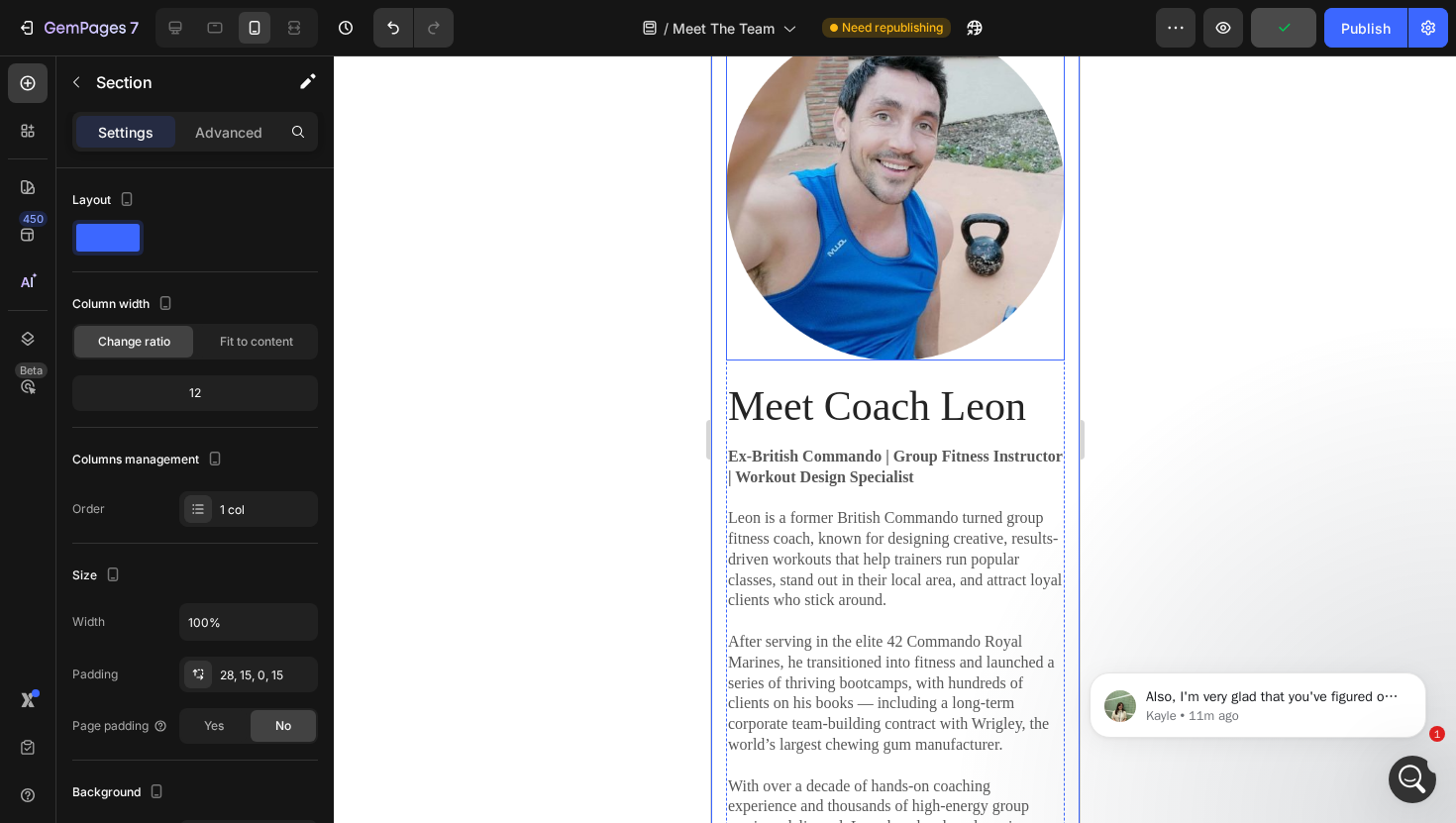 scroll, scrollTop: 2575, scrollLeft: 0, axis: vertical 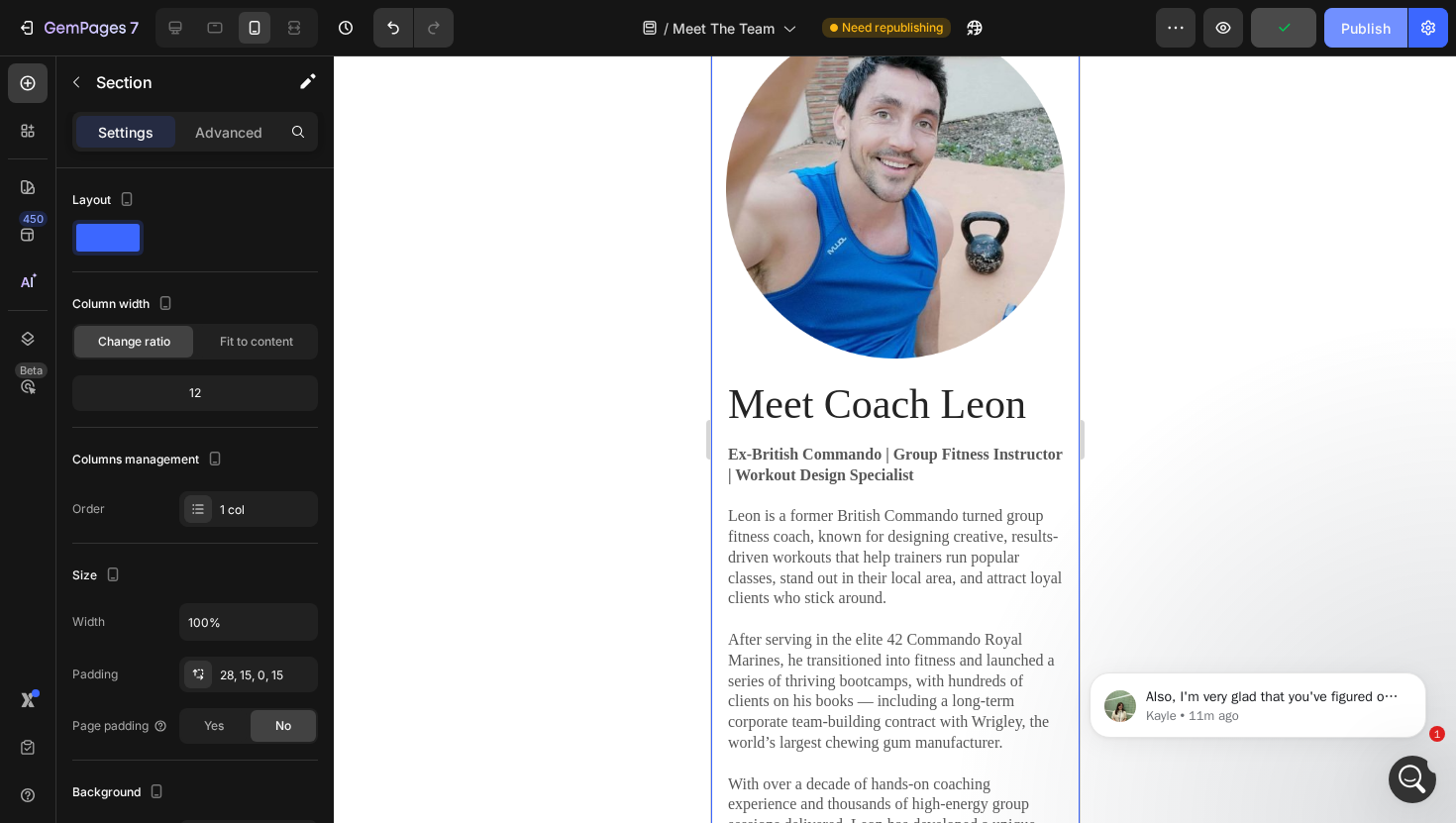 click on "Publish" at bounding box center [1366, 28] 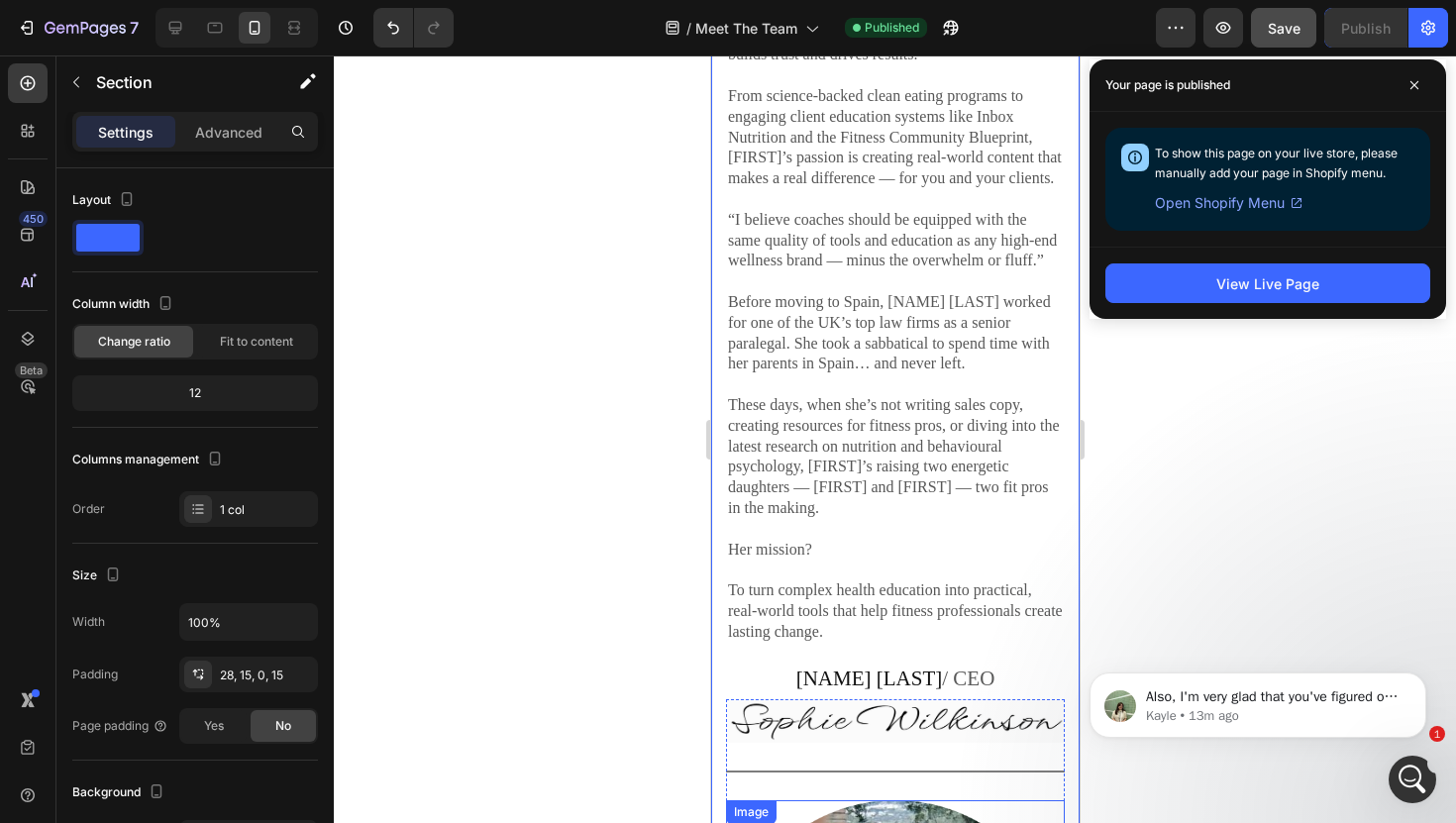 scroll, scrollTop: 1773, scrollLeft: 0, axis: vertical 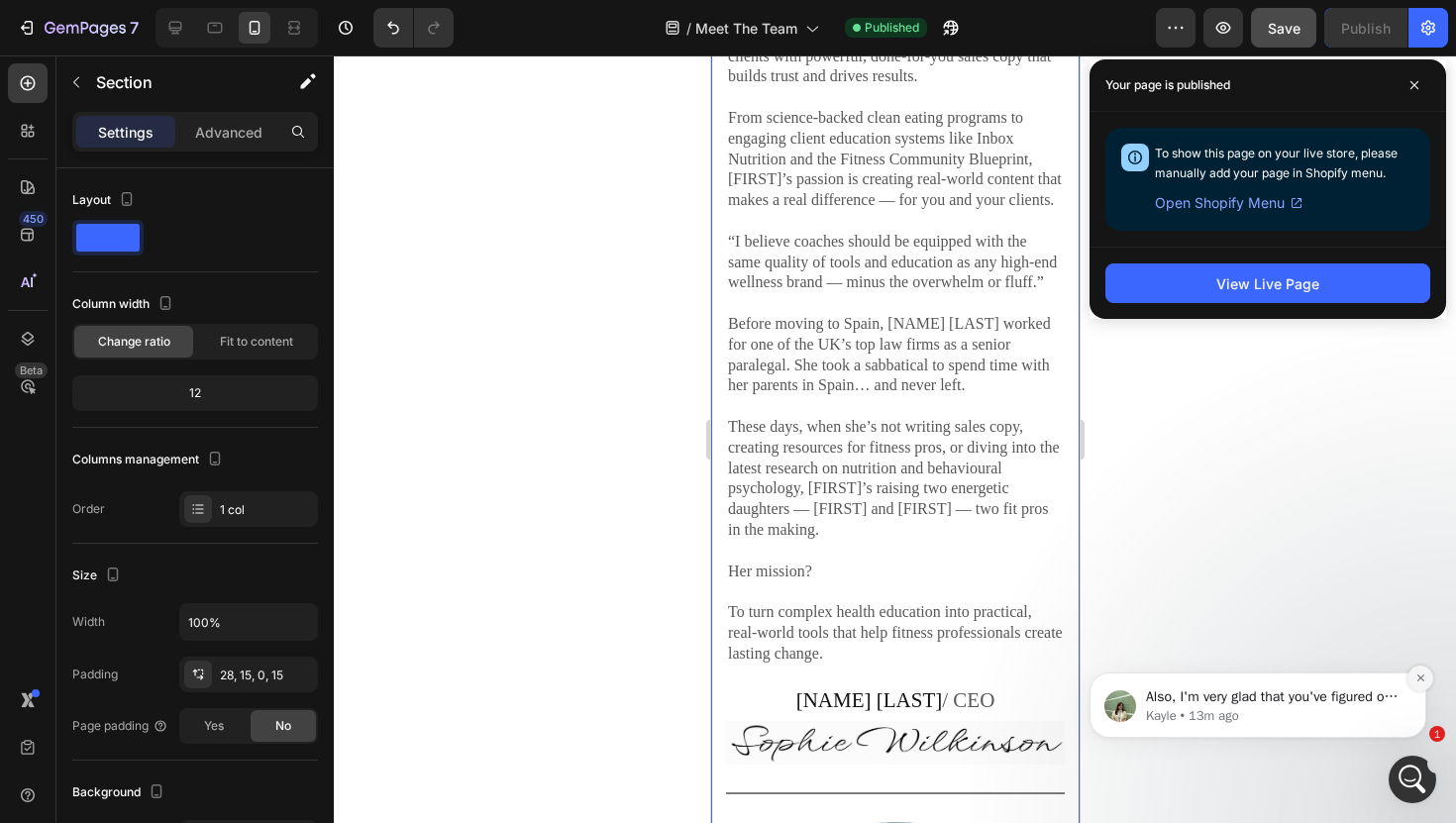 click 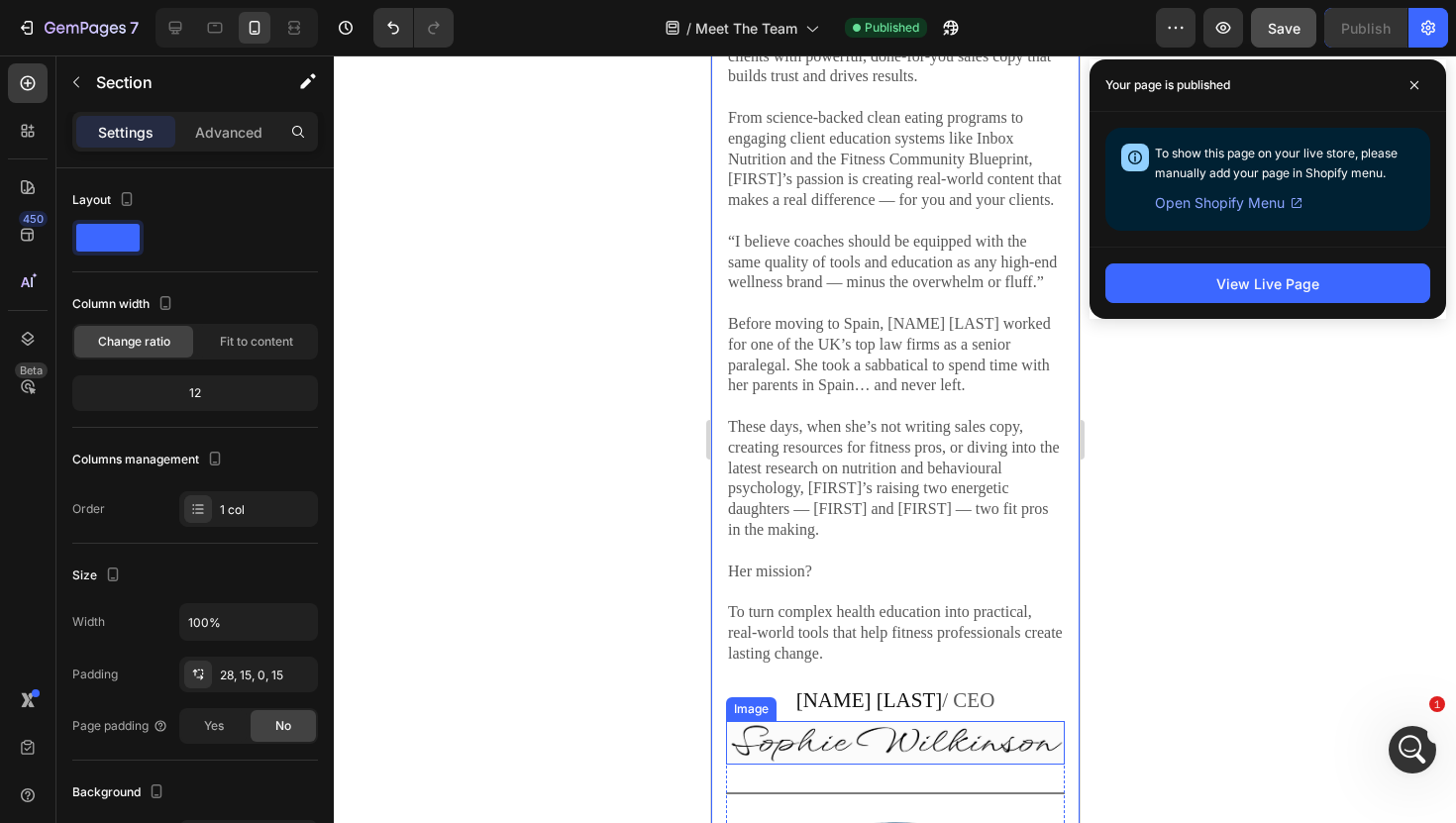 click at bounding box center [894, 742] 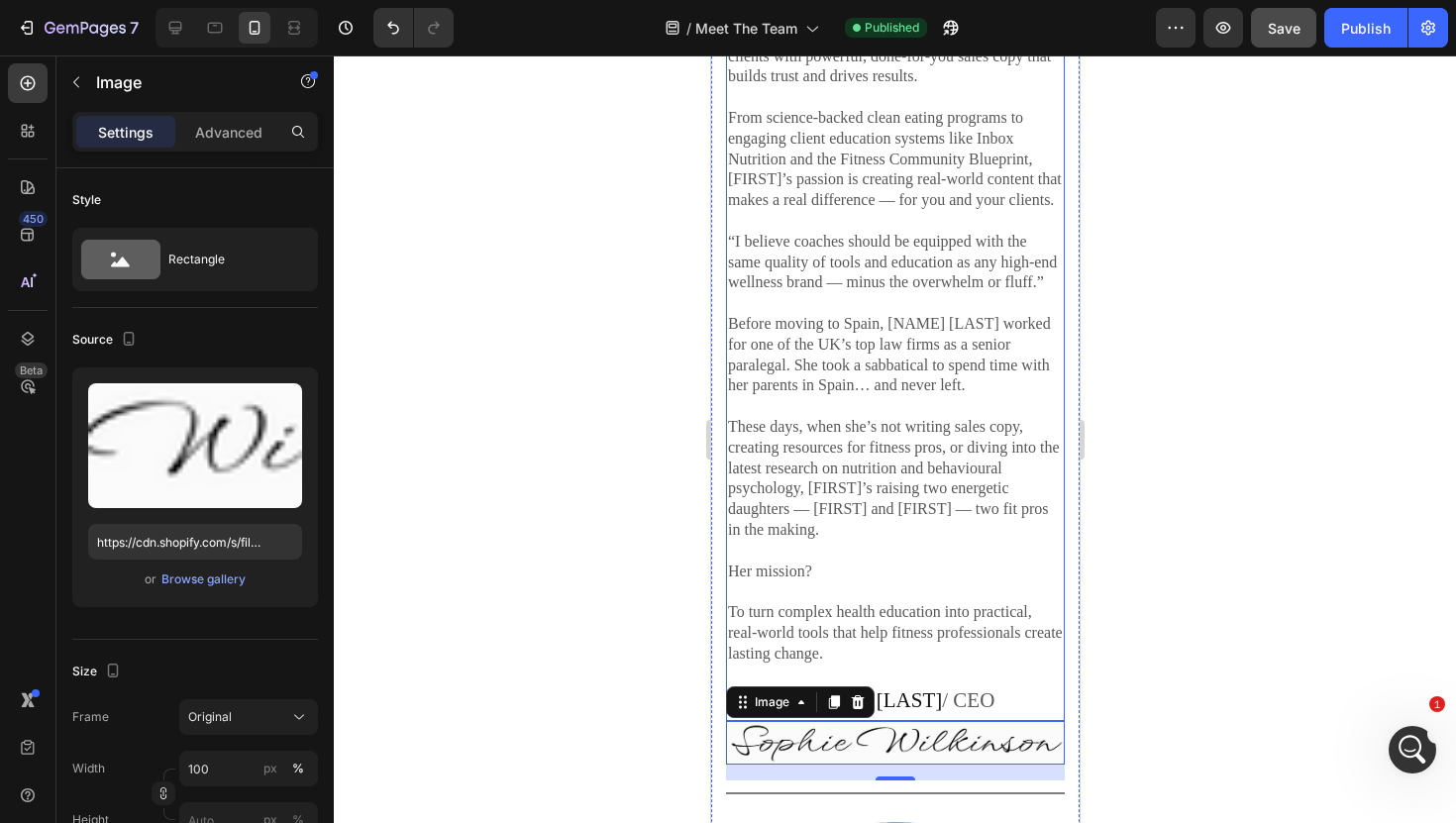 click on "Content Strategist | Fitness Copywriter Nutrition Advisor [FIRST] is a fully qualified diet and nutrition advisor with a background in strategic content creation. She’s the driving force behind our educational resources, client coaching tools, and content systems that help group fitness pros level up their business. She’s also a professional fitness copywriter — helping coaches connect, educate, and inspire their clients with powerful, done-for-you sales copy that builds trust and drives results. From science-backed clean eating programs to engaging client education systems like Inbox Nutrition and the Fitness Community Blueprint, [FIRST]’s passion is creating real-world content that makes a real difference — for you and your clients. “I believe coaches should be equipped with the same quality of tools and education as any high-end wellness brand — minus the overwhelm or fluff.” Her mission? Text Block [FIRST] [LAST] / CEO Text block" at bounding box center (894, 215) 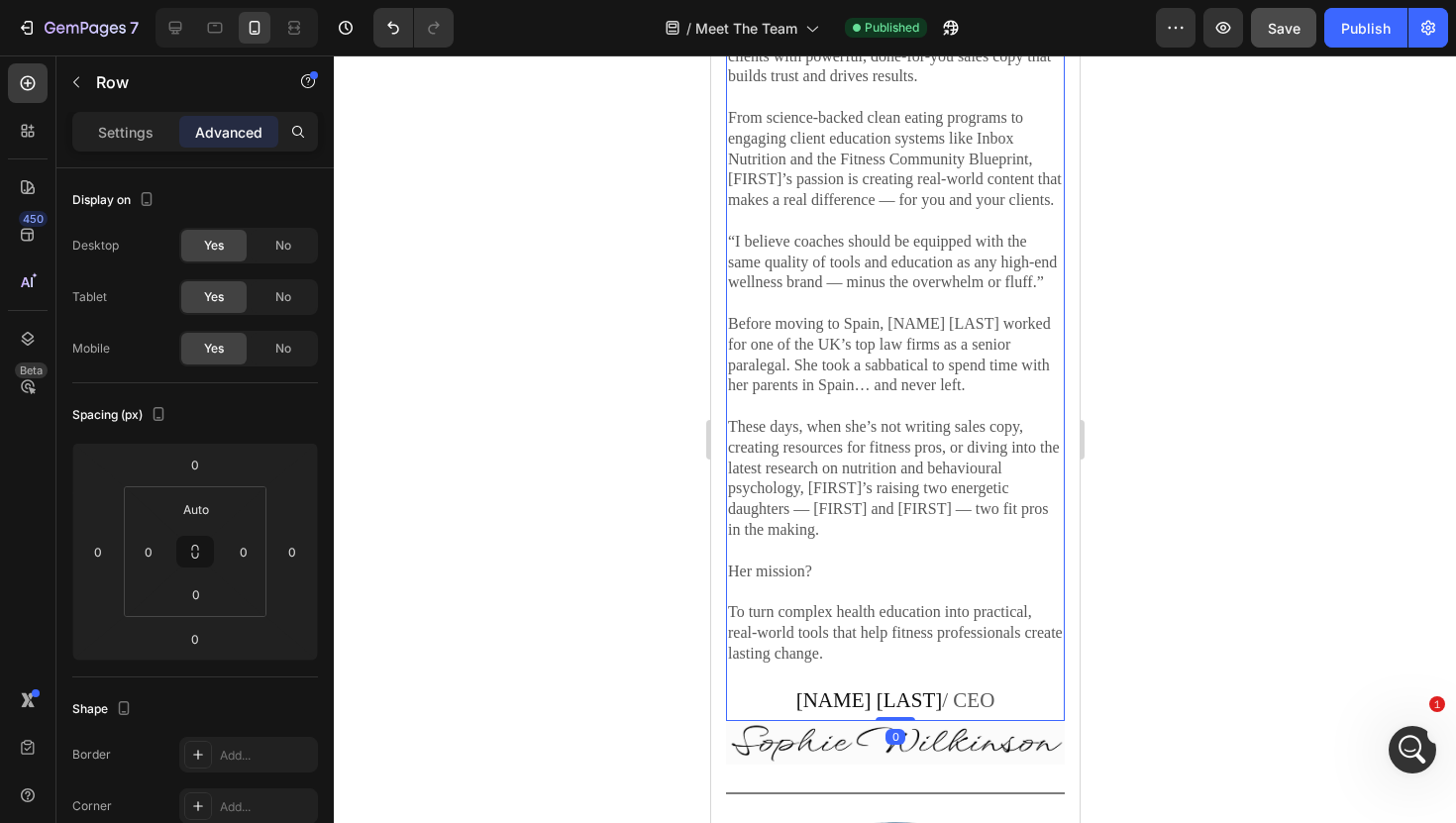 click on "Meet Sophie (CEO) Heading Content Strategist  | Fitness Copywriter Nutrition Advisor   Sophie is a fully qualified diet and nutrition advisor with a background in strategic content creation. She’s the driving force behind our educational resources, client coaching tools, and content systems that help group fitness pros level up their business.   She’s also a professional fitness copywriter — helping coaches connect, educate, and inspire their clients with powerful, done-for-you sales copy that builds trust and drives results.   From science-backed clean eating programs to engaging client education systems like Inbox Nutrition and the Fitness Community Blueprint, Sophie’s passion is creating real-world content that makes a real difference — for you and your clients.   “I believe coaches should be equipped with the same quality of tools and education as any high-end wellness brand — minus the overwhelm or fluff.”       Her mission?    Text Block Image Sophie Wilkinson  / CEO Text block Image Row Heading" at bounding box center (894, 36) 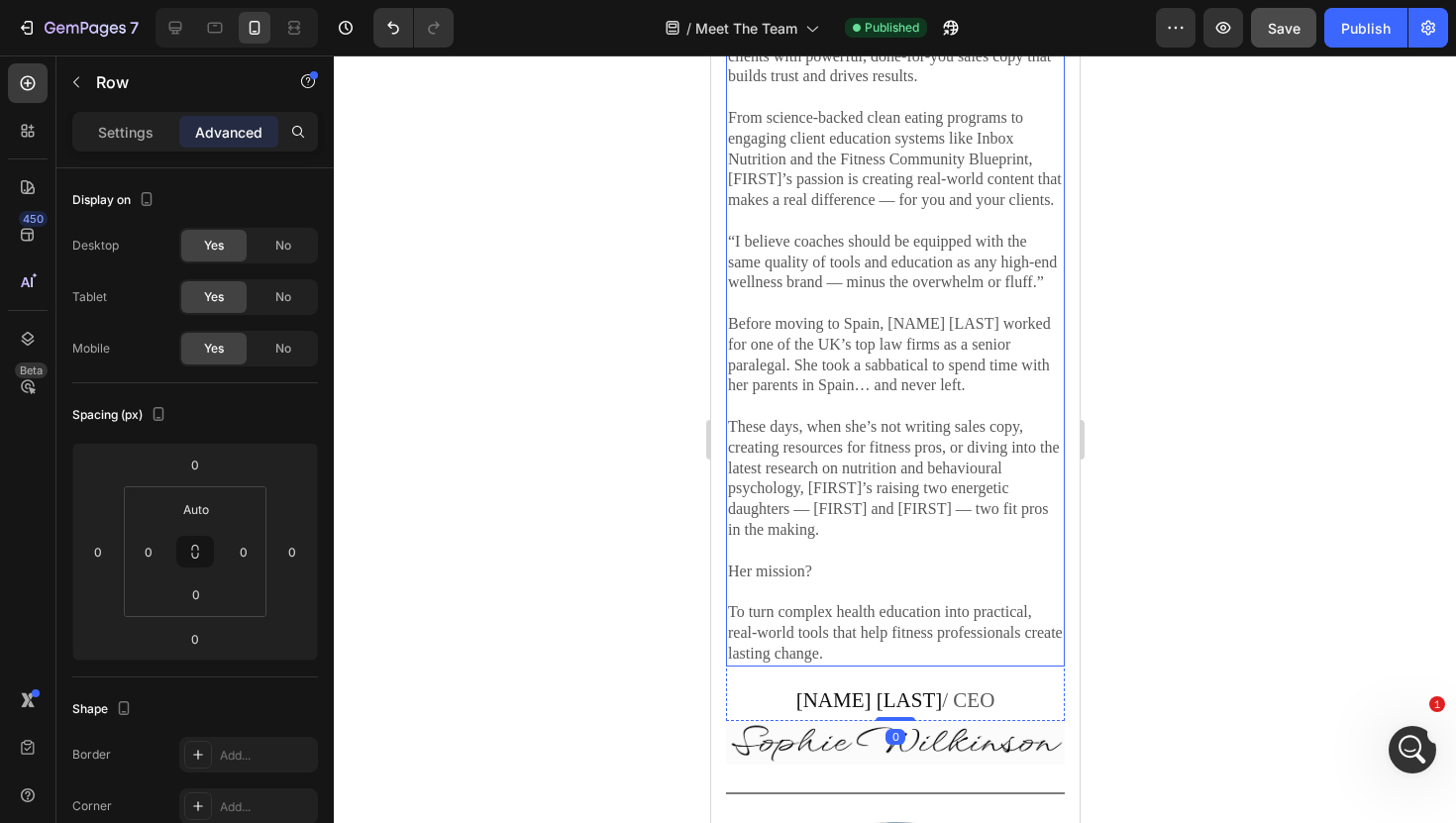 click on "Meet The Team Heading Meet the team behind the content trusted by 3,000+ group fitness professionals worldwide.   Text block Row Meet [NAME] (CEO) Heading Content Strategist  | Fitness Copywriter Nutrition Advisor   [NAME] is a fully qualified diet and nutrition advisor with a background in strategic content creation. She’s the driving force behind our educational resources, client coaching tools, and content systems that help group fitness pros level up their business.   She’s also a professional fitness copywriter — helping coaches connect, educate, and inspire their clients with powerful, done-for-you sales copy that builds trust and drives results.   From science-backed clean eating programs to engaging client education systems like Inbox Nutrition and the Fitness Community Blueprint, [NAME]’s passion is creating real-world content that makes a real difference — for you and your clients.         Her mission?    Text Block [NAME] [LAST]  / CEO Text block Image Row   0 Heading" at bounding box center (894, 632) 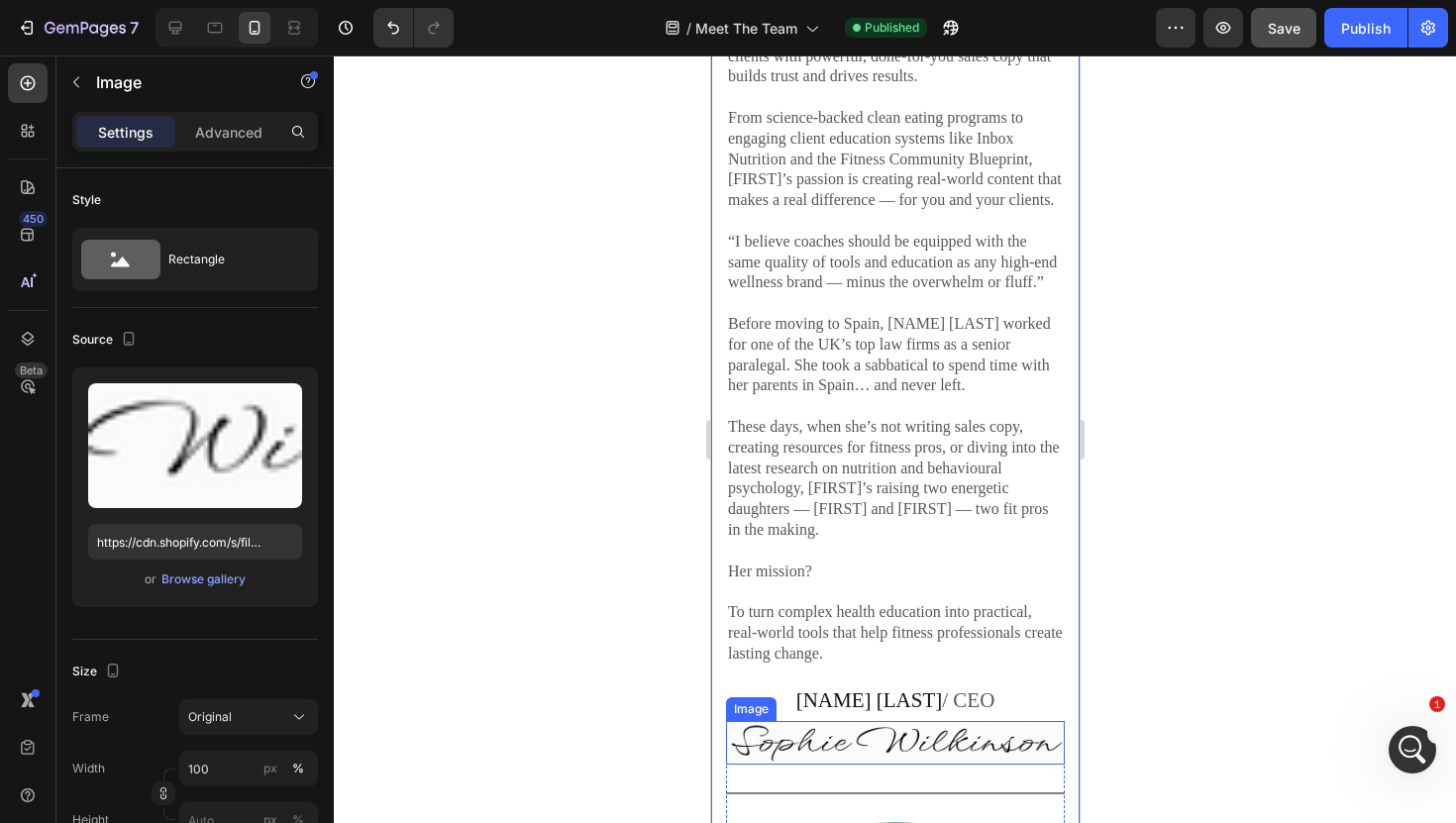 click at bounding box center [894, 742] 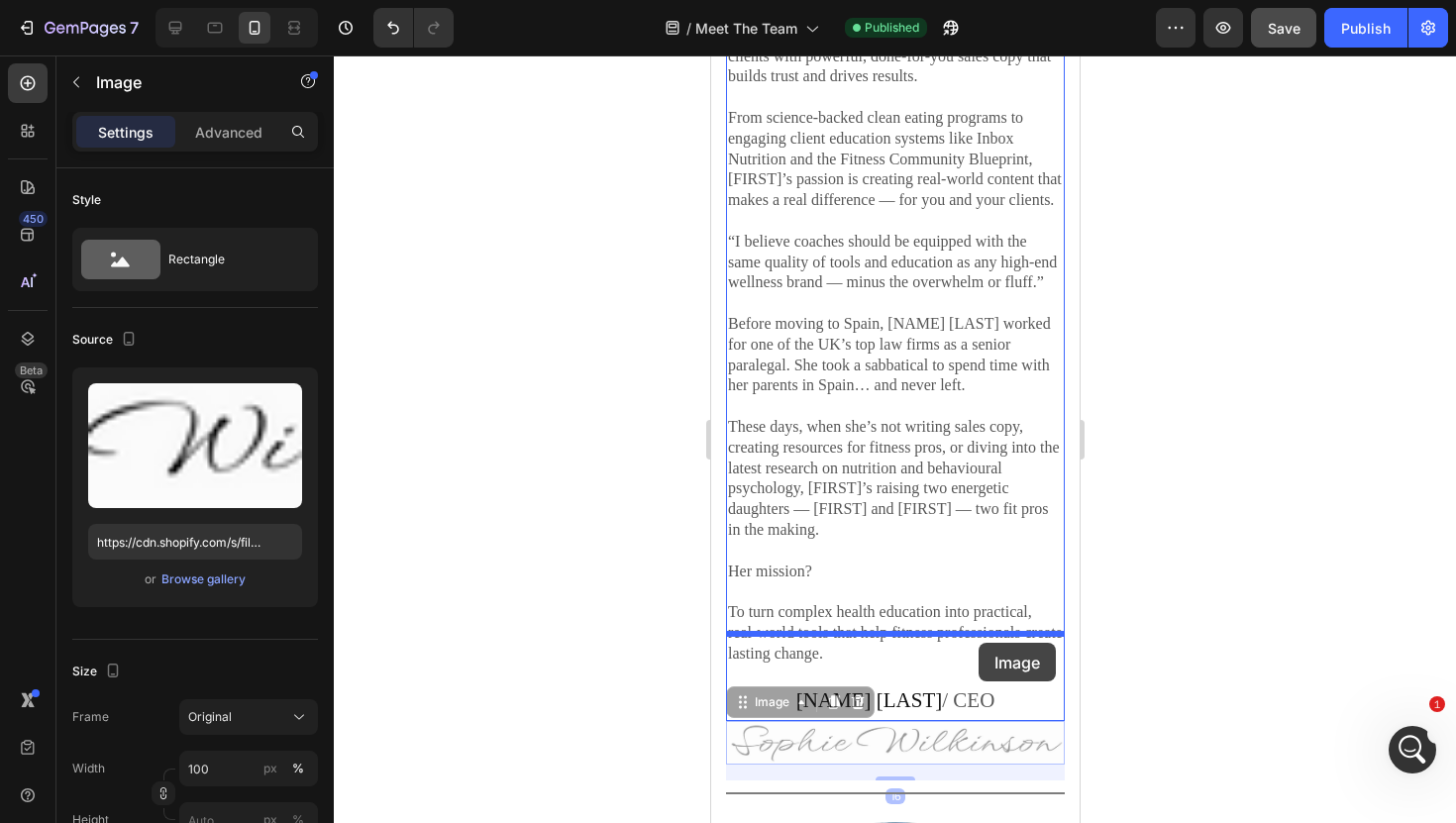 drag, startPoint x: 1019, startPoint y: 685, endPoint x: 978, endPoint y: 643, distance: 58.694122 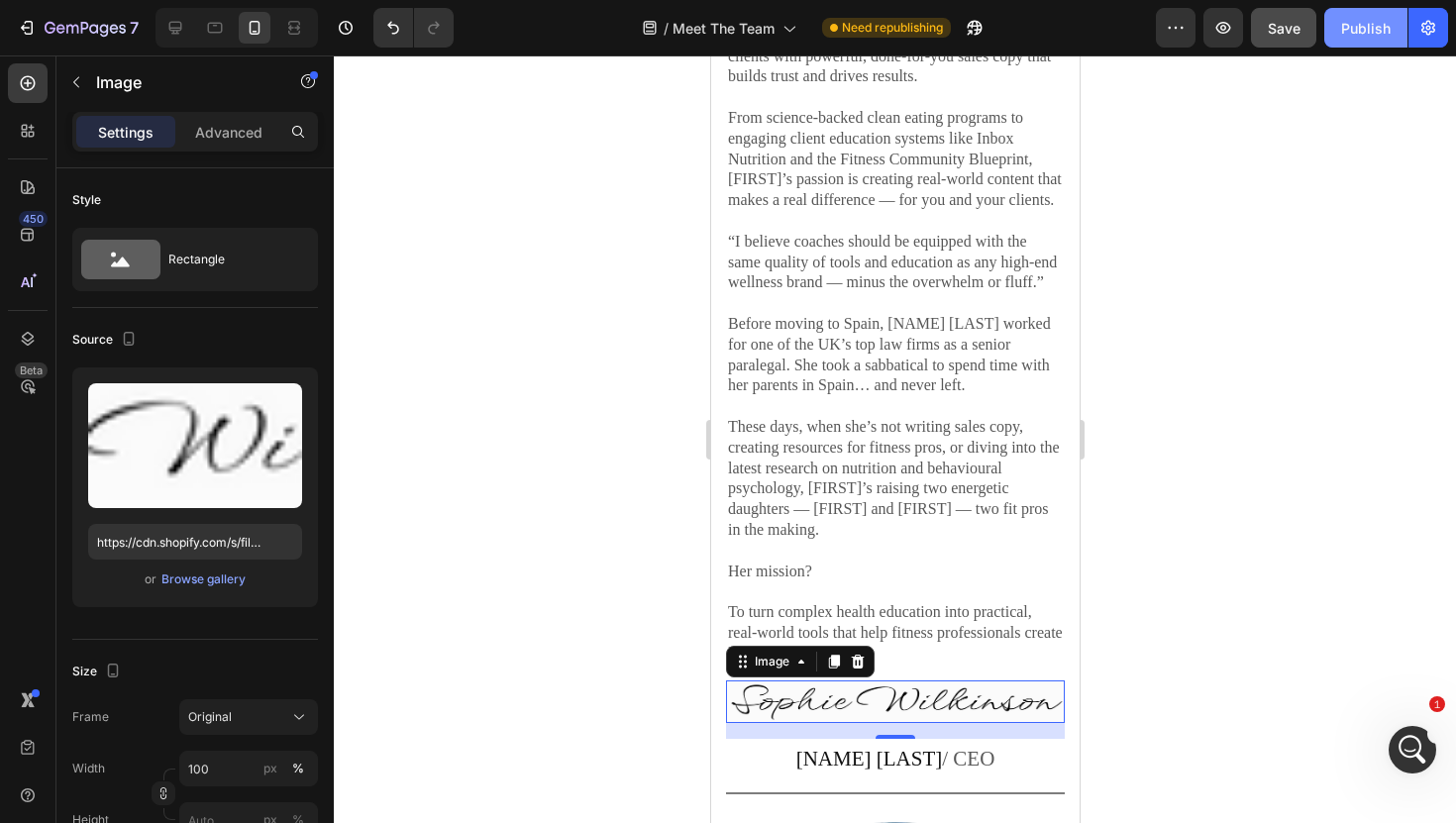click on "Publish" at bounding box center (1366, 28) 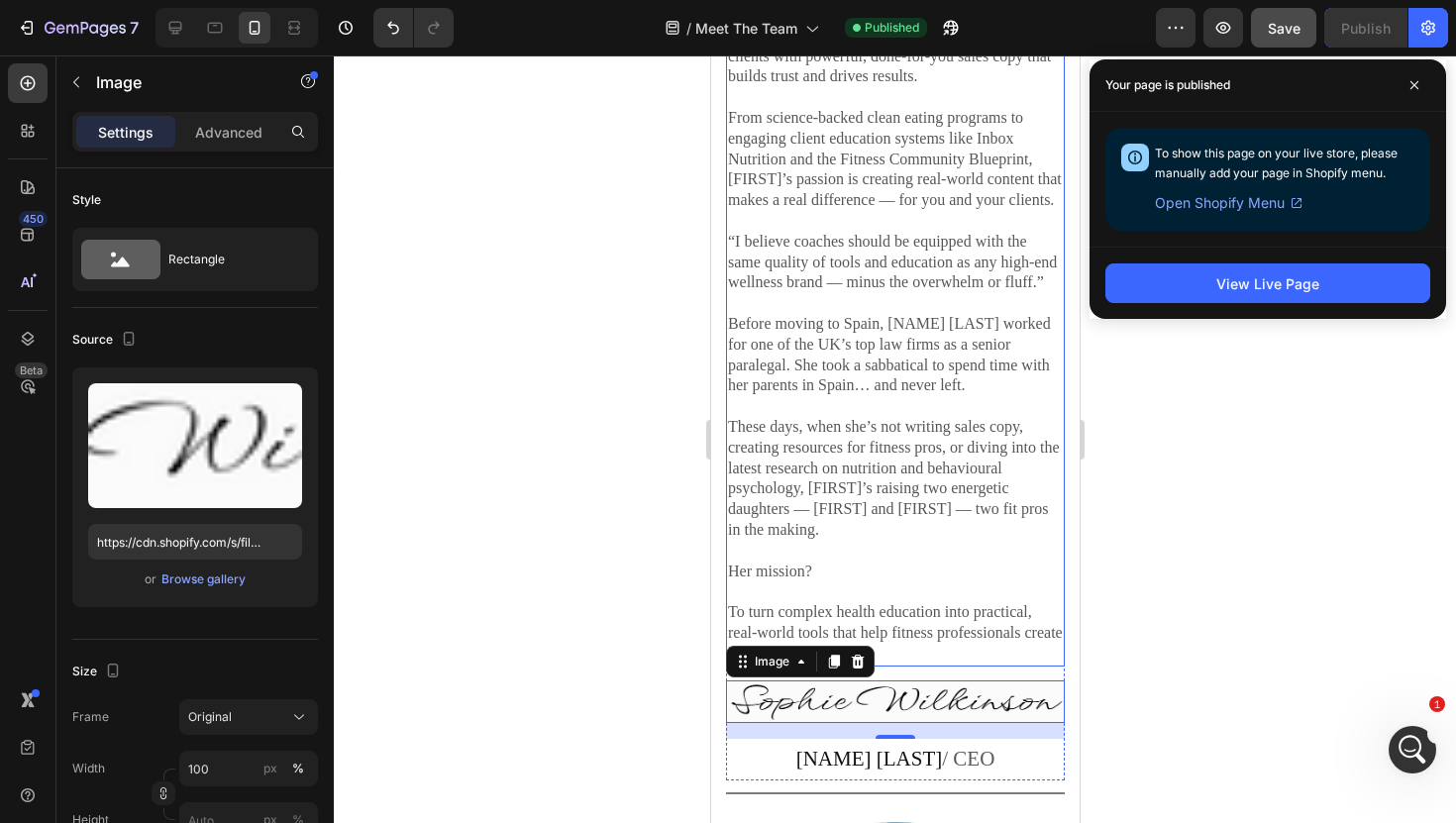 click on "Before moving to Spain, [NAME] [LAST] worked for one of the UK’s top law firms as a senior paralegal. She took a sabbatical to spend time with her parents in Spain… and never left." at bounding box center [894, 355] 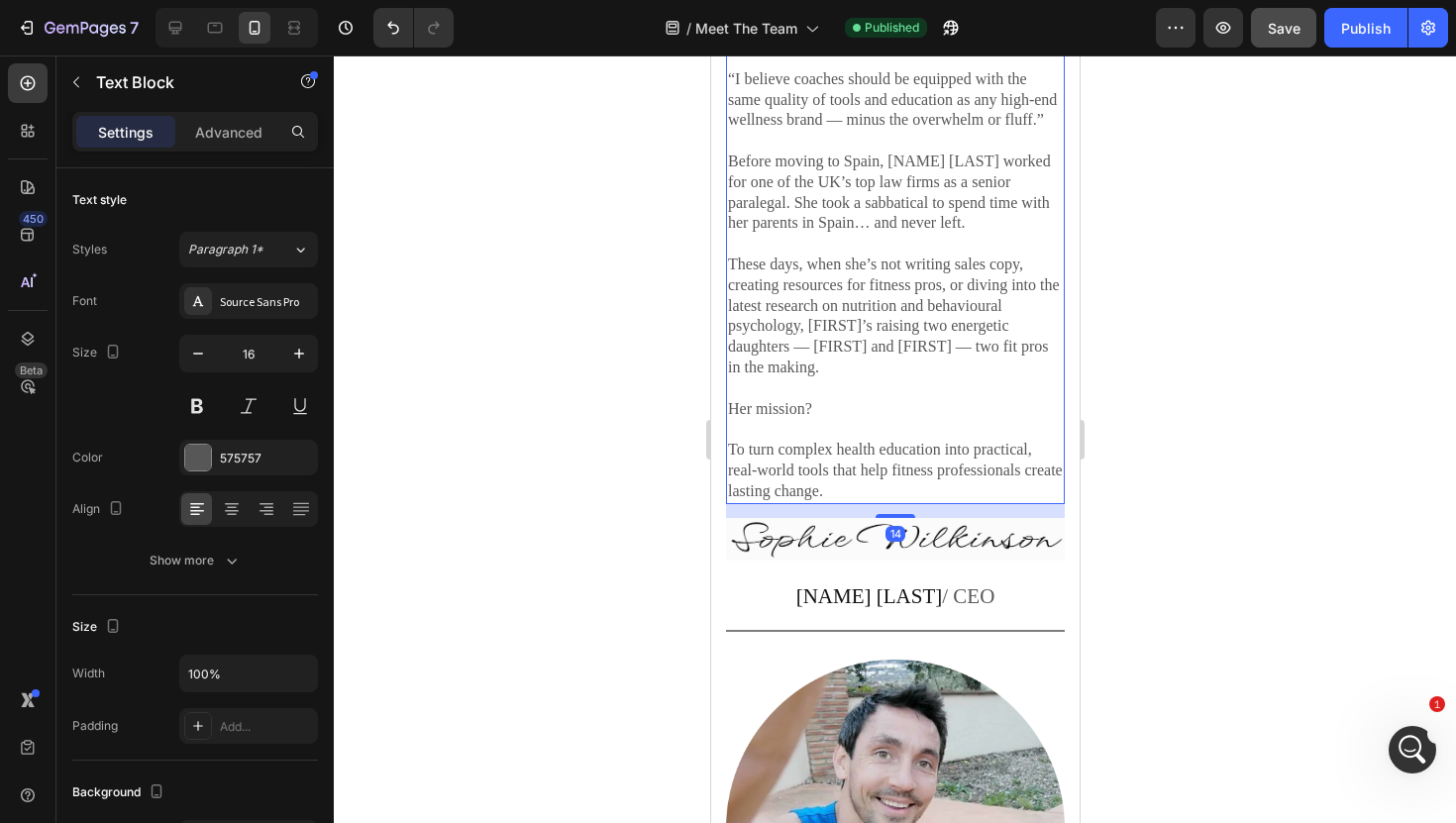 scroll, scrollTop: 2043, scrollLeft: 0, axis: vertical 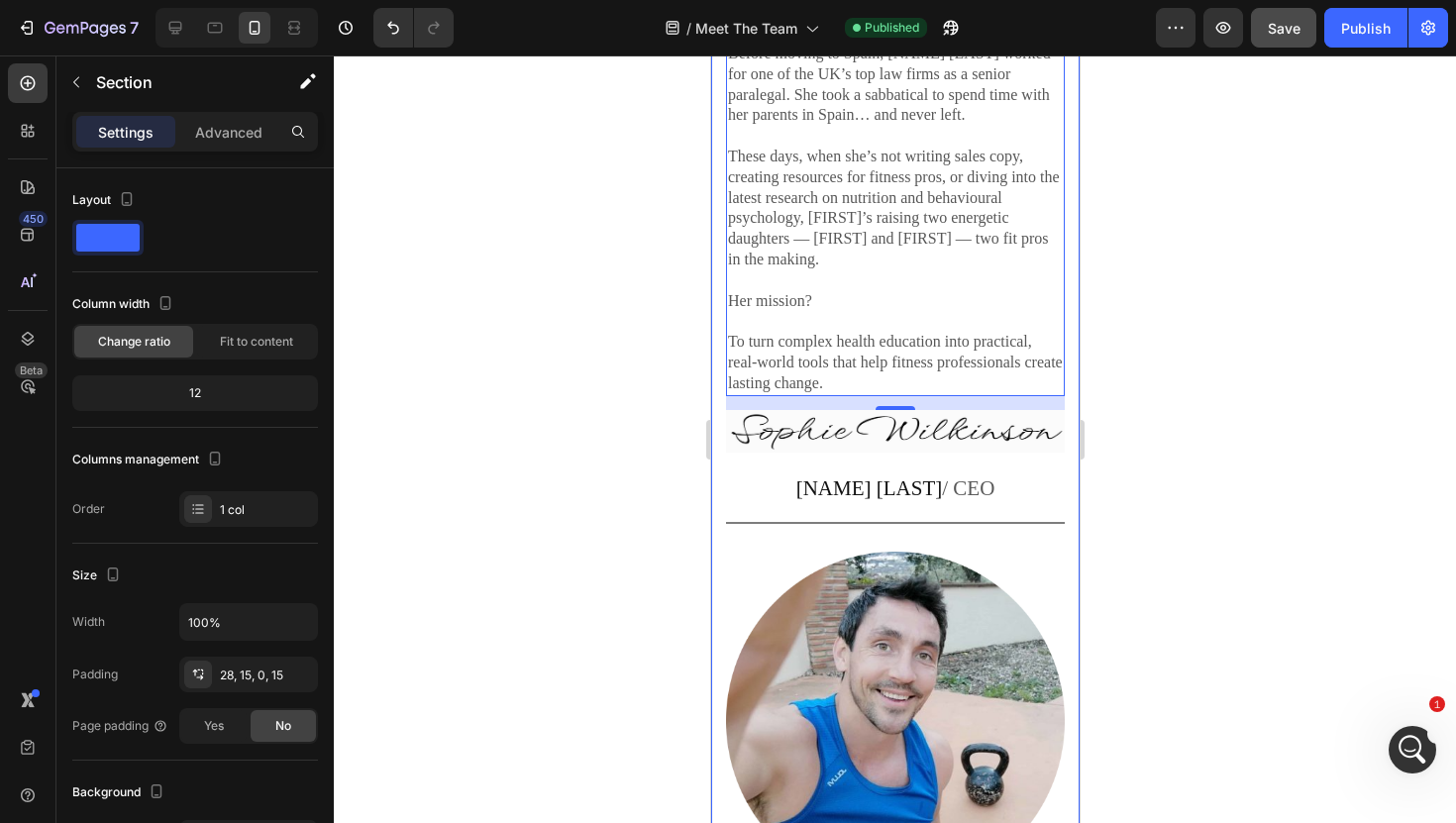 click on "Meet Sophie (CEO) Heading Content Strategist  | Fitness Copywriter Nutrition Advisor   Sophie is a fully qualified diet and nutrition advisor with a background in strategic content creation. She’s the driving force behind our educational resources, client coaching tools, and content systems that help group fitness pros level up their business.   She’s also a professional fitness copywriter — helping coaches connect, educate, and inspire their clients with powerful, done-for-you sales copy that builds trust and drives results.   From science-backed clean eating programs to engaging client education systems like Inbox Nutrition and the Fitness Community Blueprint, Sophie’s passion is creating real-world content that makes a real difference — for you and your clients.         Her mission?    Text Block Sophie Wilkinson  / CEO Text block Image Row Heading" at bounding box center [894, 361] 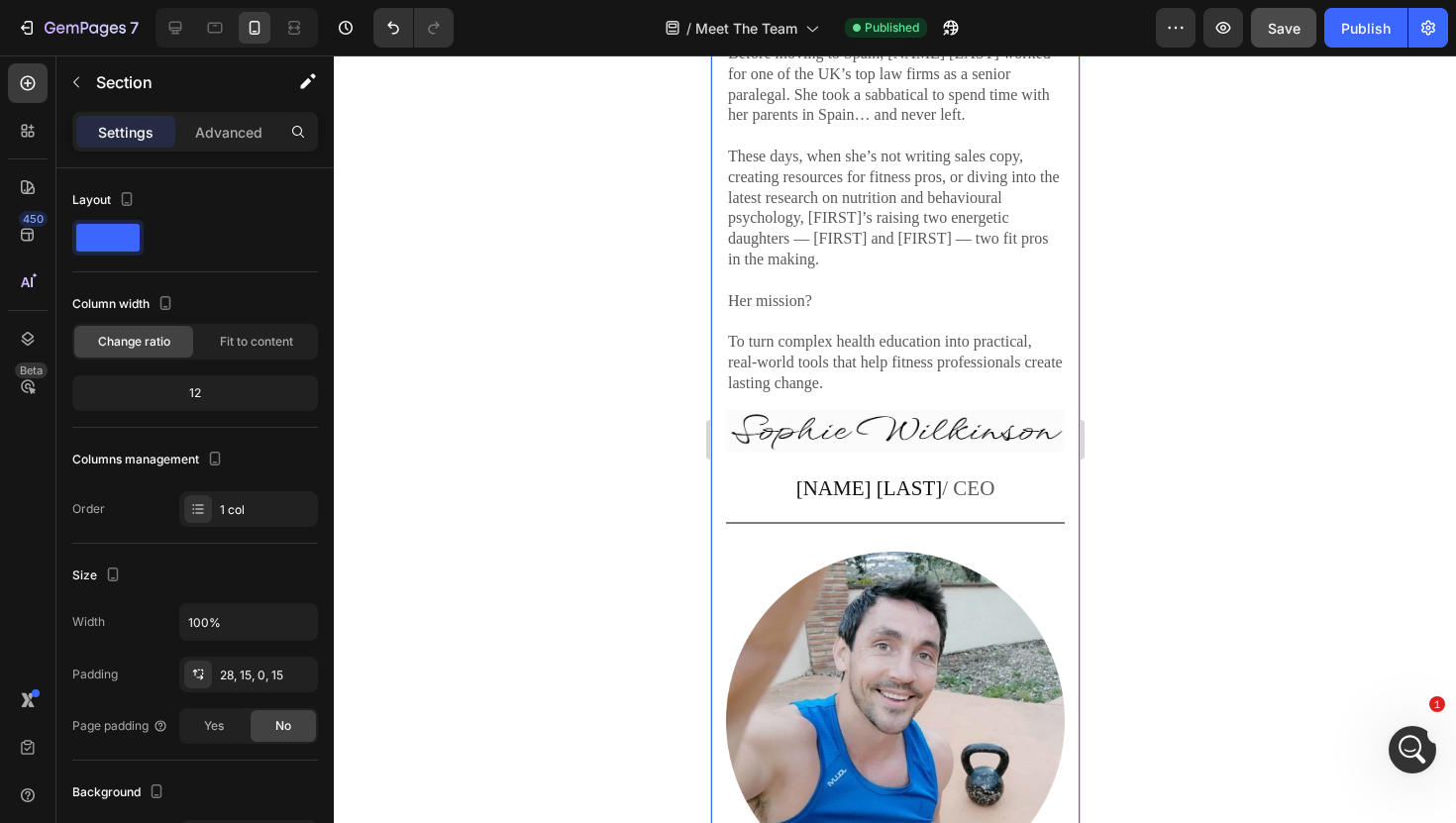 click 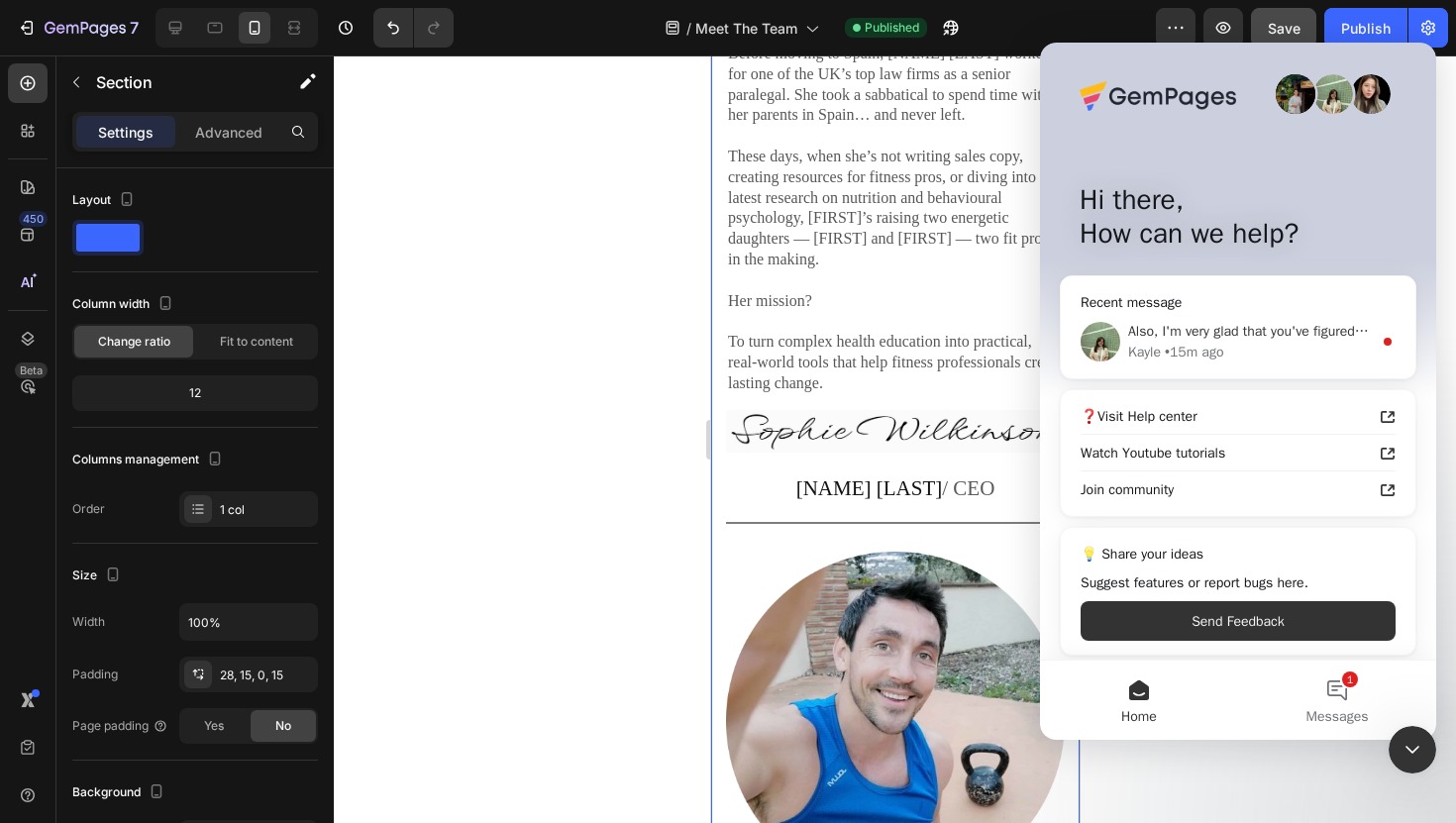 click on "[FIRST] • 15m ago" at bounding box center [1250, 352] 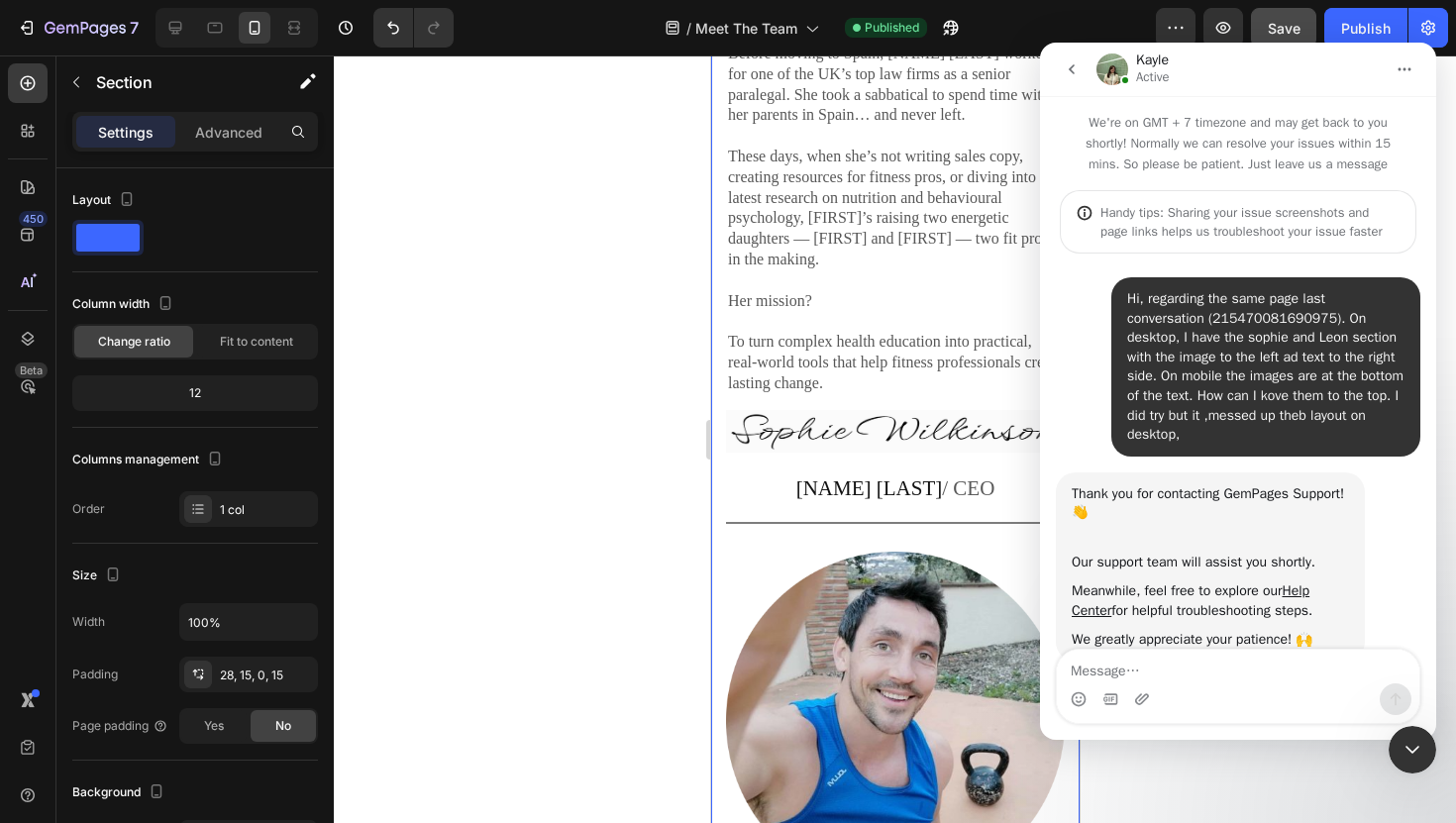 scroll, scrollTop: 3, scrollLeft: 0, axis: vertical 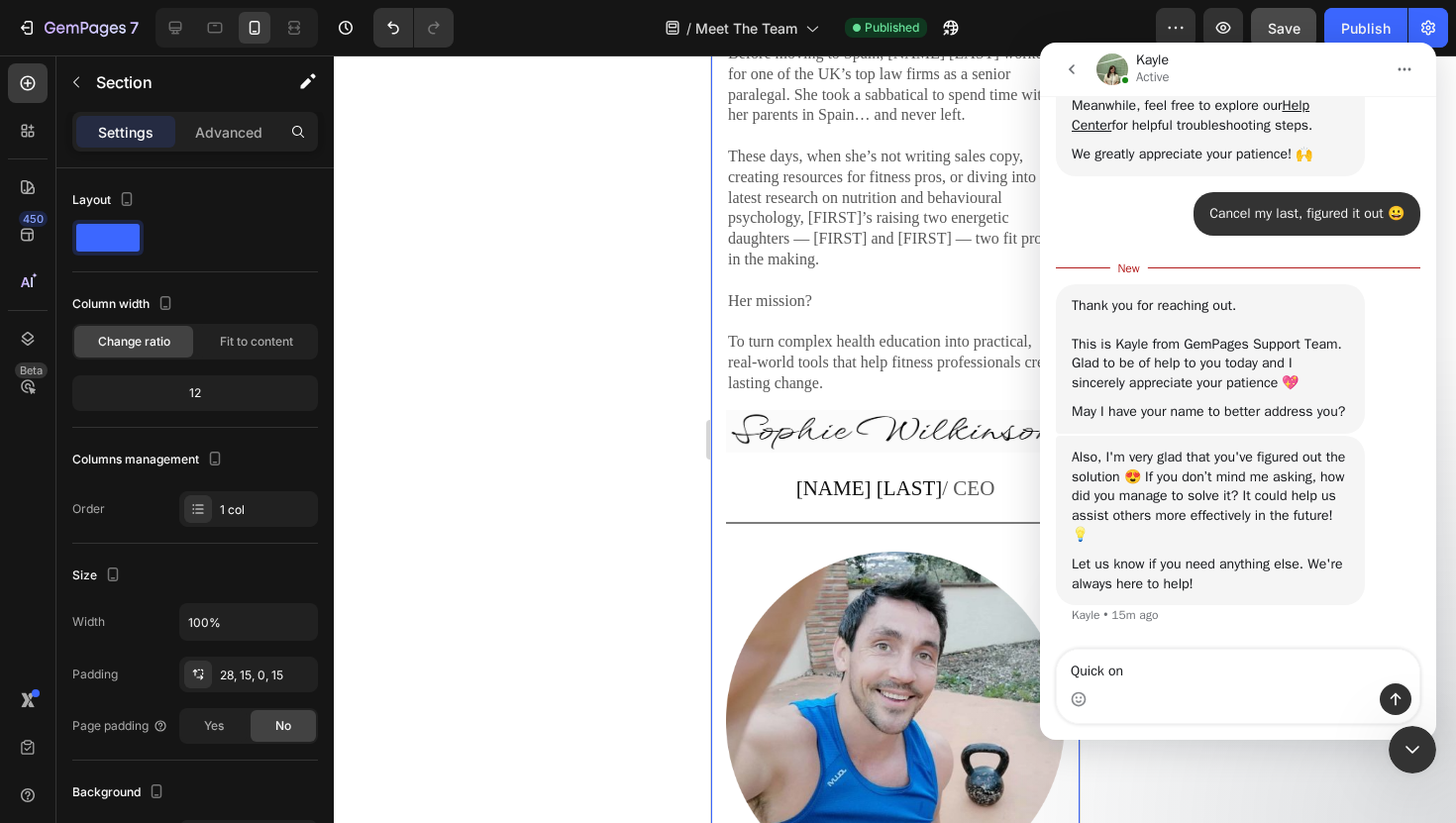 type on "Quick one" 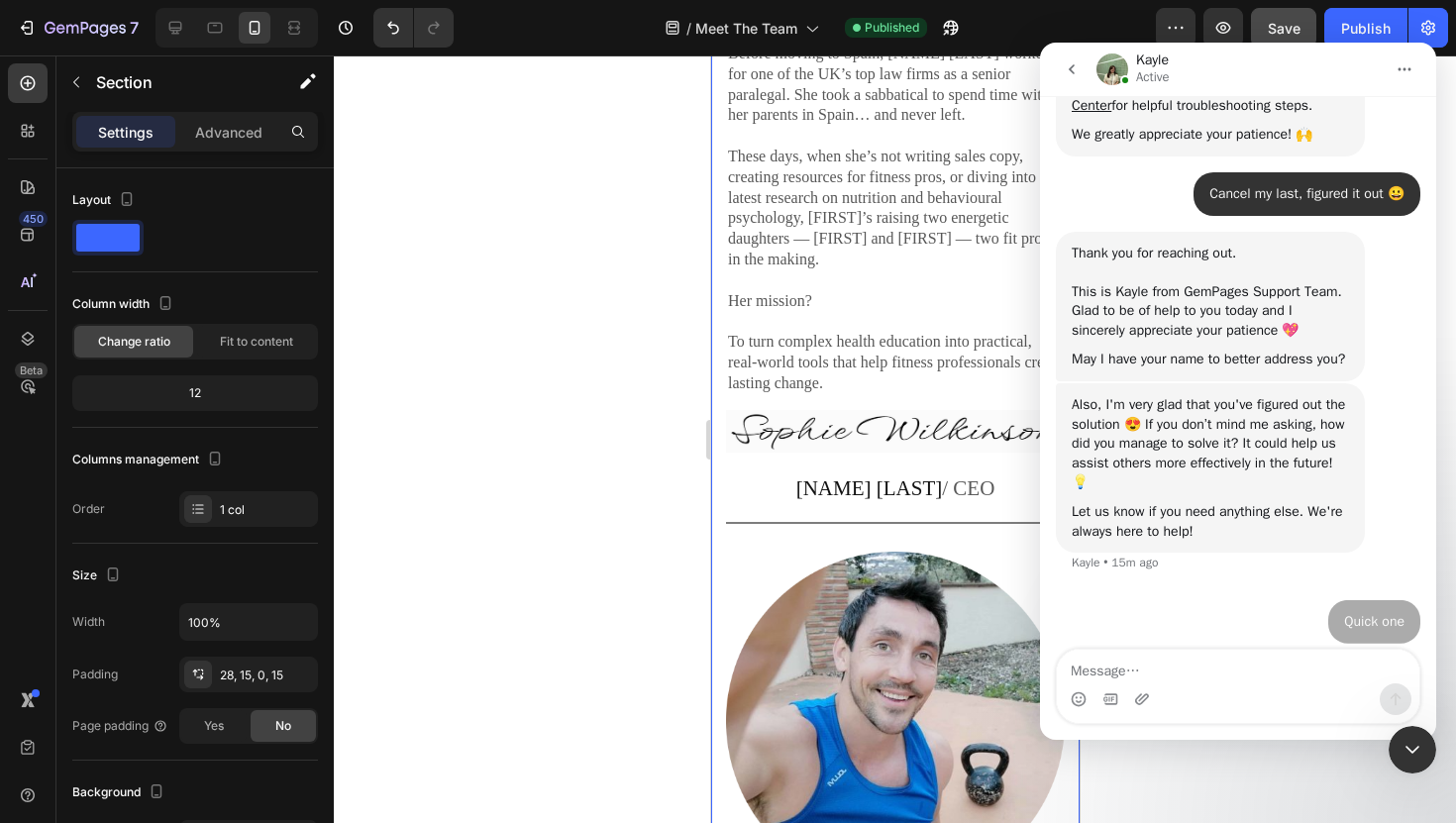 scroll, scrollTop: 528, scrollLeft: 0, axis: vertical 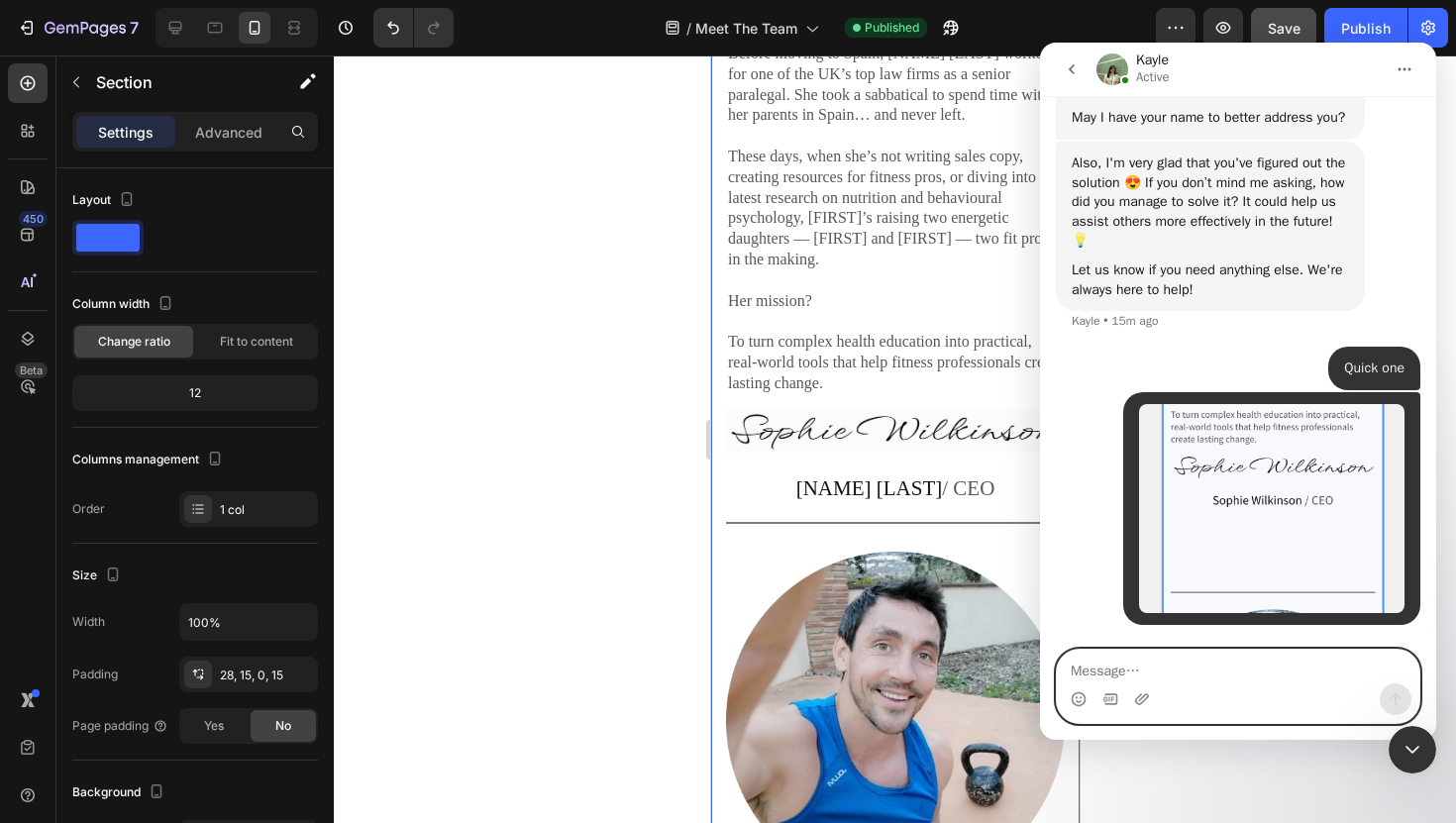 click at bounding box center (1238, 667) 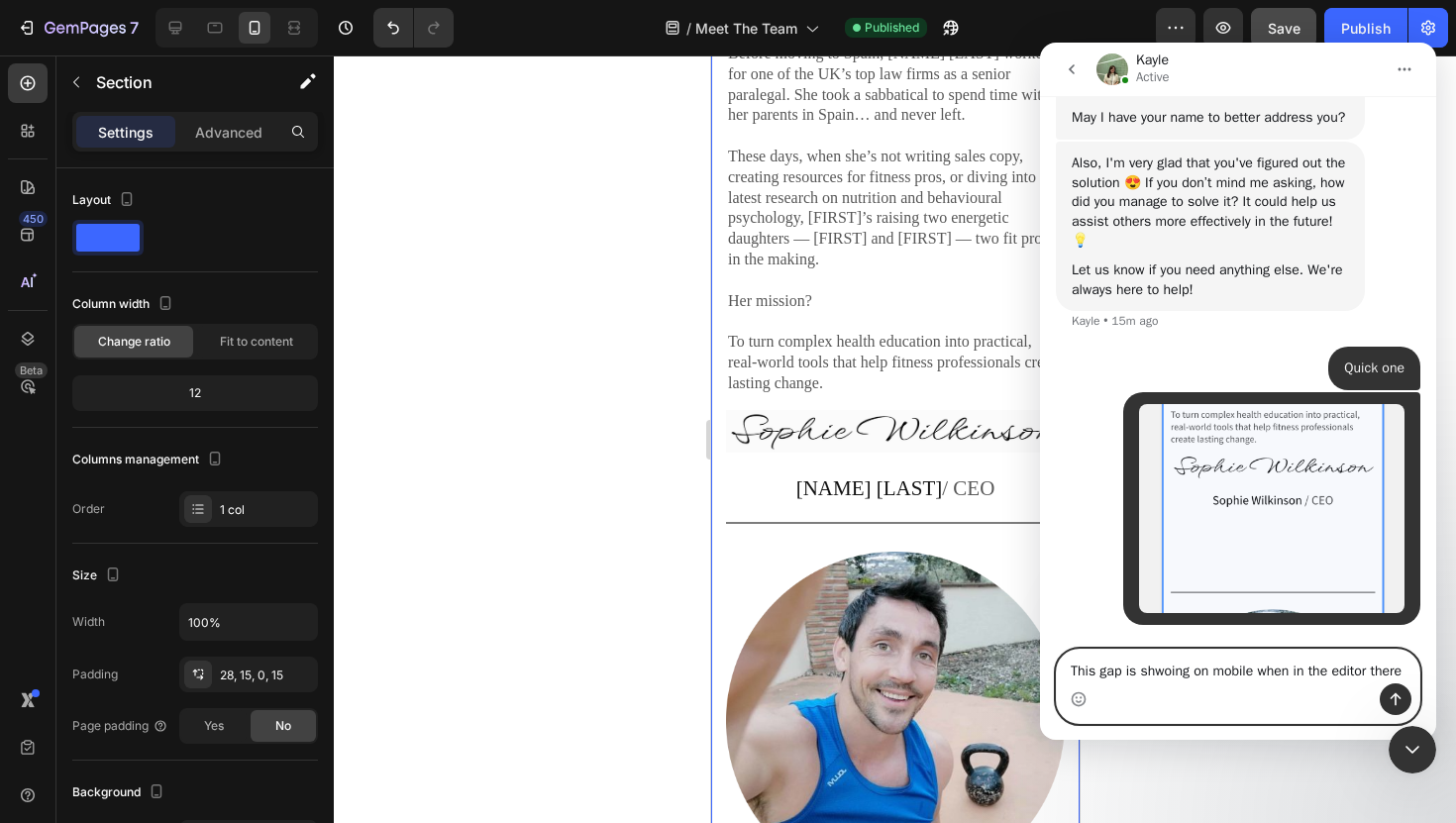 scroll, scrollTop: 782, scrollLeft: 0, axis: vertical 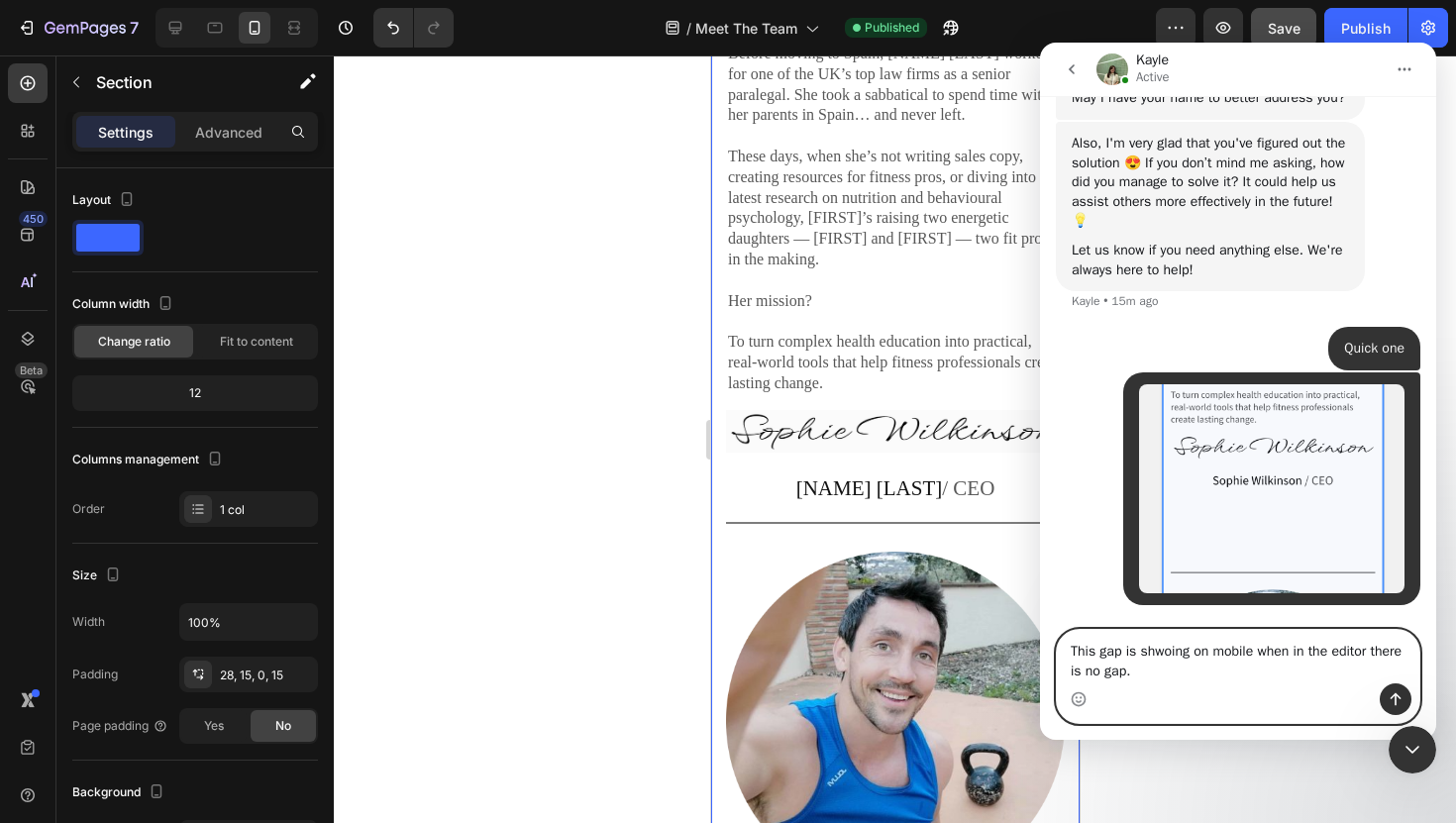 type on "This gap is shwoing on mobile when in the editor there is no gap." 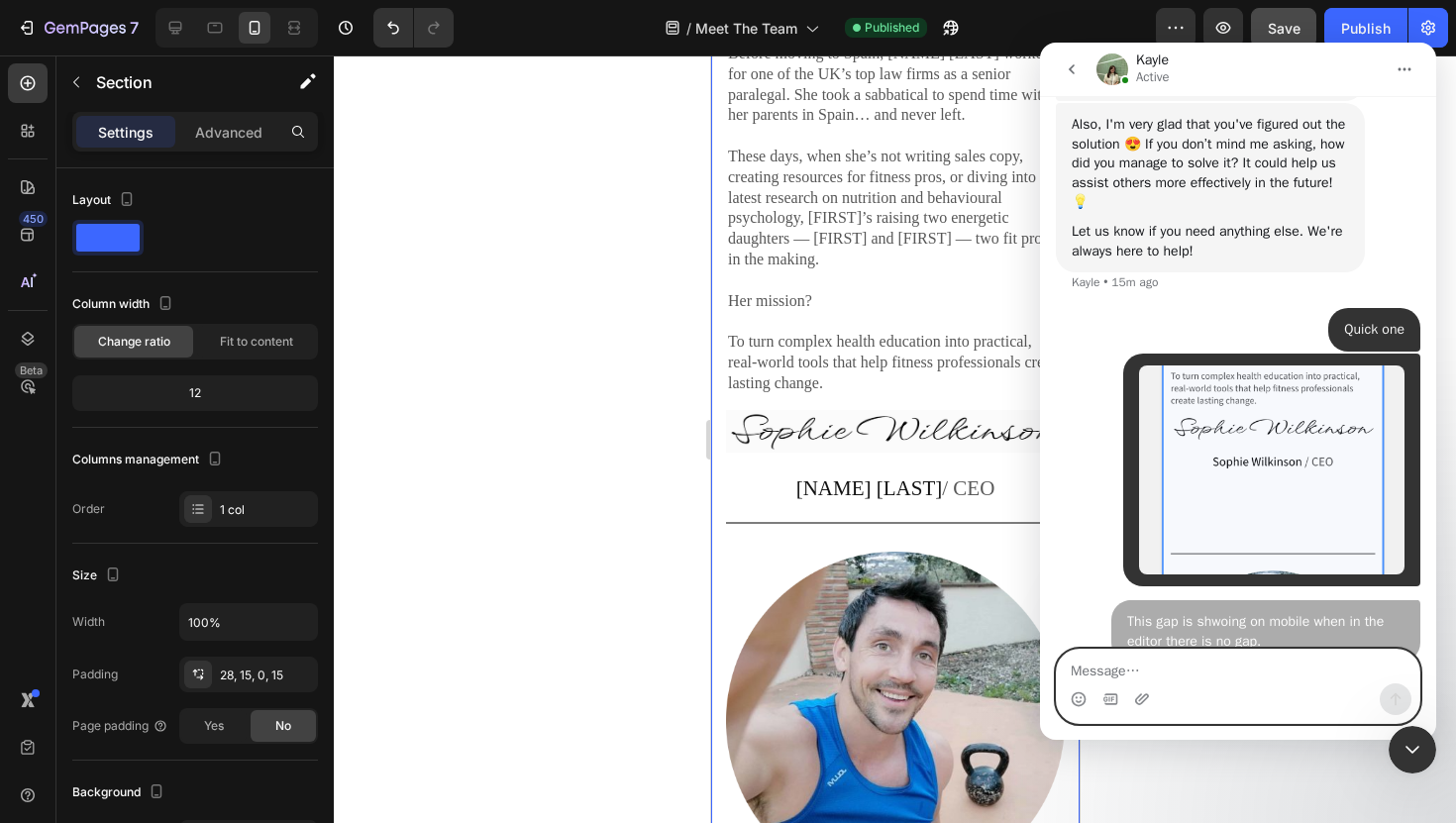 scroll, scrollTop: 828, scrollLeft: 0, axis: vertical 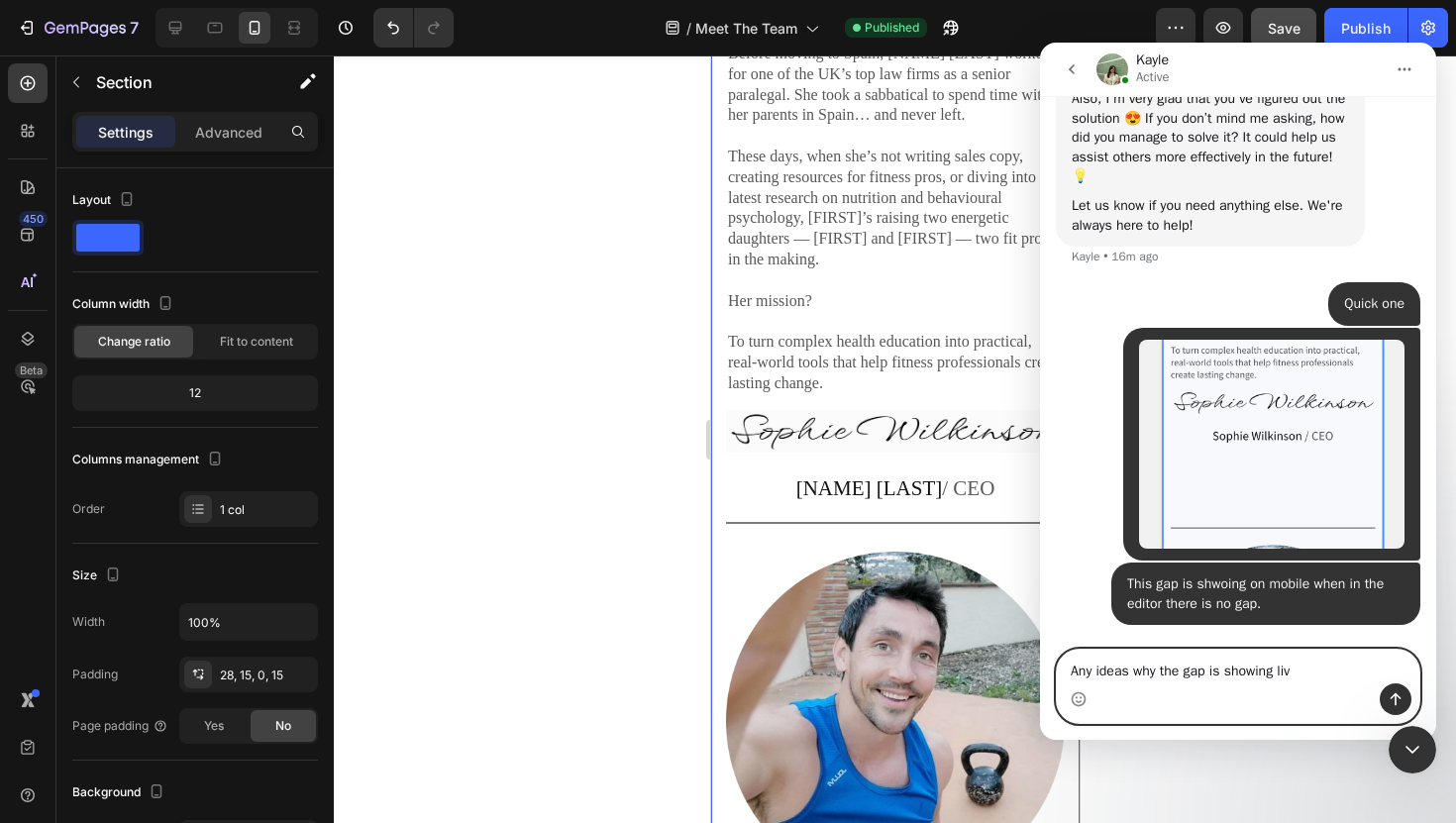 type on "Any ideas why the gap is showing live" 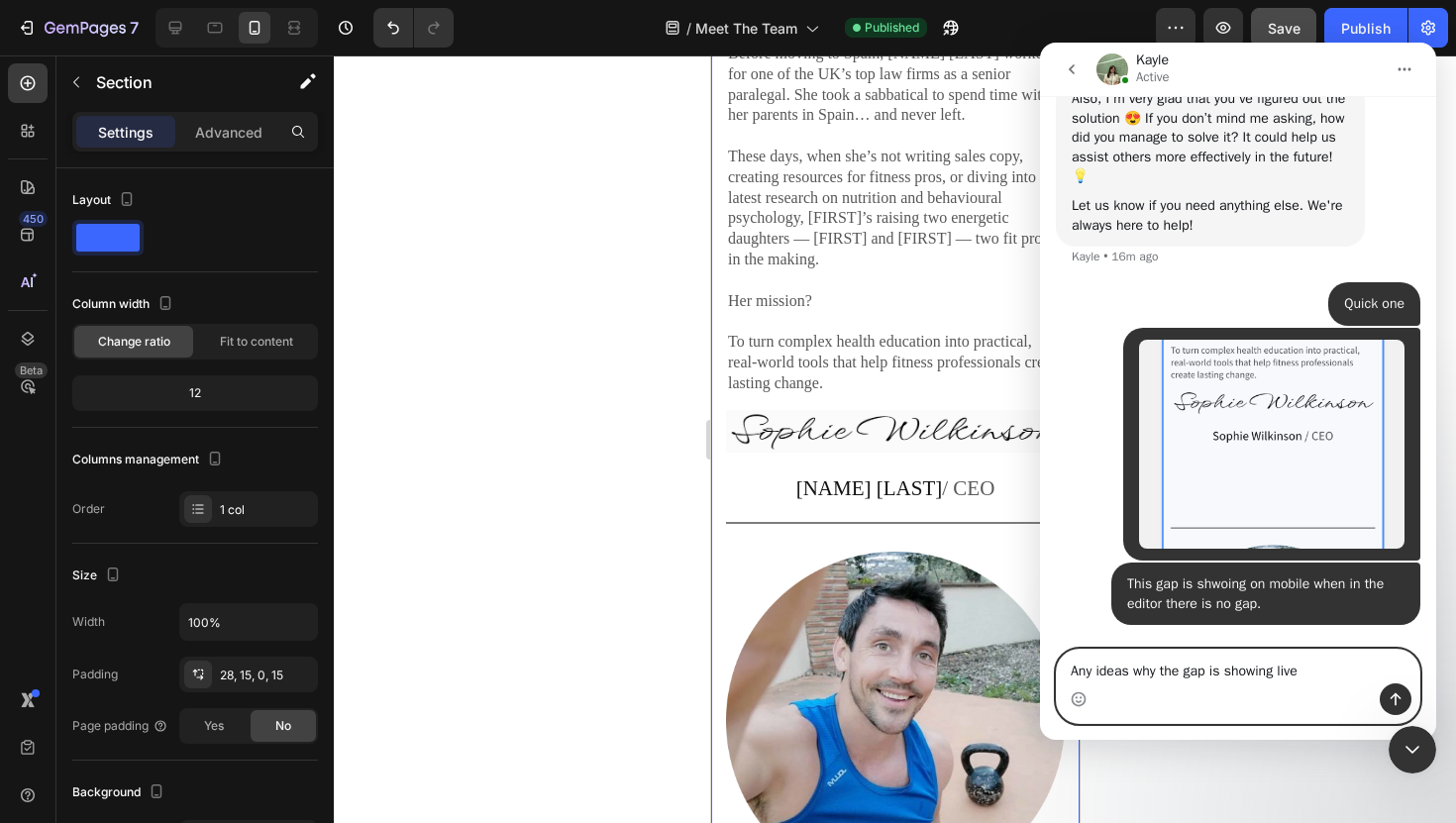 type 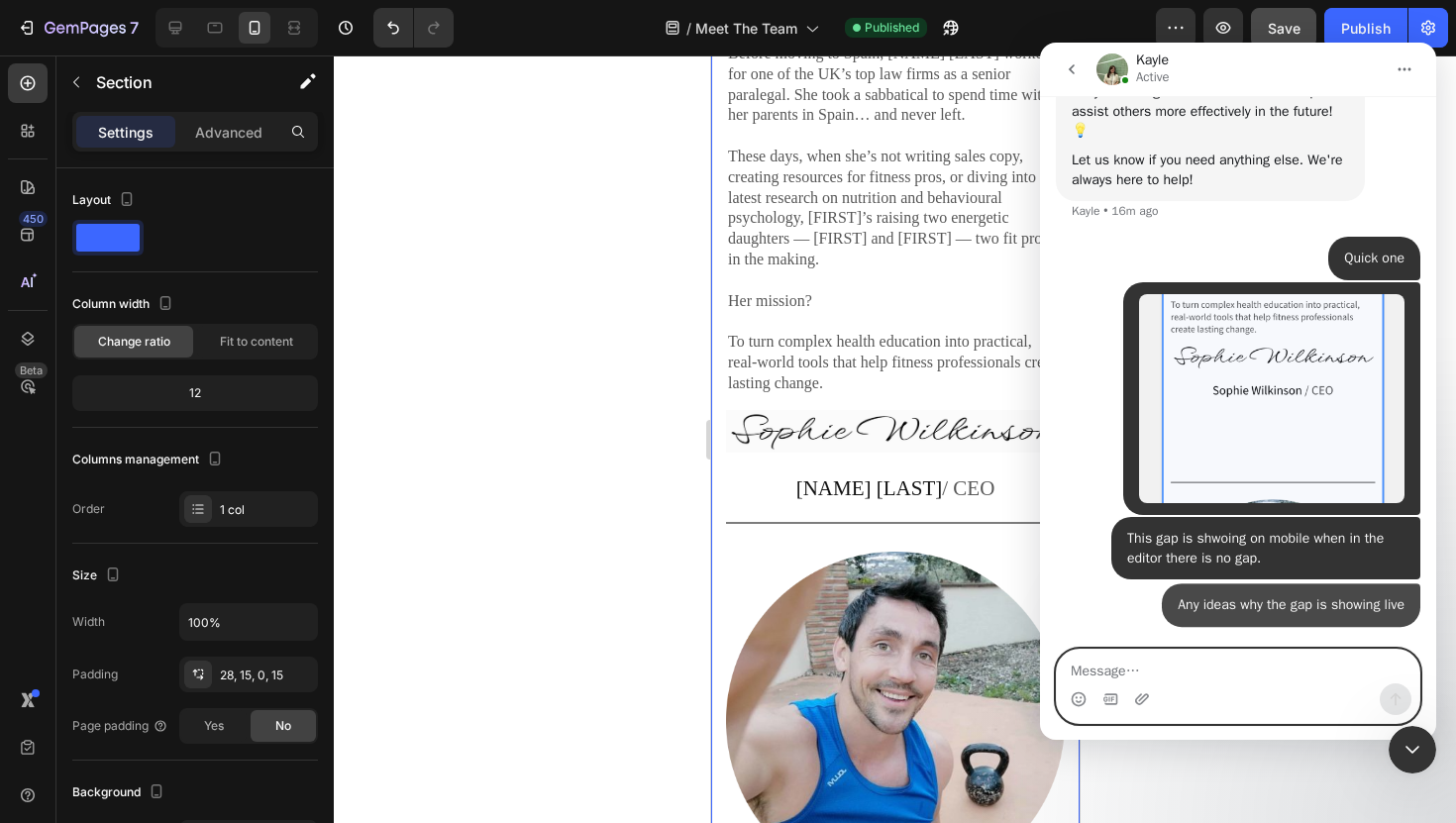 scroll, scrollTop: 873, scrollLeft: 0, axis: vertical 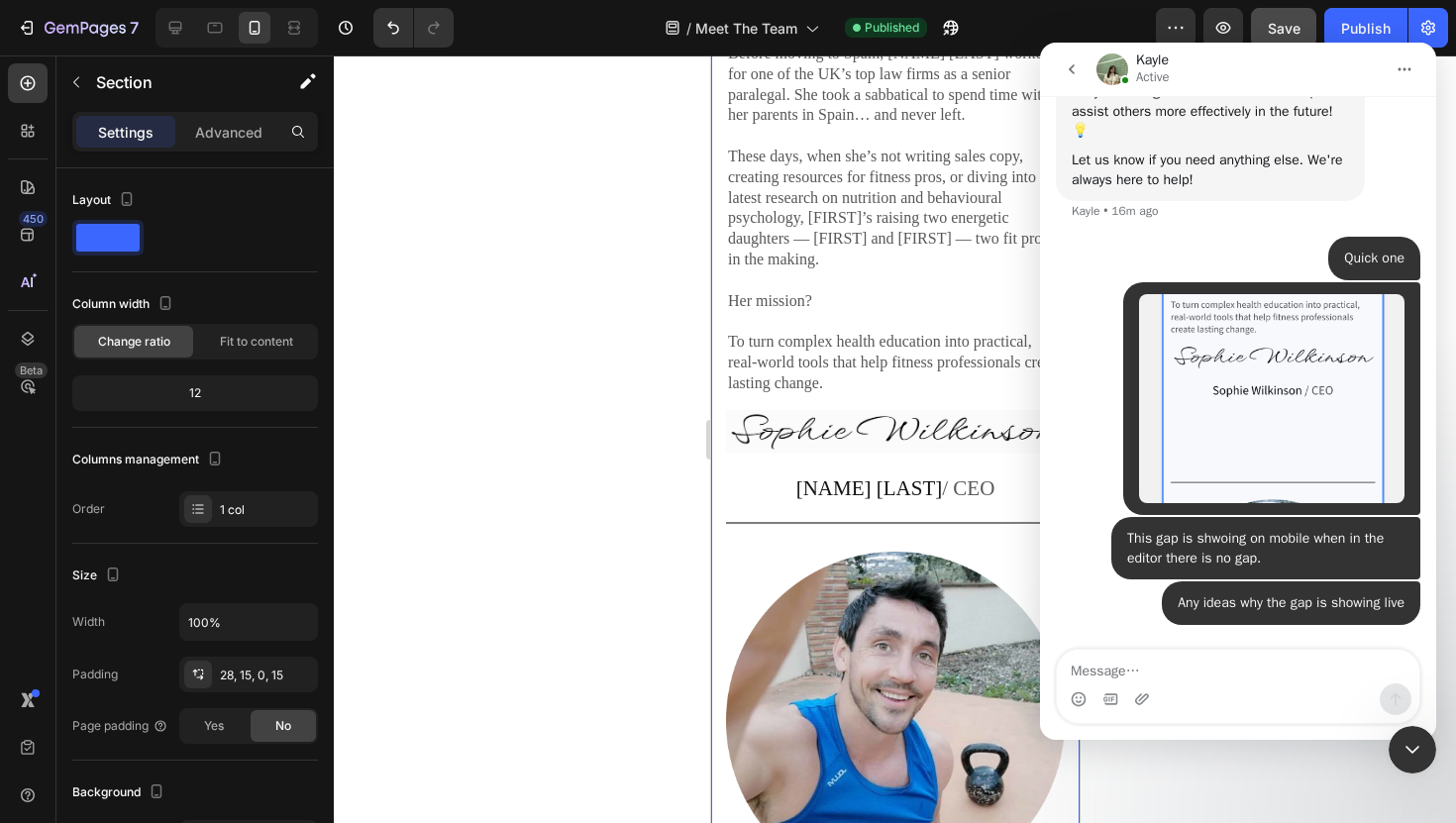 click at bounding box center [1072, 69] 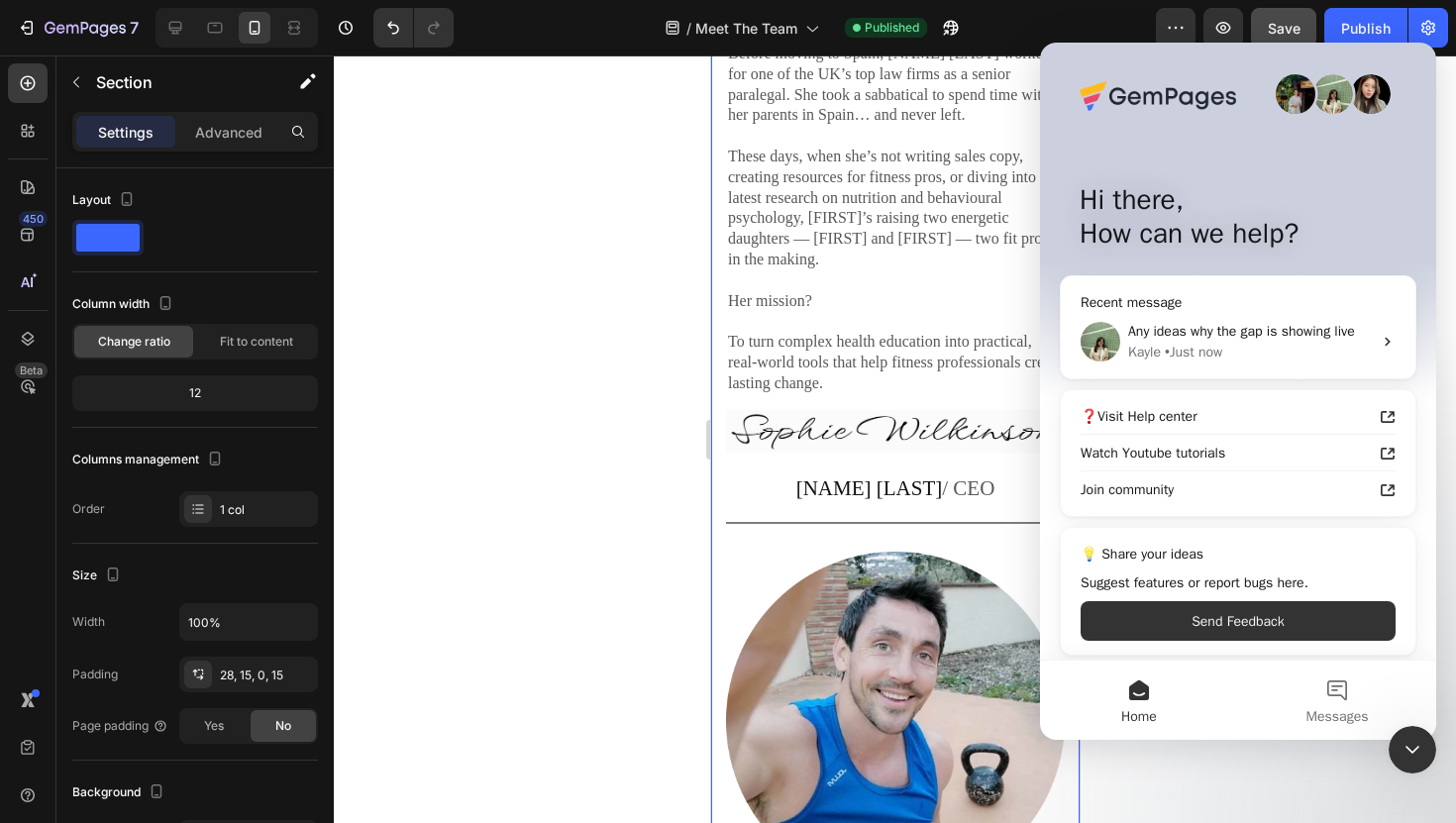 click 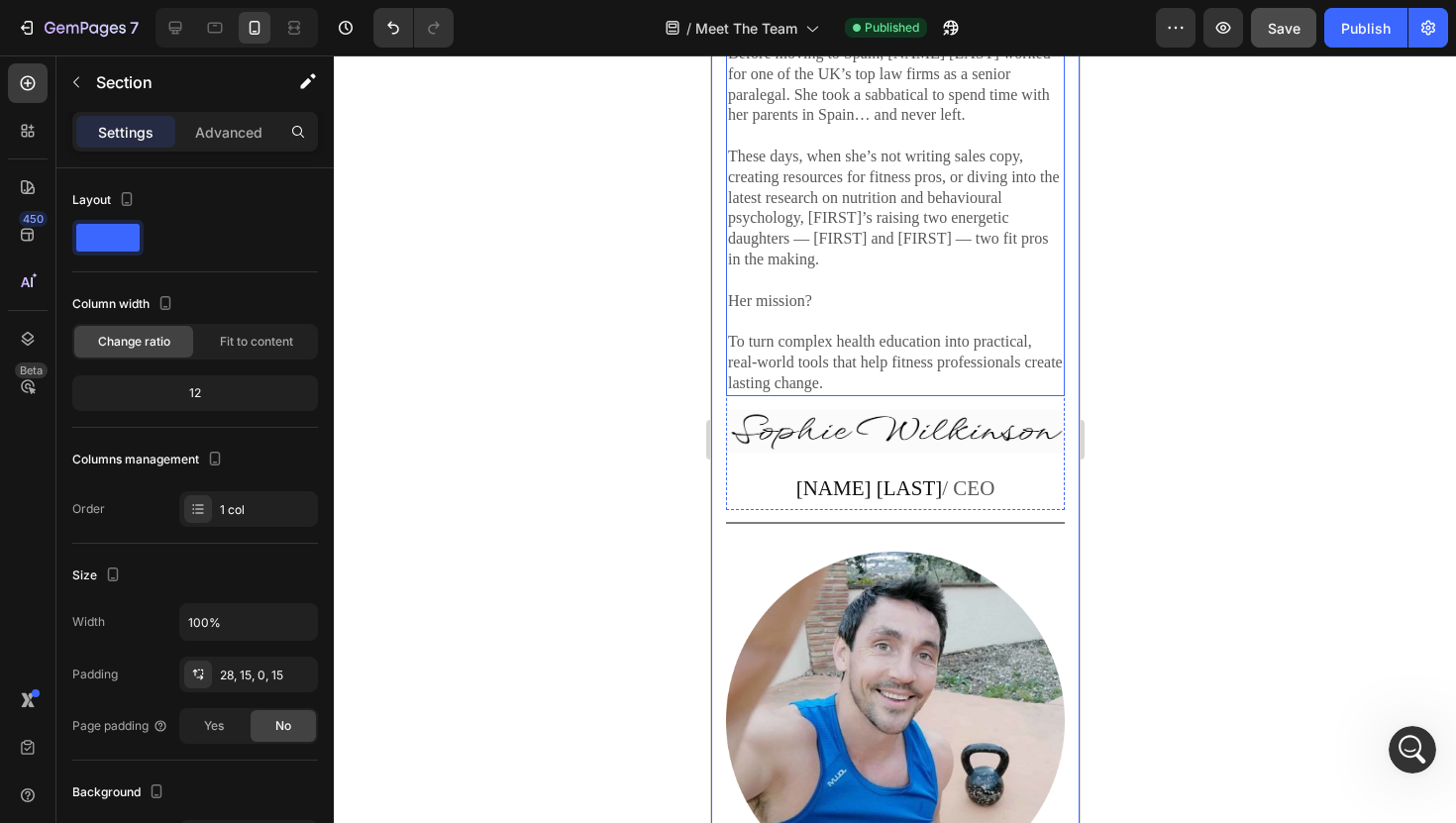 click on "To turn complex health education into practical, real-world tools that help fitness professionals create lasting change." at bounding box center [894, 362] 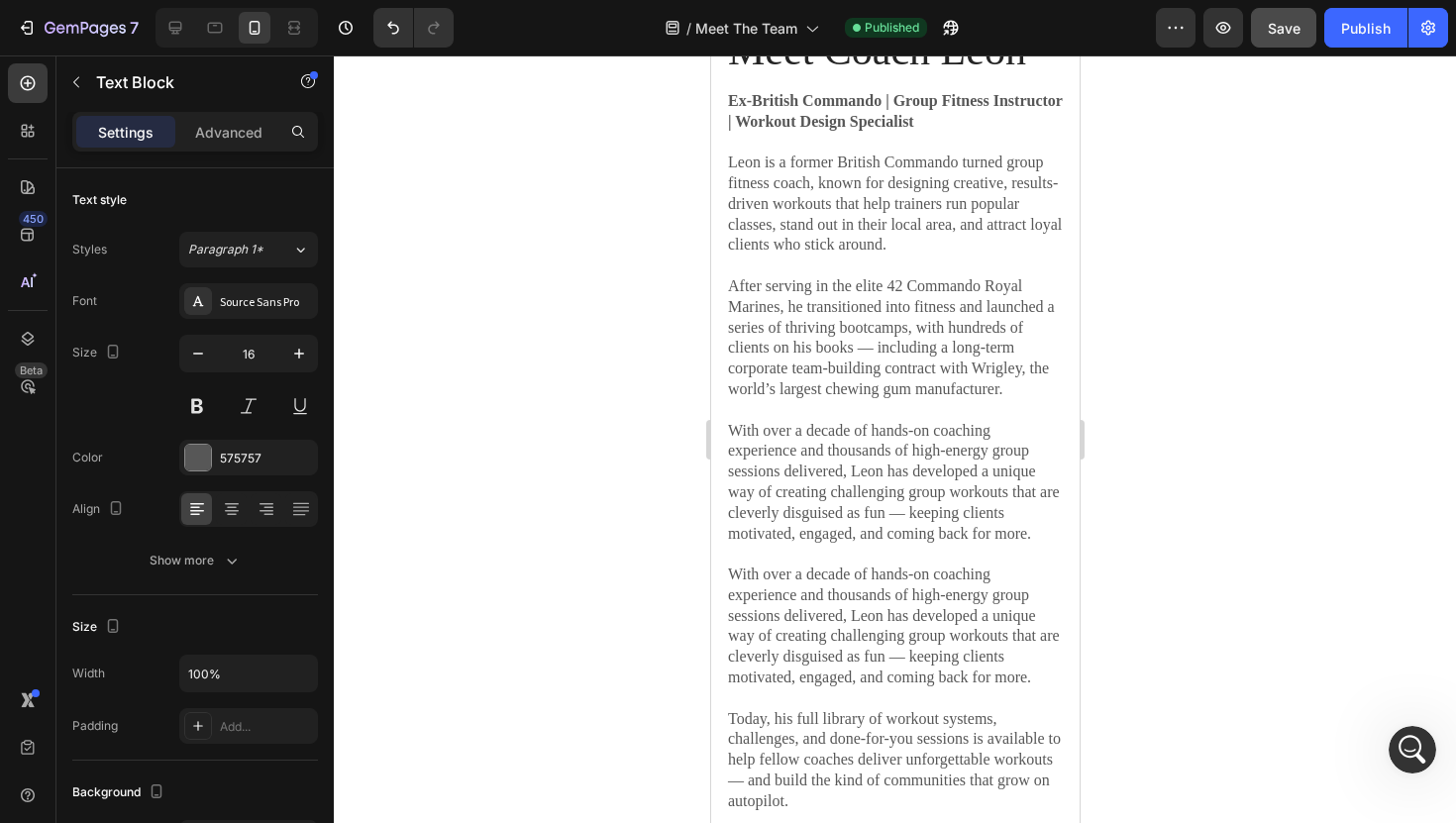 scroll, scrollTop: 2932, scrollLeft: 0, axis: vertical 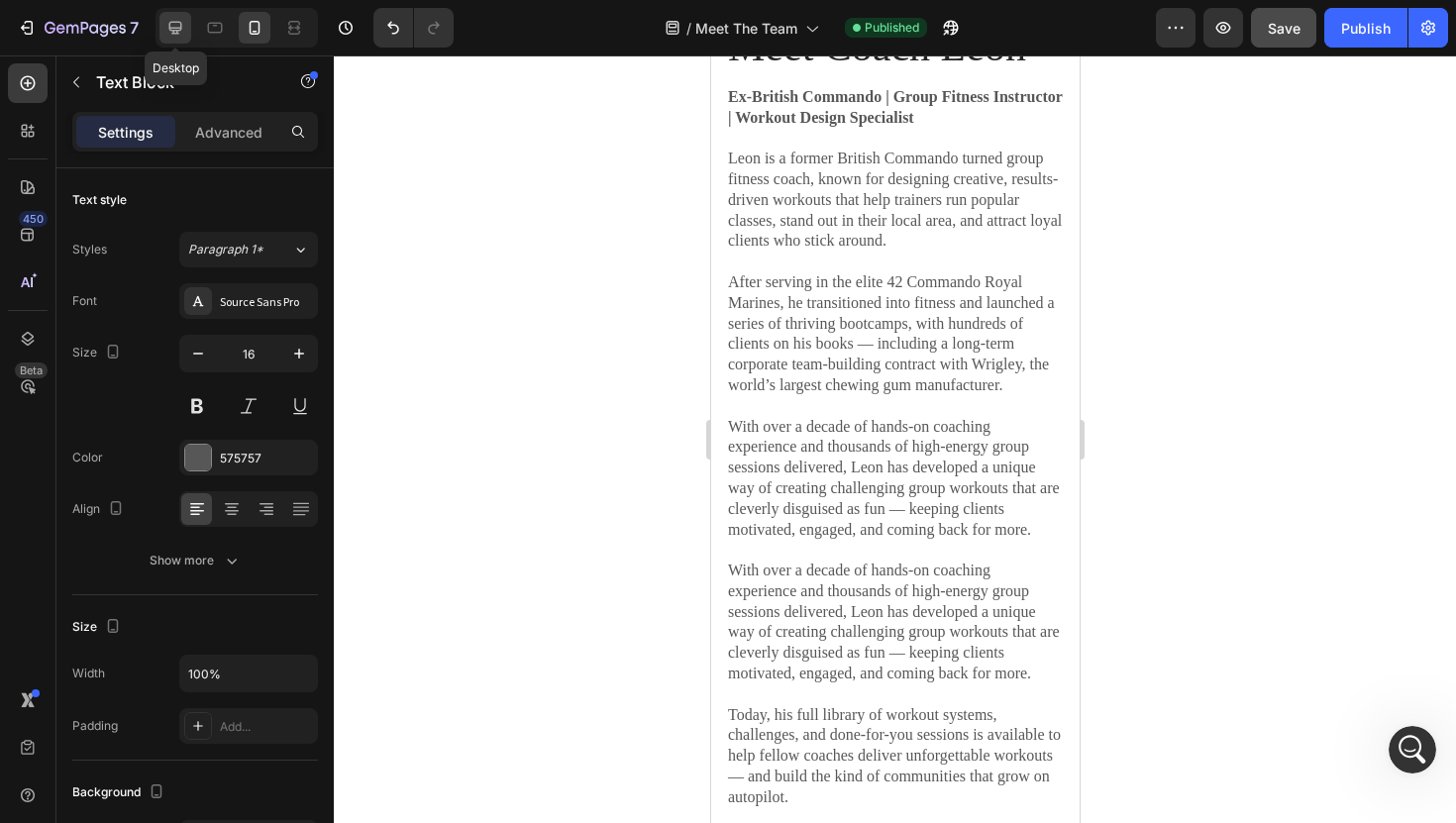 click 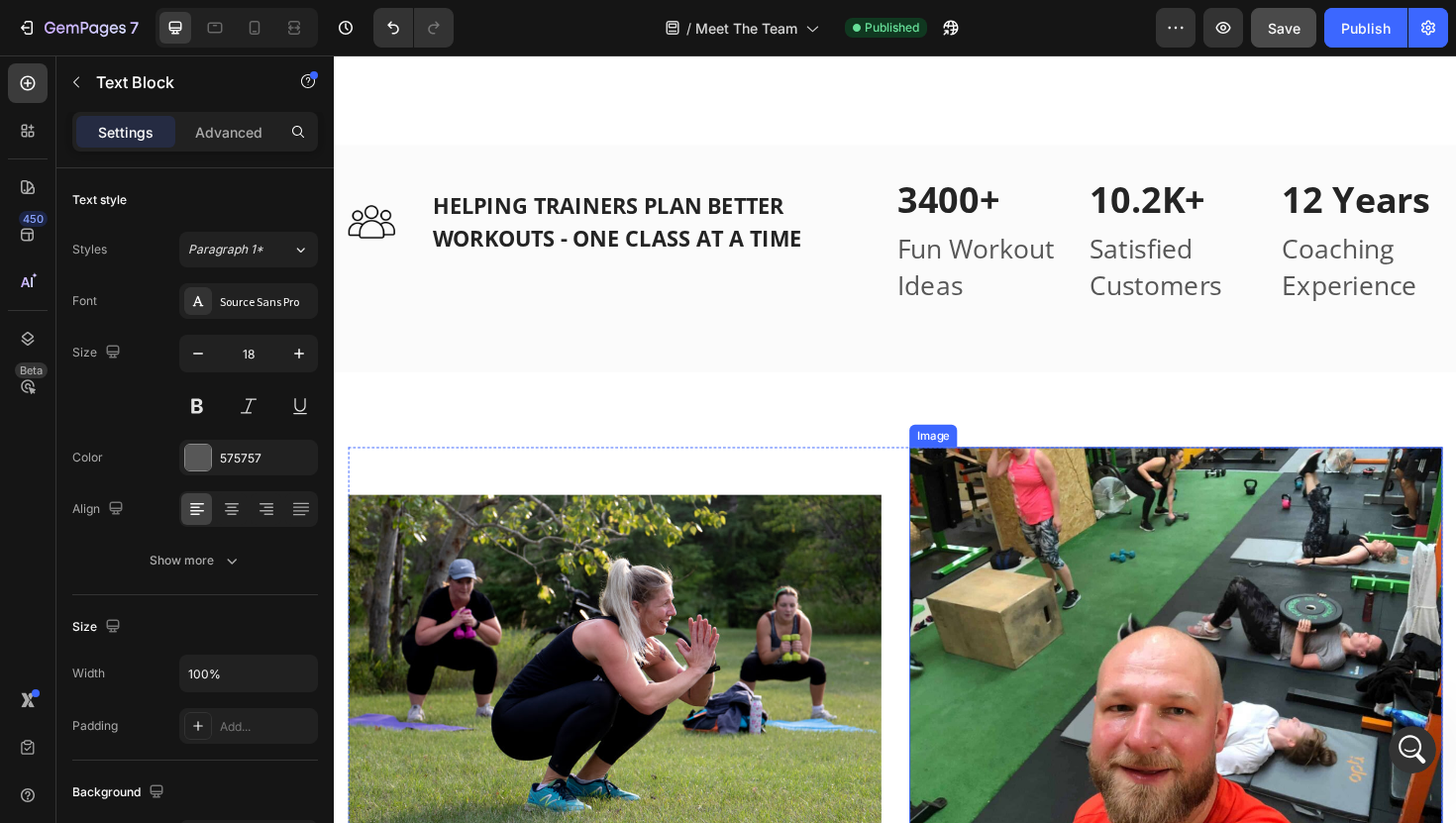 scroll, scrollTop: 3370, scrollLeft: 0, axis: vertical 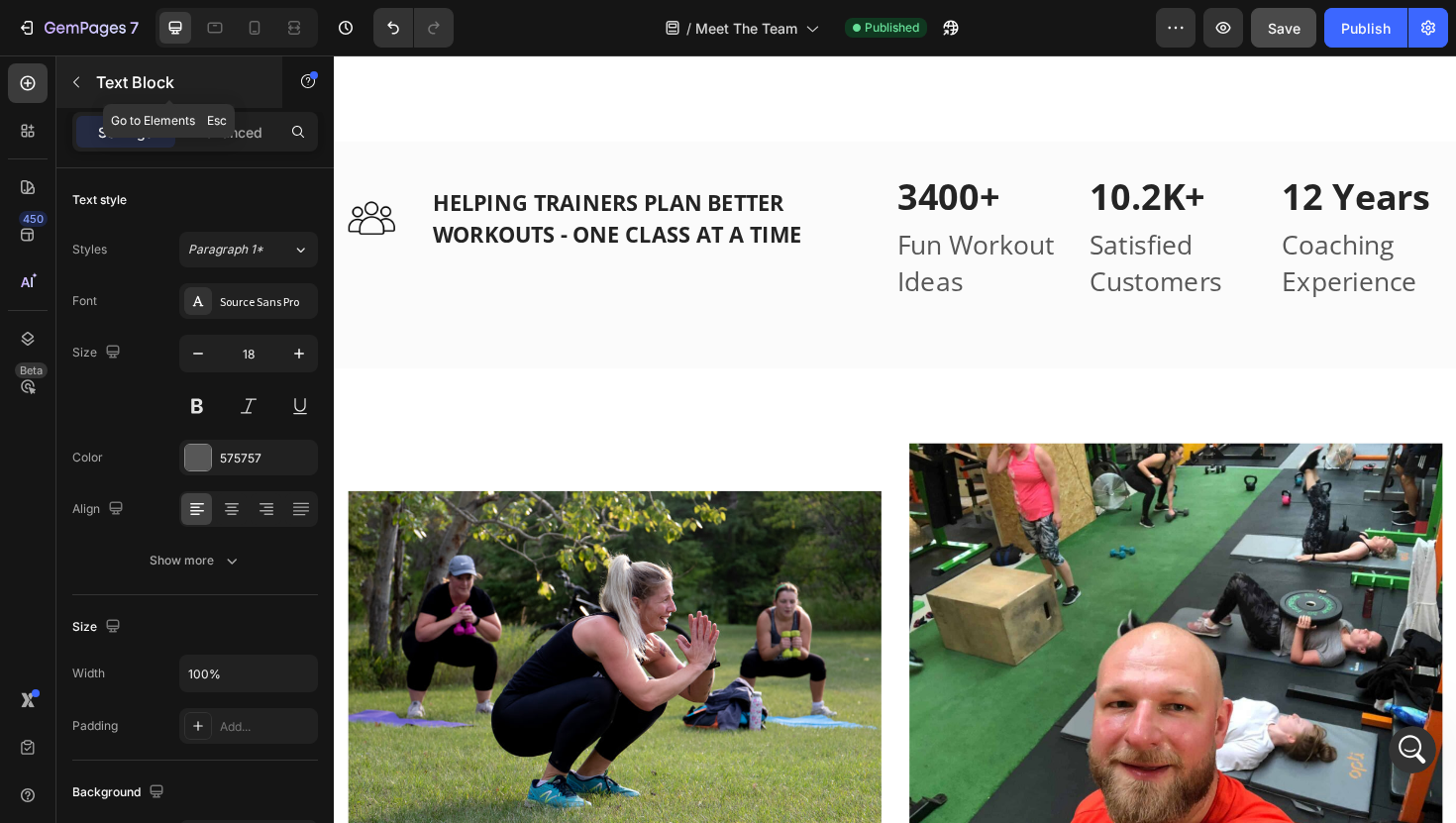 click 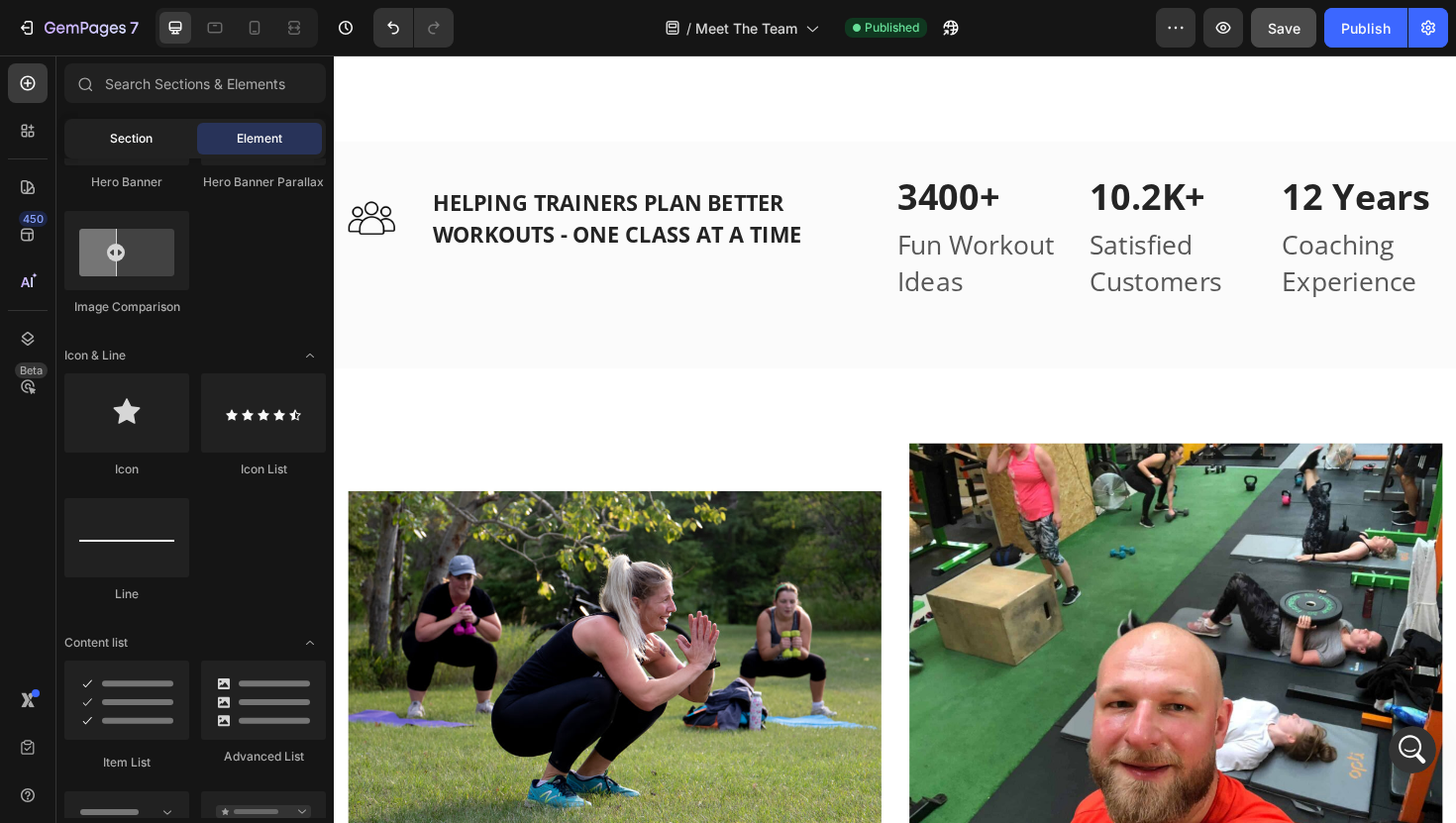 click on "Section" at bounding box center (131, 139) 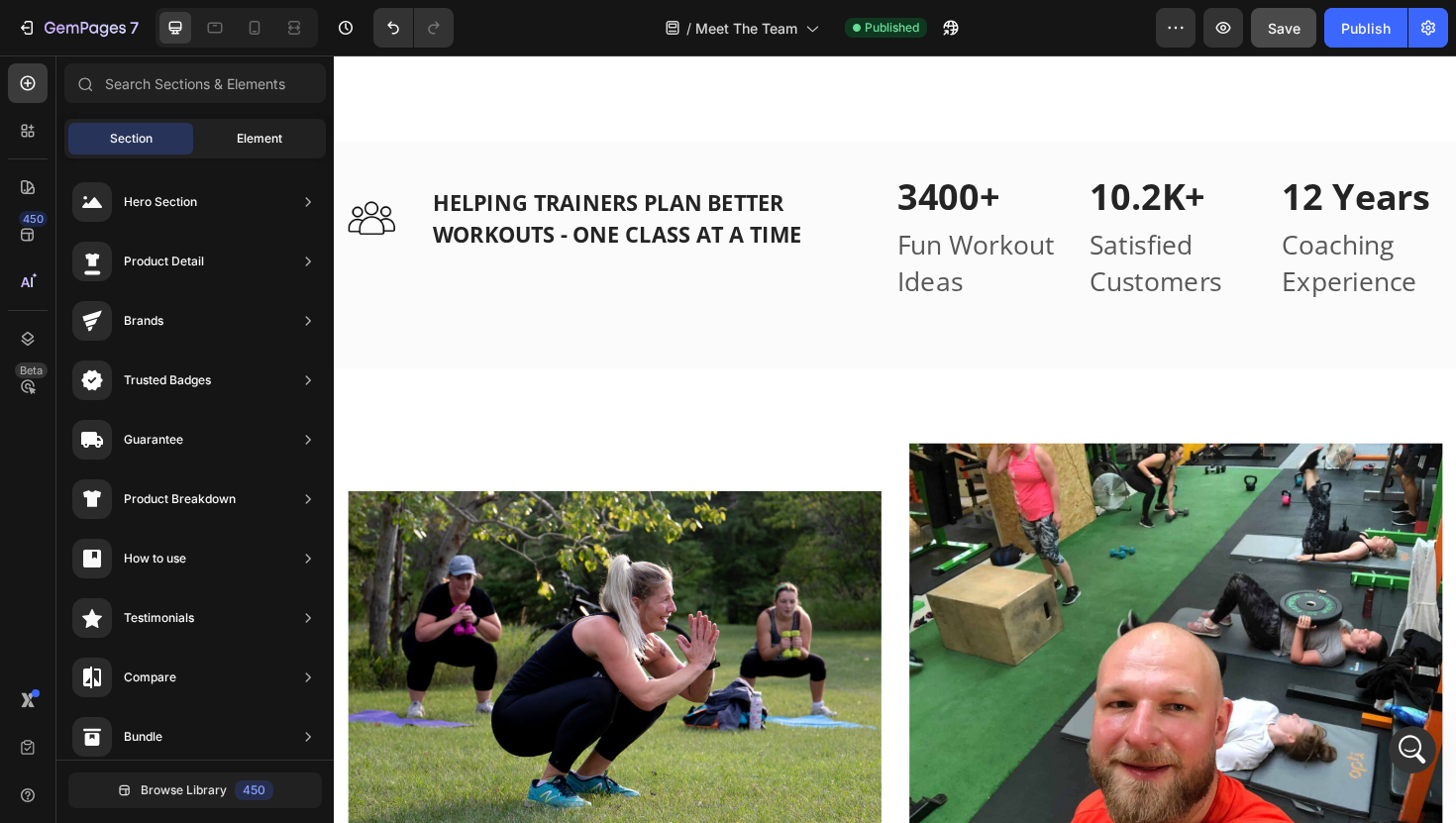 click on "Element" 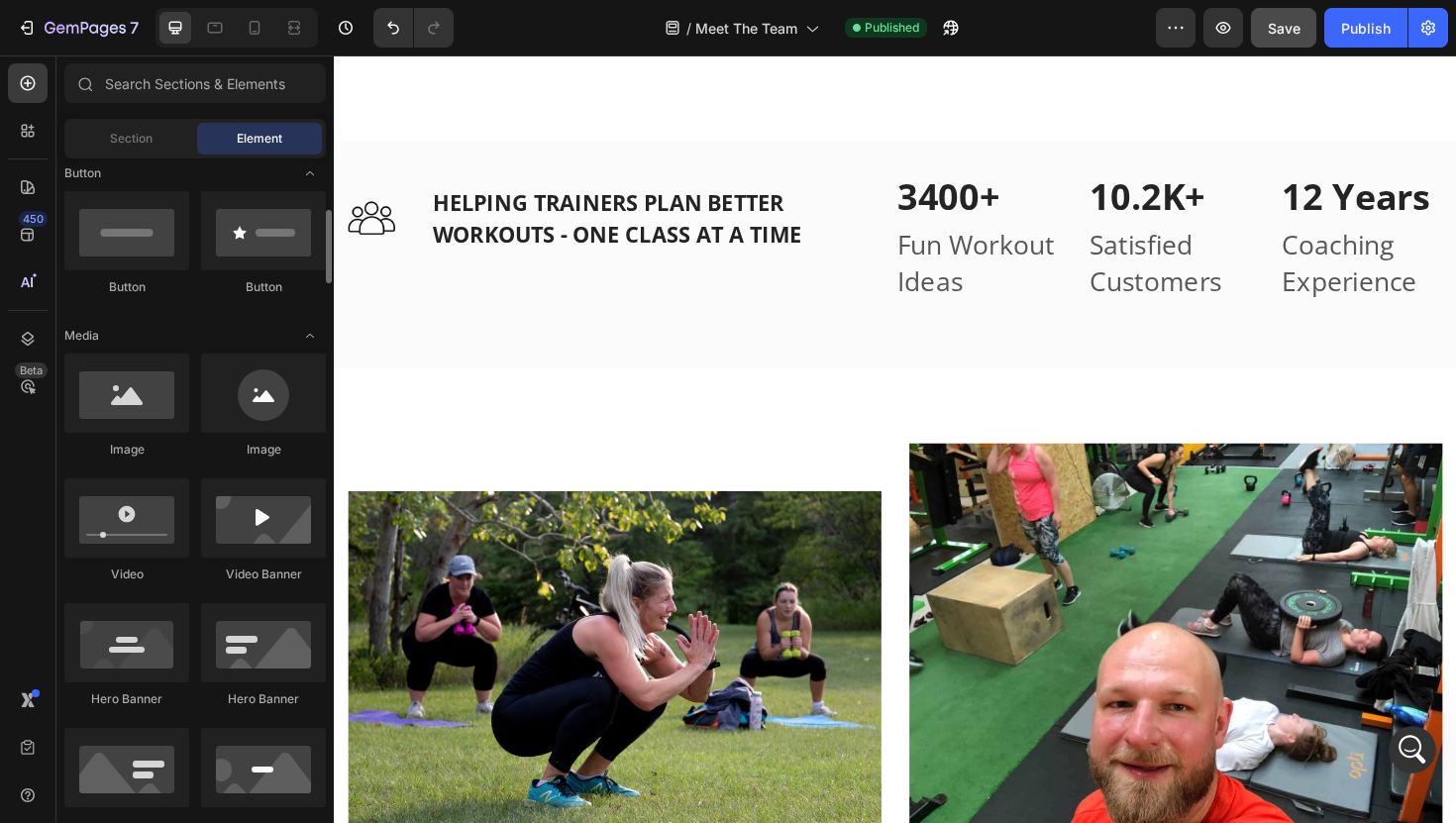 scroll, scrollTop: 378, scrollLeft: 0, axis: vertical 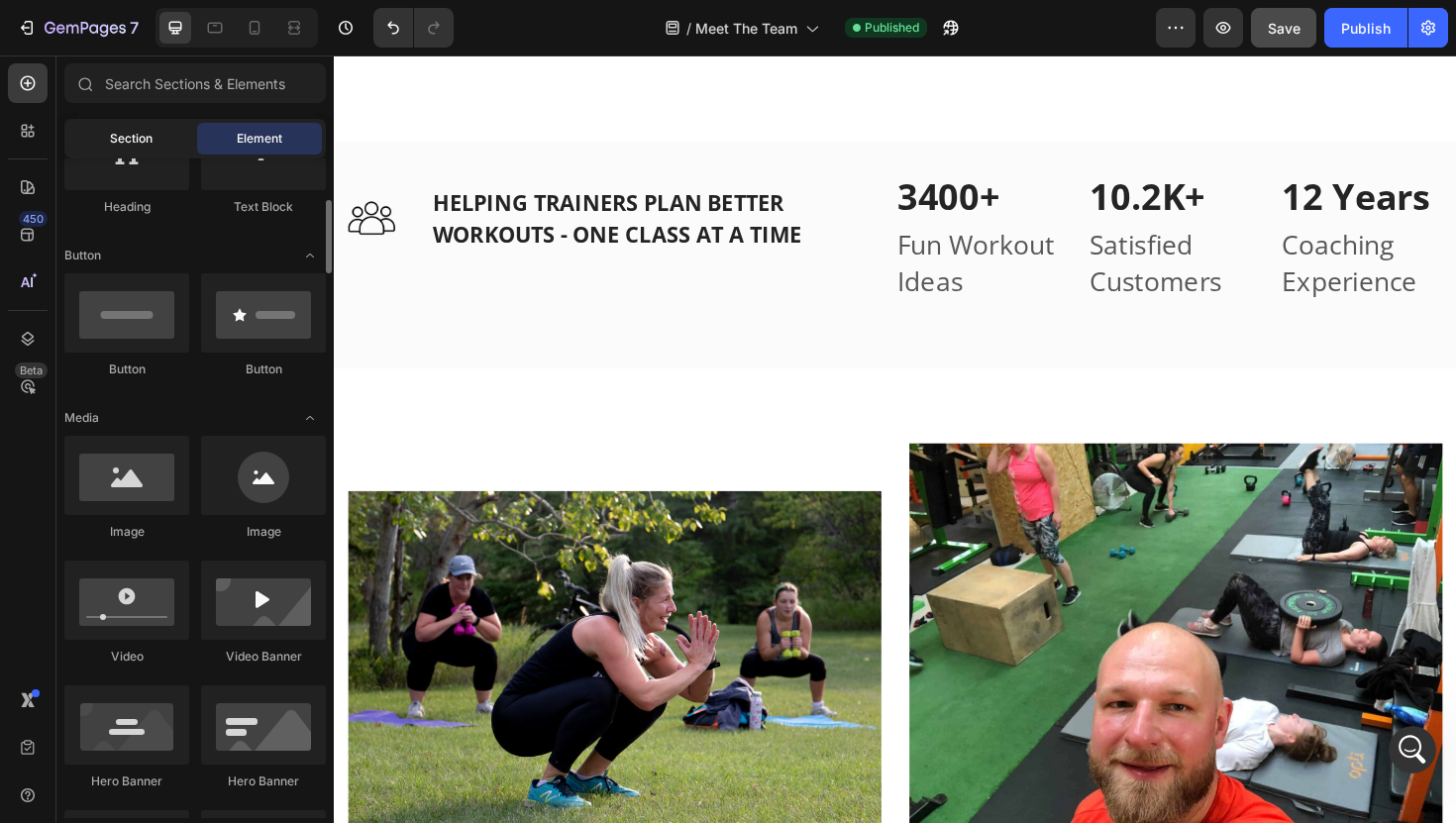 click on "Section" at bounding box center (131, 139) 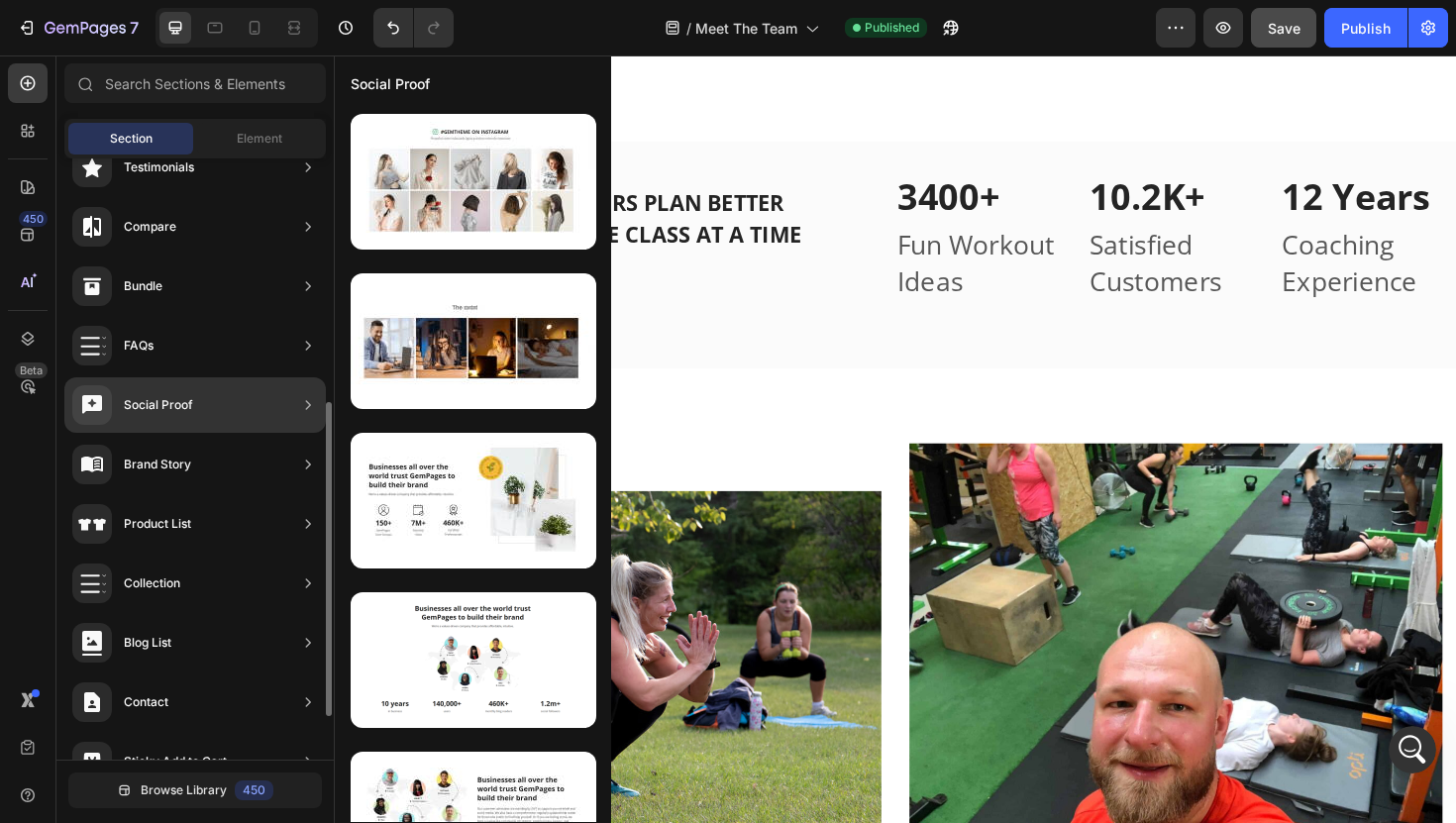 scroll, scrollTop: 456, scrollLeft: 0, axis: vertical 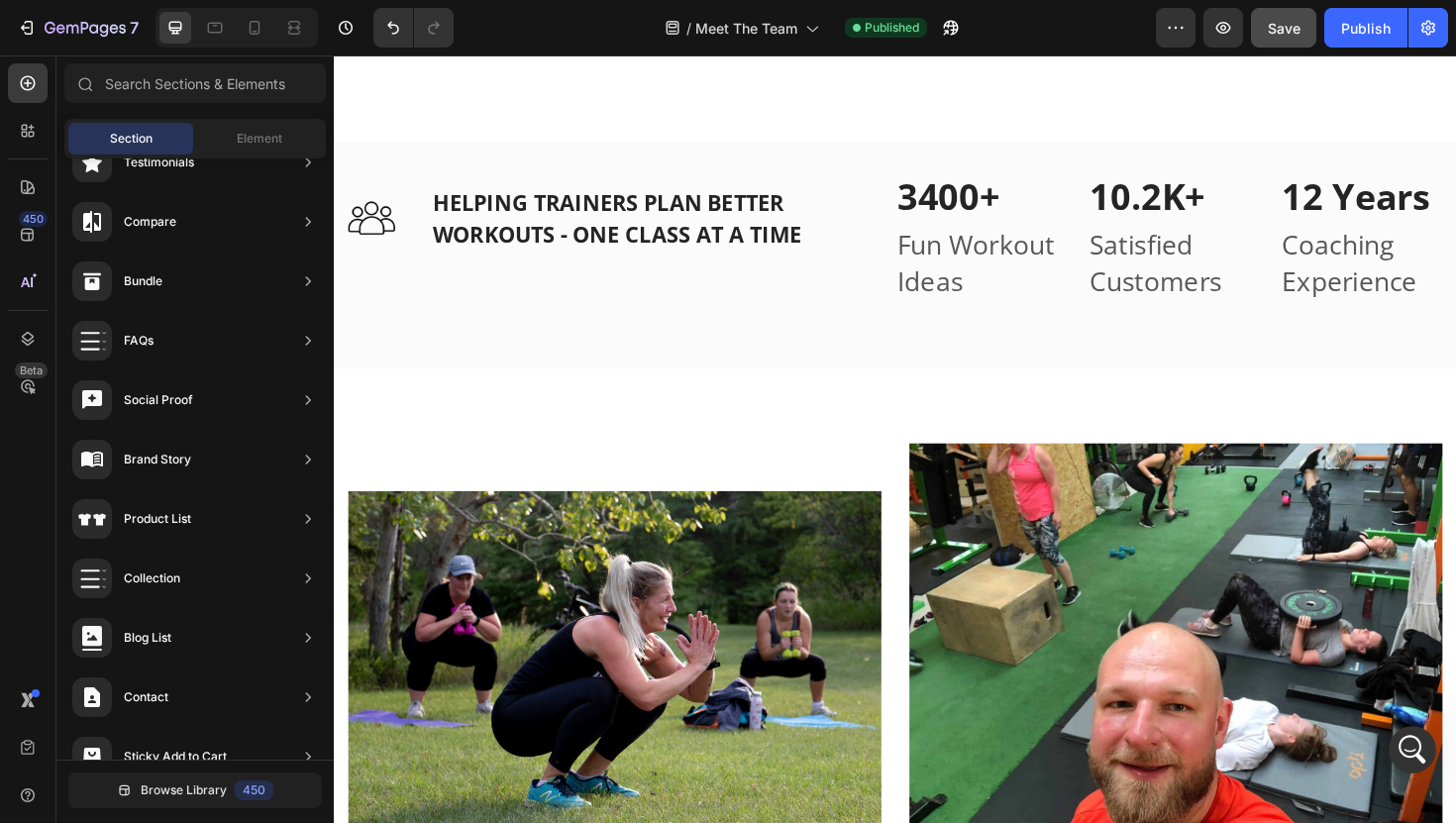 click 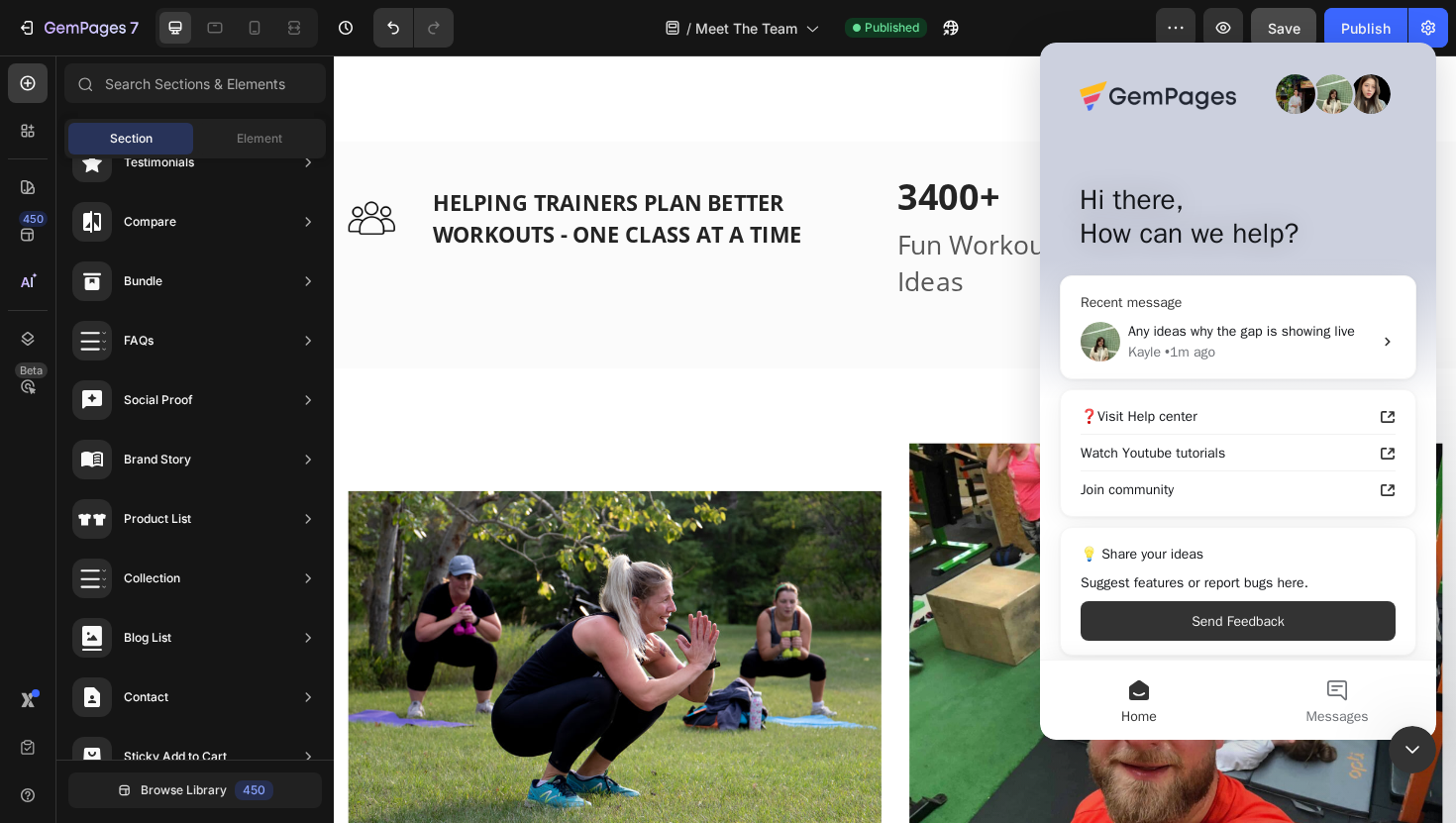 click on "Kayle •  1m ago" at bounding box center [1250, 352] 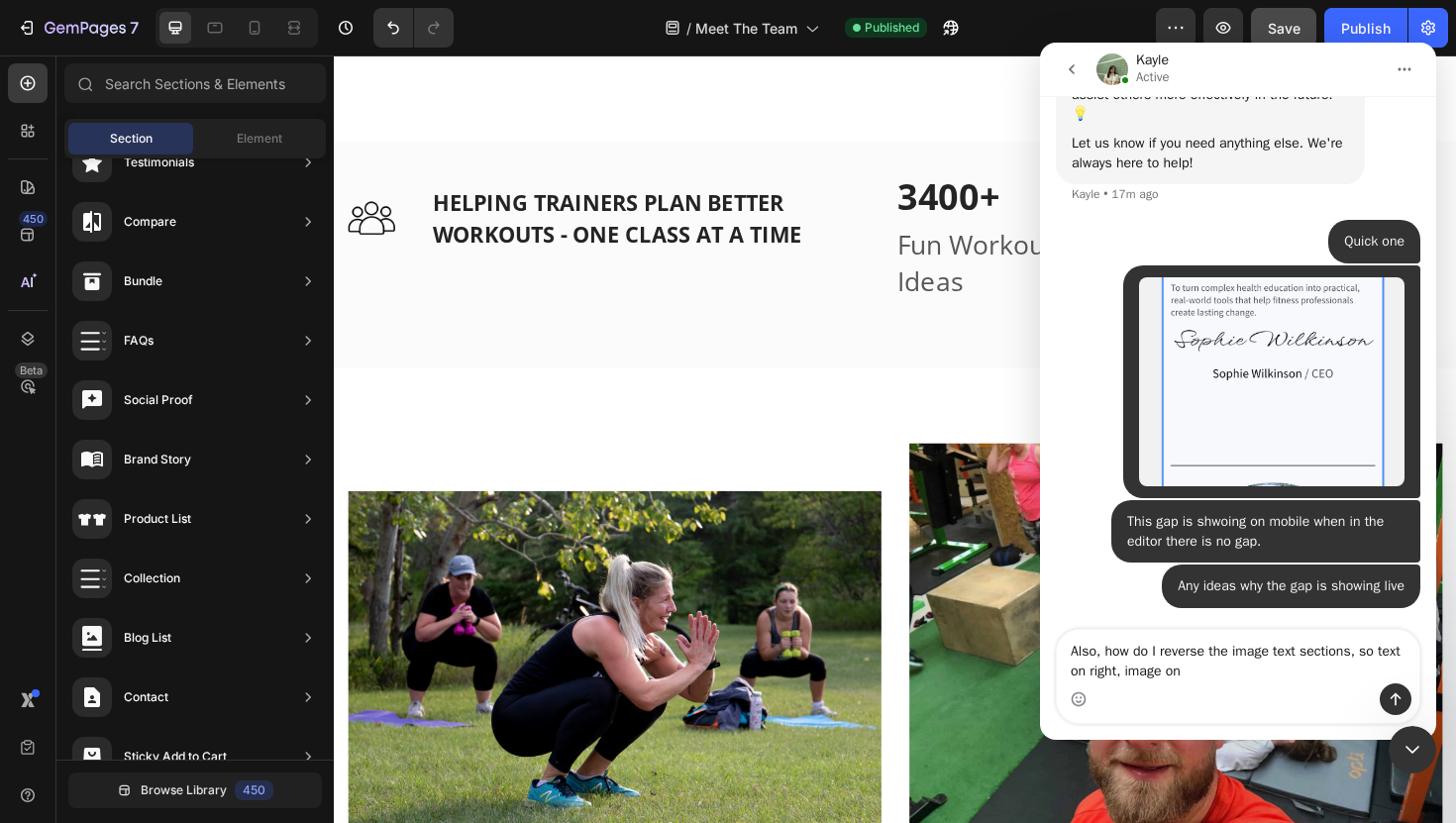 scroll, scrollTop: 892, scrollLeft: 0, axis: vertical 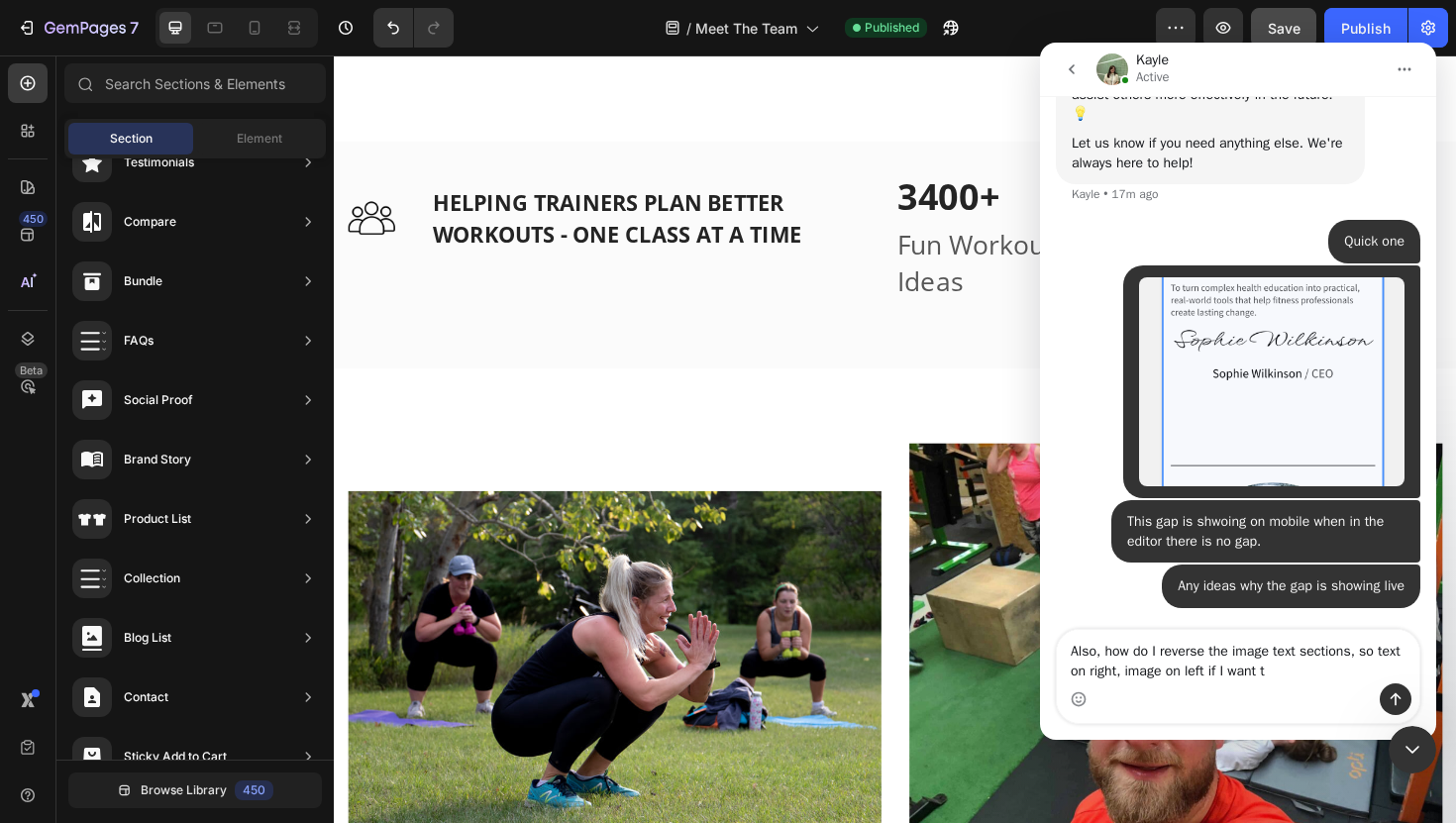 type on "Also, how do I reverse the image text sections, so text on right, image on left if I want to" 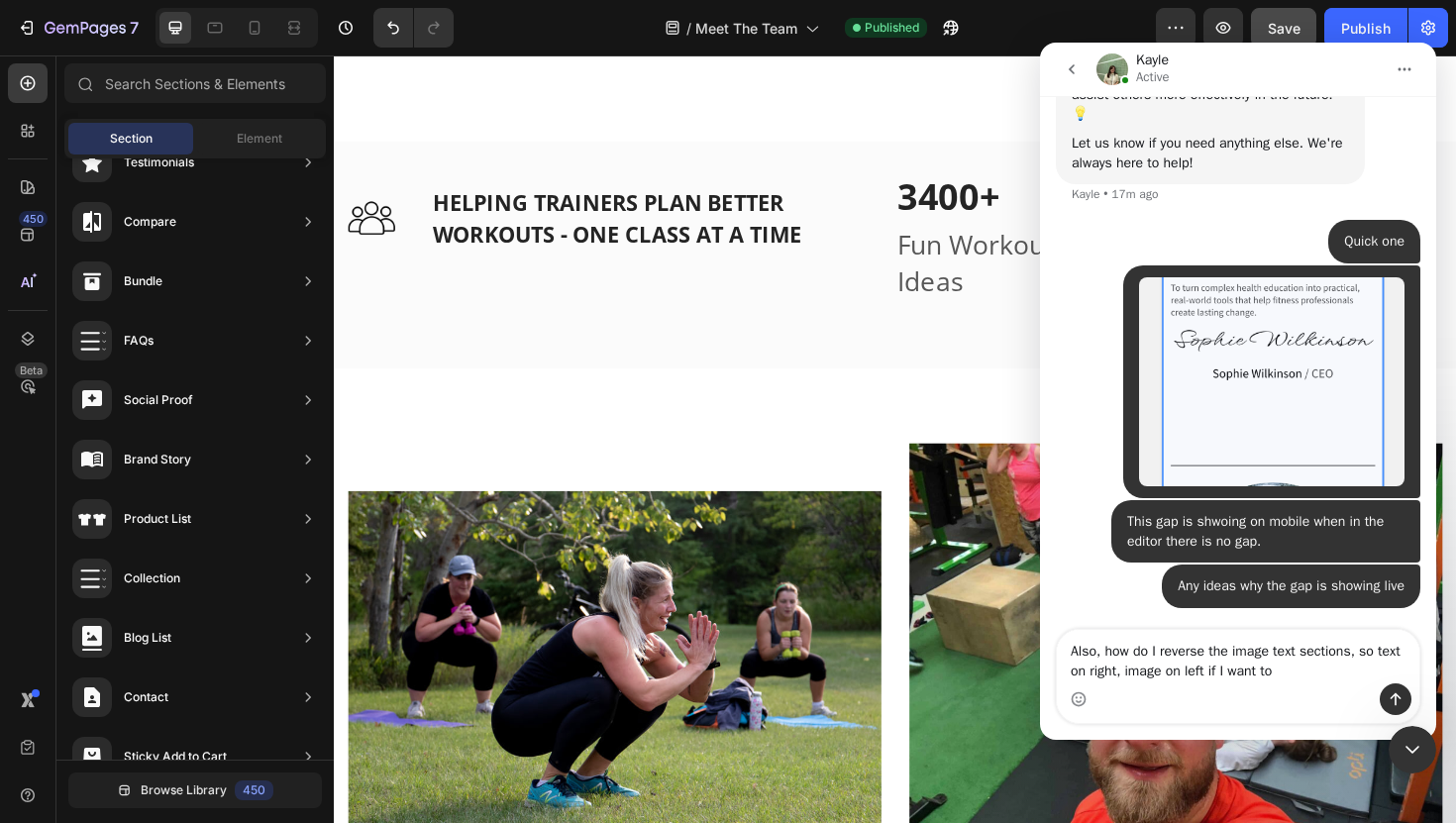 type 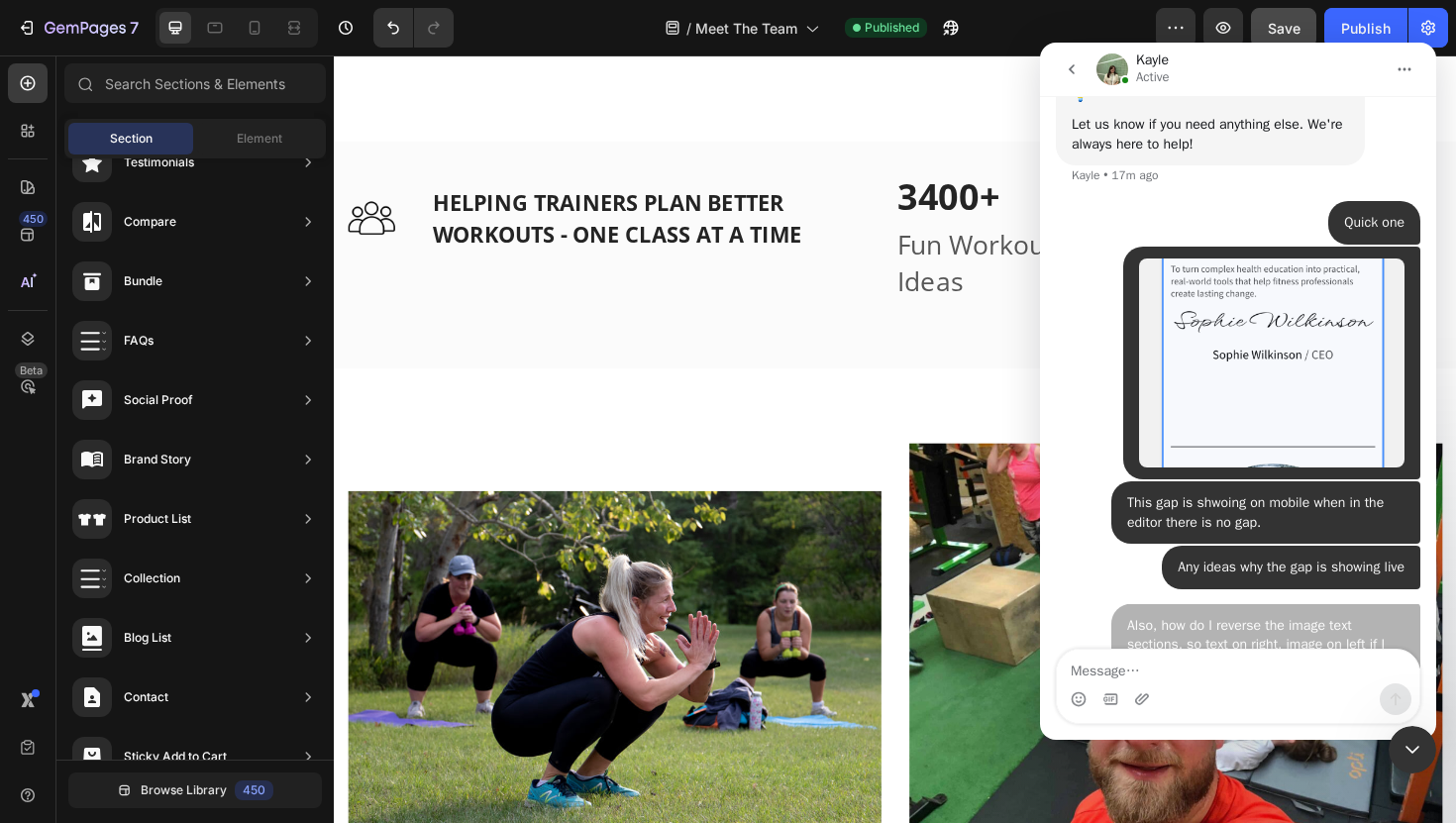 scroll, scrollTop: 957, scrollLeft: 0, axis: vertical 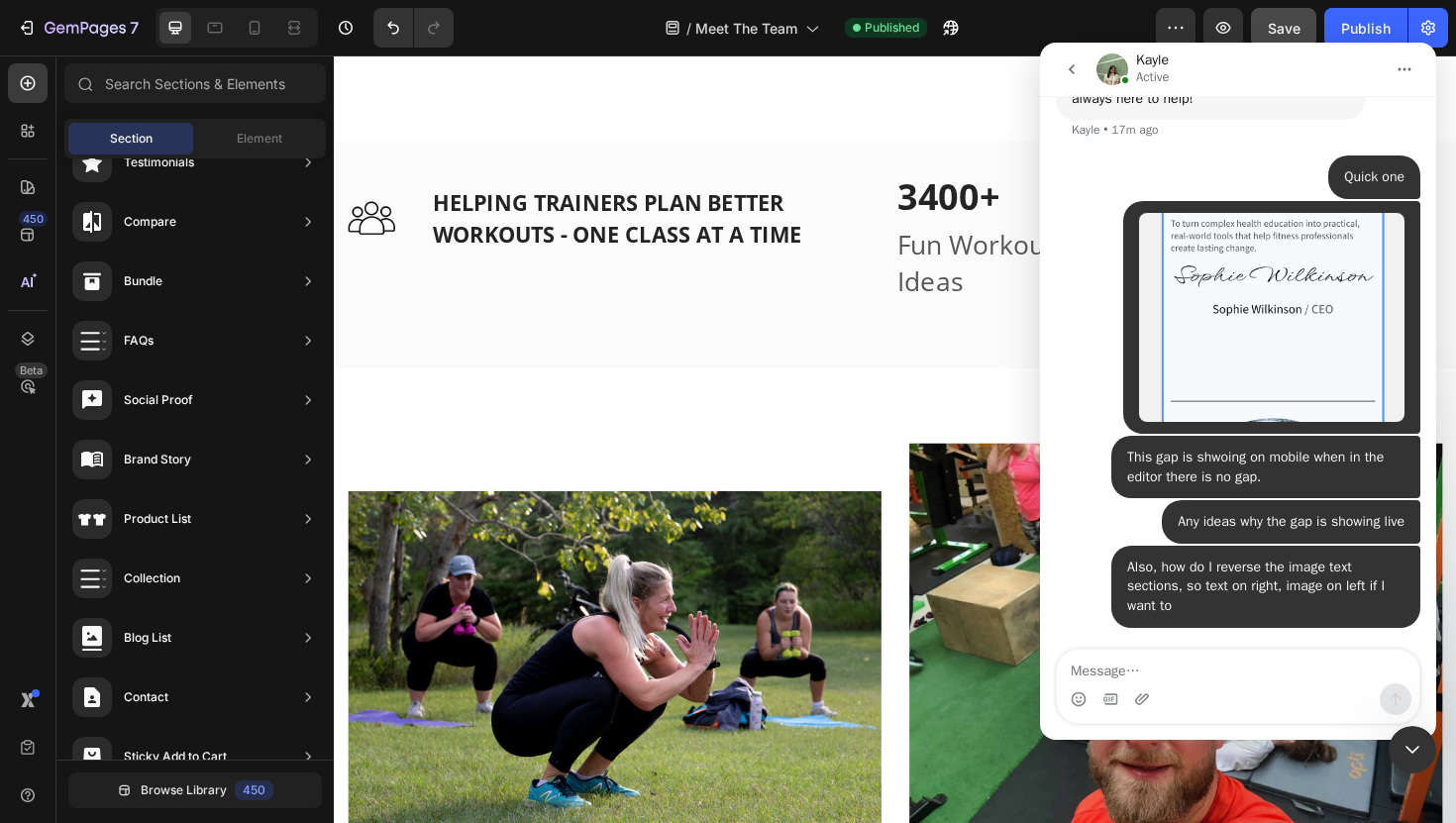 click 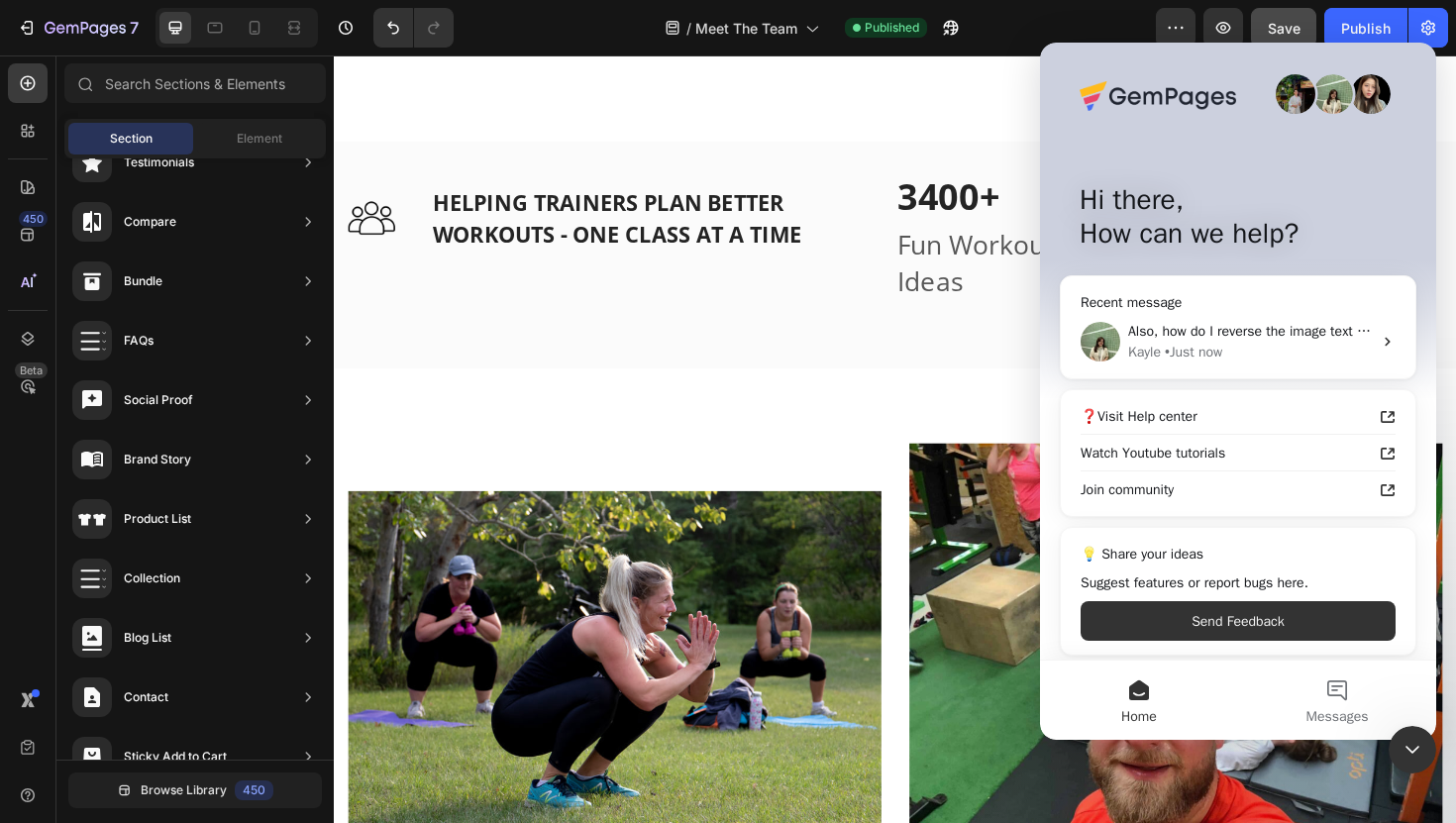scroll, scrollTop: 0, scrollLeft: 0, axis: both 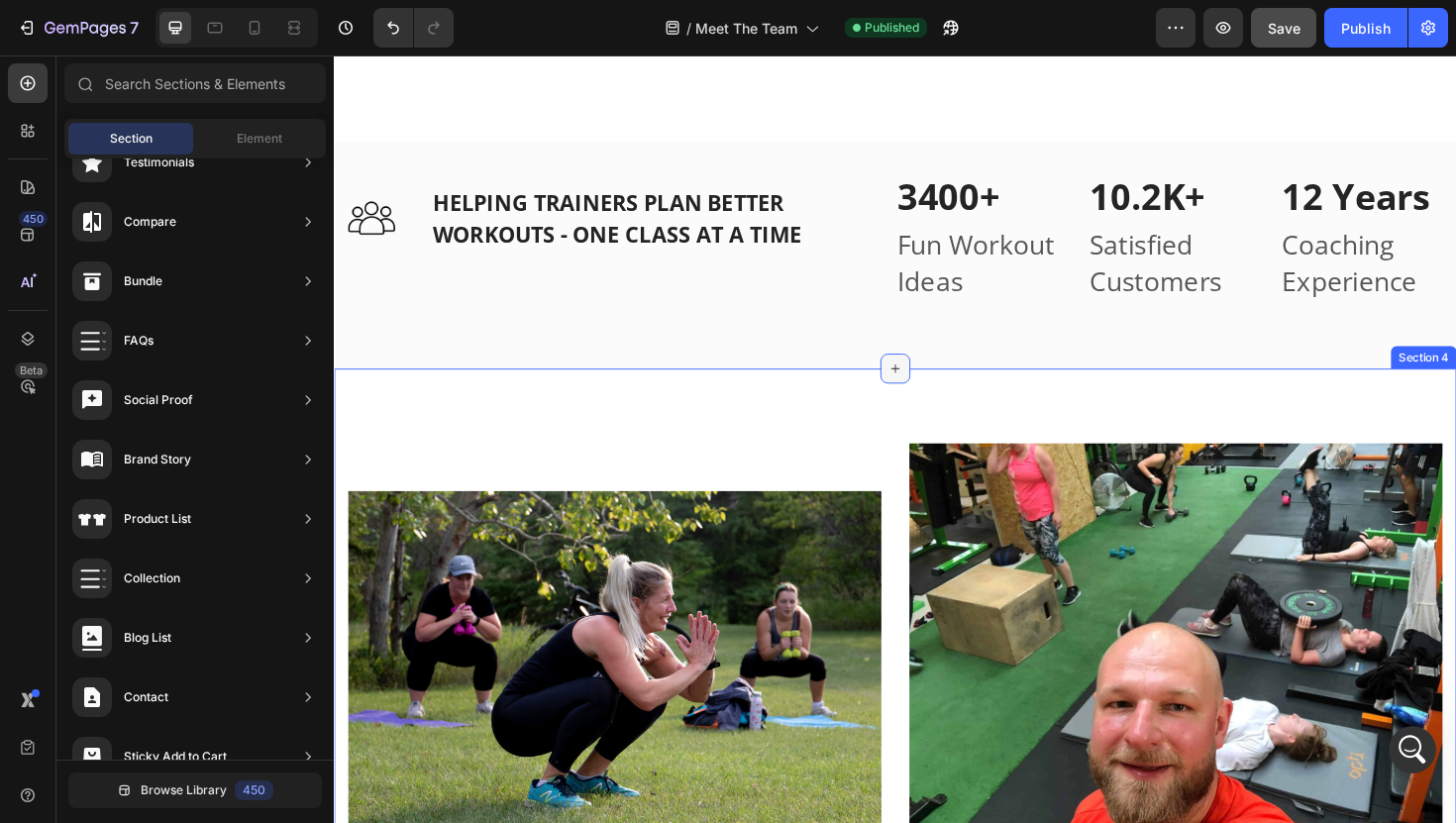 click 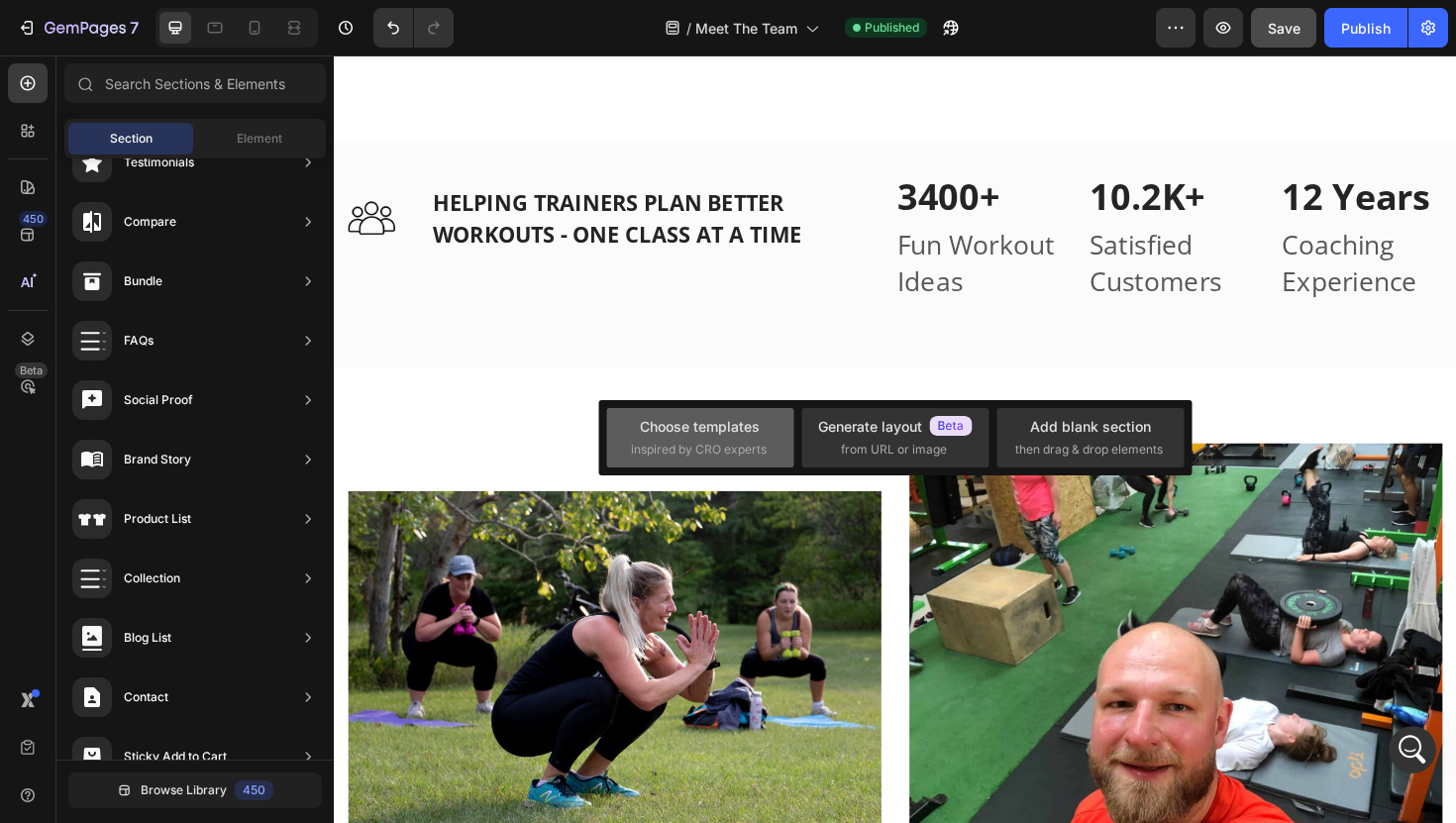 click on "Choose templates" at bounding box center [699, 426] 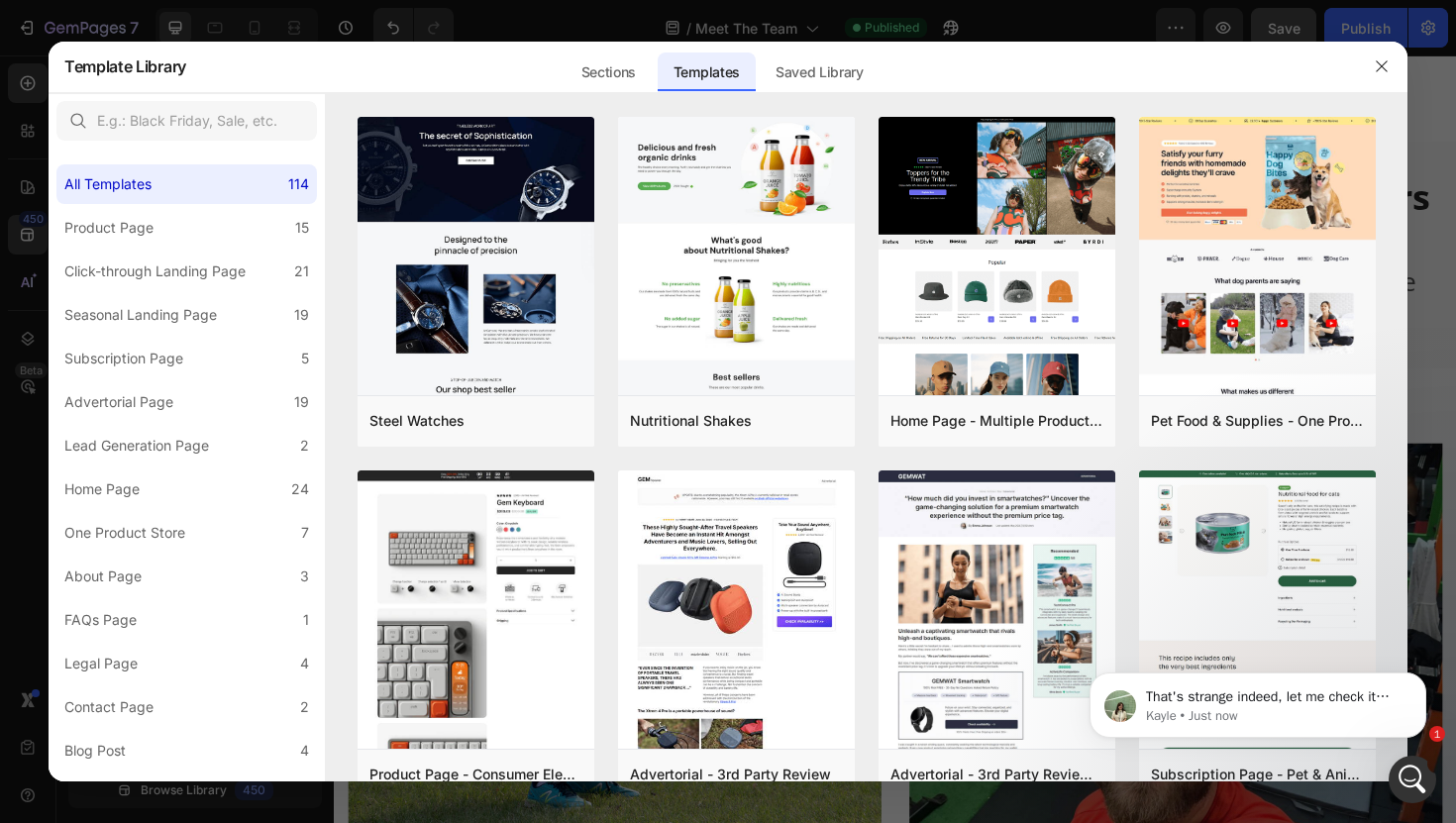 scroll, scrollTop: 0, scrollLeft: 0, axis: both 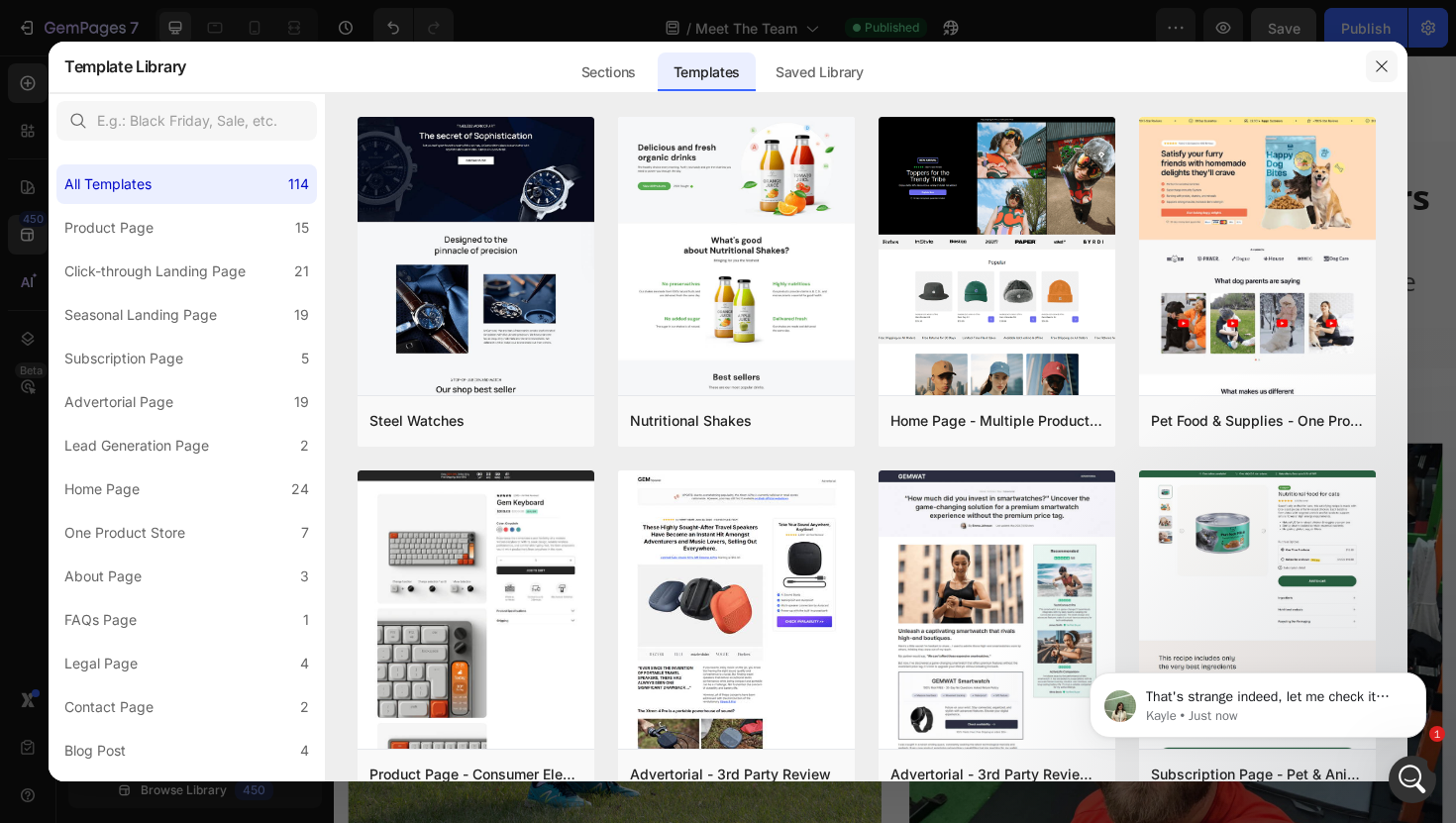 click 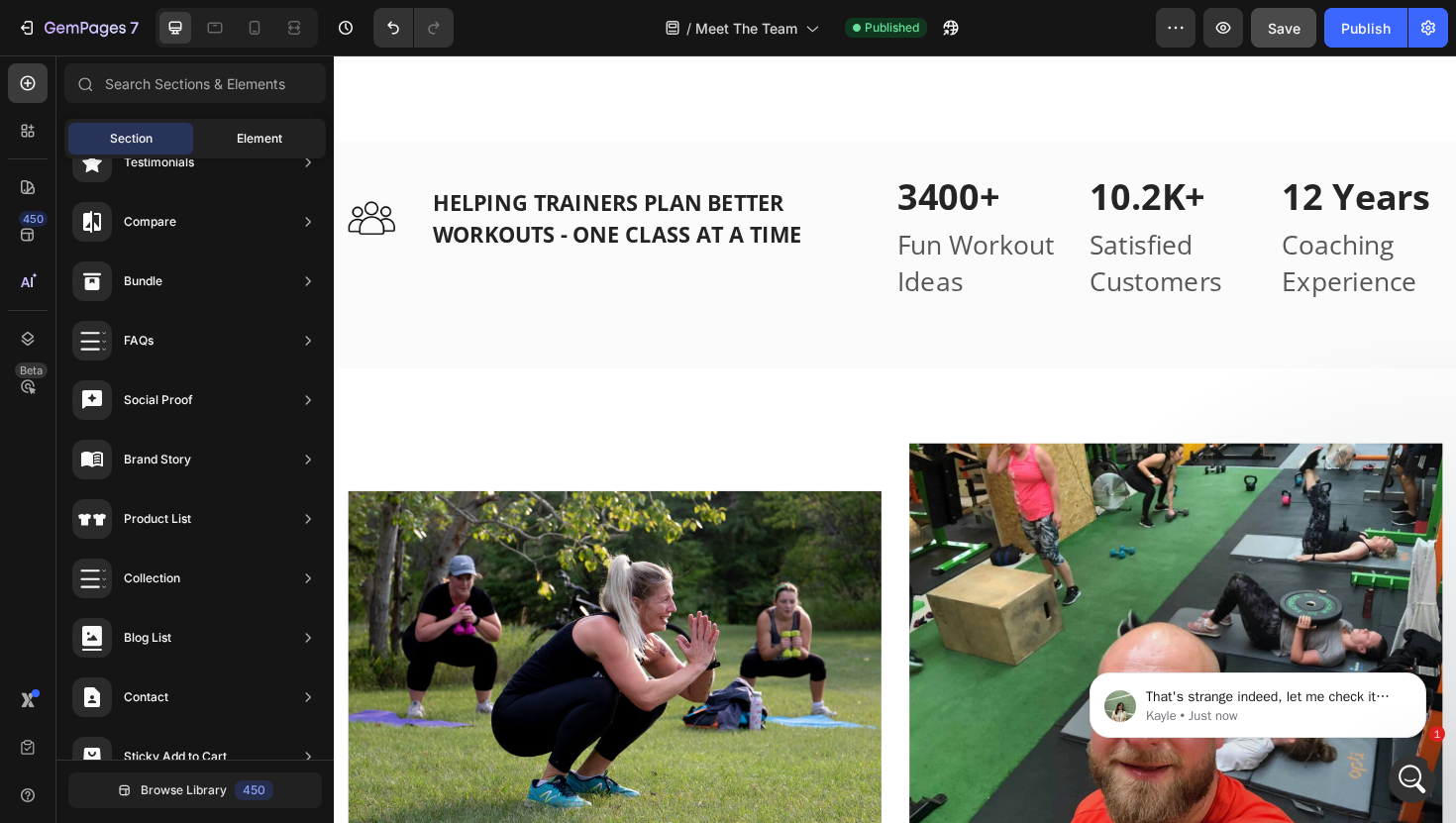click on "Element" at bounding box center [260, 139] 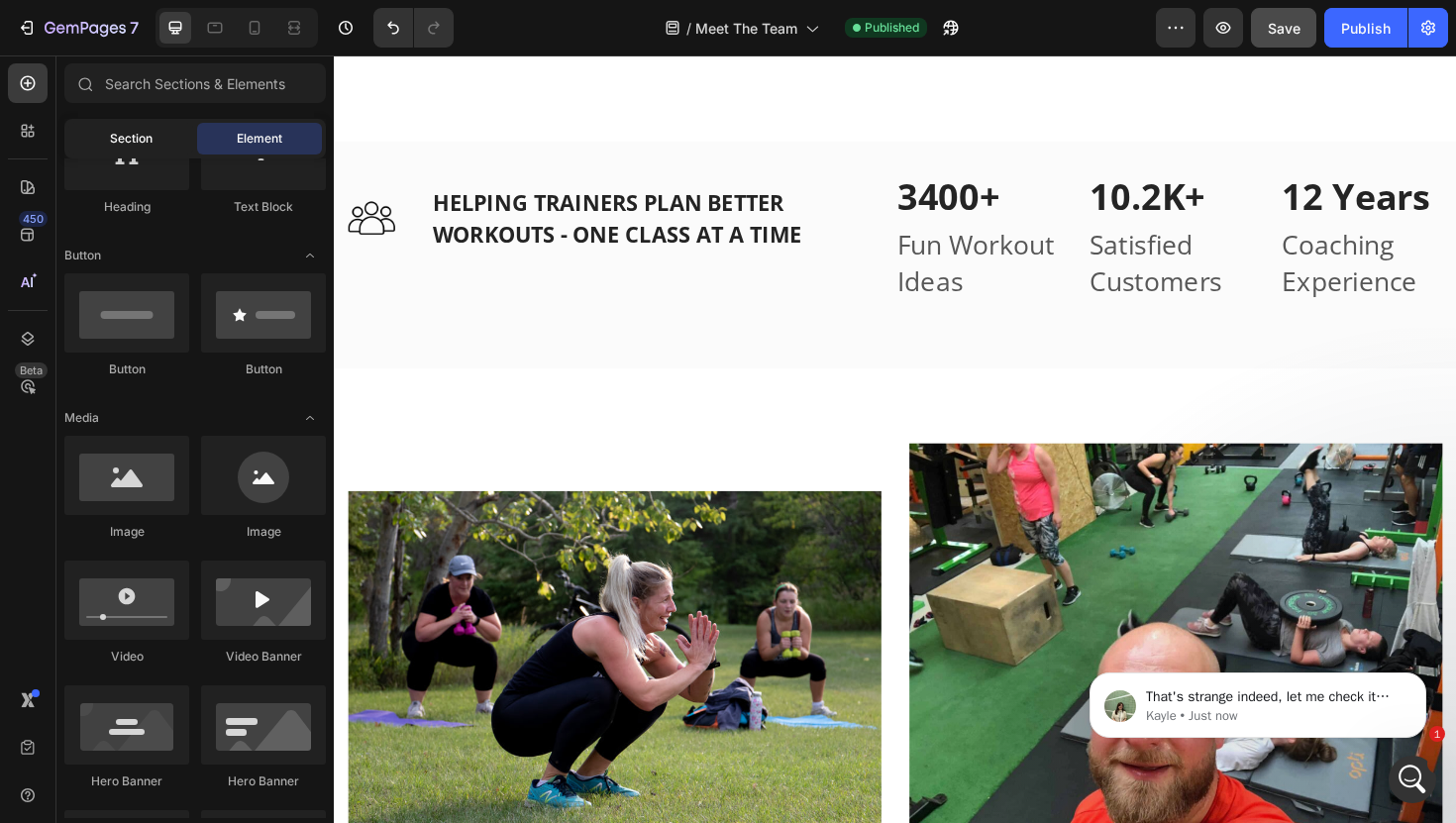 click on "Section" at bounding box center (131, 139) 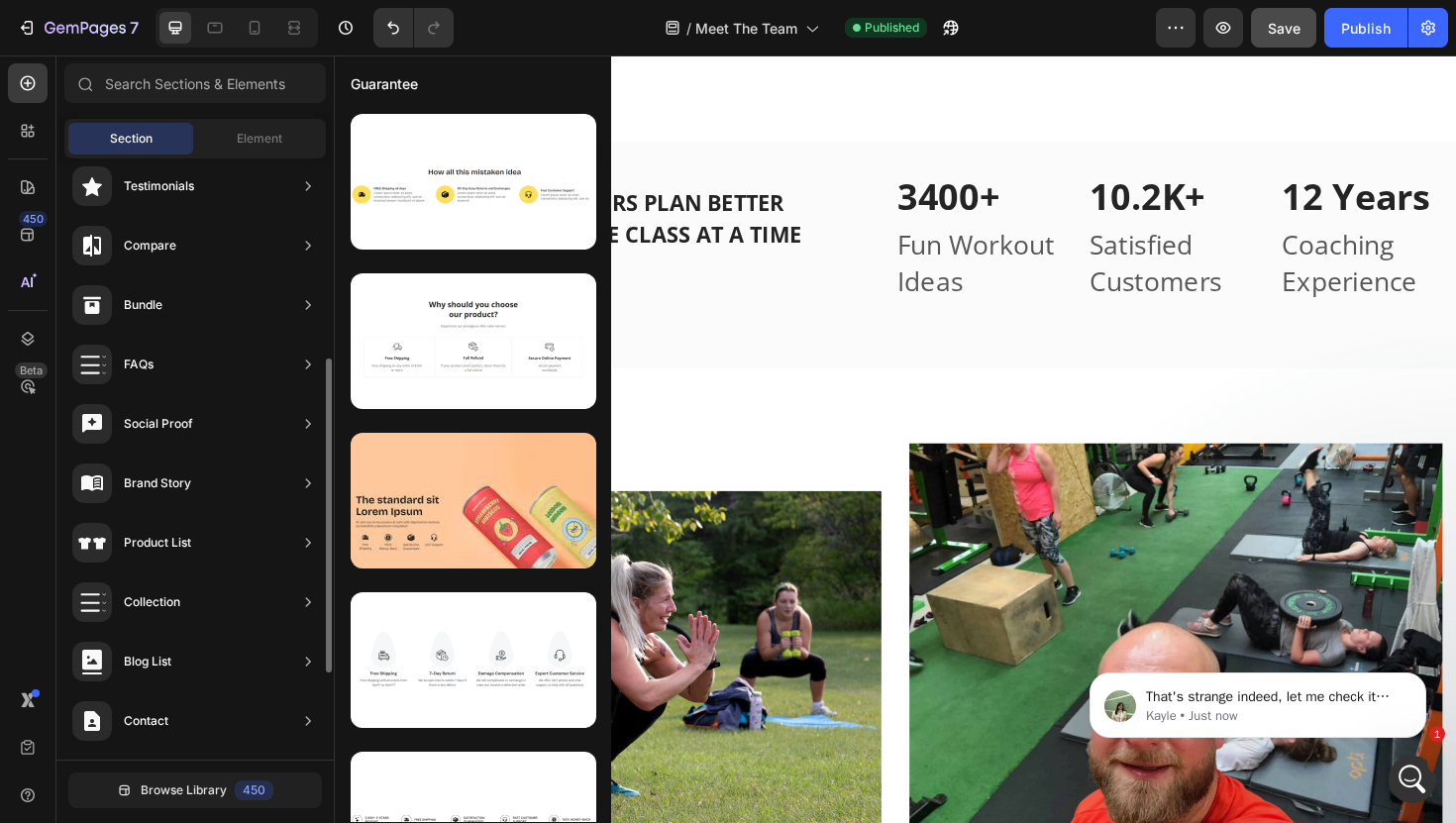 scroll, scrollTop: 473, scrollLeft: 0, axis: vertical 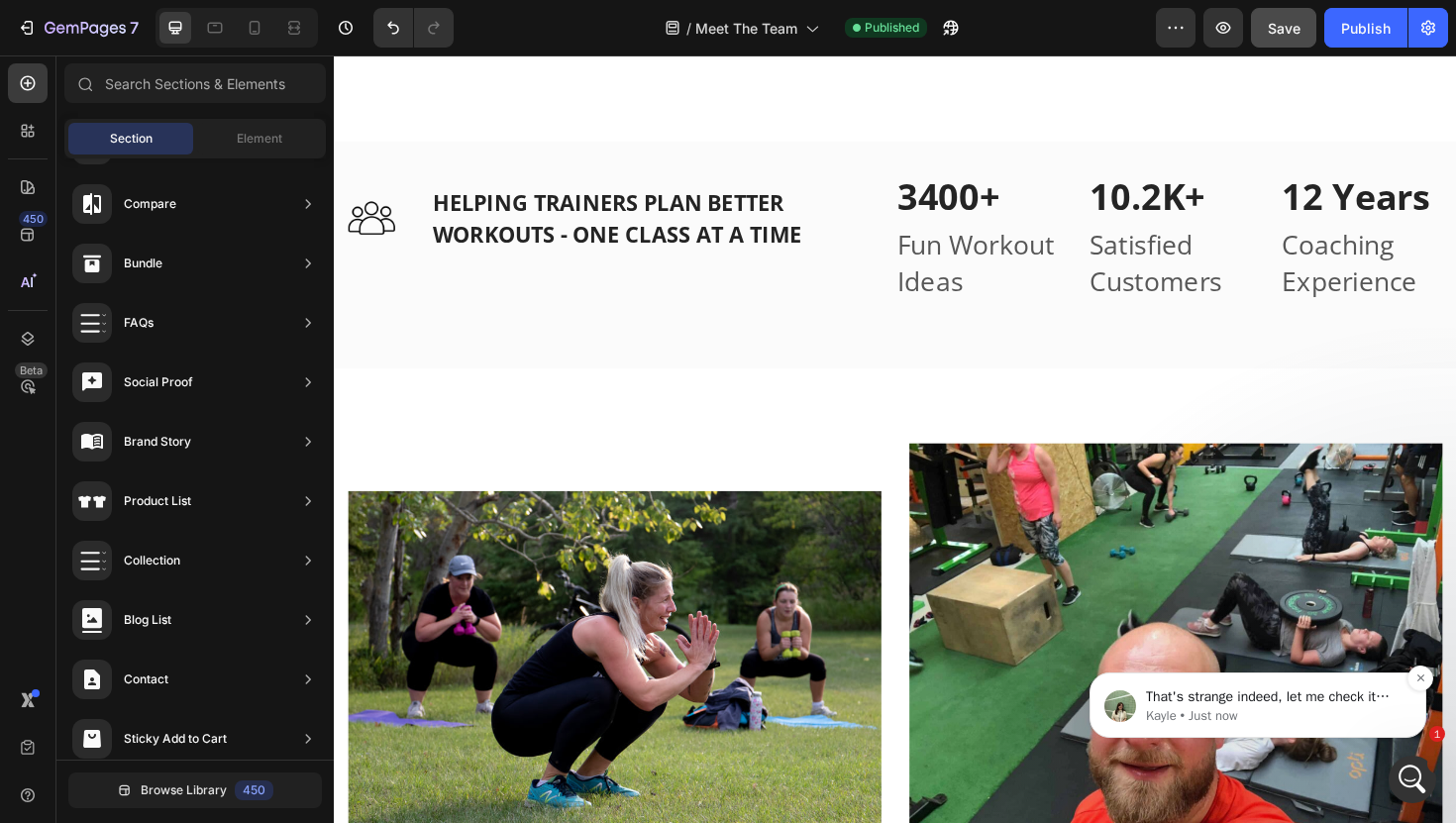 click on "That's strange indeed, let me check it further inside the page about both requests. I noticed that our collaborator access to your store is still active. I’ll investigate and provide further guidance shortly. Please rest assured, the access is strictly for support purposes and could be removed once the issue is resolved. Please refer here for our Data Privacy. If you have any questions or concerns, feel free to let me know." at bounding box center [1274, 697] 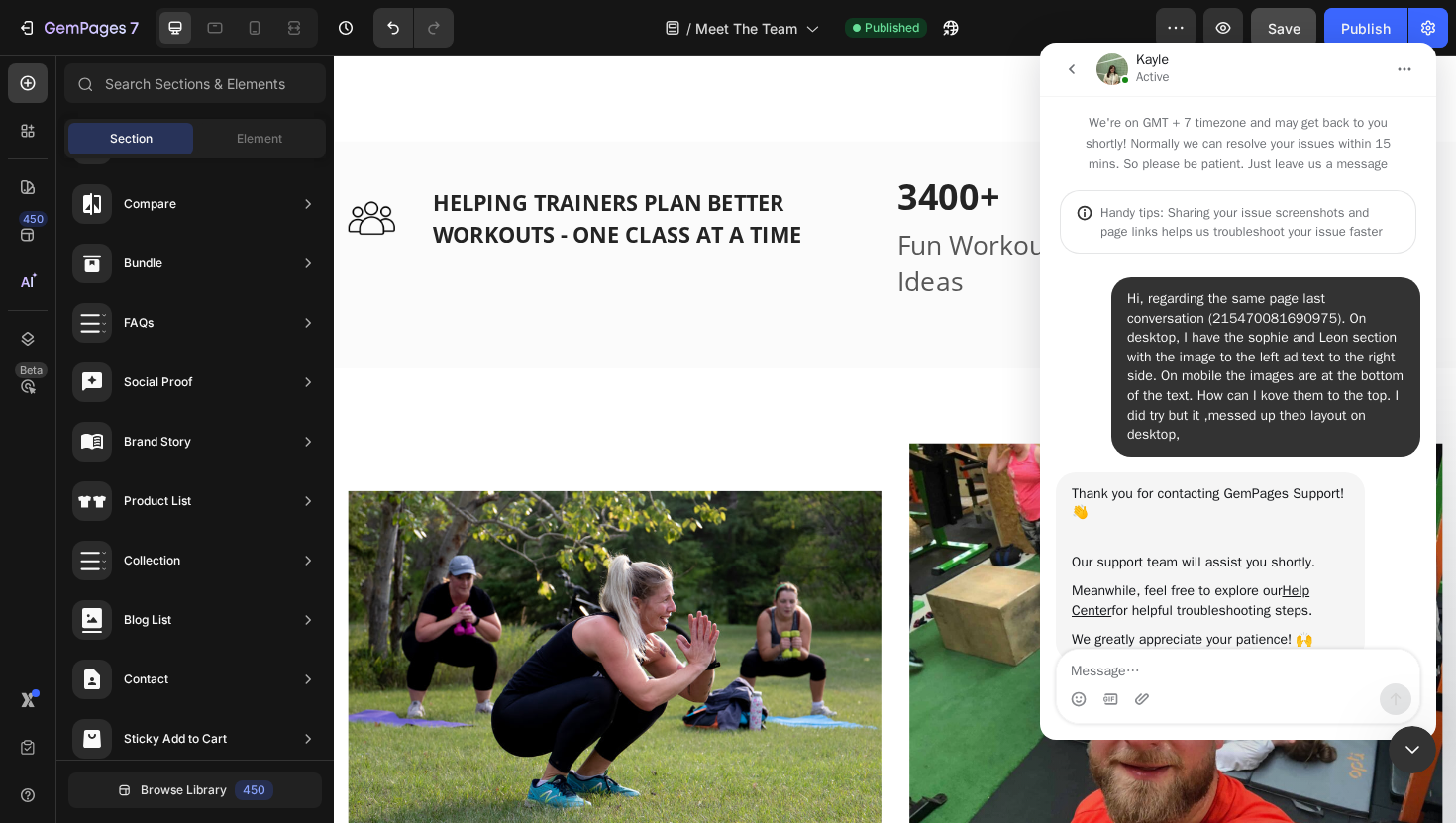 scroll, scrollTop: 211, scrollLeft: 0, axis: vertical 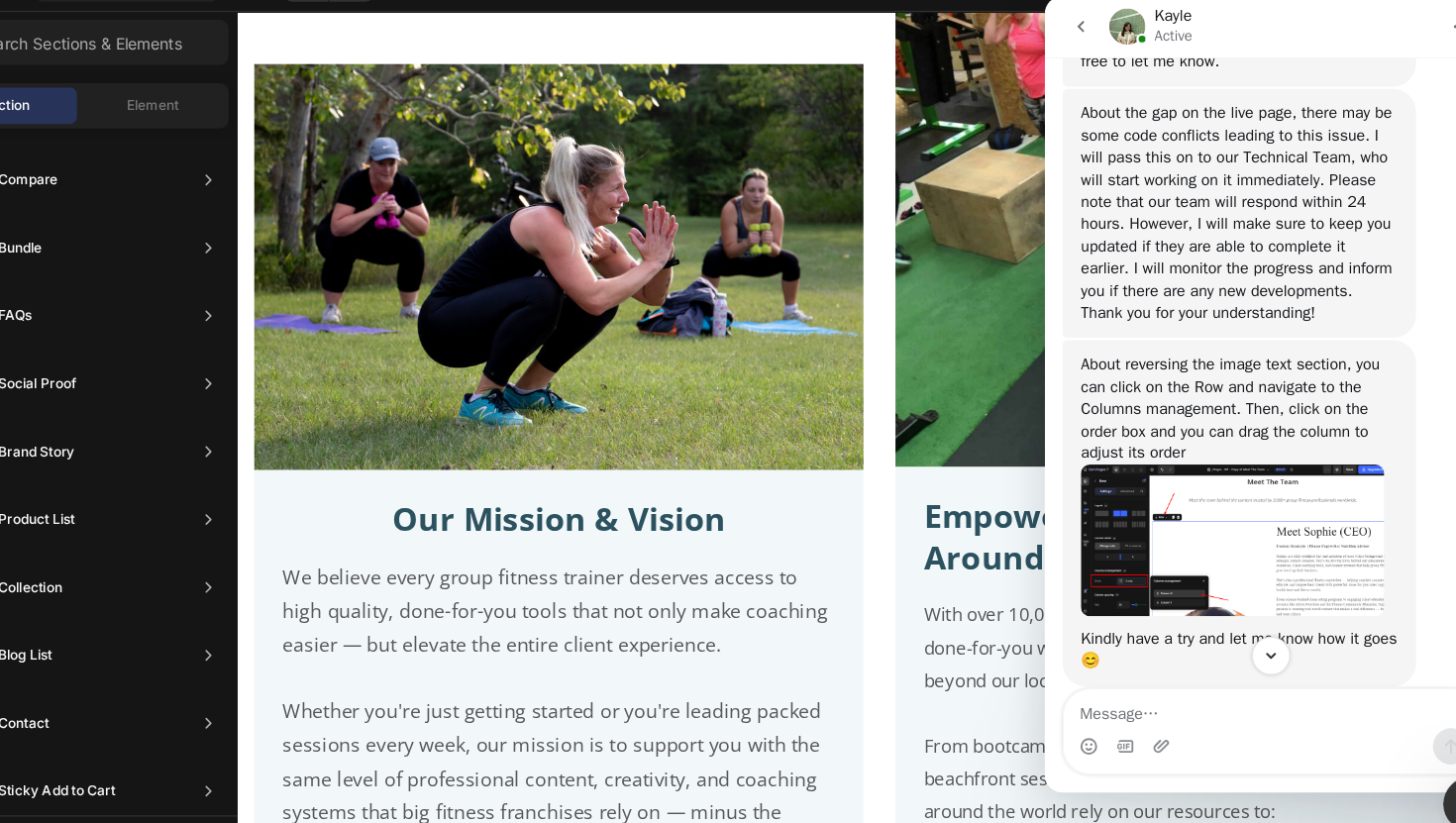 click 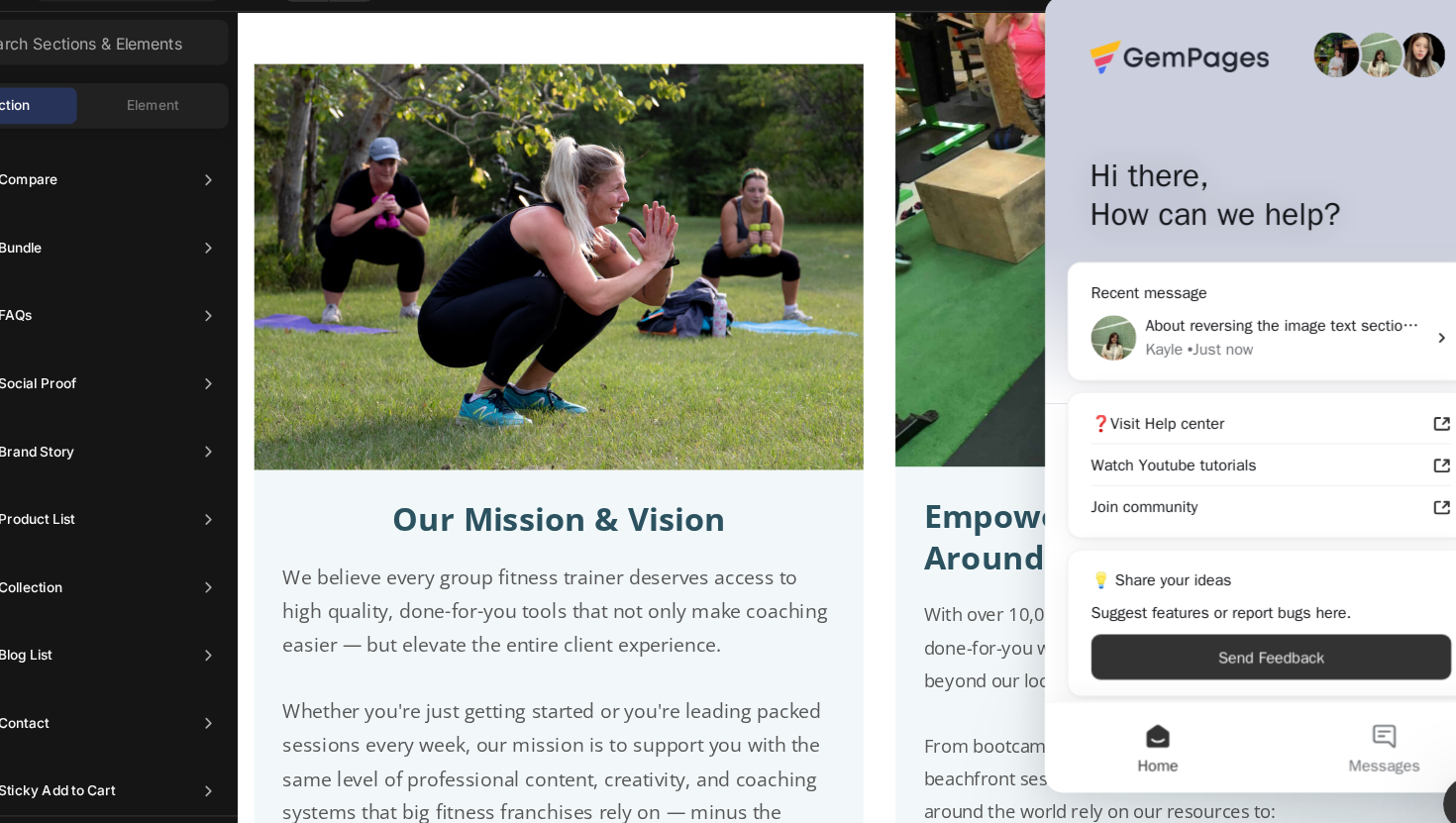 scroll, scrollTop: 0, scrollLeft: 0, axis: both 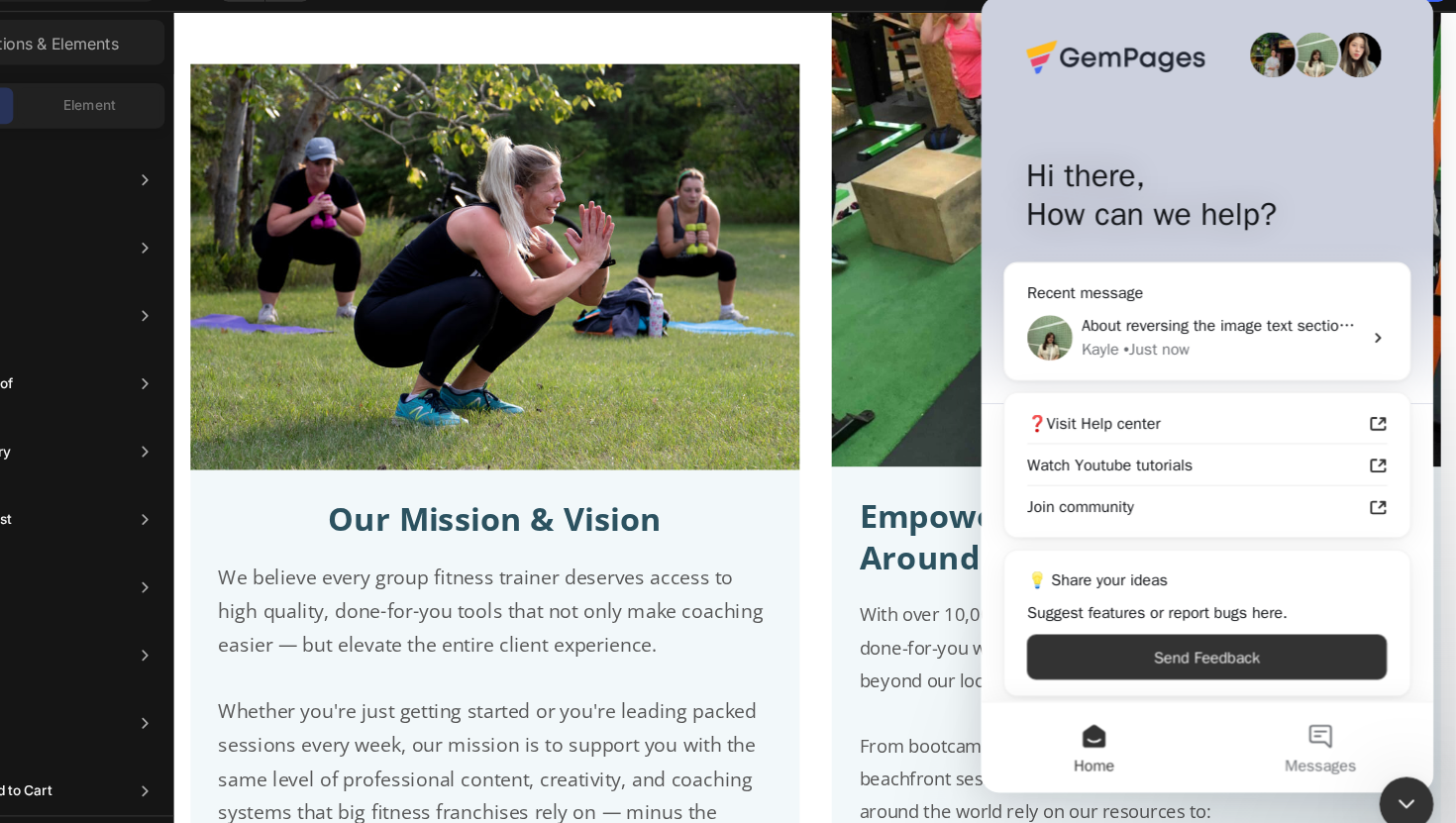 click 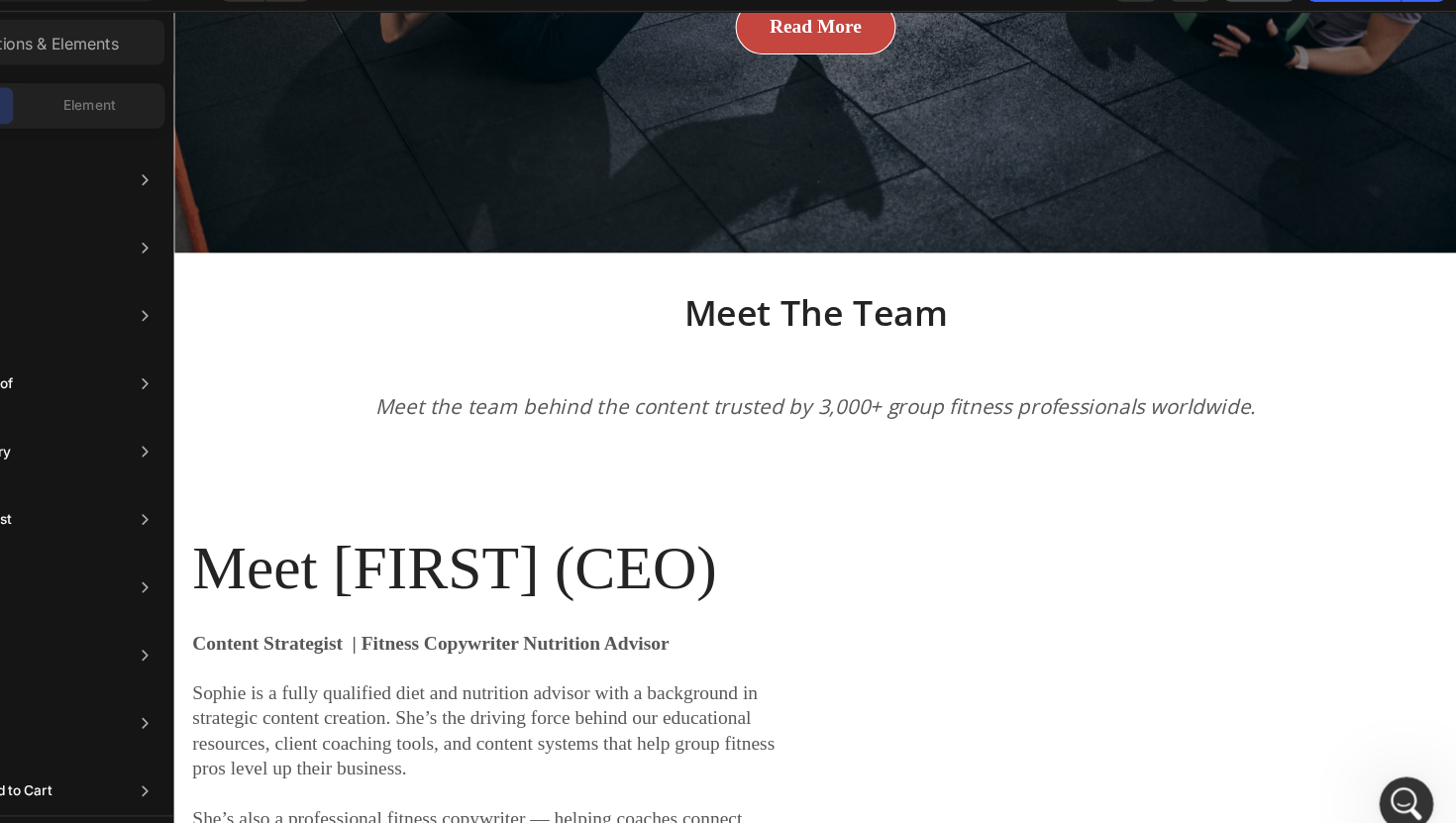 scroll, scrollTop: 714, scrollLeft: 0, axis: vertical 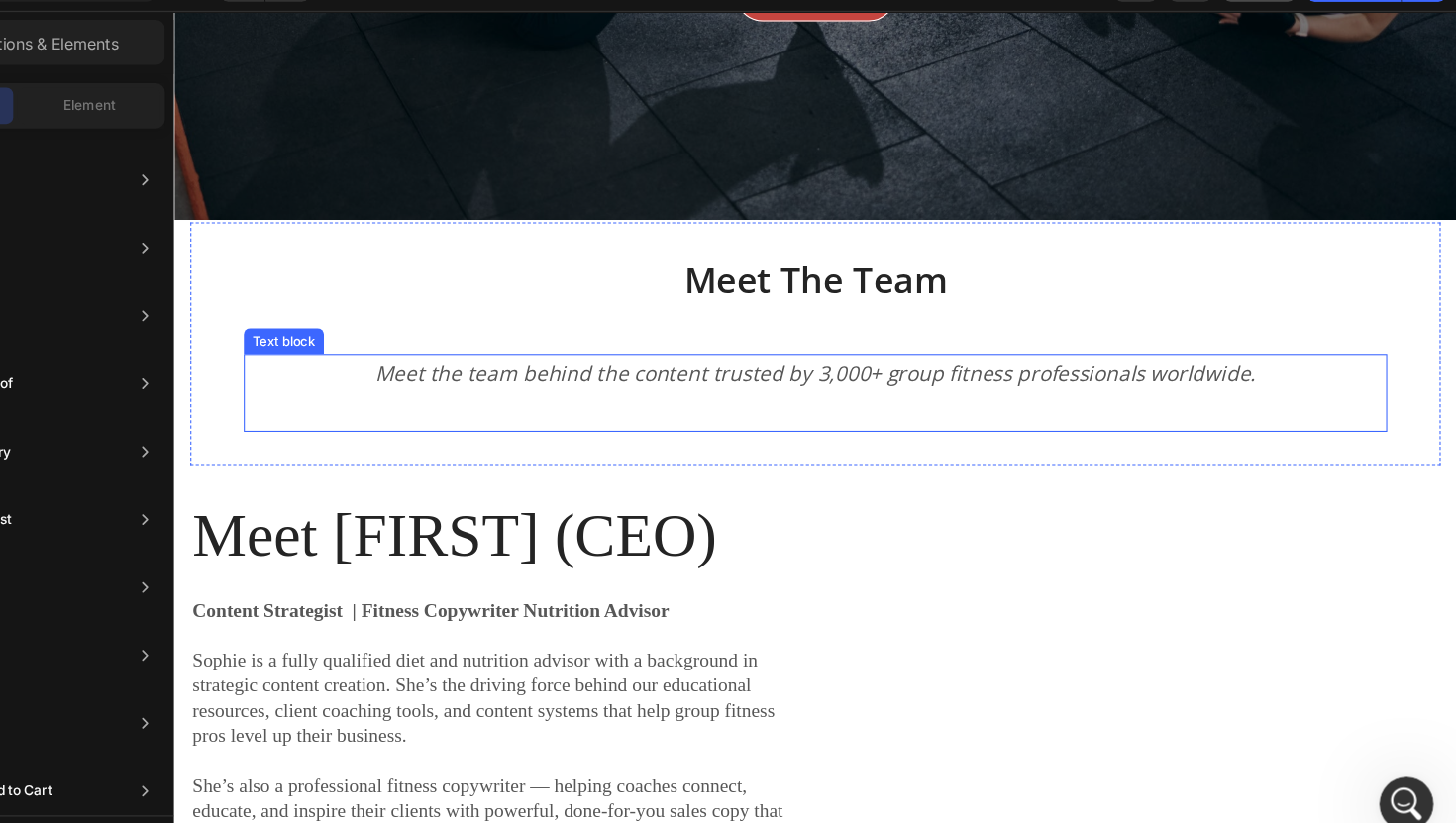 click on "Meet the team behind the content trusted by 3,000+ group fitness professionals worldwide." at bounding box center [768, 363] 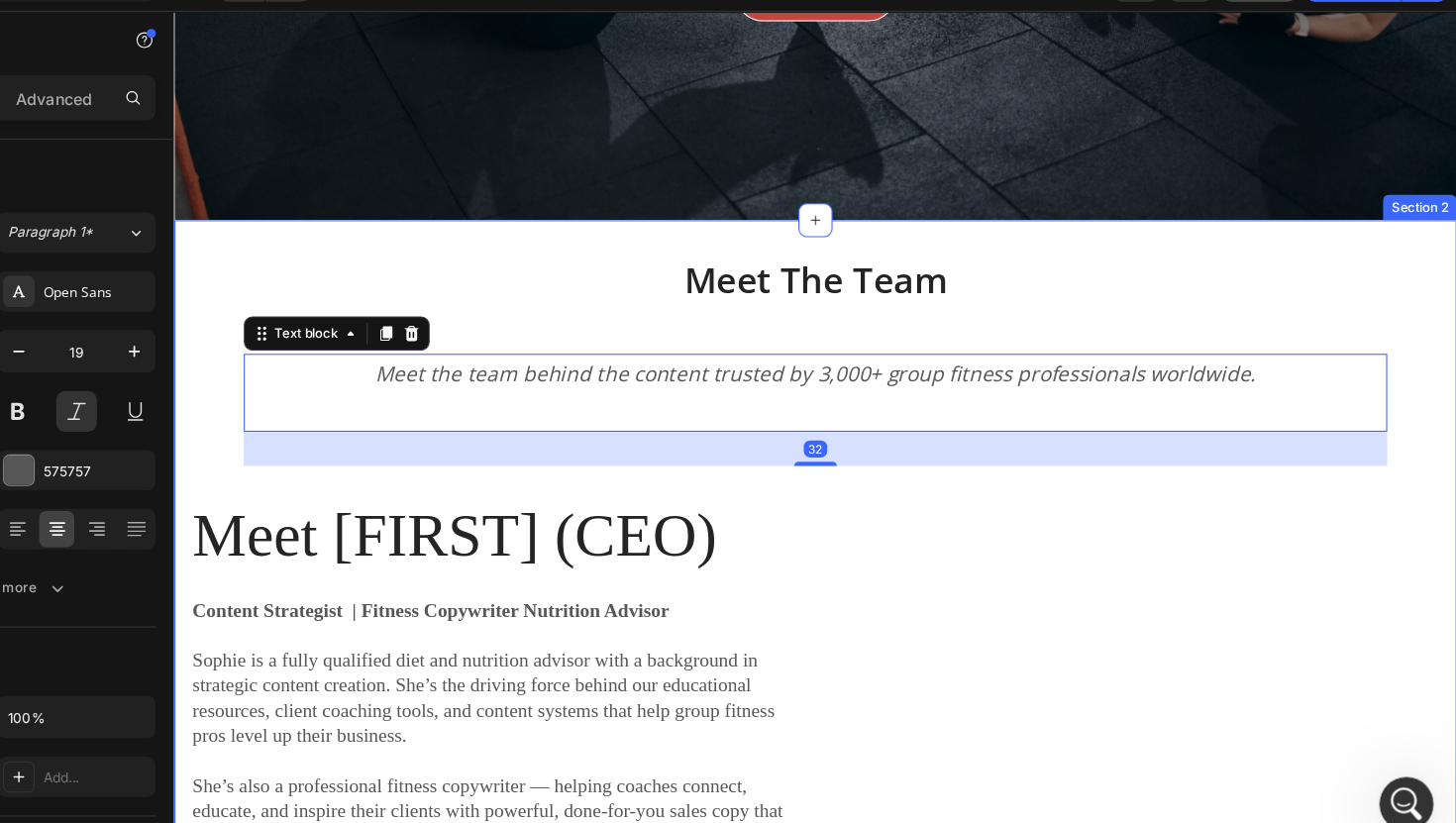 click on "Meet The Team Heading Meet the team behind the content trusted by 3,000+ group fitness professionals worldwide.   Text block   32 Row Meet Sophie (CEO) Heading Content Strategist  | Fitness Copywriter Nutrition Advisor   Sophie is a fully qualified diet and nutrition advisor with a background in strategic content creation. She’s the driving force behind our educational resources, client coaching tools, and content systems that help group fitness pros level up their business.   She’s also a professional fitness copywriter — helping coaches connect, educate, and inspire their clients with powerful, done-for-you sales copy that builds trust and drives results.   From science-backed clean eating programs to engaging client education systems like Inbox Nutrition and the Fitness Community Blueprint, Sophie’s passion is creating real-world content that makes a real difference — for you and your clients.         Her mission?    Text Block Image Sophie Wilkinson  / CEO Text block Image Row Heading" at bounding box center (768, 1504) 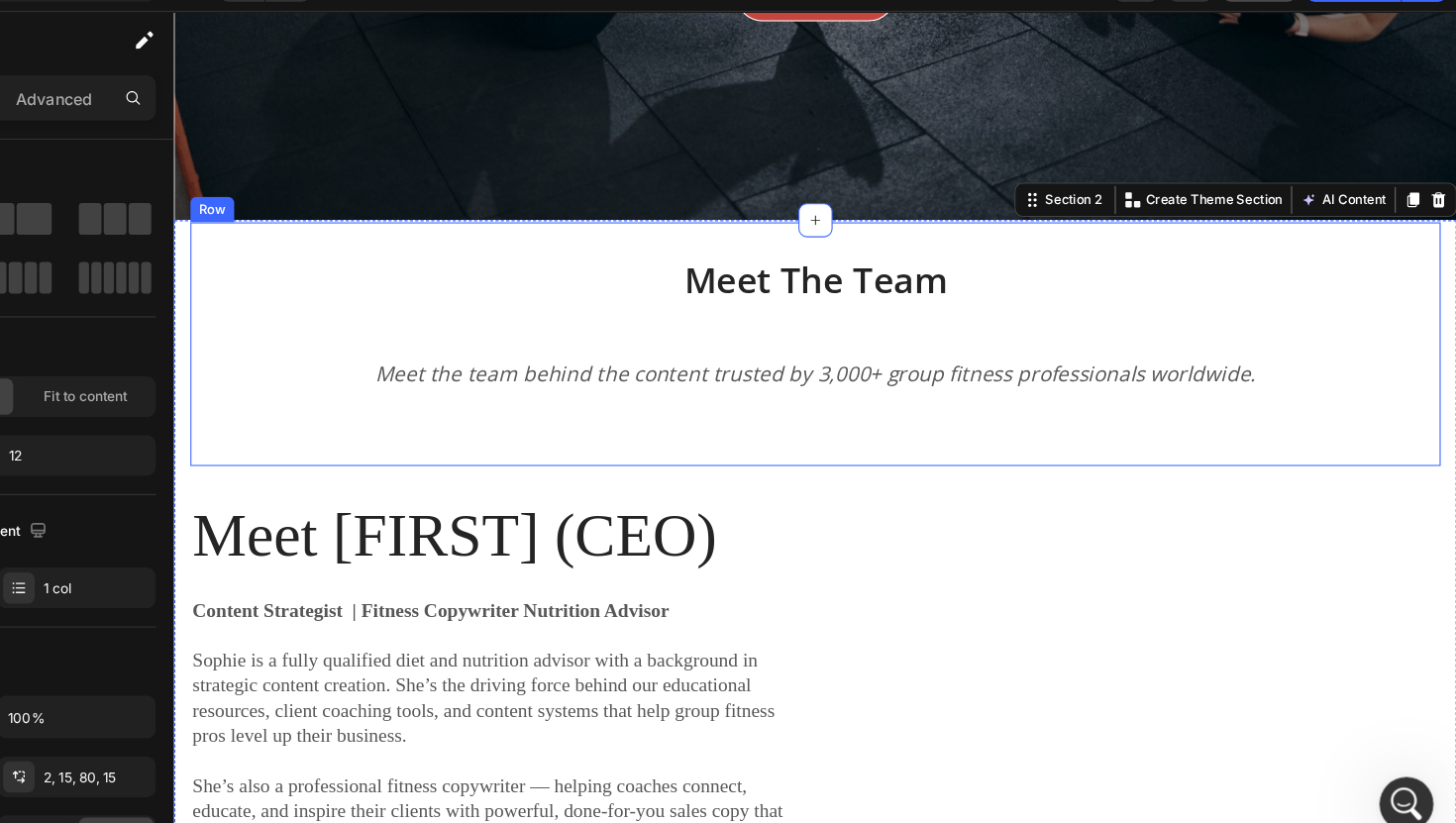 click on "Meet The Team Heading Meet the team behind the content trusted by 3,000+ group fitness professionals worldwide.   Text block" at bounding box center (768, 319) 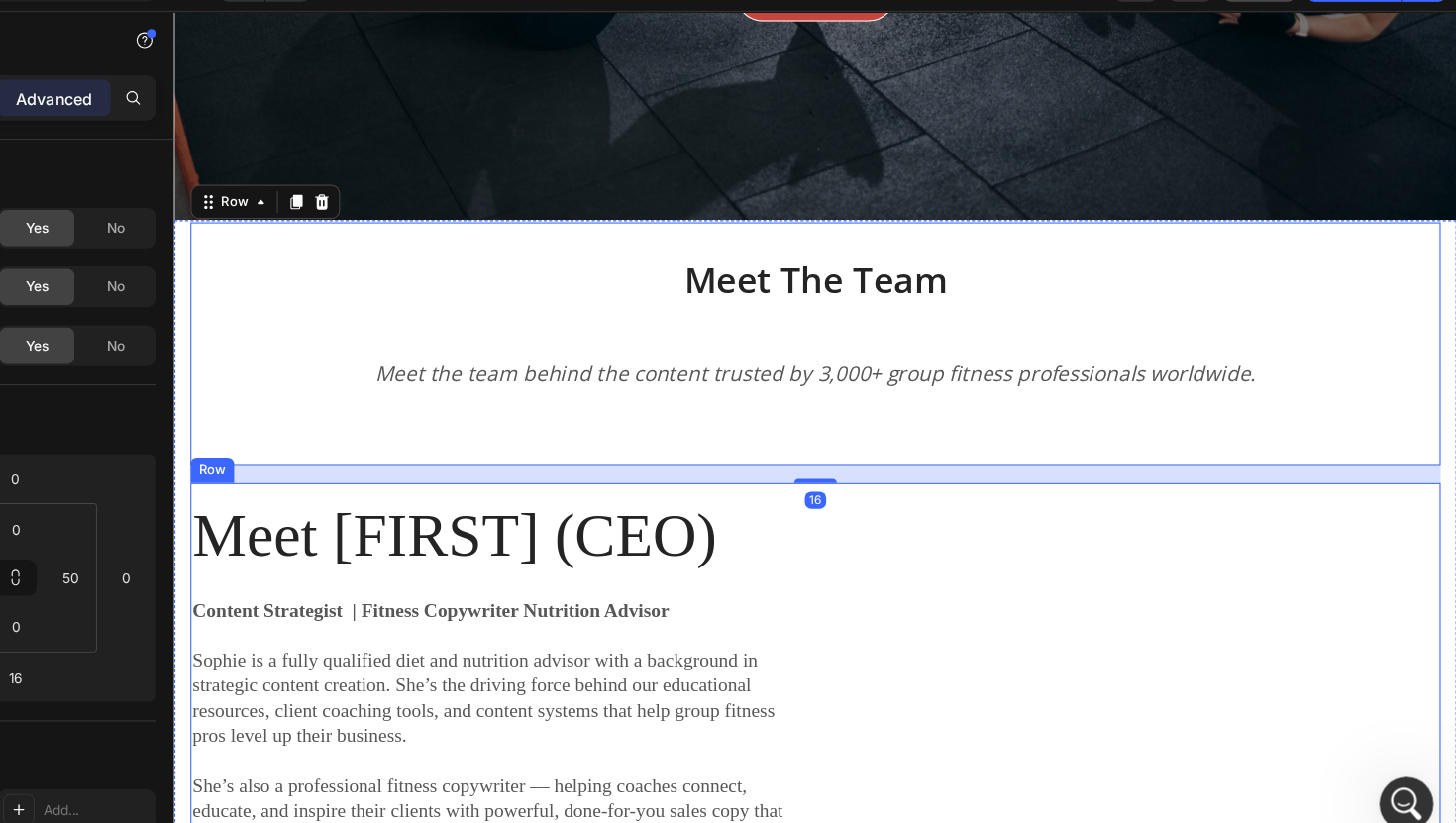 click on "Meet [NAME] (CEO) Heading Content Strategist  | Fitness Copywriter Nutrition Advisor   [NAME] is a fully qualified diet and nutrition advisor with a background in strategic content creation. She’s the driving force behind our educational resources, client coaching tools, and content systems that help group fitness pros level up their business.   She’s also a professional fitness copywriter — helping coaches connect, educate, and inspire their clients with powerful, done-for-you sales copy that builds trust and drives results.   From science-backed clean eating programs to engaging client education systems like Inbox Nutrition and the Fitness Community Blueprint, [NAME]’s passion is creating real-world content that makes a real difference — for you and your clients.   “I believe coaches should be equipped with the same quality of tools and education as any high-end wellness brand — minus the overwhelm or fluff.”       Her mission?    Text Block Image [NAME] [LAST]  / CEO Text block" at bounding box center [768, 1122] 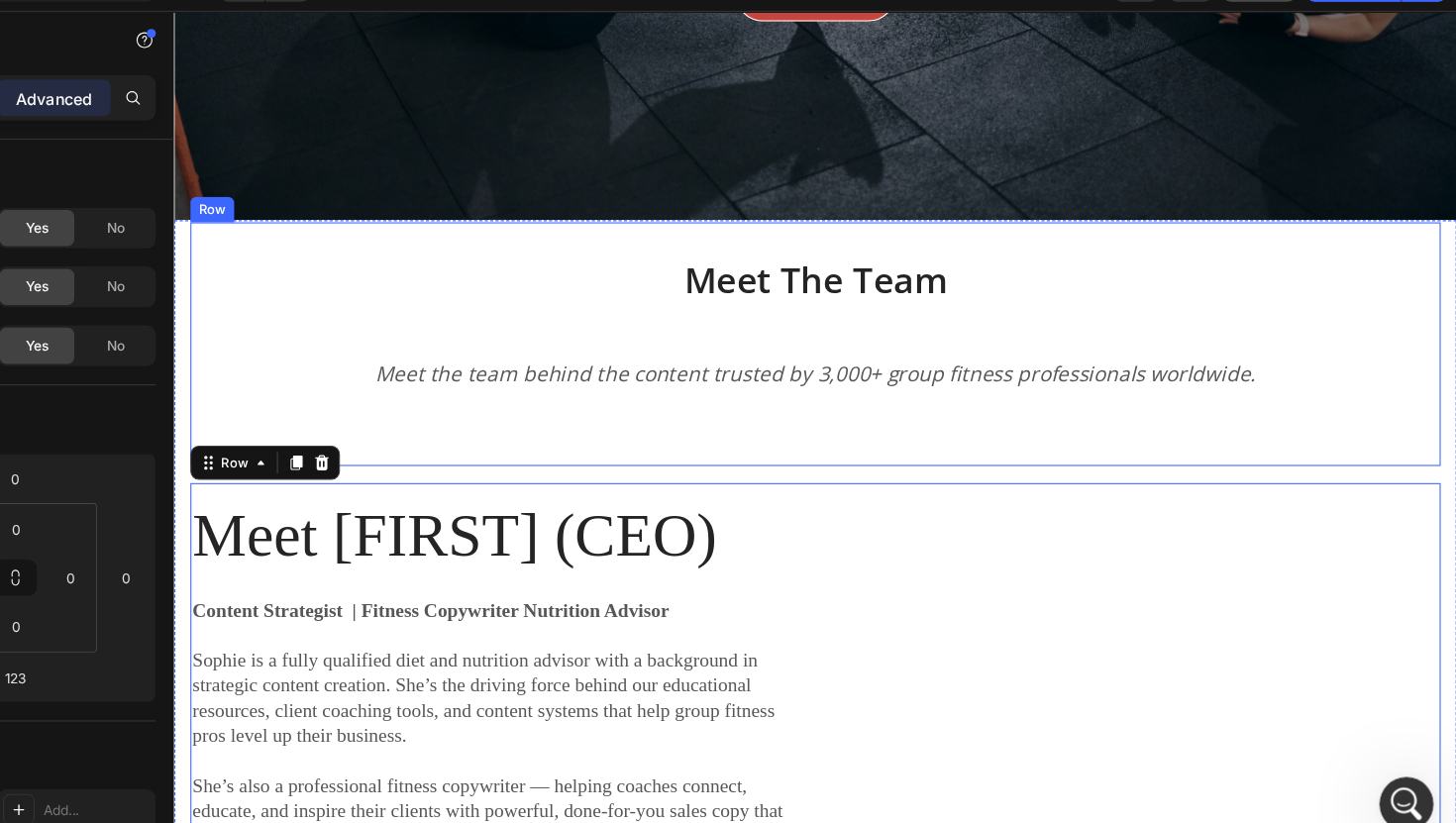 click on "Meet The Team Heading Meet the team behind the content trusted by 3,000+ group fitness professionals worldwide.   Text block" at bounding box center (768, 319) 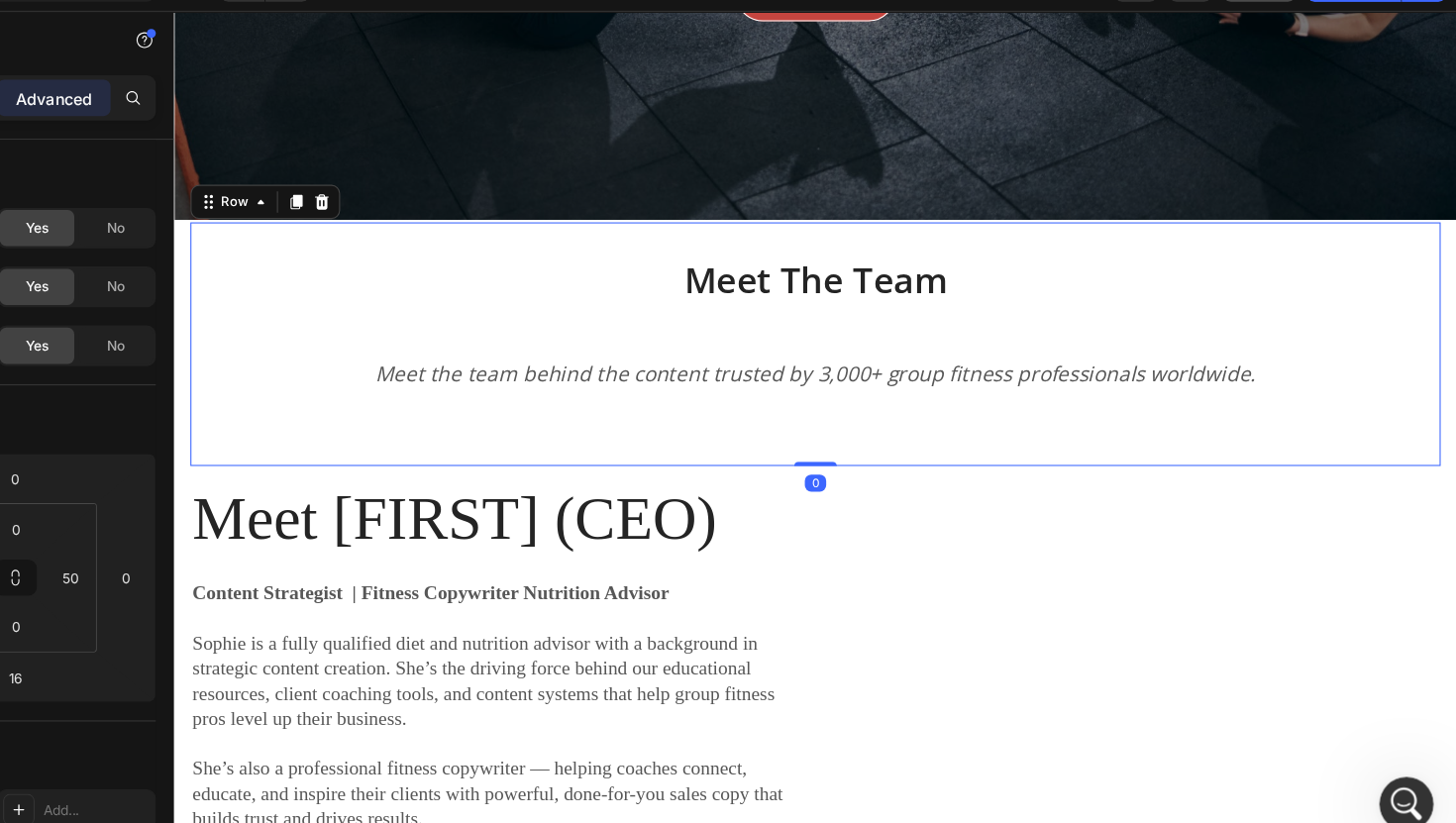 drag, startPoint x: 777, startPoint y: 416, endPoint x: 777, endPoint y: 369, distance: 47 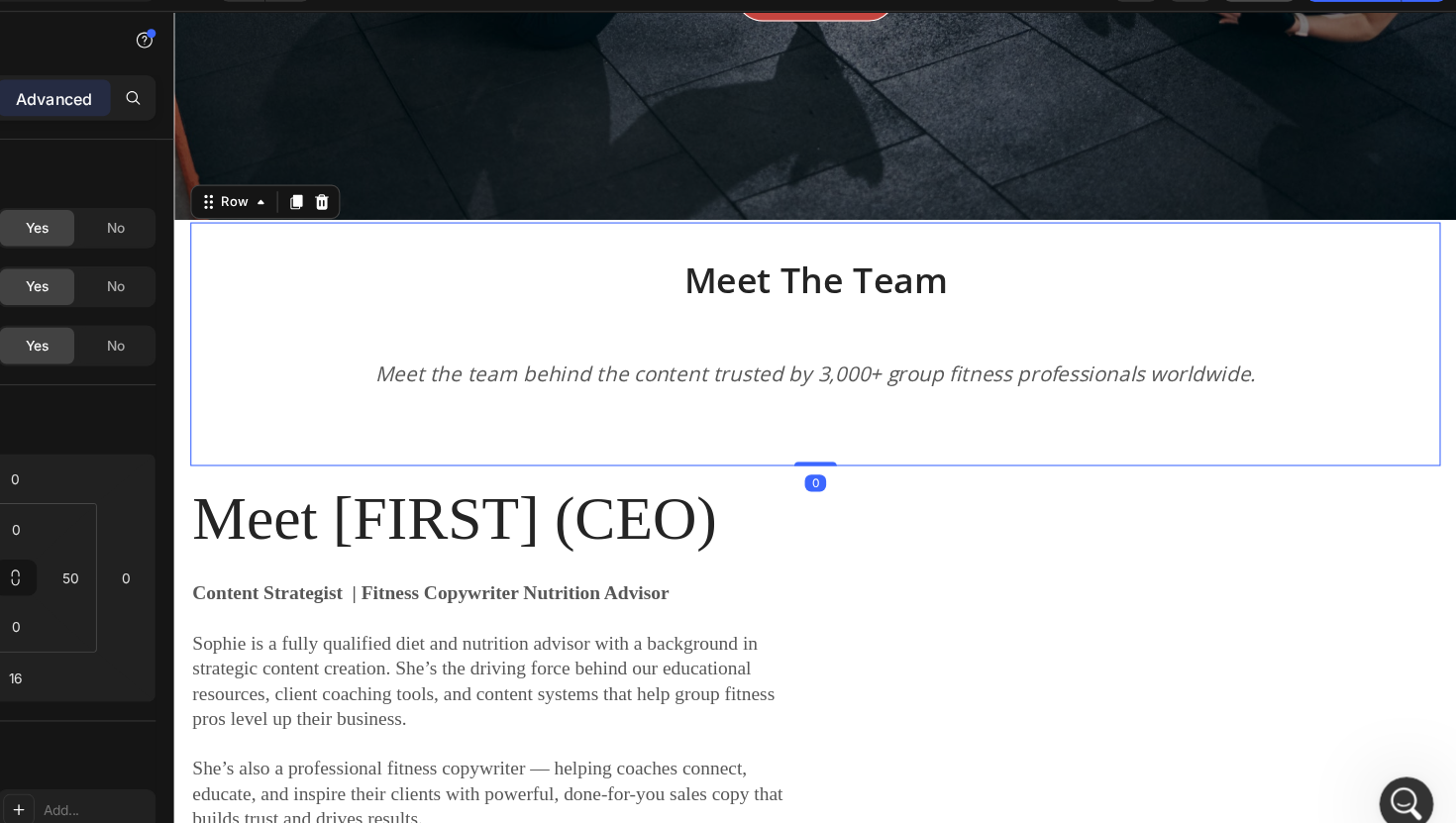 click on "Meet The Team Heading Meet the team behind the content trusted by 3,000+ group fitness professionals worldwide.   Text block Row   0" at bounding box center [768, 319] 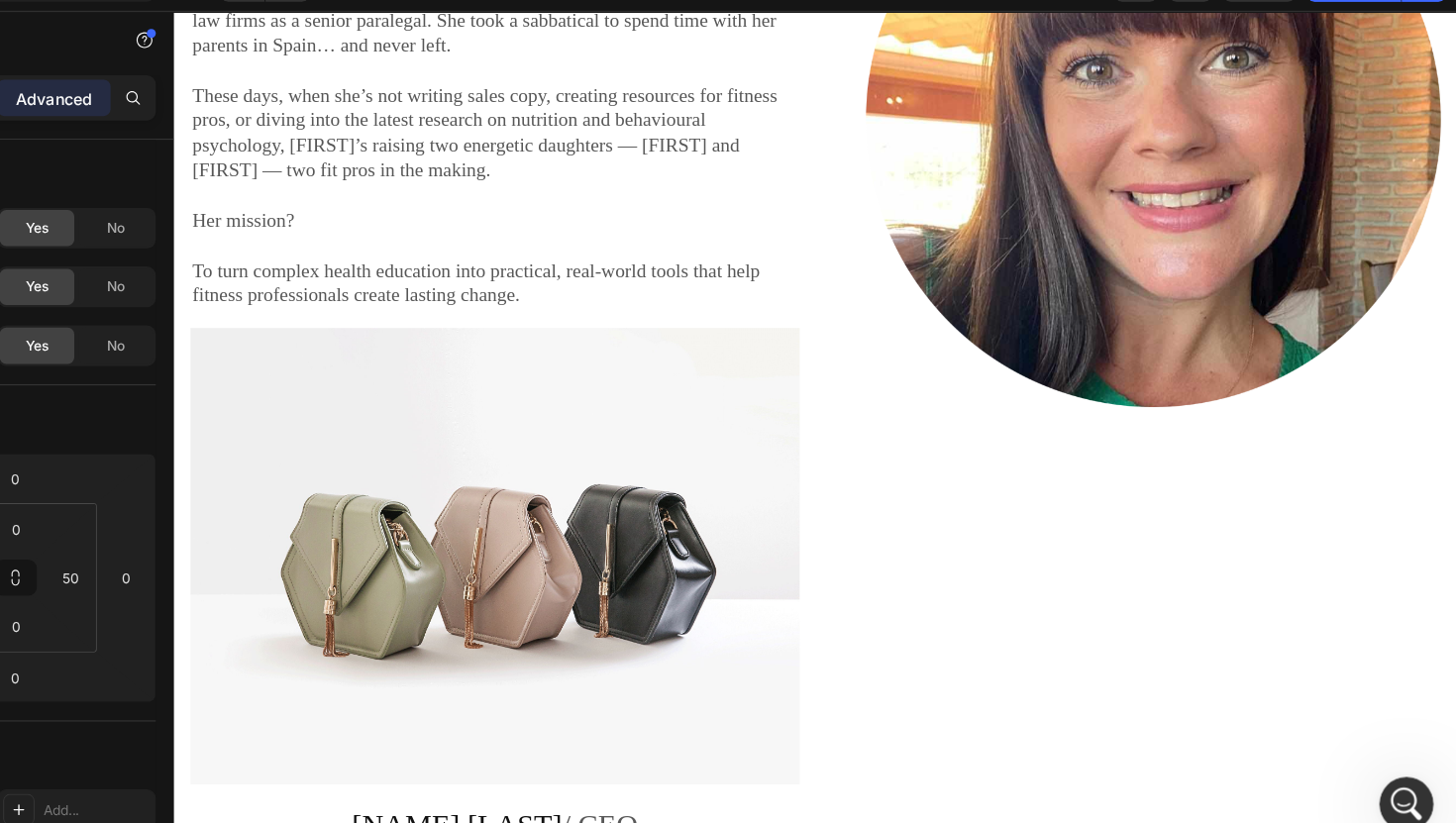 scroll, scrollTop: 1677, scrollLeft: 0, axis: vertical 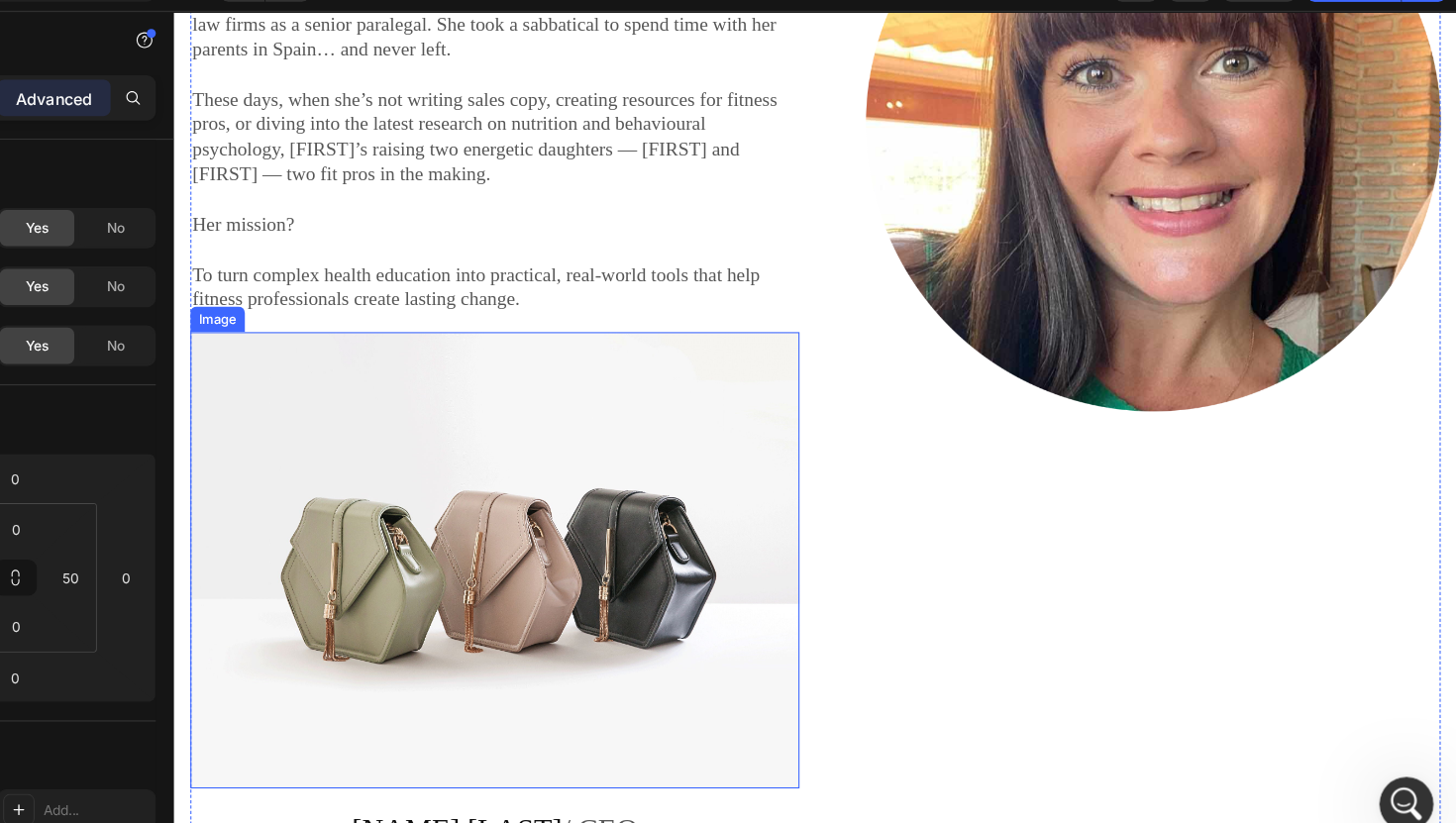 click at bounding box center [470, 520] 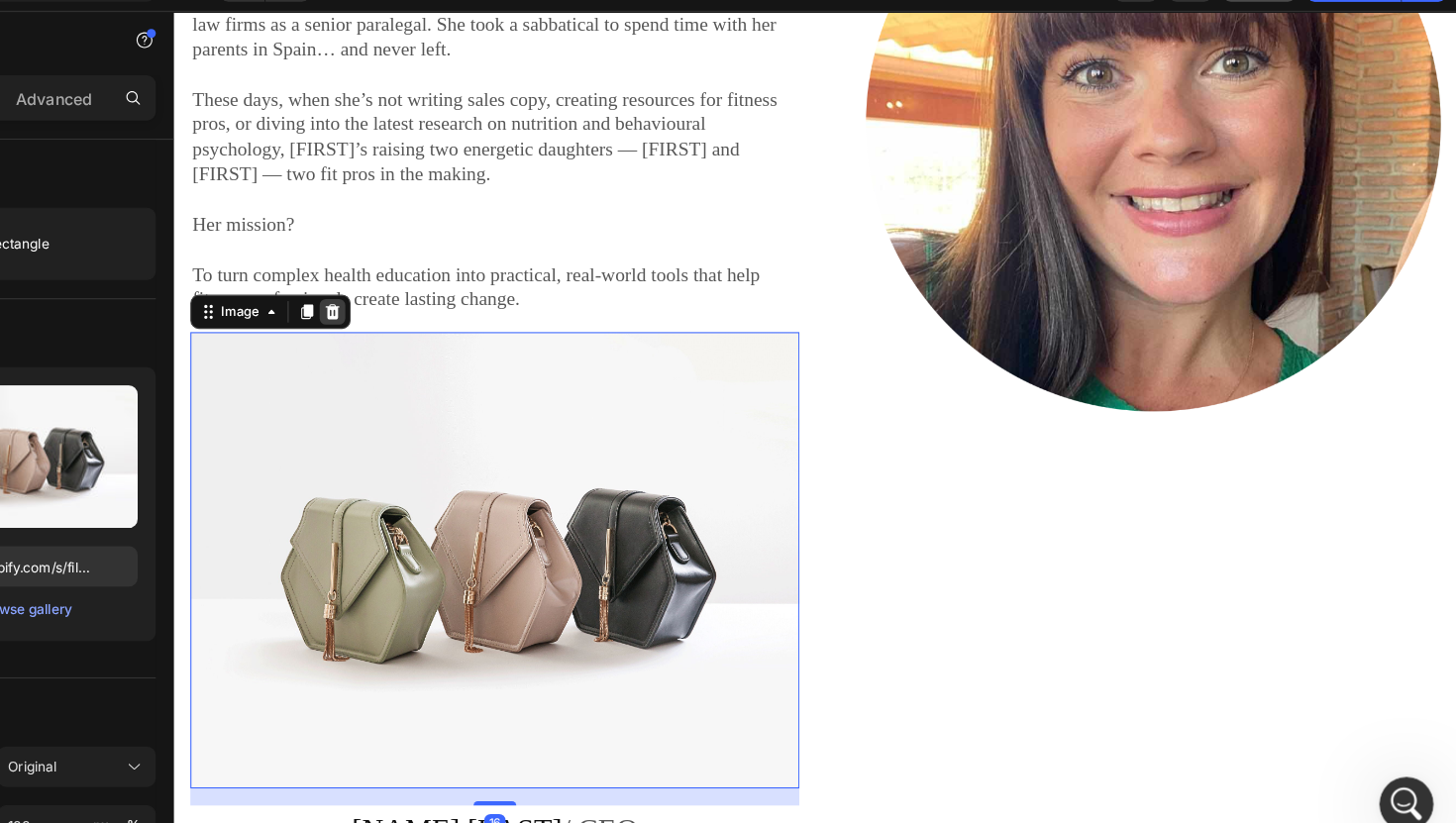 click 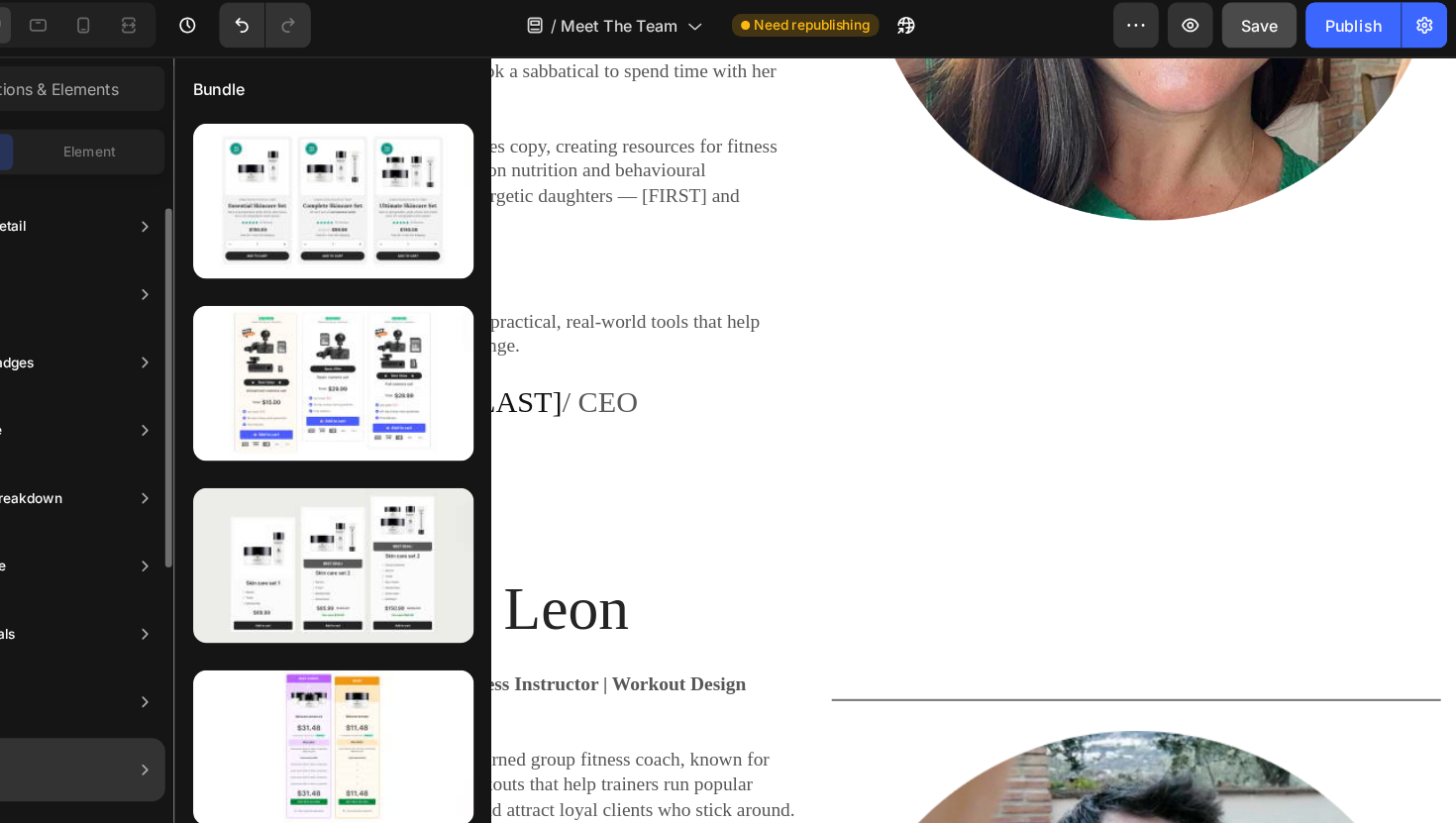 scroll, scrollTop: 0, scrollLeft: 0, axis: both 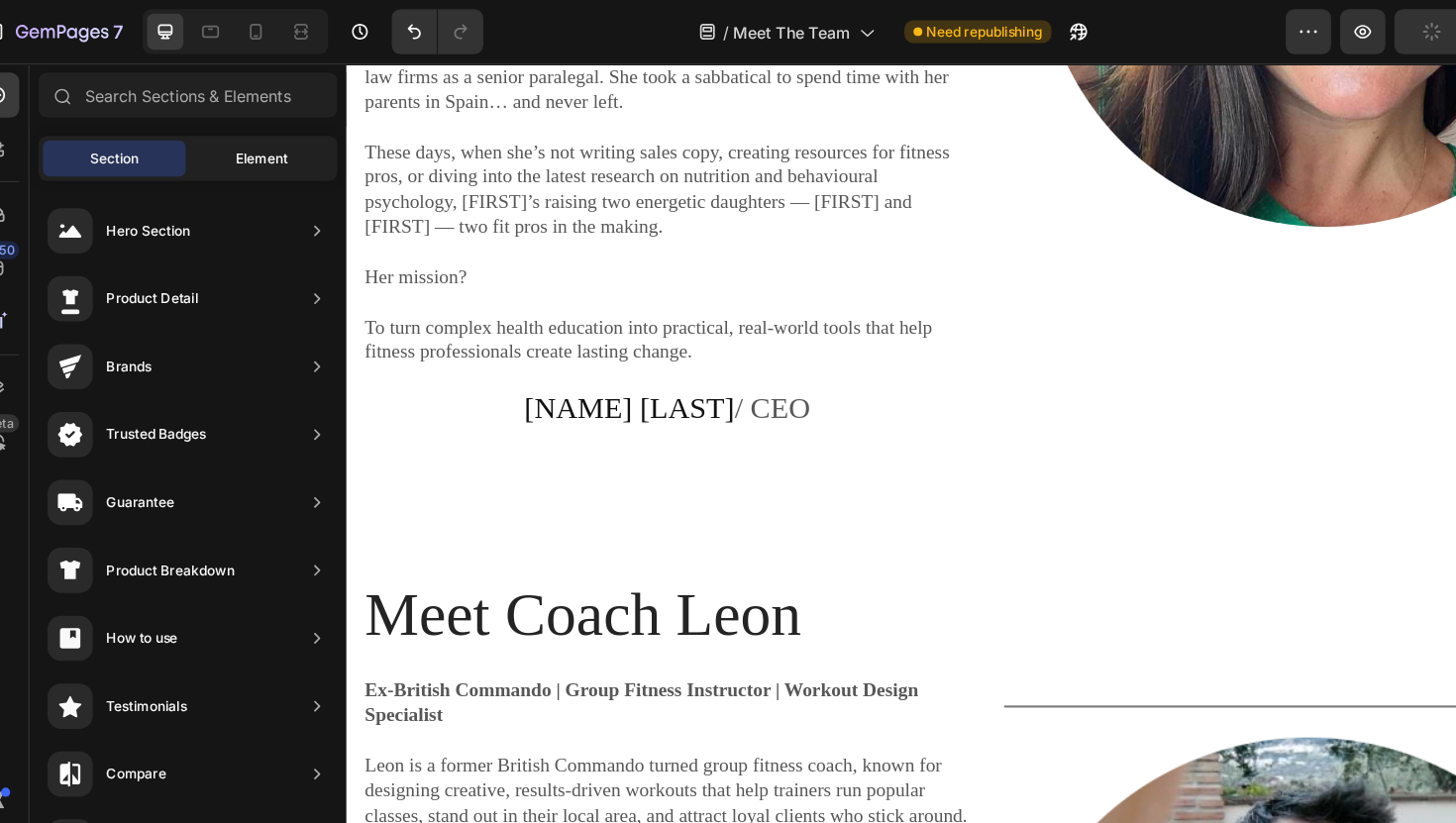 click on "Element" 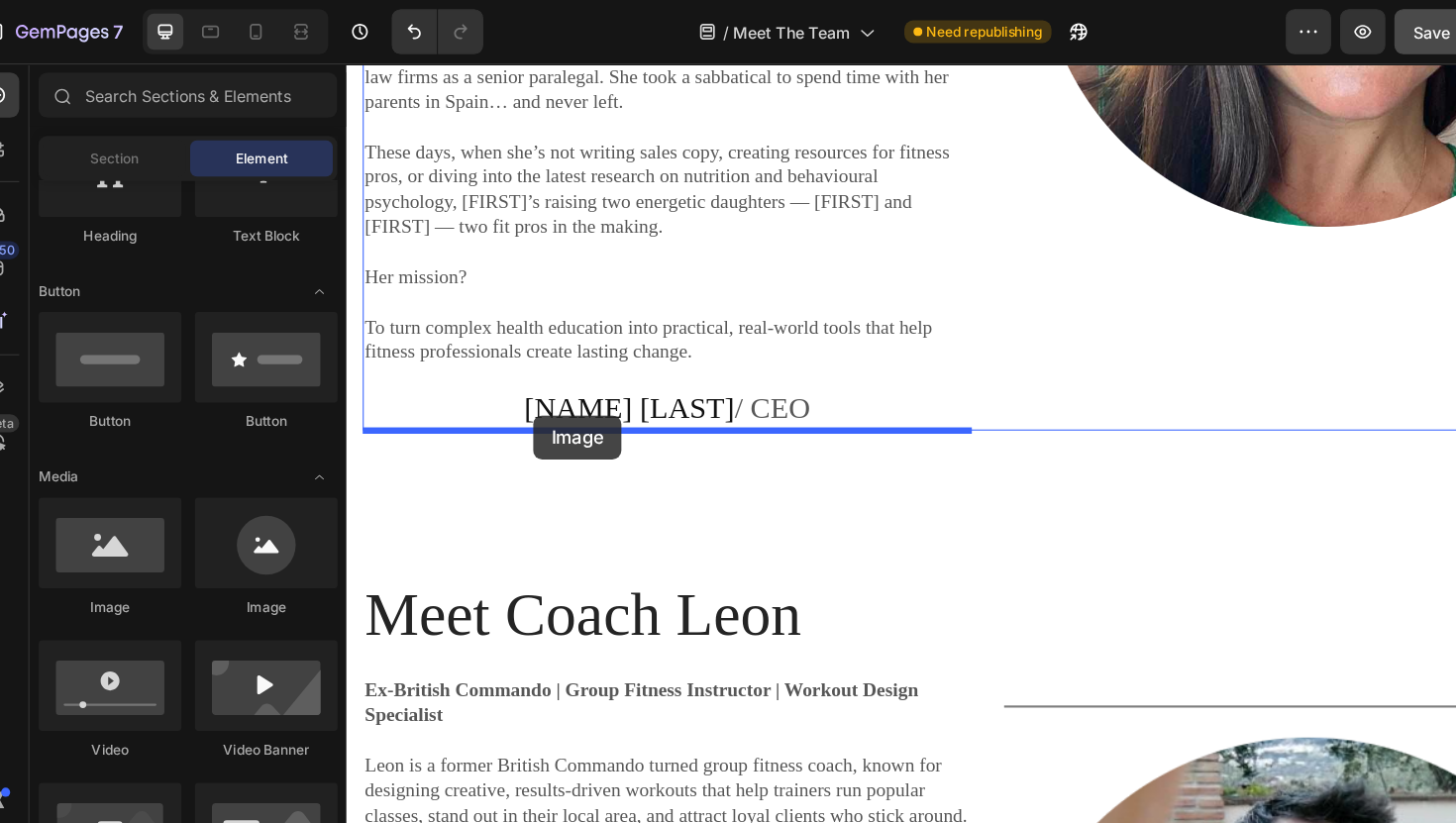 drag, startPoint x: 618, startPoint y: 543, endPoint x: 519, endPoint y: 389, distance: 183.07649 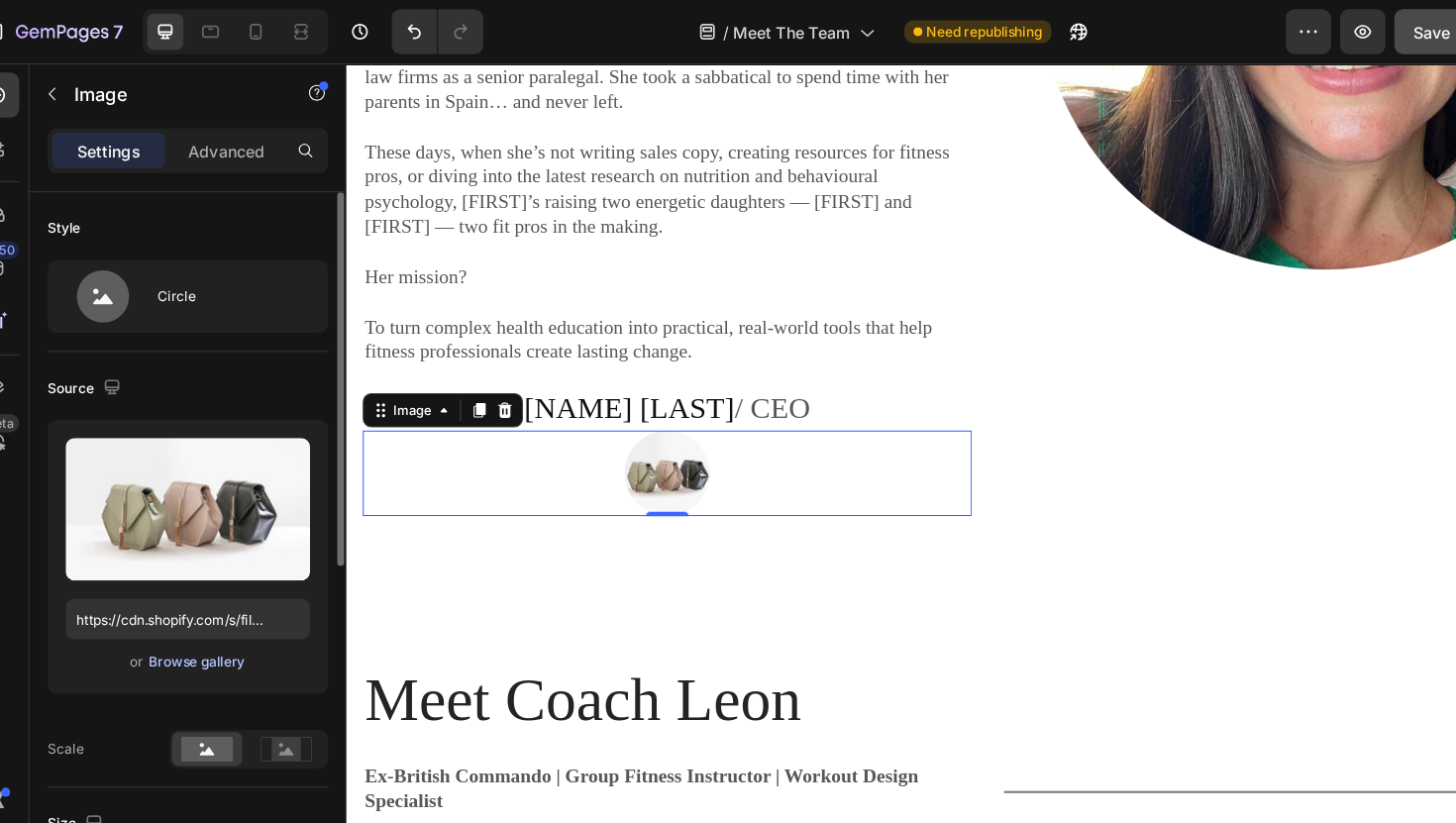 click on "Browse gallery" at bounding box center (203, 579) 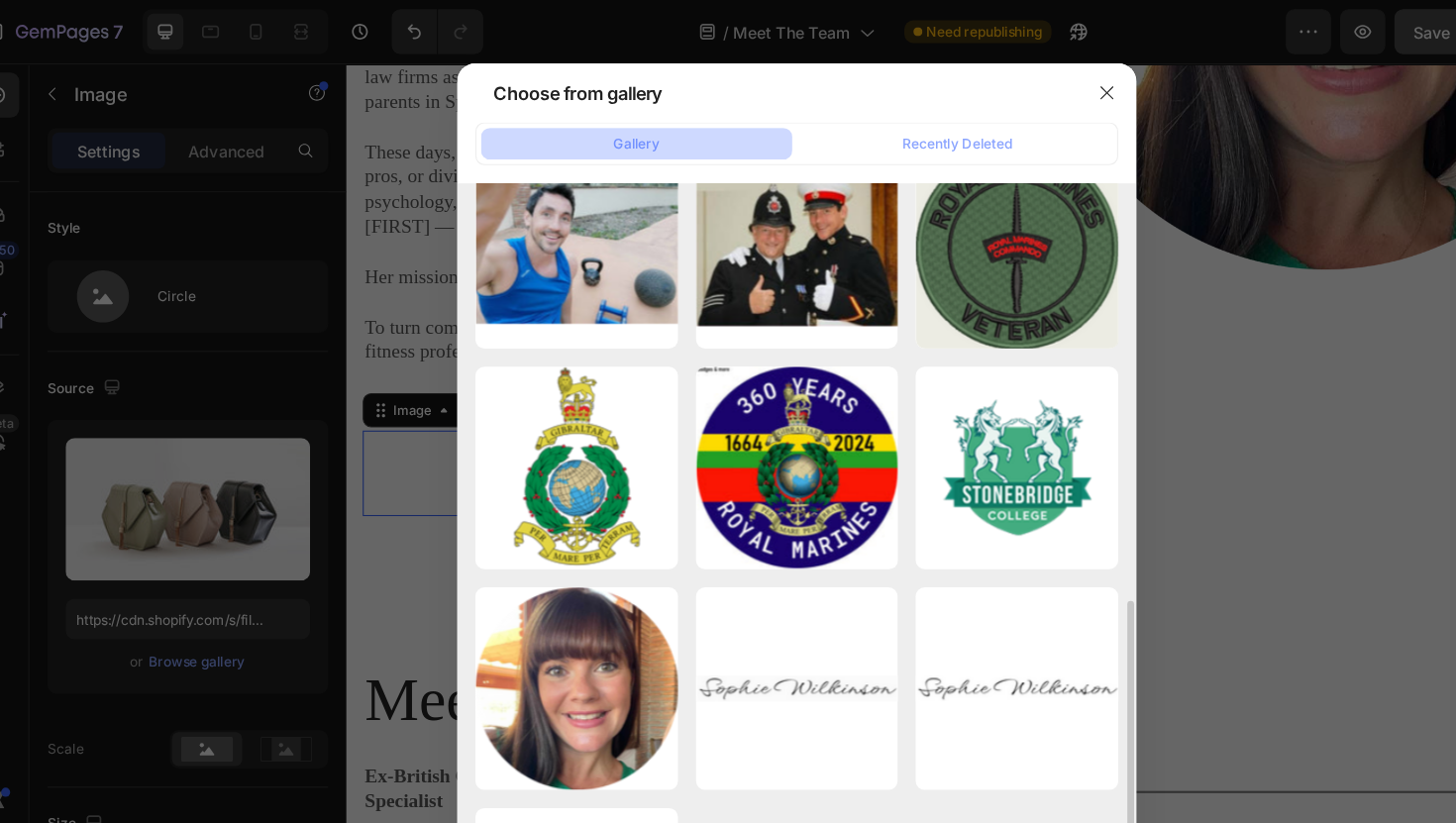 scroll, scrollTop: 722, scrollLeft: 0, axis: vertical 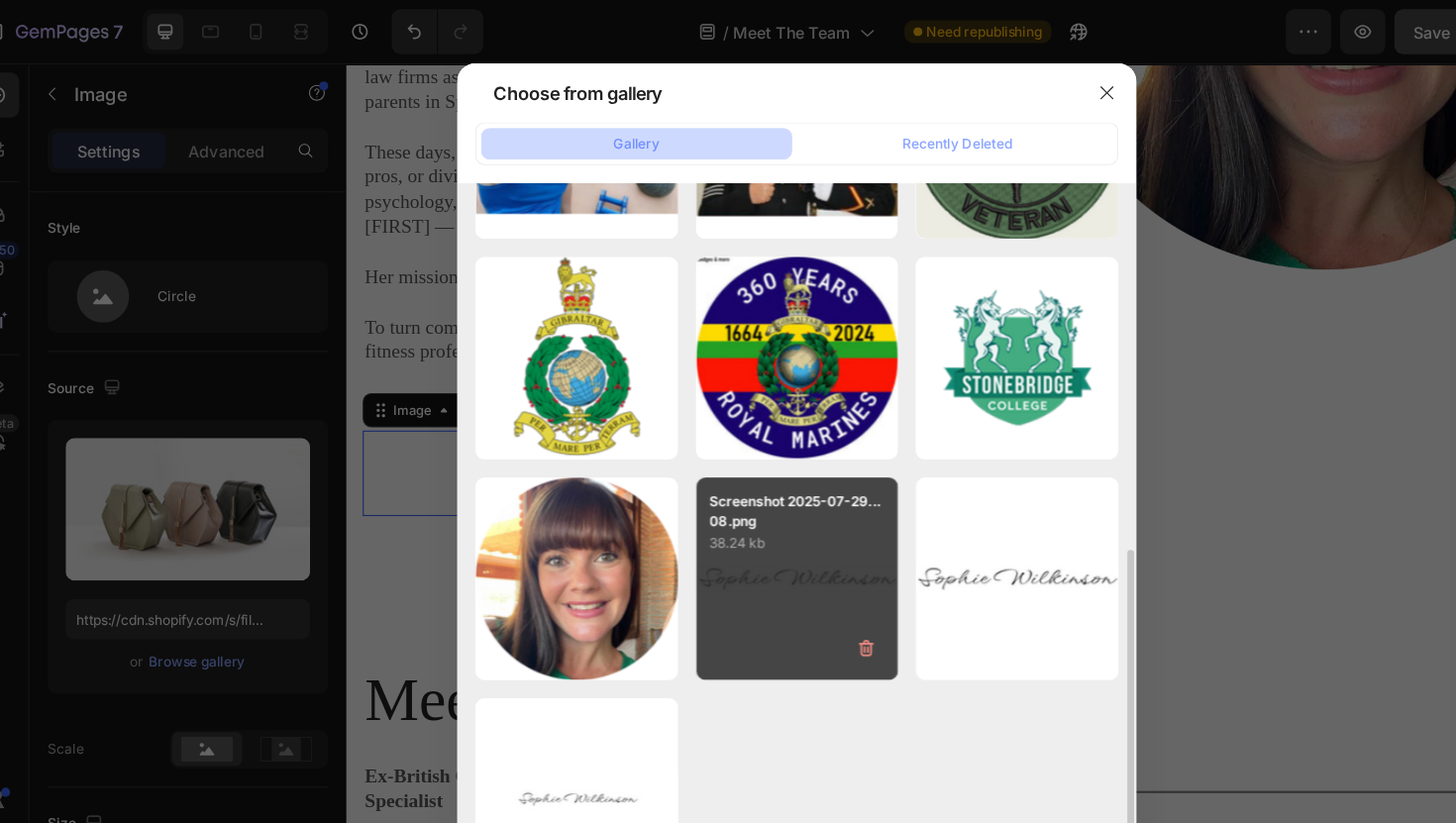 click on "Screenshot 2025-07-29...08.png 38.24 kb" at bounding box center (728, 506) 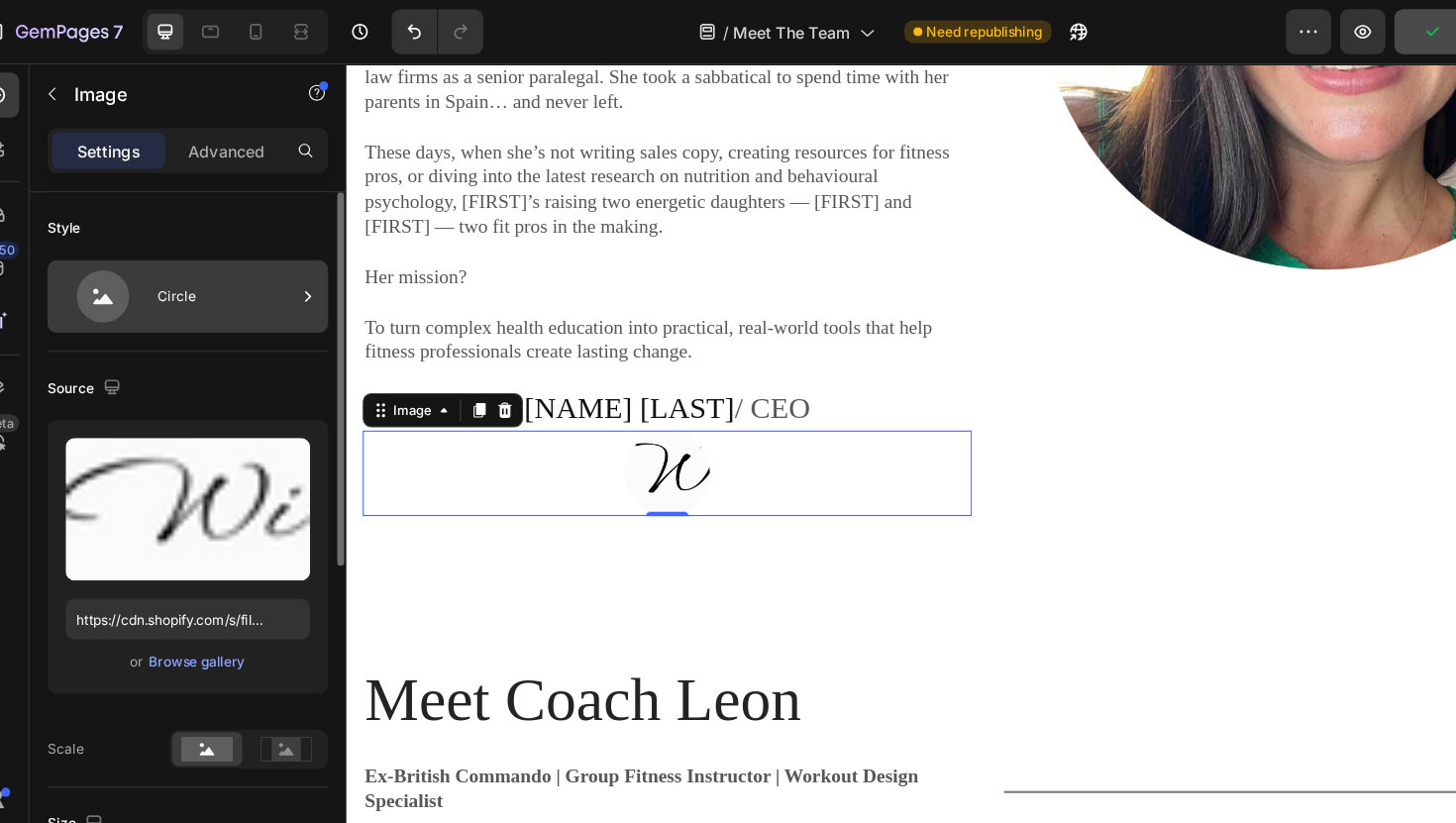 click on "Circle" at bounding box center (229, 259) 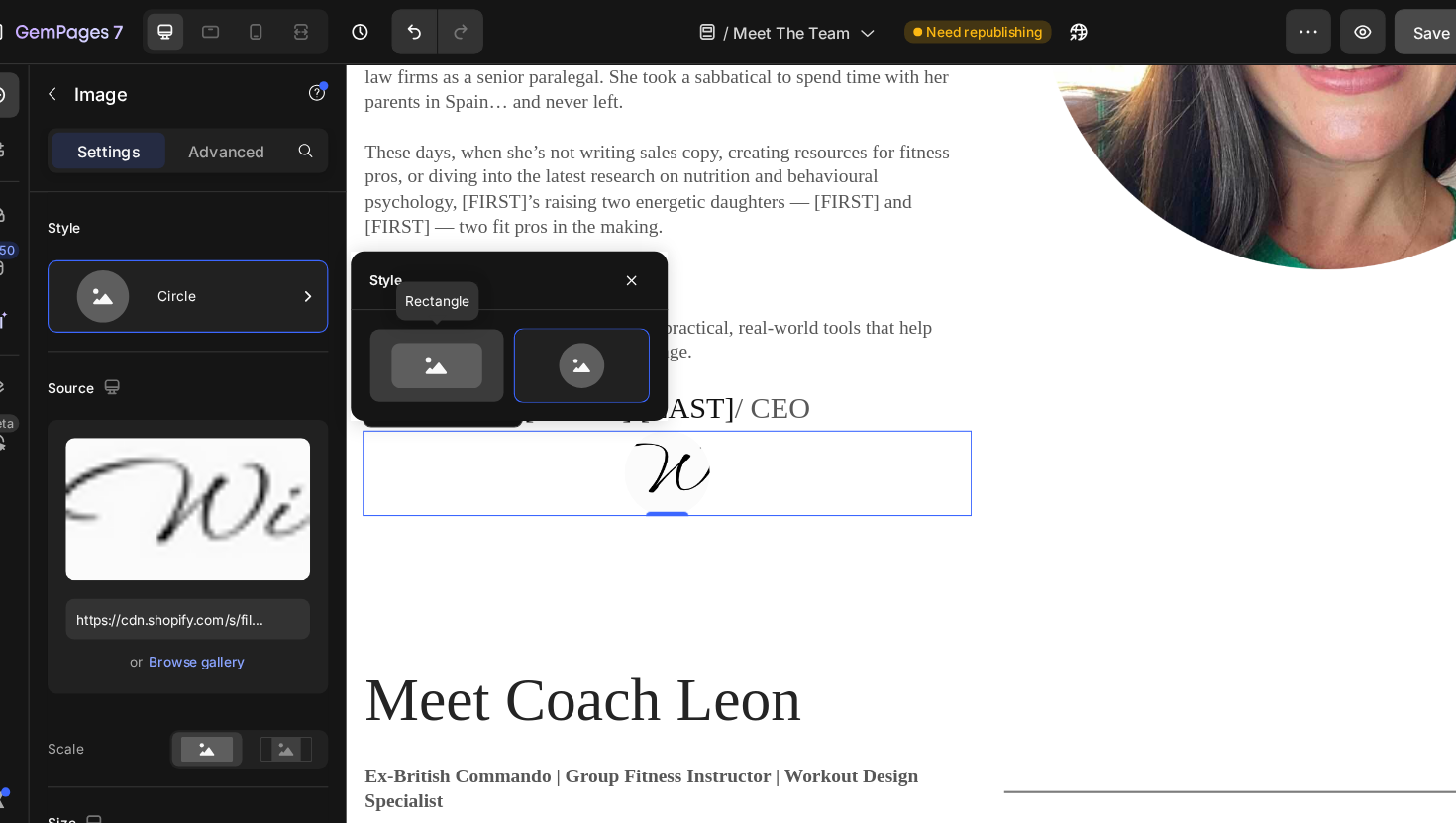 click 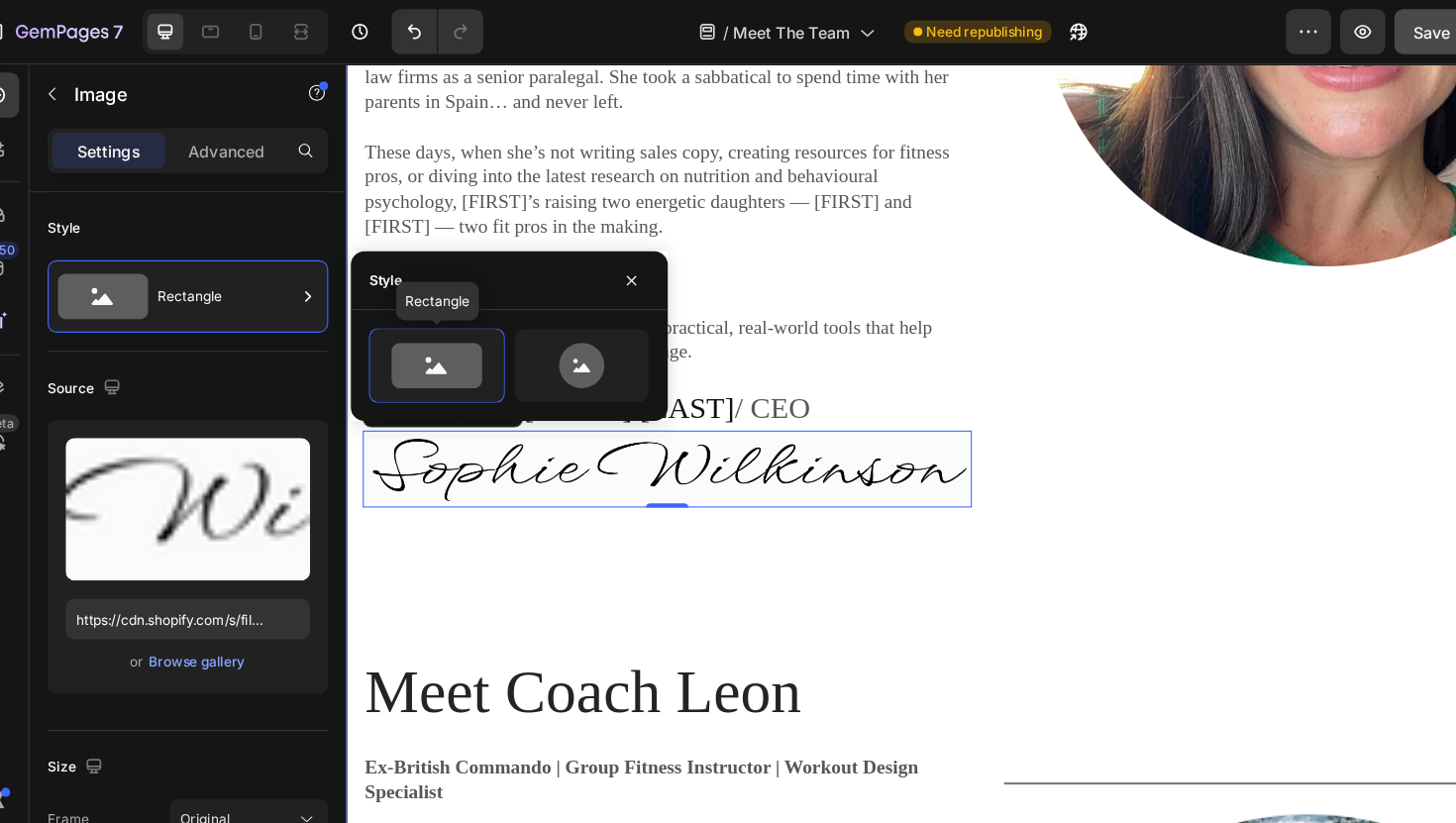 click on "Meet The Team Heading Meet the team behind the content trusted by 3,000+ group fitness professionals worldwide.   Text block Row Meet [NAME] (CEO) Heading Content Strategist  | Fitness Copywriter Nutrition Advisor   [NAME] is a fully qualified diet and nutrition advisor with a background in strategic content creation. She’s the driving force behind our educational resources, client coaching tools, and content systems that help group fitness pros level up their business.   She’s also a professional fitness copywriter — helping coaches connect, educate, and inspire their clients with powerful, done-for-you sales copy that builds trust and drives results.   From science-backed clean eating programs to engaging client education systems like Inbox Nutrition and the Fitness Community Blueprint, [NAME]’s passion is creating real-world content that makes a real difference — for you and your clients.         Her mission?    Text Block [NAME] [LAST]  / CEO Text block Image Image Row Heading" at bounding box center (940, 375) 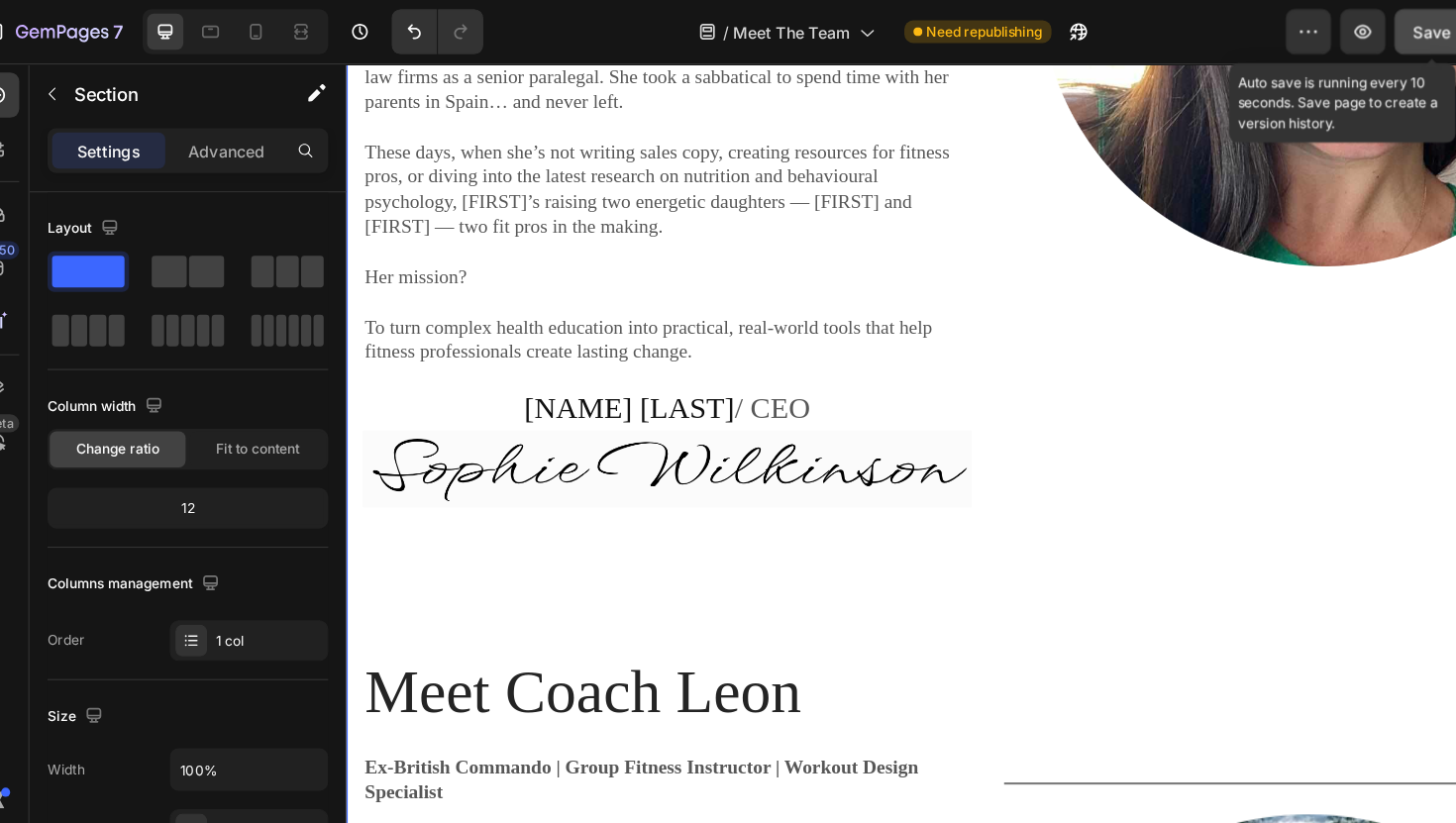 click on "Save" at bounding box center [1284, 28] 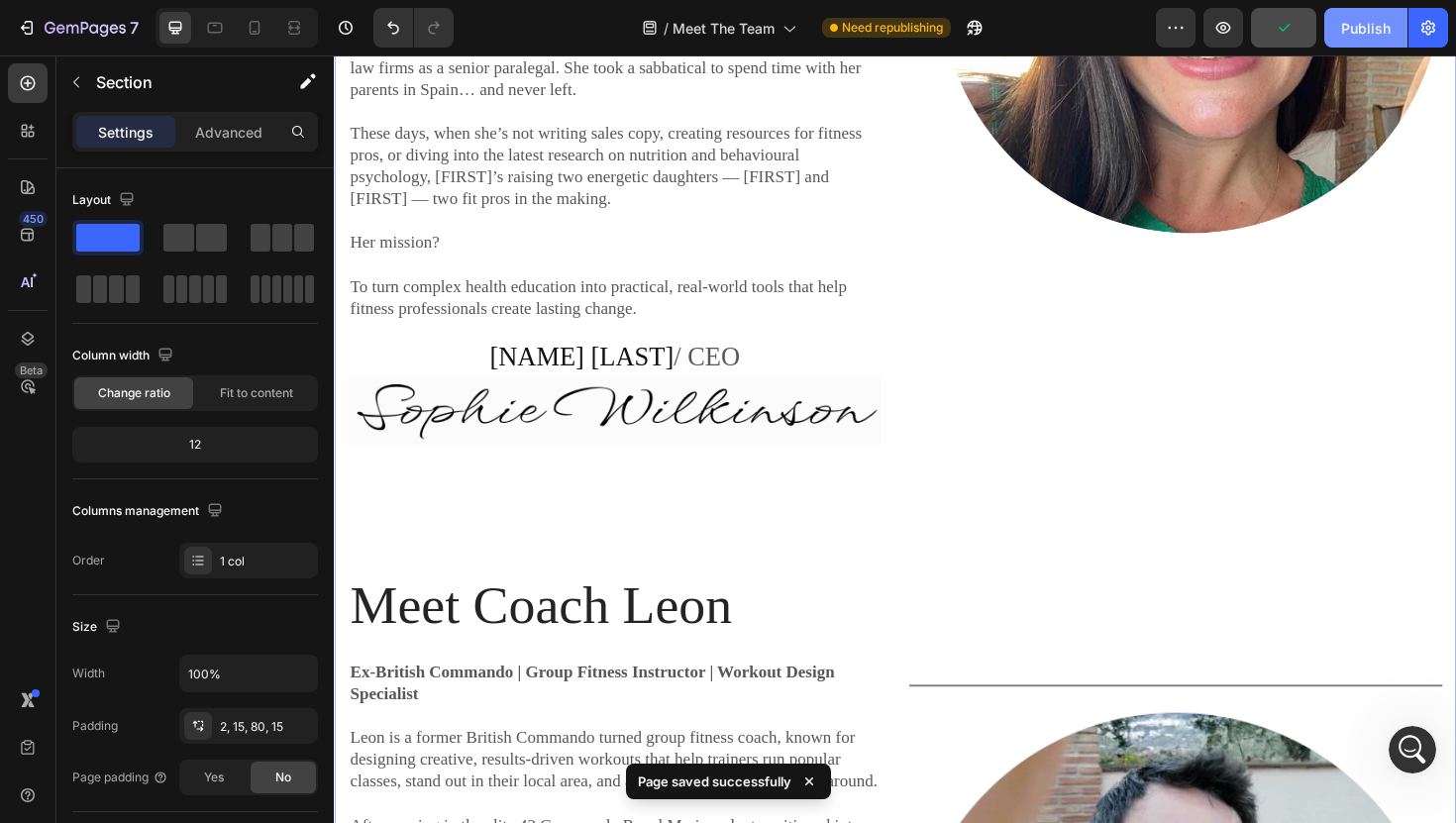 click on "Publish" at bounding box center [1366, 28] 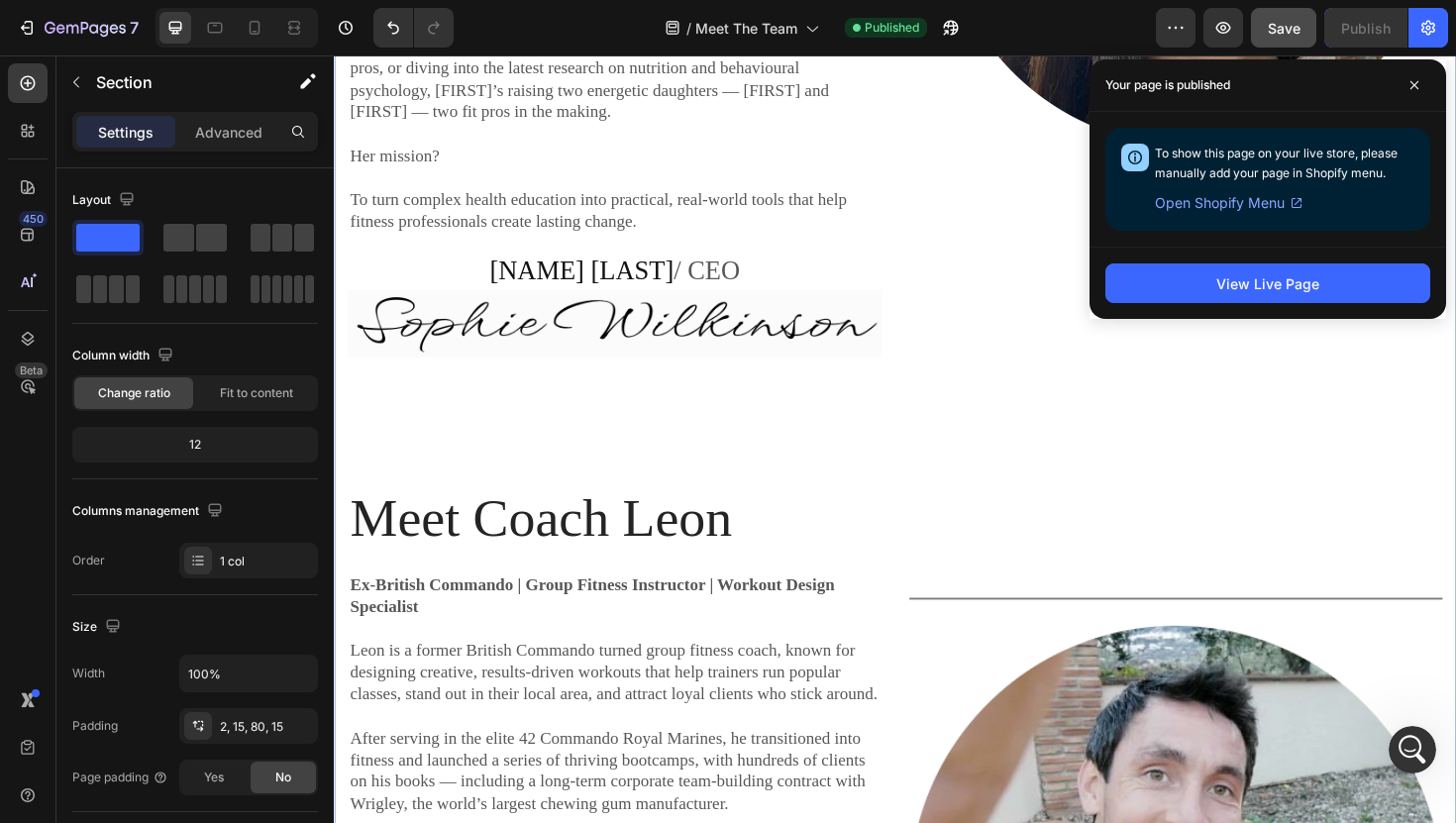 scroll, scrollTop: 1871, scrollLeft: 0, axis: vertical 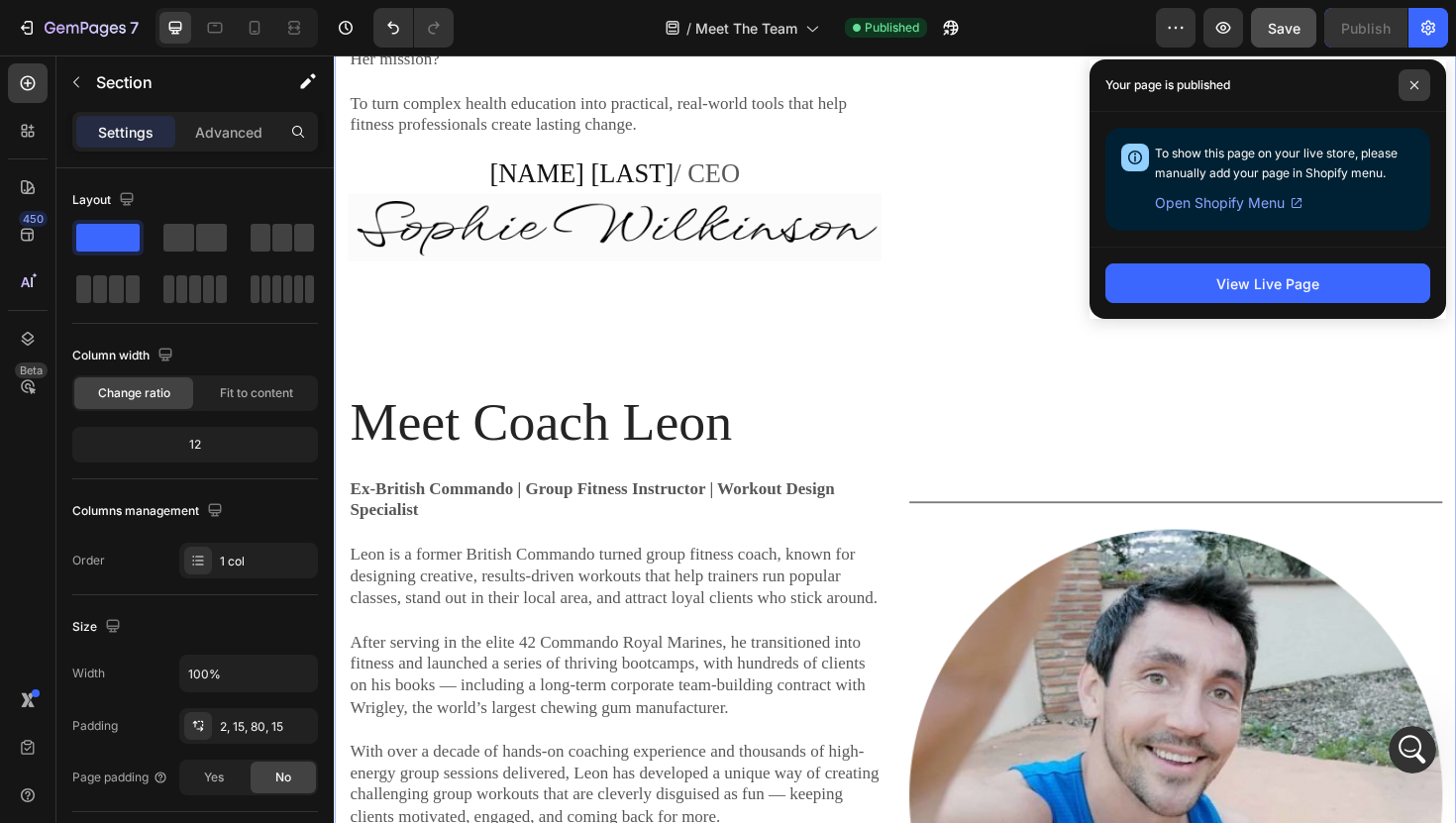 click at bounding box center (1414, 85) 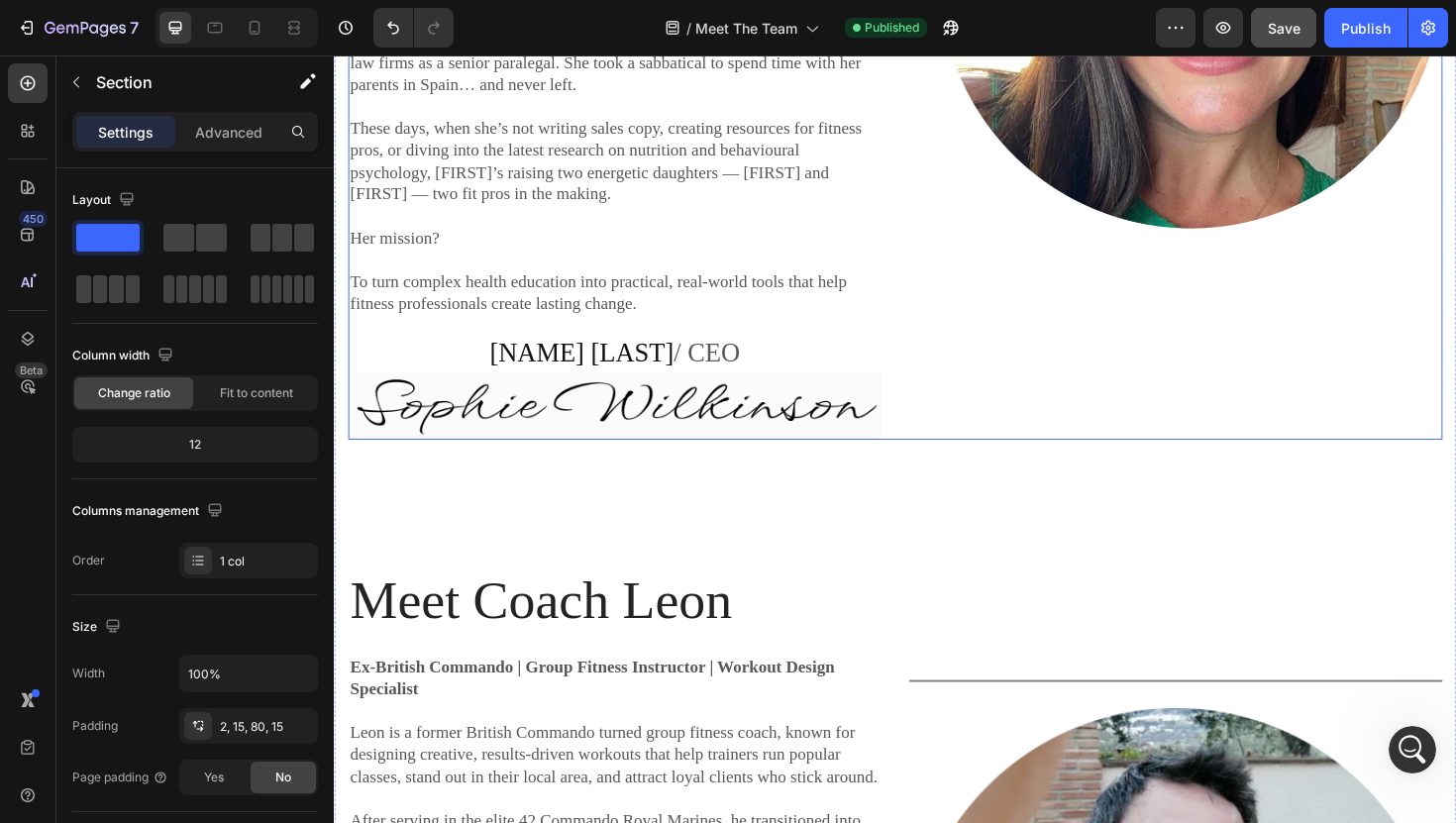 scroll, scrollTop: 1652, scrollLeft: 0, axis: vertical 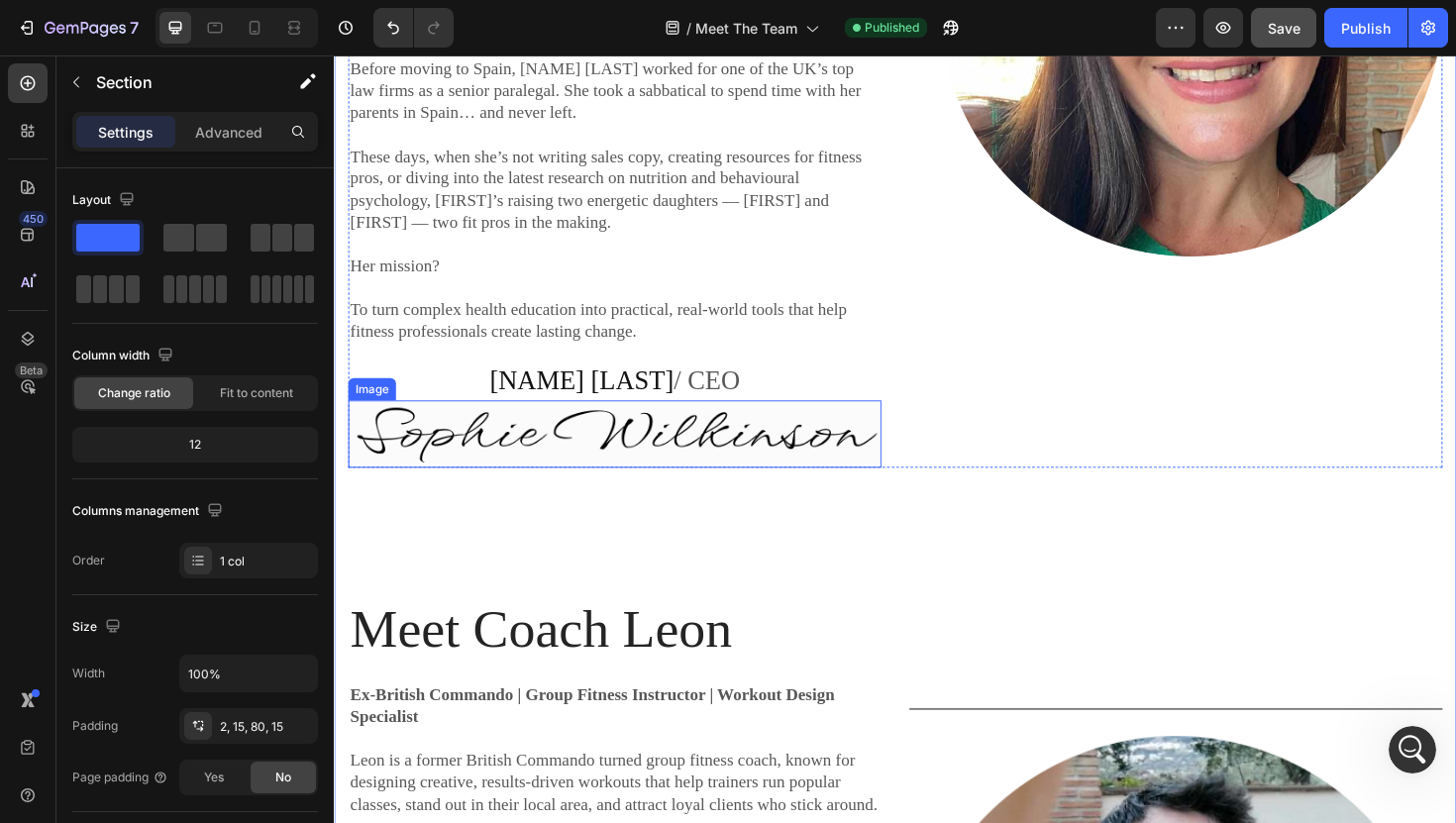 click at bounding box center (631, 457) 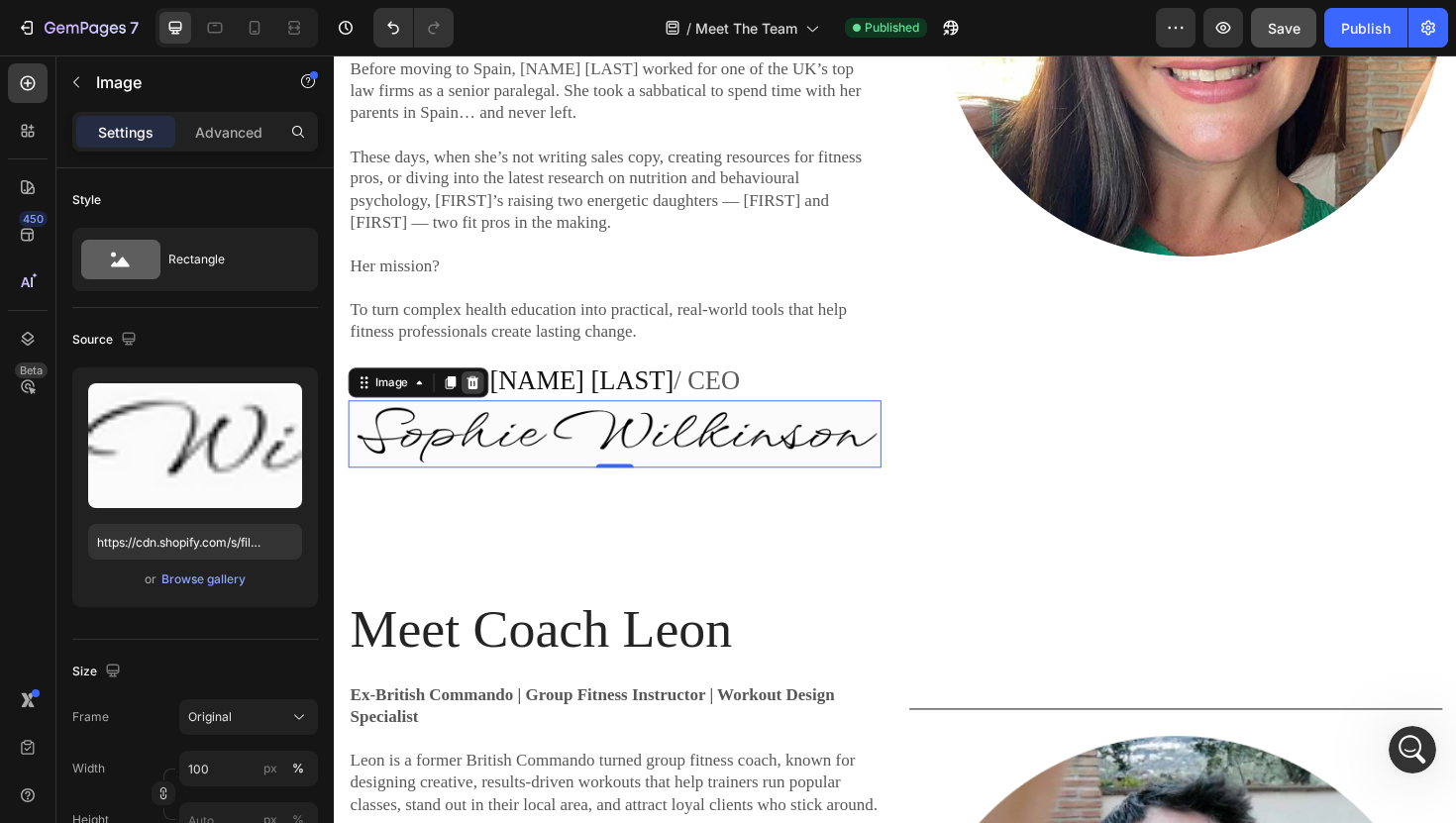 click 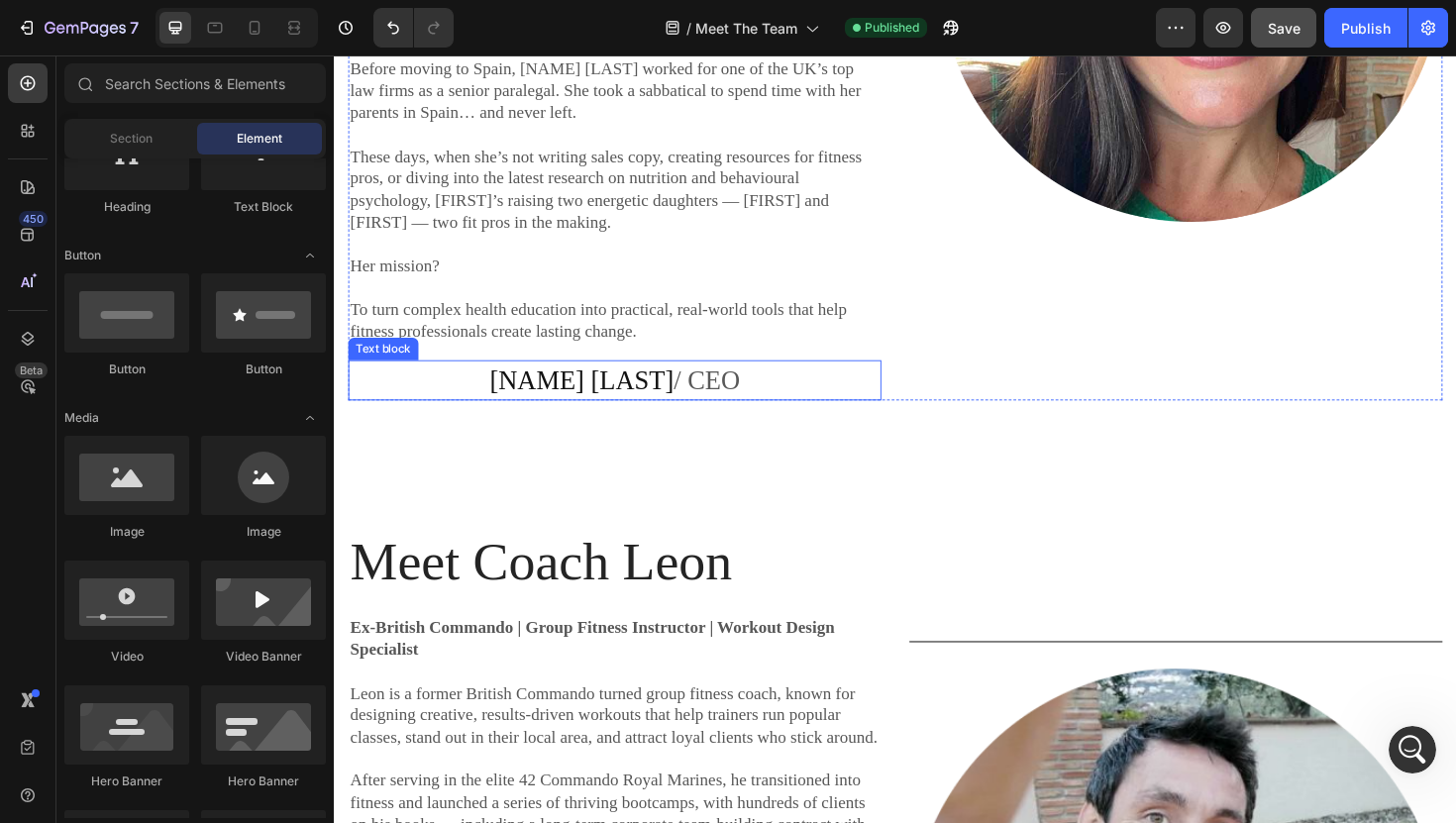 click on "/ CEO" at bounding box center [728, 399] 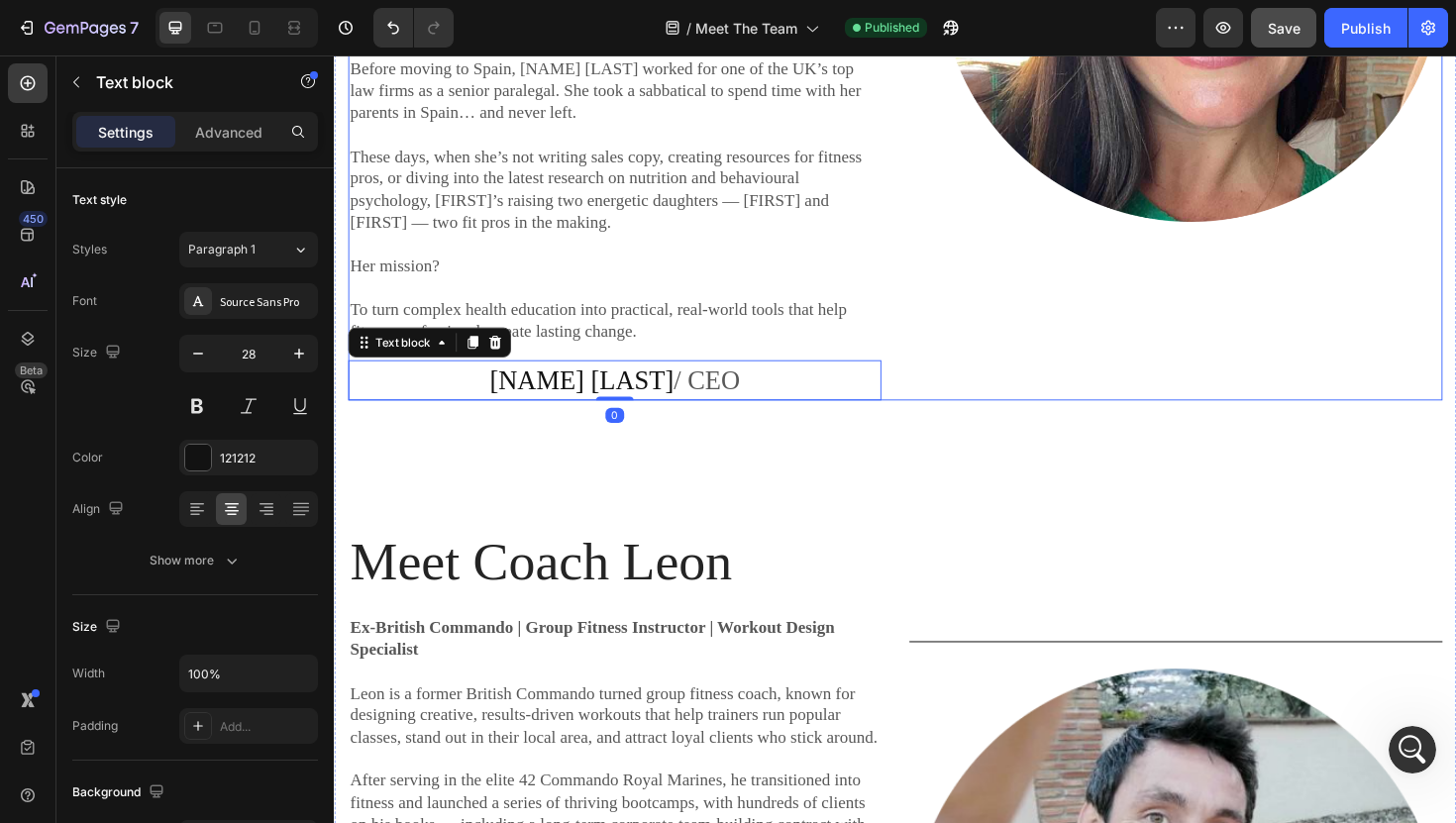 click on "Image" at bounding box center (1225, -35) 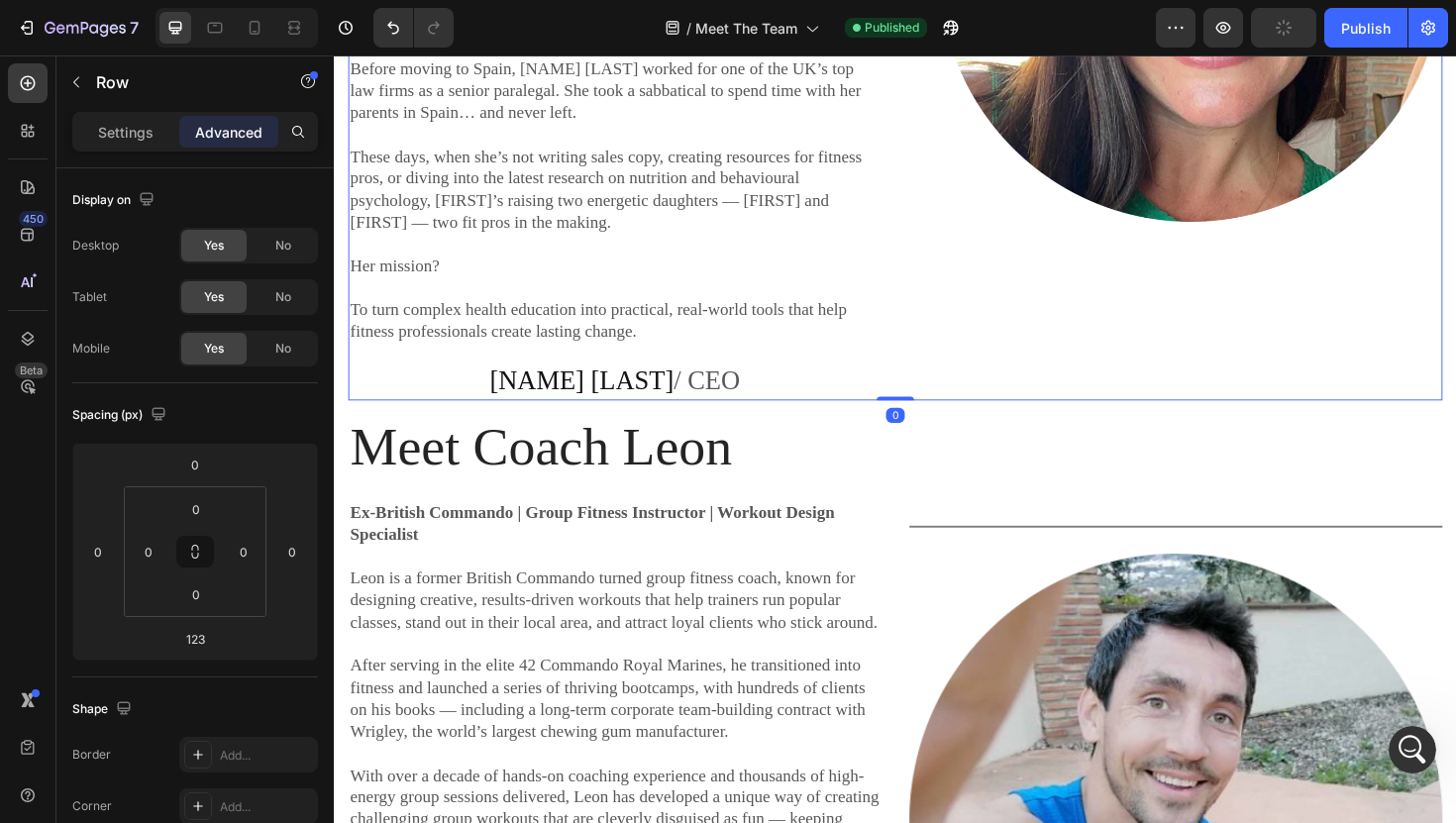 drag, startPoint x: 932, startPoint y: 538, endPoint x: 902, endPoint y: 381, distance: 159.84055 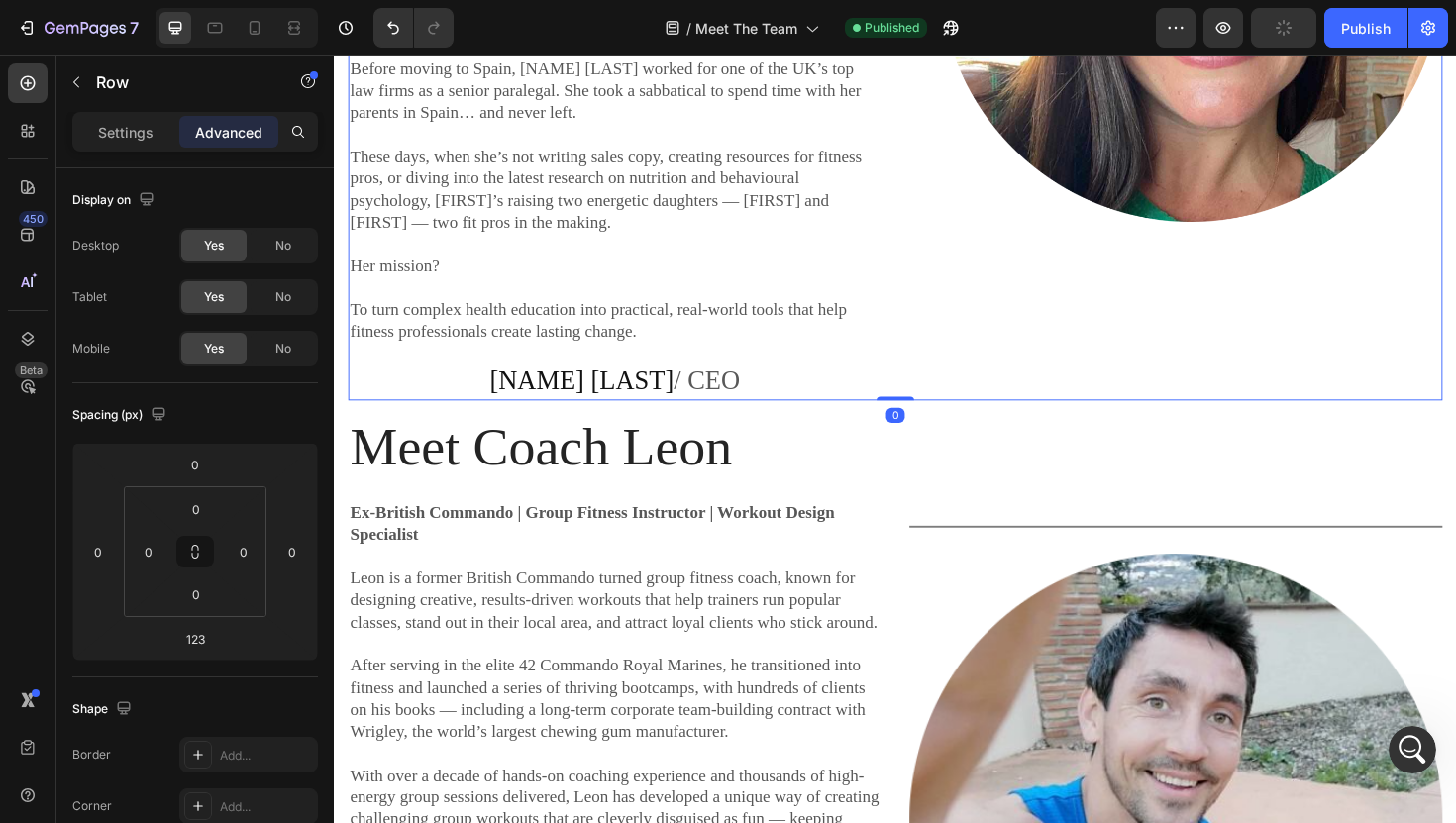 click on "Meet Sophie (CEO) Heading Content Strategist  | Fitness Copywriter Nutrition Advisor   Sophie is a fully qualified diet and nutrition advisor with a background in strategic content creation. She’s the driving force behind our educational resources, client coaching tools, and content systems that help group fitness pros level up their business.   She’s also a professional fitness copywriter — helping coaches connect, educate, and inspire their clients with powerful, done-for-you sales copy that builds trust and drives results.   From science-backed clean eating programs to engaging client education systems like Inbox Nutrition and the Fitness Community Blueprint, Sophie’s passion is creating real-world content that makes a real difference — for you and your clients.   “I believe coaches should be equipped with the same quality of tools and education as any high-end wellness brand — minus the overwhelm or fluff.”       Her mission?    Text Block Image Sophie Wilkinson  / CEO Text block Image Row Heading" at bounding box center [928, -35] 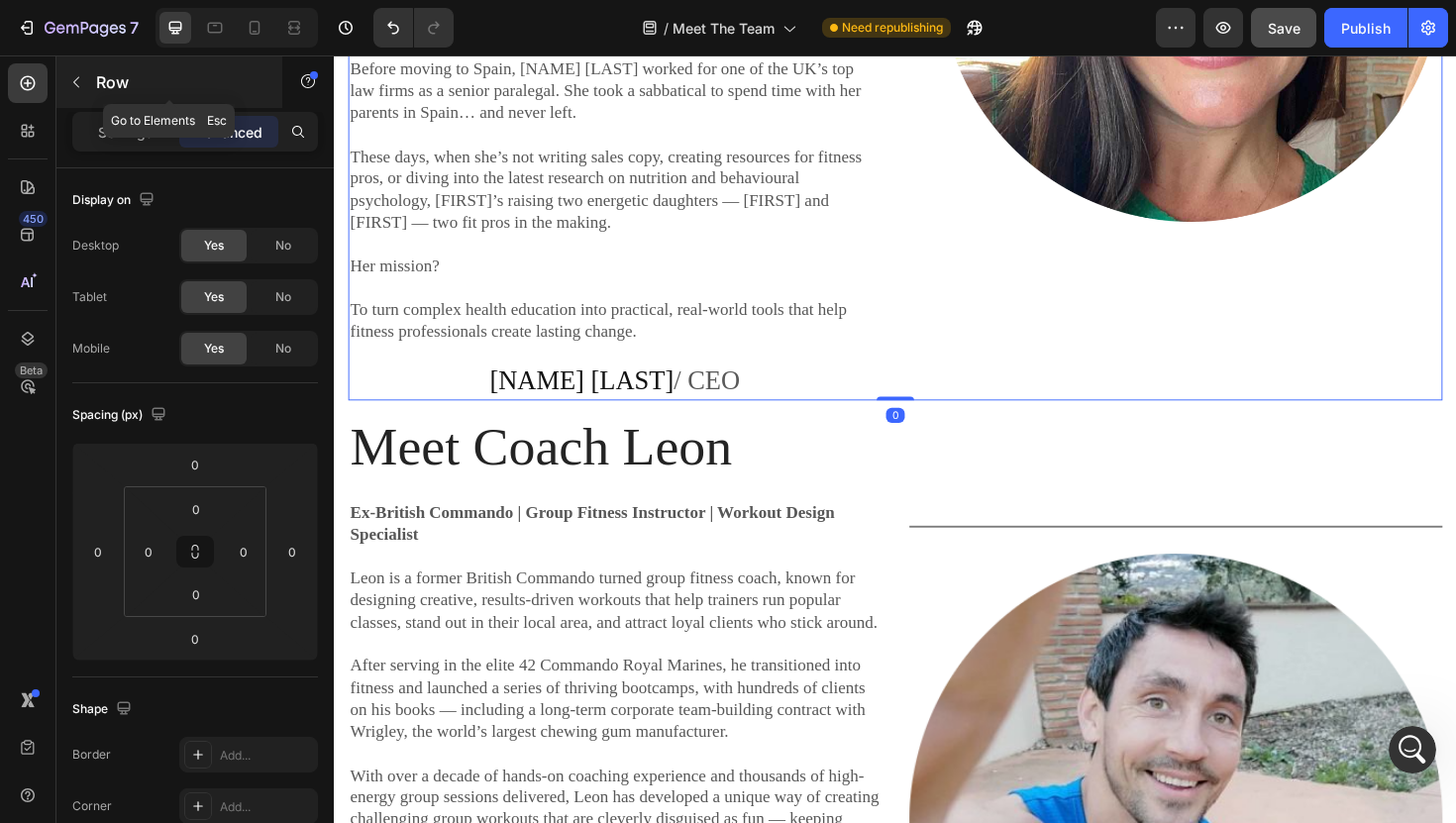 click 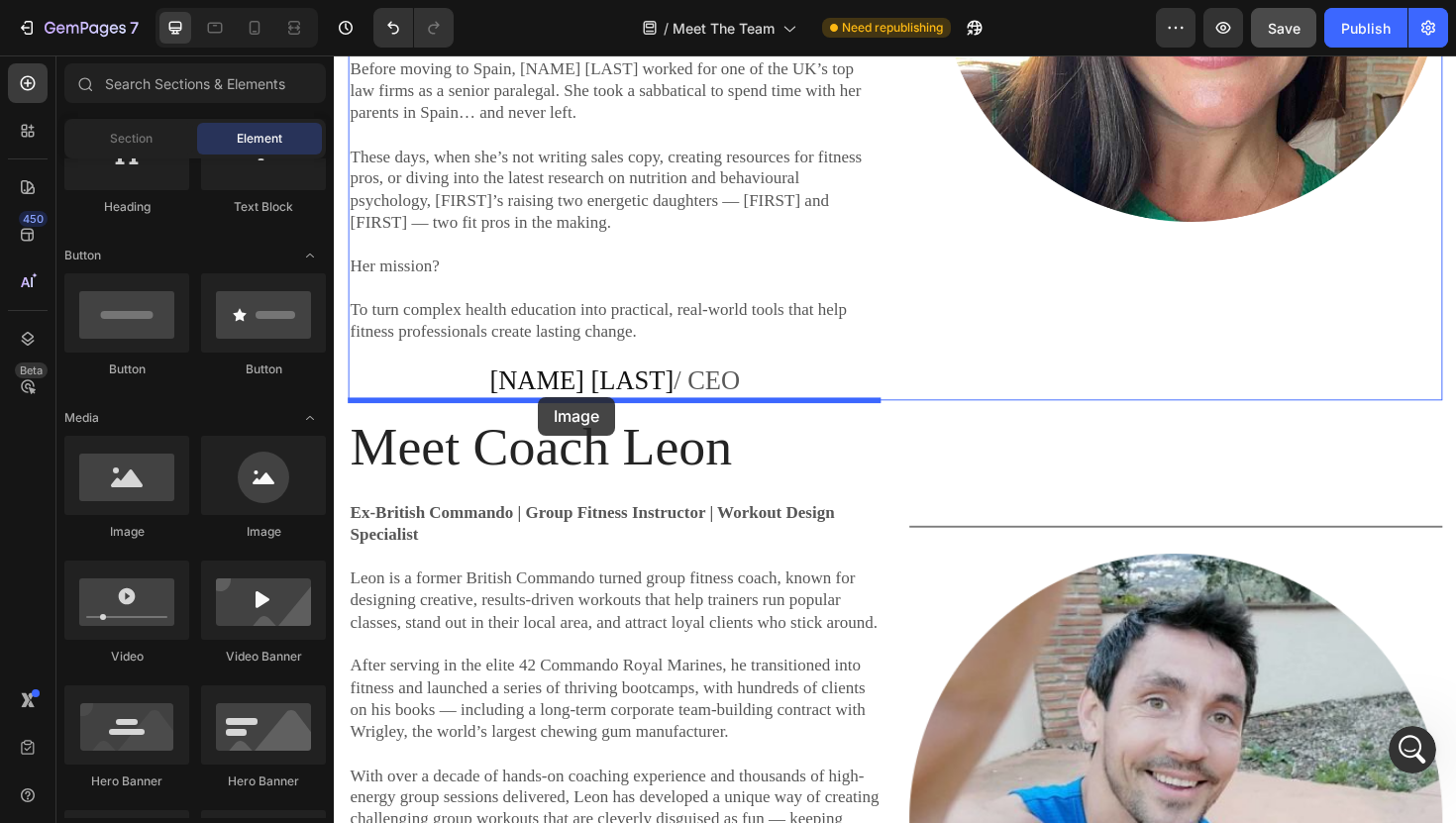 drag, startPoint x: 469, startPoint y: 558, endPoint x: 550, endPoint y: 417, distance: 162.60996 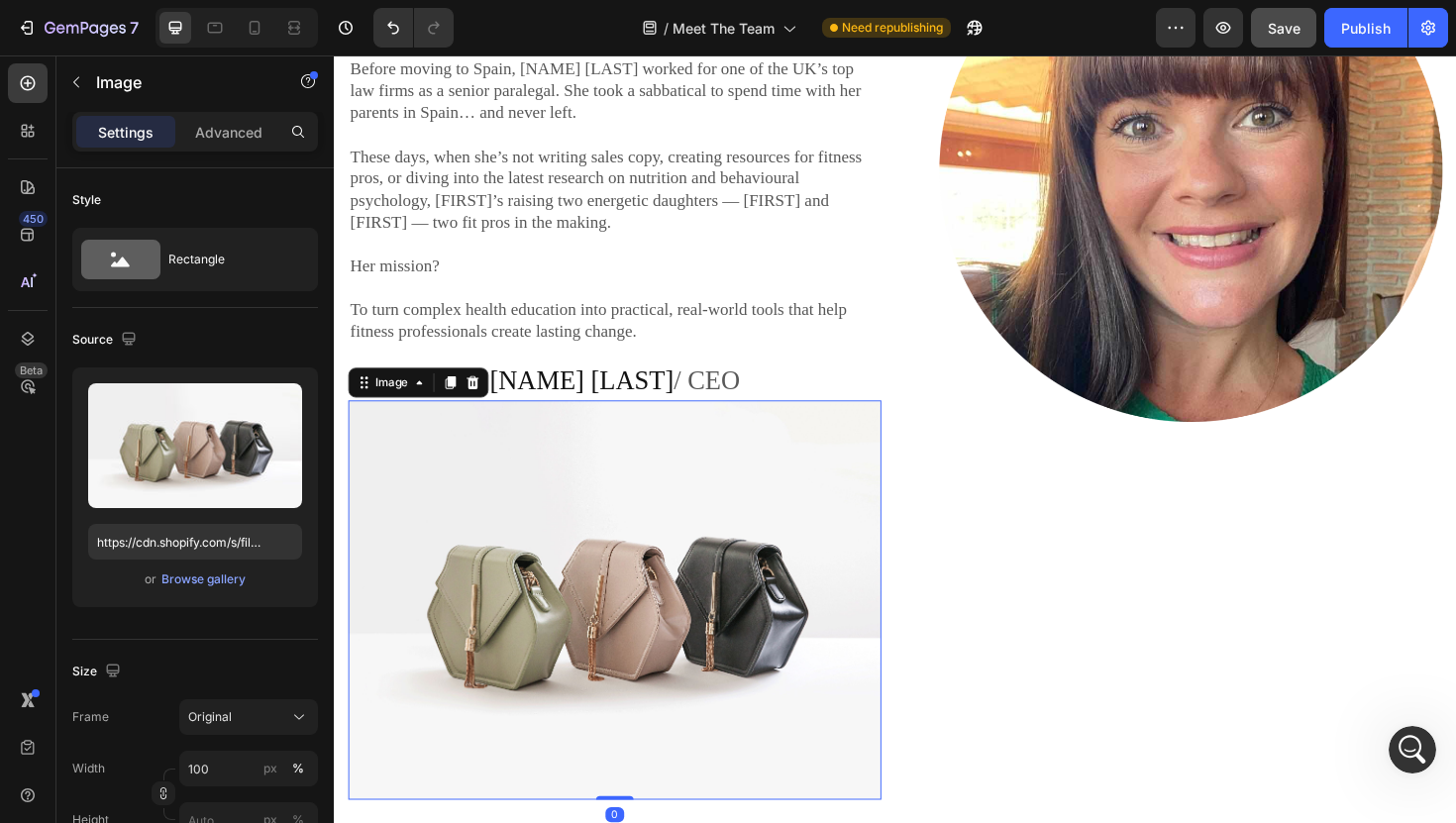 click at bounding box center (631, 633) 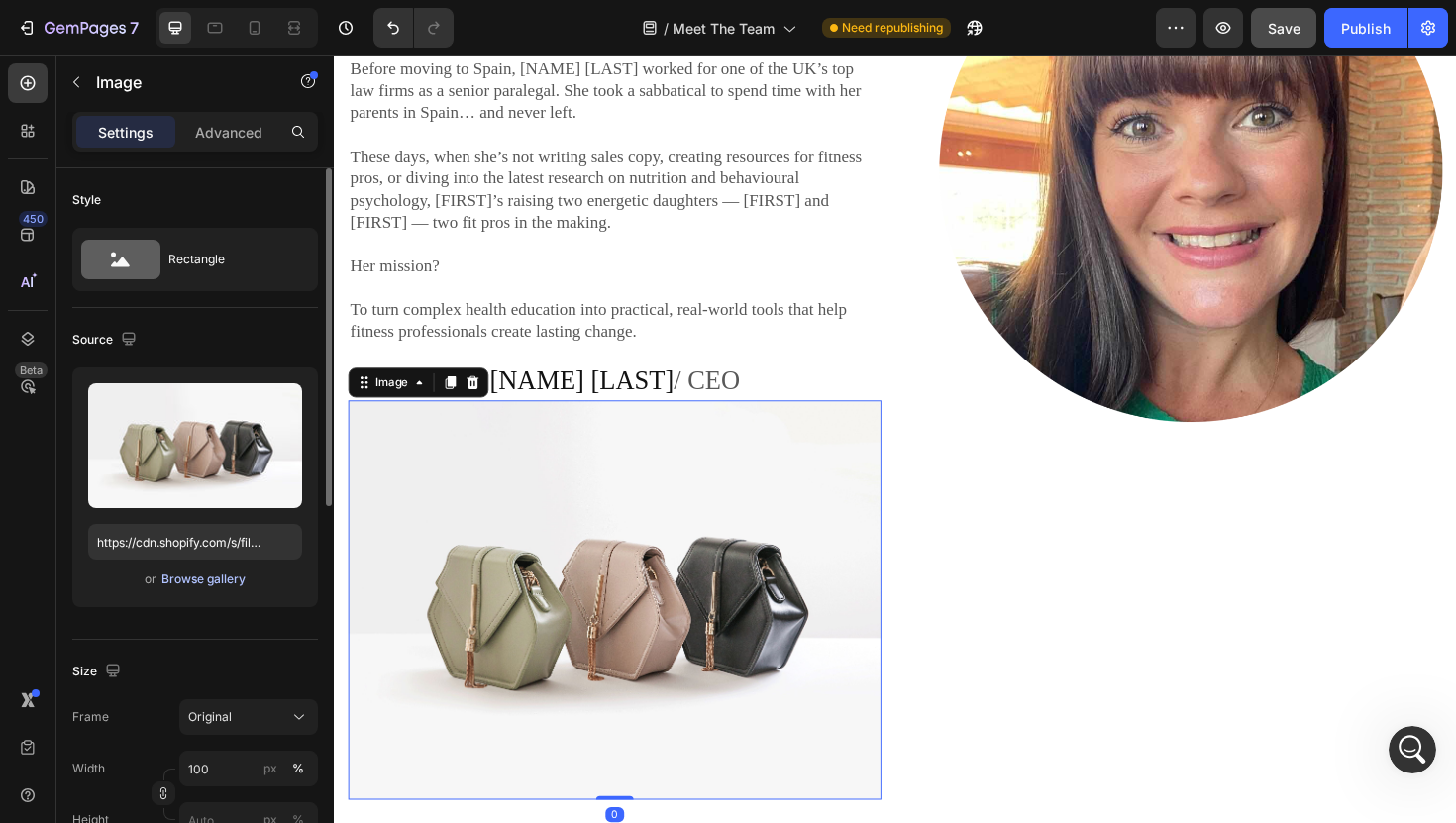 click on "Browse gallery" at bounding box center [203, 579] 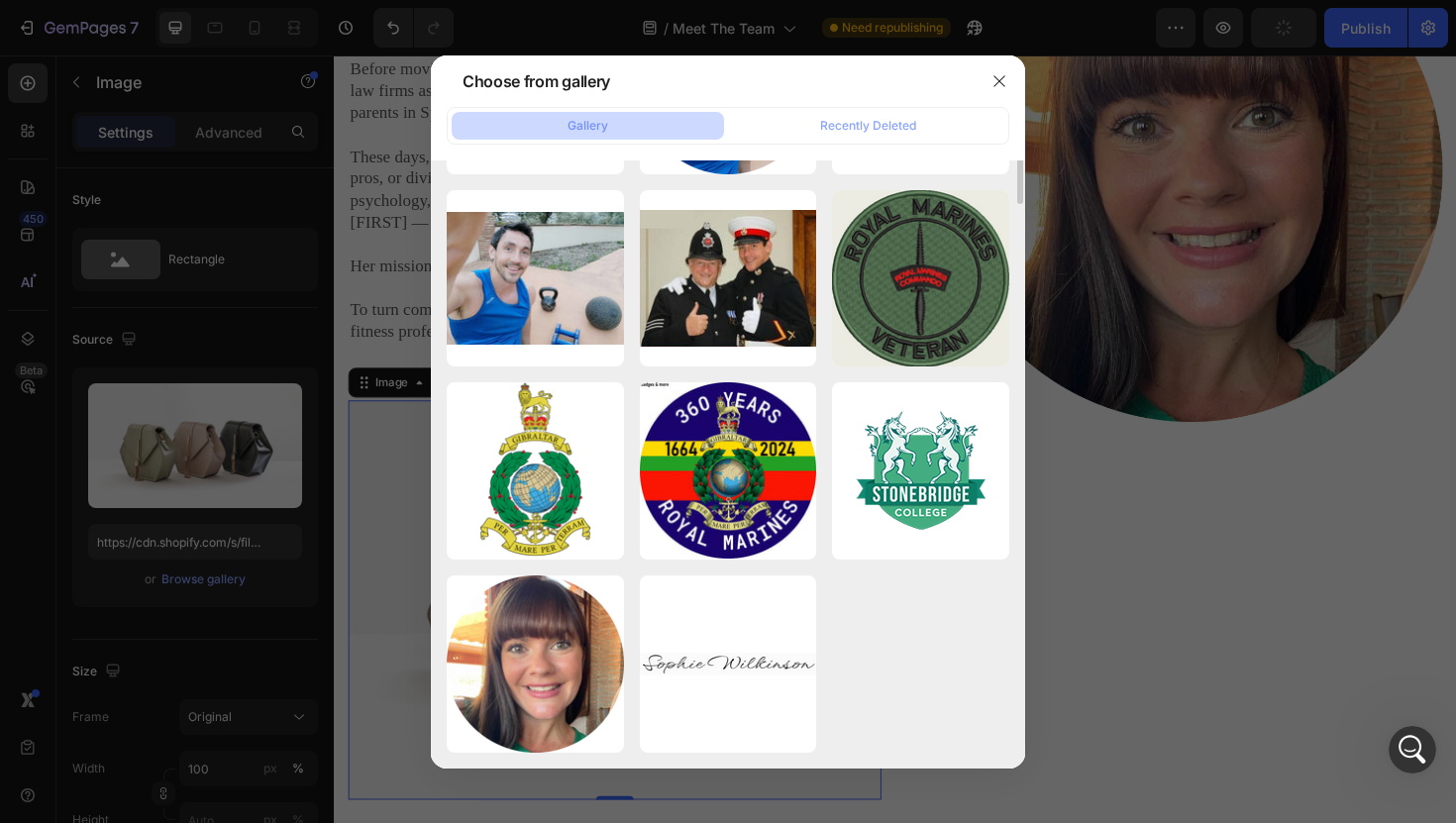 scroll, scrollTop: 757, scrollLeft: 0, axis: vertical 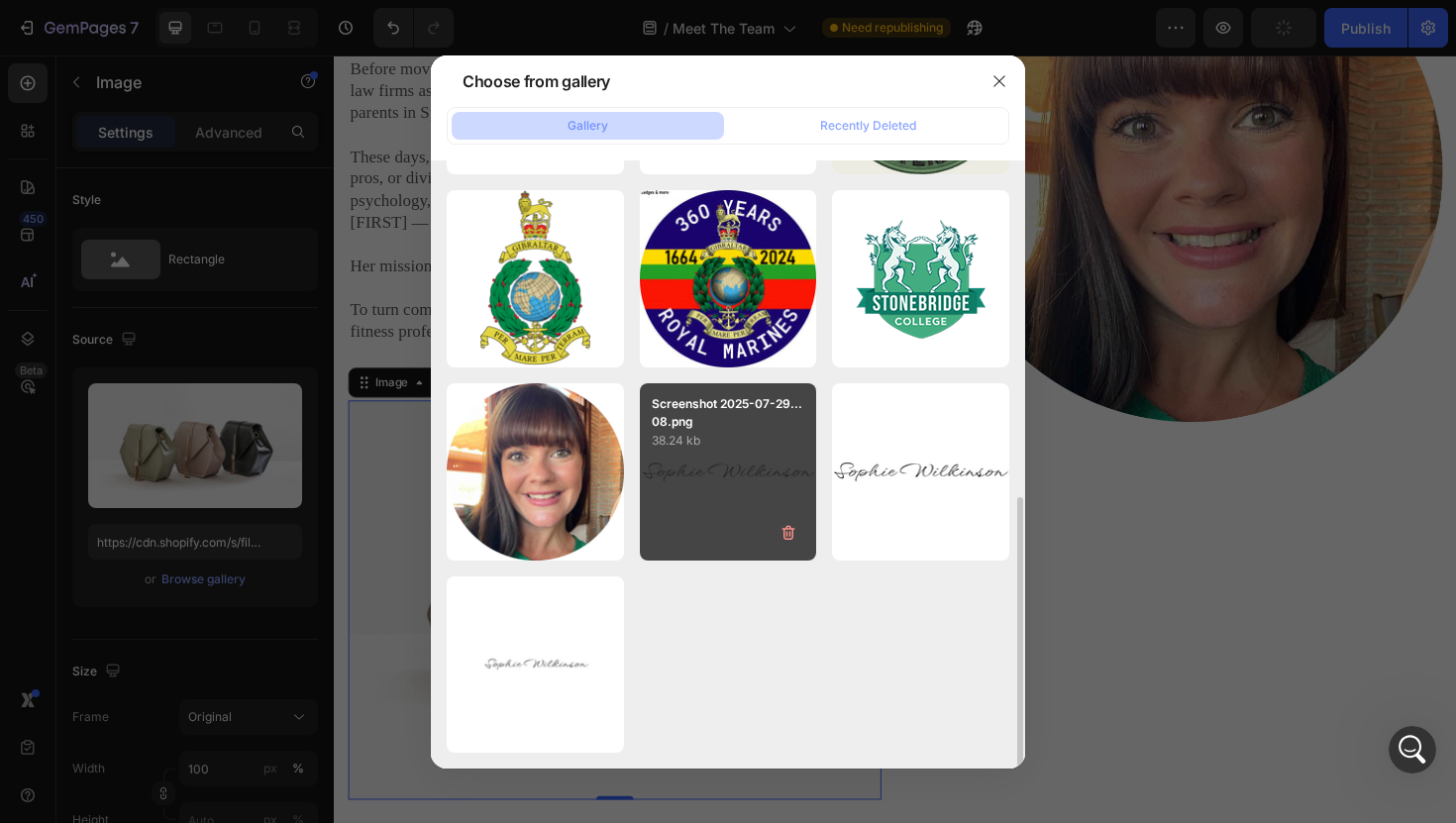 click on "Screenshot 2025-07-29...08.png 38.24 kb" at bounding box center [728, 471] 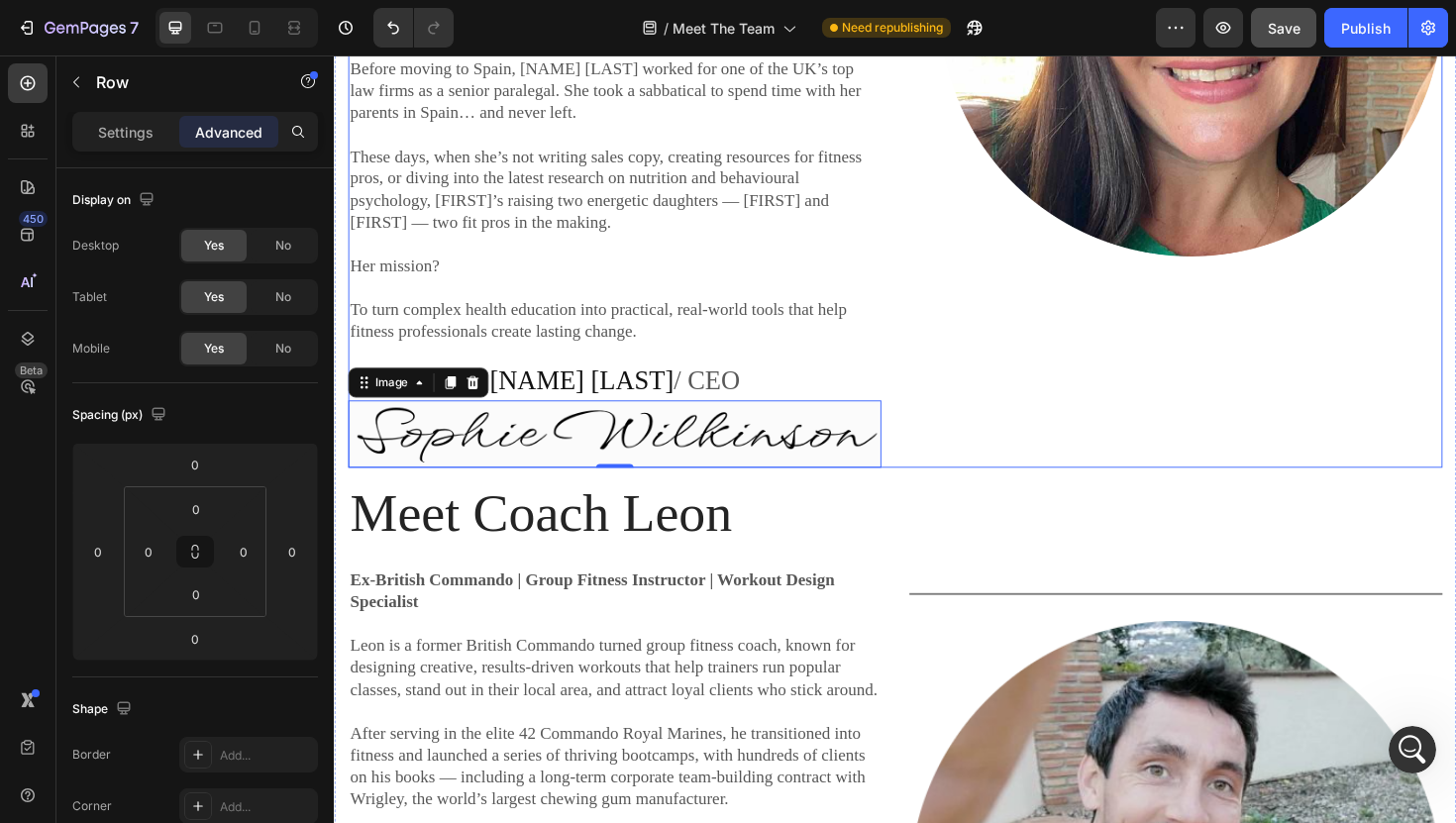 click on "Image" at bounding box center (1225, 1) 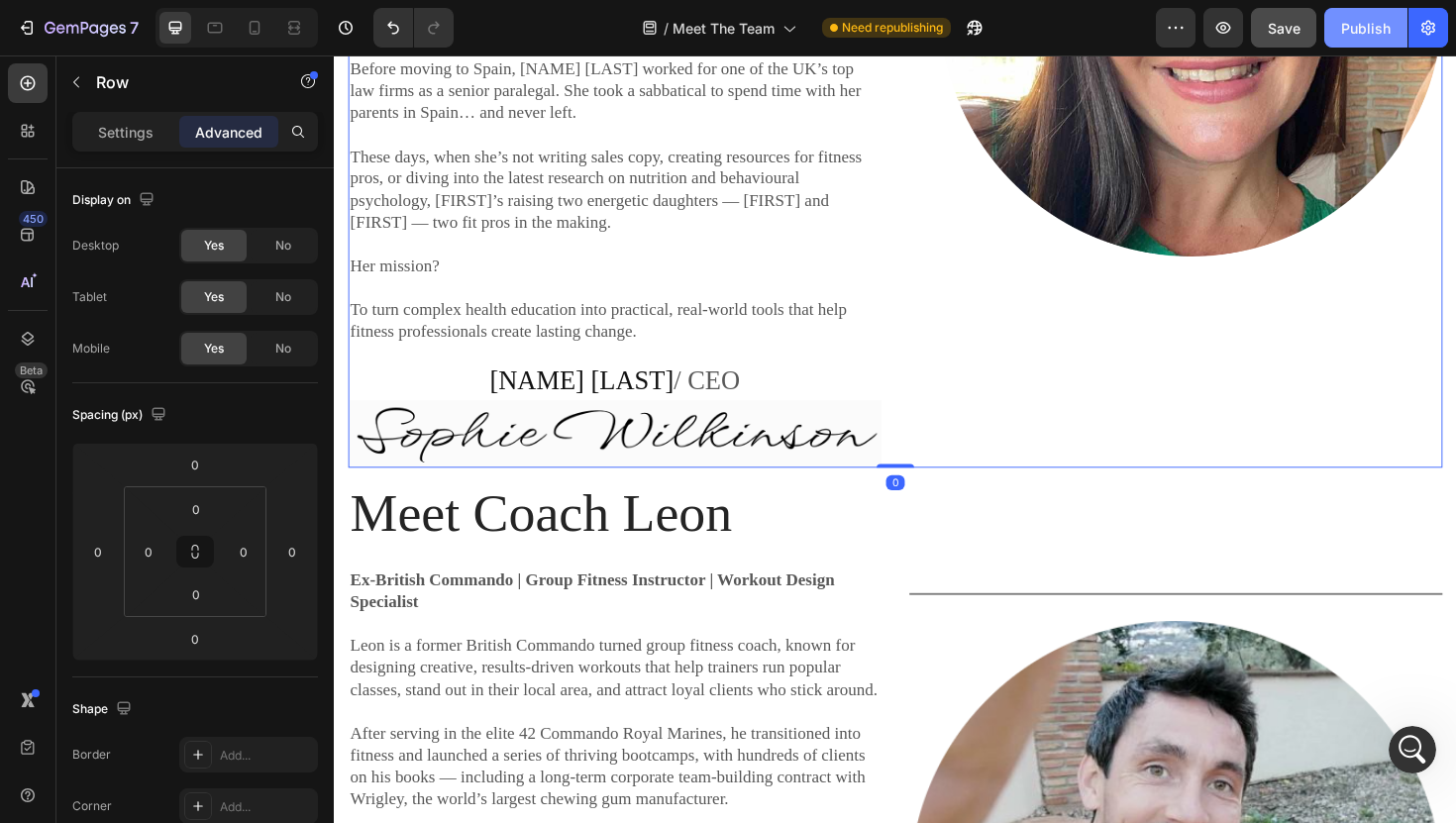 click on "Publish" at bounding box center [1366, 28] 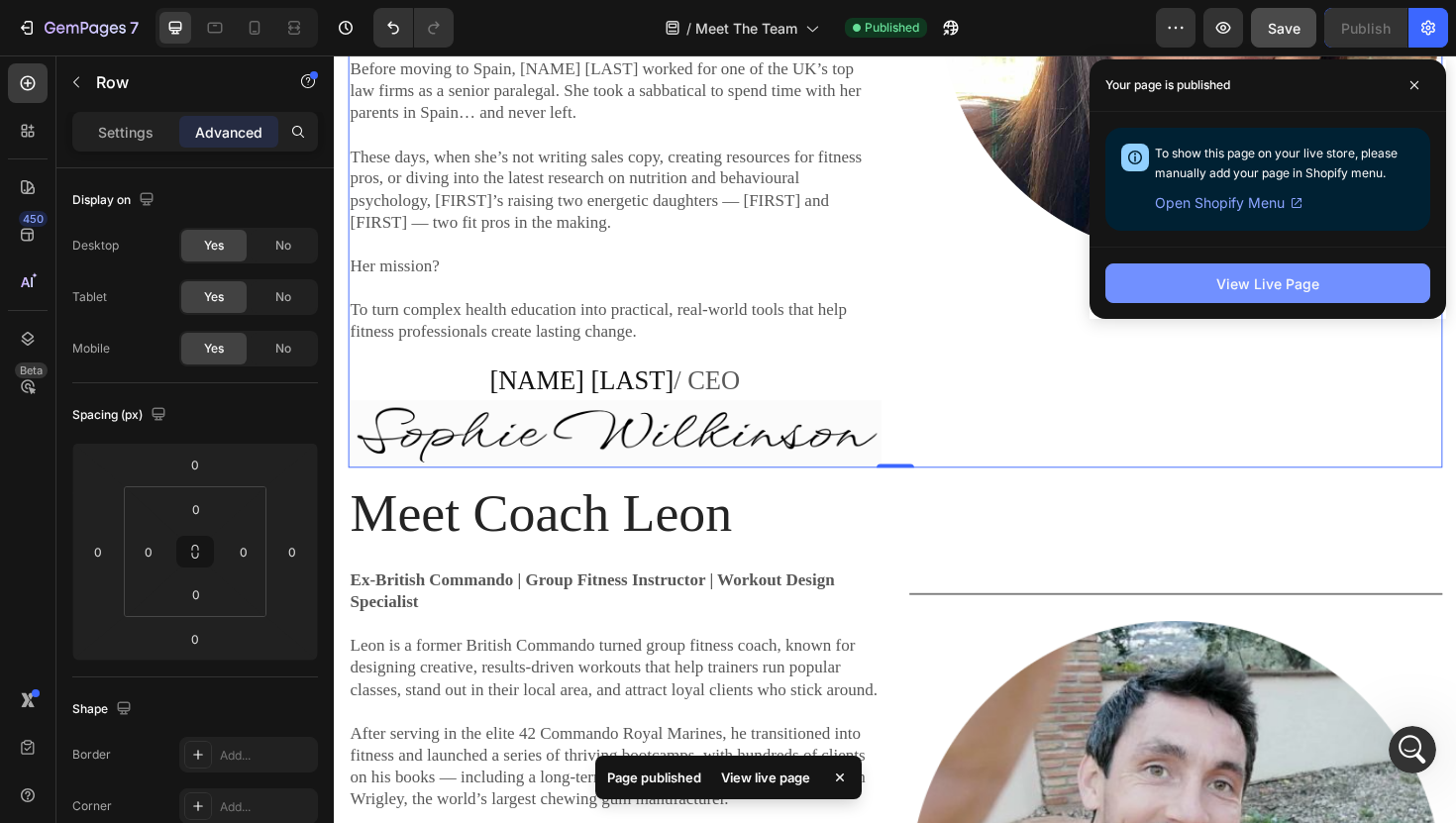 click on "View Live Page" at bounding box center [1268, 283] 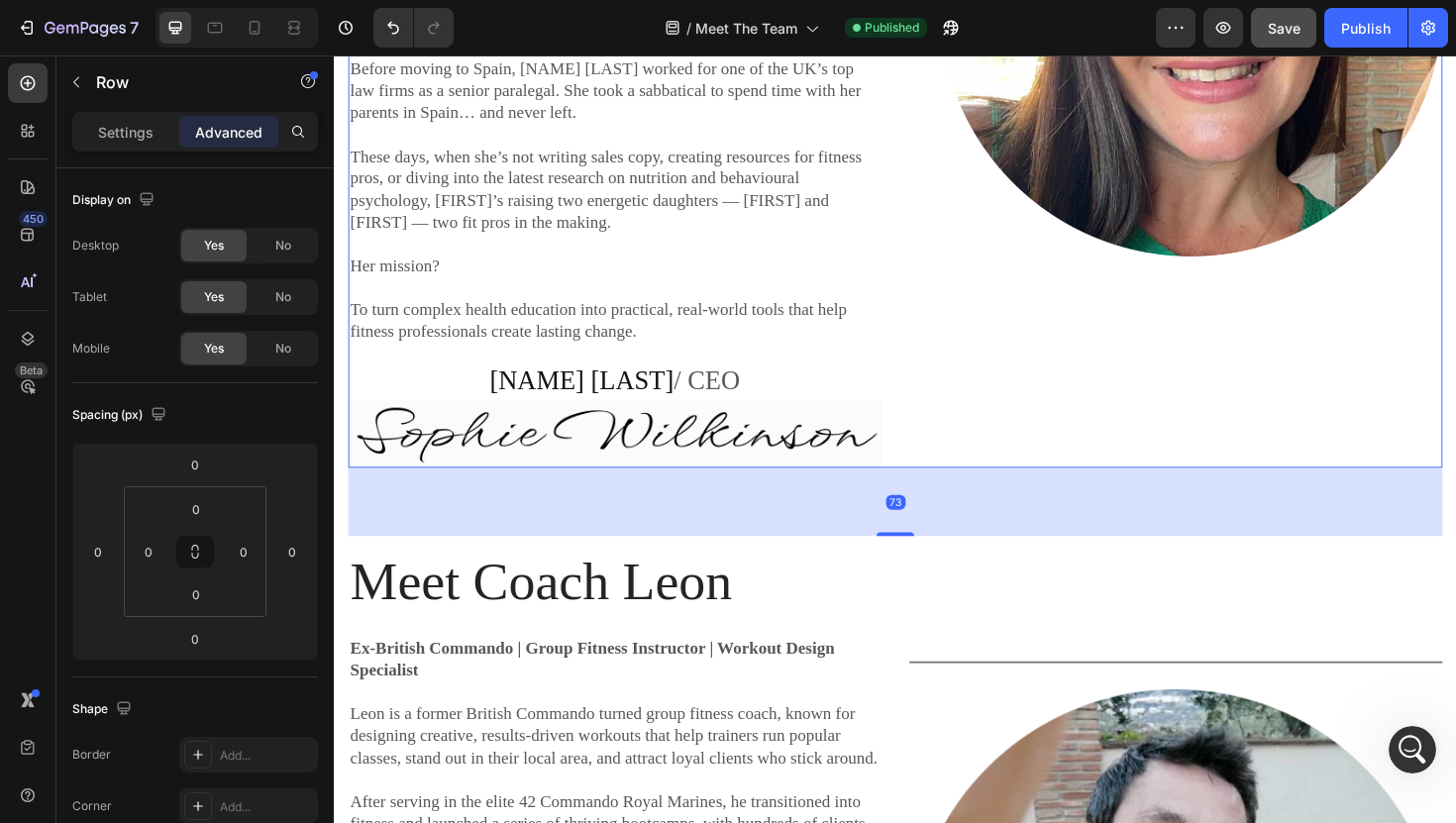drag, startPoint x: 927, startPoint y: 488, endPoint x: 949, endPoint y: 561, distance: 76.243032 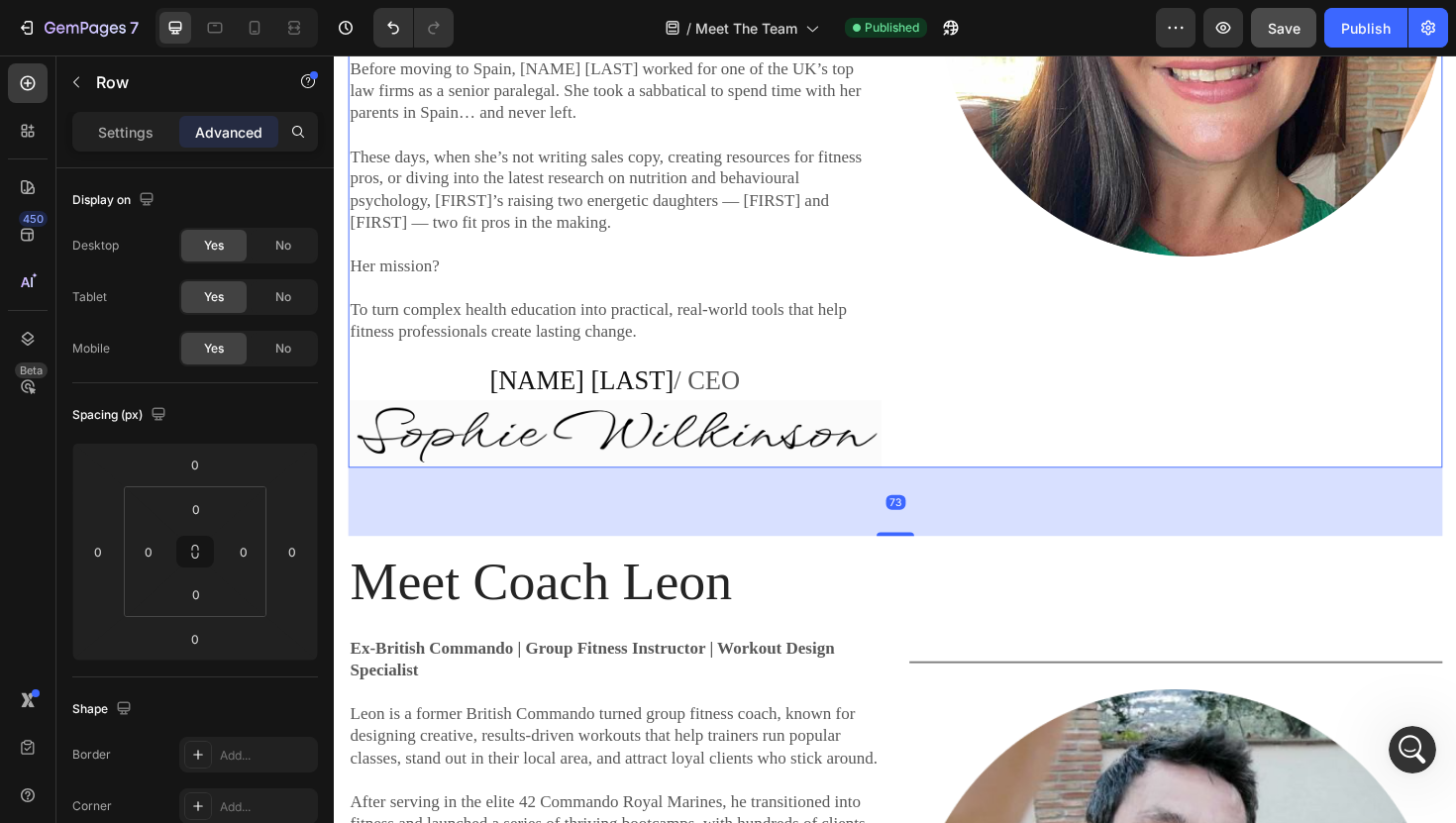 click on "73" at bounding box center [928, 492] 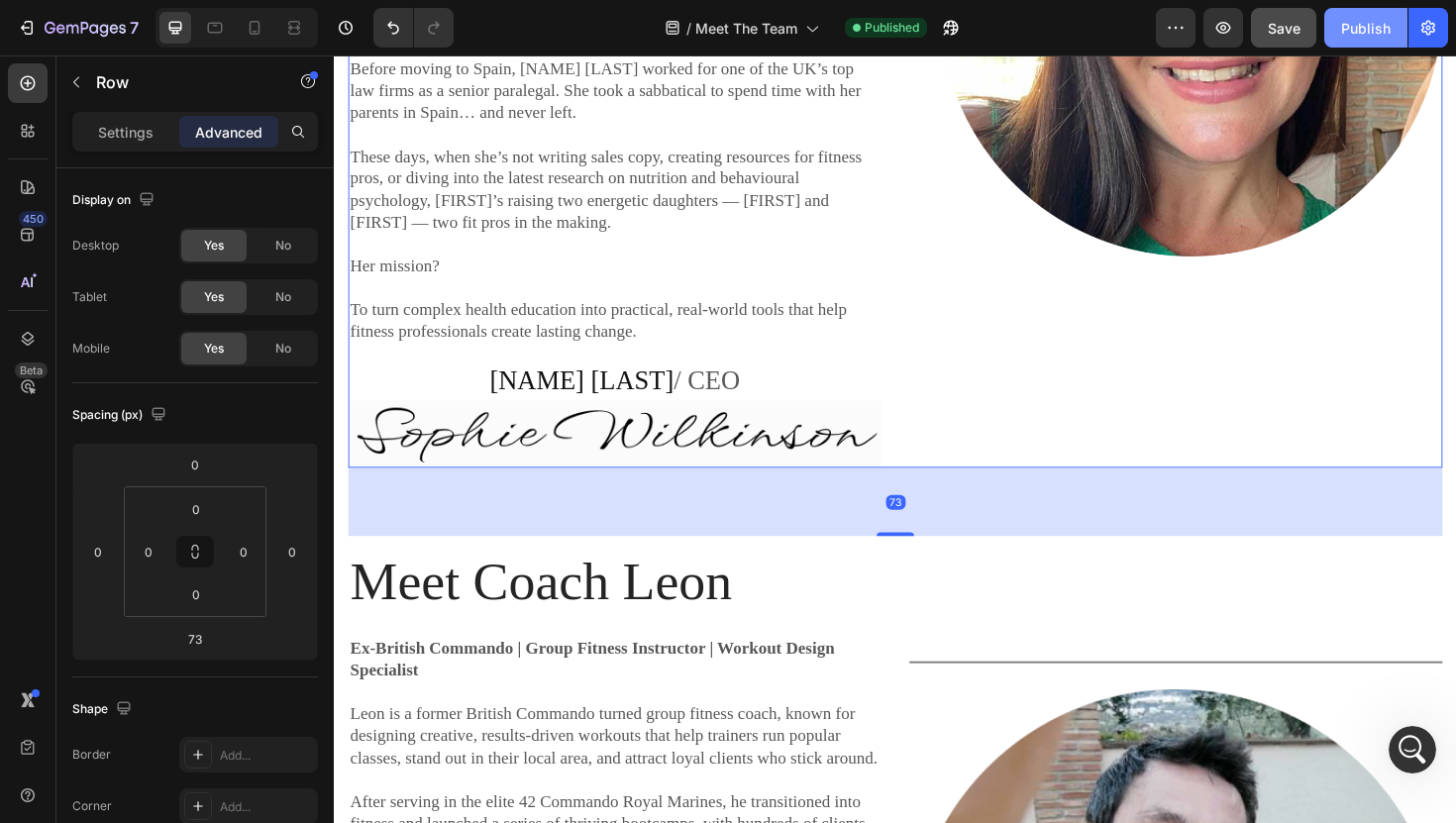 click on "Publish" at bounding box center (1366, 28) 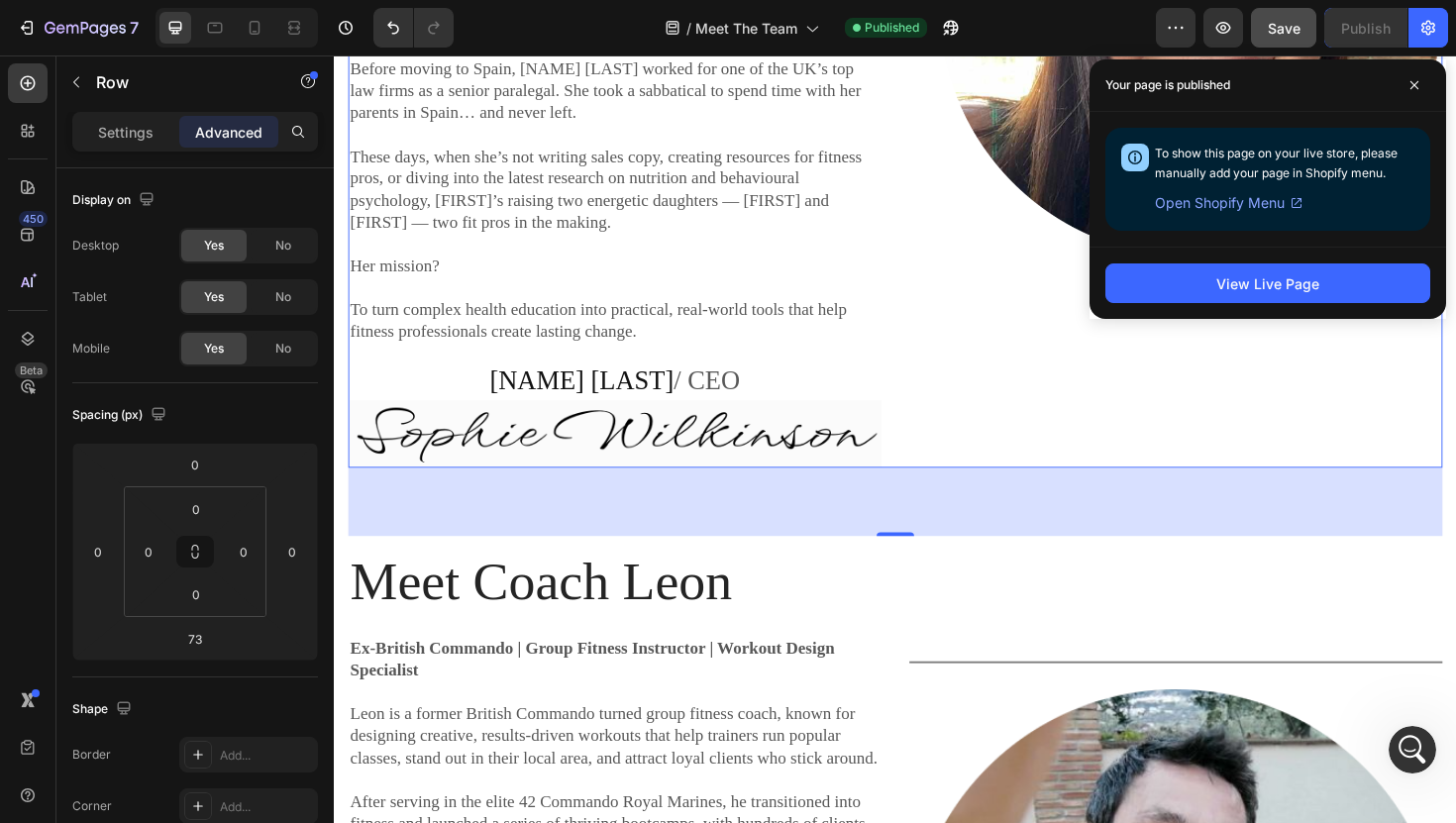 click at bounding box center (631, 457) 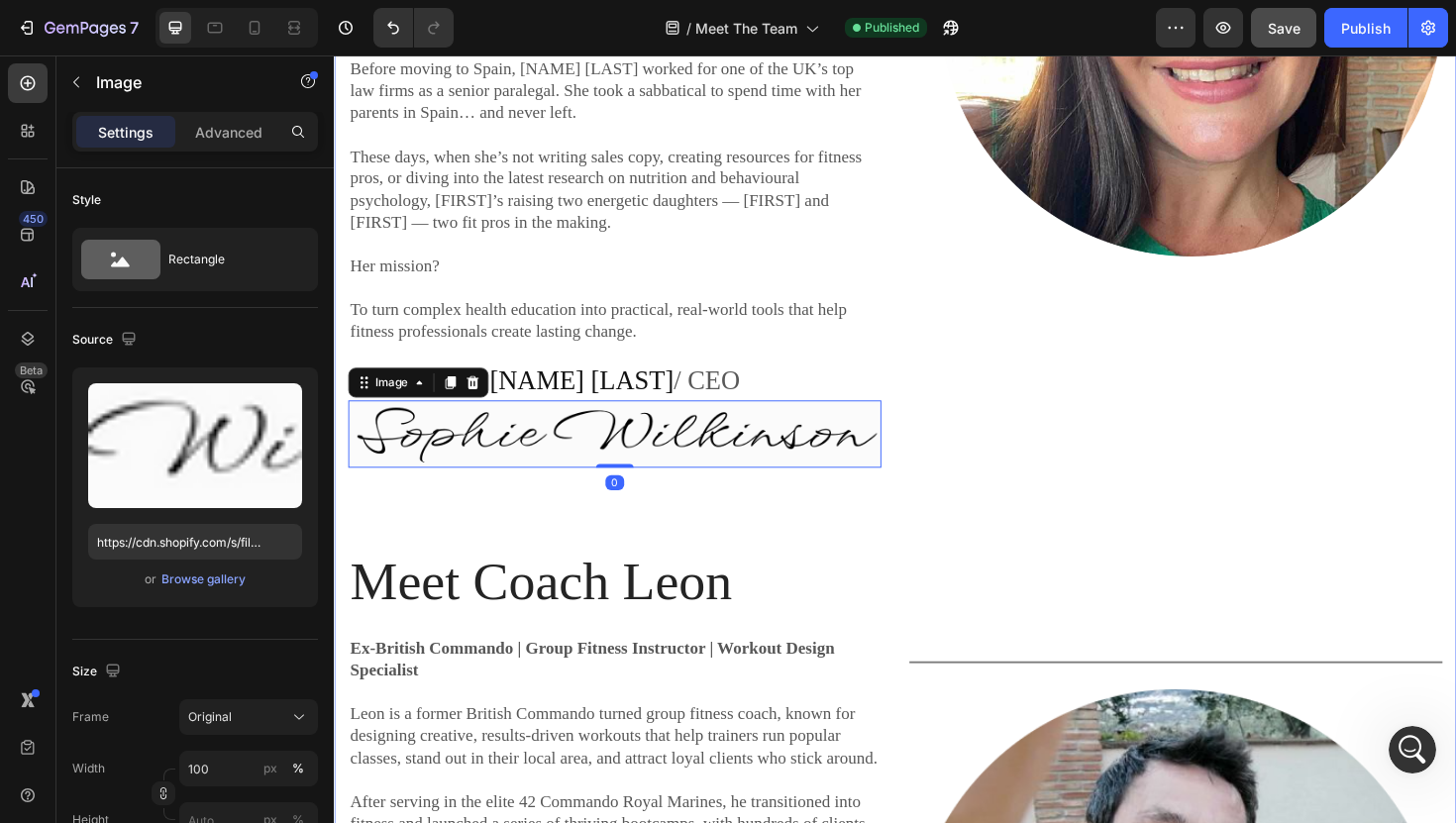 click on "Meet Coach Leon" at bounding box center (631, 613) 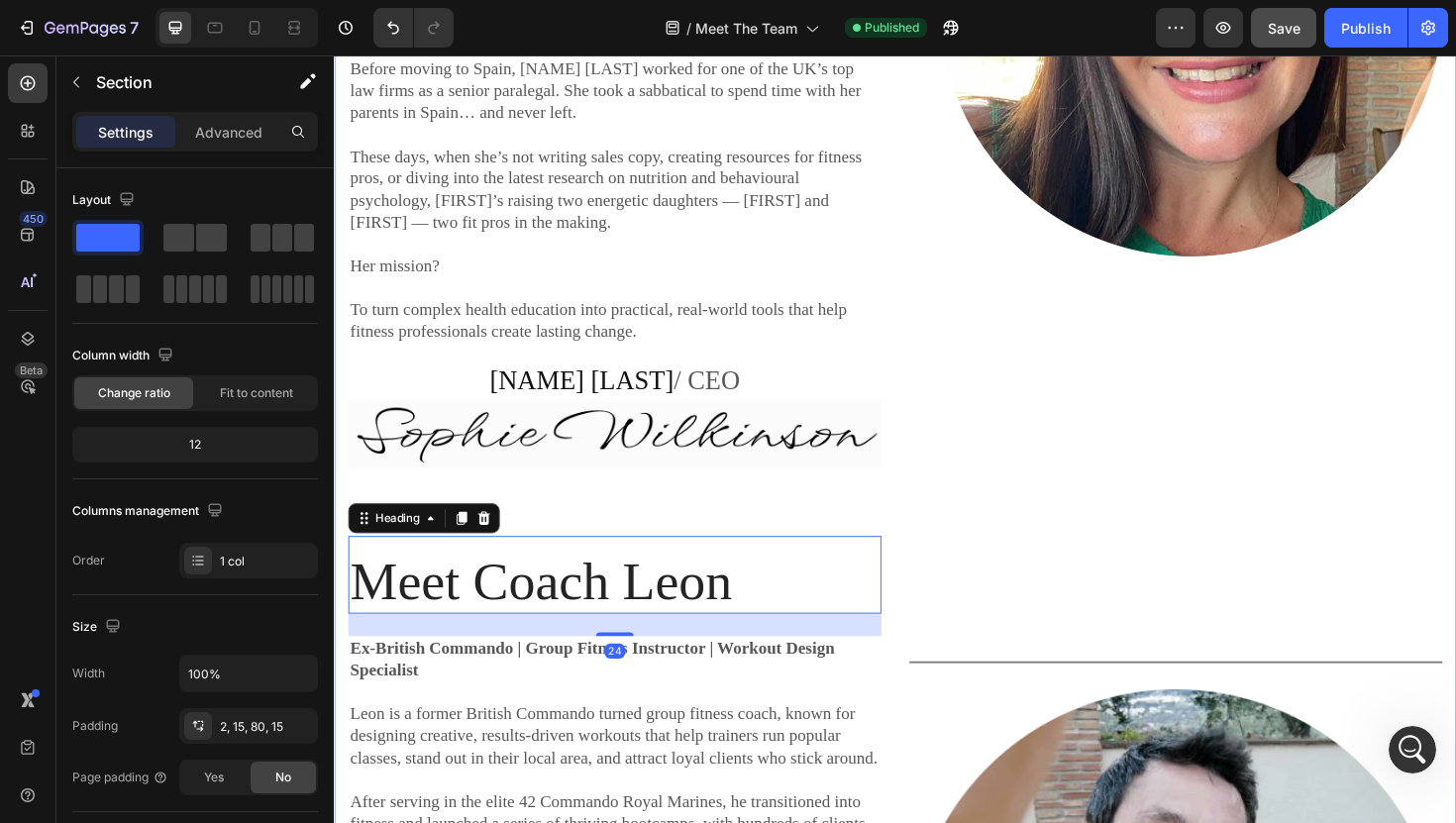 click on "Meet The Team Heading Meet the team behind the content trusted by 3,000+ group fitness professionals worldwide.   Text block Row Meet [NAME] (CEO) Heading Content Strategist  | Fitness Copywriter Nutrition Advisor   [NAME] is a fully qualified diet and nutrition advisor with a background in strategic content creation. She’s the driving force behind our educational resources, client coaching tools, and content systems that help group fitness pros level up their business.   She’s also a professional fitness copywriter — helping coaches connect, educate, and inspire their clients with powerful, done-for-you sales copy that builds trust and drives results.   From science-backed clean eating programs to engaging client education systems like Inbox Nutrition and the Fitness Community Blueprint, [NAME]’s passion is creating real-world content that makes a real difference — for you and your clients.         Her mission?    Text Block [NAME] [LAST]  / CEO Text block Image Image Row Heading   24" at bounding box center (928, 367) 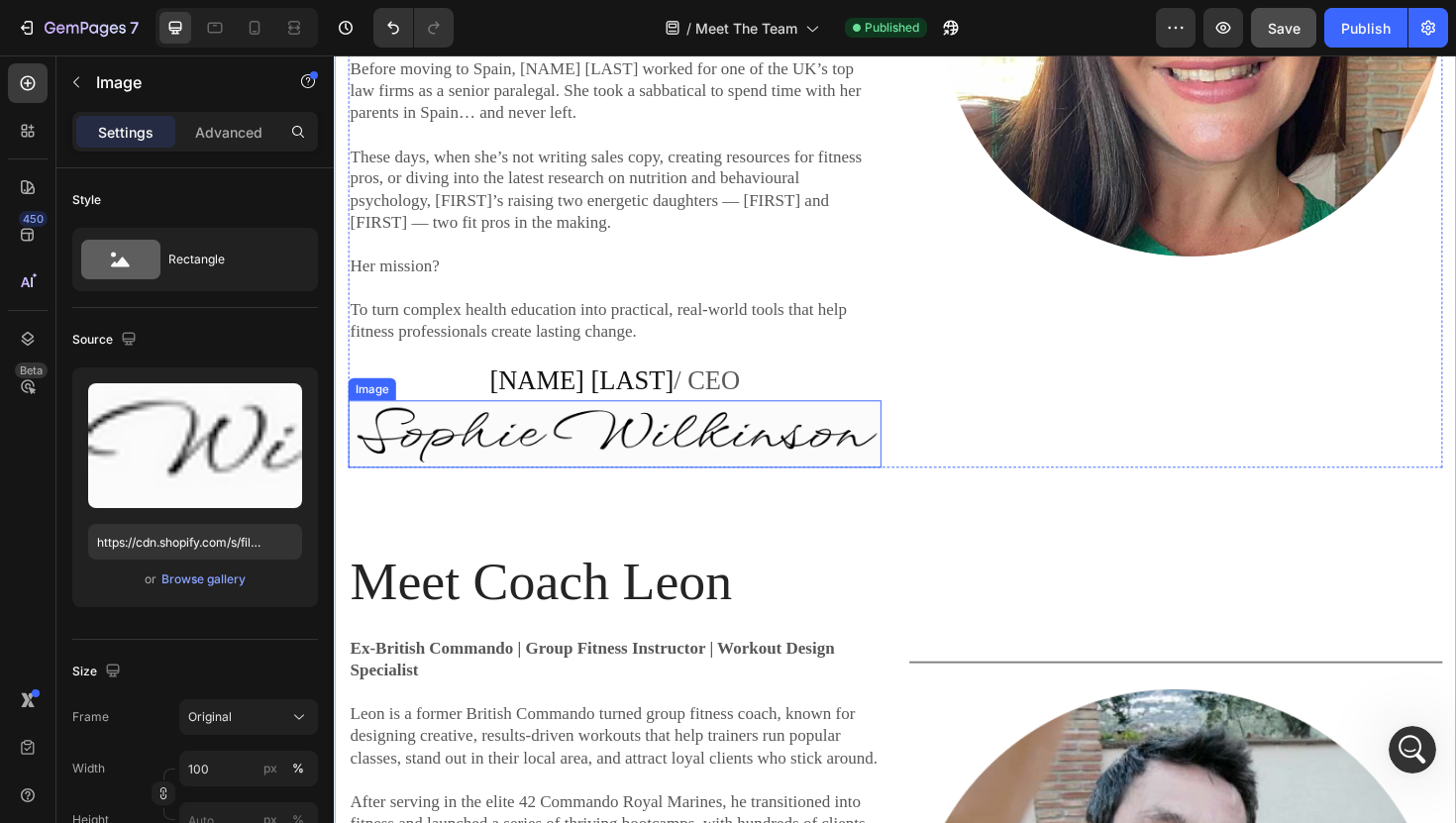 click at bounding box center (631, 457) 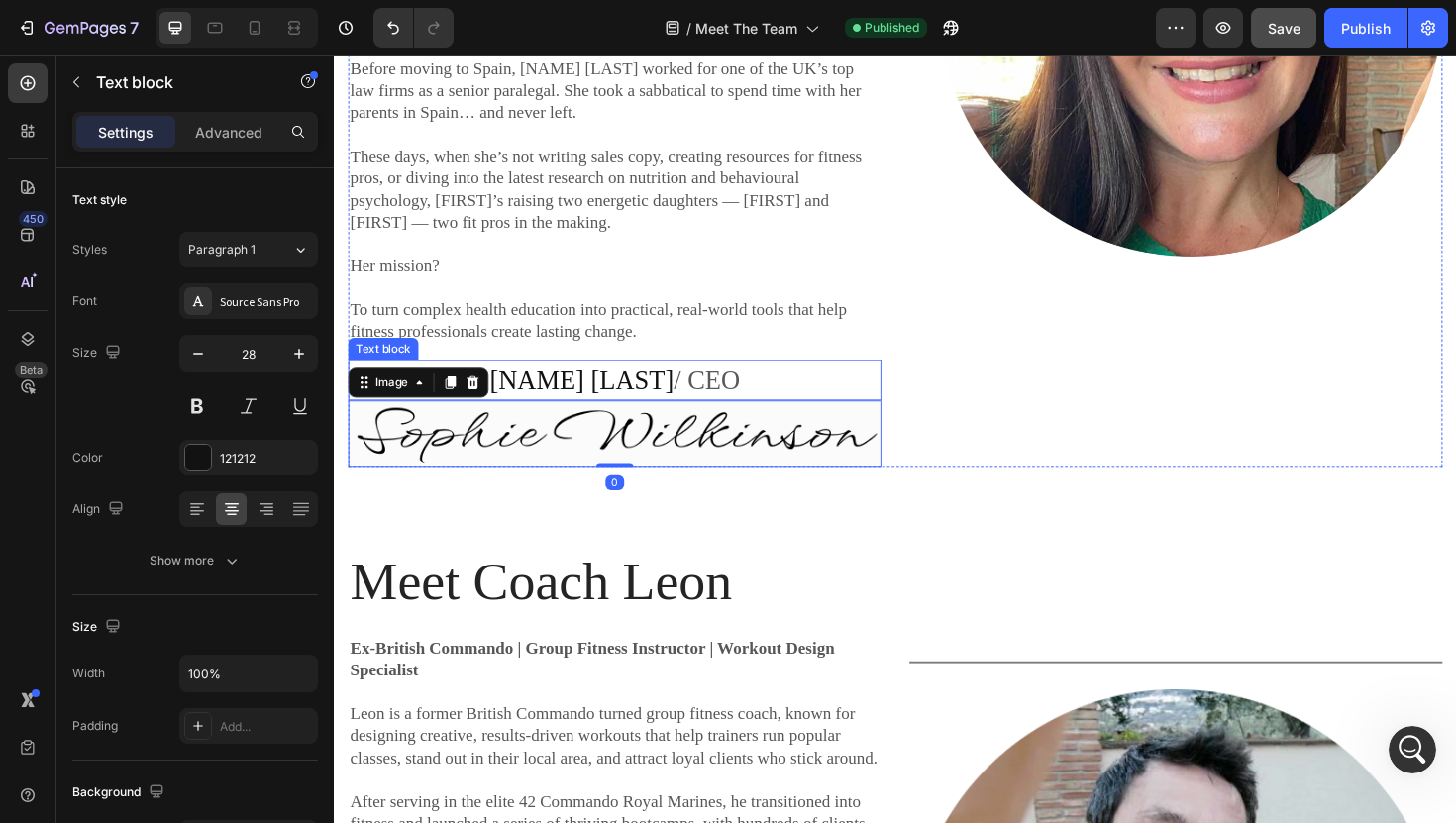 click on "[FIRST] [LAST] / CEO" at bounding box center (631, 399) 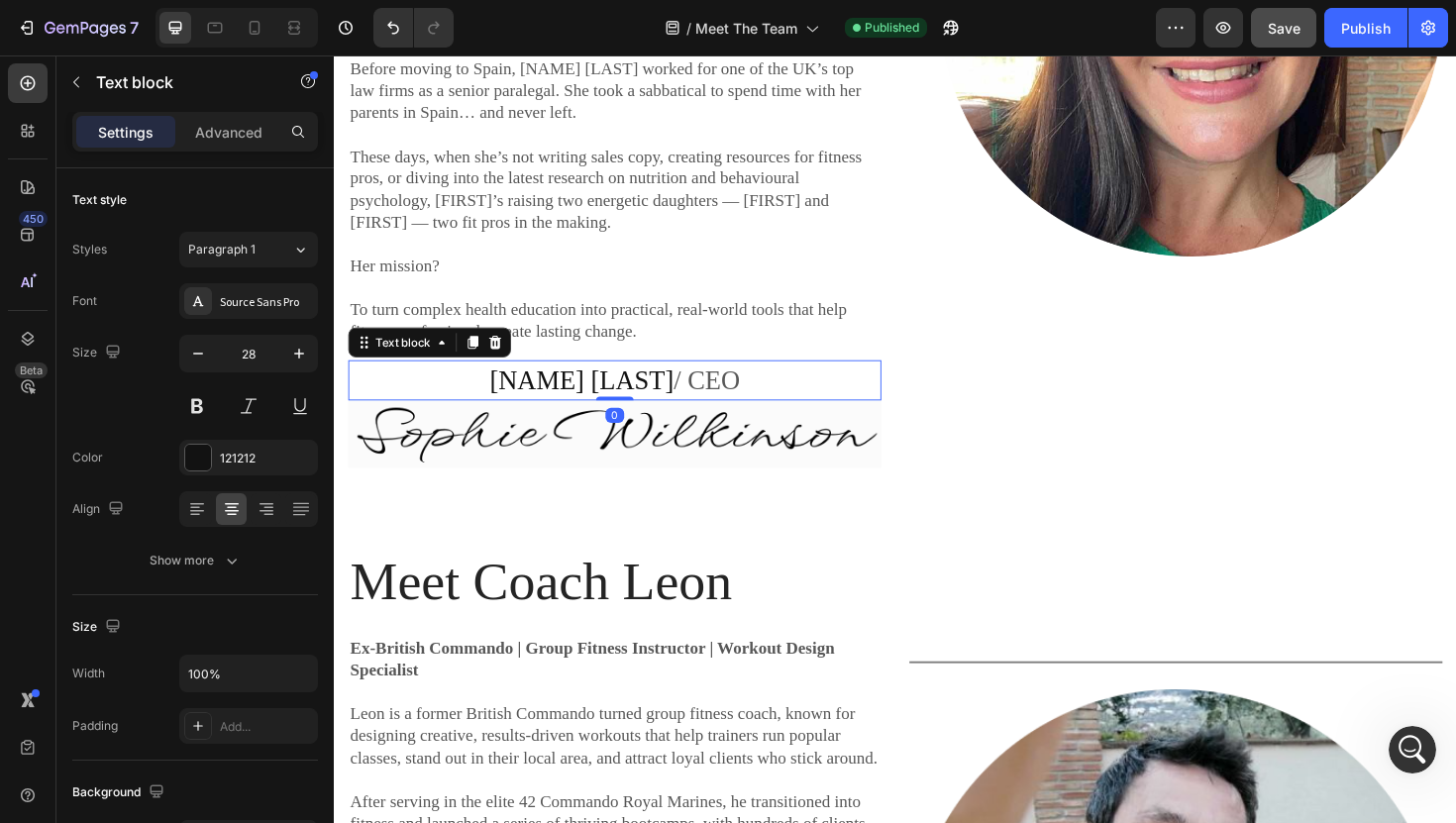 drag, startPoint x: 640, startPoint y: 416, endPoint x: 637, endPoint y: 401, distance: 15.297059 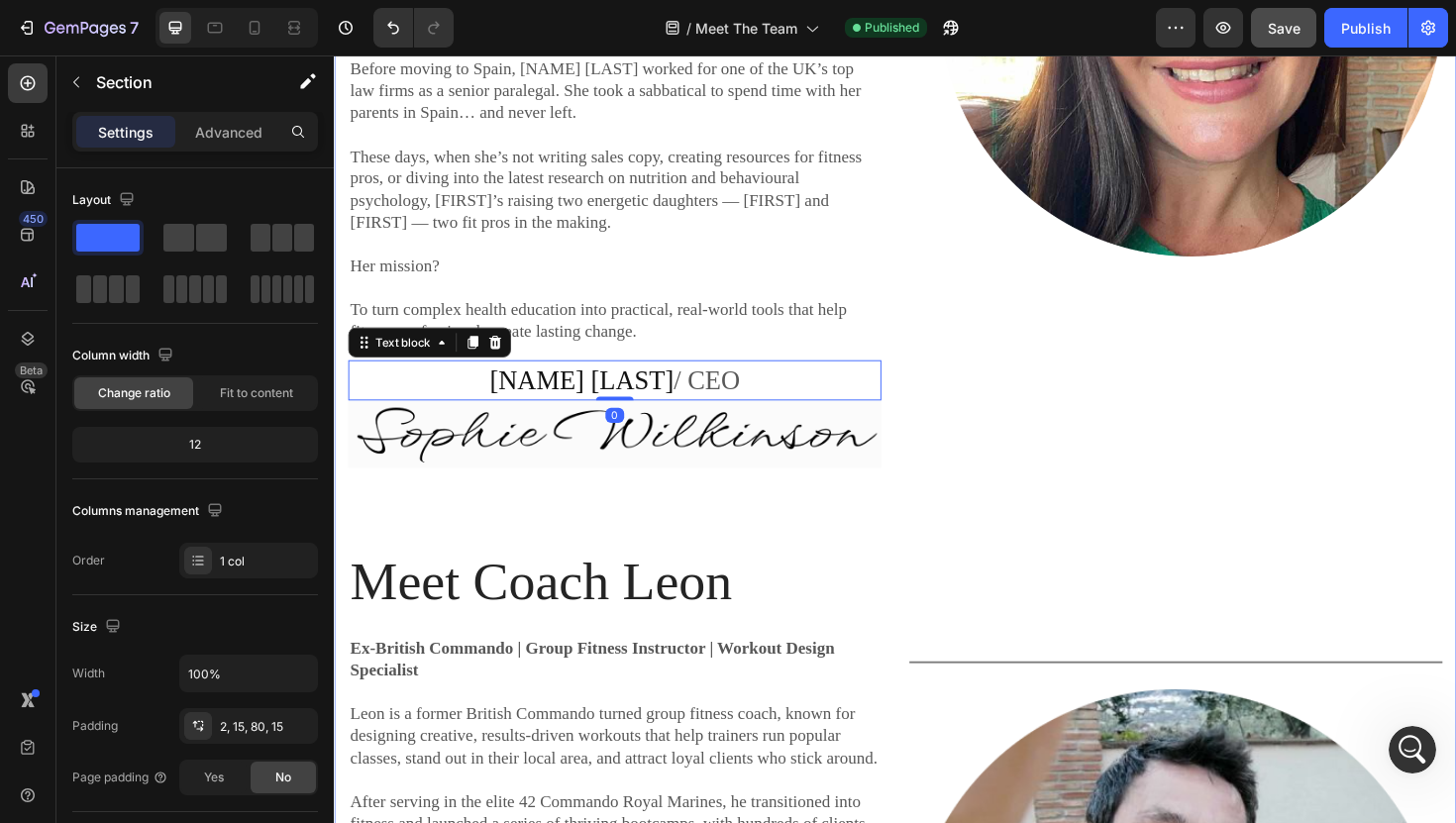 click on "Meet The Team Heading Meet the team behind the content trusted by 3,000+ group fitness professionals worldwide. Text block Row Meet [FIRST] (CEO) Heading Content Strategist | Fitness Copywriter Nutrition Advisor [FIRST] is a fully qualified diet and nutrition advisor with a background in strategic content creation. She’s the driving force behind our educational resources, client coaching tools, and content systems that help group fitness pros level up their business. She’s also a professional fitness copywriter — helping coaches connect, educate, and inspire their clients with powerful, done-for-you sales copy that builds trust and drives results. From science-backed clean eating programs to engaging client education systems like Inbox Nutrition and the Fitness Community Blueprint, [FIRST]’s passion is creating real-world content that makes a real difference — for you and your clients. Her mission? Text Block [FIRST] [LAST] / CEO Text block 0 Image Image Row Heading" at bounding box center (928, 367) 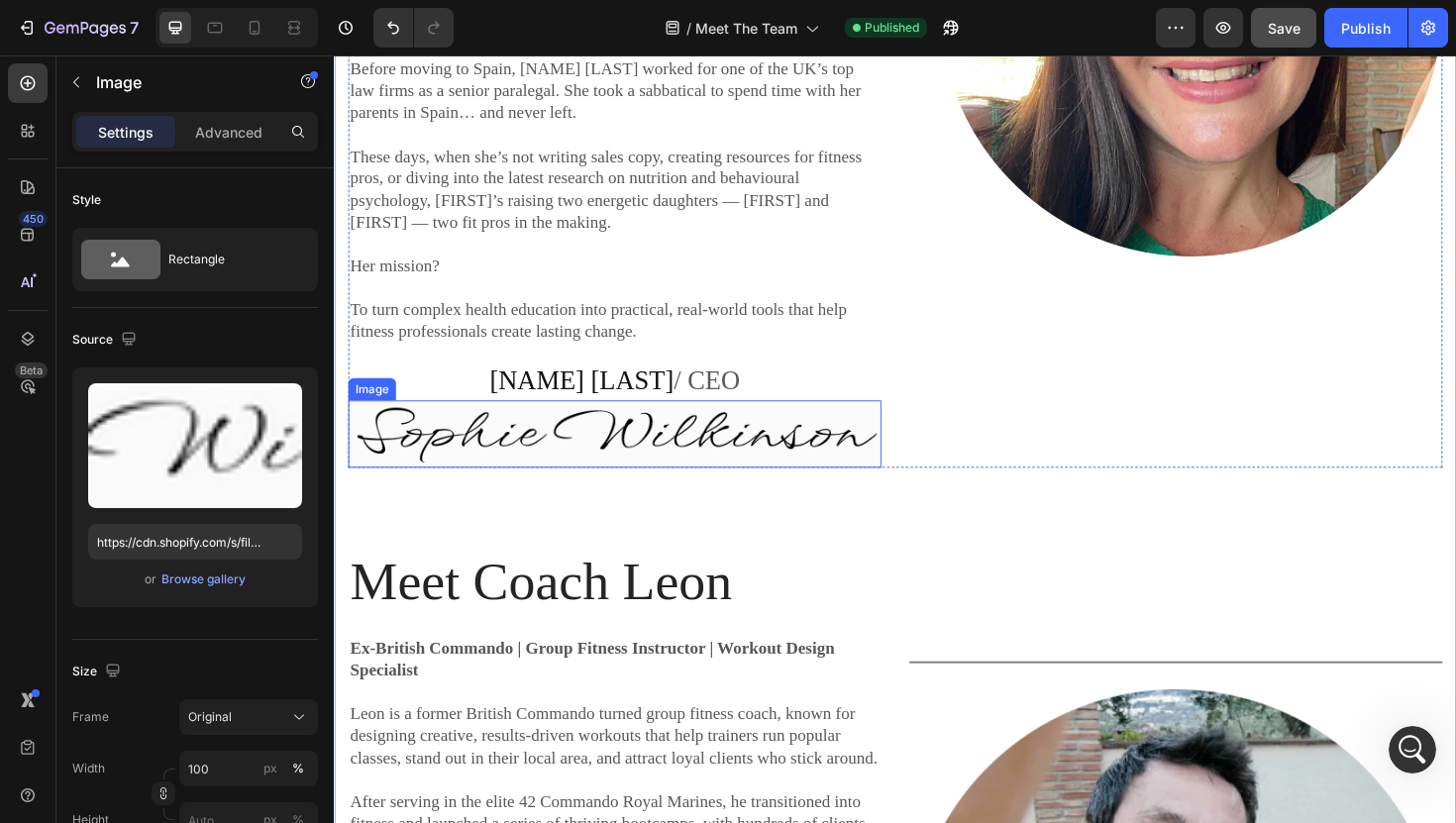click at bounding box center [631, 457] 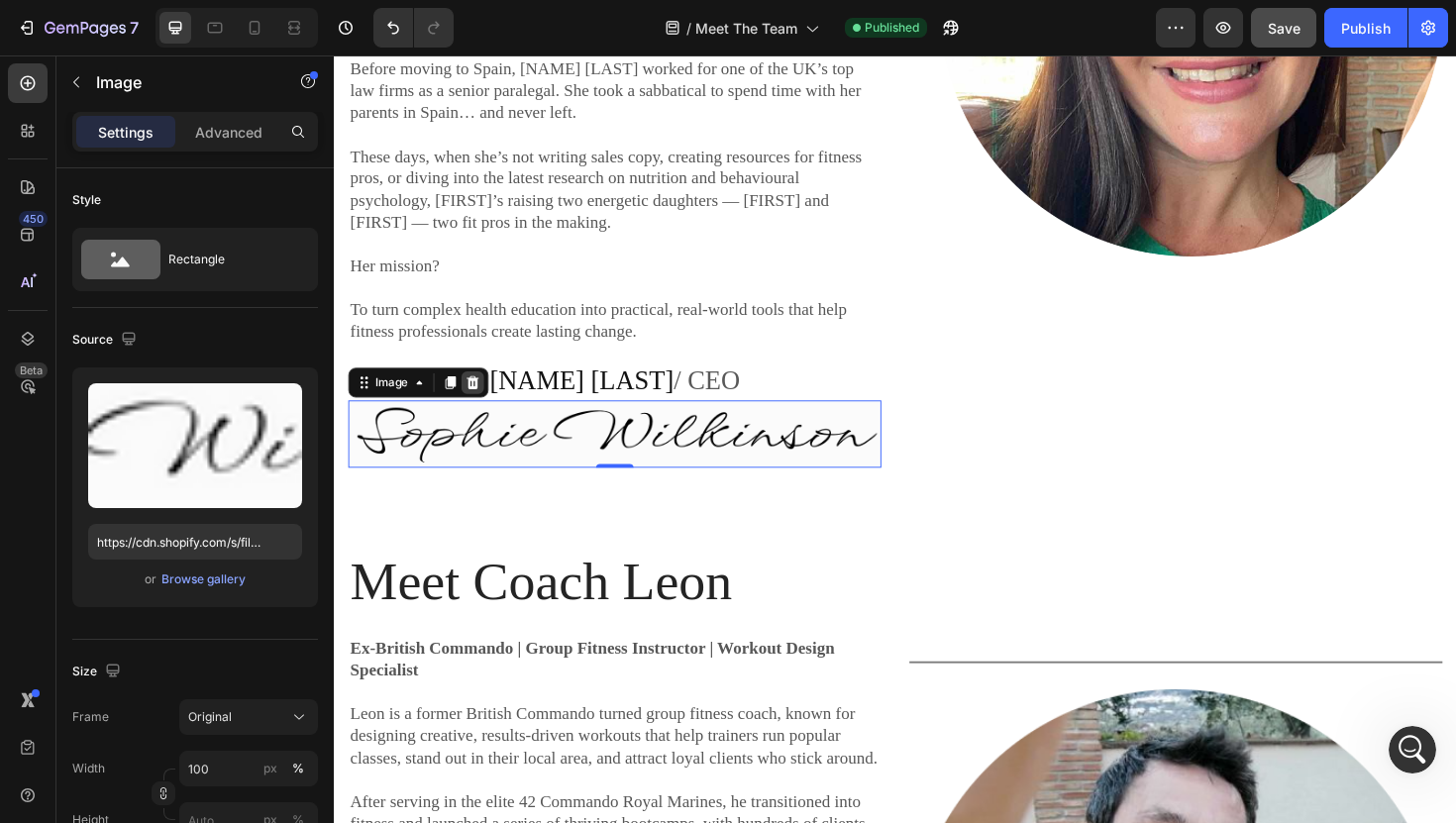 click 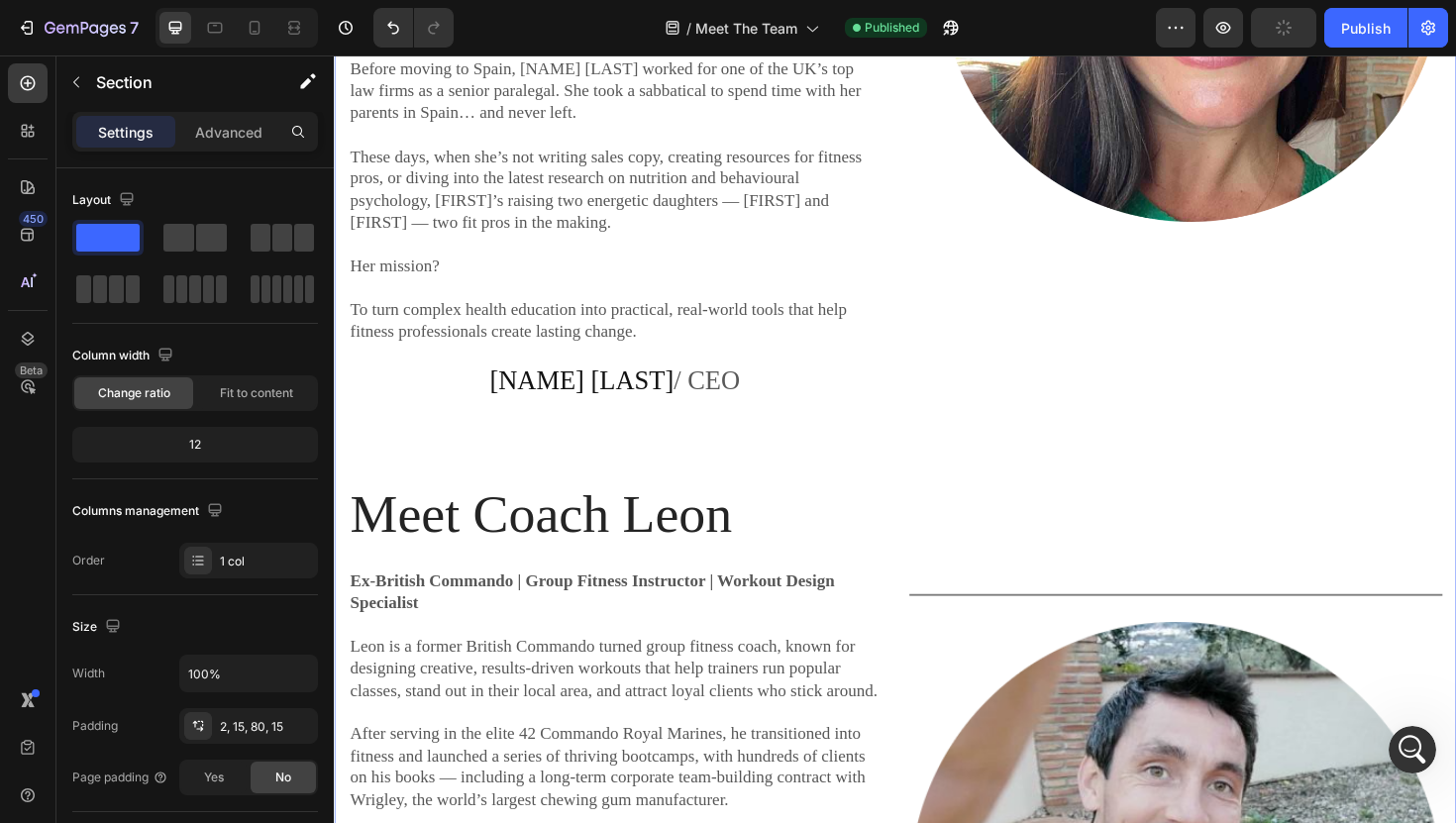 click on "Meet The Team Heading Meet the team behind the content trusted by 3,000+ group fitness professionals worldwide.   Text block Row Meet [NAME] (CEO) Heading Content Strategist  | Fitness Copywriter Nutrition Advisor   [NAME] is a fully qualified diet and nutrition advisor with a background in strategic content creation. She’s the driving force behind our educational resources, client coaching tools, and content systems that help group fitness pros level up their business.   She’s also a professional fitness copywriter — helping coaches connect, educate, and inspire their clients with powerful, done-for-you sales copy that builds trust and drives results.   From science-backed clean eating programs to engaging client education systems like Inbox Nutrition and the Fitness Community Blueprint, [NAME]’s passion is creating real-world content that makes a real difference — for you and your clients.         Her mission?    Text Block [NAME] [LAST]  / CEO Text block Image Row Meet Coach [LAST]" at bounding box center [928, 331] 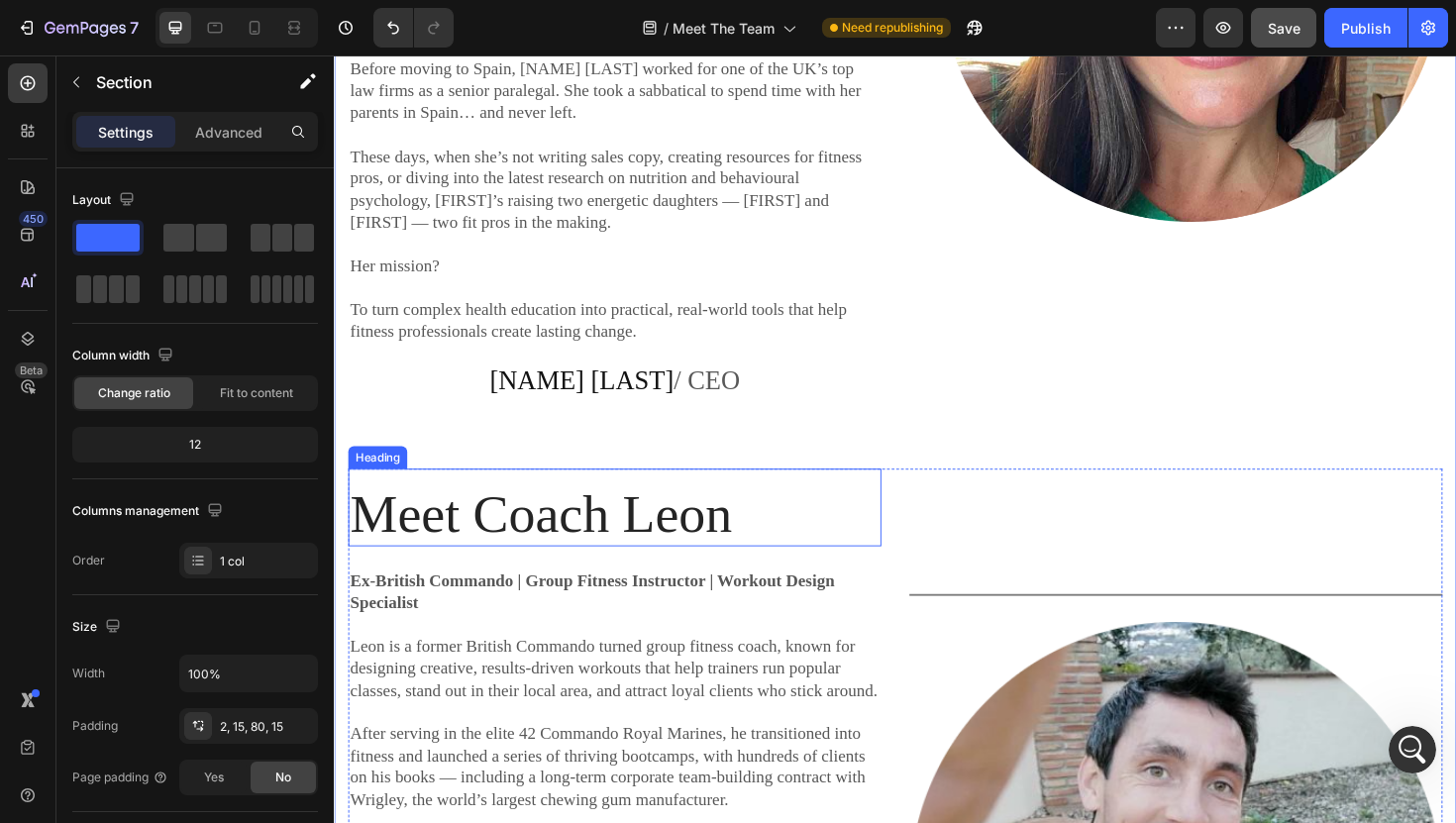 click on "Meet The Team Heading Meet the team behind the content trusted by 3,000+ group fitness professionals worldwide.   Text block Row Meet [NAME] (CEO) Heading Content Strategist  | Fitness Copywriter Nutrition Advisor   [NAME] is a fully qualified diet and nutrition advisor with a background in strategic content creation. She’s the driving force behind our educational resources, client coaching tools, and content systems that help group fitness pros level up their business.   She’s also a professional fitness copywriter — helping coaches connect, educate, and inspire their clients with powerful, done-for-you sales copy that builds trust and drives results.   From science-backed clean eating programs to engaging client education systems like Inbox Nutrition and the Fitness Community Blueprint, [NAME]’s passion is creating real-world content that makes a real difference — for you and your clients.         Her mission?    Text Block [NAME] [LAST]  / CEO Text block Image Row Meet Coach [LAST]" at bounding box center (928, 331) 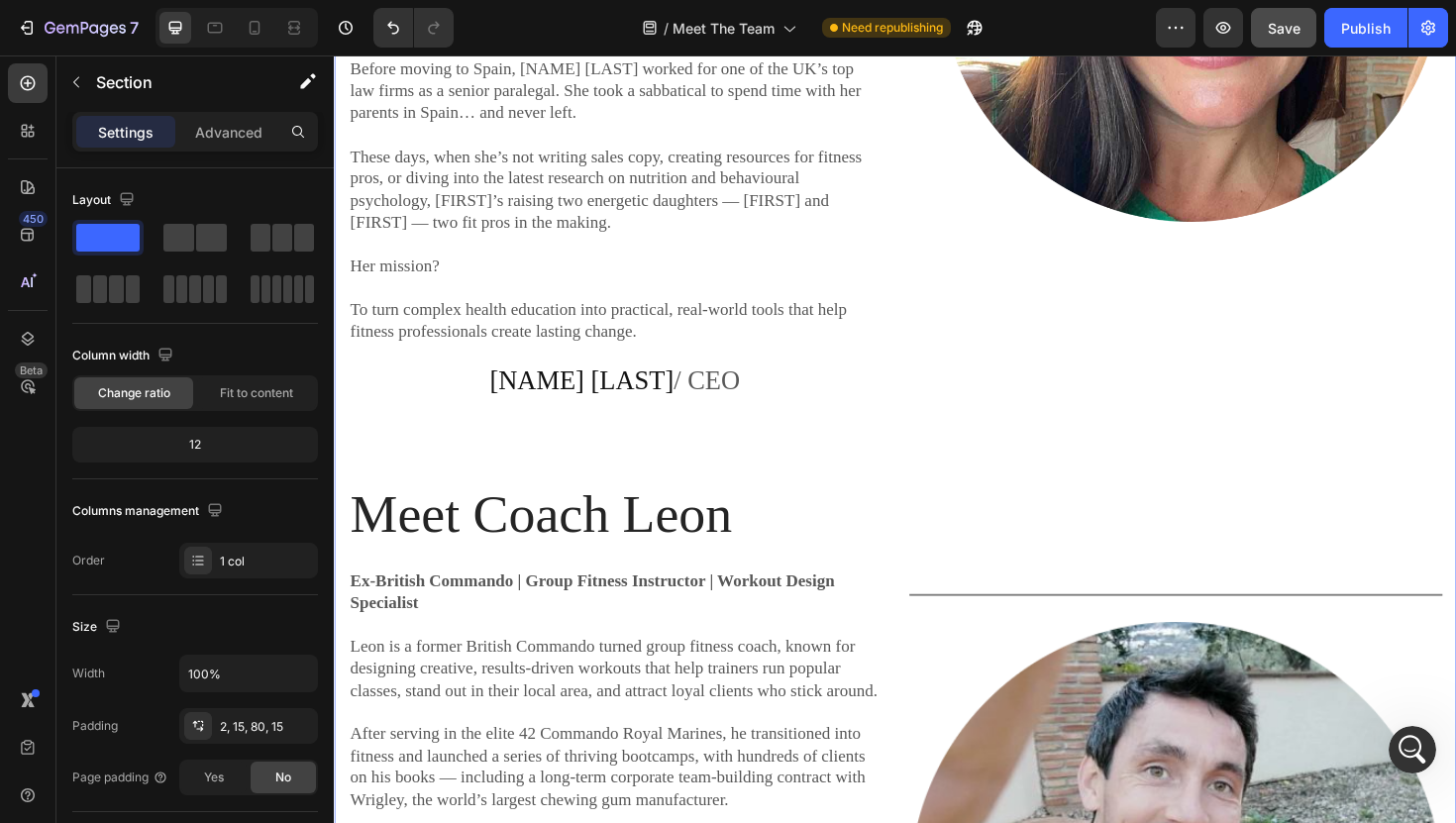 click on "Meet The Team Heading Meet the team behind the content trusted by 3,000+ group fitness professionals worldwide.   Text block Row Meet [NAME] (CEO) Heading Content Strategist  | Fitness Copywriter Nutrition Advisor   [NAME] is a fully qualified diet and nutrition advisor with a background in strategic content creation. She’s the driving force behind our educational resources, client coaching tools, and content systems that help group fitness pros level up their business.   She’s also a professional fitness copywriter — helping coaches connect, educate, and inspire their clients with powerful, done-for-you sales copy that builds trust and drives results.   From science-backed clean eating programs to engaging client education systems like Inbox Nutrition and the Fitness Community Blueprint, [NAME]’s passion is creating real-world content that makes a real difference — for you and your clients.         Her mission?    Text Block [NAME] [LAST]  / CEO Text block Image Row Meet Coach [LAST]" at bounding box center [928, 331] 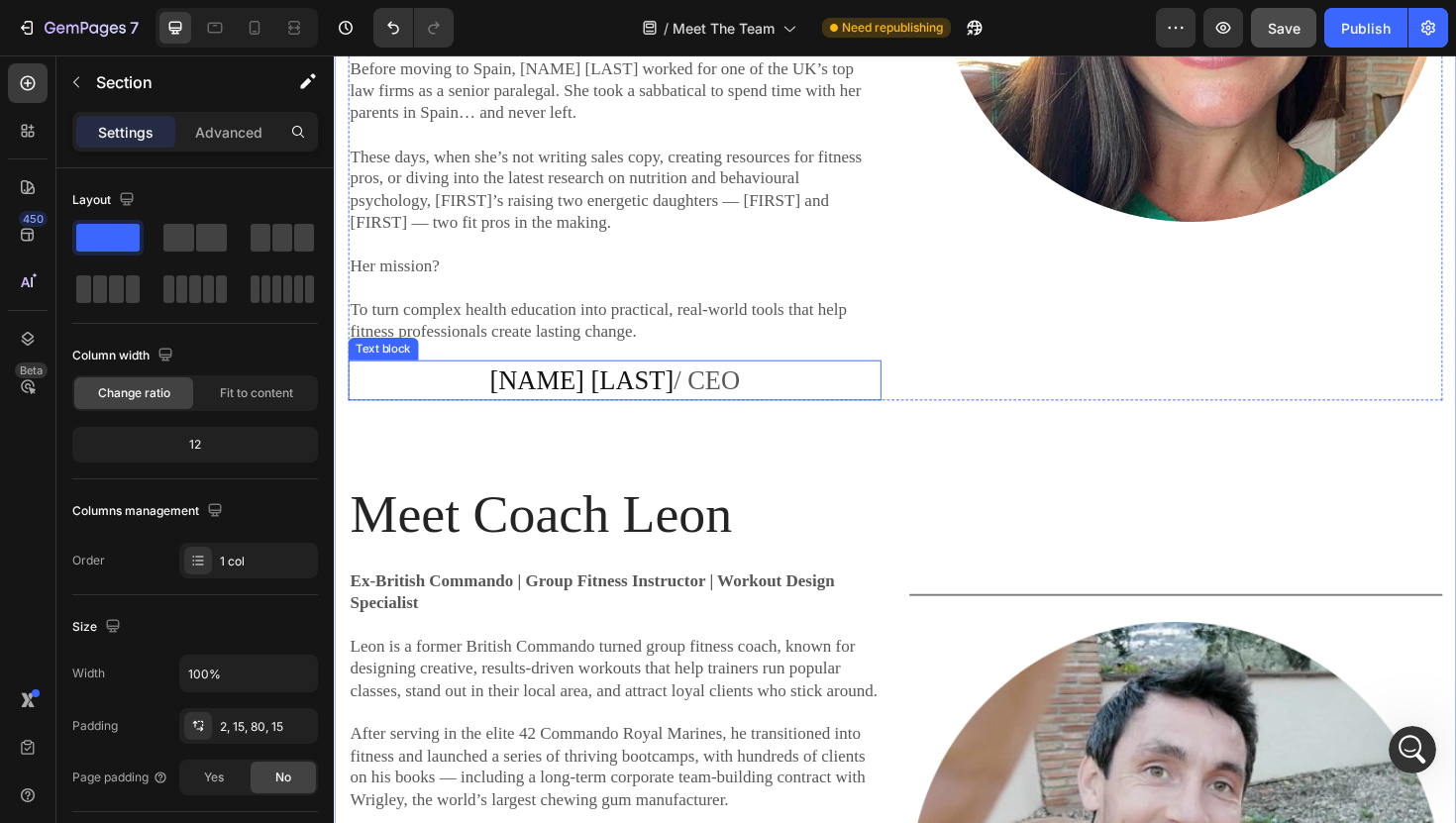 click on "[FIRST] [LAST] / CEO" at bounding box center (631, 399) 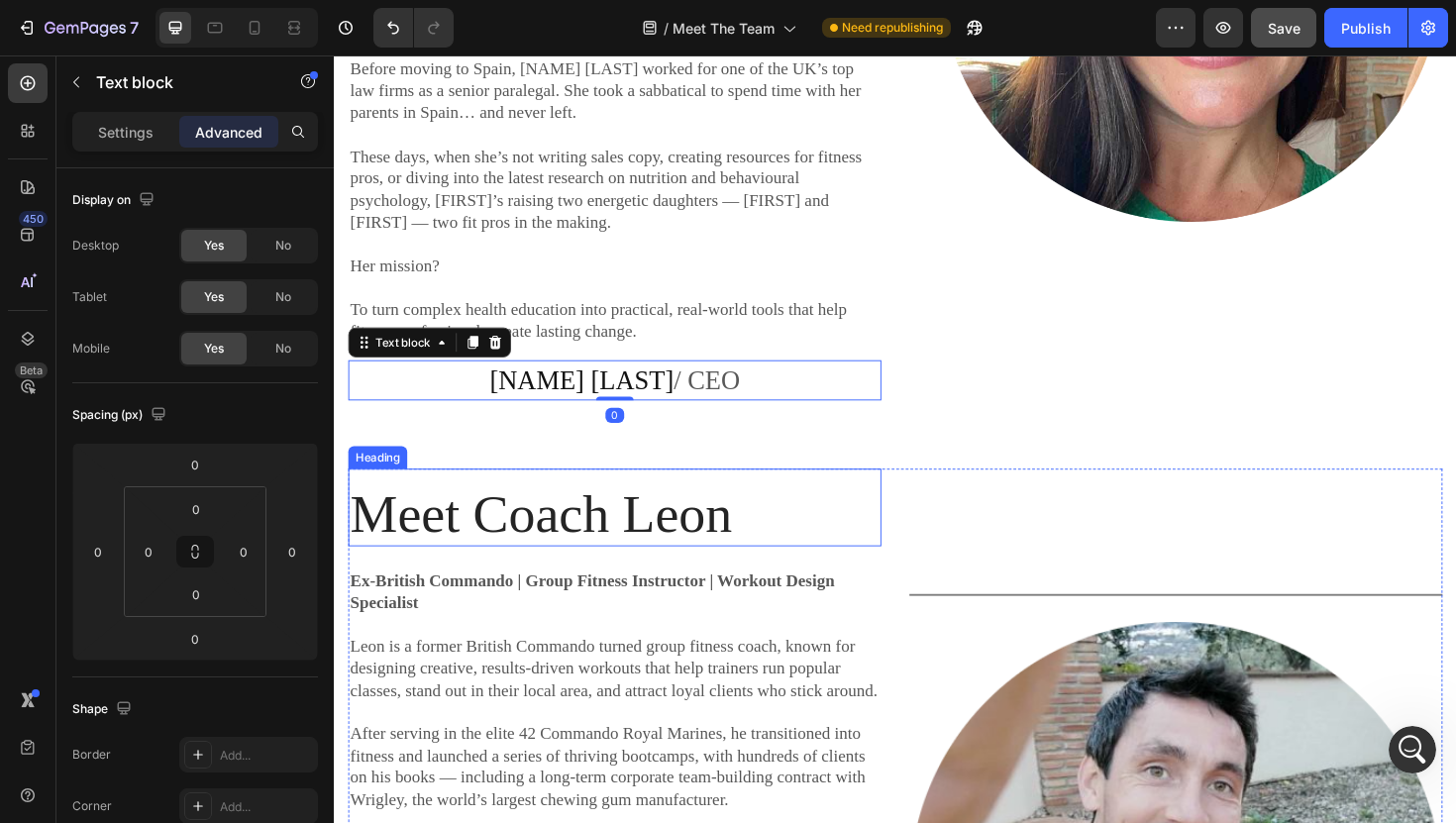 click on "Meet Coach Leon" at bounding box center (631, 542) 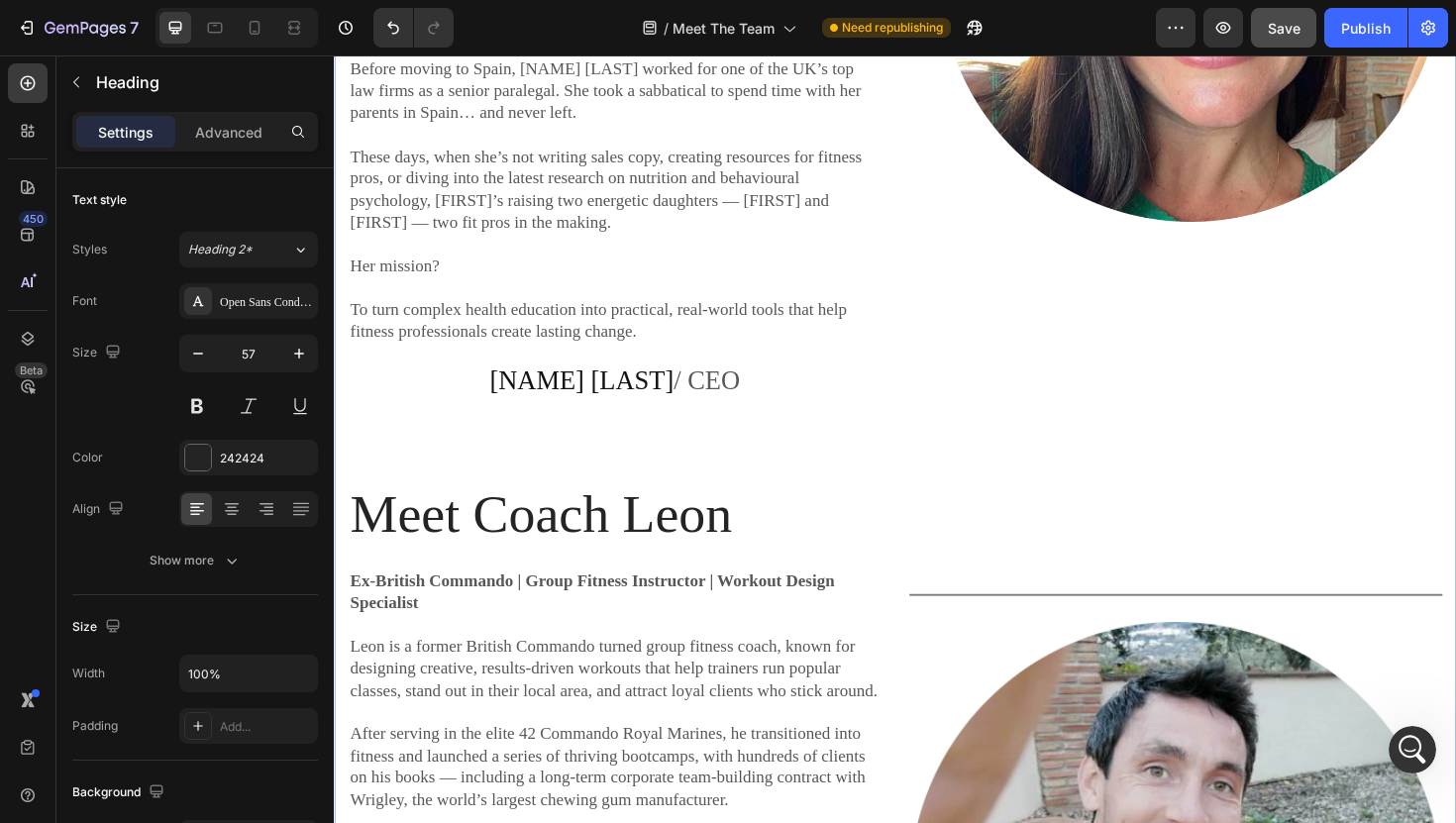click on "Meet The Team Heading Meet the team behind the content trusted by 3,000+ group fitness professionals worldwide.   Text block Row Meet [NAME] (CEO) Heading Content Strategist  | Fitness Copywriter Nutrition Advisor   [NAME] is a fully qualified diet and nutrition advisor with a background in strategic content creation. She’s the driving force behind our educational resources, client coaching tools, and content systems that help group fitness pros level up their business.   She’s also a professional fitness copywriter — helping coaches connect, educate, and inspire their clients with powerful, done-for-you sales copy that builds trust and drives results.   From science-backed clean eating programs to engaging client education systems like Inbox Nutrition and the Fitness Community Blueprint, [NAME]’s passion is creating real-world content that makes a real difference — for you and your clients.         Her mission?    Text Block [NAME] [LAST]  / CEO Text block Image Row Meet Coach [LAST]" at bounding box center (928, 331) 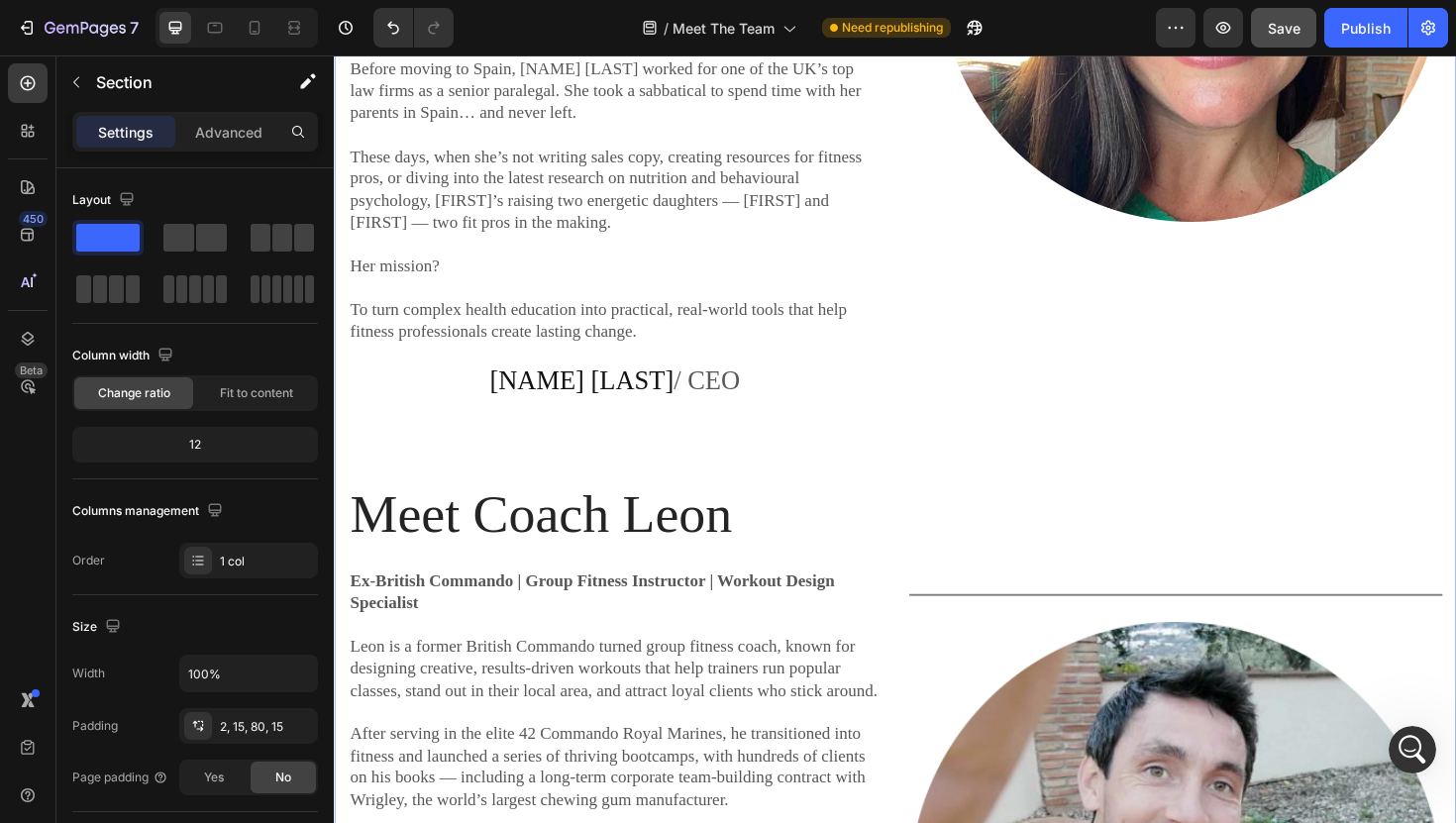 click on "Meet The Team Heading Meet the team behind the content trusted by 3,000+ group fitness professionals worldwide.   Text block Row Meet [NAME] (CEO) Heading Content Strategist  | Fitness Copywriter Nutrition Advisor   [NAME] is a fully qualified diet and nutrition advisor with a background in strategic content creation. She’s the driving force behind our educational resources, client coaching tools, and content systems that help group fitness pros level up their business.   She’s also a professional fitness copywriter — helping coaches connect, educate, and inspire their clients with powerful, done-for-you sales copy that builds trust and drives results.   From science-backed clean eating programs to engaging client education systems like Inbox Nutrition and the Fitness Community Blueprint, [NAME]’s passion is creating real-world content that makes a real difference — for you and your clients.         Her mission?    Text Block [NAME] [LAST]  / CEO Text block Image Row Meet Coach [LAST]" at bounding box center [928, 331] 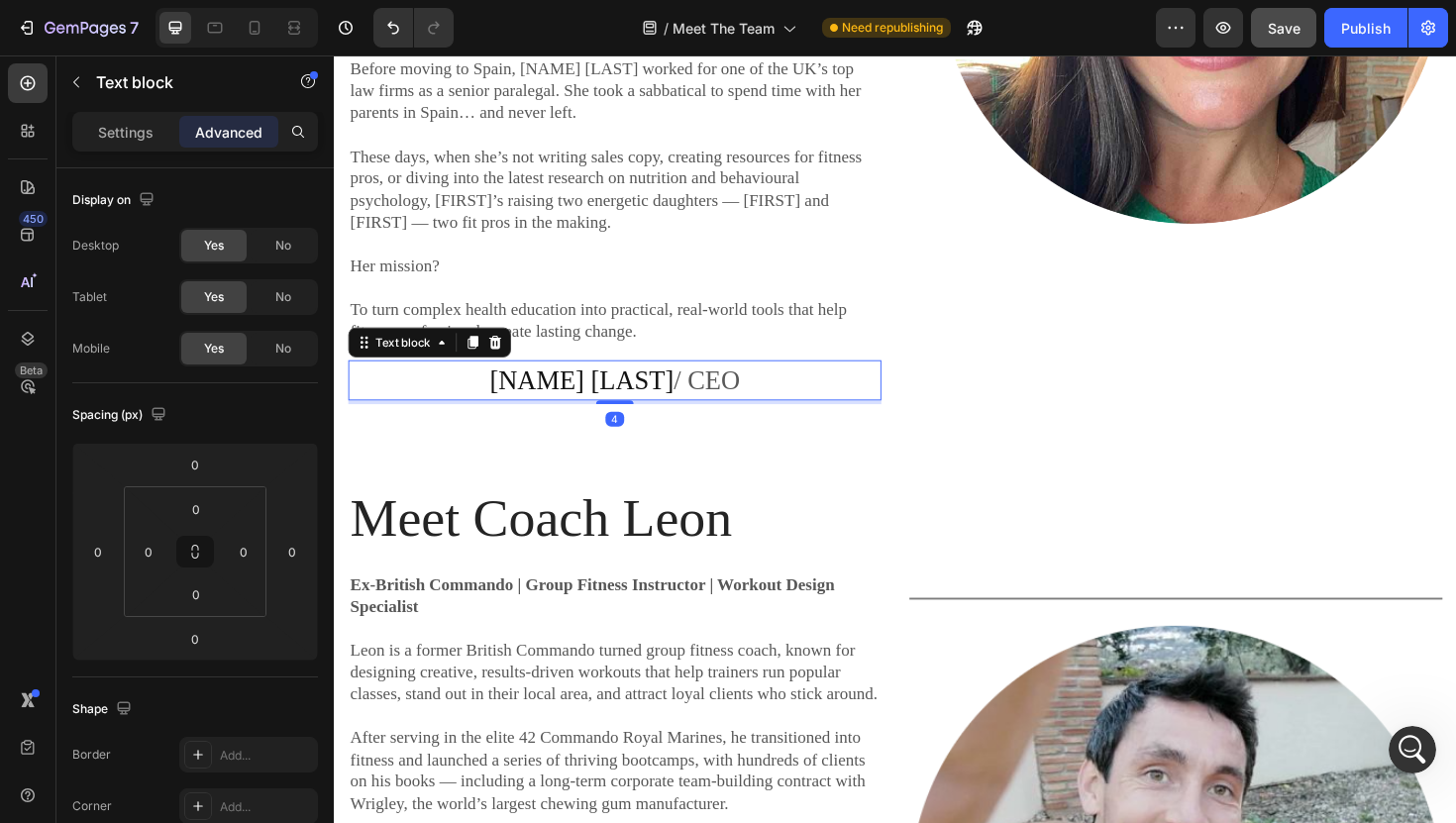 drag, startPoint x: 631, startPoint y: 416, endPoint x: 627, endPoint y: 380, distance: 36.221541 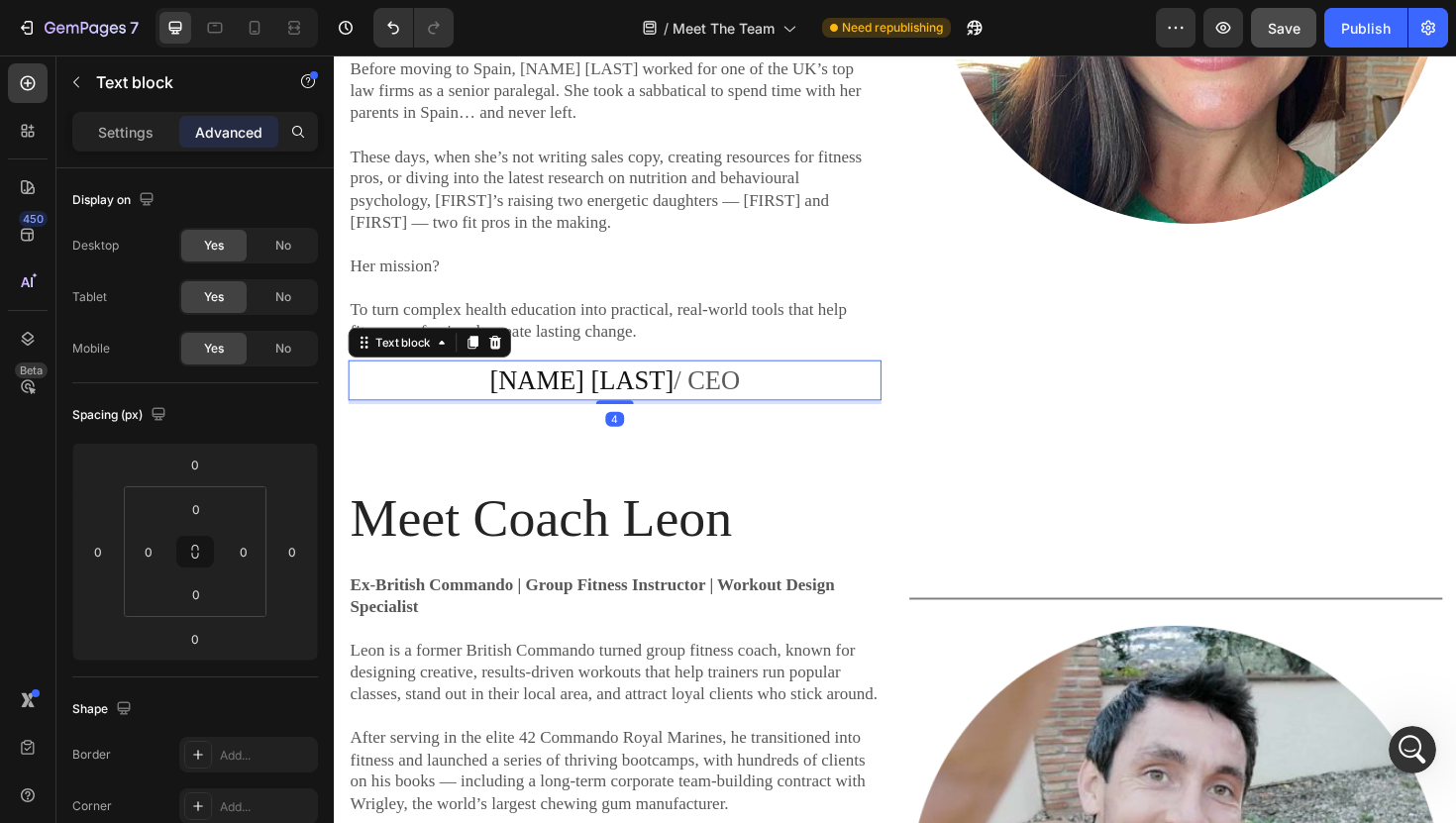 click on "Sophie Wilkinson / CEO Text block 4" at bounding box center (631, 399) 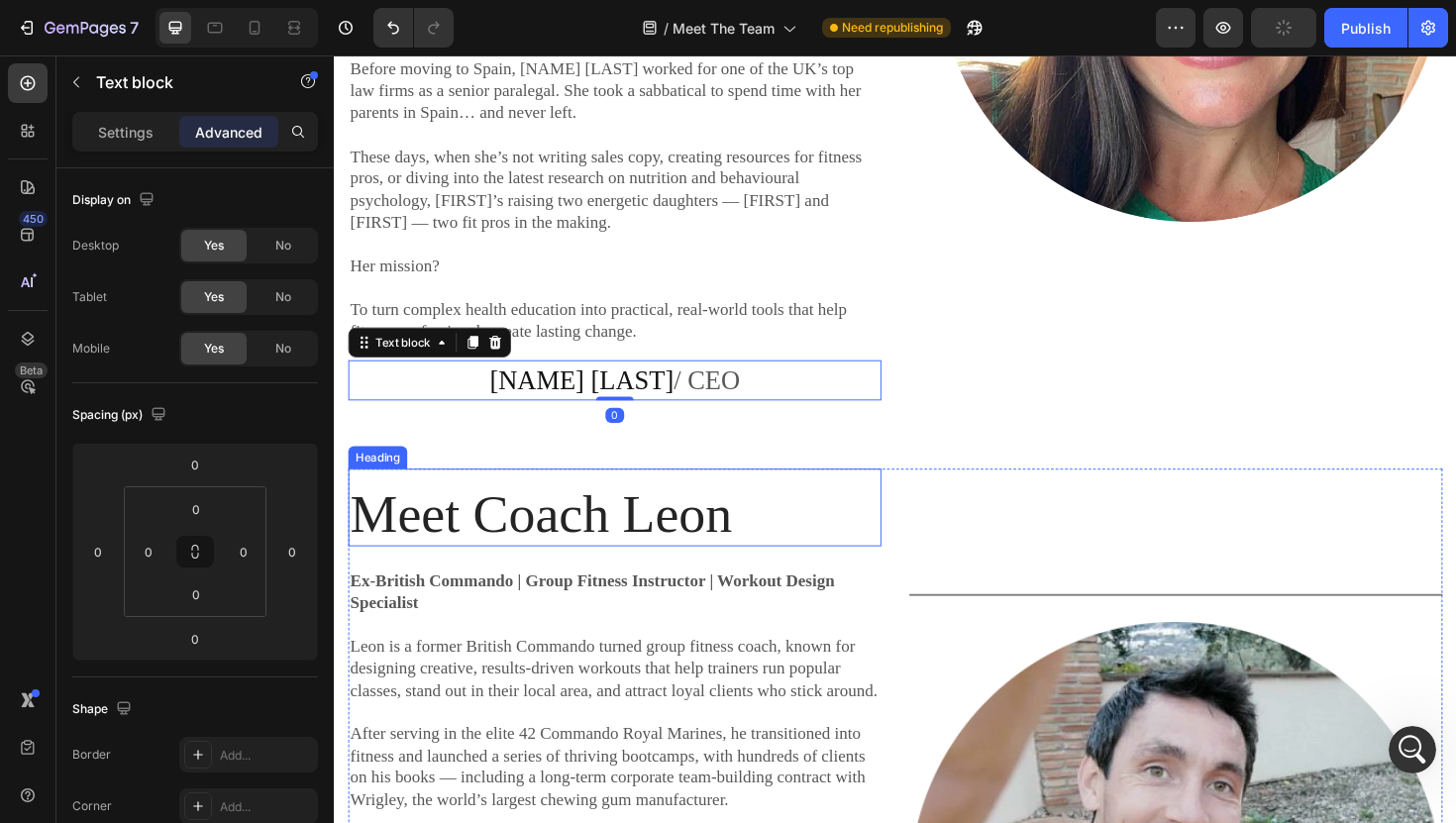 click on "Meet Coach Leon" at bounding box center (631, 542) 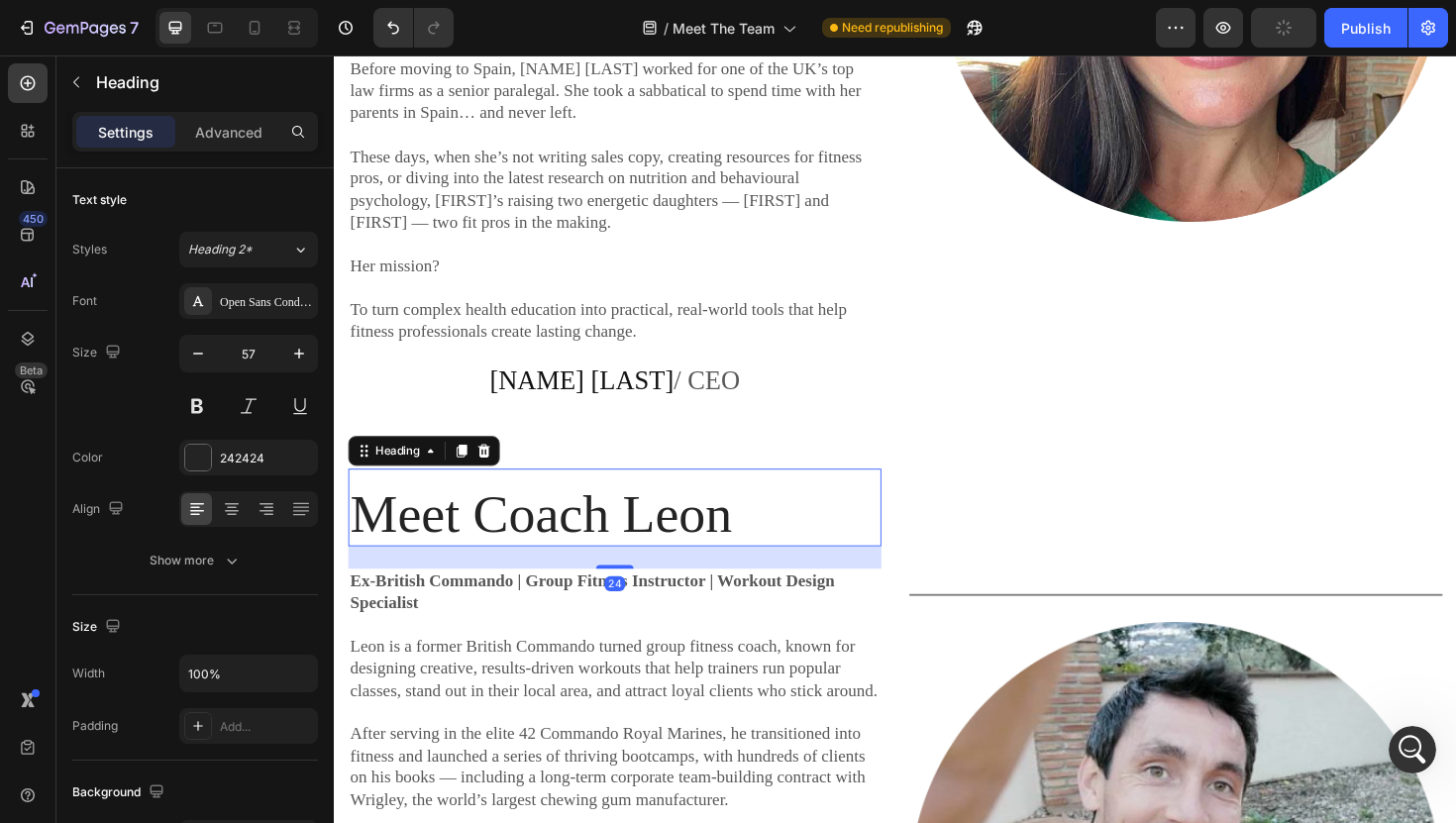 click on "Meet Coach Leon Heading   24" at bounding box center (631, 534) 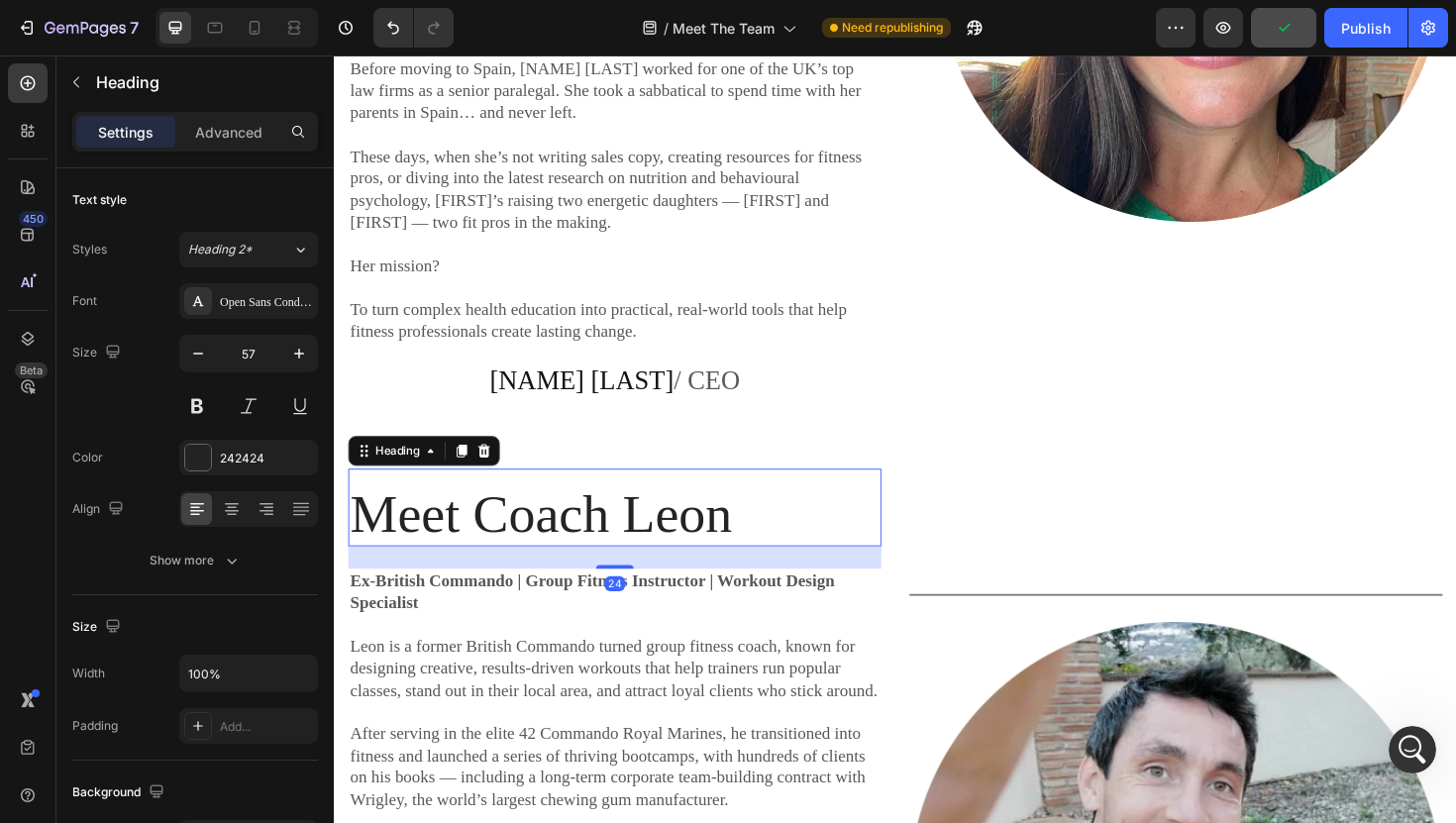 click on "Meet Coach Leon Heading   24" at bounding box center [631, 534] 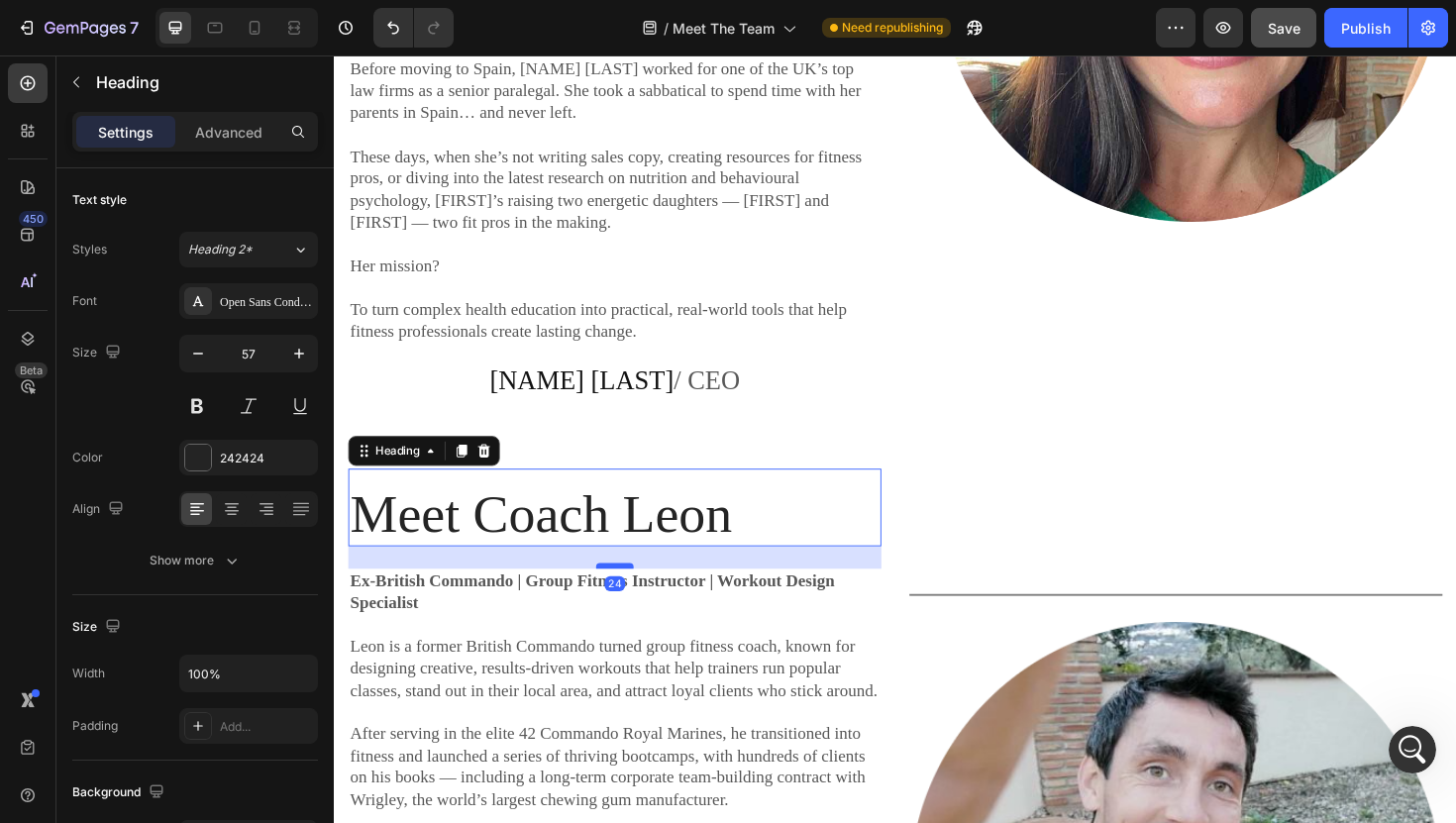 click at bounding box center [631, 596] 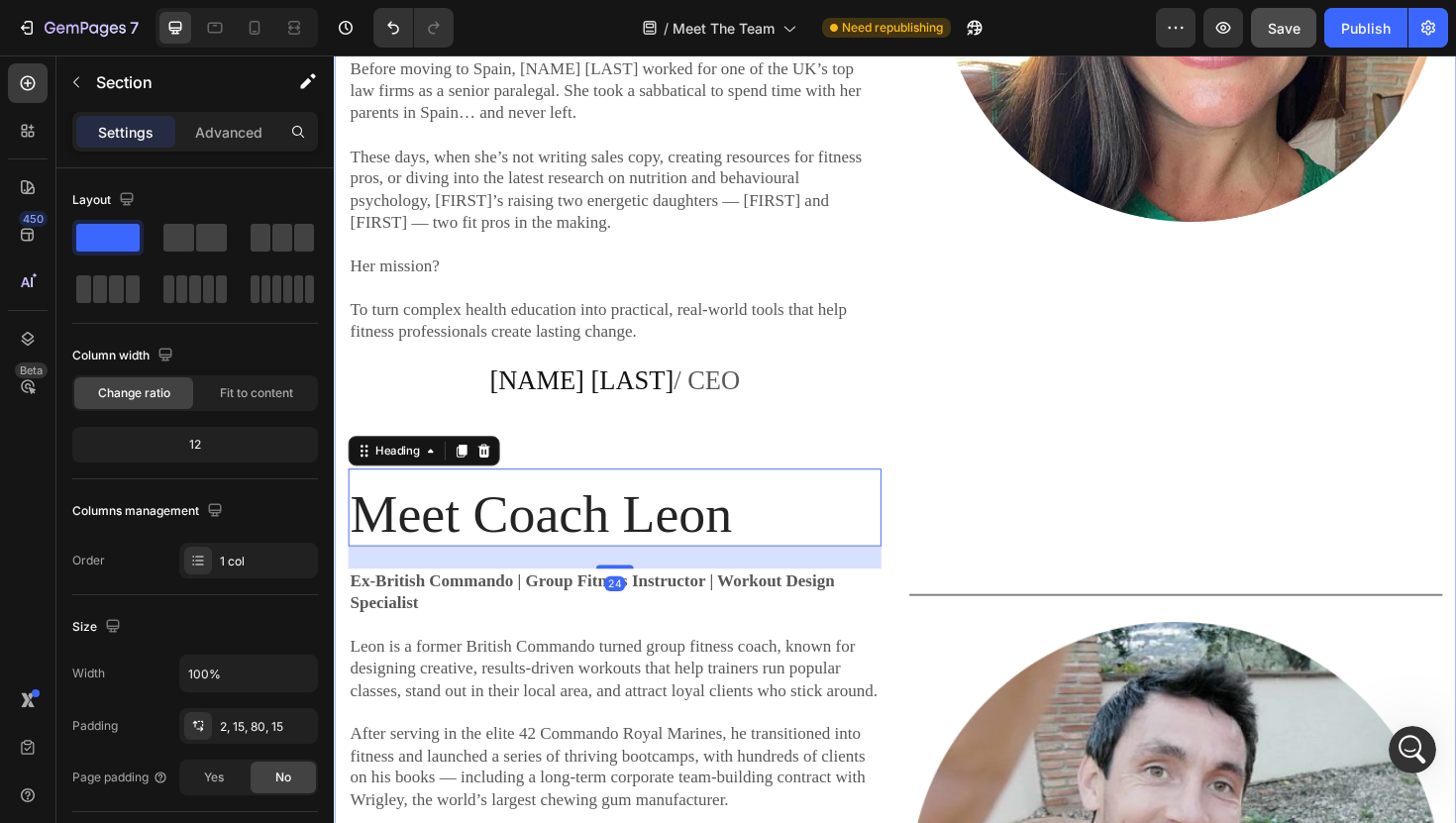 click on "Meet The Team Heading Meet the team behind the content trusted by 3,000+ group fitness professionals worldwide.   Text block Row Meet [NAME] (CEO) Heading Content Strategist  | Fitness Copywriter Nutrition Advisor   [NAME] is a fully qualified diet and nutrition advisor with a background in strategic content creation. She’s the driving force behind our educational resources, client coaching tools, and content systems that help group fitness pros level up their business.   She’s also a professional fitness copywriter — helping coaches connect, educate, and inspire their clients with powerful, done-for-you sales copy that builds trust and drives results.   From science-backed clean eating programs to engaging client education systems like Inbox Nutrition and the Fitness Community Blueprint, [NAME]’s passion is creating real-world content that makes a real difference — for you and your clients.         Her mission?    Text Block [NAME] [LAST]  / CEO Text block Image Row Meet Coach [LAST]" at bounding box center [928, 331] 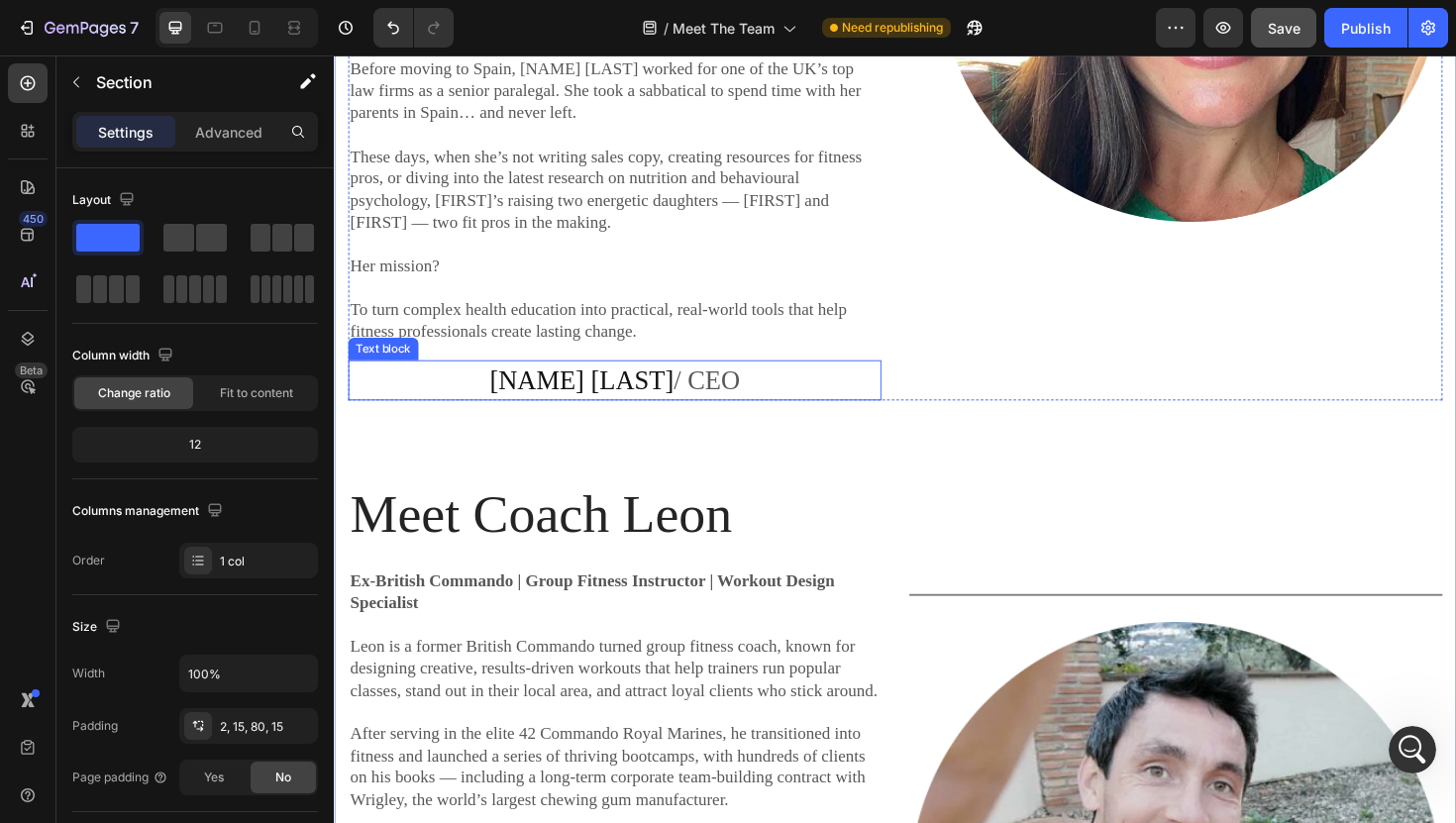 click on "[FIRST] [LAST] / CEO" at bounding box center [631, 399] 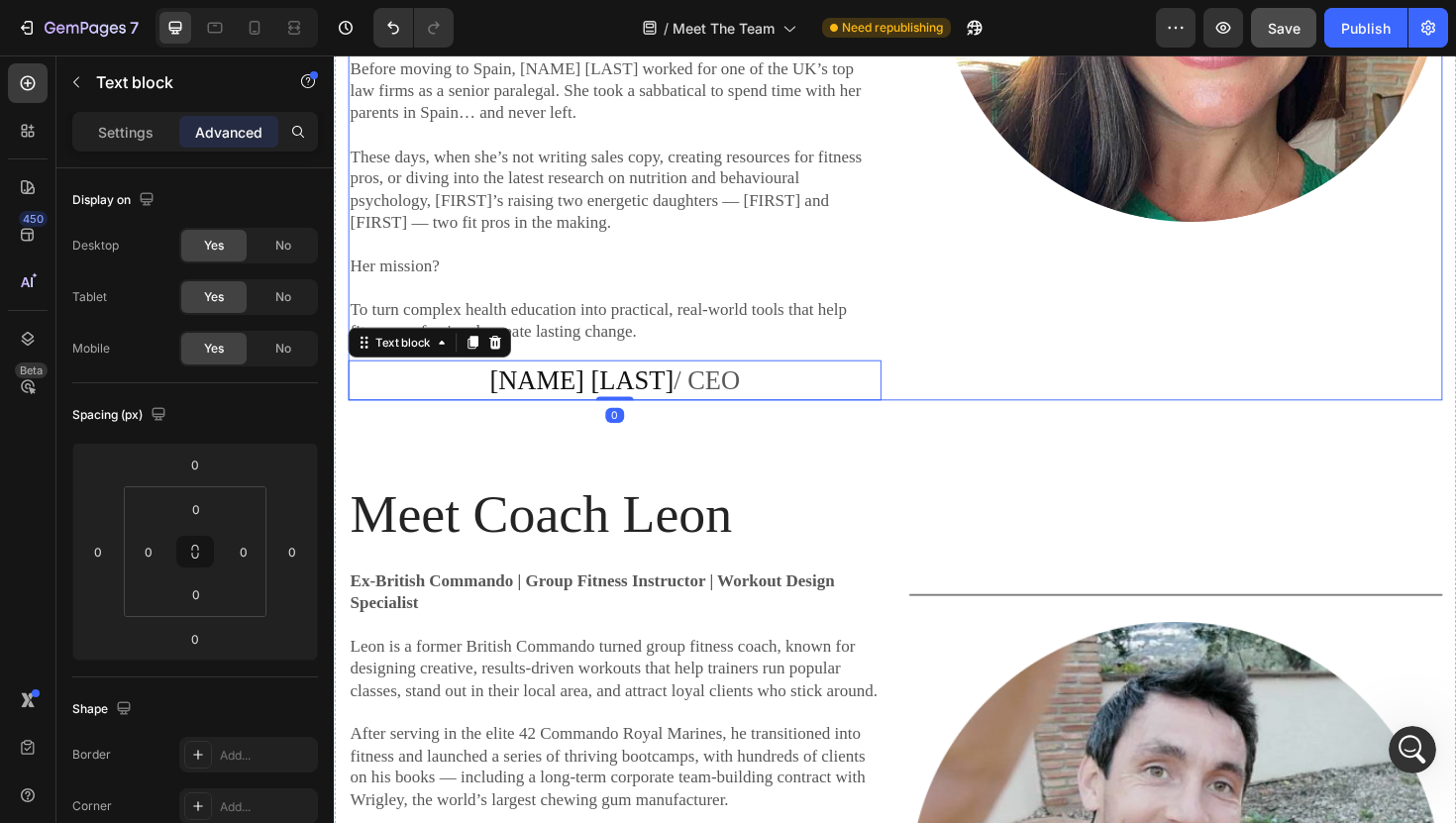 click on "Meet [NAME] (CEO) Heading Content Strategist  | Fitness Copywriter Nutrition Advisor   [NAME] is a fully qualified diet and nutrition advisor with a background in strategic content creation. She’s the driving force behind our educational resources, client coaching tools, and content systems that help group fitness pros level up their business.   She’s also a professional fitness copywriter — helping coaches connect, educate, and inspire their clients with powerful, done-for-you sales copy that builds trust and drives results.   From science-backed clean eating programs to engaging client education systems like Inbox Nutrition and the Fitness Community Blueprint, [NAME]’s passion is creating real-world content that makes a real difference — for you and your clients.   “I believe coaches should be equipped with the same quality of tools and education as any high-end wellness brand — minus the overwhelm or fluff.”       Her mission?    Text Block [NAME] [LAST]  / CEO Text block   0" at bounding box center [631, -35] 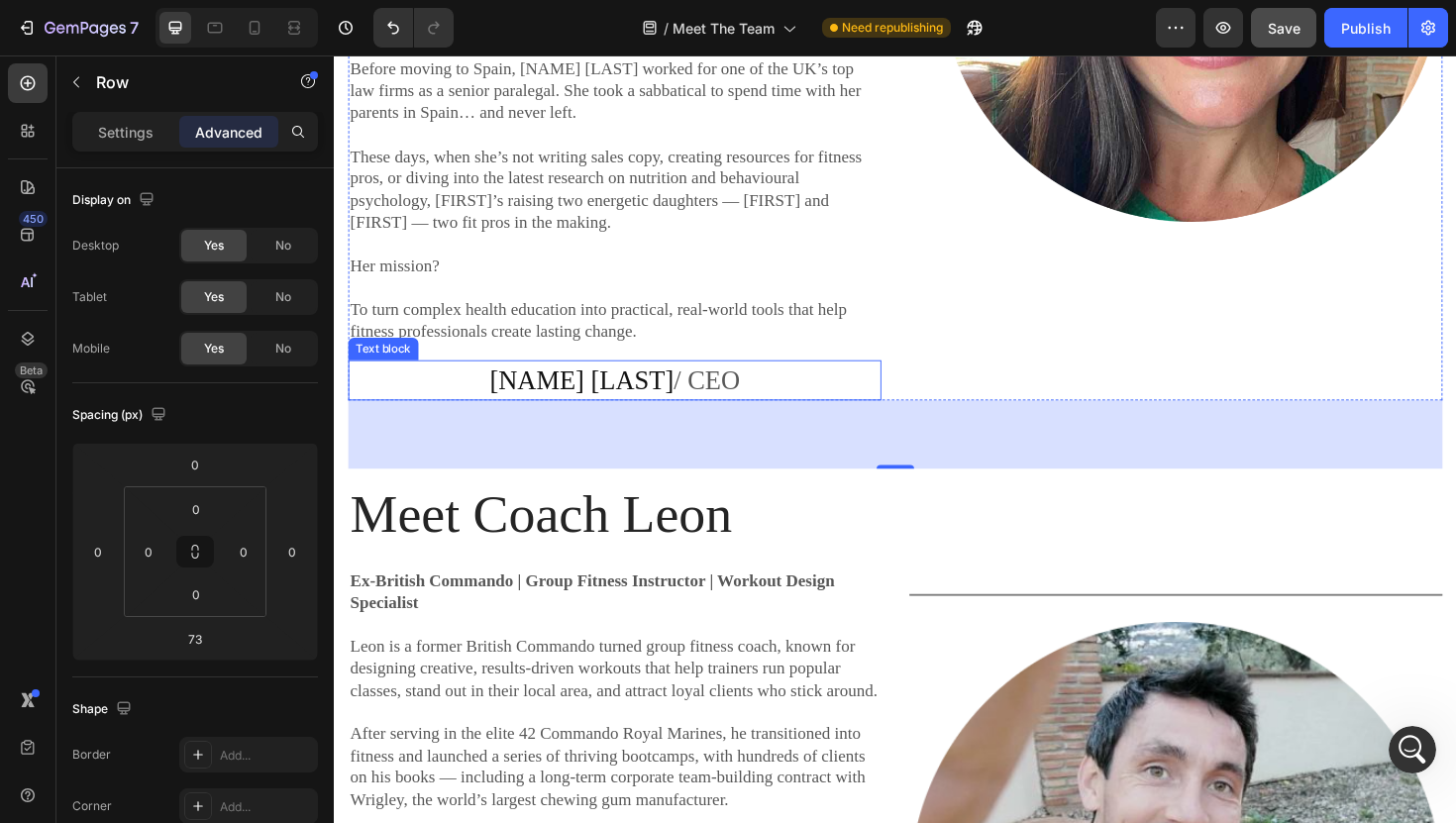click on "[FIRST] [LAST] / CEO" at bounding box center [631, 399] 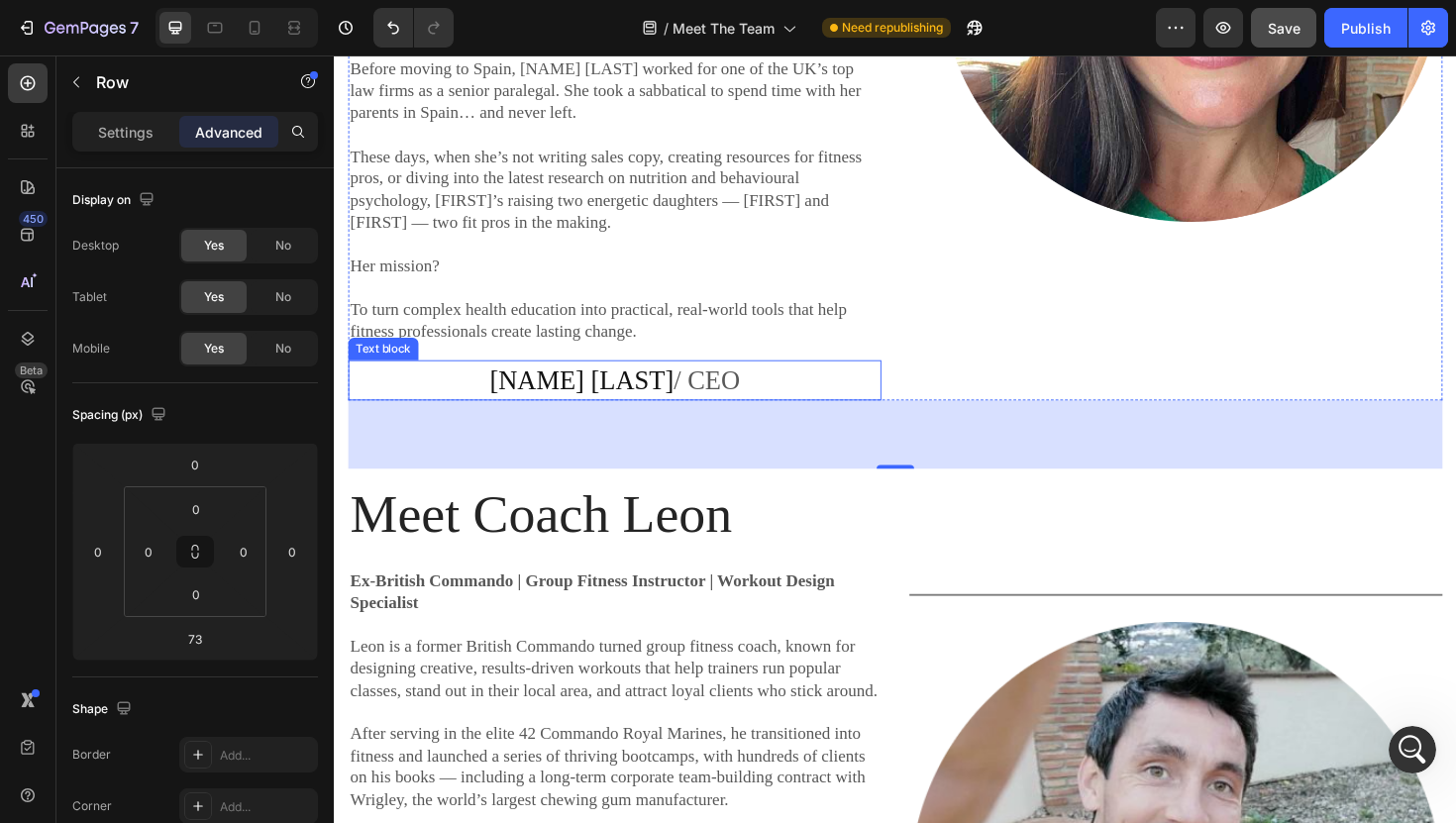 click on "[FIRST] [LAST] / CEO" at bounding box center [631, 399] 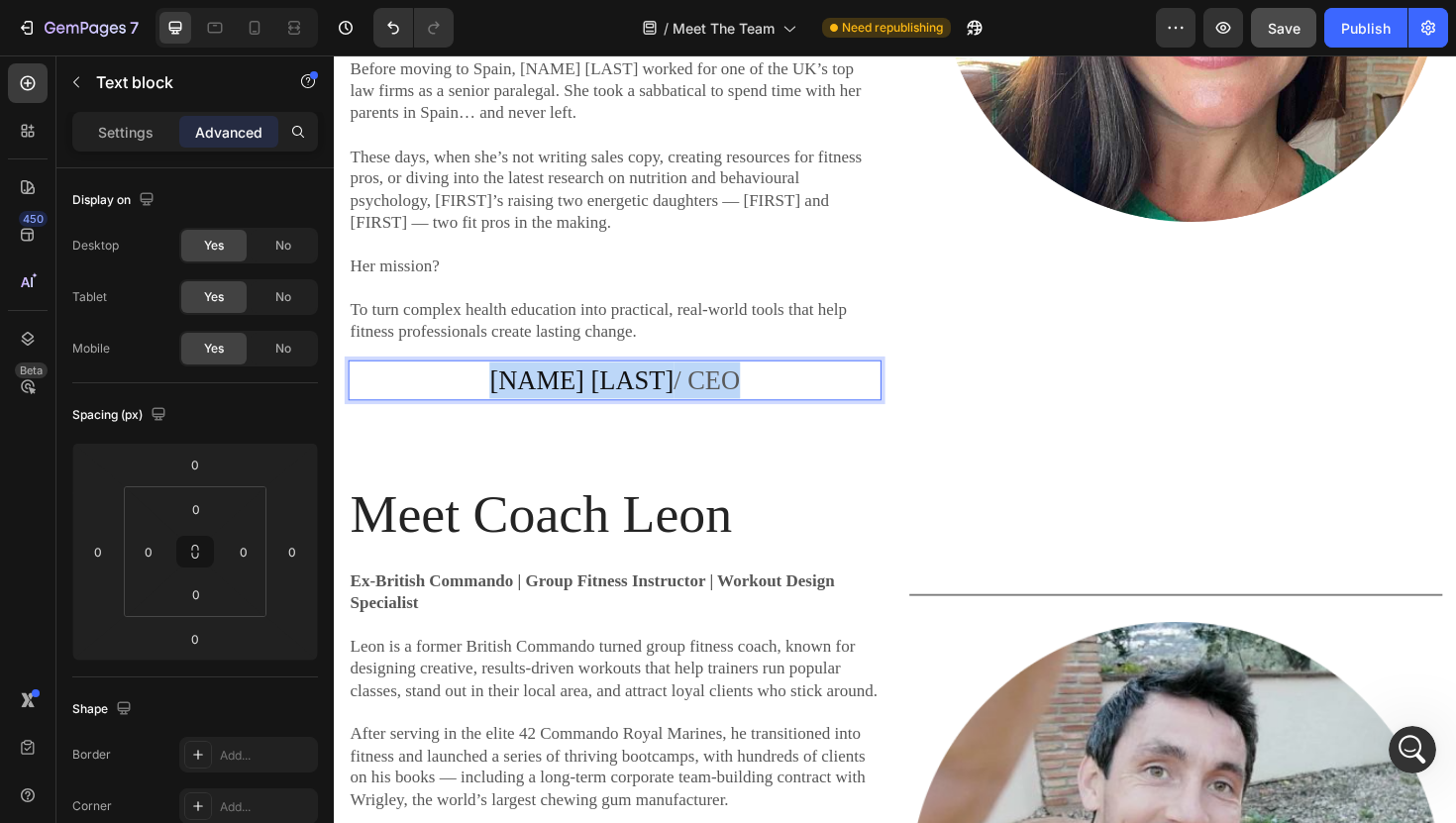 click on "[FIRST] [LAST] / CEO" at bounding box center (631, 399) 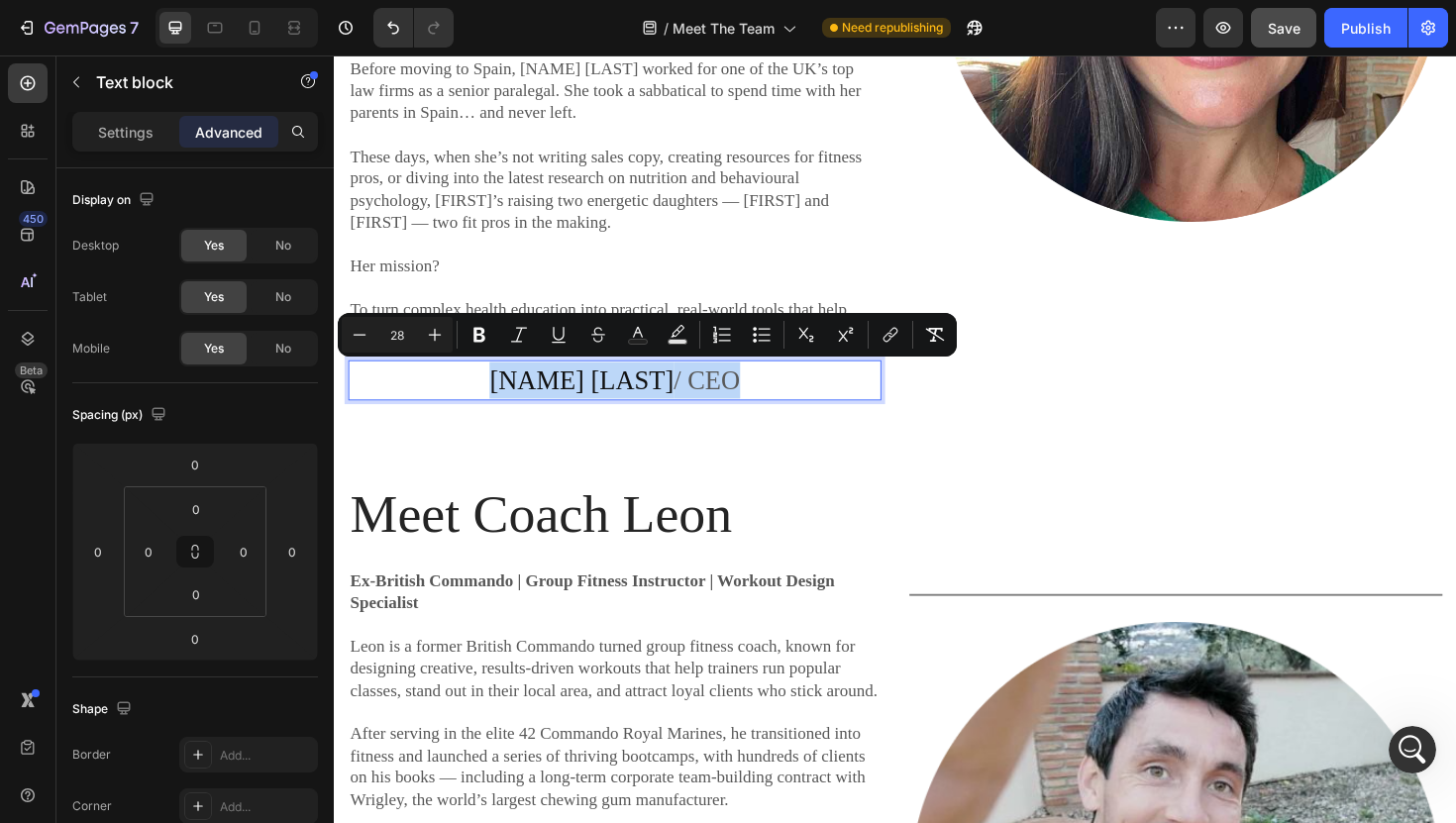 copy on "[FIRST] [LAST] / CEO" 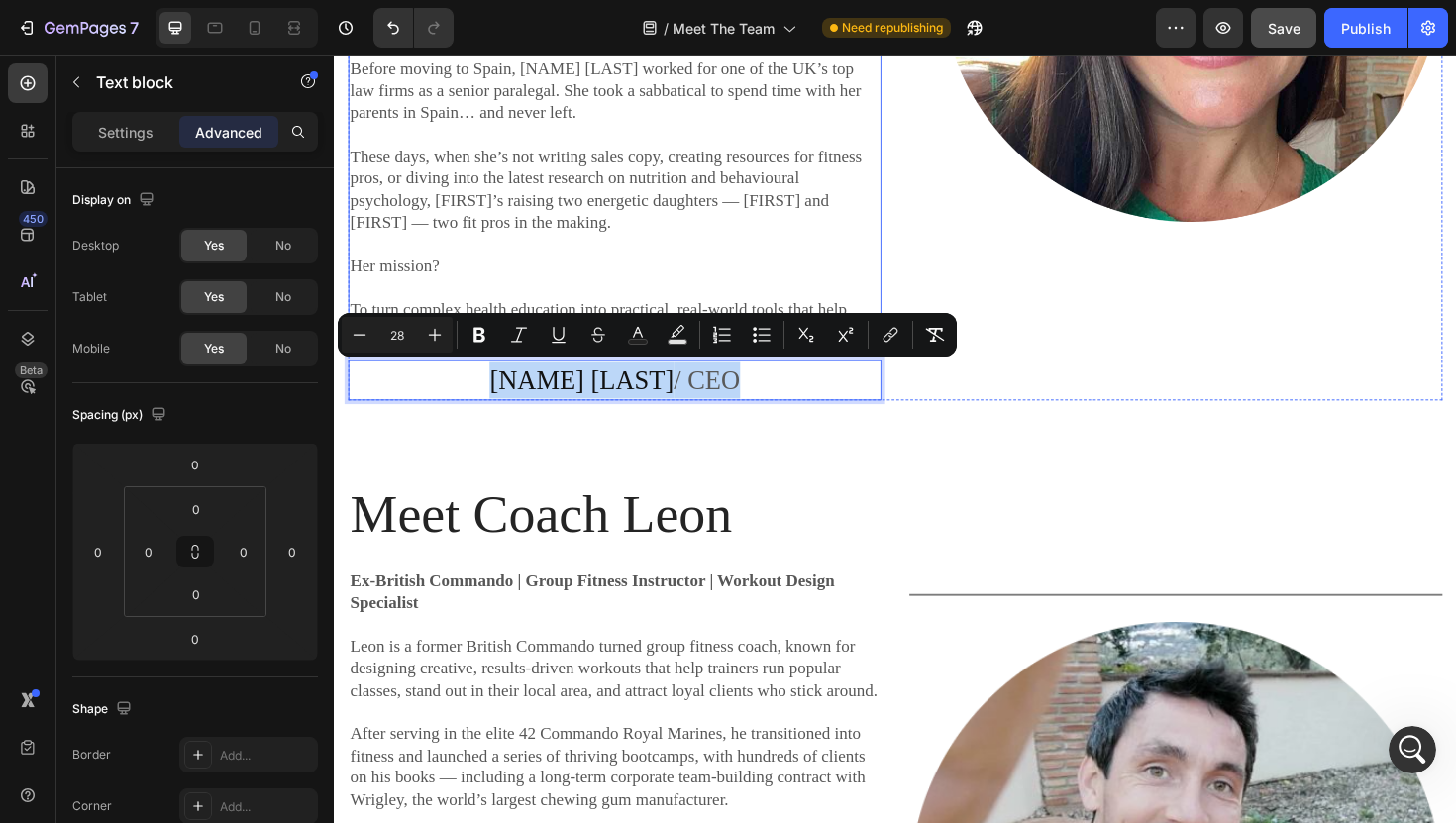 click on "These days, when she’s not writing sales copy, creating resources for fitness pros, or diving into the latest research on nutrition and behavioural psychology, [FIRST]’s raising two energetic daughters — [FIRST] and [FIRST] — two fit pros in the making." at bounding box center [631, 198] 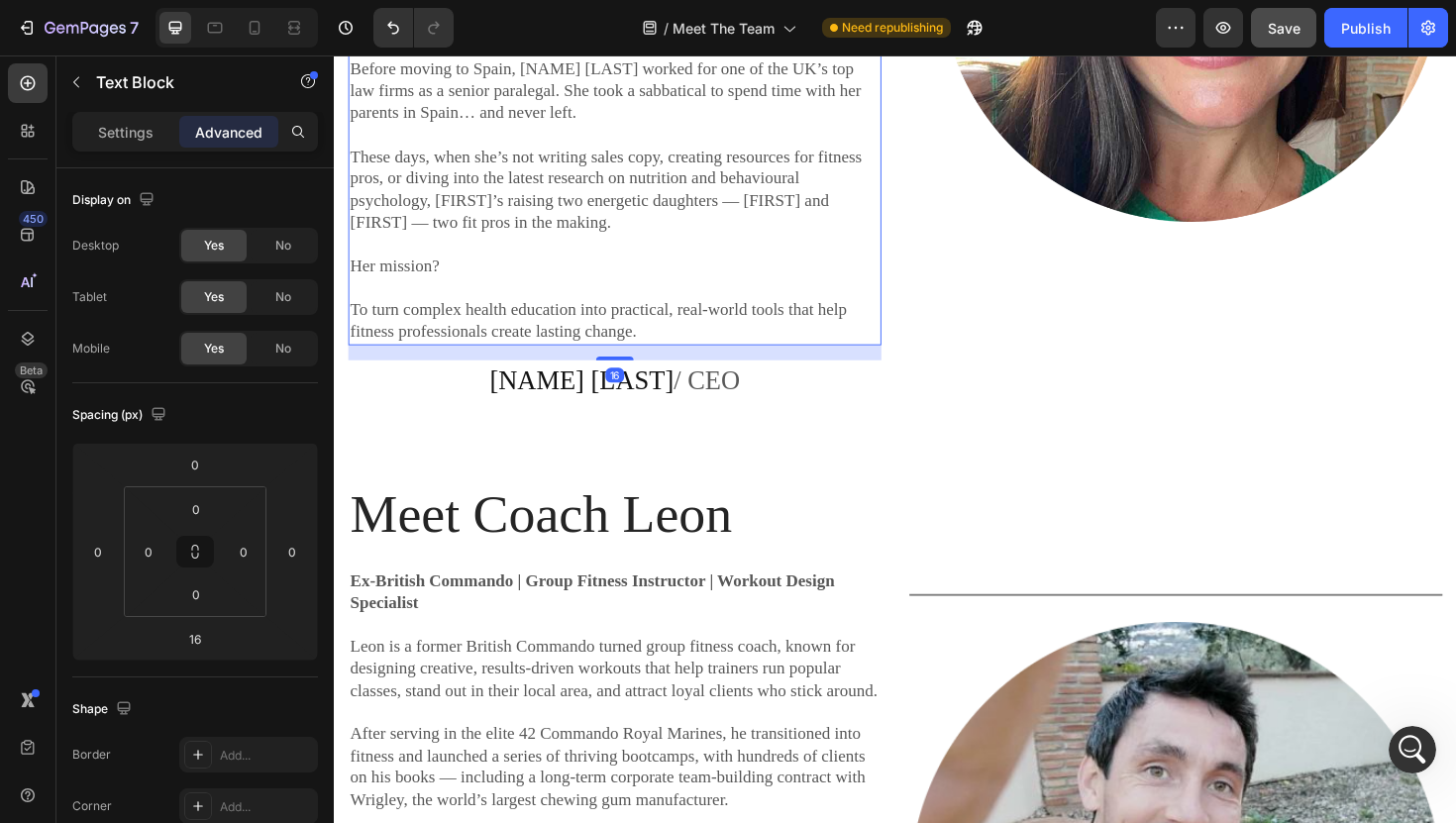 click on "To turn complex health education into practical, real-world tools that help fitness professionals create lasting change." at bounding box center (631, 337) 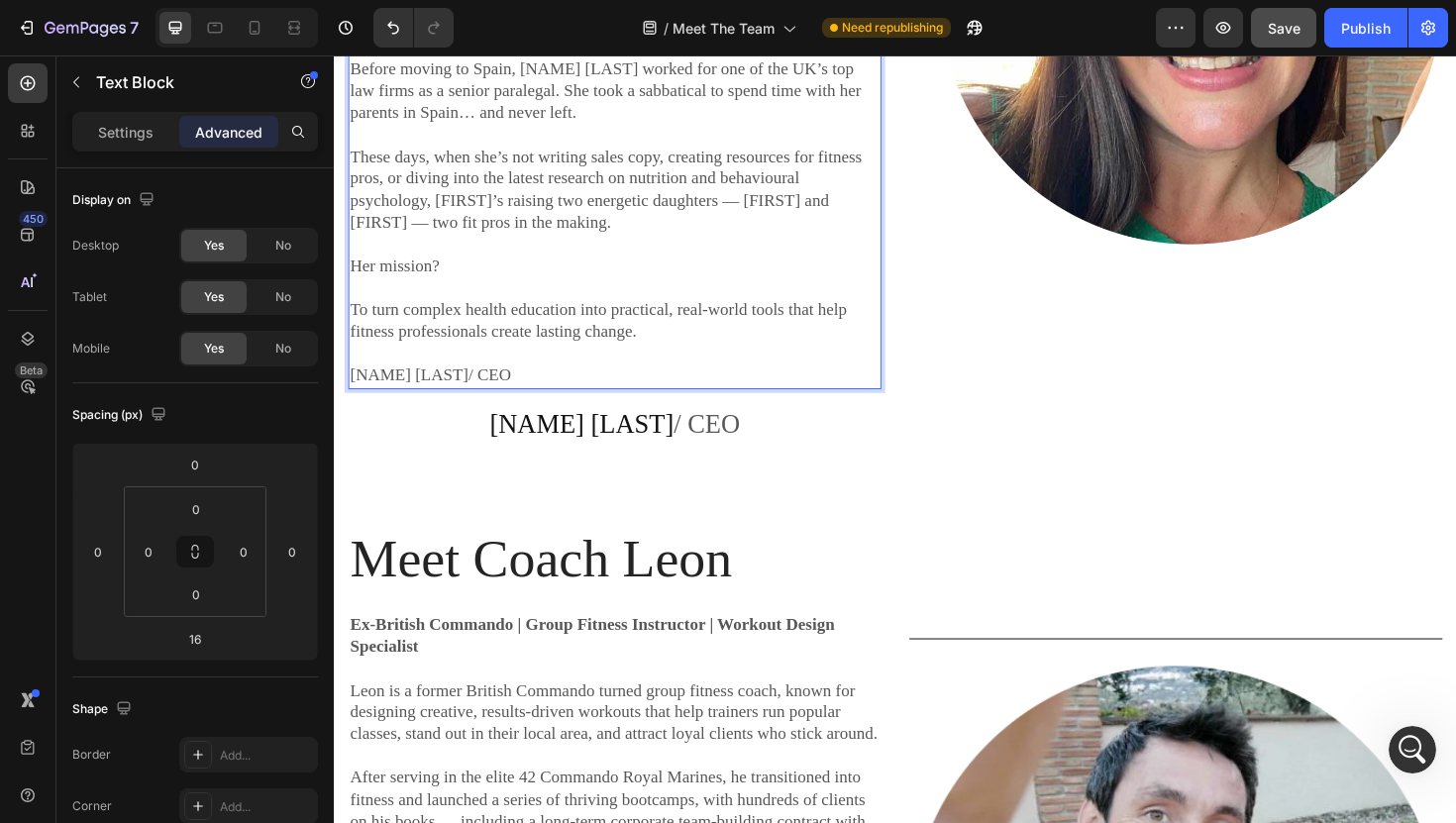 click on "[FIRST] [LAST] / CEO" at bounding box center [631, 394] 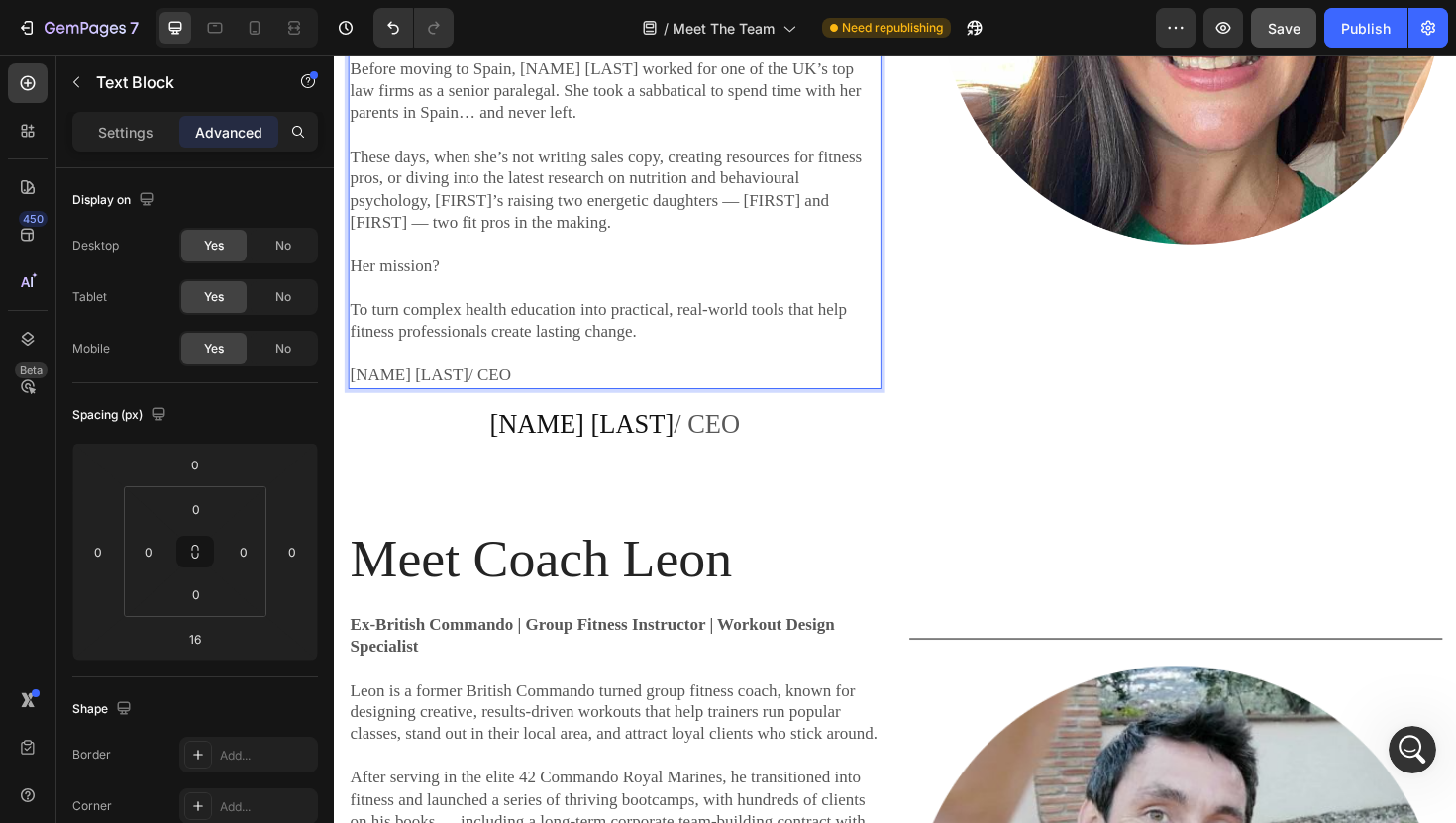 click on "[FIRST] [LAST] / CEO" at bounding box center [631, 394] 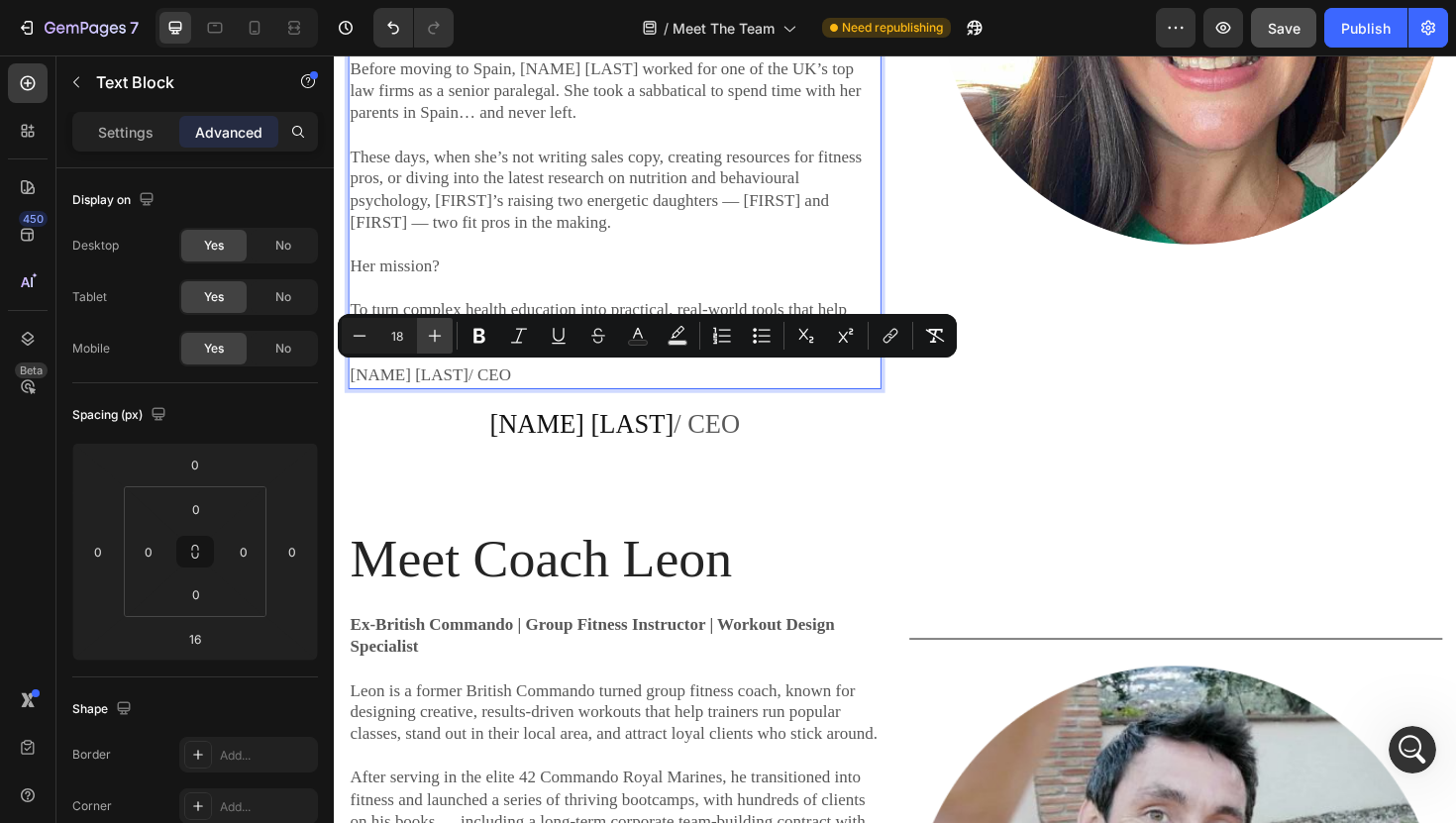 click 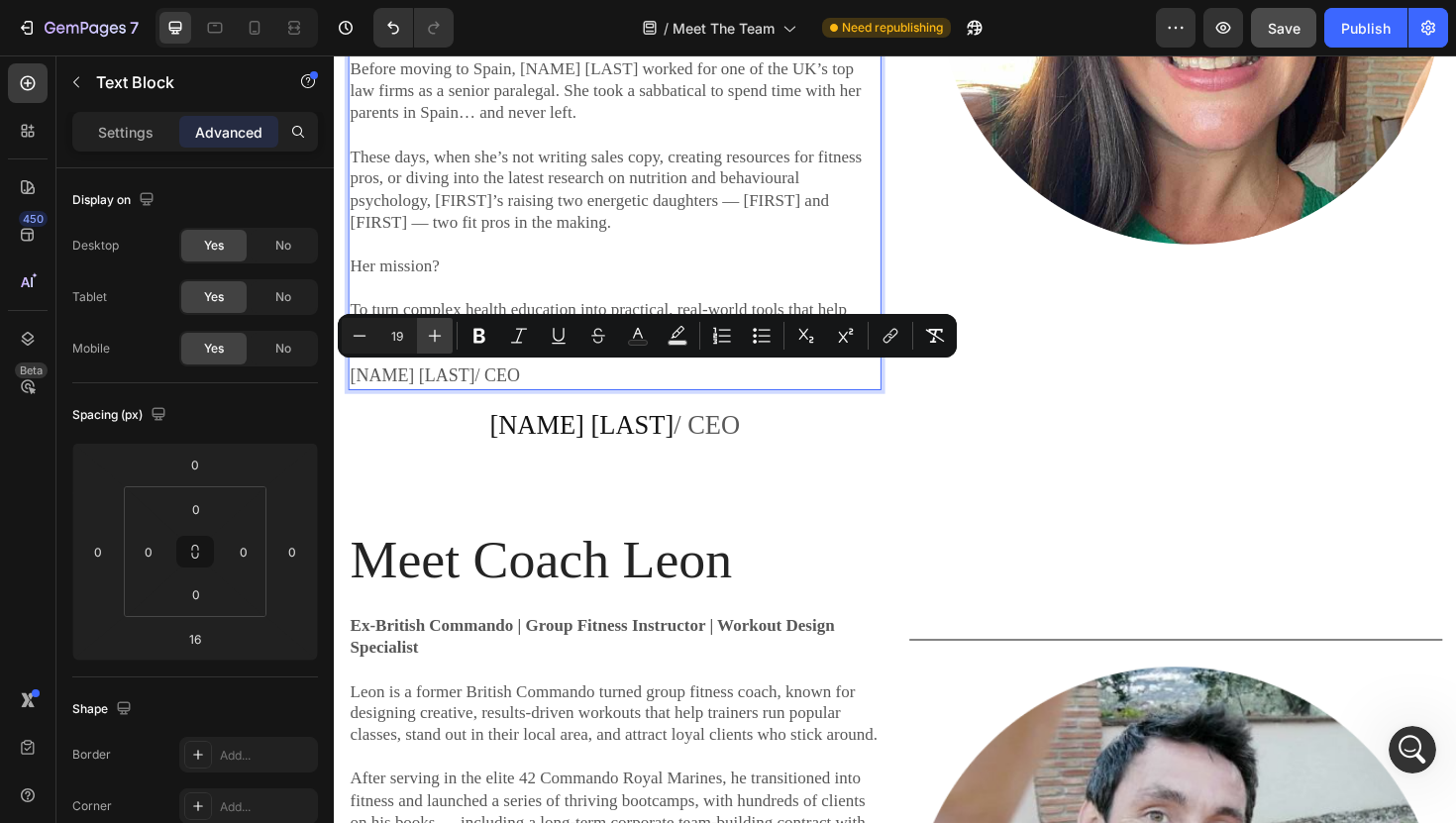 click 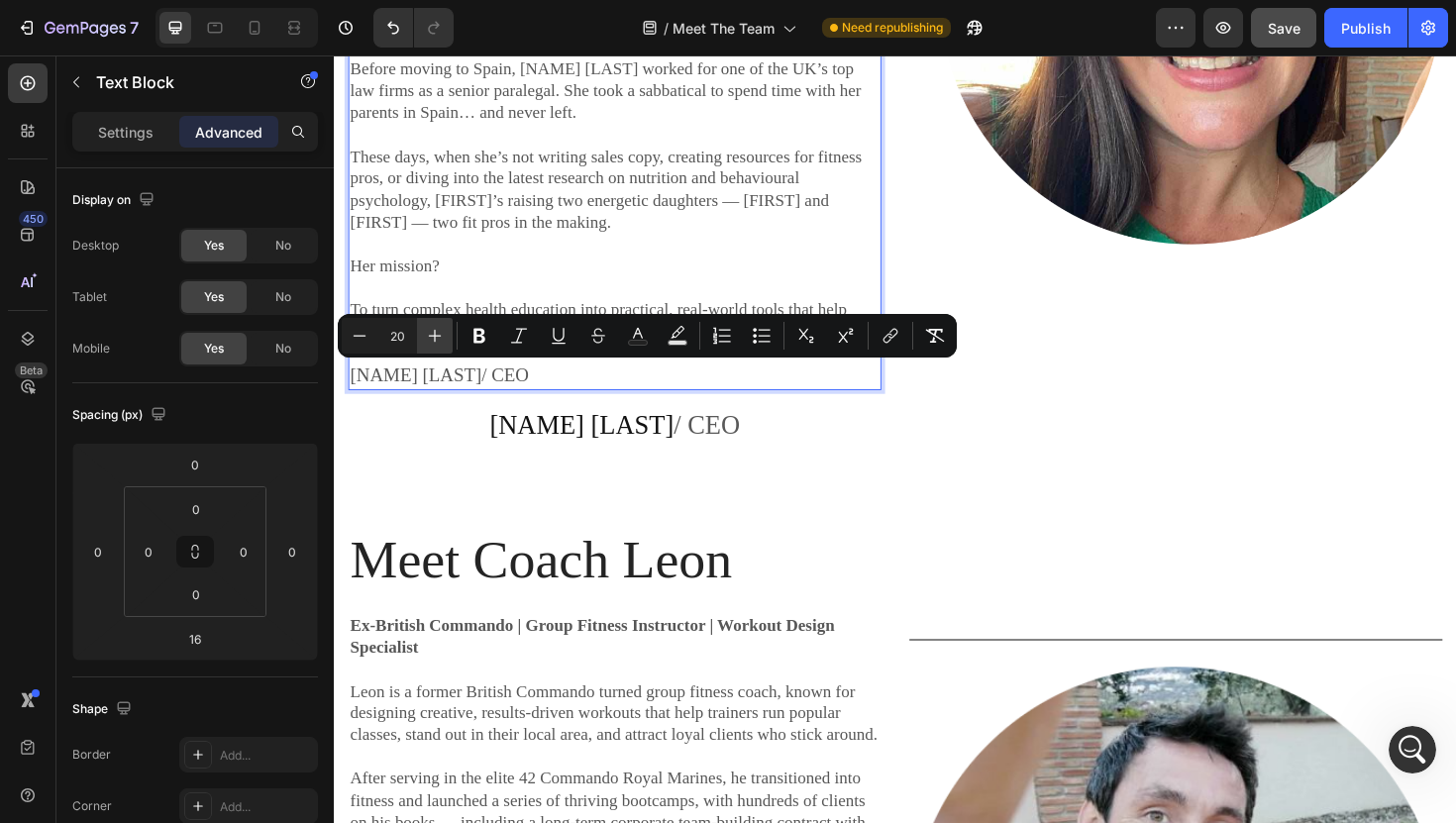 click 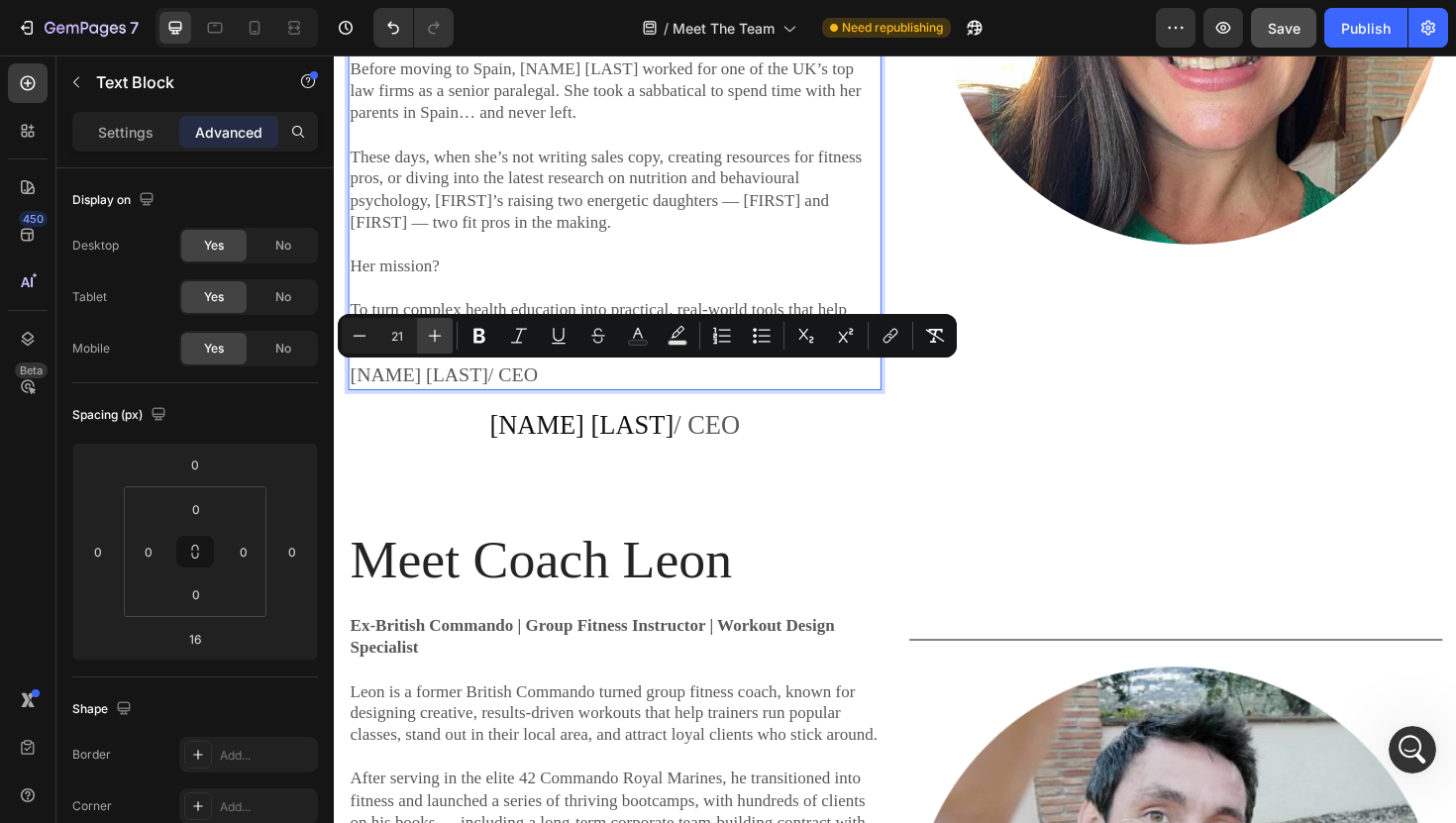 click 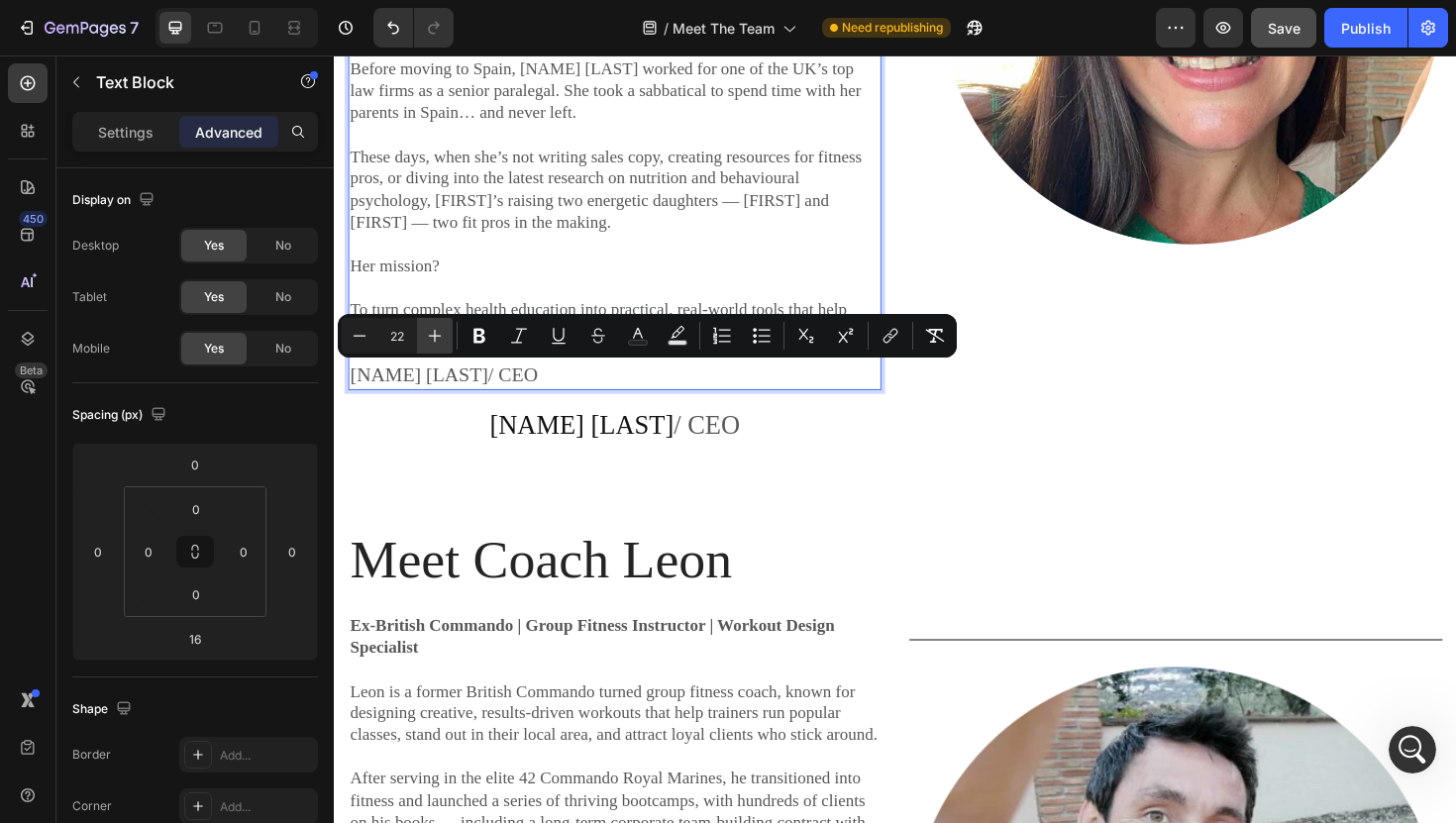 click 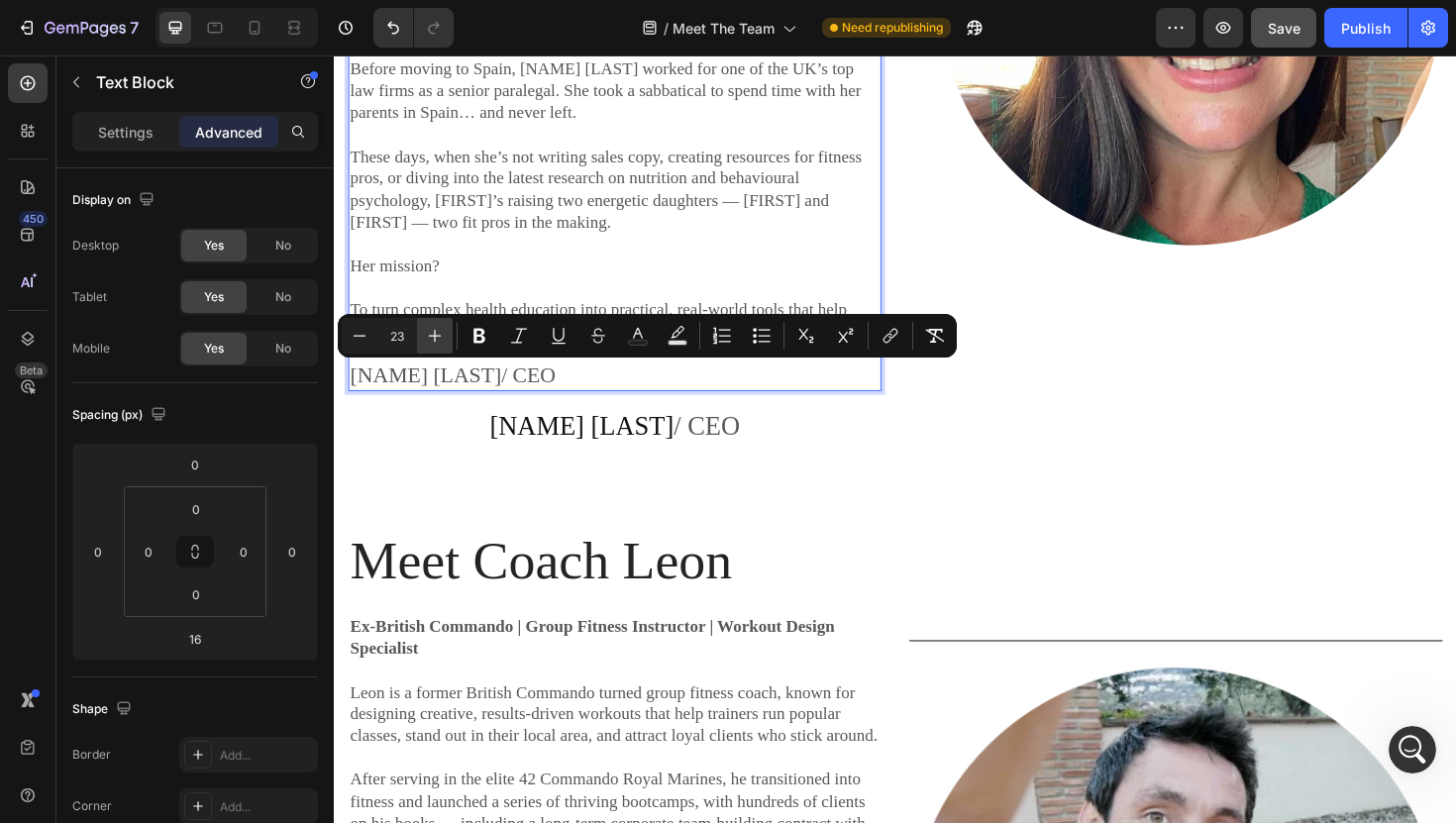 click 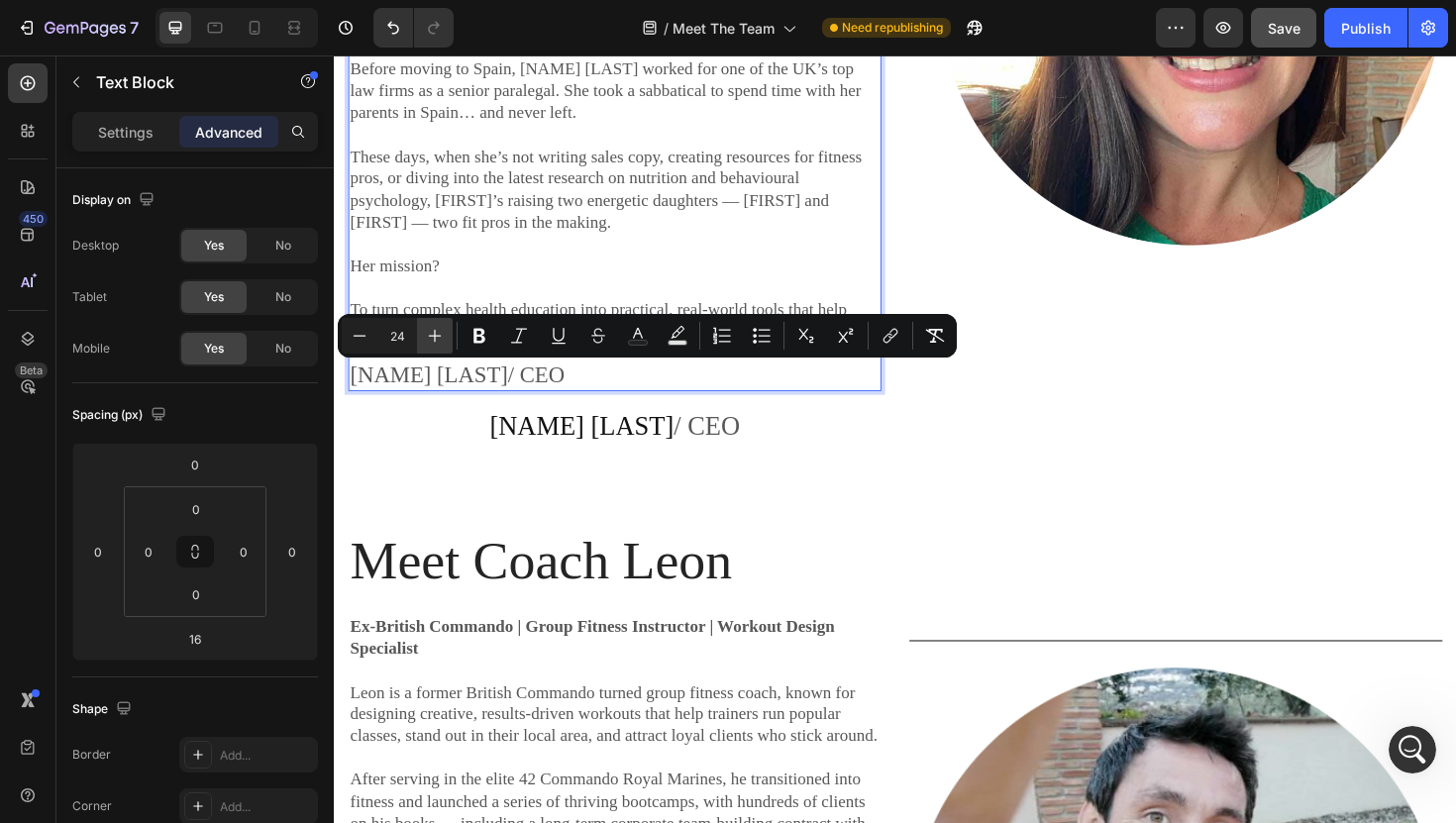 click 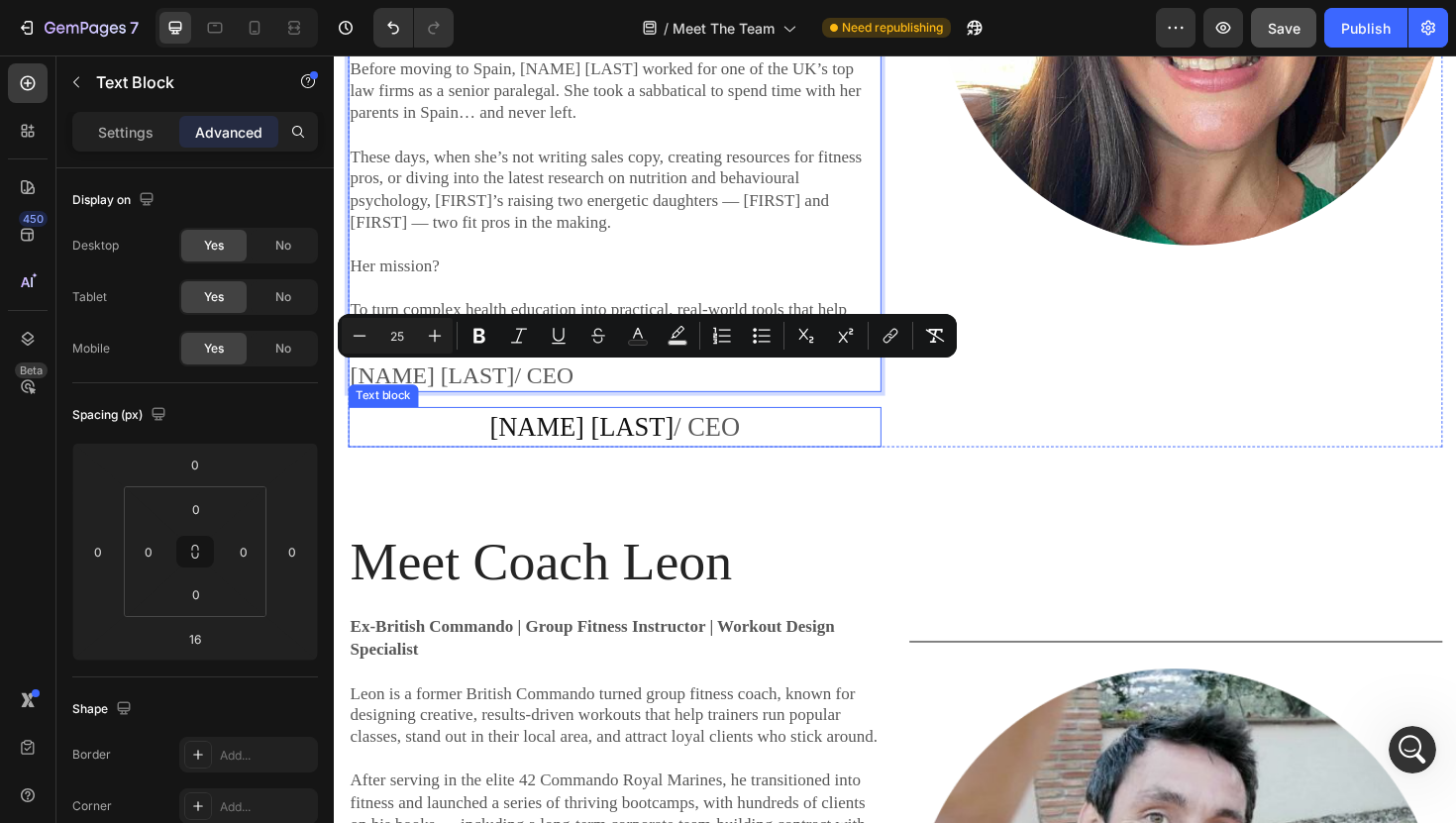 click on "[FIRST] [LAST] / CEO" at bounding box center (631, 449) 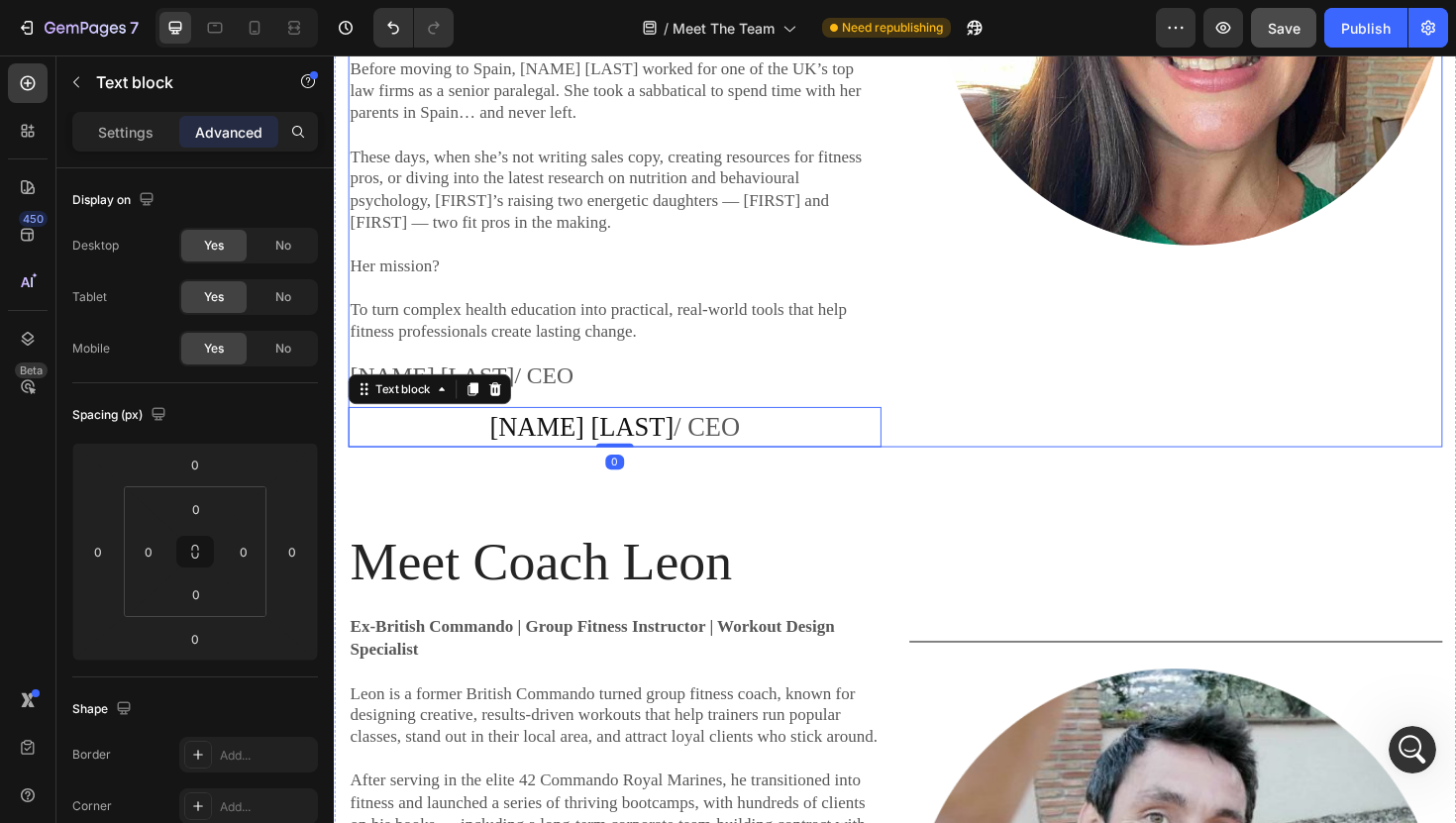 click on "Image" at bounding box center [1225, -10] 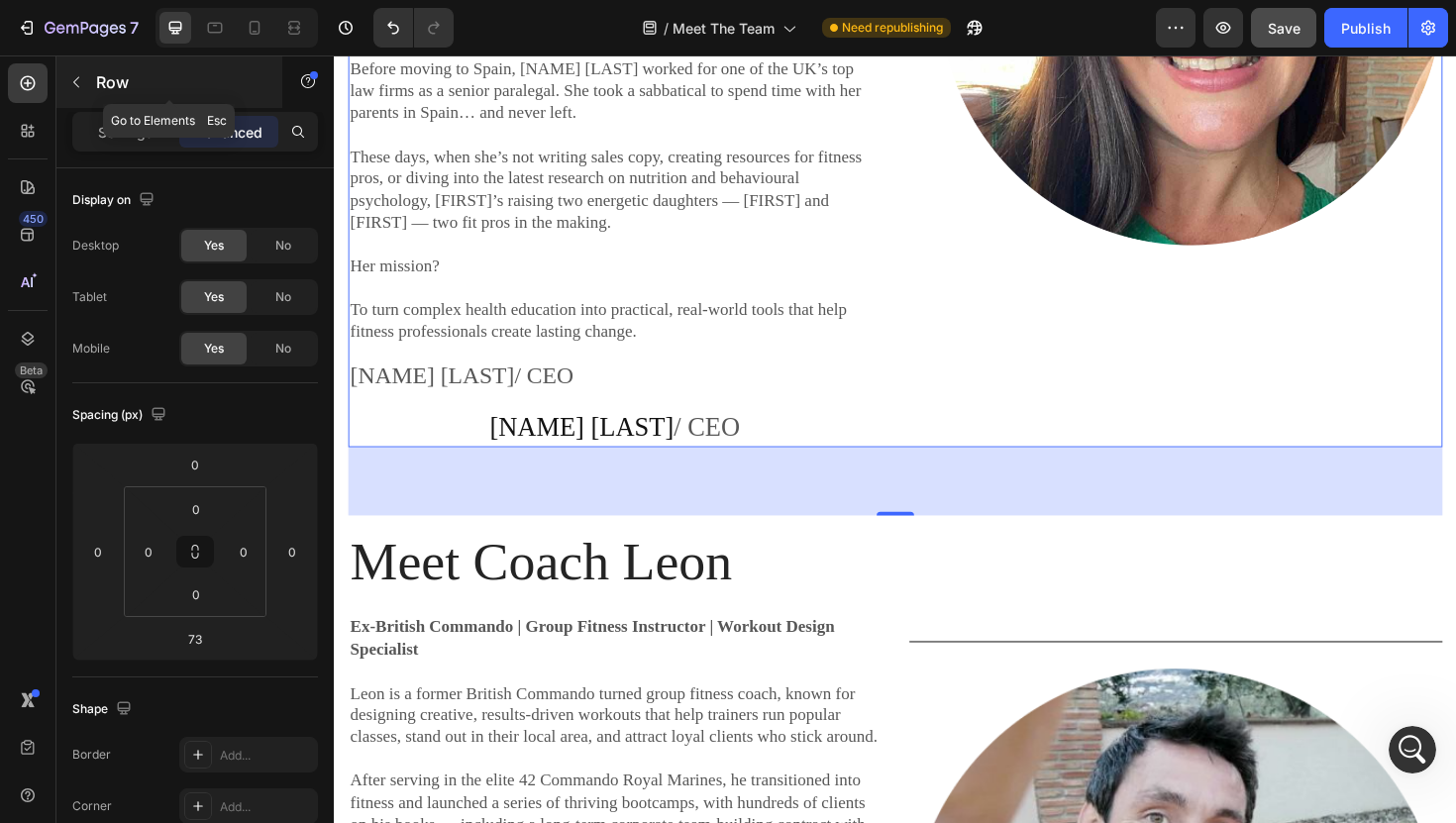 click 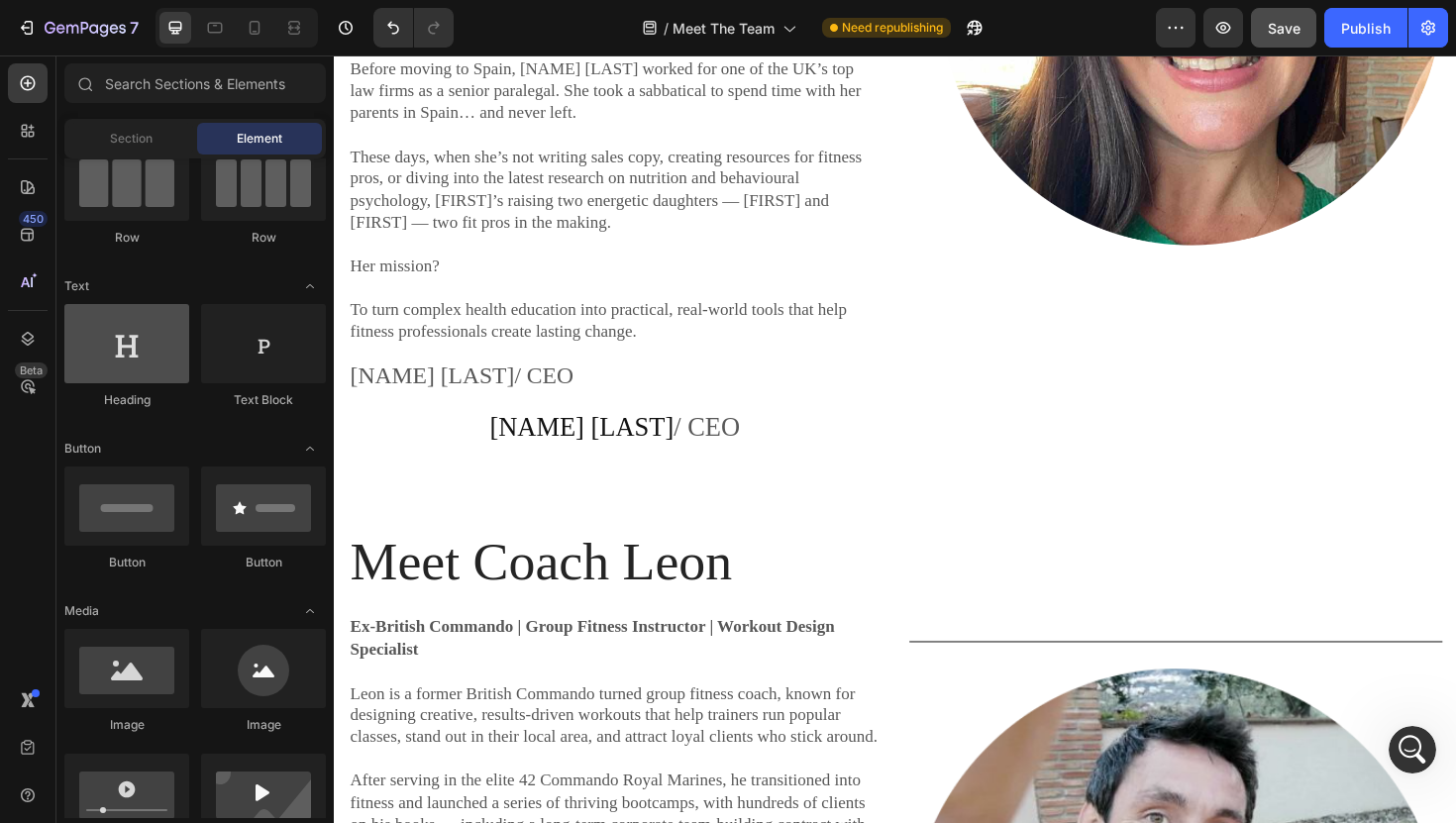 scroll, scrollTop: 0, scrollLeft: 0, axis: both 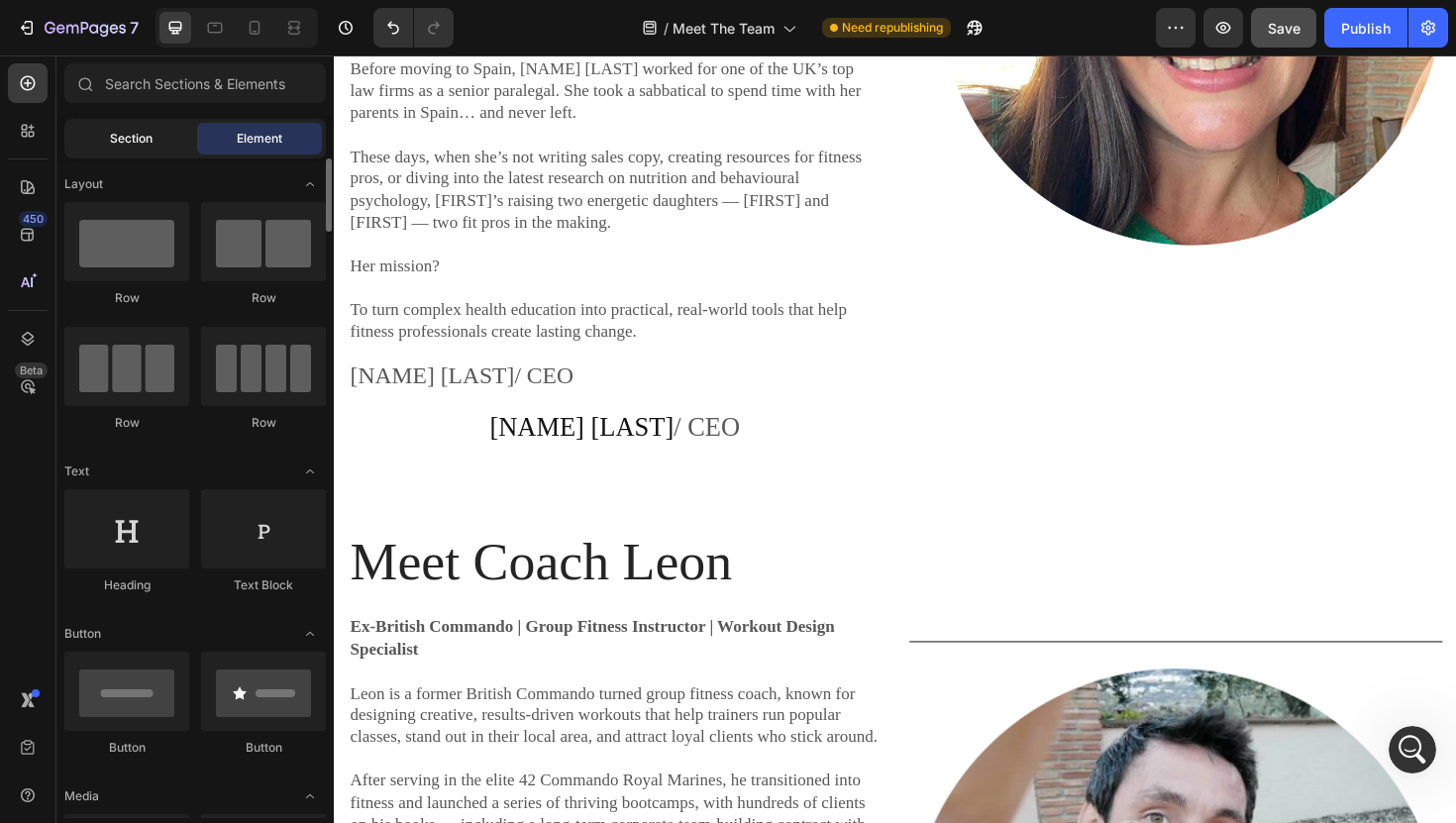 click on "Section" 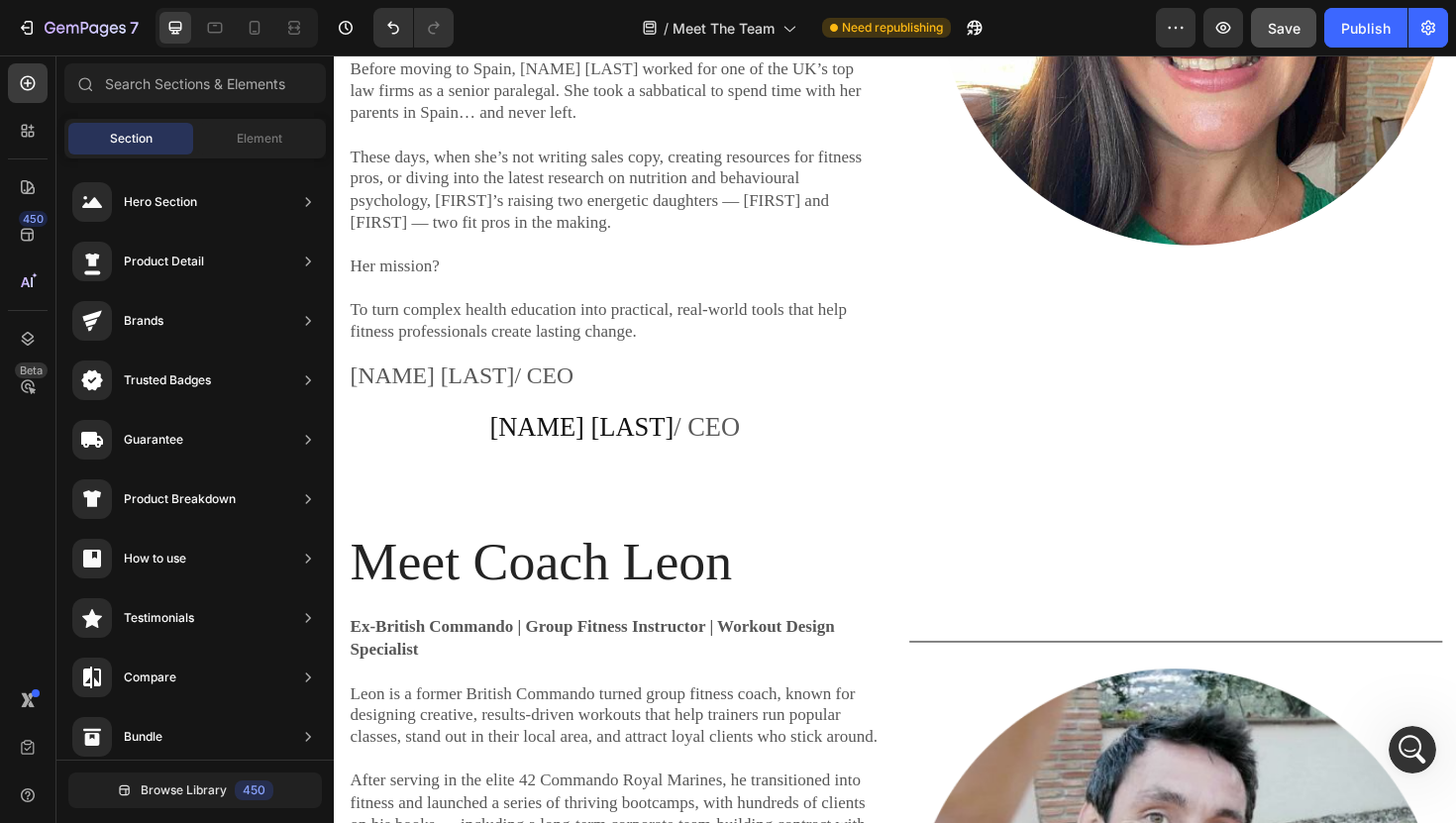 click on "Section Element" at bounding box center [195, 139] 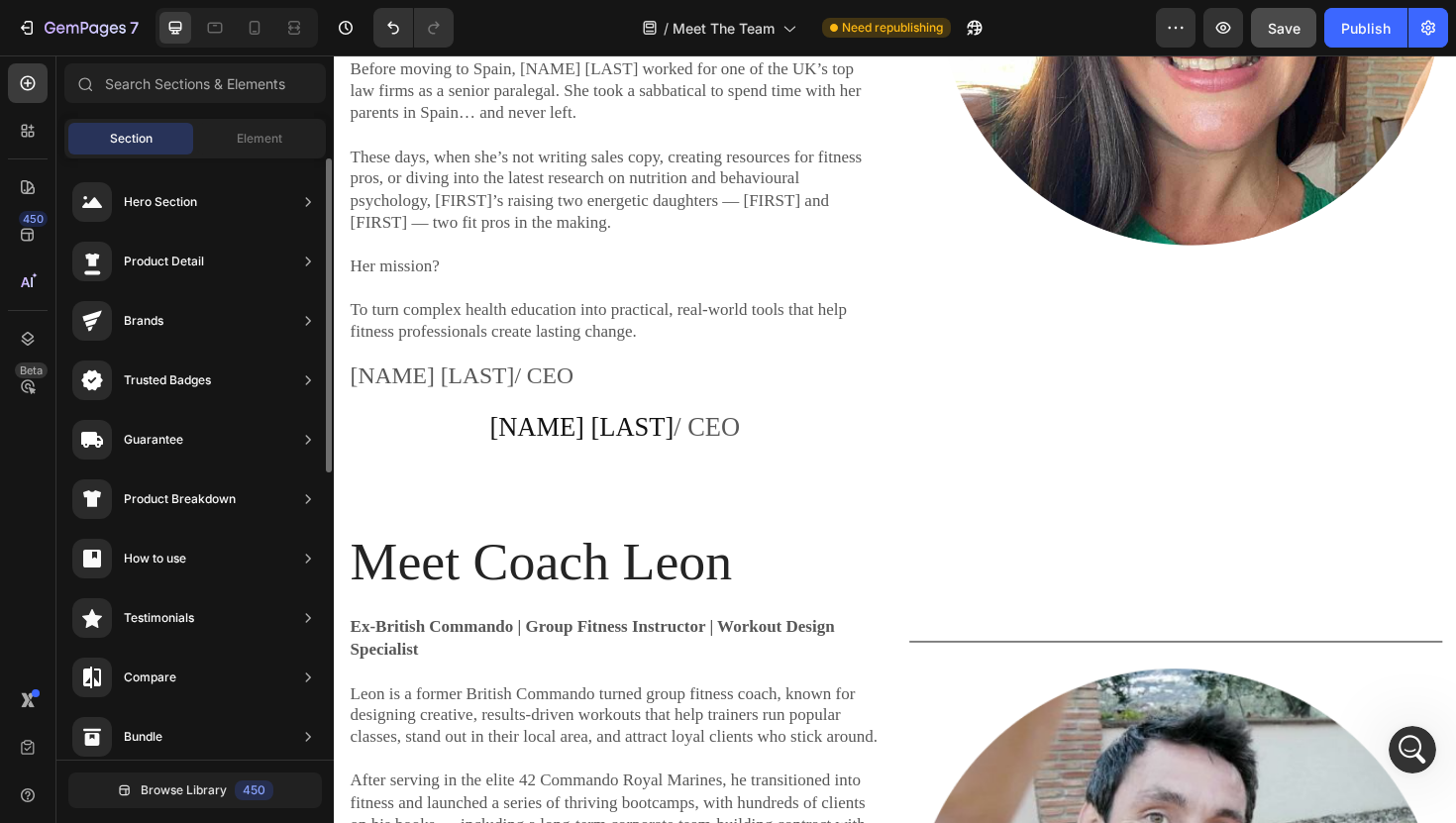 click on "Hero Section Product Detail Brands Trusted Badges Guarantee Product Breakdown How to use Testimonials Compare Bundle FAQs Social Proof Brand Story Product List Collection Blog List Contact Sticky Add to Cart Custom Footer" at bounding box center (195, 733) 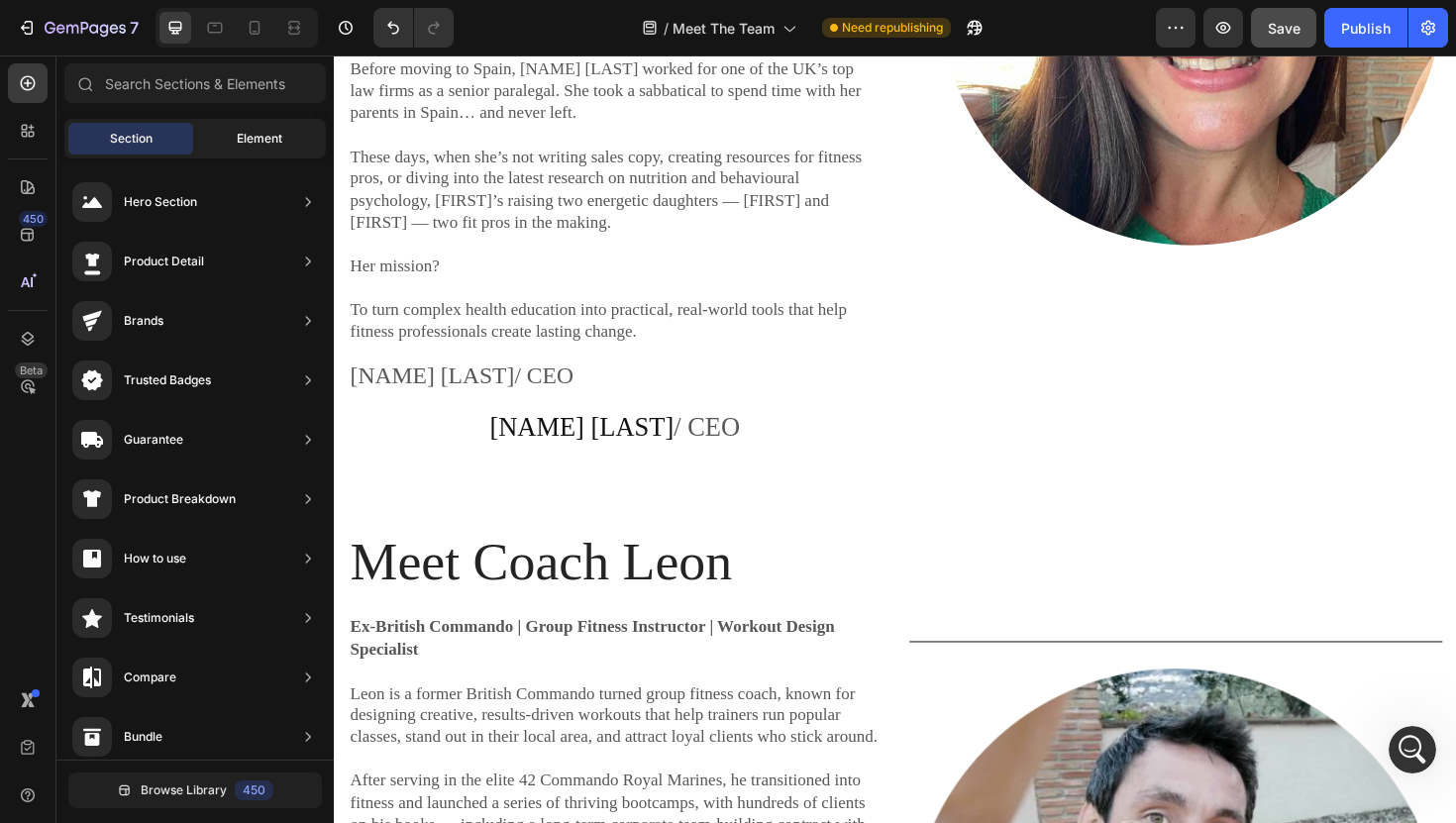 click on "Element" at bounding box center (260, 139) 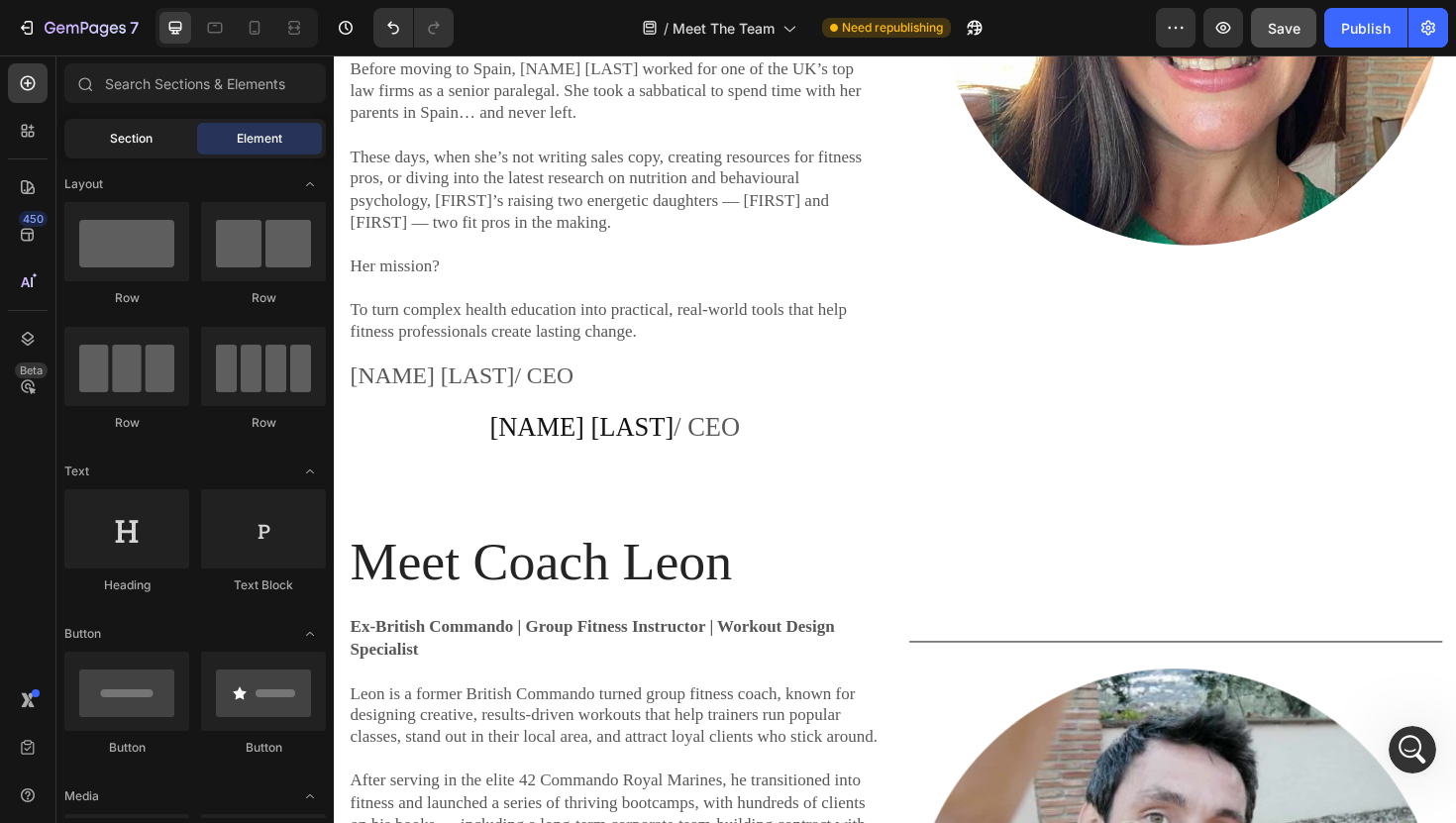 click on "Section" 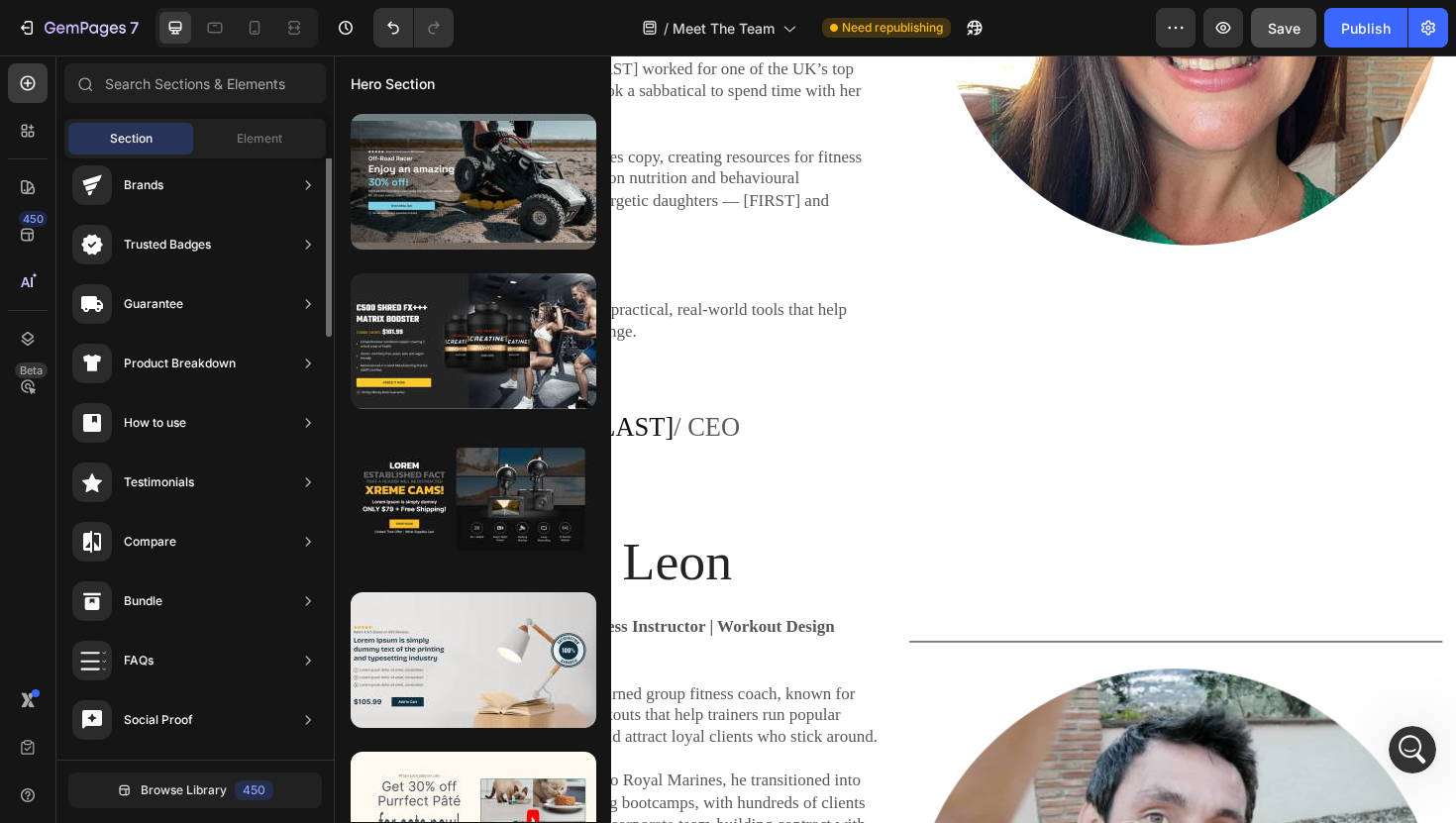 scroll, scrollTop: 0, scrollLeft: 0, axis: both 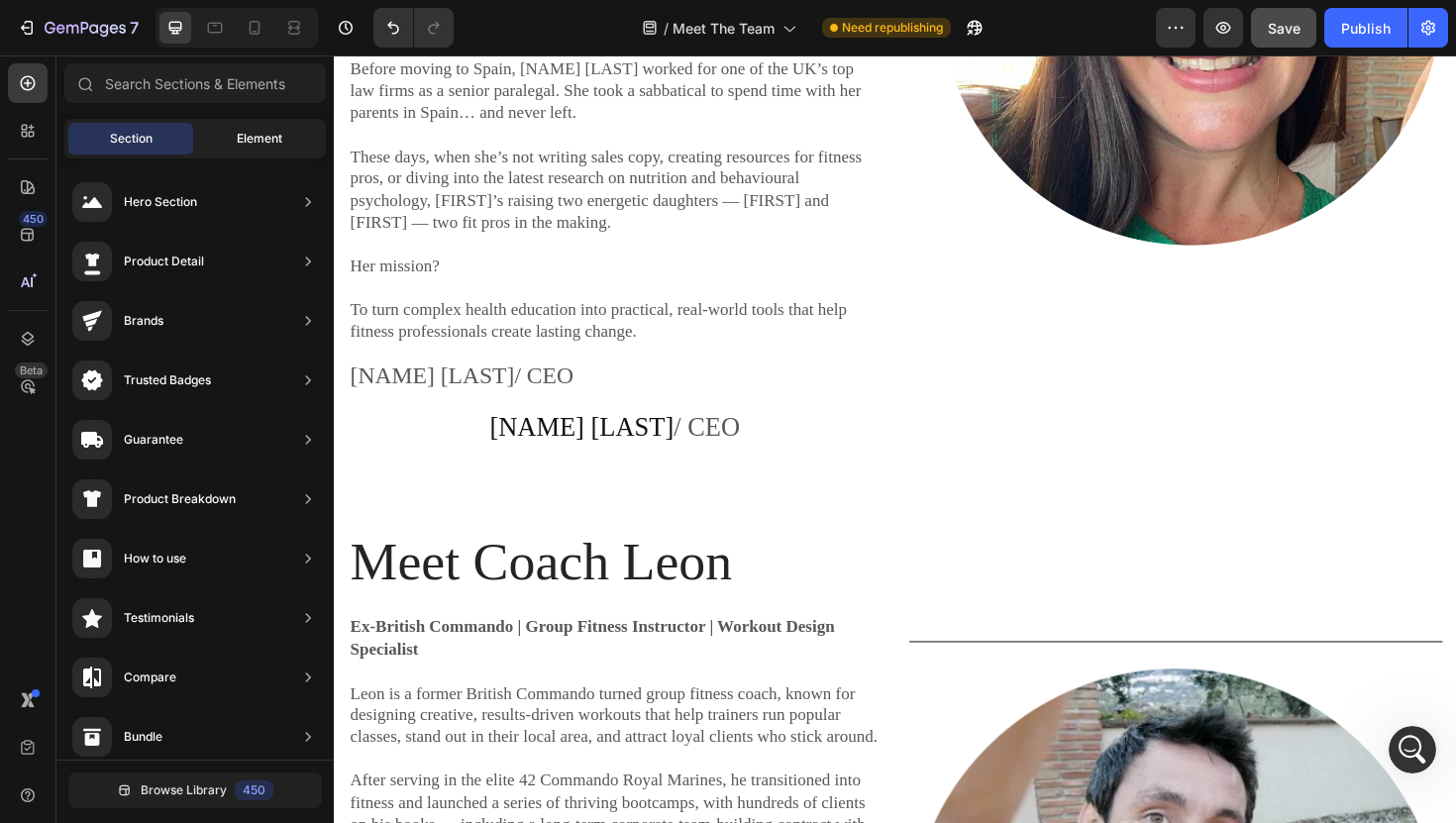 click on "Element" 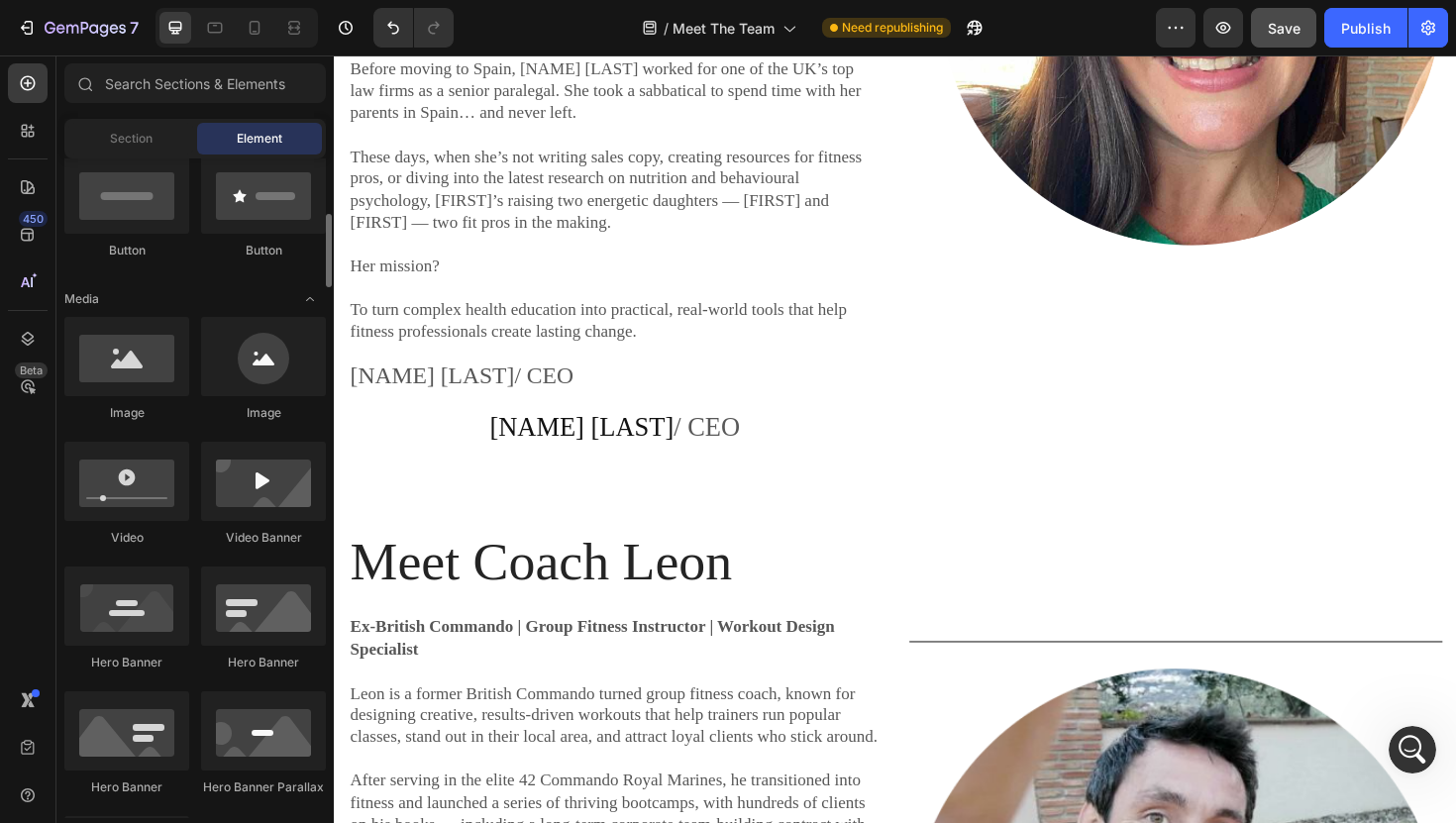 scroll, scrollTop: 500, scrollLeft: 0, axis: vertical 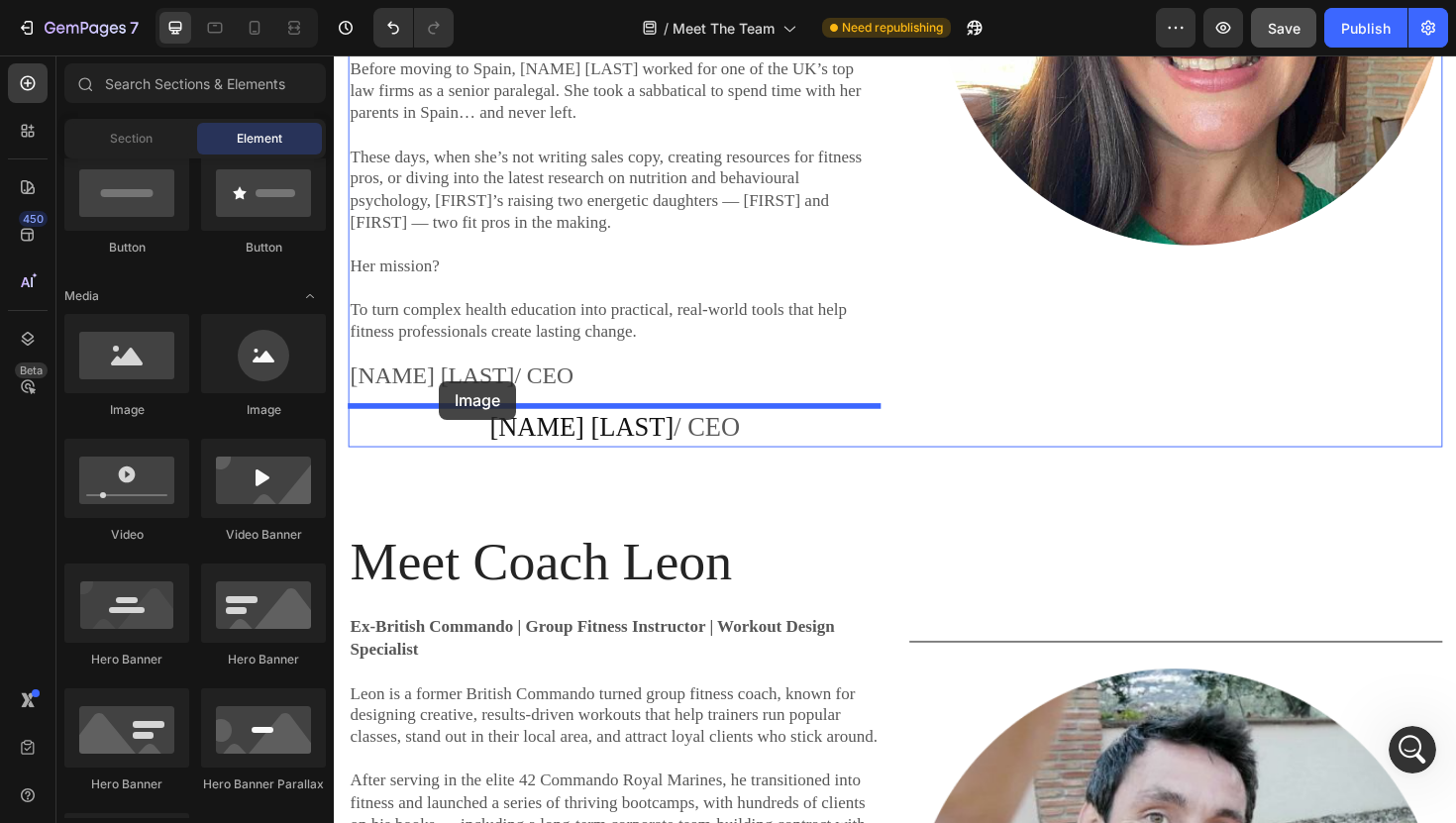 drag, startPoint x: 480, startPoint y: 421, endPoint x: 445, endPoint y: 400, distance: 40.816663 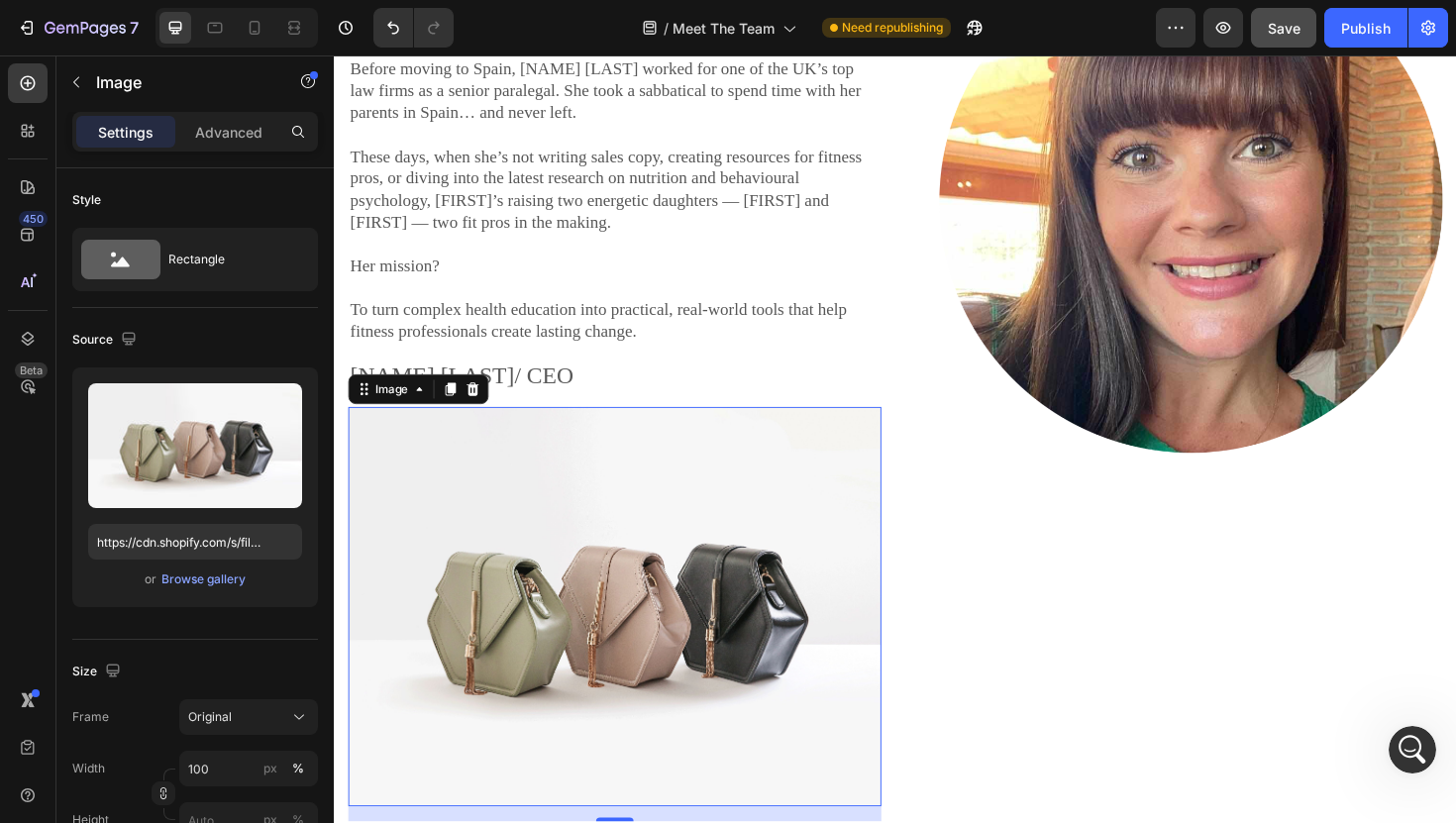 scroll, scrollTop: 1924, scrollLeft: 0, axis: vertical 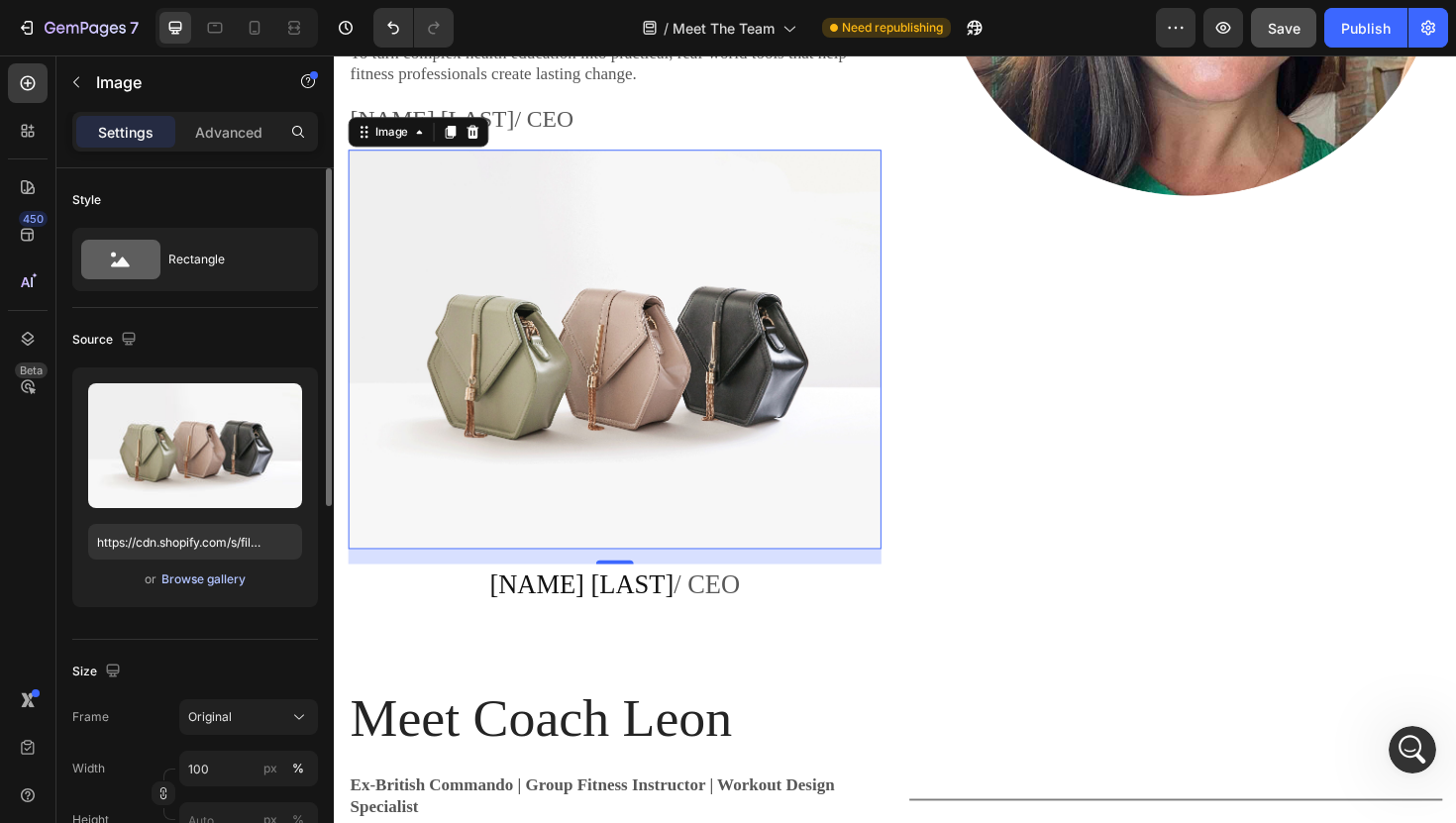 click on "Browse gallery" at bounding box center [203, 579] 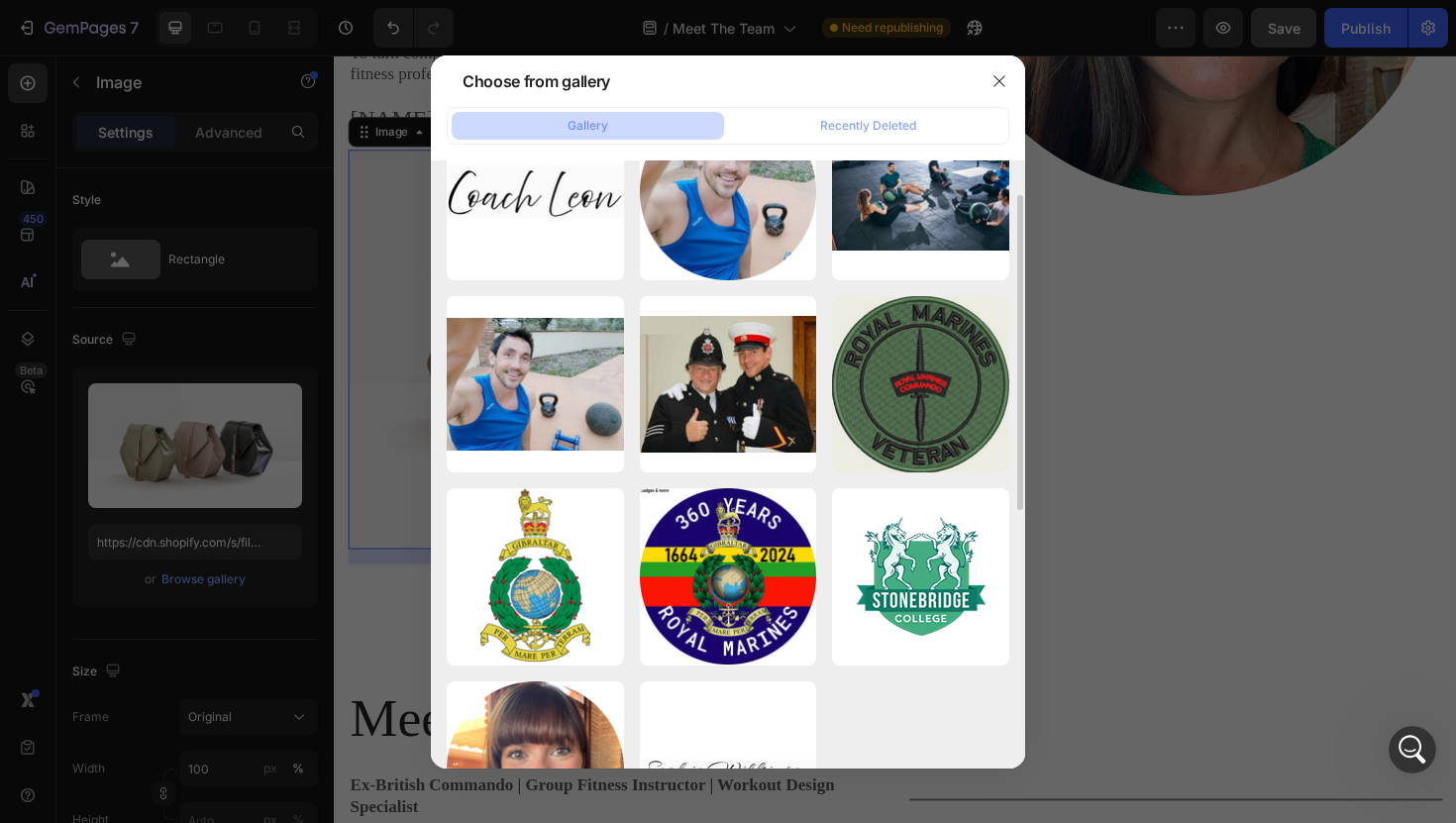 scroll, scrollTop: 572, scrollLeft: 0, axis: vertical 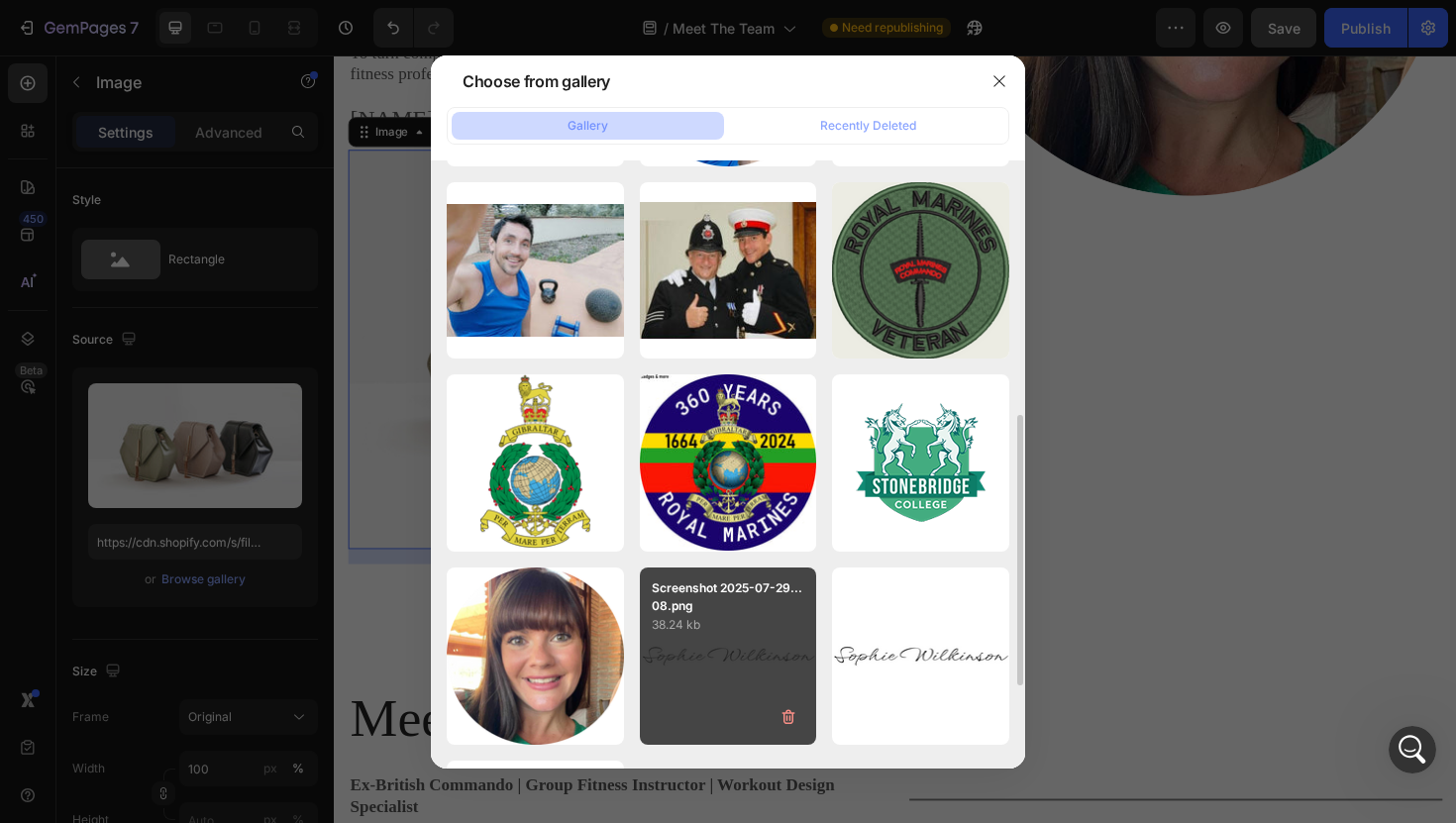 click on "Screenshot 2025-07-29...08.png 38.24 kb" at bounding box center [728, 656] 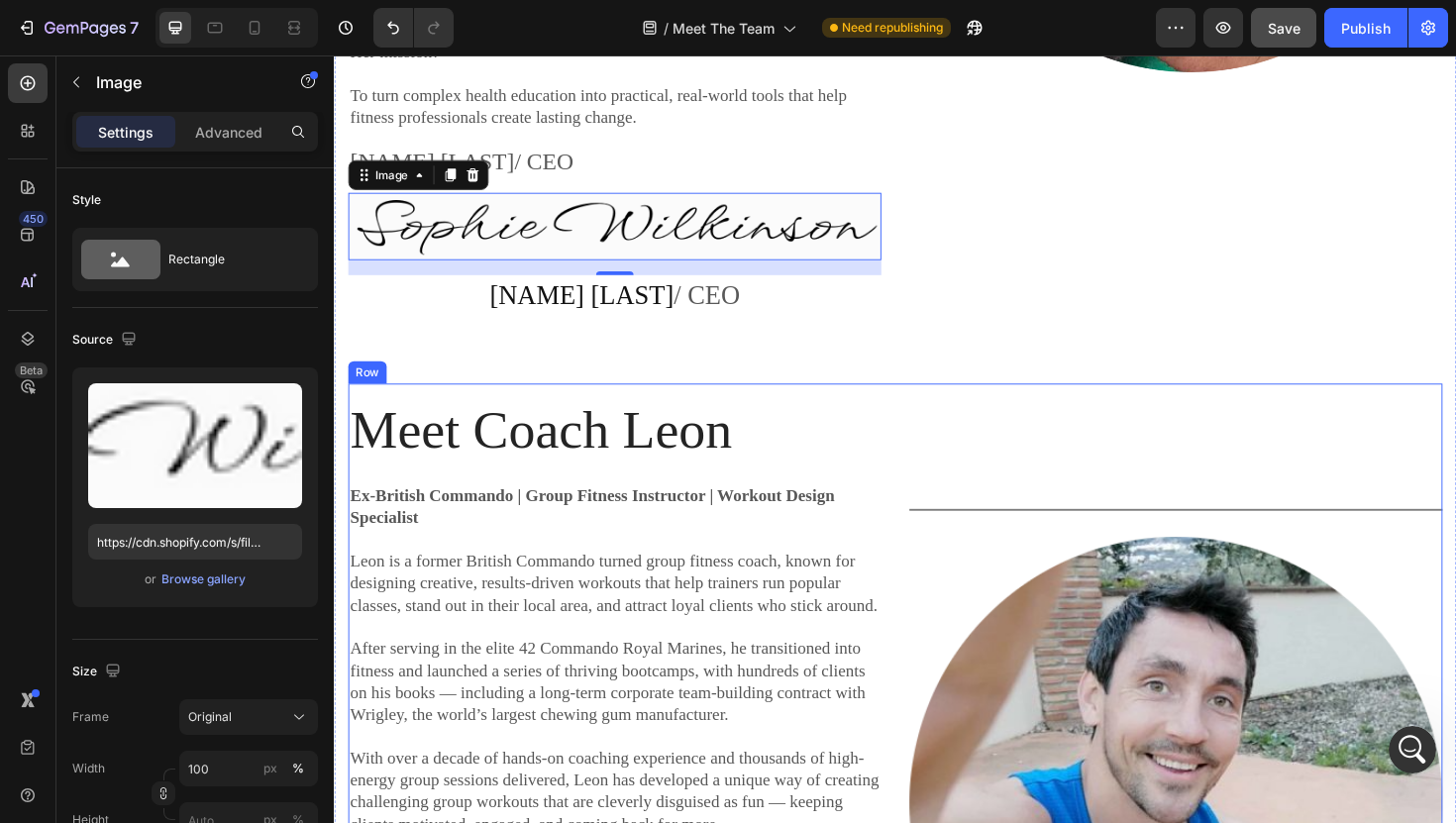 scroll, scrollTop: 1846, scrollLeft: 0, axis: vertical 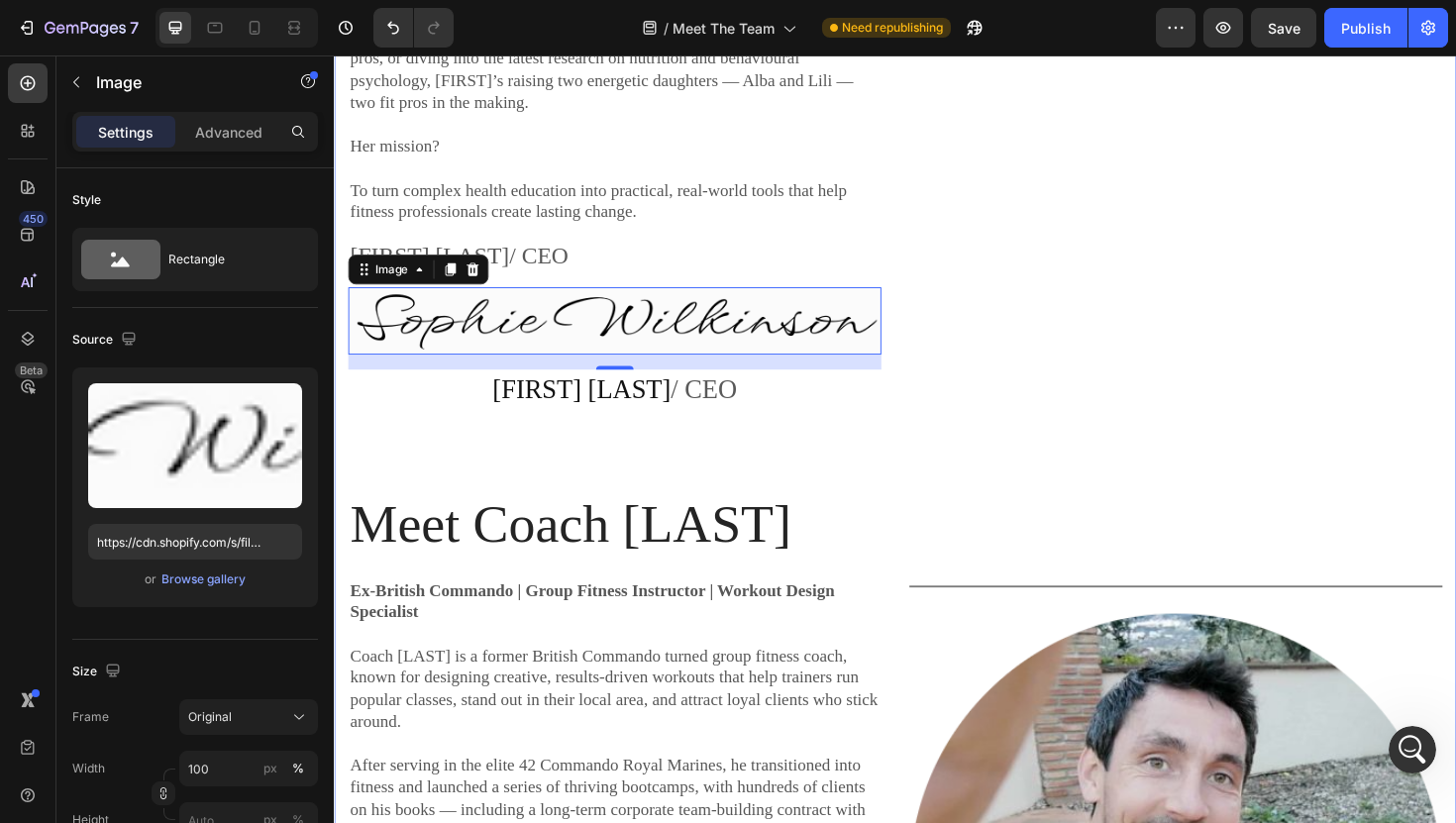 click on "Meet the Team Heading Meet the team behind the content trusted by 3,000+ group fitness professionals worldwide. Text block Row Meet [FIRST] (CEO) Heading Content Strategist | Fitness Copywriter Nutrition Advisor [FIRST] is a fully qualified diet and nutrition advisor with a background in strategic content creation. She’s the driving force behind our educational resources, client coaching tools, and content systems that help group fitness pros level up their business. She’s also a professional fitness copywriter — helping coaches connect, educate, and inspire their clients with powerful, done-for-you sales copy that builds trust and drives results. From science-backed clean eating programs to engaging client education systems like Inbox Nutrition and the Fitness Community Blueprint, [FIRST]’s passion is creating real-world content that makes a real difference — for you and your clients. Her mission? [FIRST] [LAST] / CEO Text Block Image 16 [FIRST] [LAST] / CEO Text block Image Row Heading" at bounding box center (928, 254) 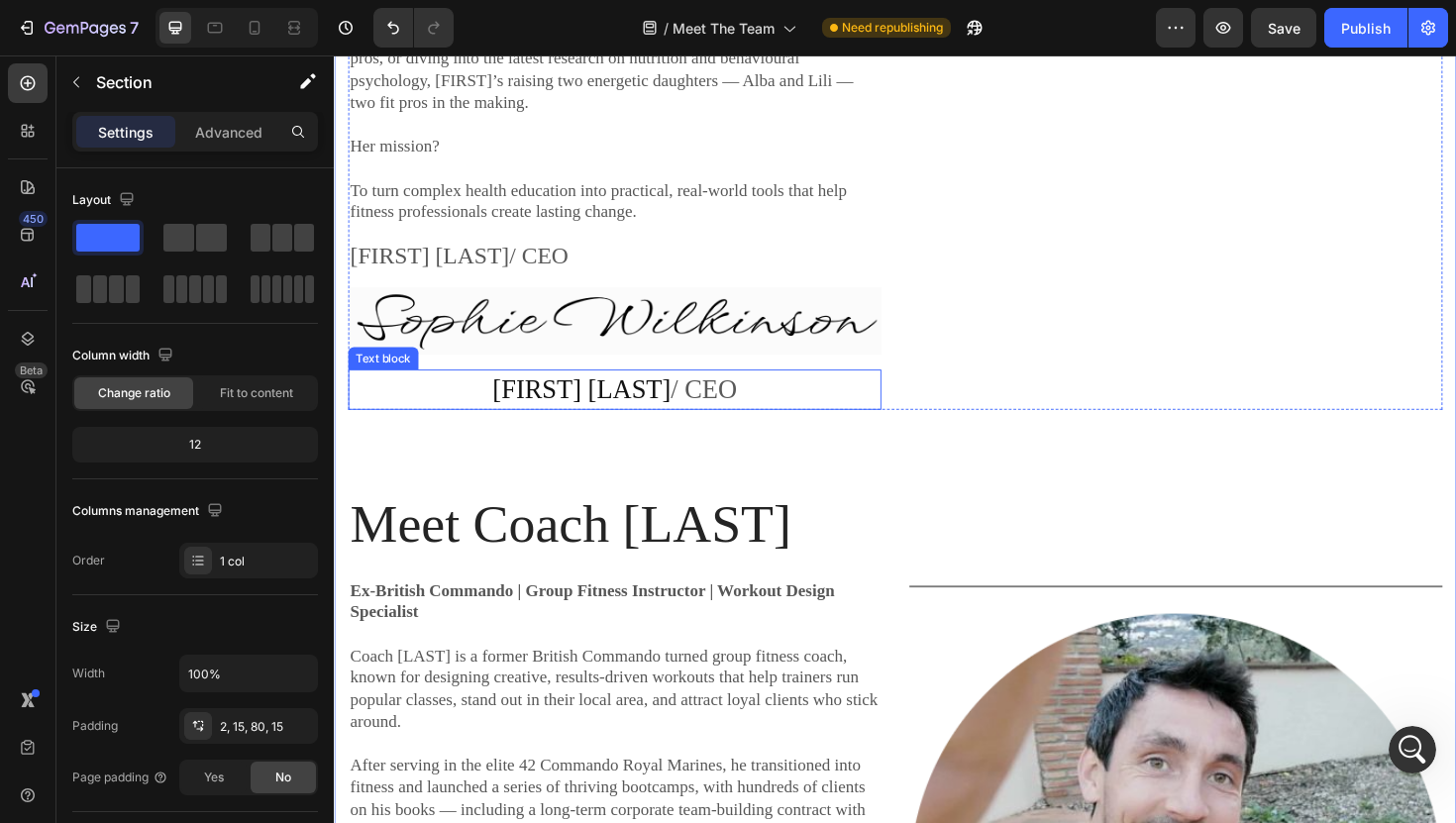 click on "[FIRST] [LAST] / CEO" at bounding box center [631, 409] 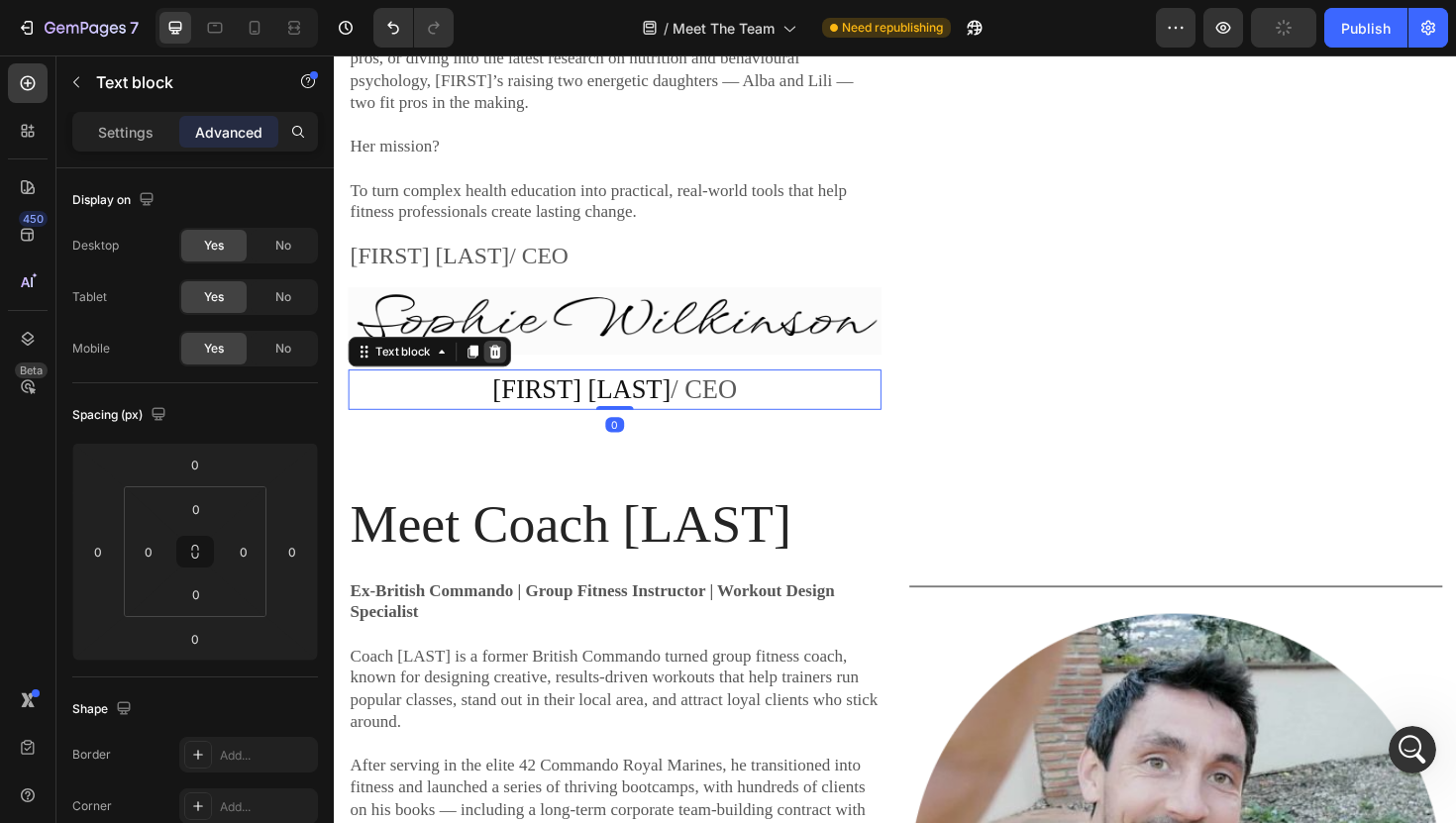 click 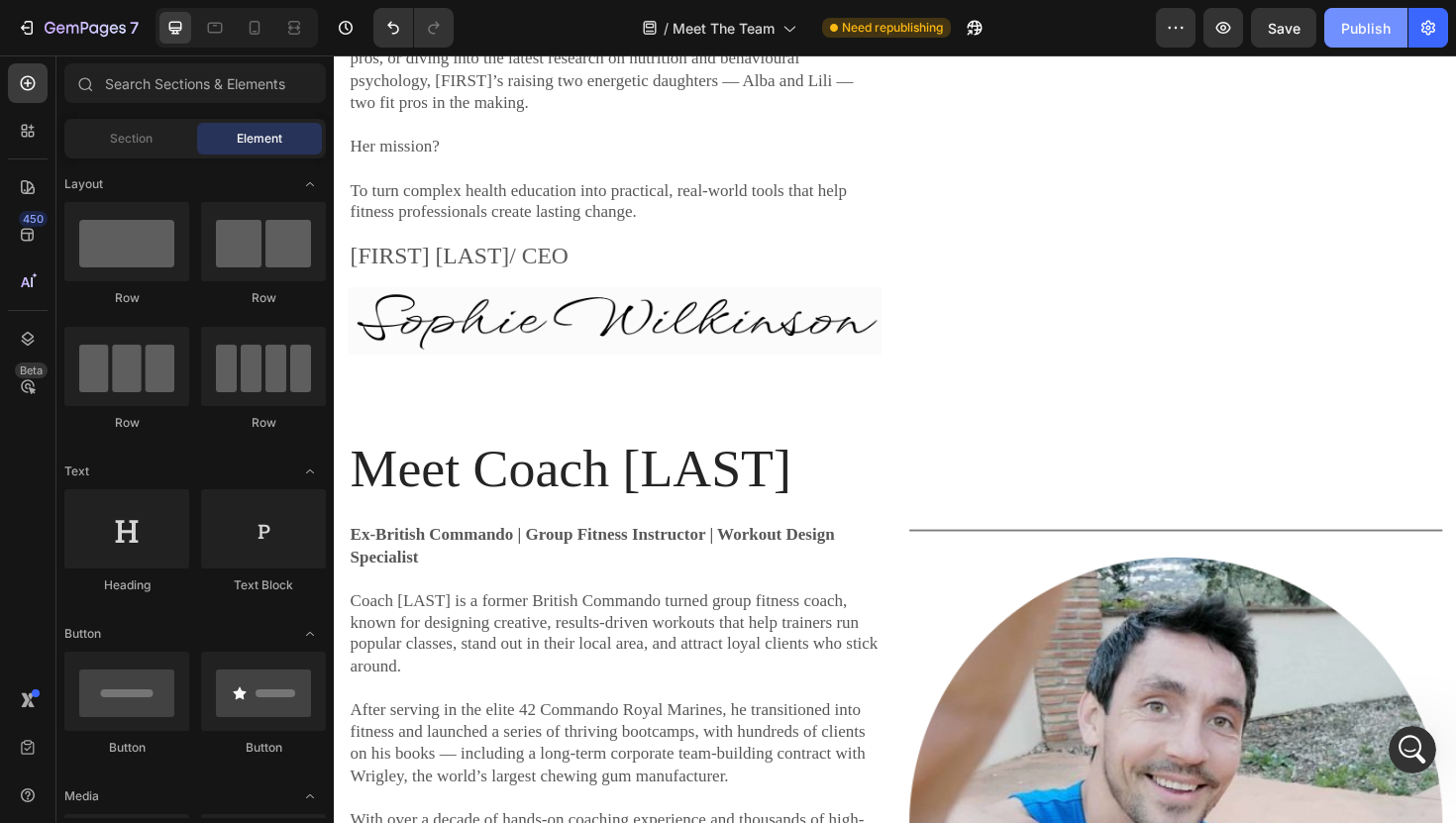 click on "Publish" at bounding box center (1366, 28) 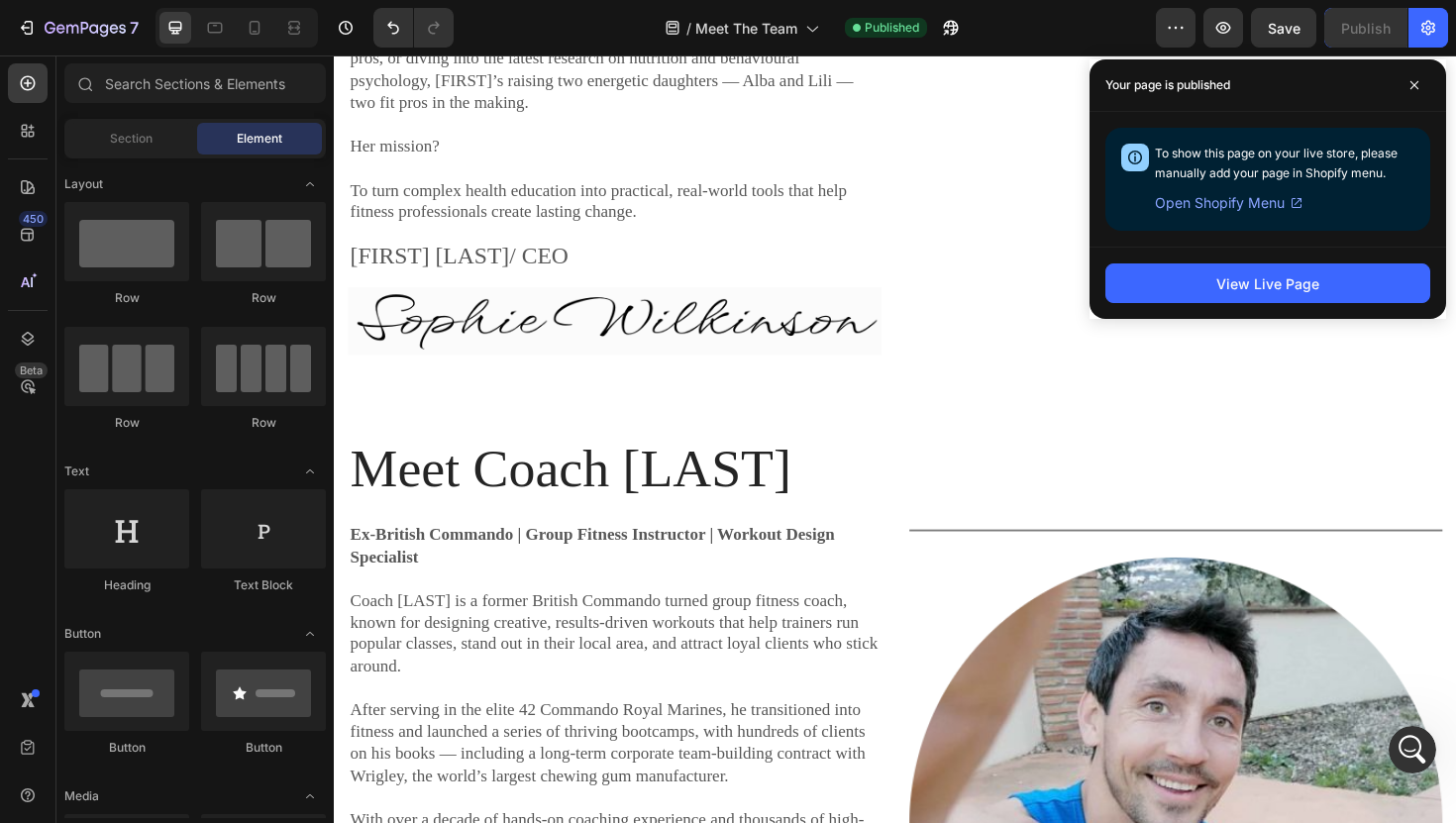 click 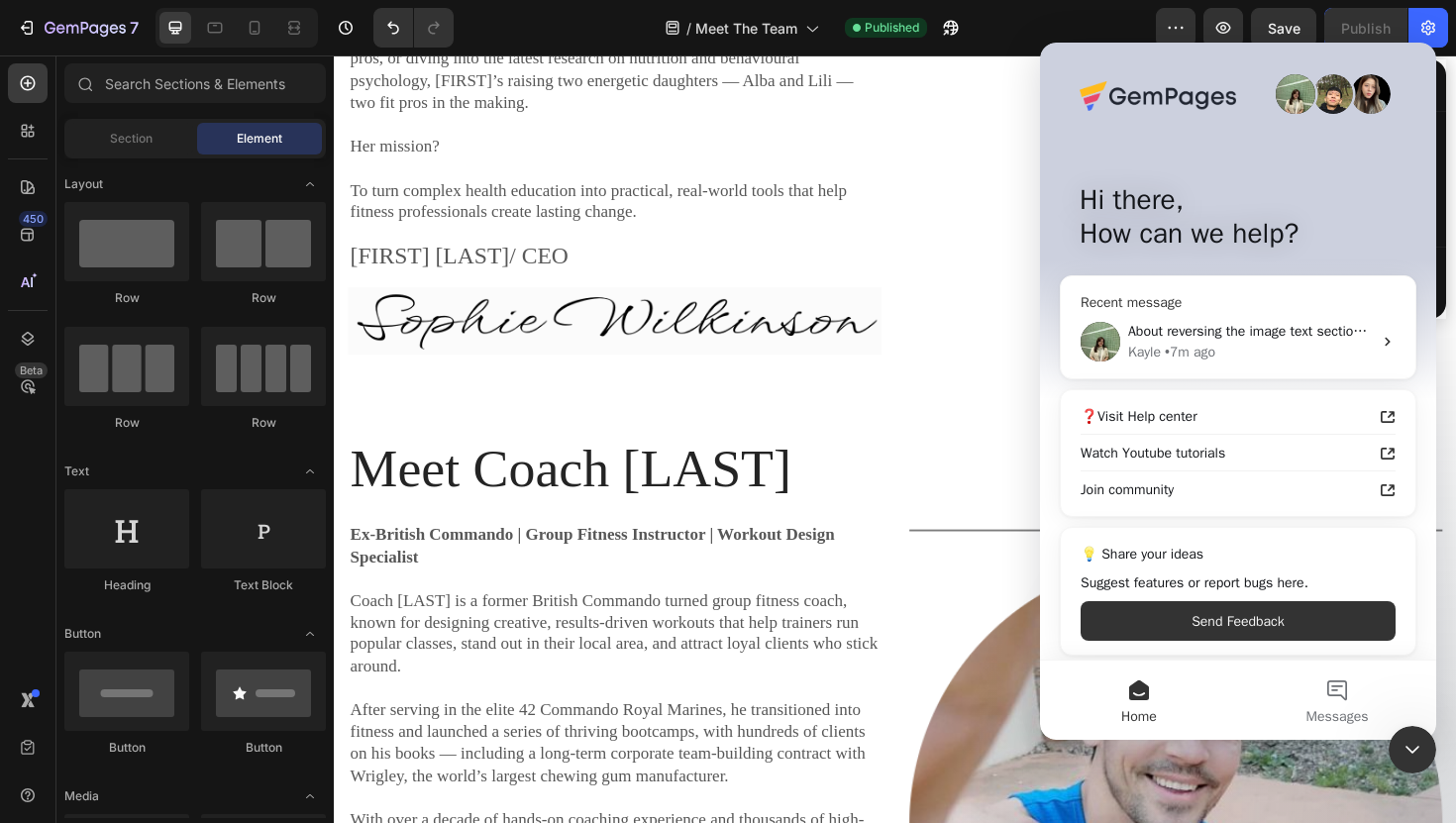 click on "Kayle •  7m ago" at bounding box center (1250, 352) 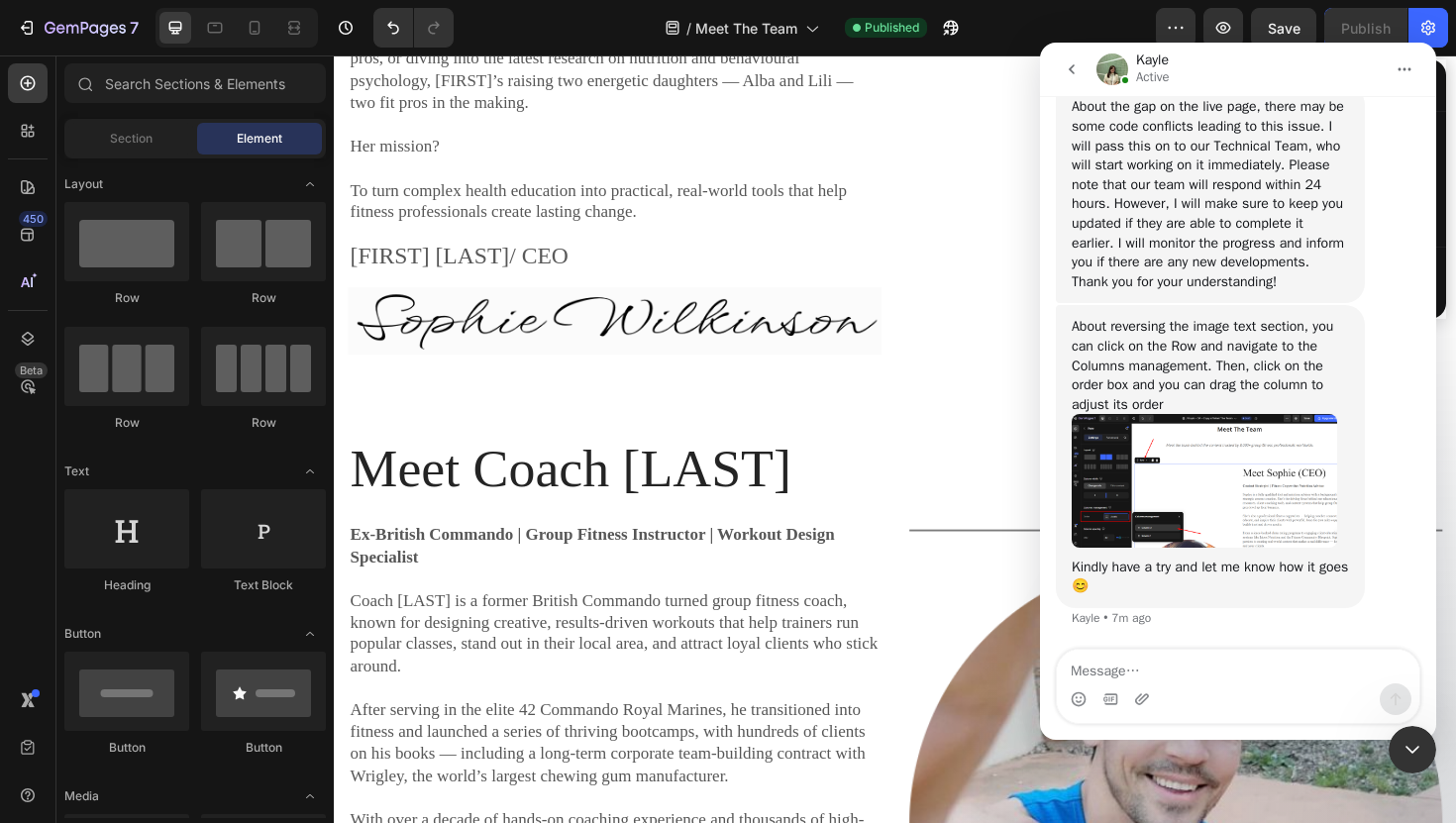 scroll, scrollTop: 1793, scrollLeft: 0, axis: vertical 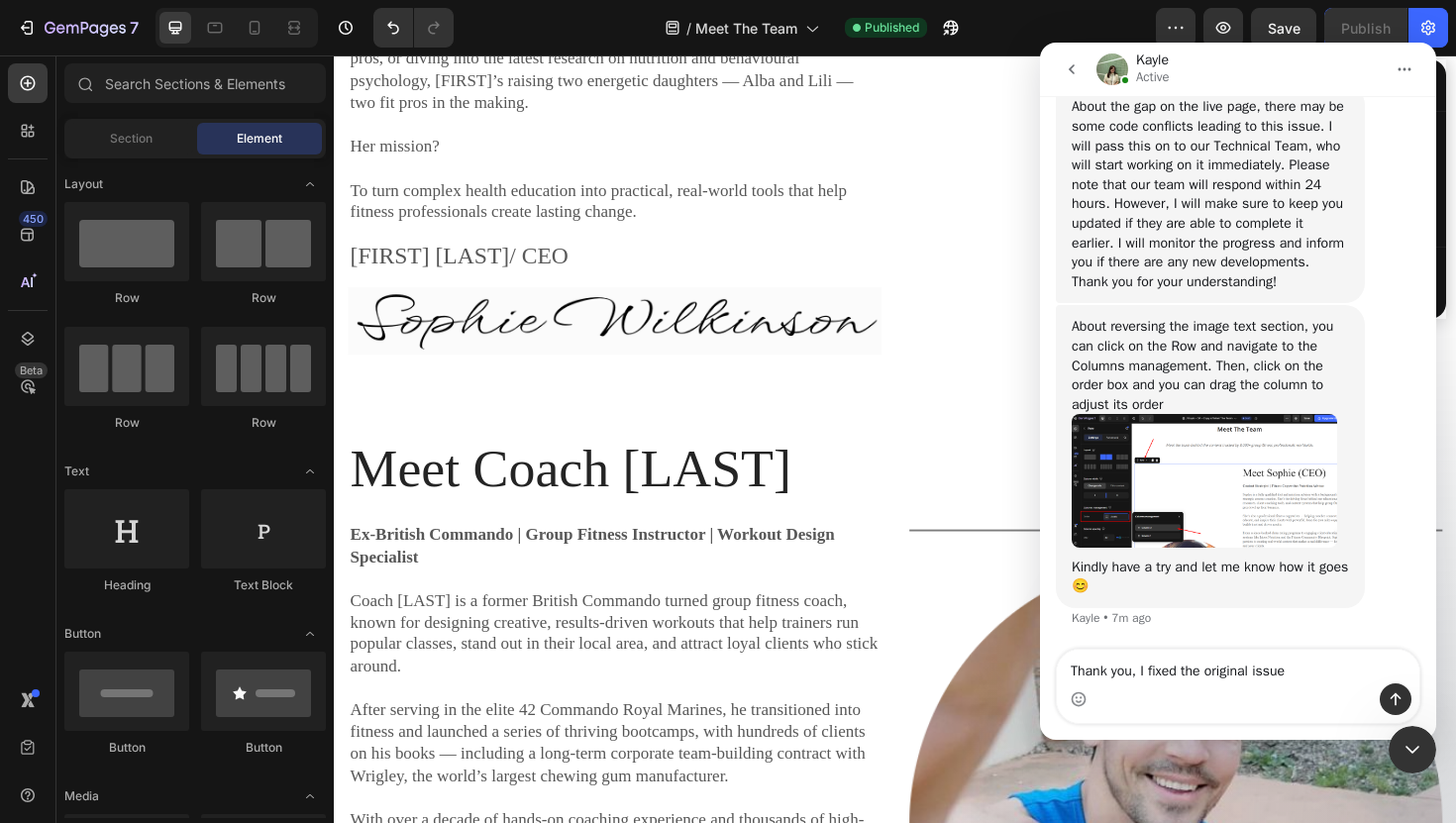type on "Thank you, I fixed the original issue" 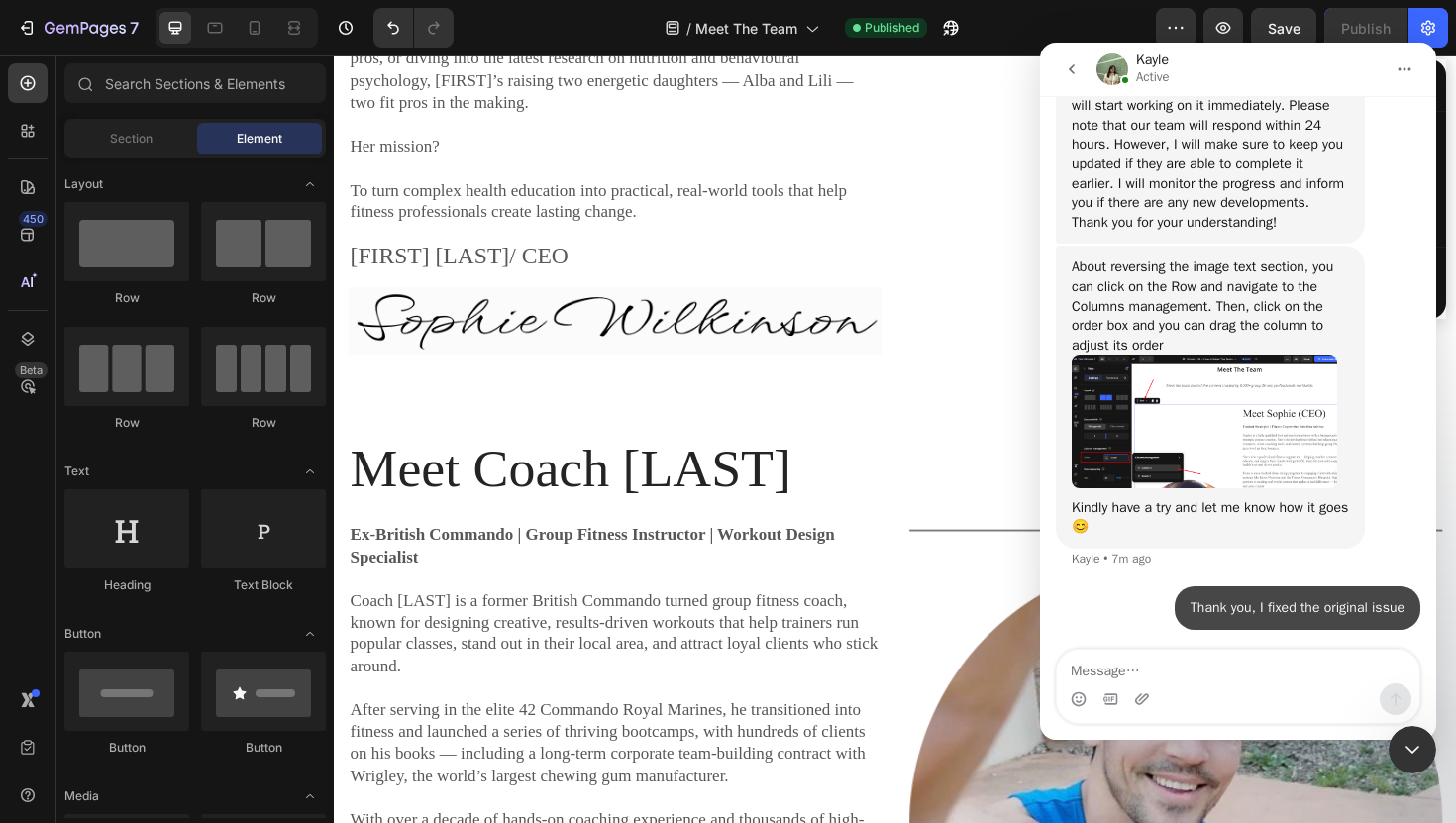 scroll, scrollTop: 1852, scrollLeft: 0, axis: vertical 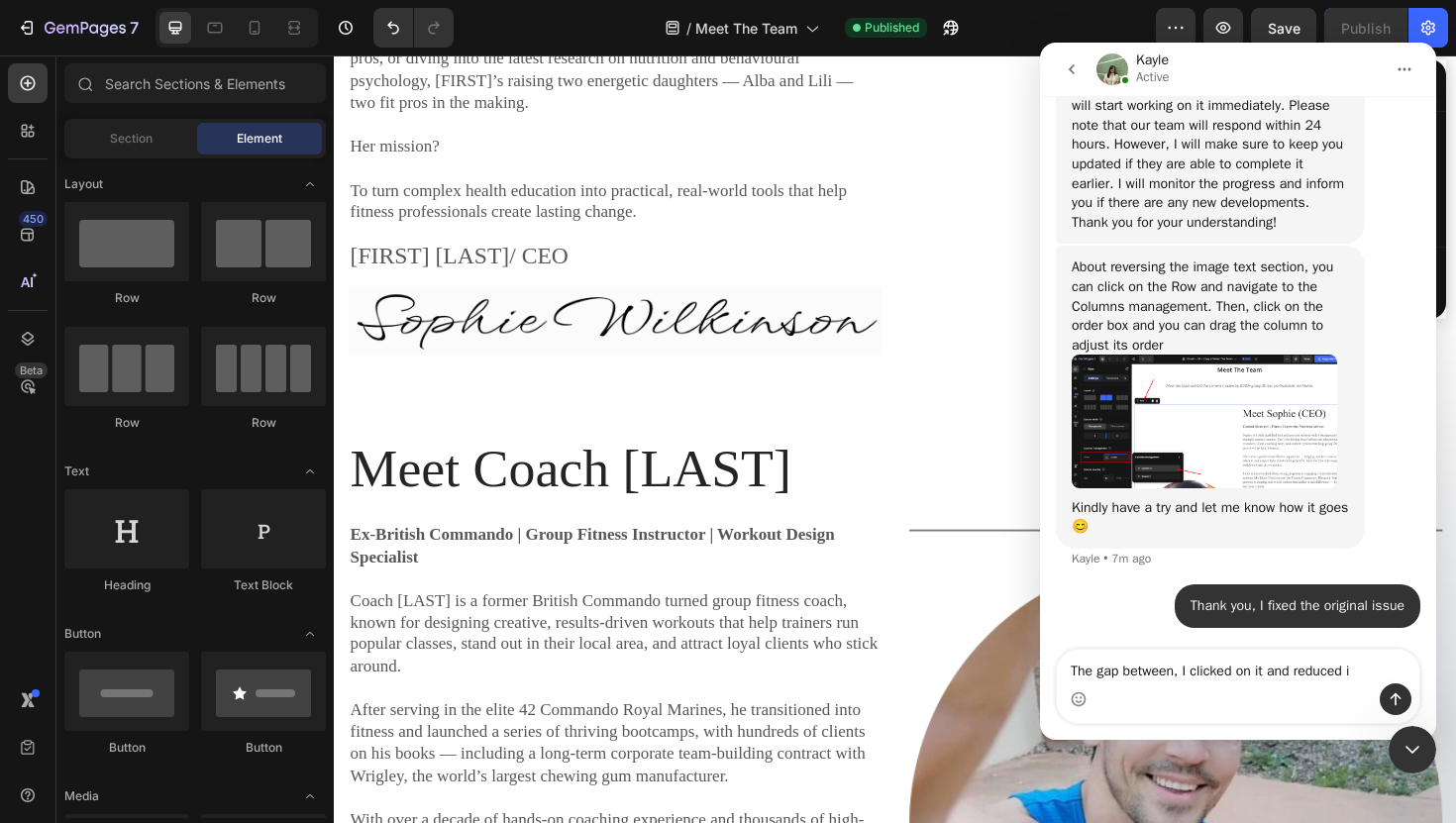 type on "The gap between, I clicked on it and reduced it" 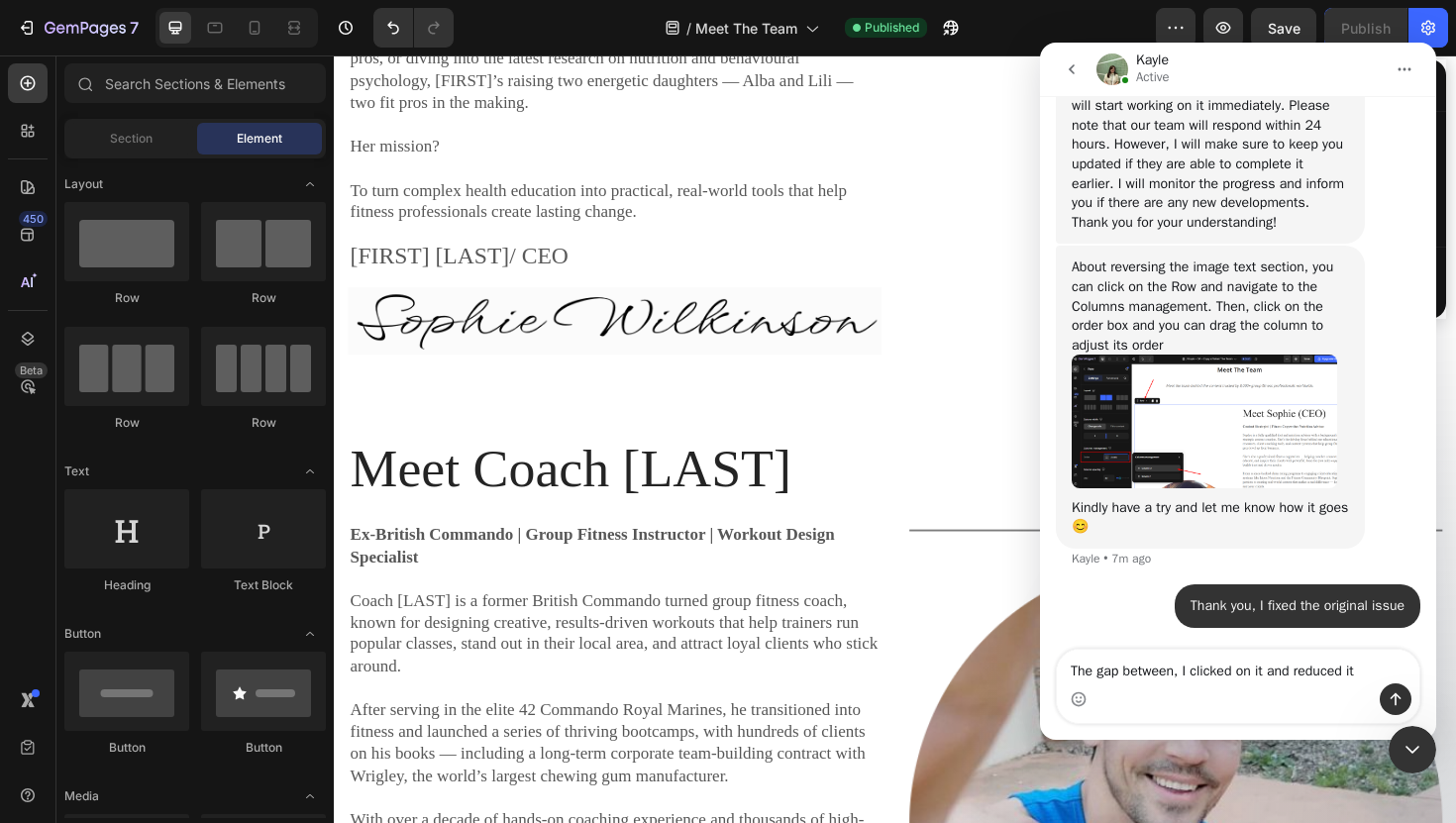 type 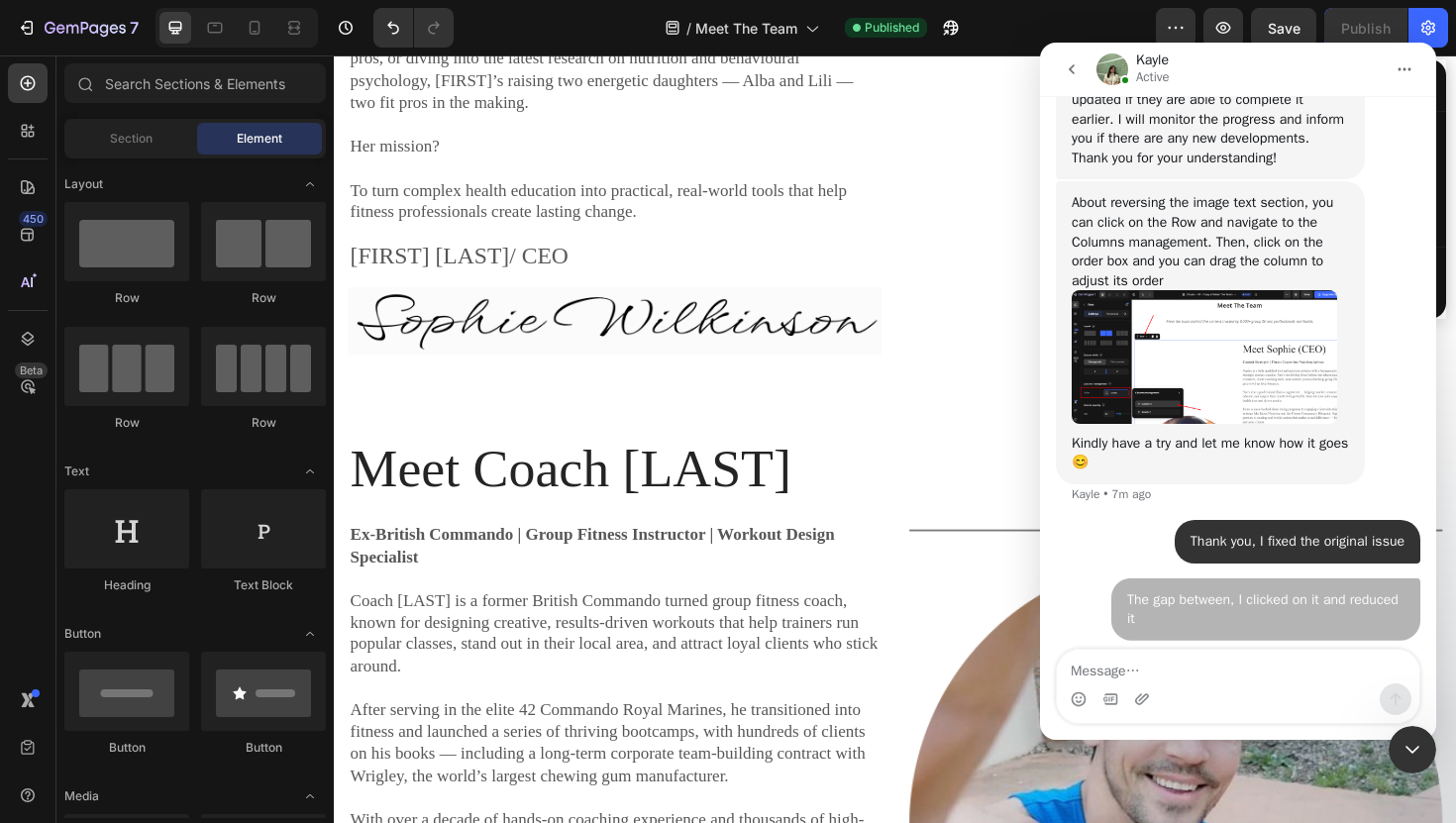 scroll, scrollTop: 1916, scrollLeft: 0, axis: vertical 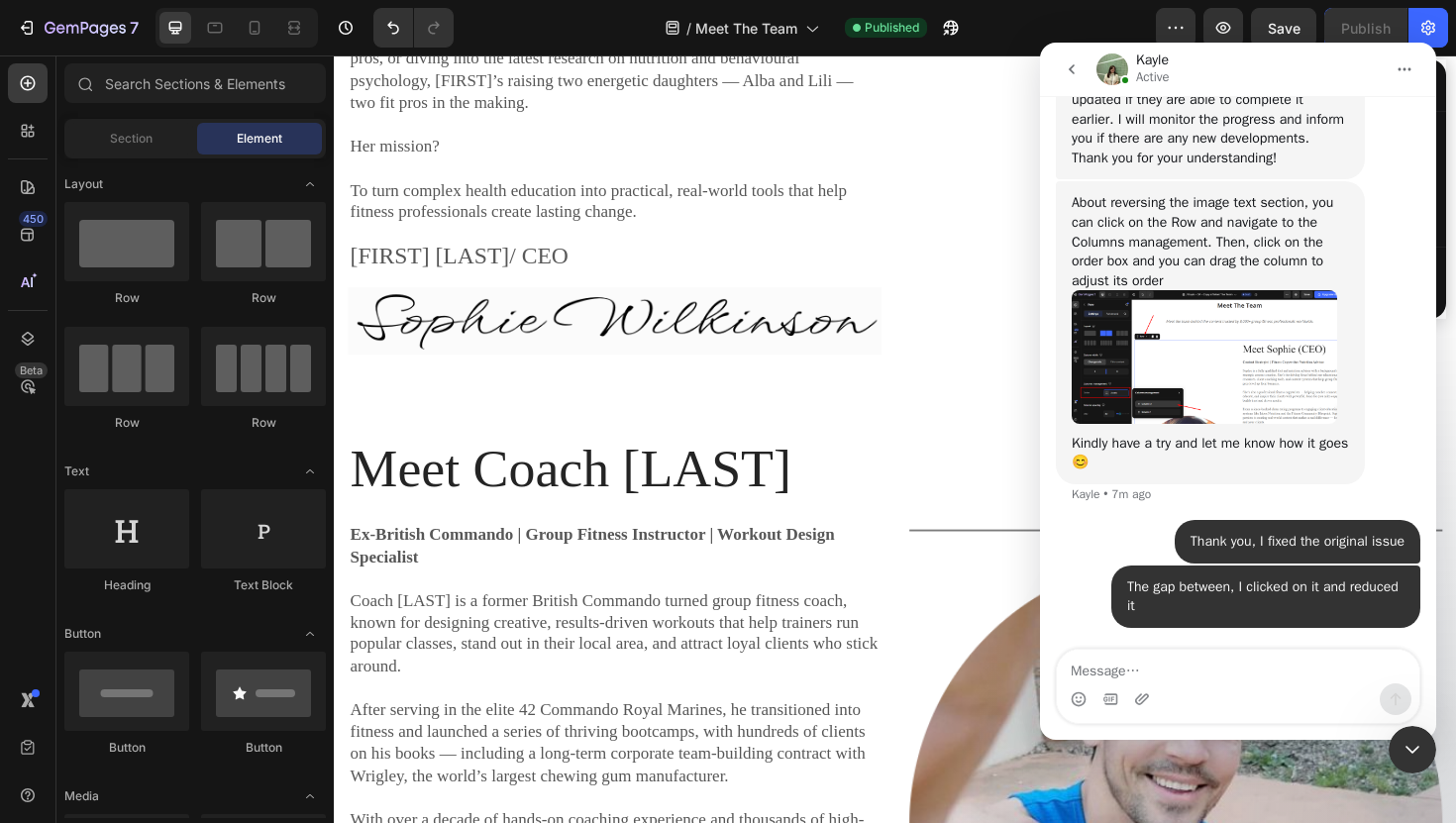 click 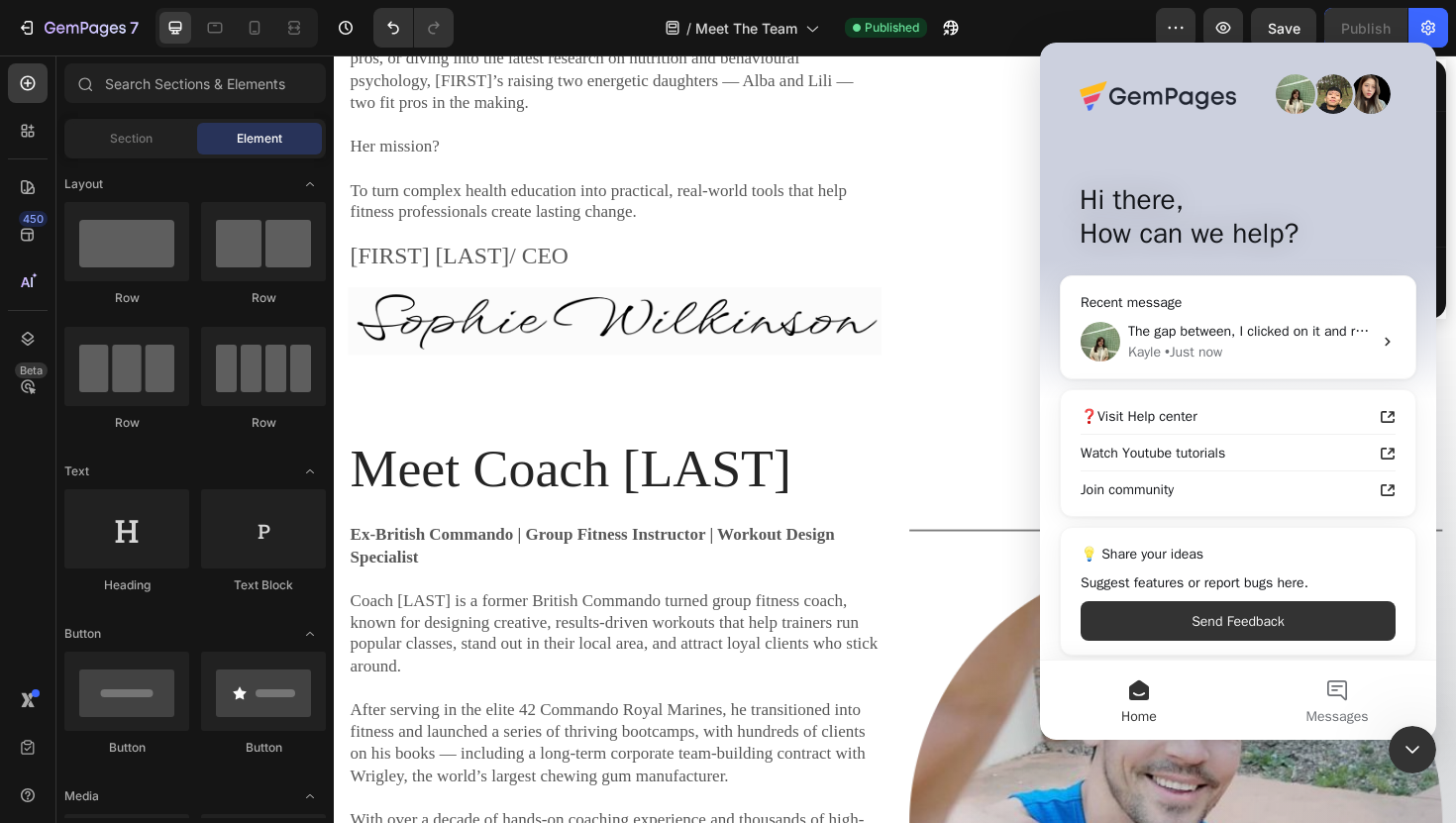 click 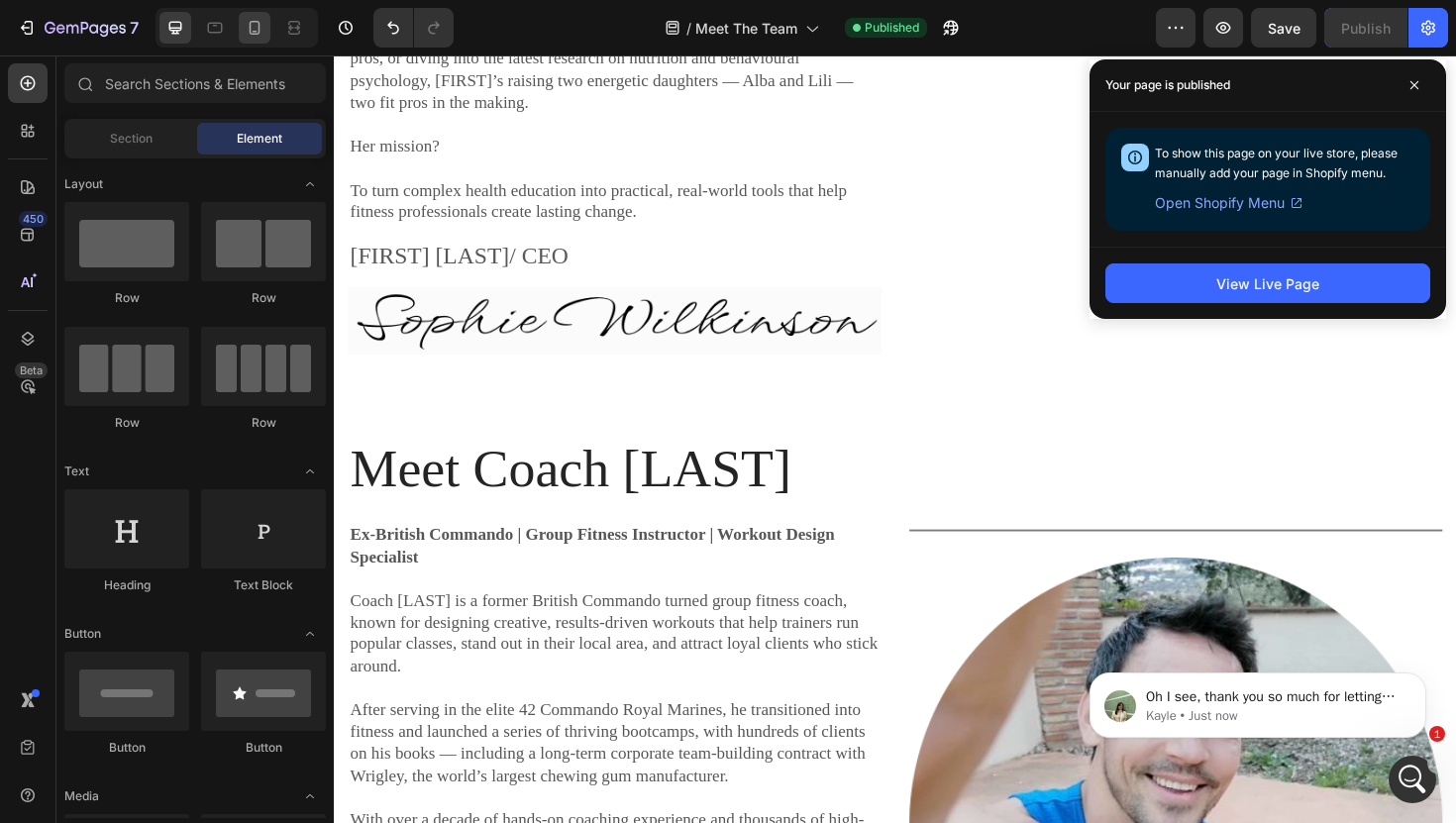 scroll, scrollTop: 0, scrollLeft: 0, axis: both 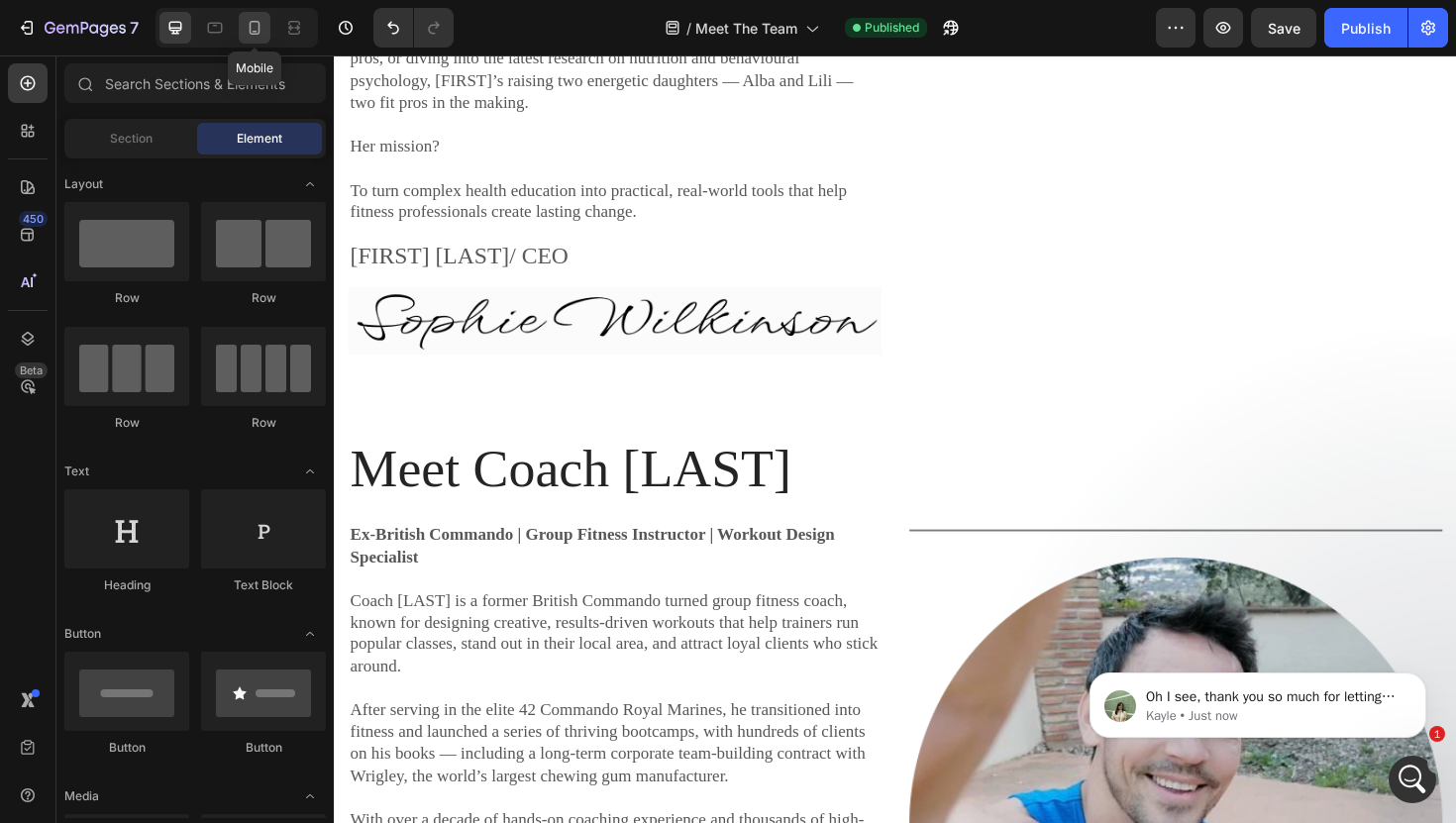 click 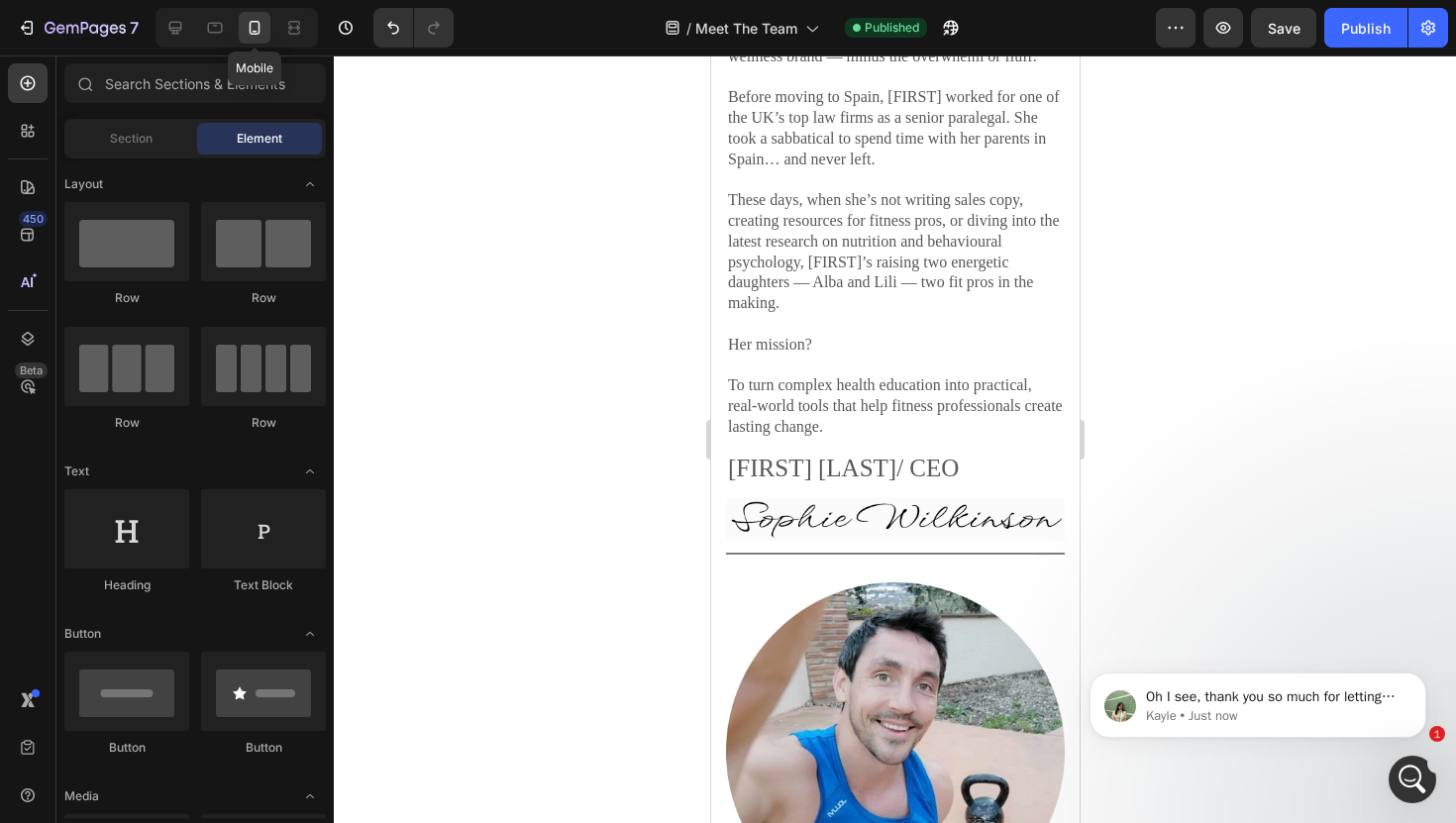 scroll, scrollTop: 1462, scrollLeft: 0, axis: vertical 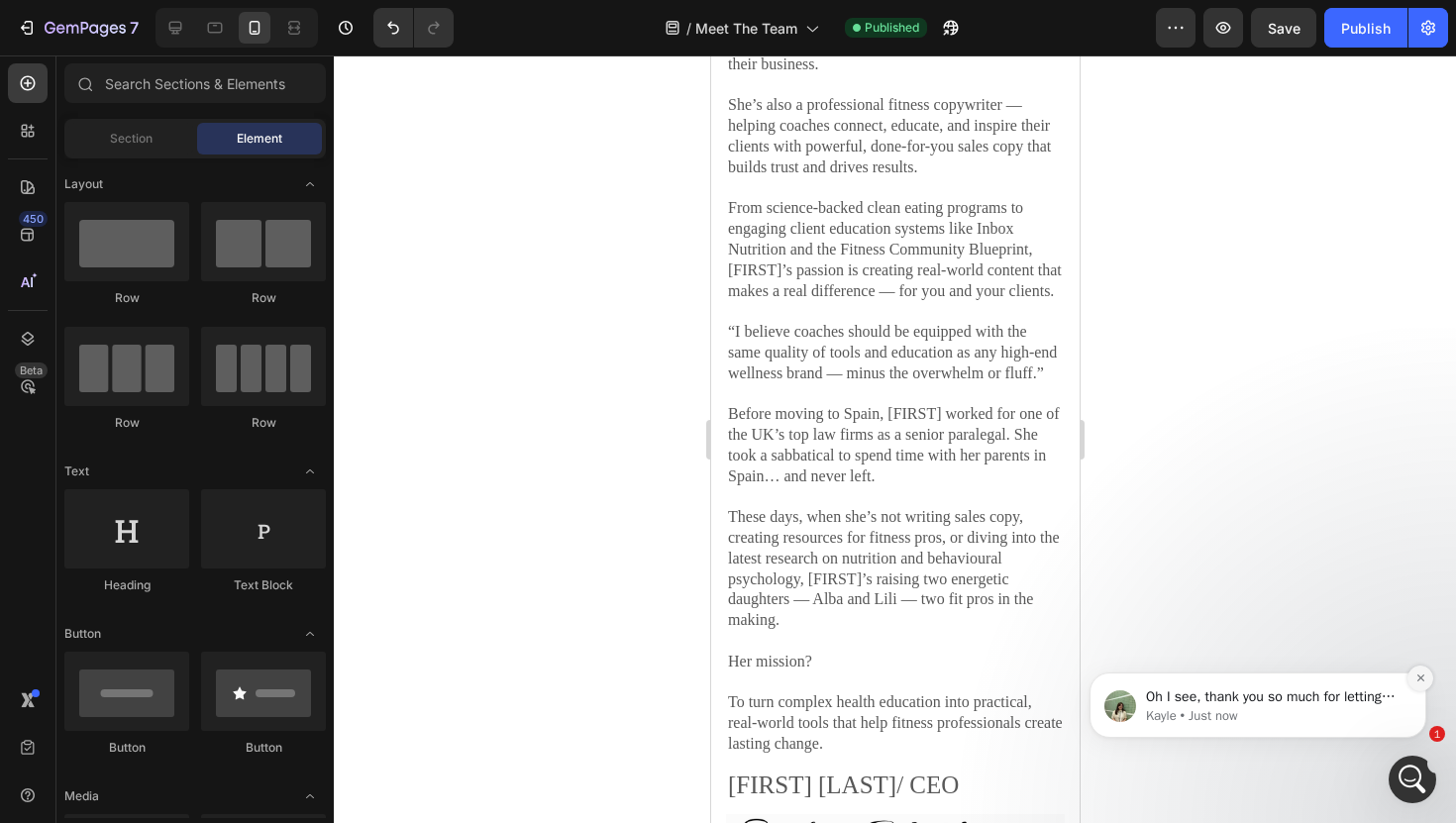 click 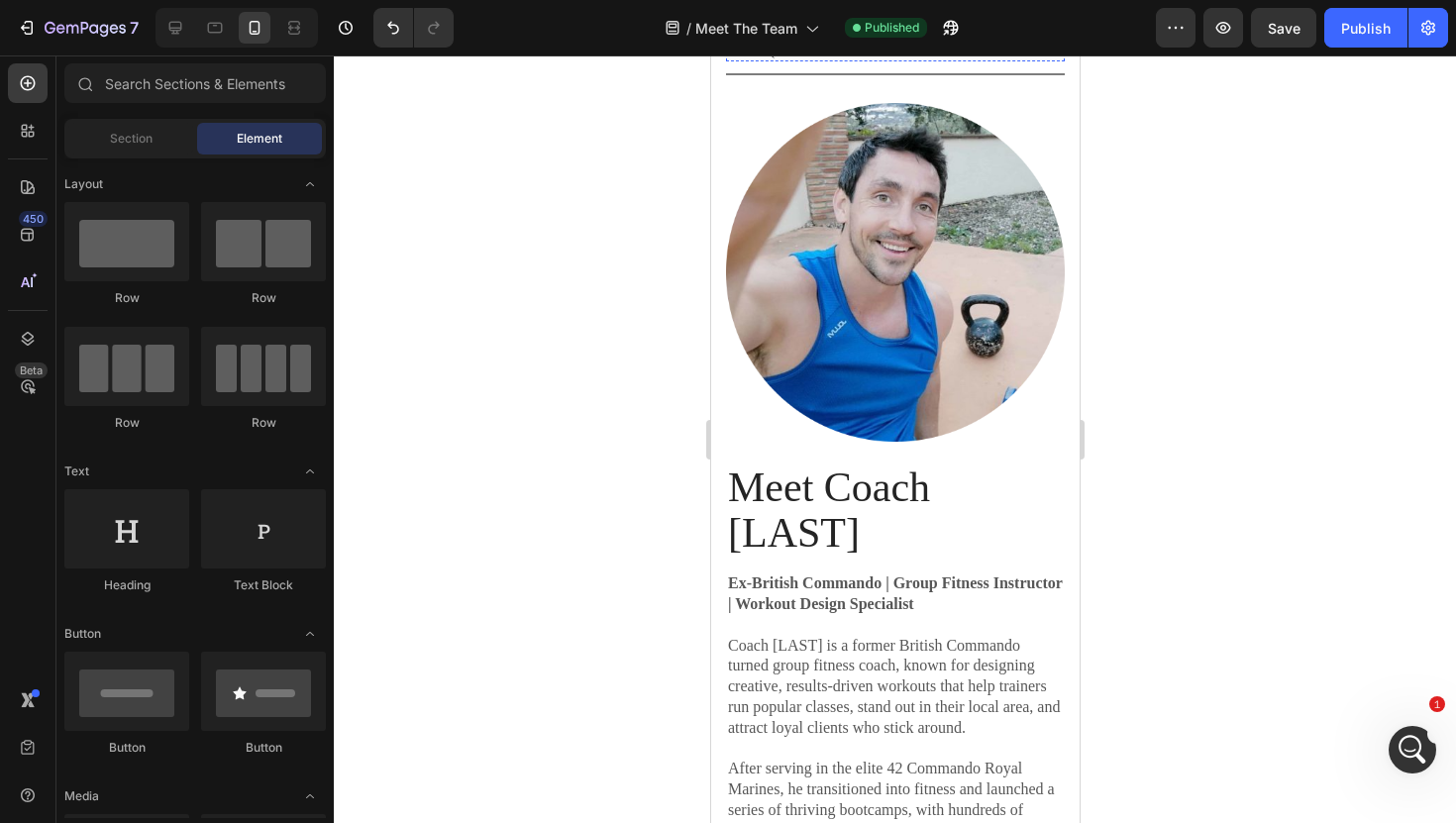 scroll, scrollTop: 2317, scrollLeft: 0, axis: vertical 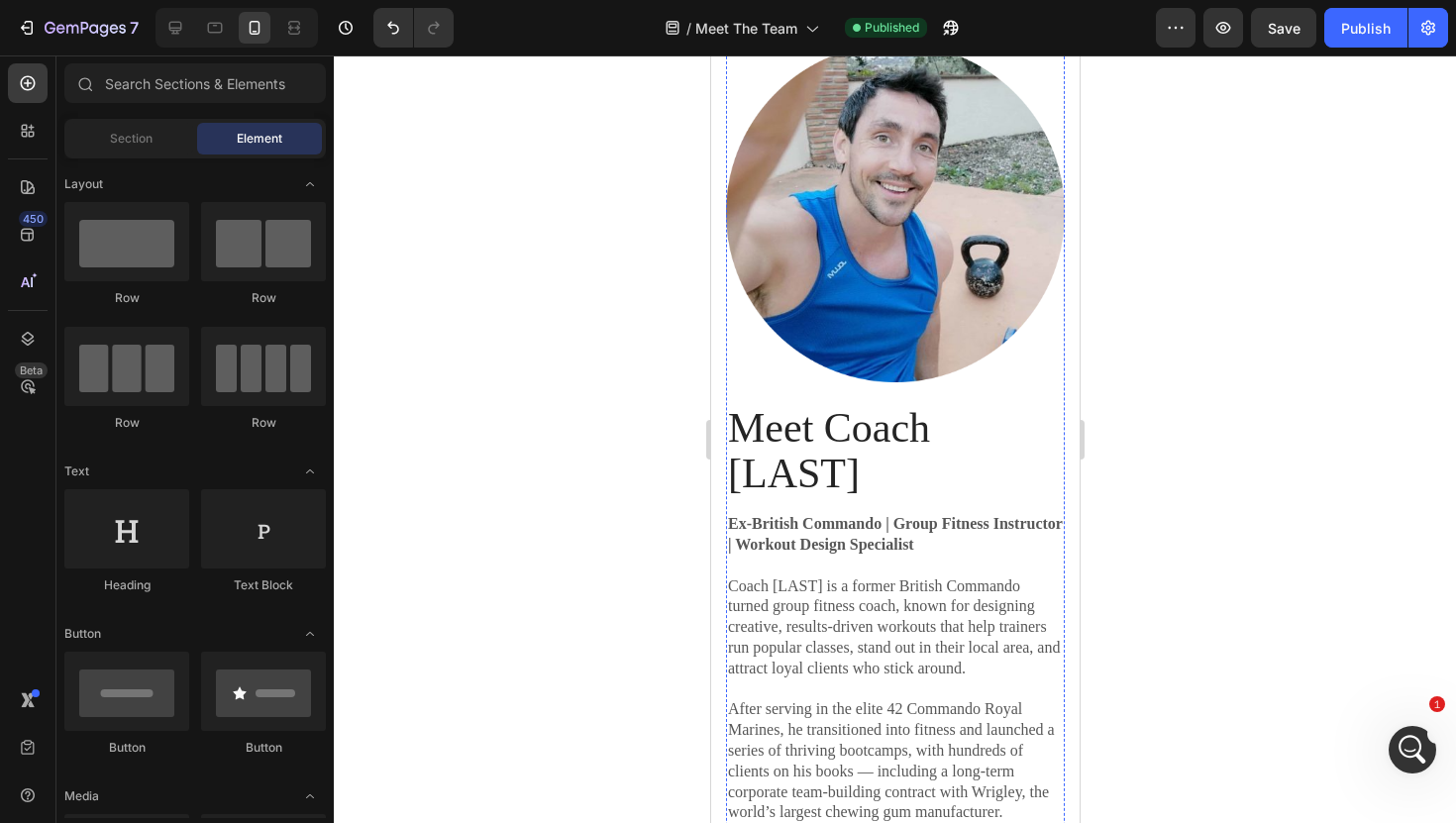 click at bounding box center [894, 15] 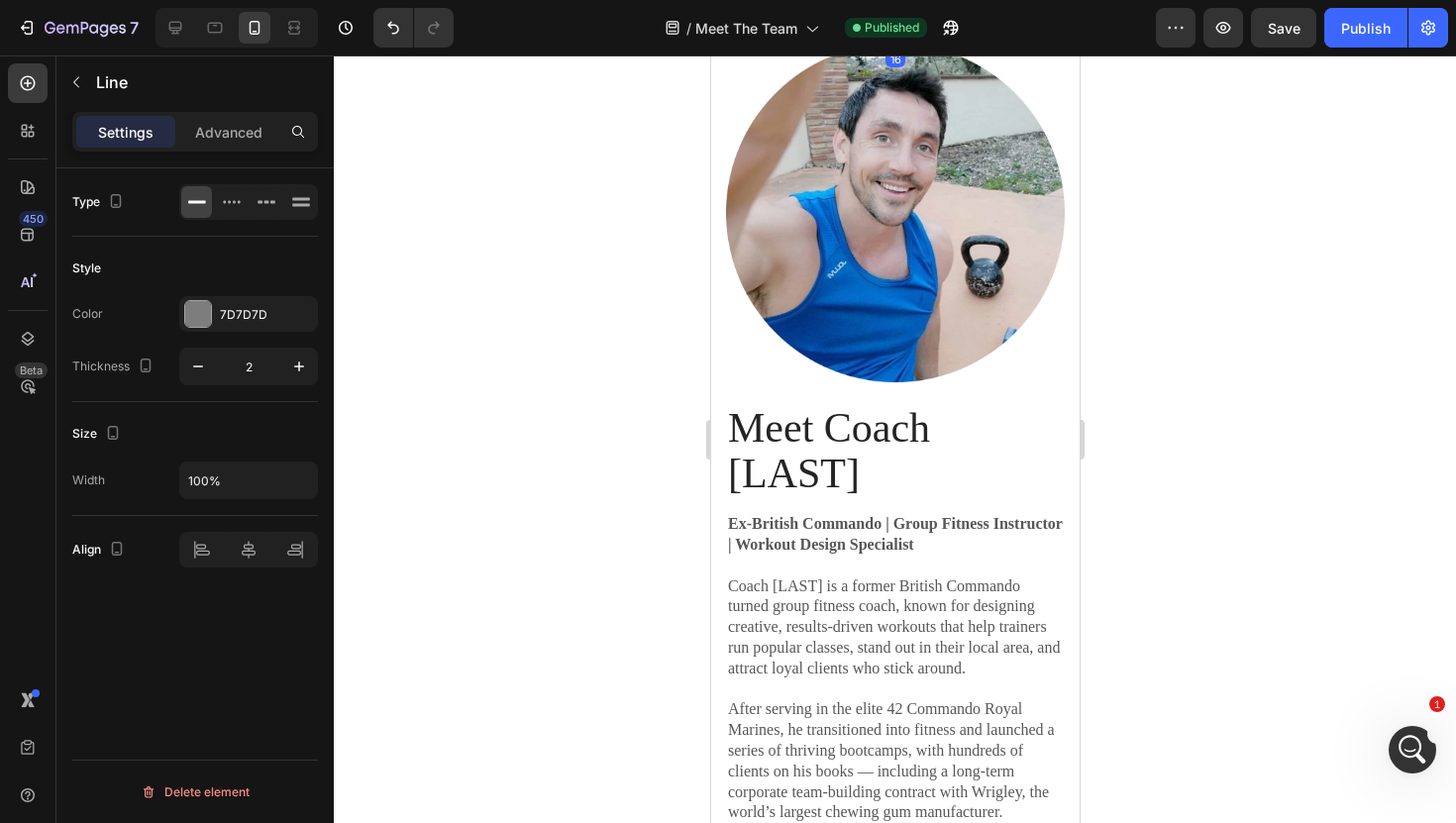 click 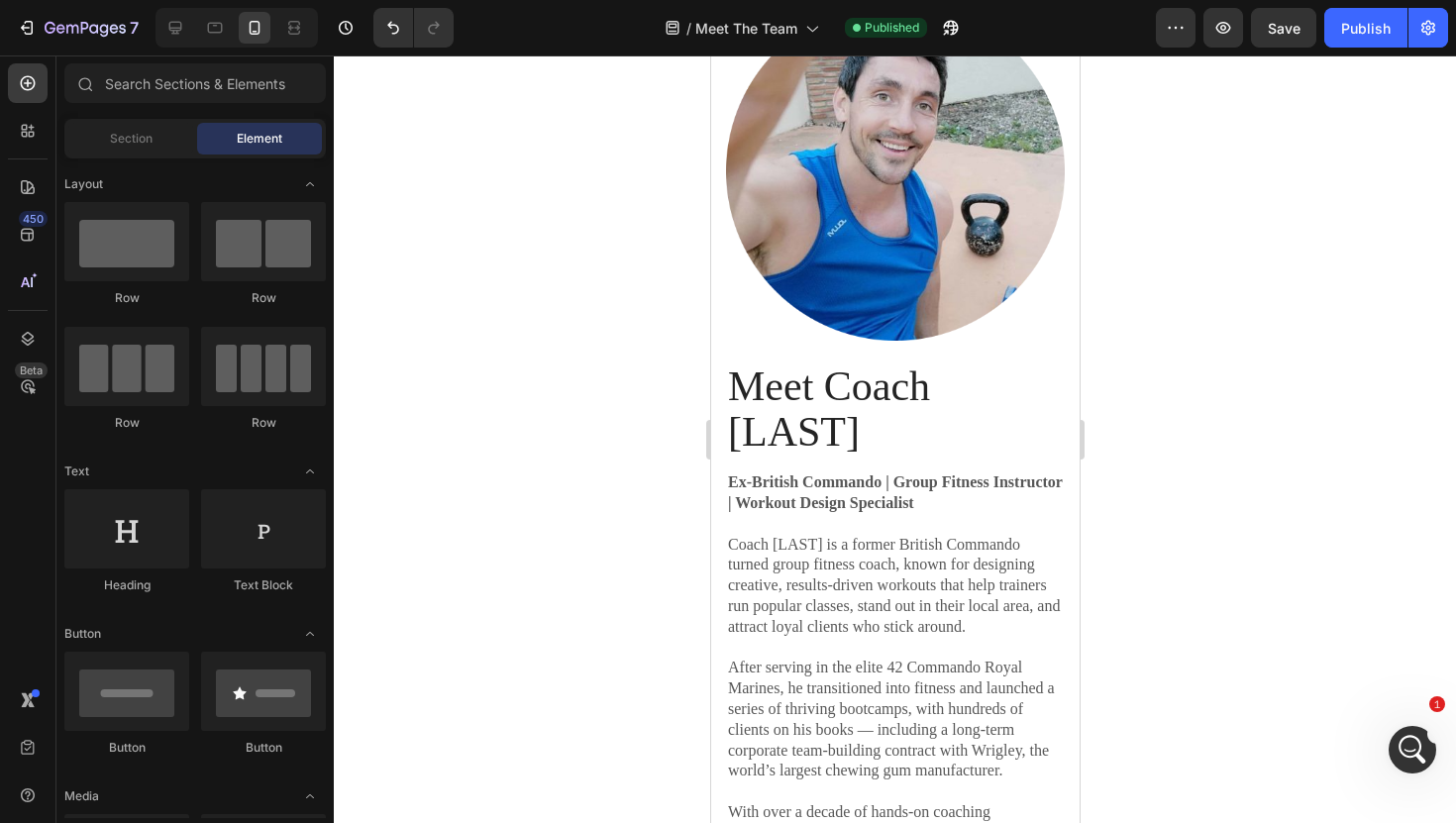 click at bounding box center [894, -21] 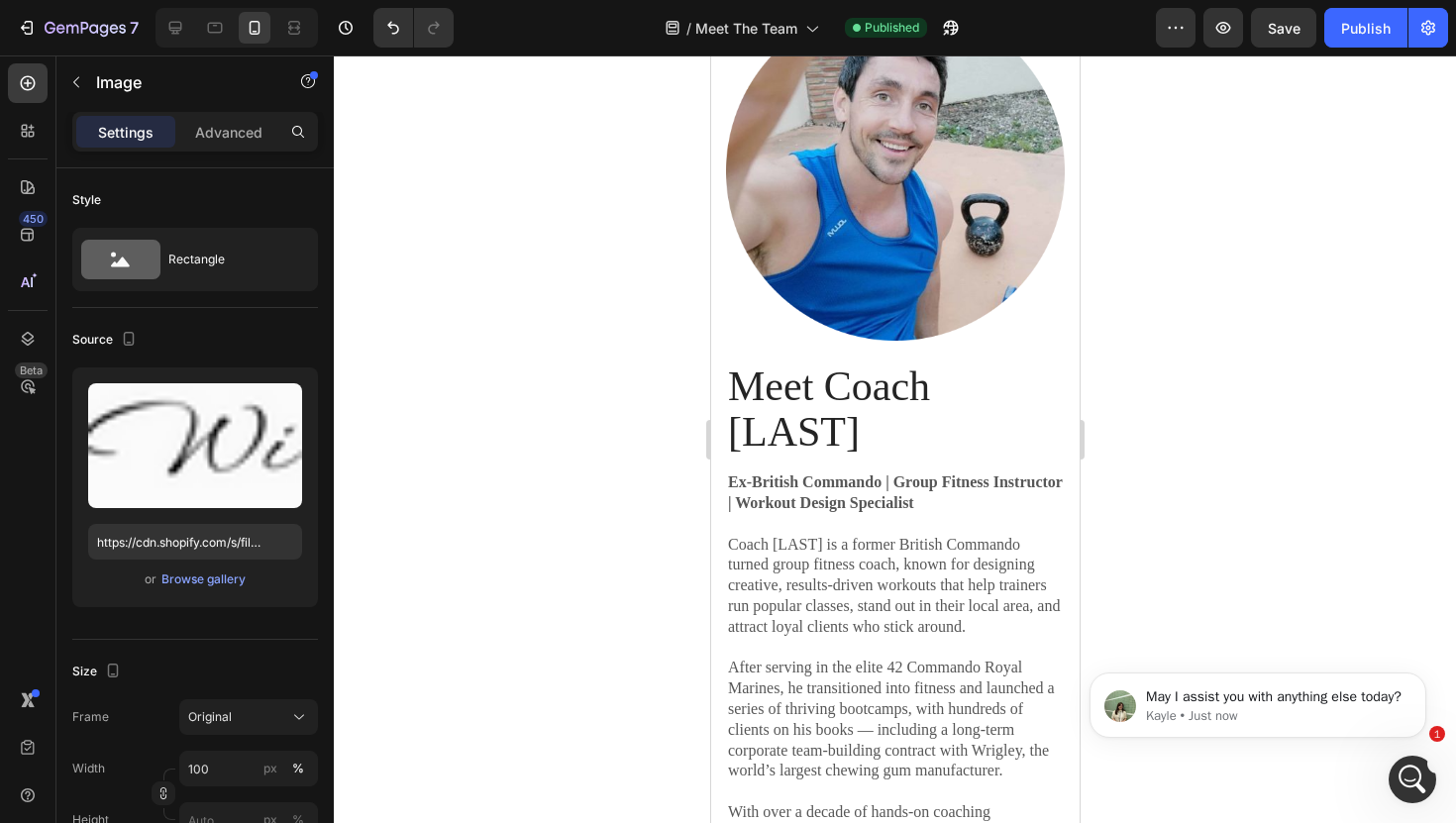 scroll, scrollTop: 0, scrollLeft: 0, axis: both 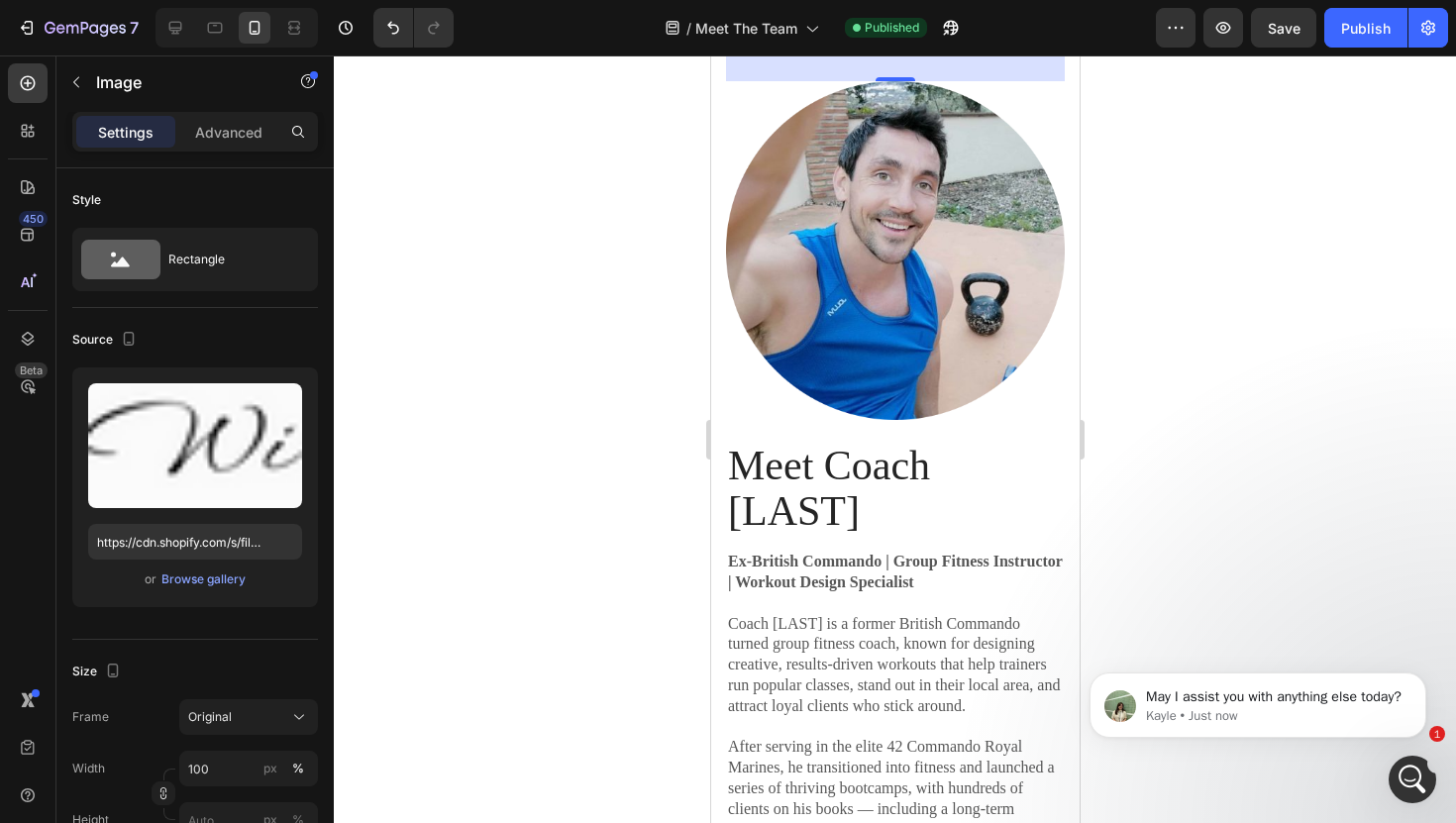 drag, startPoint x: 883, startPoint y: 270, endPoint x: 923, endPoint y: 350, distance: 89.44272 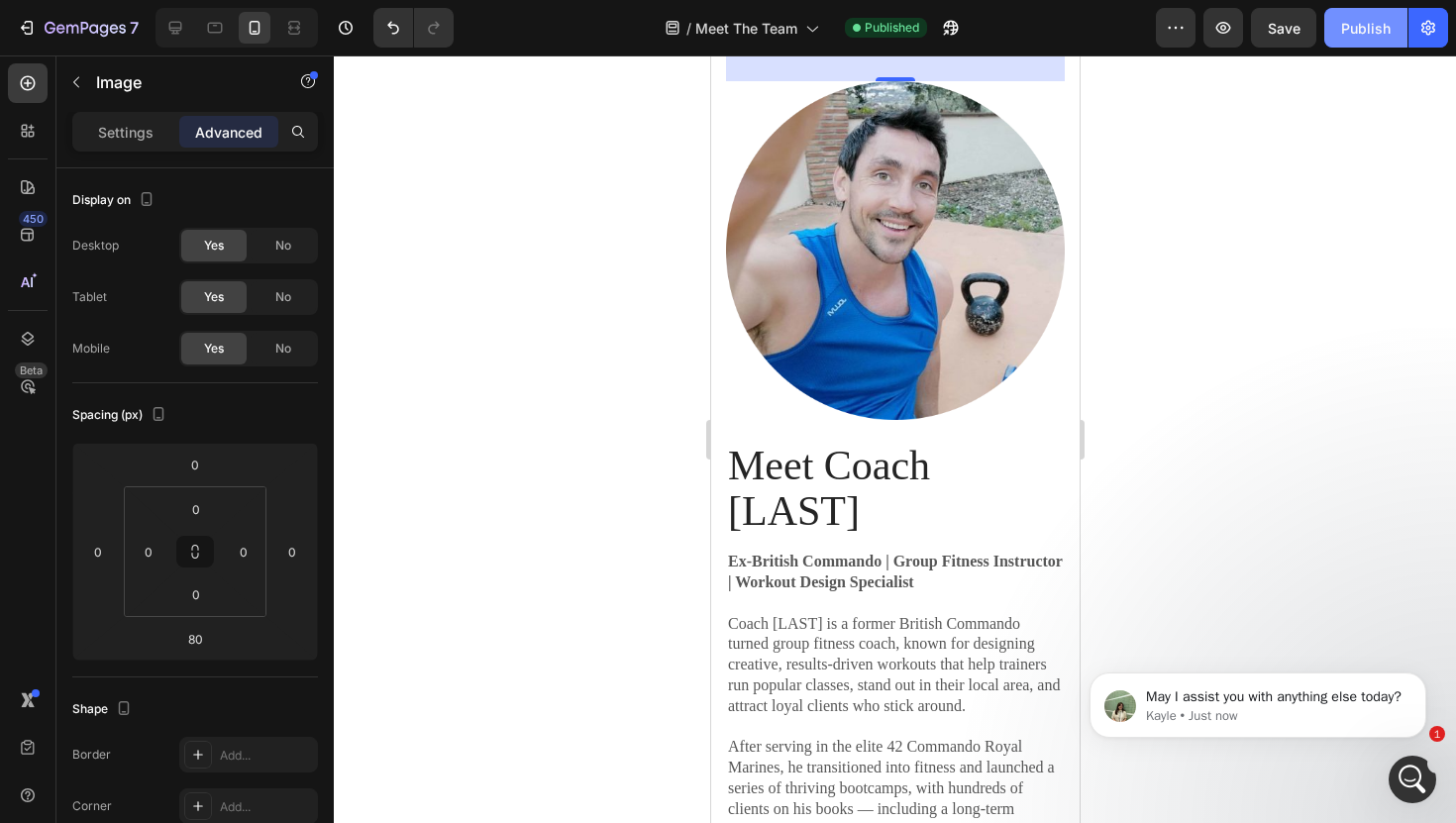 click on "Publish" at bounding box center (1366, 28) 